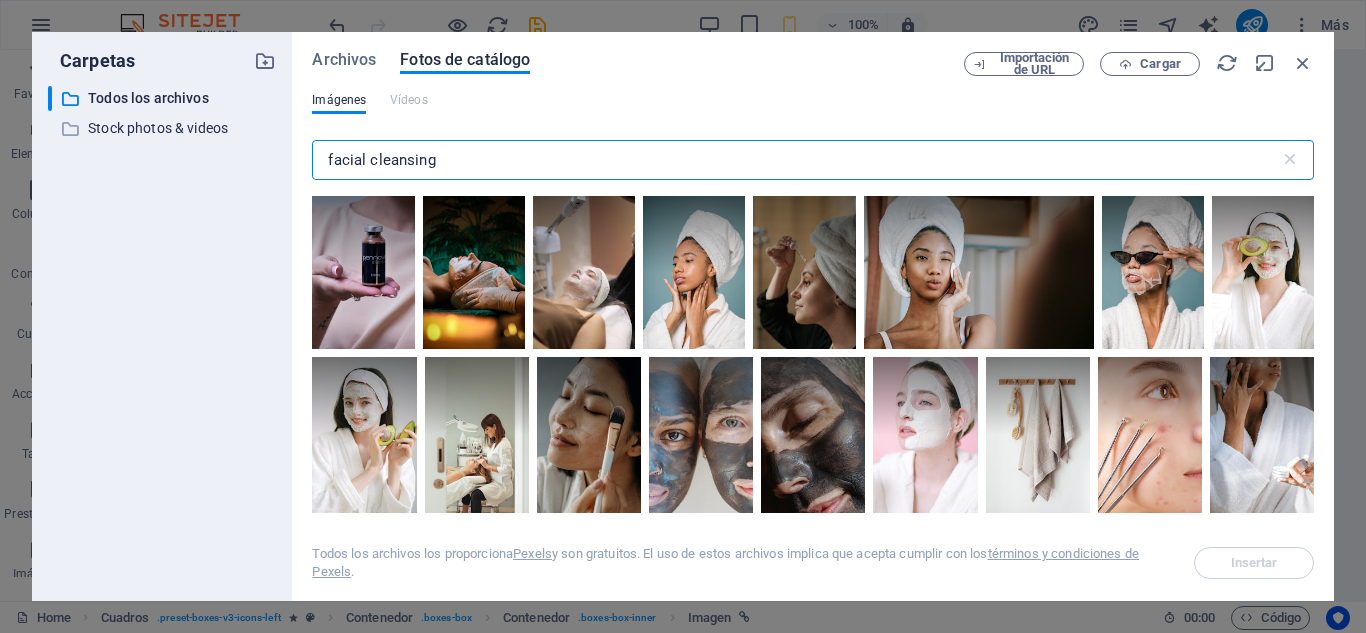 scroll, scrollTop: 0, scrollLeft: 0, axis: both 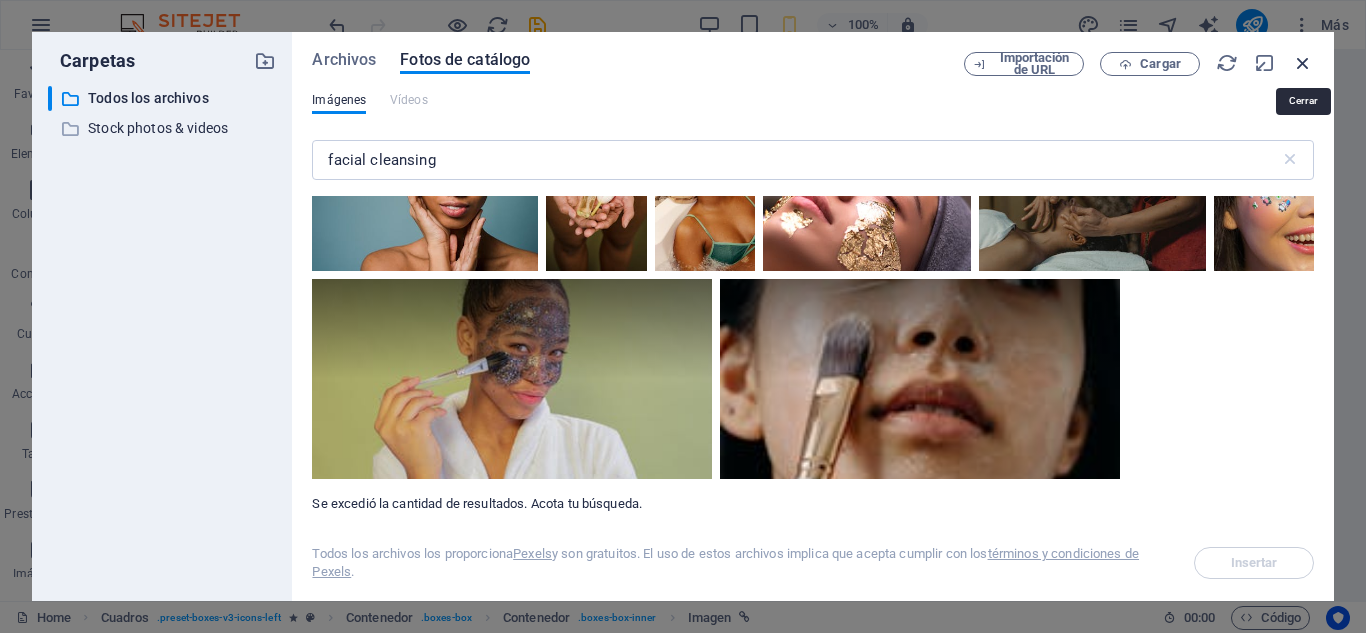 click at bounding box center (1303, 63) 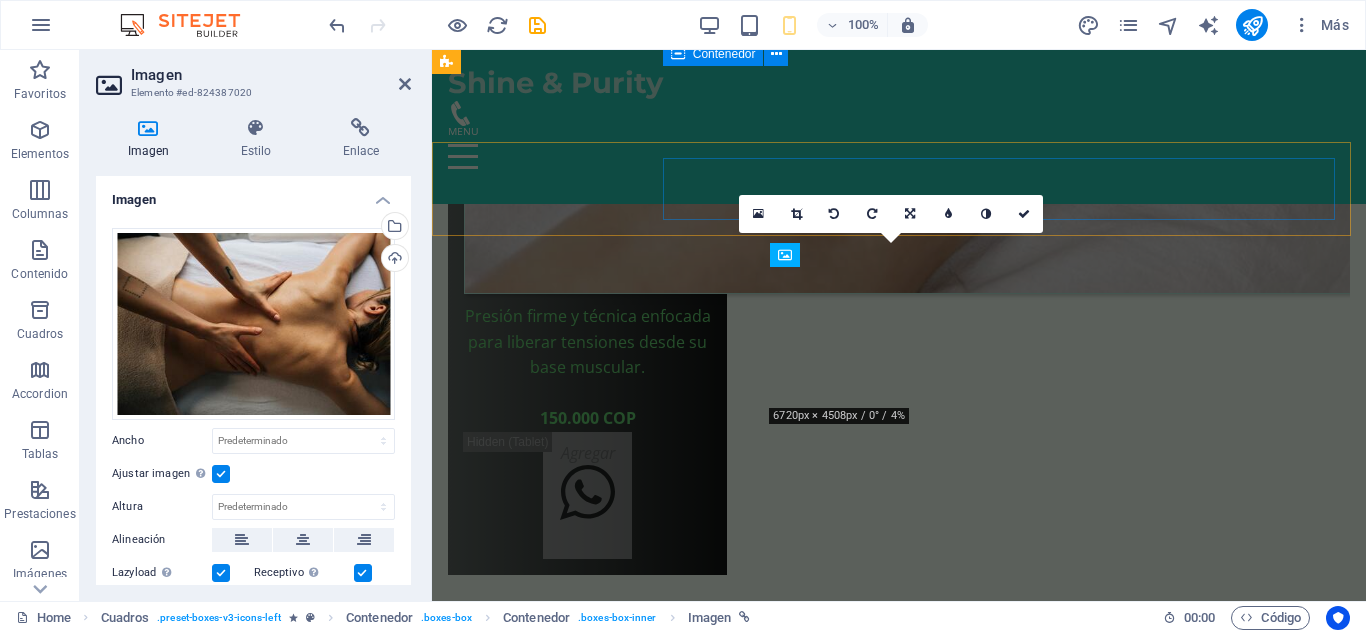 scroll, scrollTop: 4568, scrollLeft: 0, axis: vertical 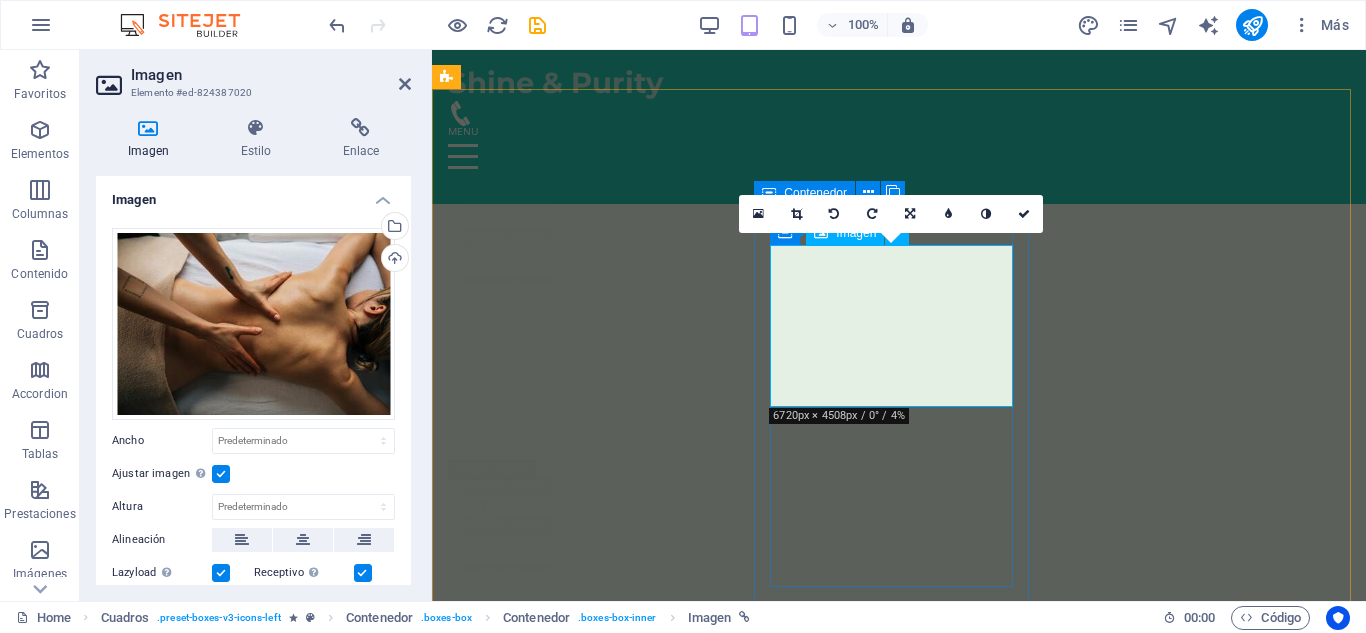click at bounding box center (587, 8788) 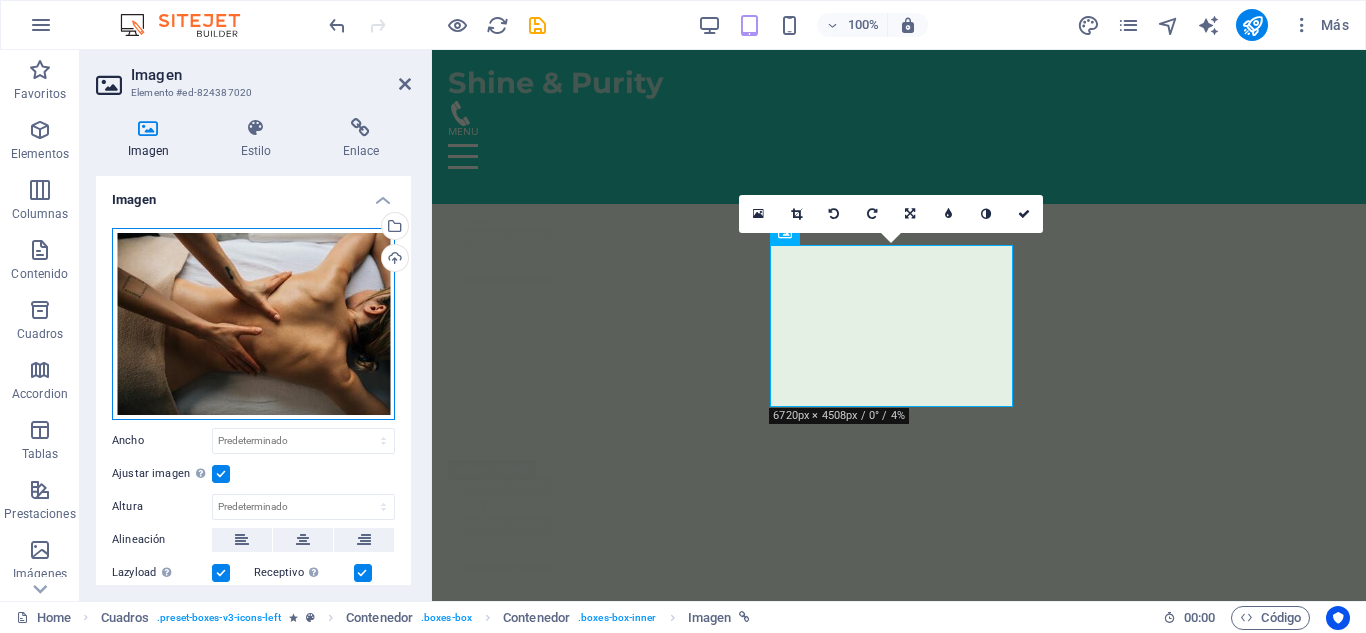 click on "Arrastra archivos aquí, haz clic para escoger archivos o  selecciona archivos de Archivos o de nuestra galería gratuita de fotos y vídeos" at bounding box center [253, 324] 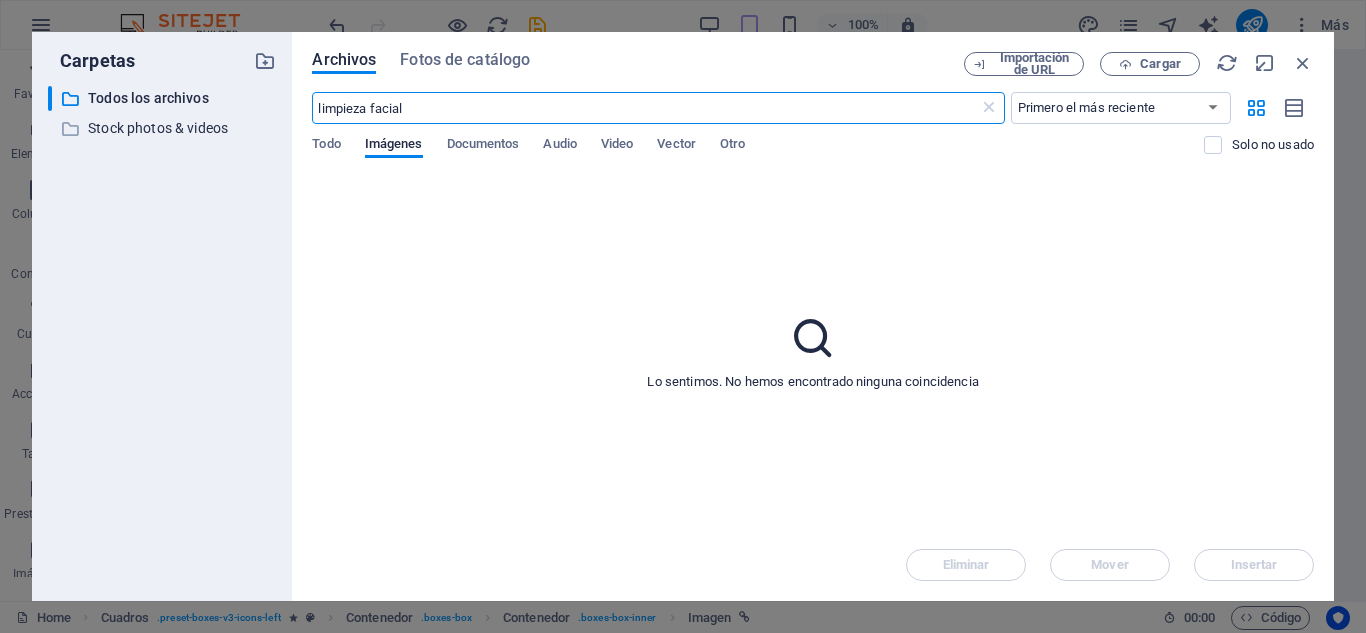 scroll, scrollTop: 7863, scrollLeft: 0, axis: vertical 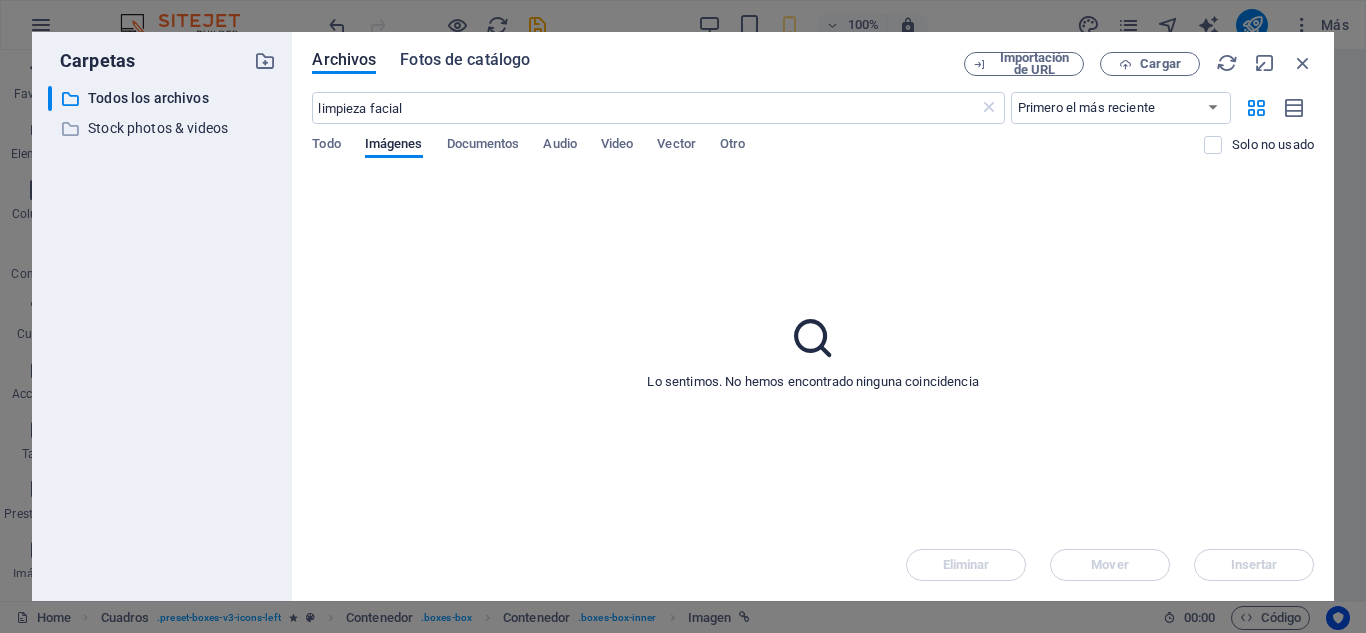 click on "Fotos de catálogo" at bounding box center (465, 60) 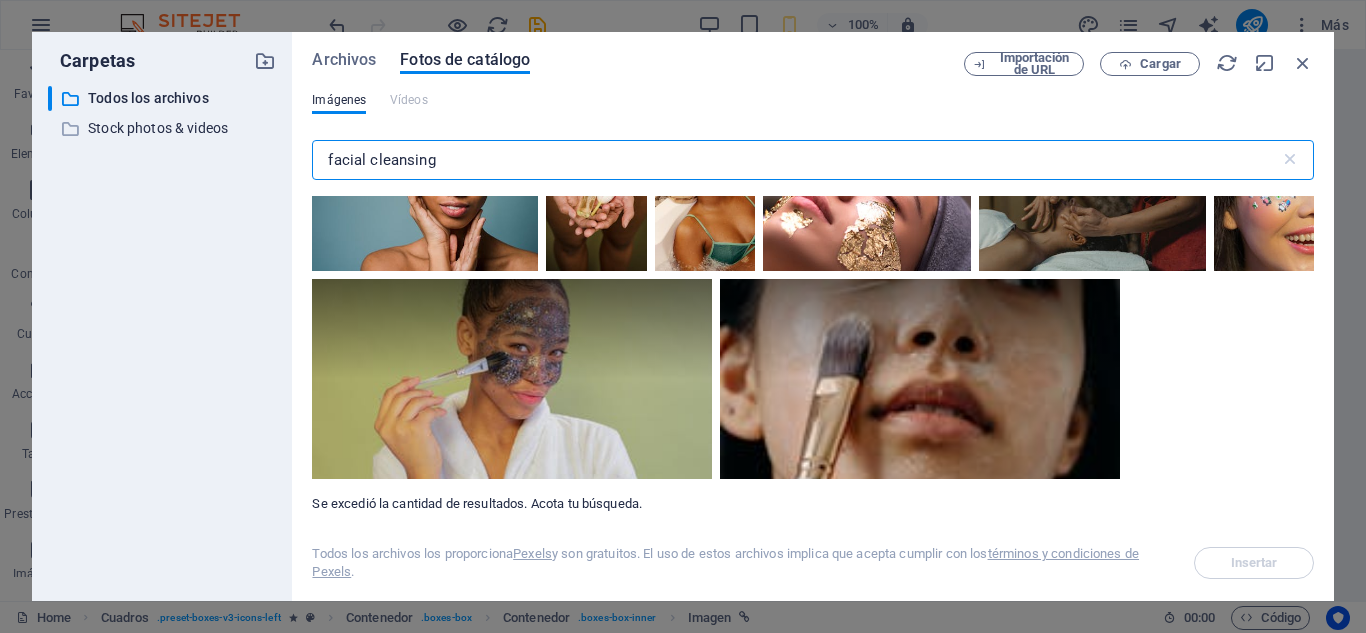 scroll, scrollTop: 12444, scrollLeft: 0, axis: vertical 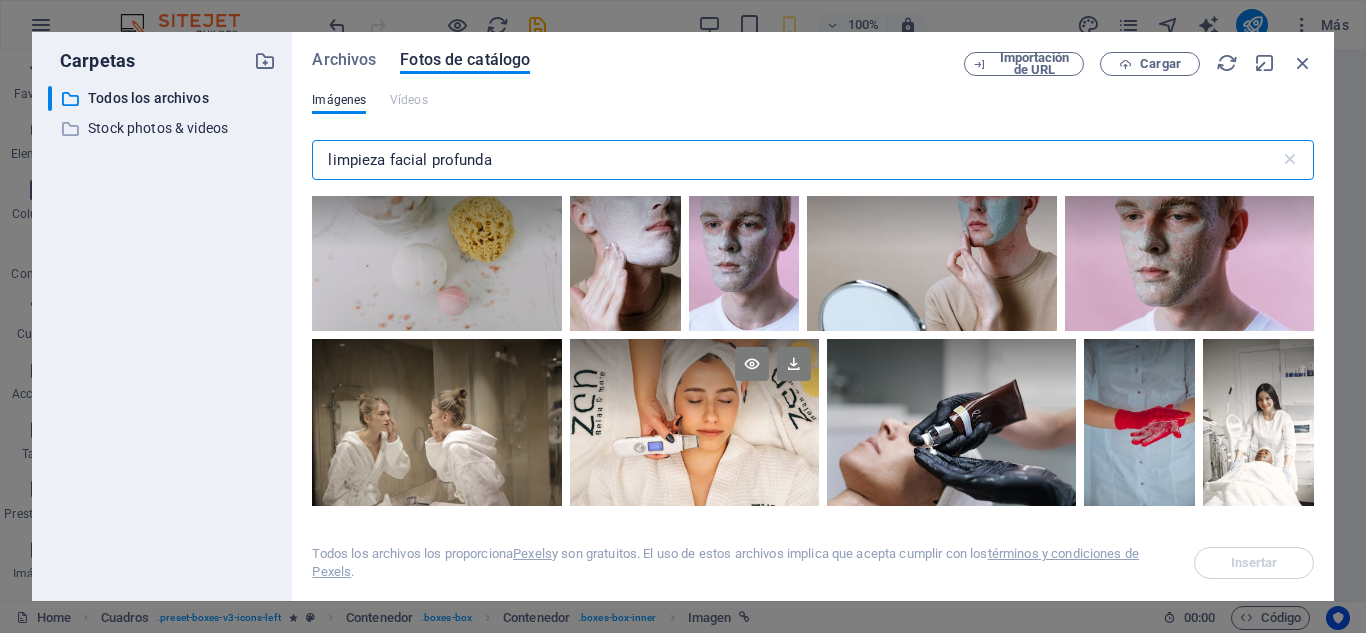 type on "limpieza facial profunda" 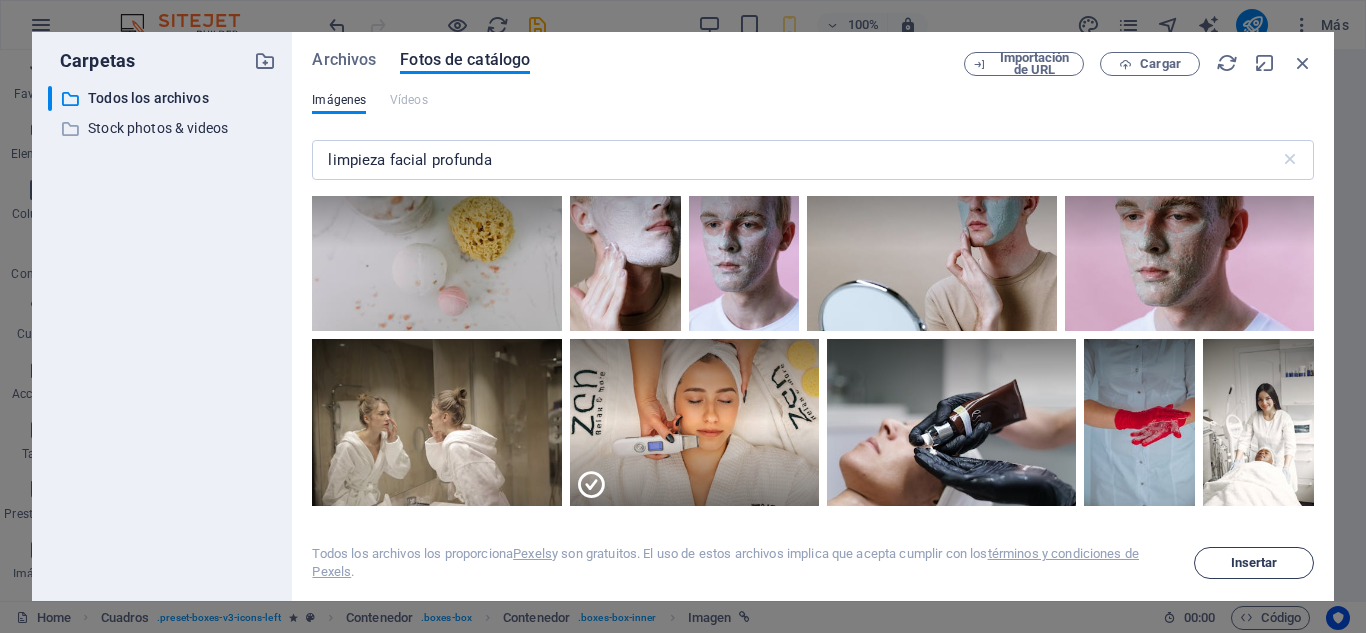 click on "Insertar" at bounding box center (1254, 563) 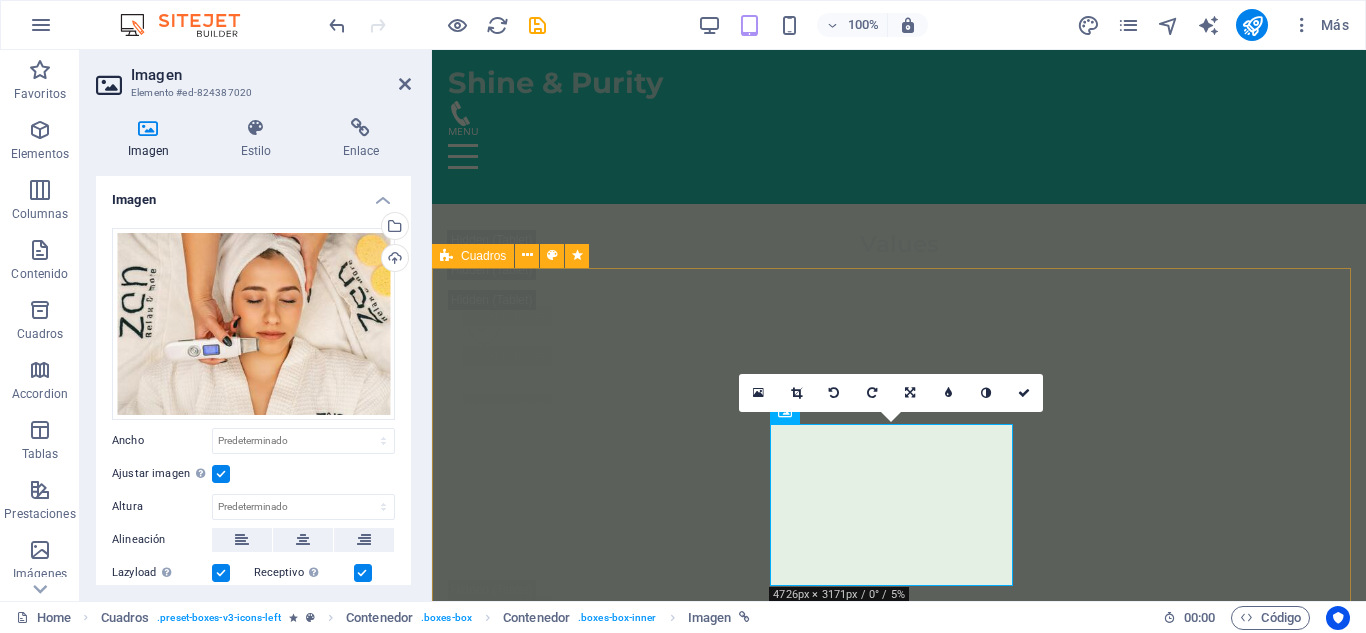 scroll, scrollTop: 4404, scrollLeft: 0, axis: vertical 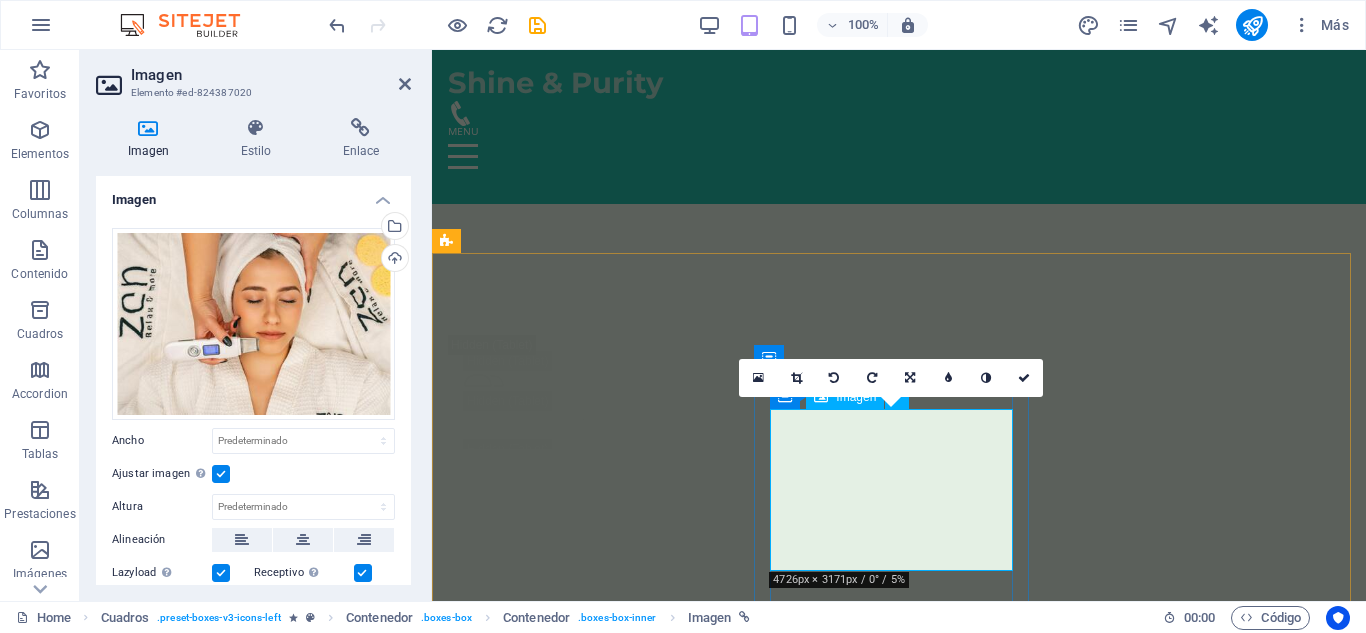 click at bounding box center [587, 8952] 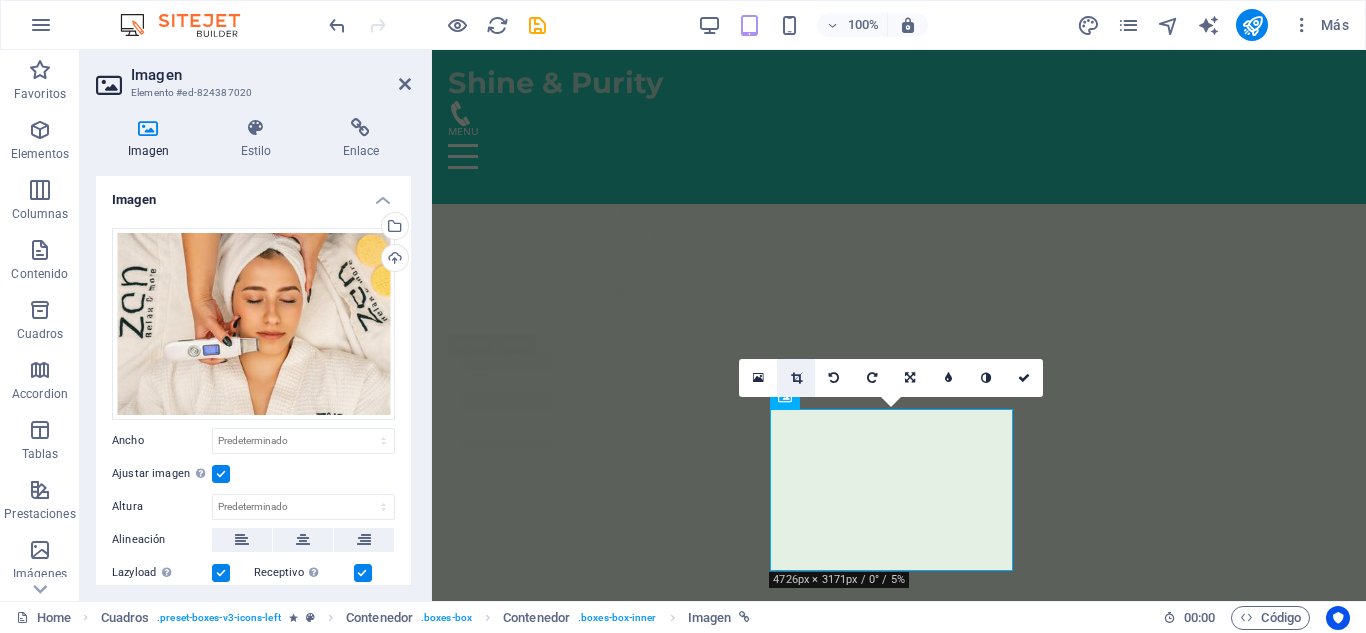click at bounding box center [796, 378] 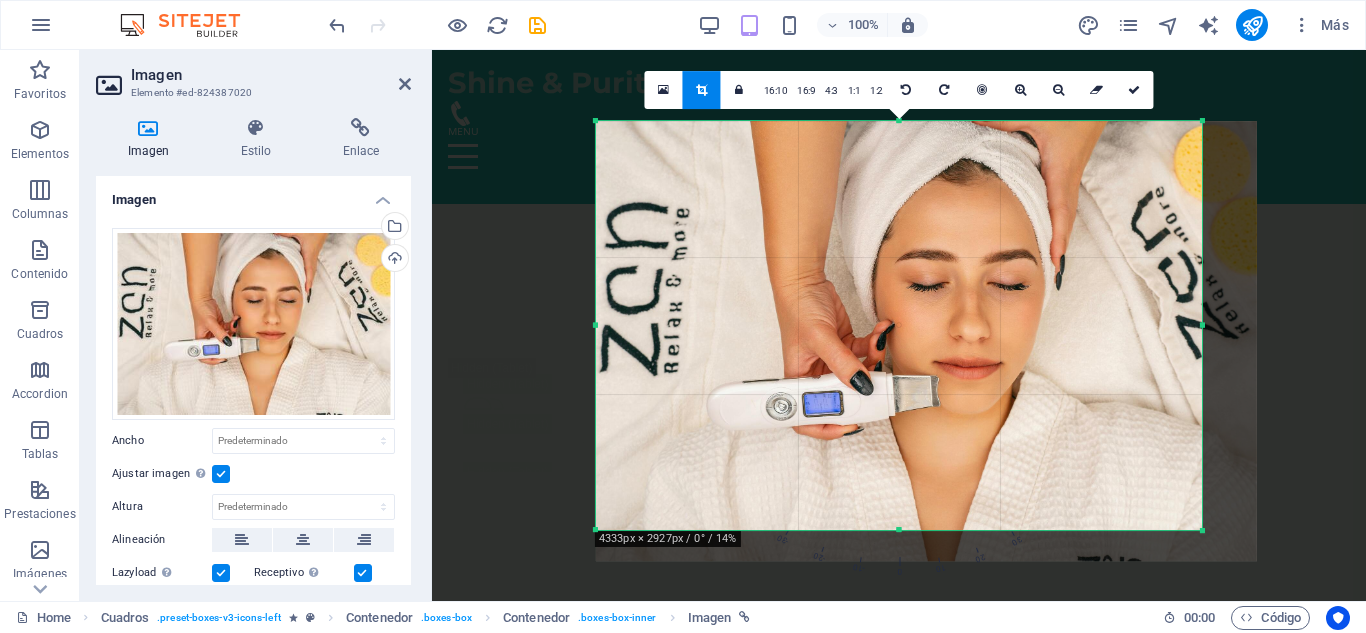 drag, startPoint x: 1228, startPoint y: 549, endPoint x: 1173, endPoint y: 518, distance: 63.134777 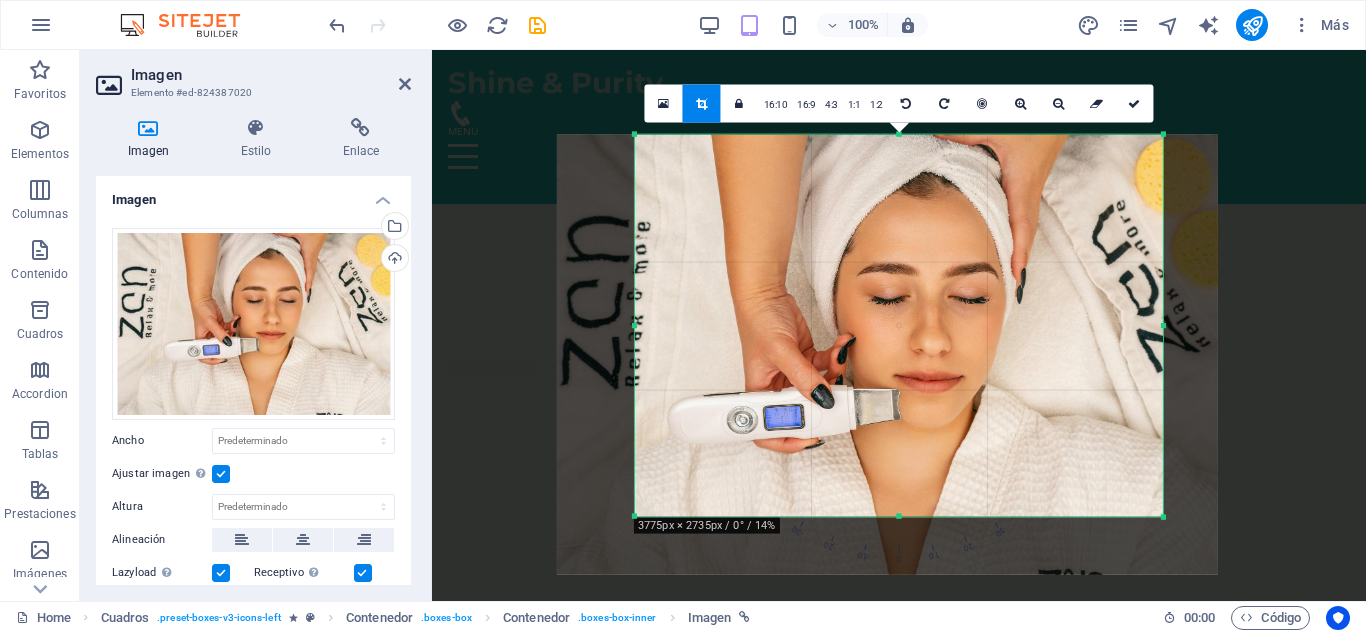 drag, startPoint x: 597, startPoint y: 529, endPoint x: 675, endPoint y: 502, distance: 82.5409 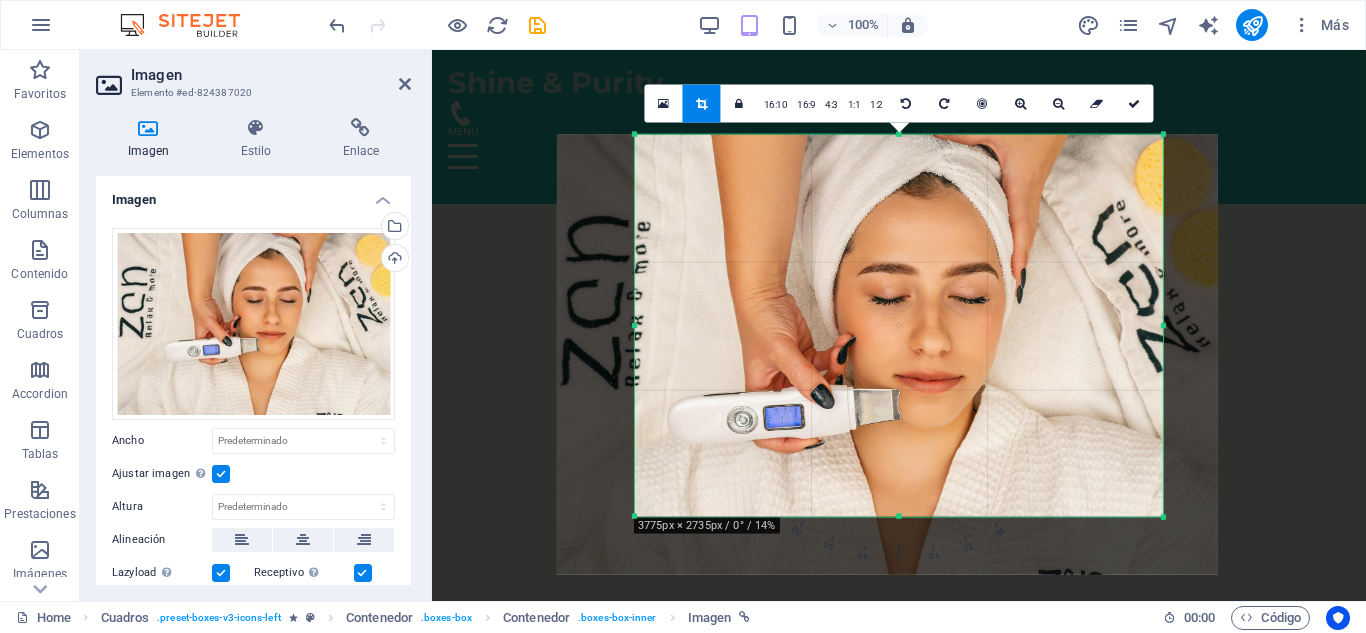 click on "180 170 160 150 140 130 120 110 100 90 80 70 60 50 40 30 20 10 0 -10 -20 -30 -40 -50 -60 -70 -80 -90 -100 -110 -120 -130 -140 -150 -160 -170 3775px × 2735px / 0° / 14% 16:10 16:9 4:3 1:1 1:2 0" at bounding box center (899, 325) 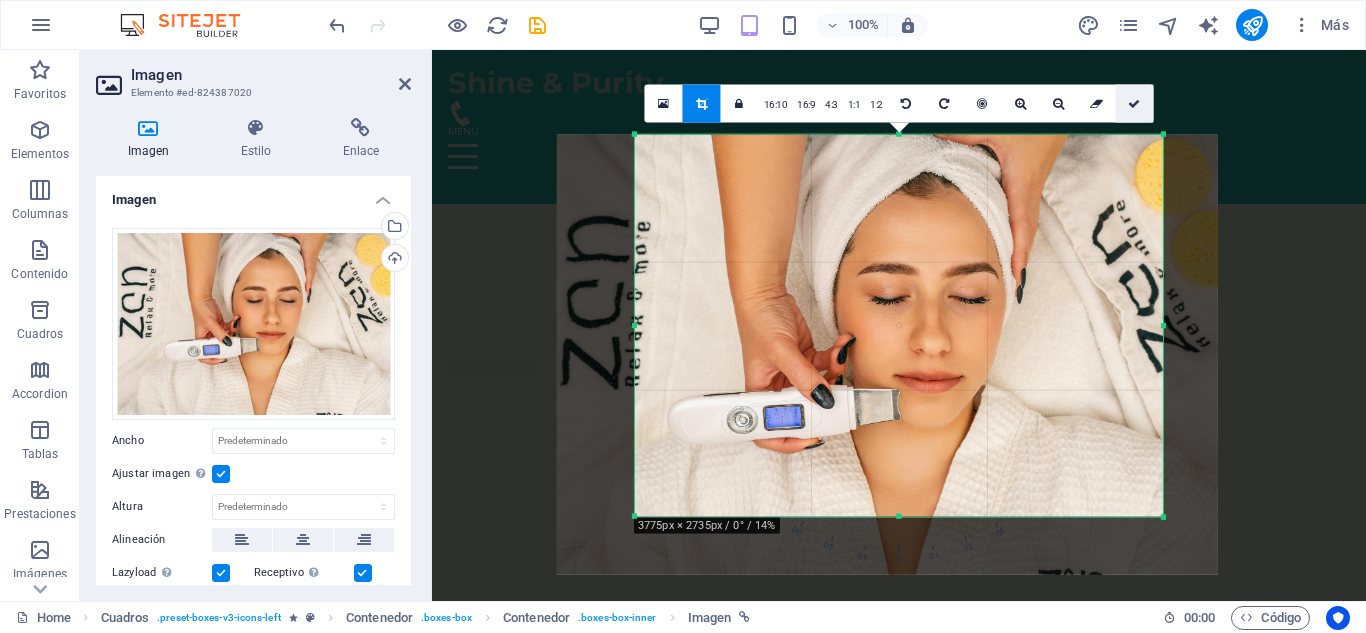 click at bounding box center (1135, 103) 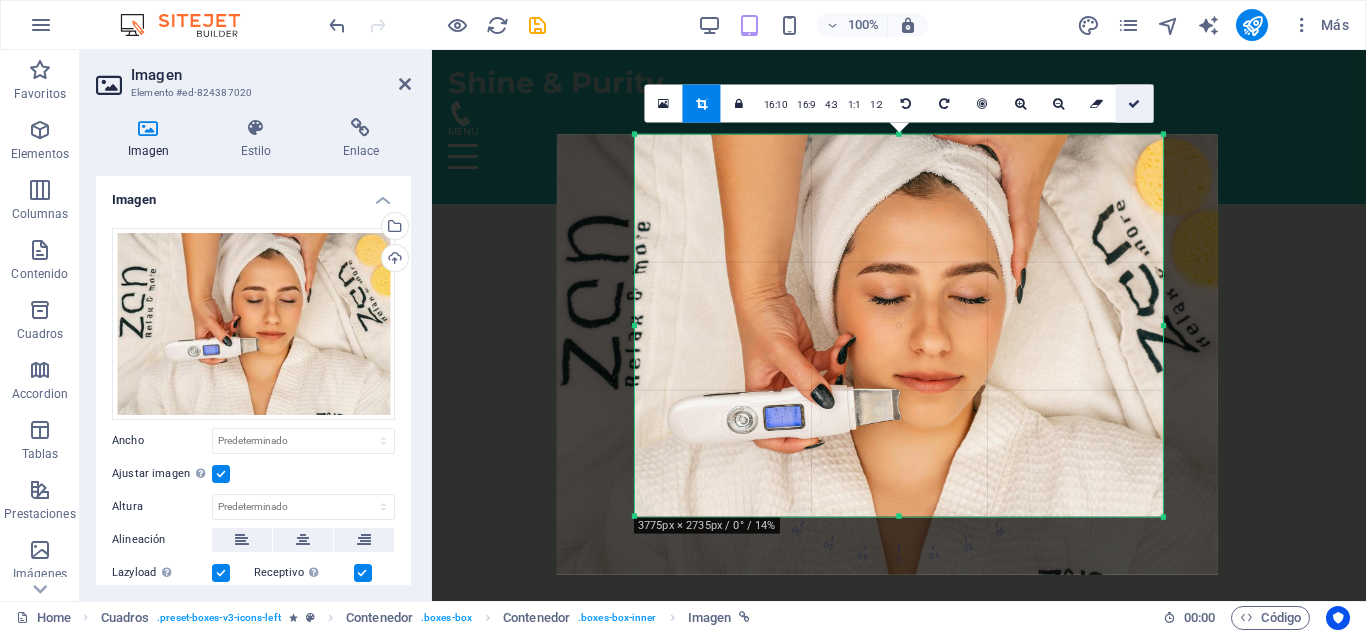 select on "px" 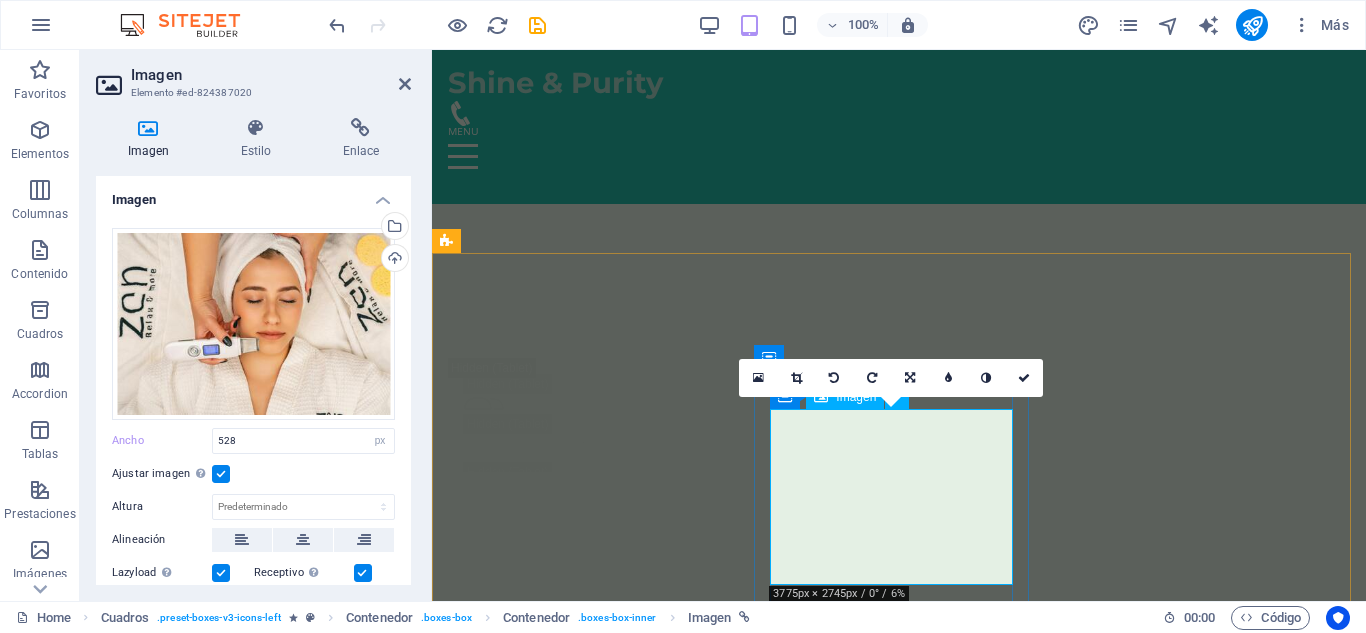 click at bounding box center [587, 8854] 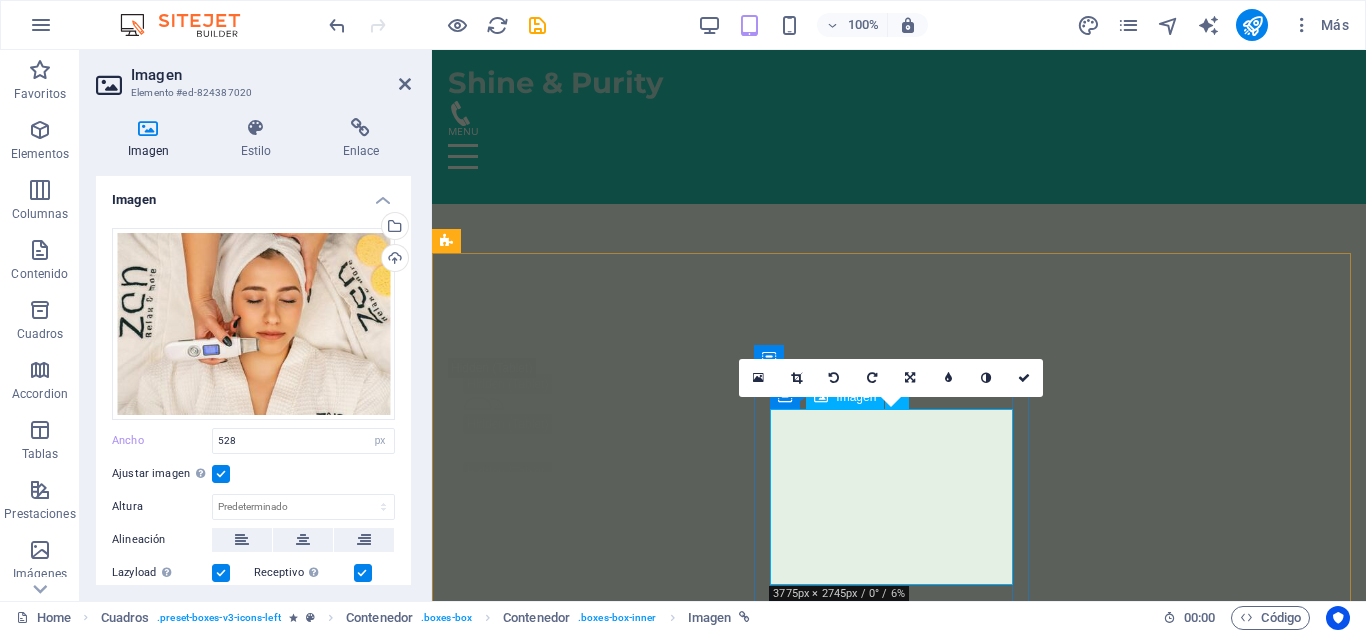 click at bounding box center [587, 8854] 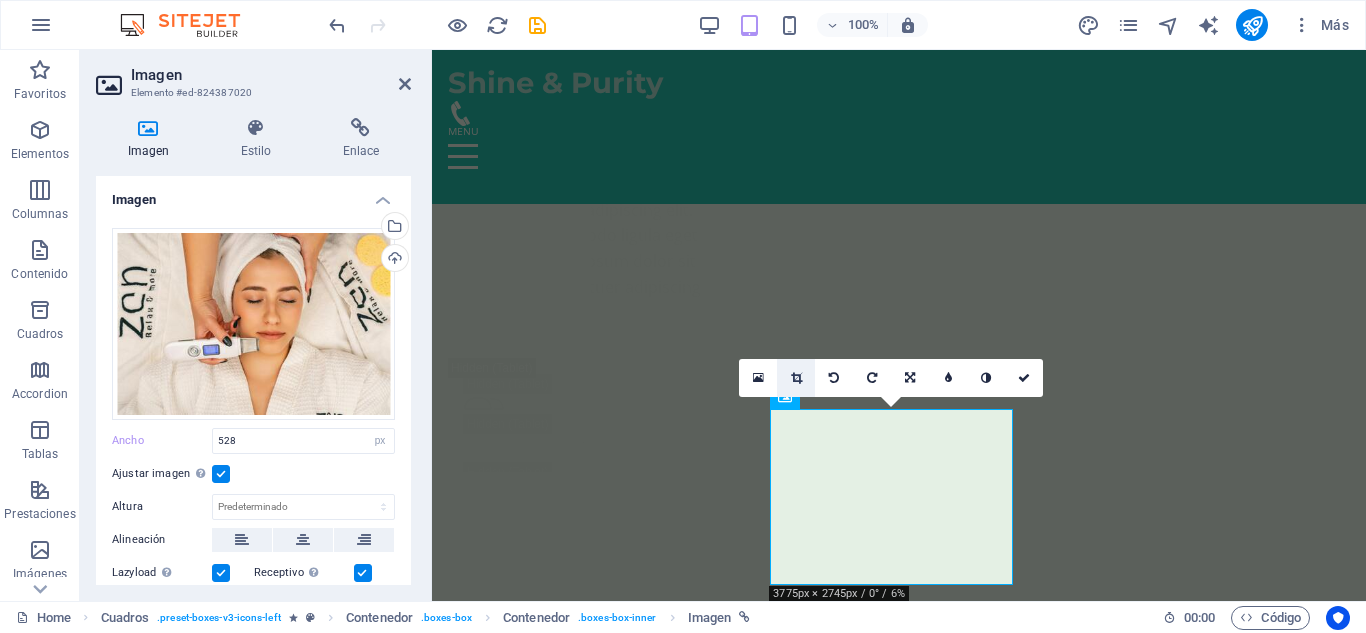 click at bounding box center (796, 378) 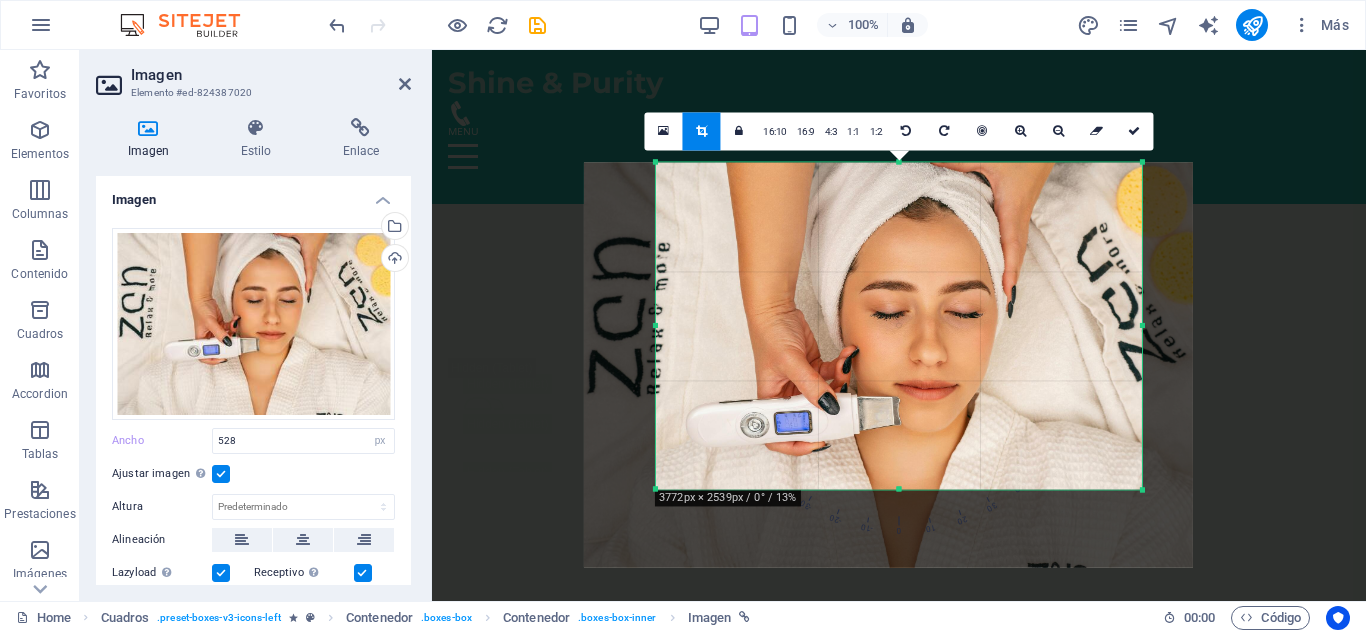 drag, startPoint x: 898, startPoint y: 501, endPoint x: 898, endPoint y: 476, distance: 25 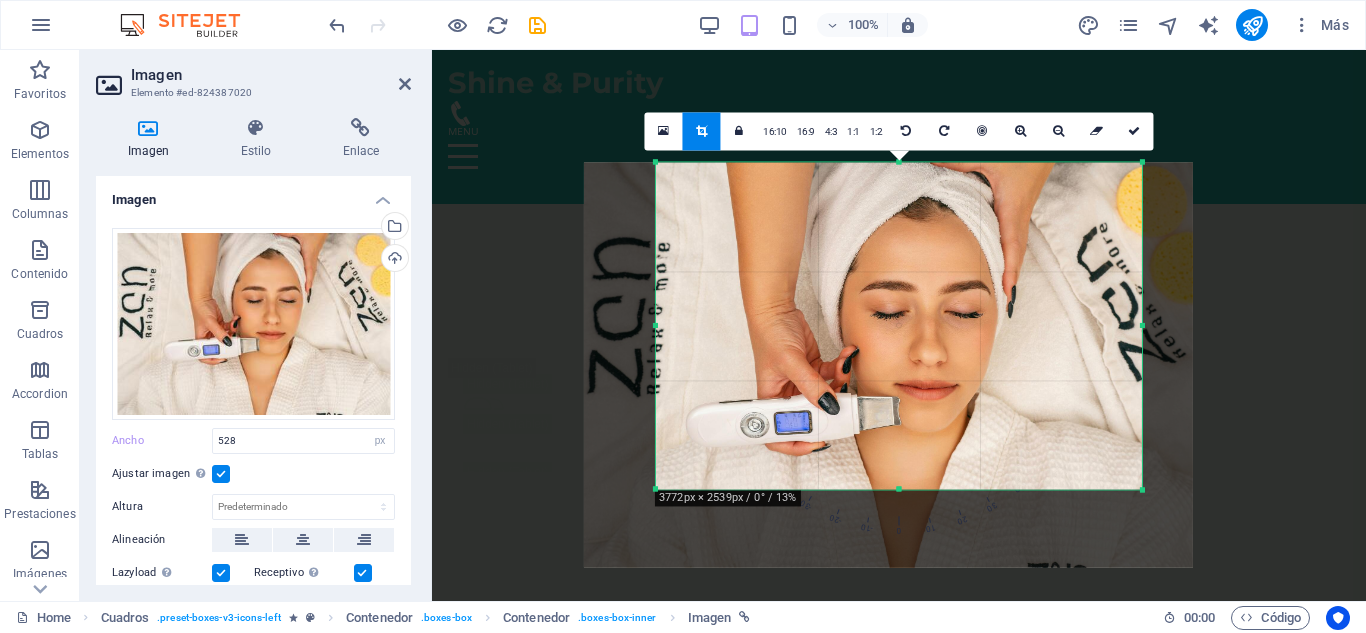 click on "180 170 160 150 140 130 120 110 100 90 80 70 60 50 40 30 20 10 0 -10 -20 -30 -40 -50 -60 -70 -80 -90 -100 -110 -120 -130 -140 -150 -160 -170 3772px × 2539px / 0° / 13% 16:10 16:9 4:3 1:1 1:2 0" at bounding box center (899, 325) 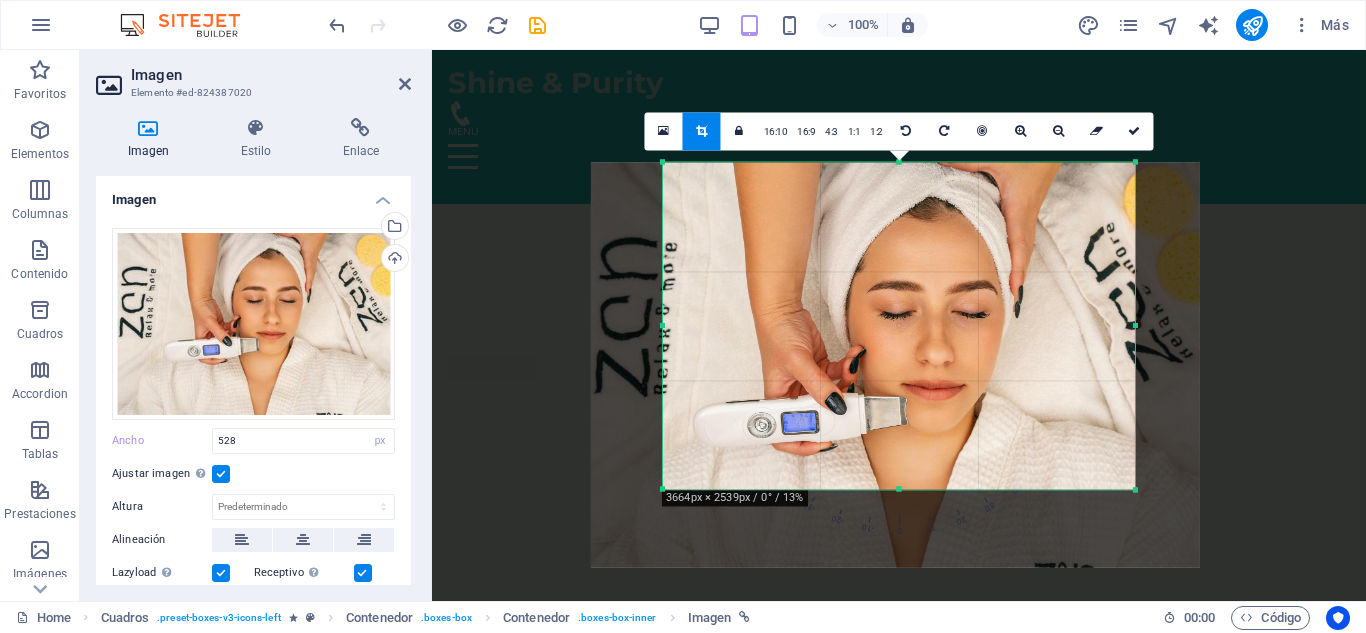 drag, startPoint x: 1140, startPoint y: 322, endPoint x: 1126, endPoint y: 325, distance: 14.3178215 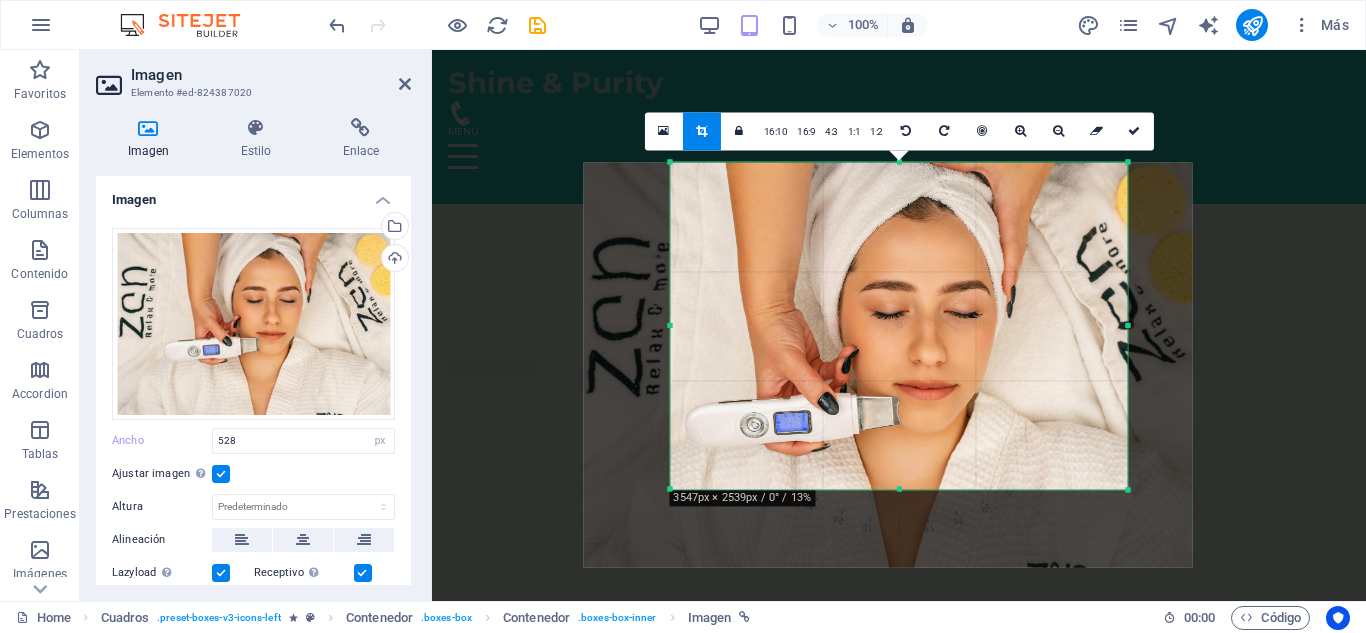 drag, startPoint x: 661, startPoint y: 476, endPoint x: 676, endPoint y: 468, distance: 17 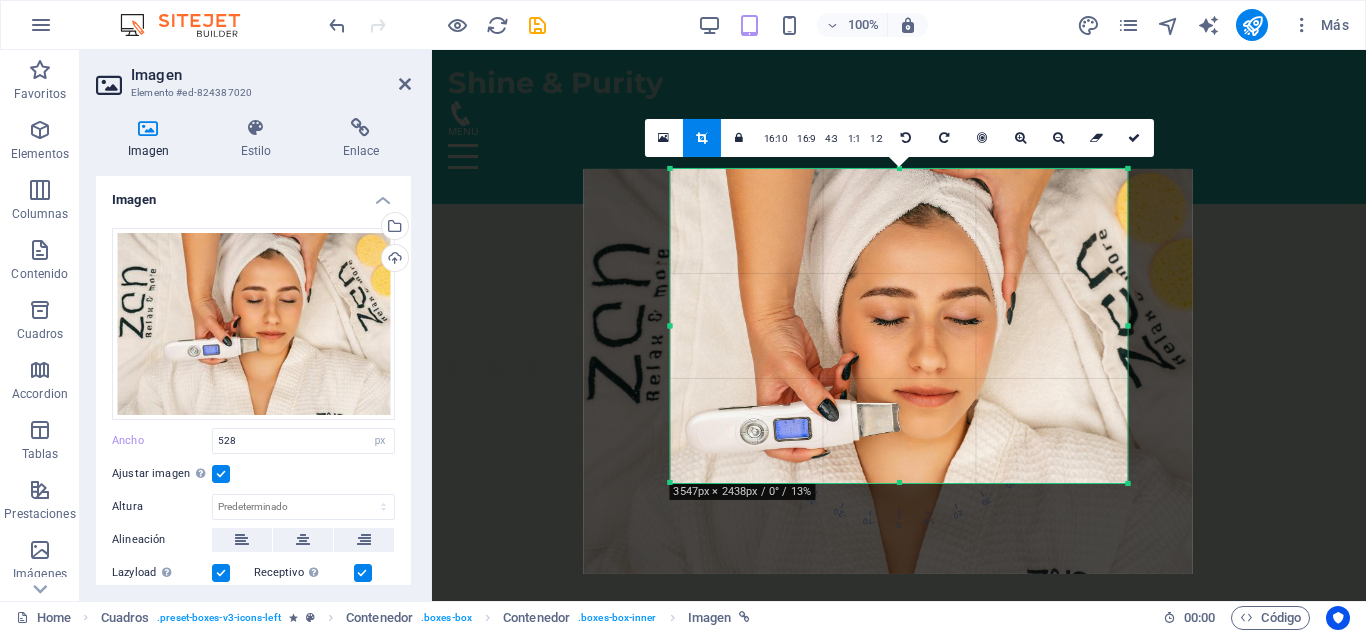 drag, startPoint x: 896, startPoint y: 487, endPoint x: 898, endPoint y: 475, distance: 12.165525 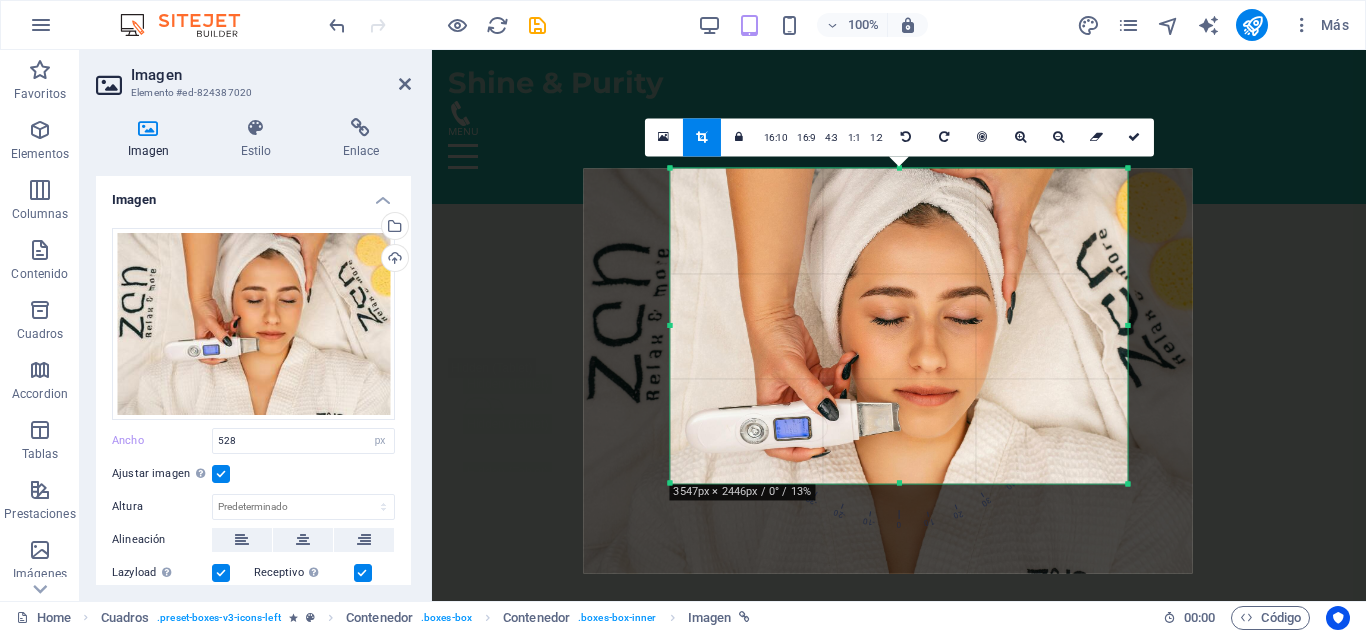click at bounding box center [899, 2431] 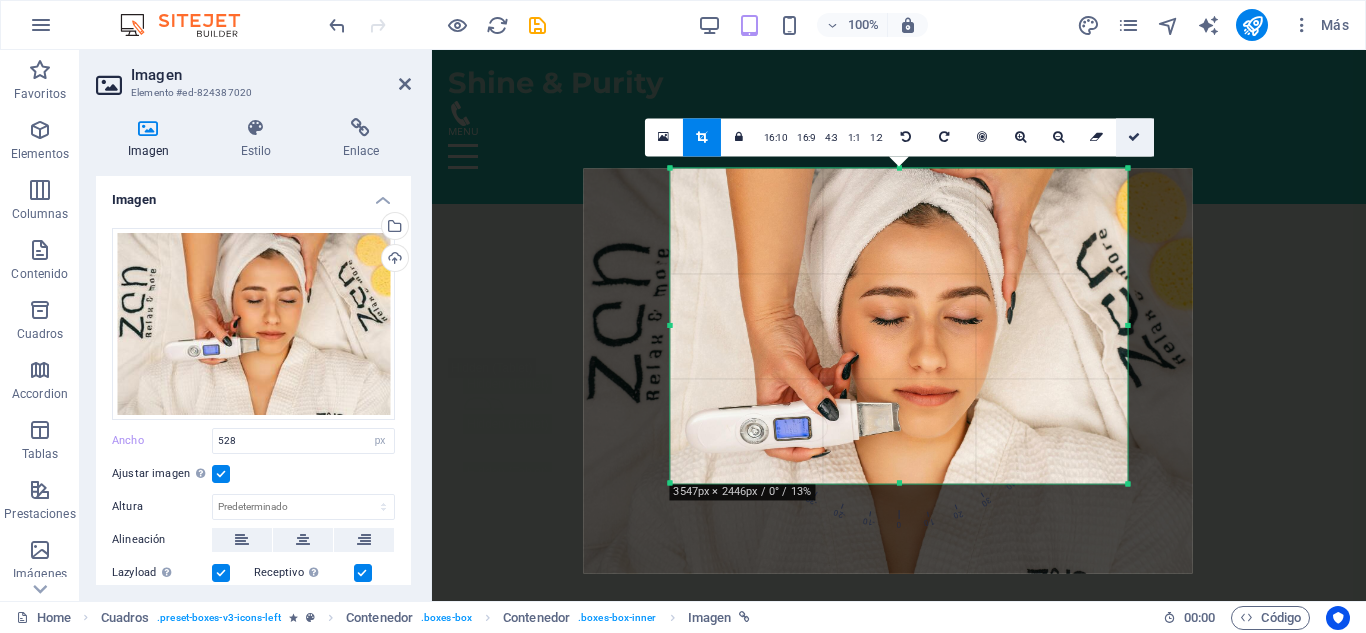 click at bounding box center [1134, 137] 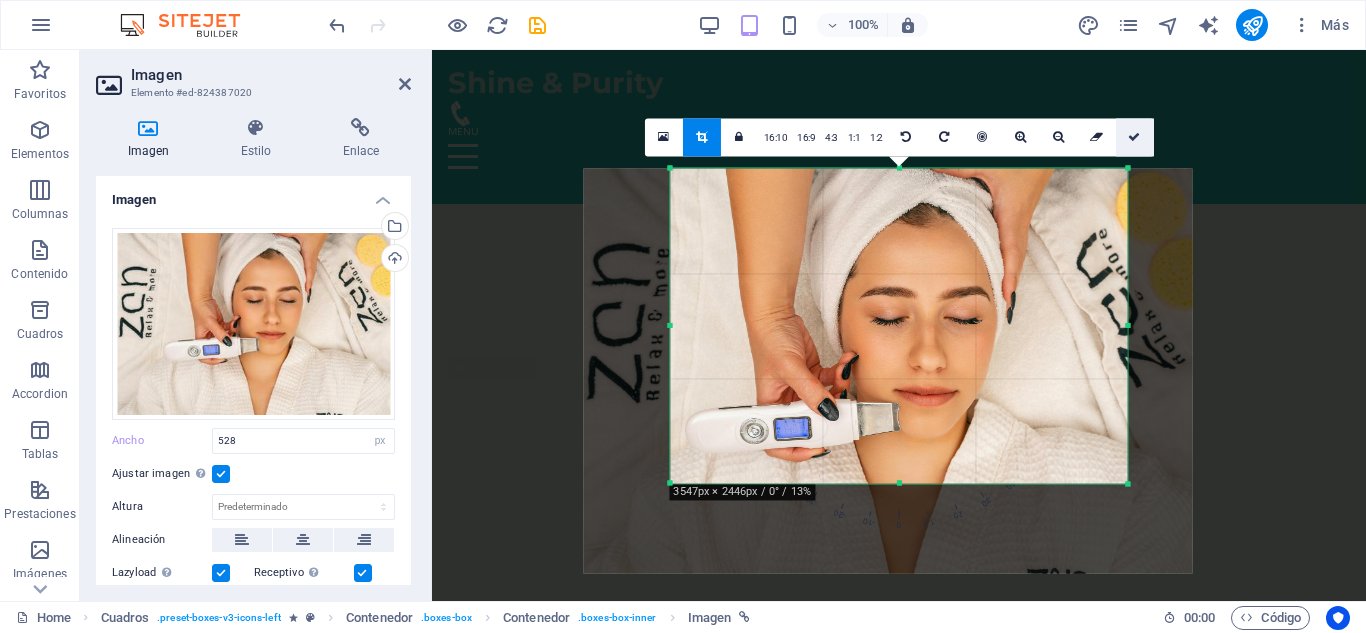type on "457" 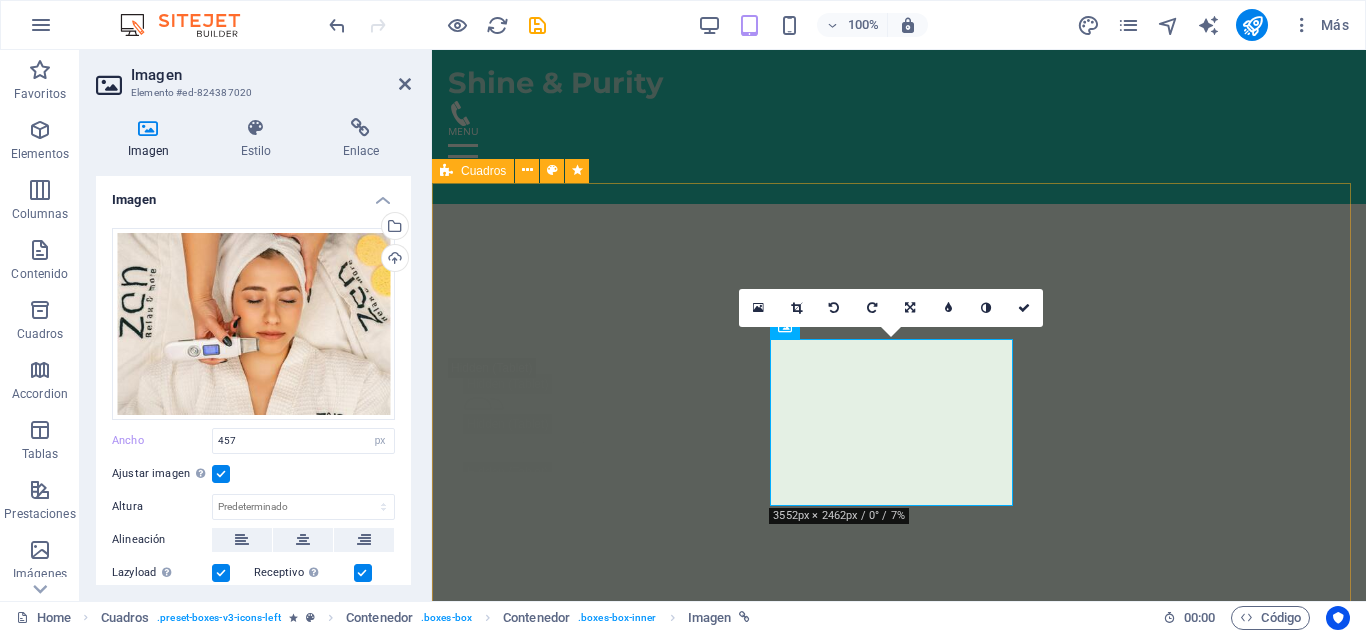 scroll, scrollTop: 4554, scrollLeft: 0, axis: vertical 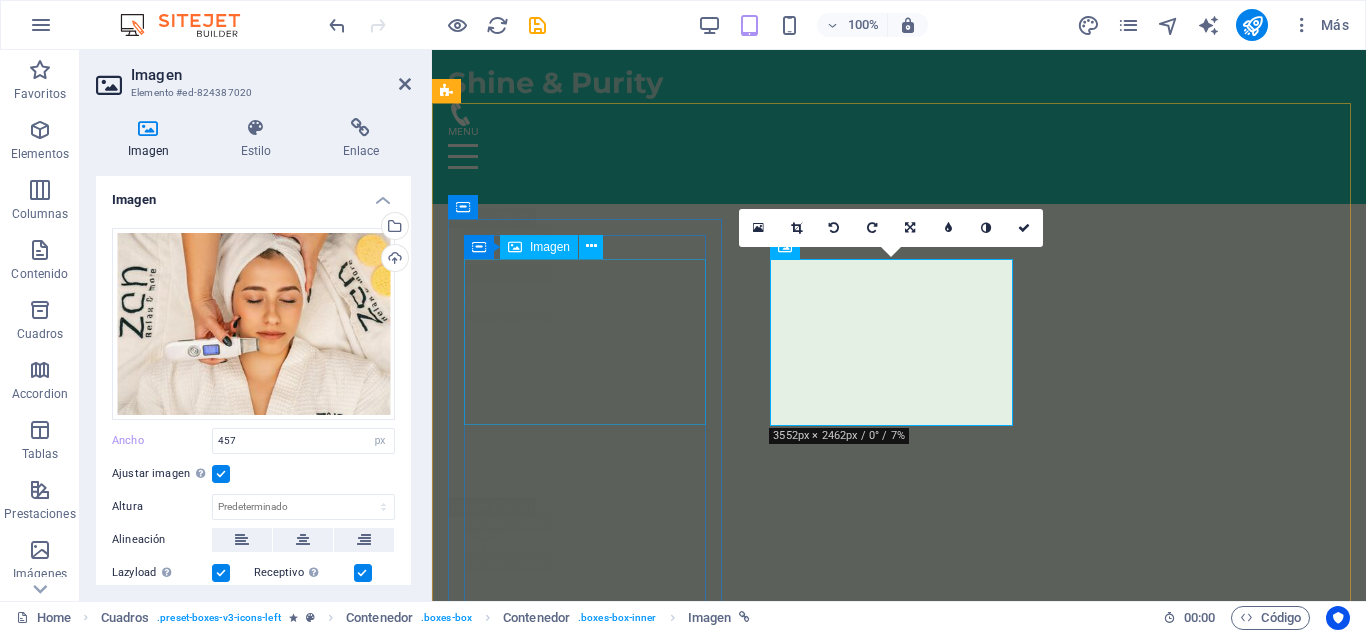 click at bounding box center [587, 7919] 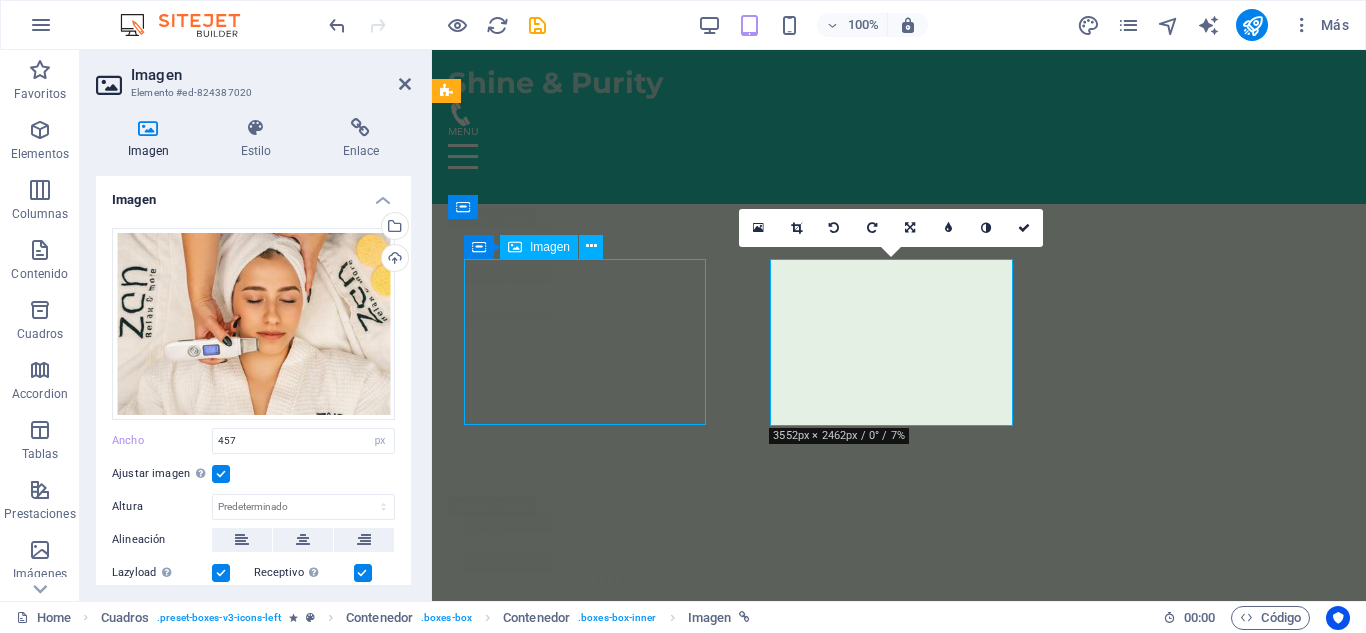 click at bounding box center (587, 8671) 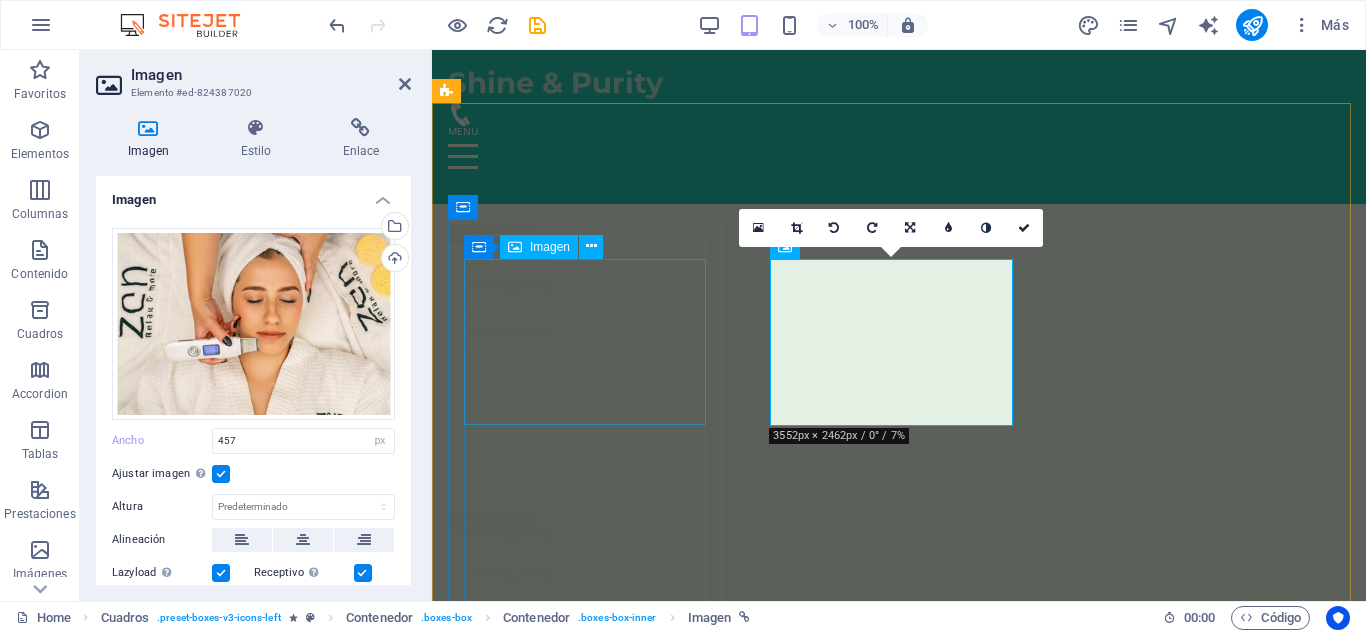 click at bounding box center (587, 7935) 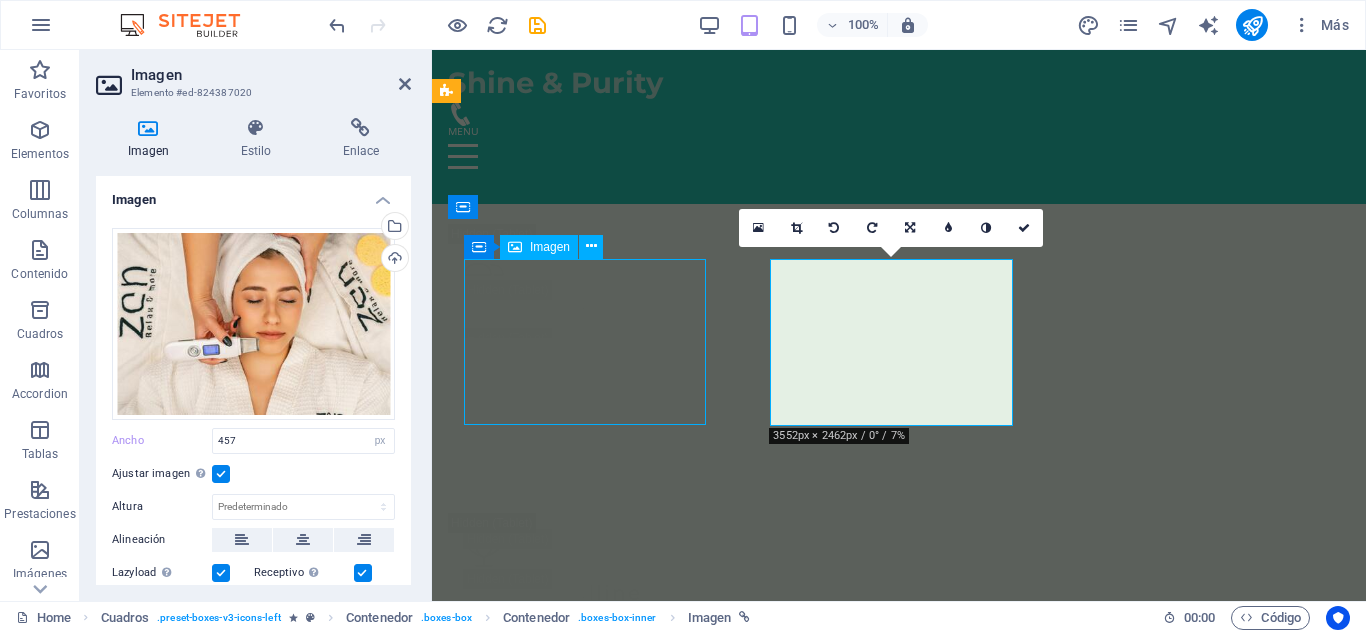 click at bounding box center [587, 7935] 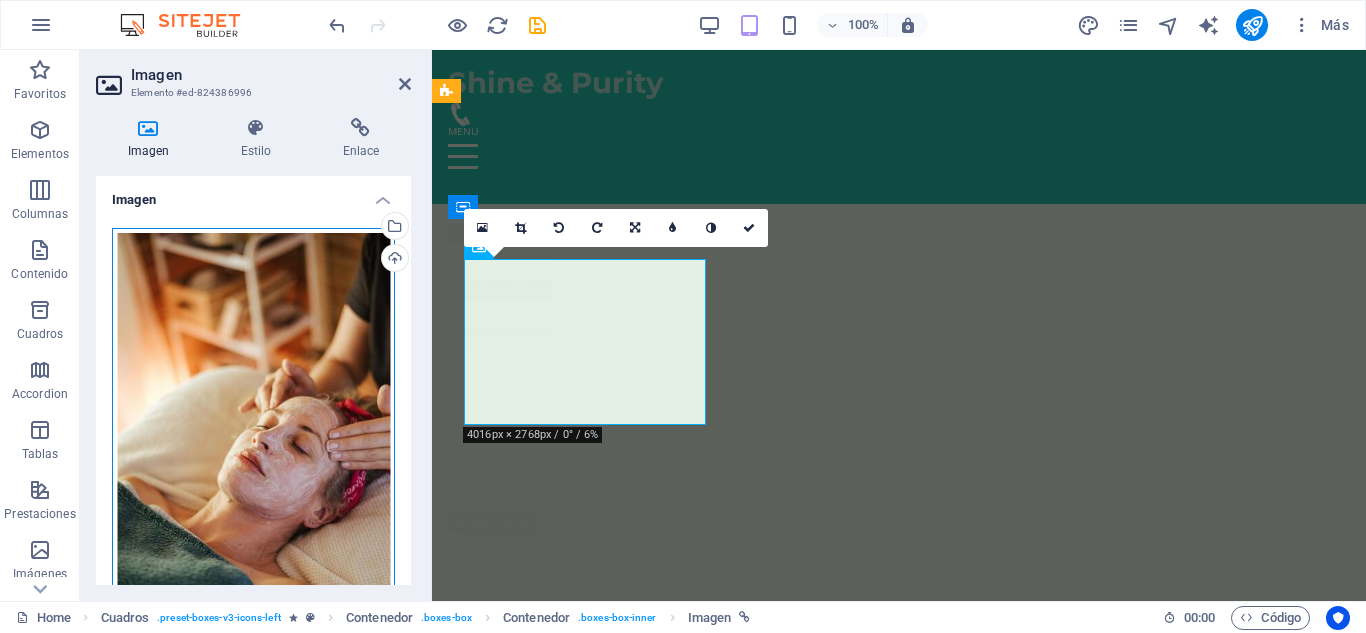 click on "Arrastra archivos aquí, haz clic para escoger archivos o  selecciona archivos de Archivos o de nuestra galería gratuita de fotos y vídeos" at bounding box center [253, 437] 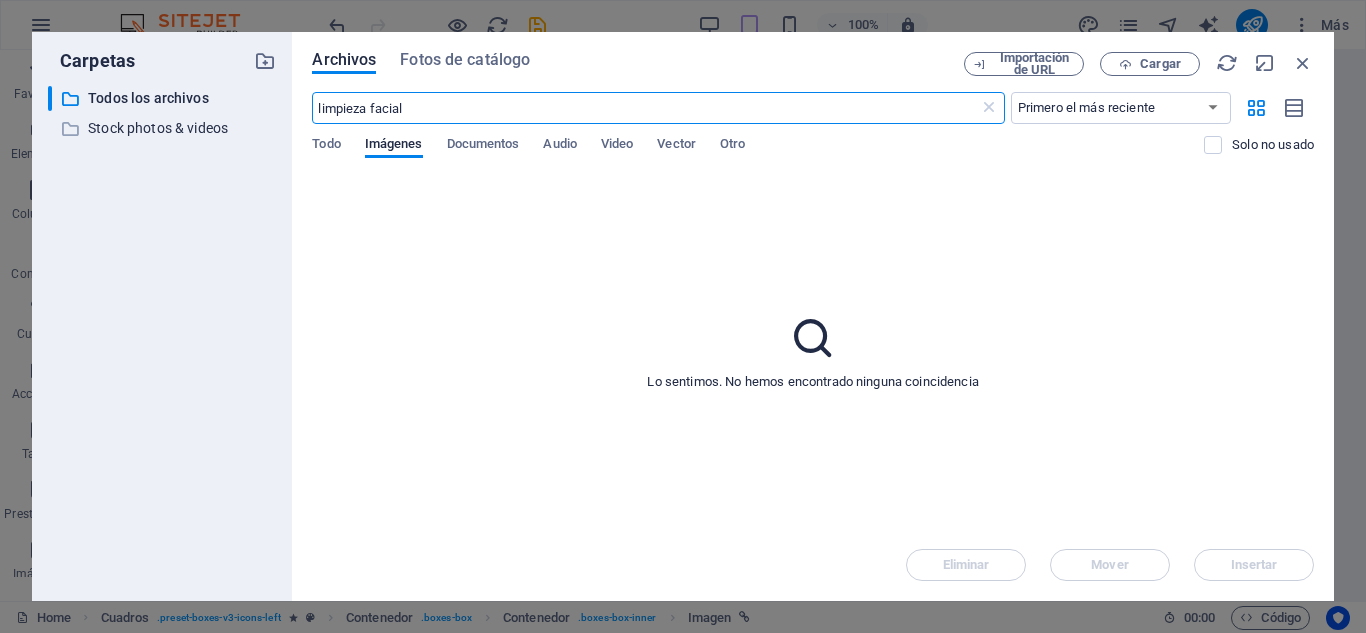 scroll, scrollTop: 7340, scrollLeft: 0, axis: vertical 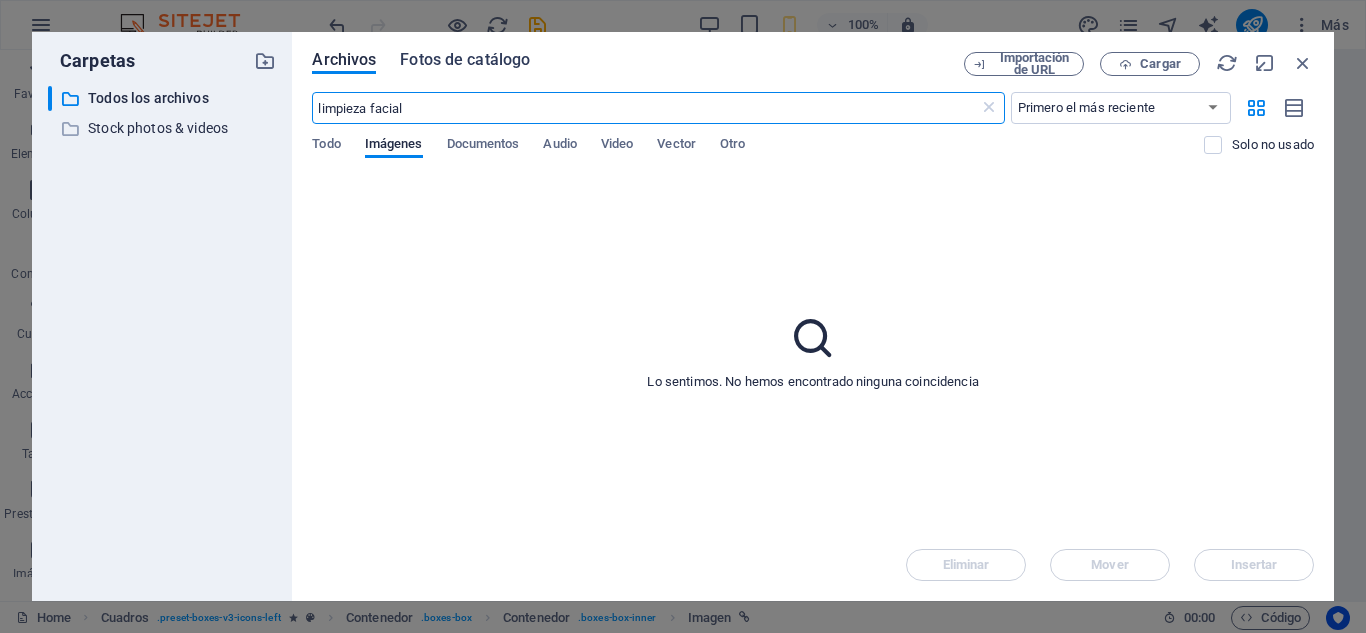 click on "Fotos de catálogo" at bounding box center [465, 60] 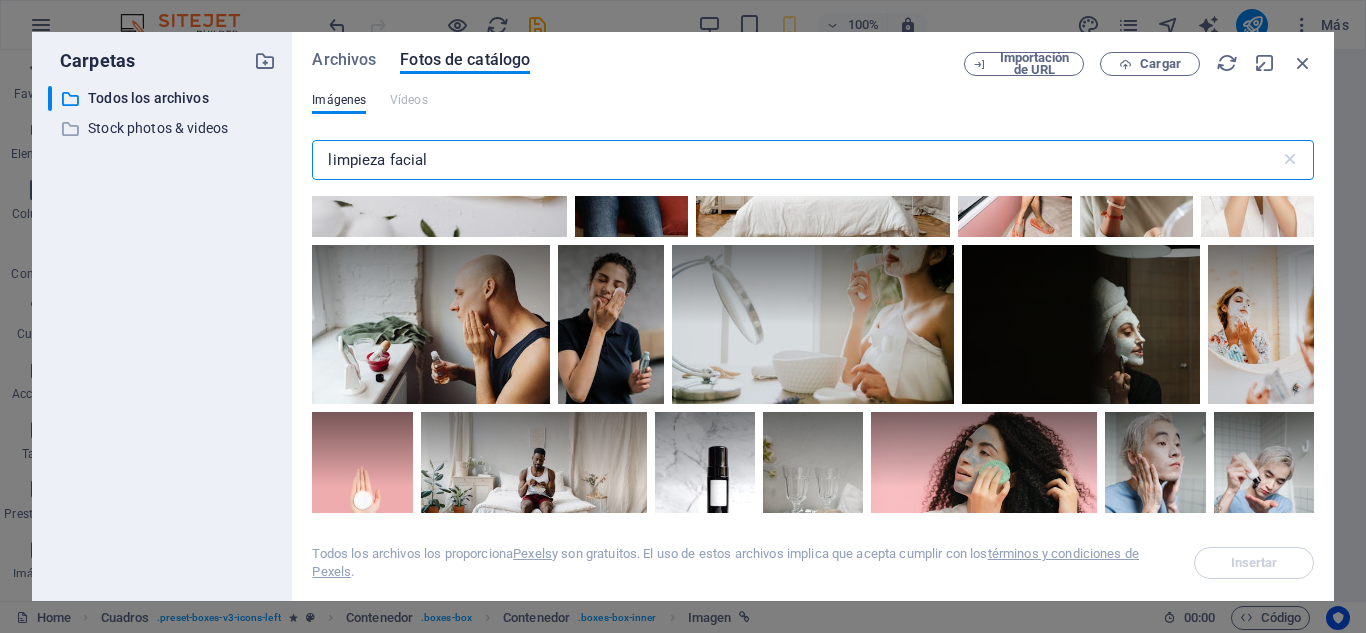 scroll, scrollTop: 3308, scrollLeft: 0, axis: vertical 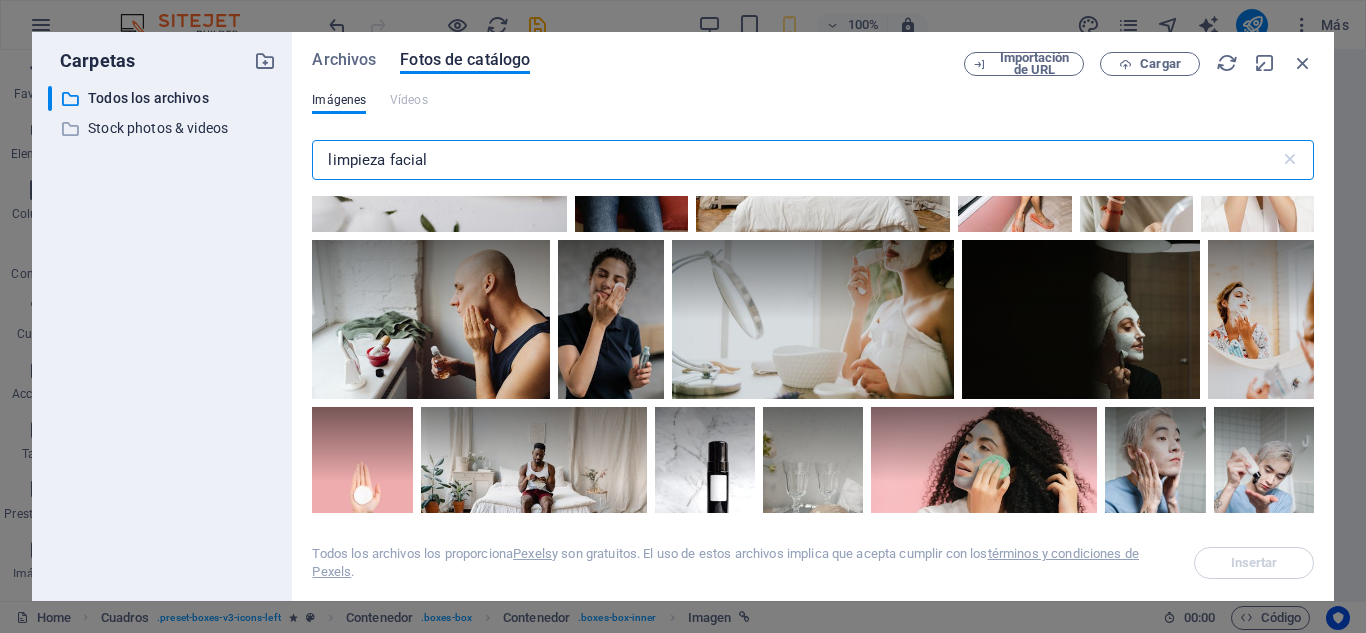 click on "limpieza facial" at bounding box center (795, 160) 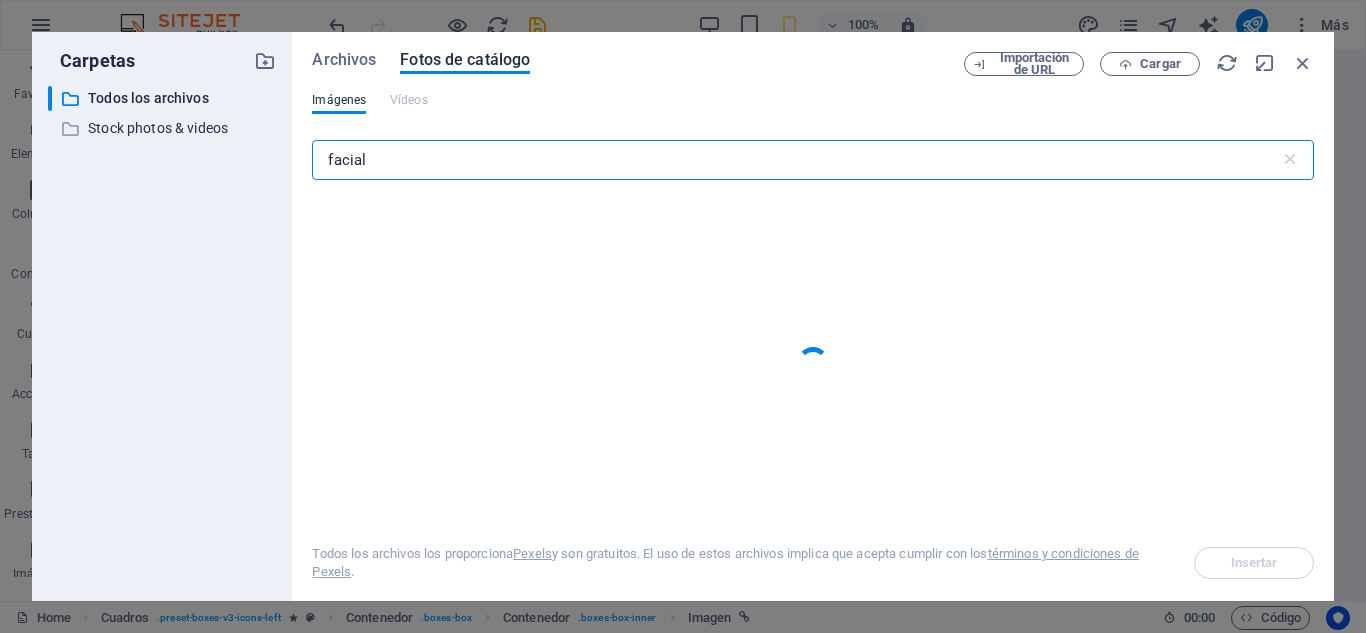 click on "facial" at bounding box center (795, 160) 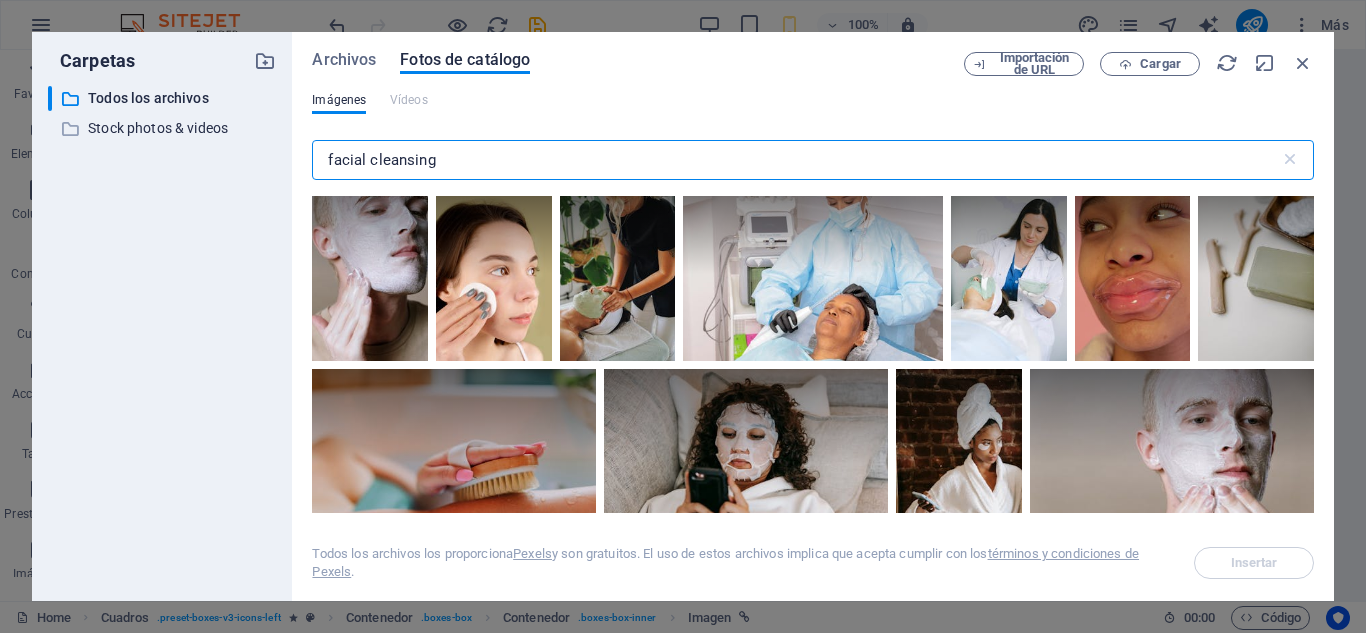 scroll, scrollTop: 825, scrollLeft: 0, axis: vertical 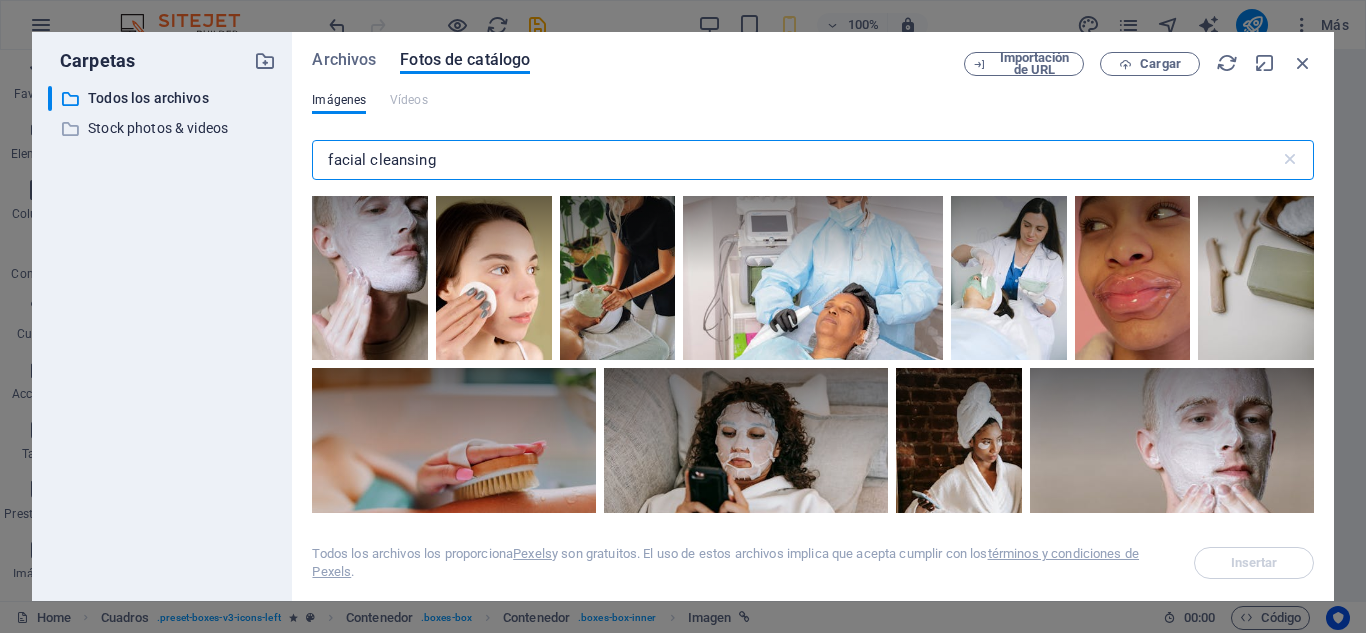 type on "facial cleansing" 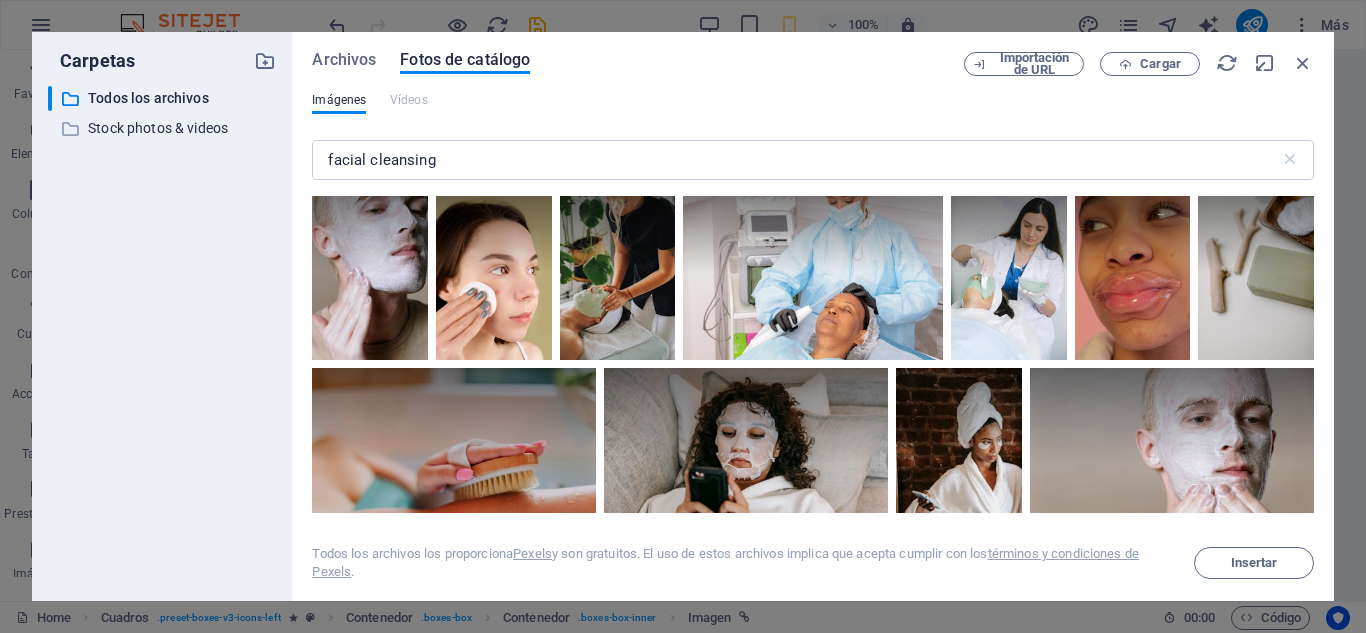 click at bounding box center (1149, 139) 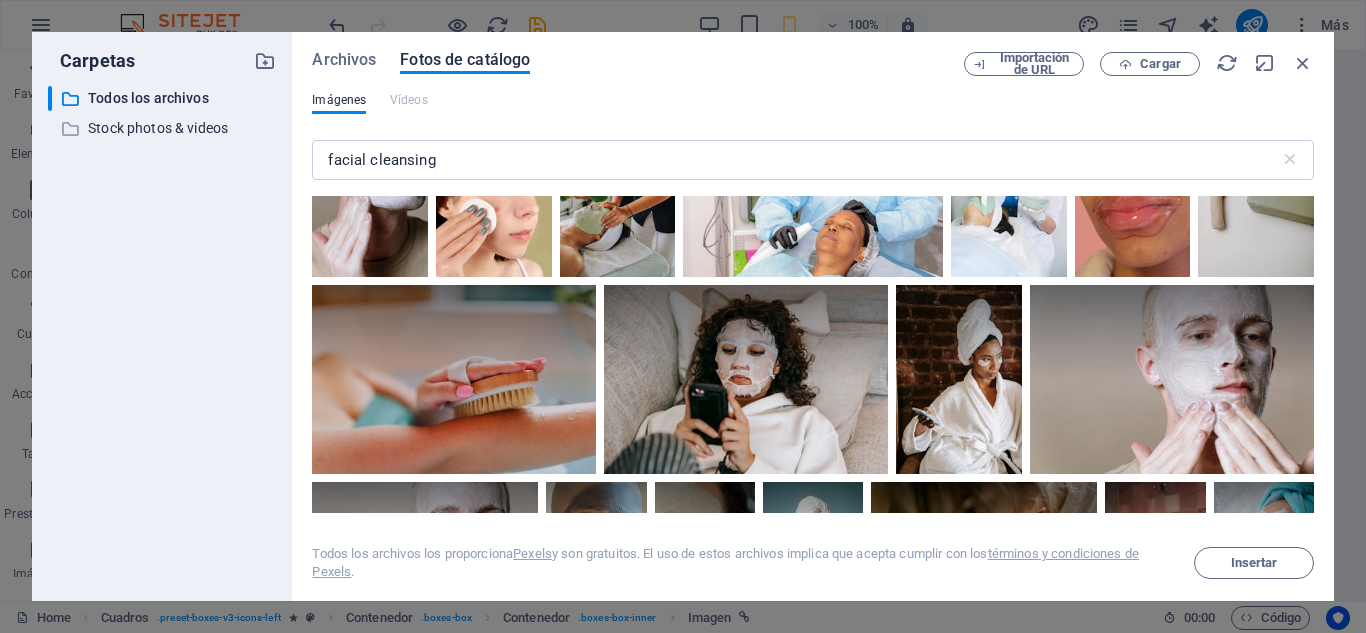 scroll, scrollTop: 913, scrollLeft: 0, axis: vertical 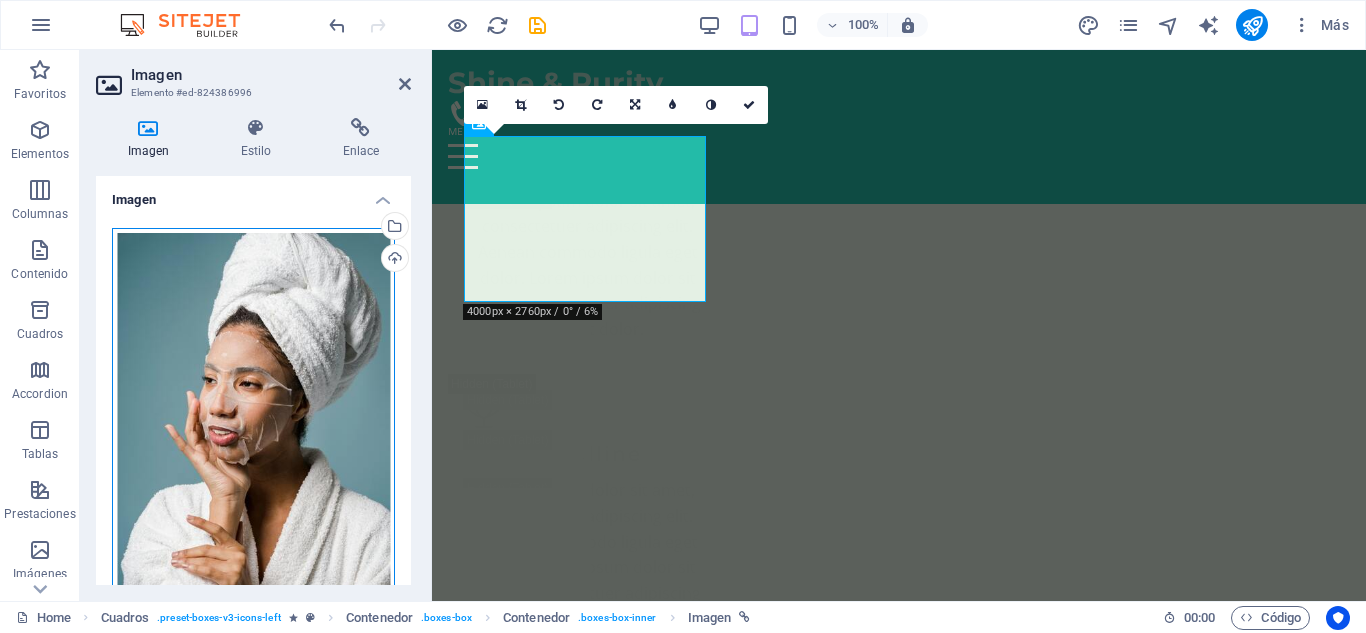 click on "Arrastra archivos aquí, haz clic para escoger archivos o  selecciona archivos de Archivos o de nuestra galería gratuita de fotos y vídeos" at bounding box center (253, 438) 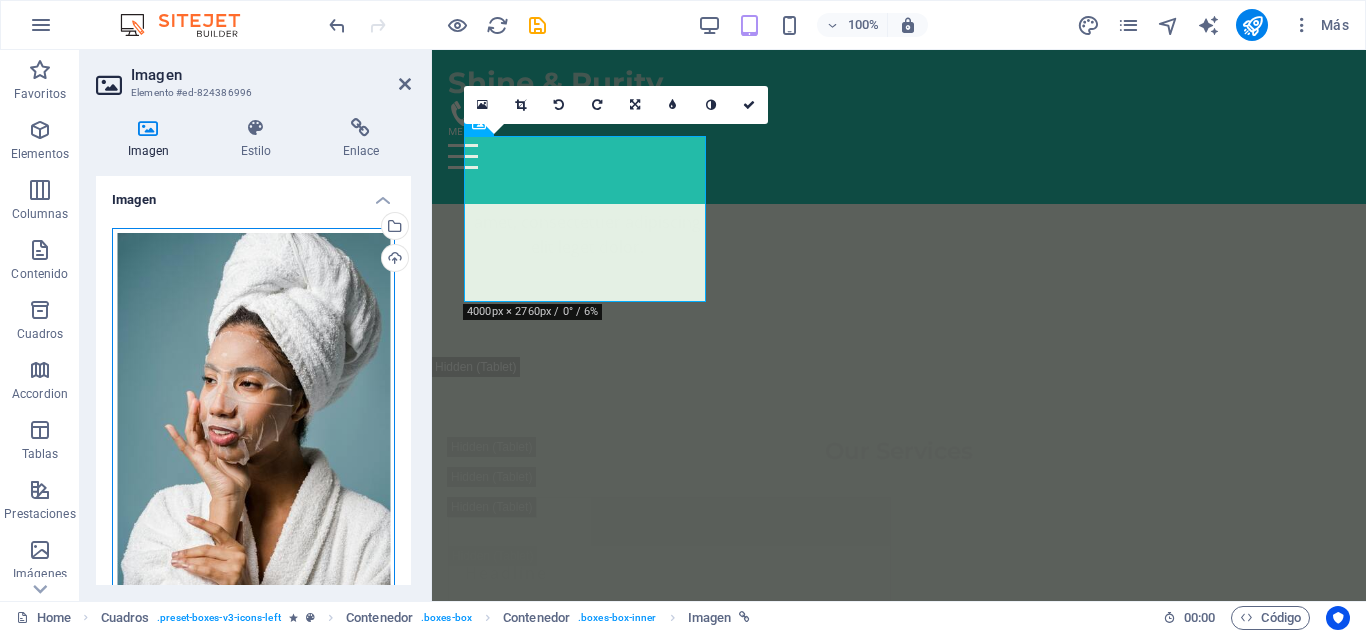 scroll, scrollTop: 7341, scrollLeft: 0, axis: vertical 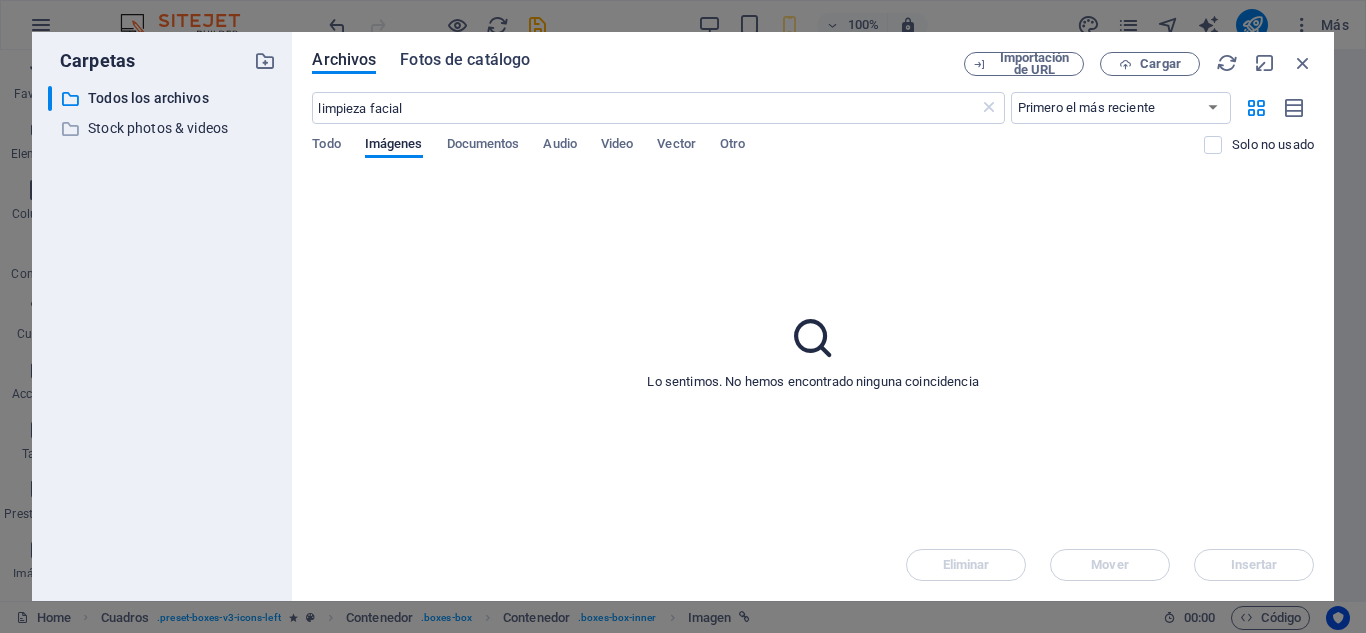 click on "Fotos de catálogo" at bounding box center (465, 60) 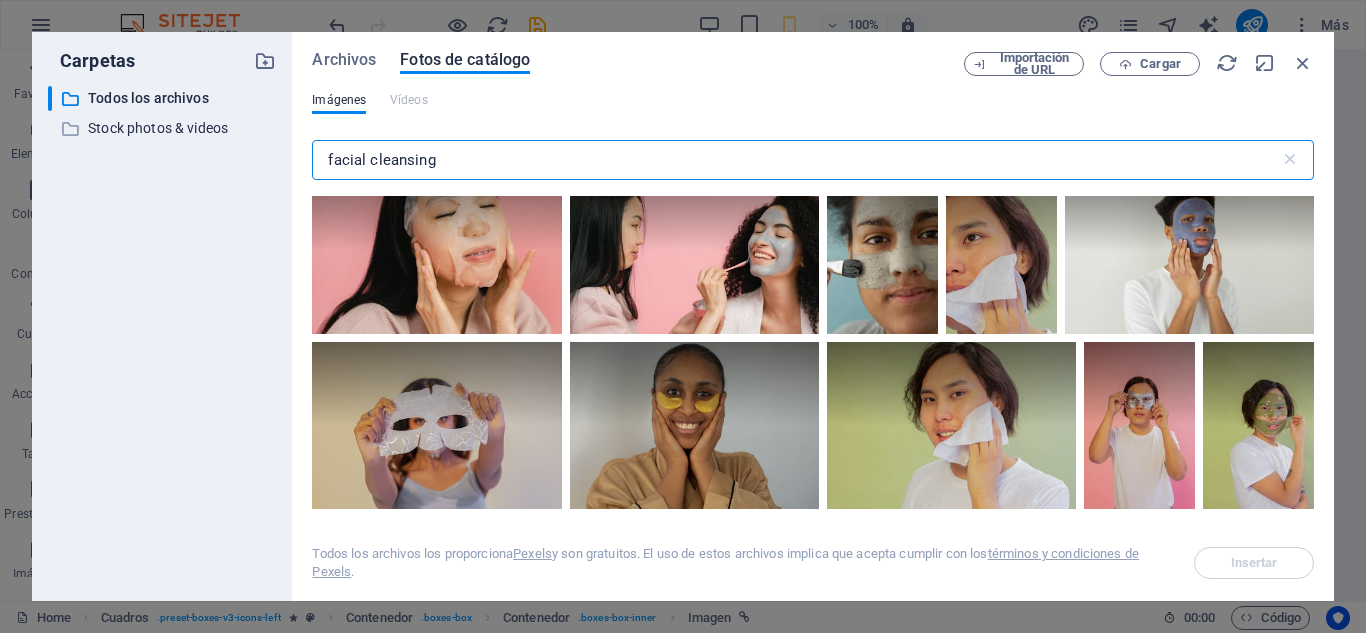 scroll, scrollTop: 4280, scrollLeft: 0, axis: vertical 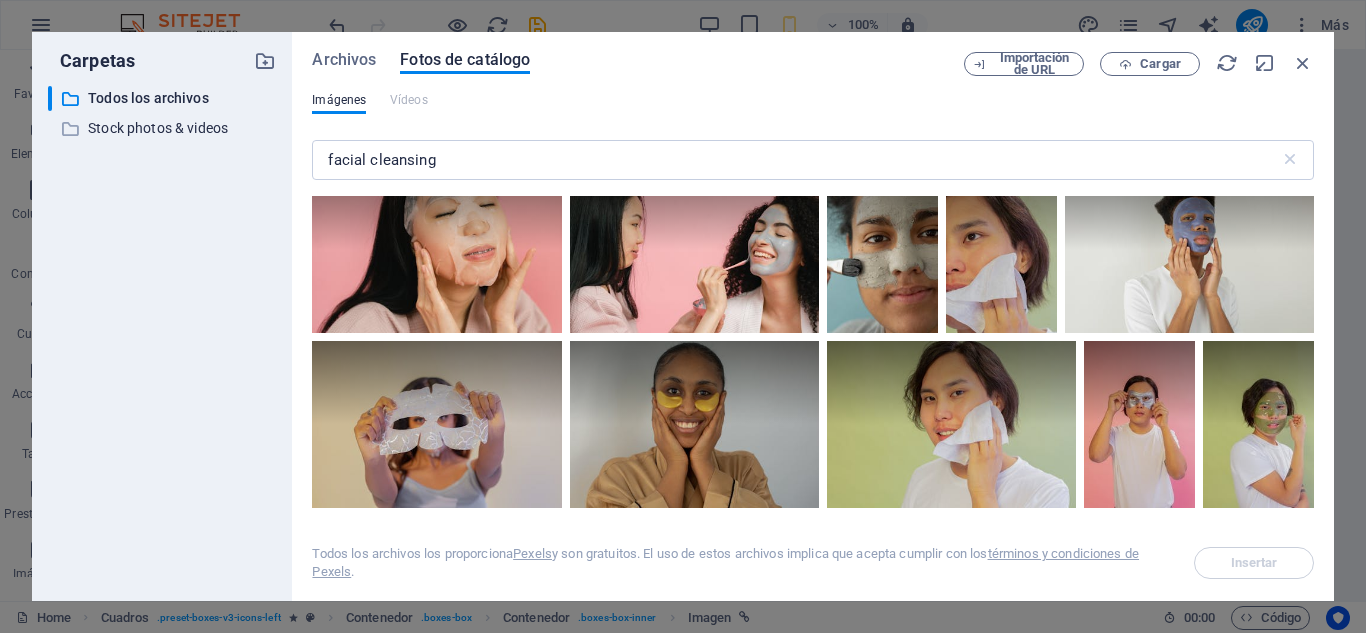 click at bounding box center [584, -115] 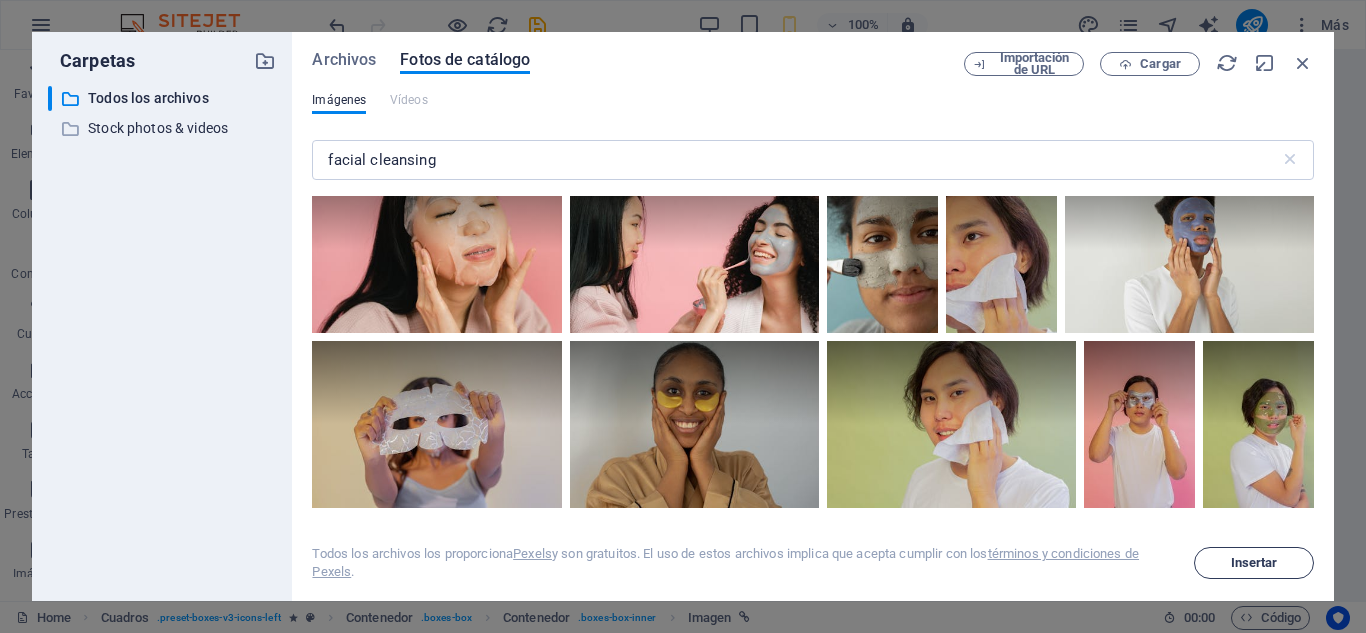 click on "Insertar" at bounding box center (1254, 563) 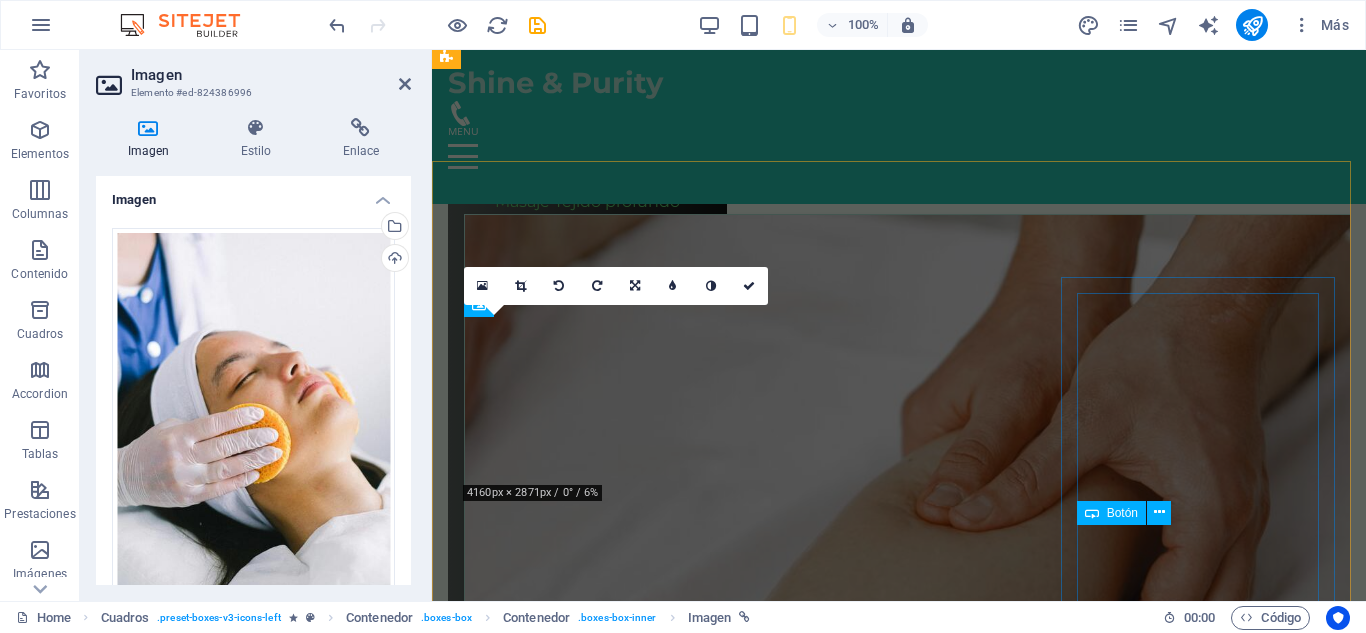 scroll, scrollTop: 4588, scrollLeft: 0, axis: vertical 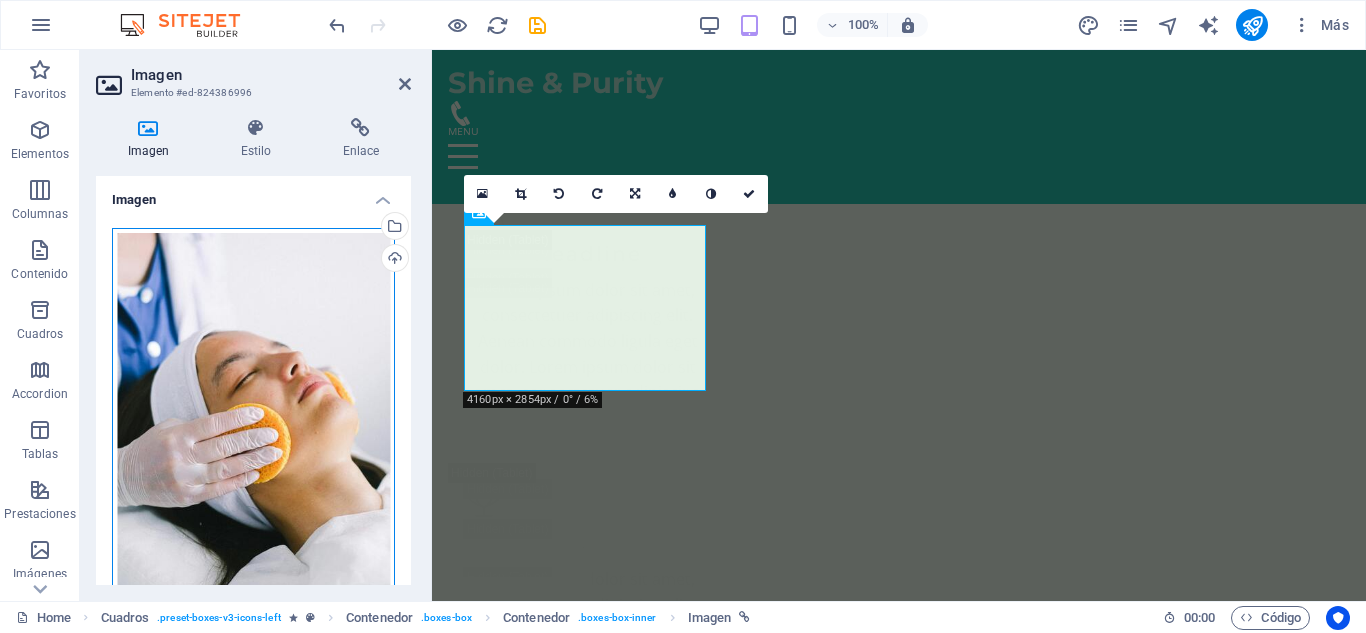 click on "Arrastra archivos aquí, haz clic para escoger archivos o  selecciona archivos de Archivos o de nuestra galería gratuita de fotos y vídeos" at bounding box center (253, 438) 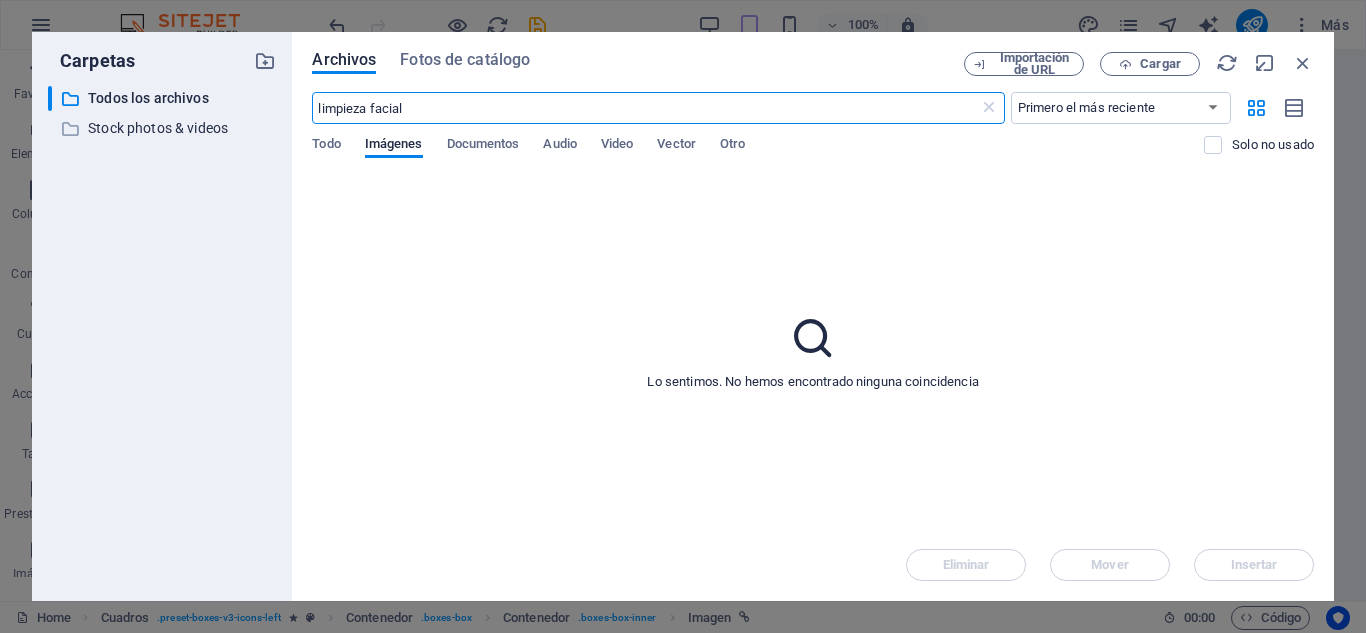 scroll, scrollTop: 7341, scrollLeft: 0, axis: vertical 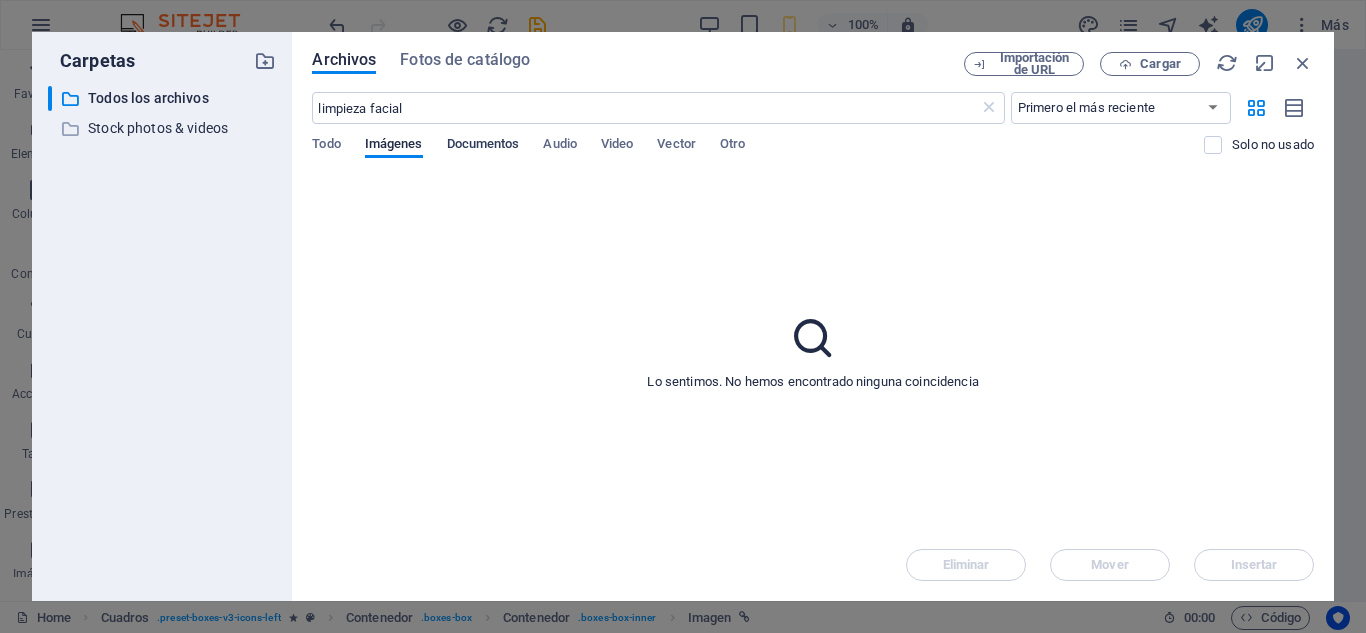 click on "Documentos" at bounding box center [483, 146] 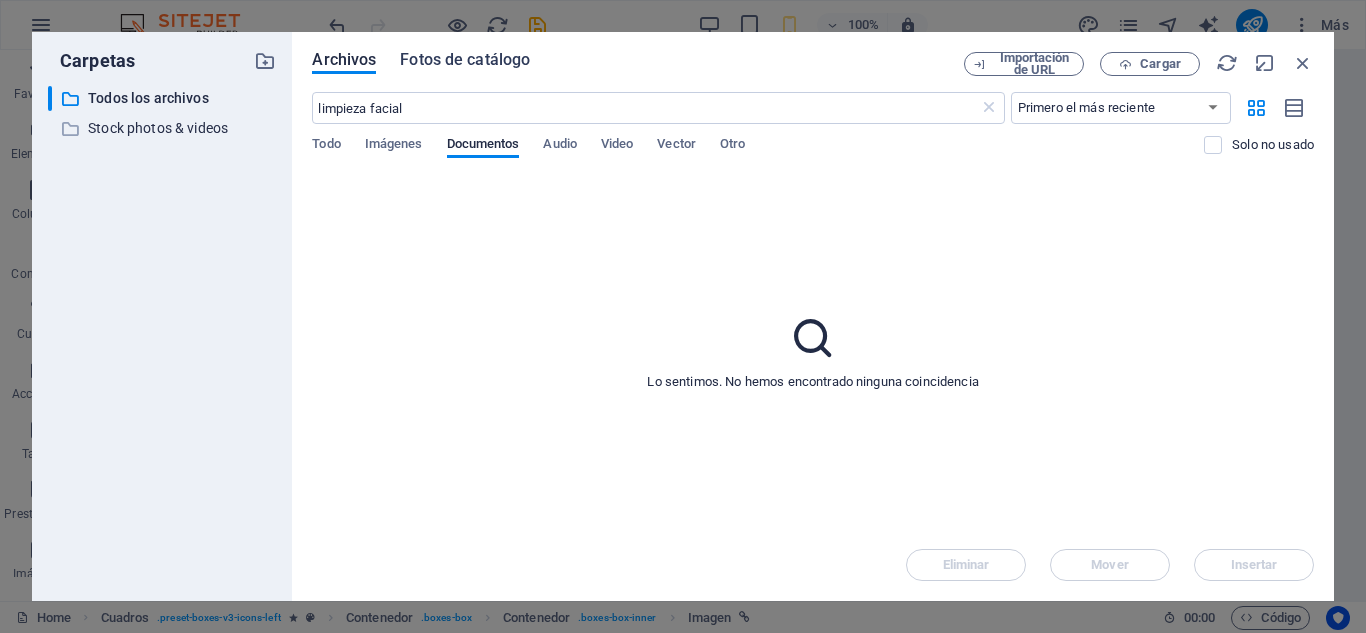 click on "Fotos de catálogo" at bounding box center [465, 60] 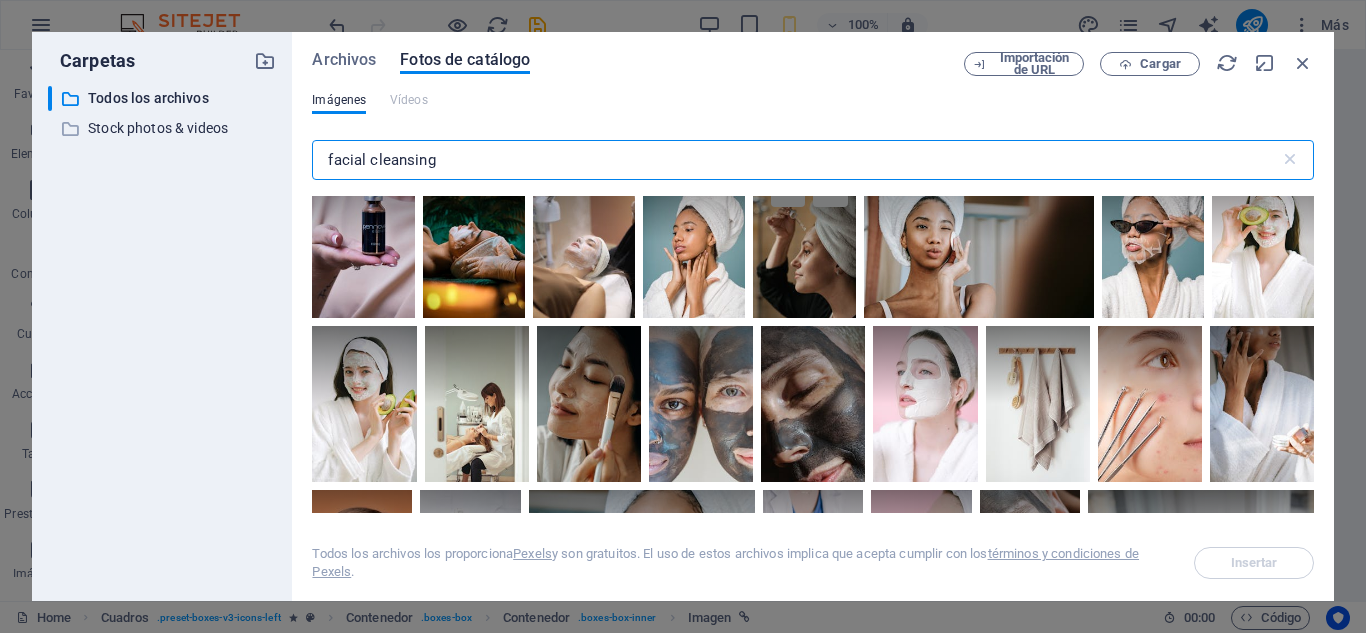 scroll, scrollTop: 55, scrollLeft: 0, axis: vertical 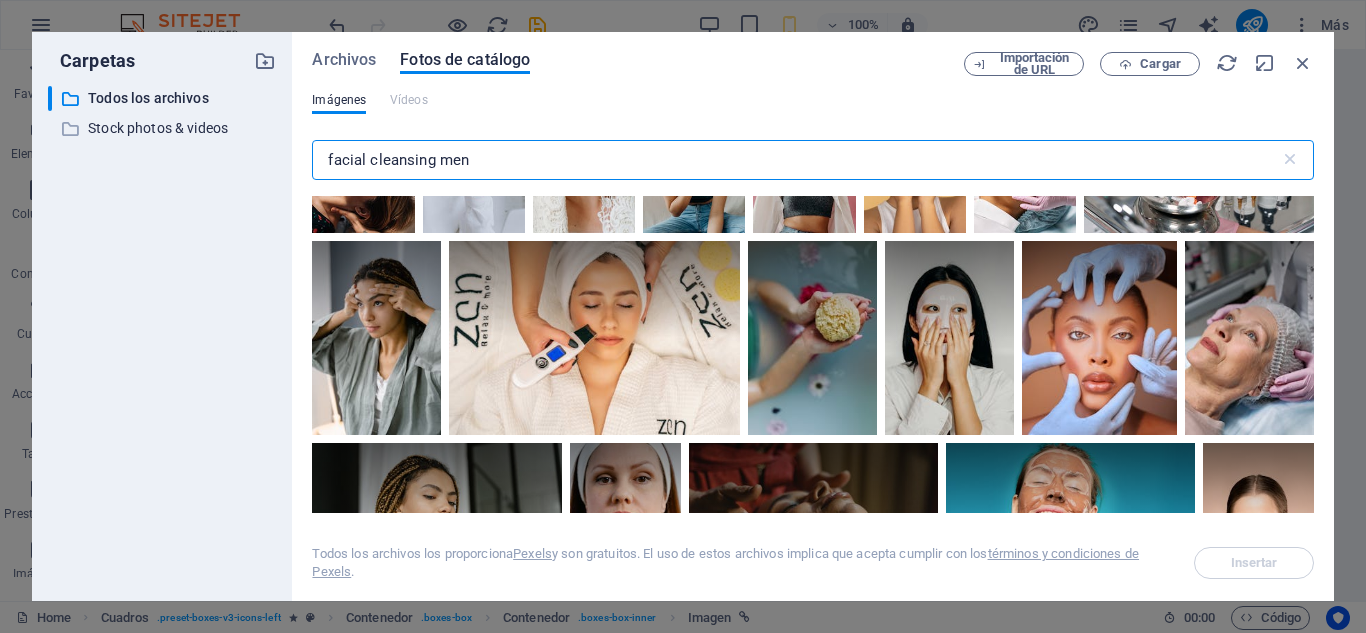 click on "facial cleansing men" at bounding box center [795, 160] 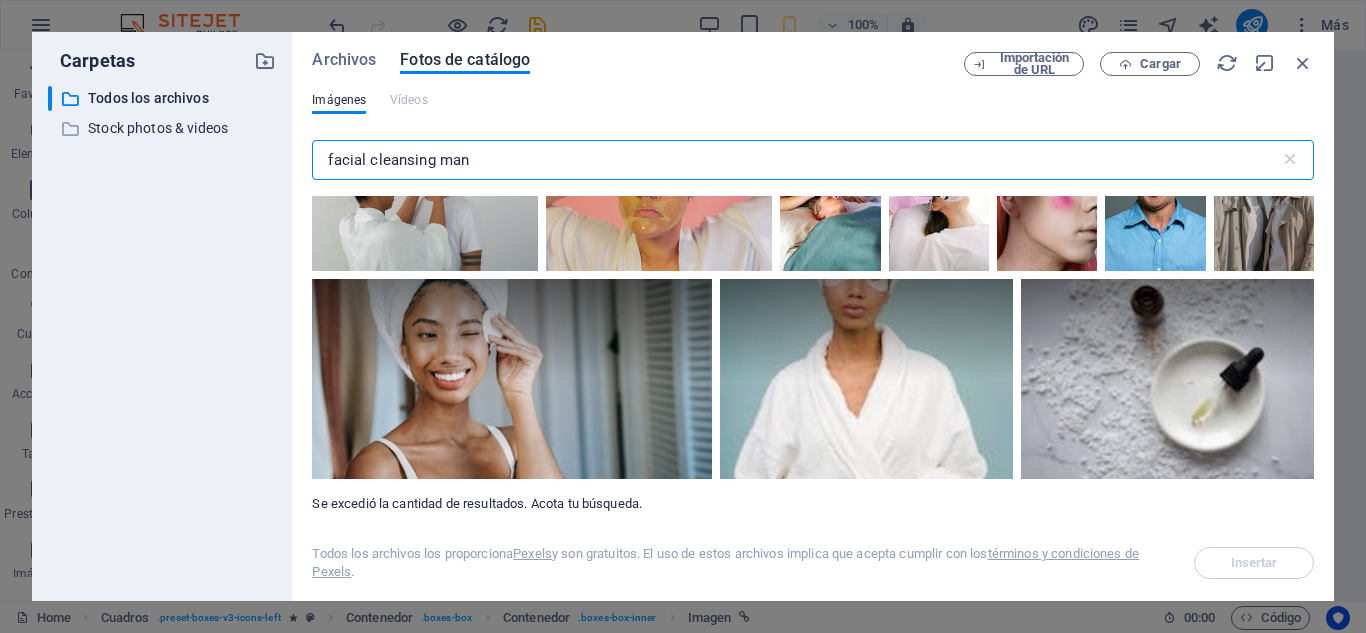 scroll, scrollTop: 13469, scrollLeft: 0, axis: vertical 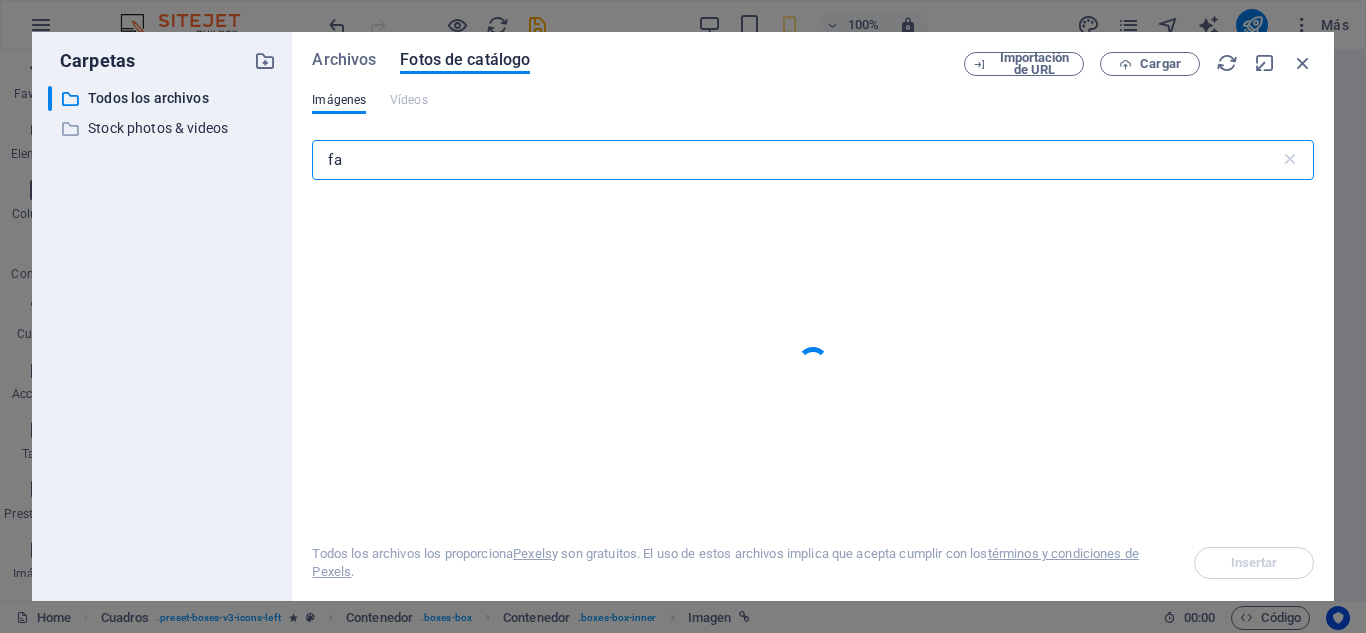 type on "f" 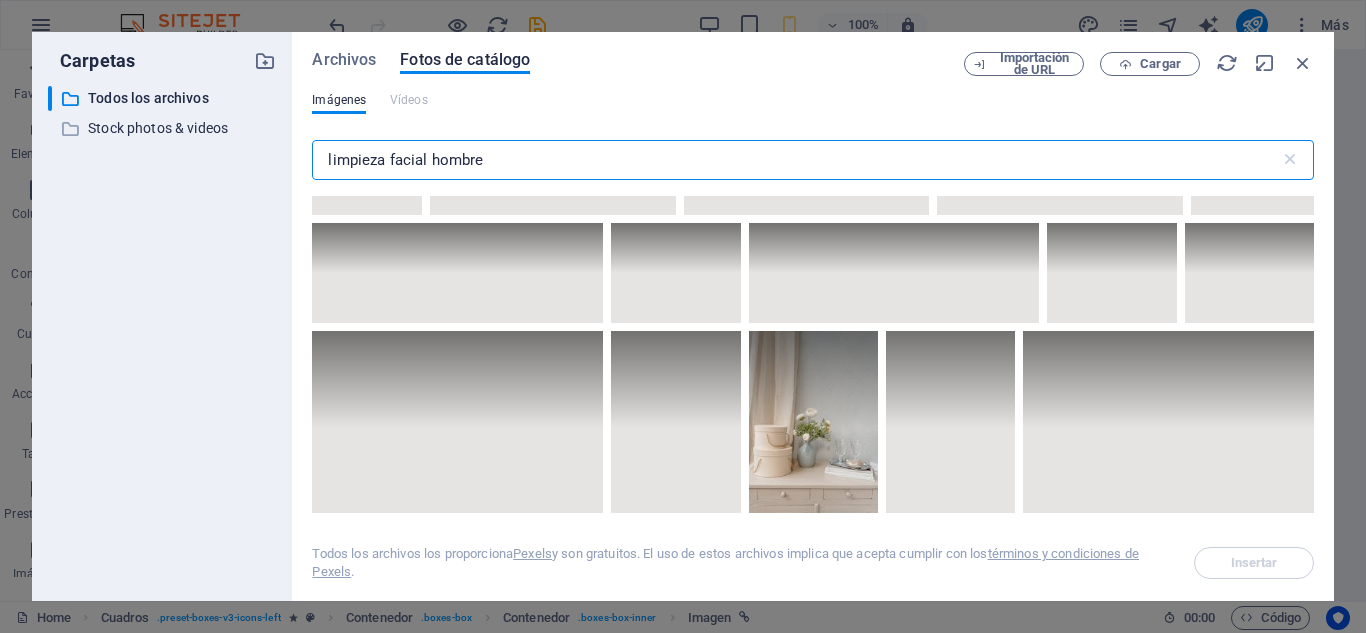 scroll, scrollTop: 9285, scrollLeft: 0, axis: vertical 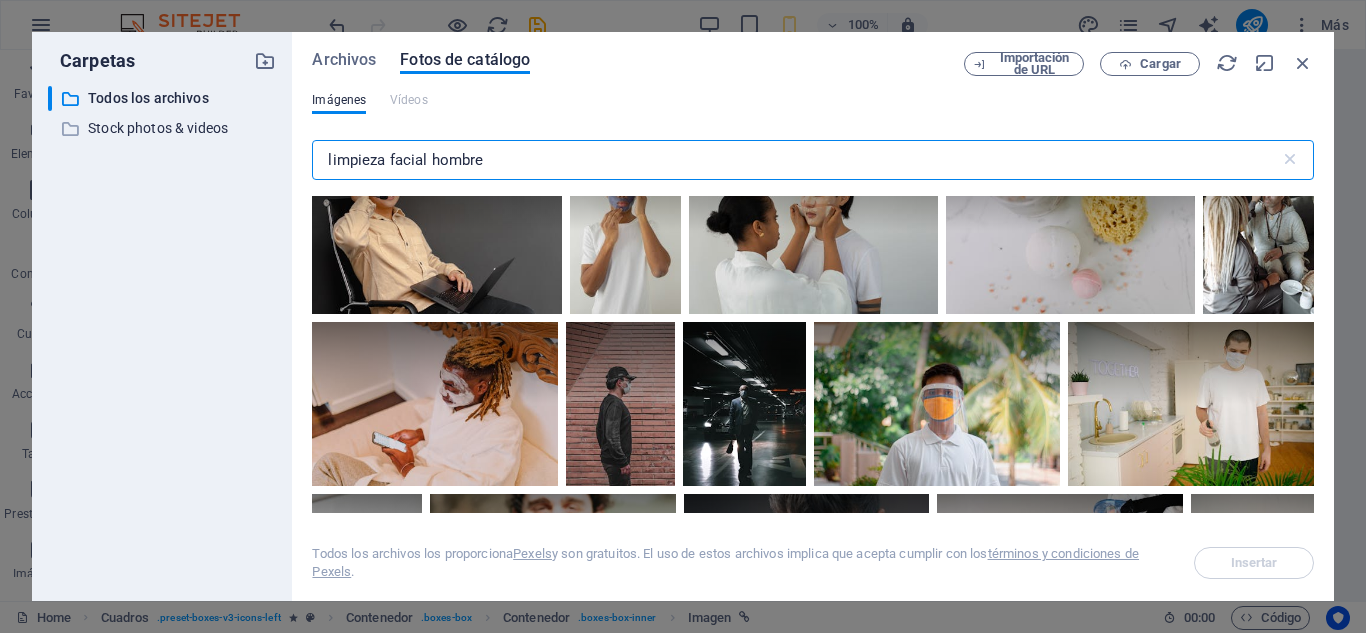 click on "limpieza facial hombre" at bounding box center [795, 160] 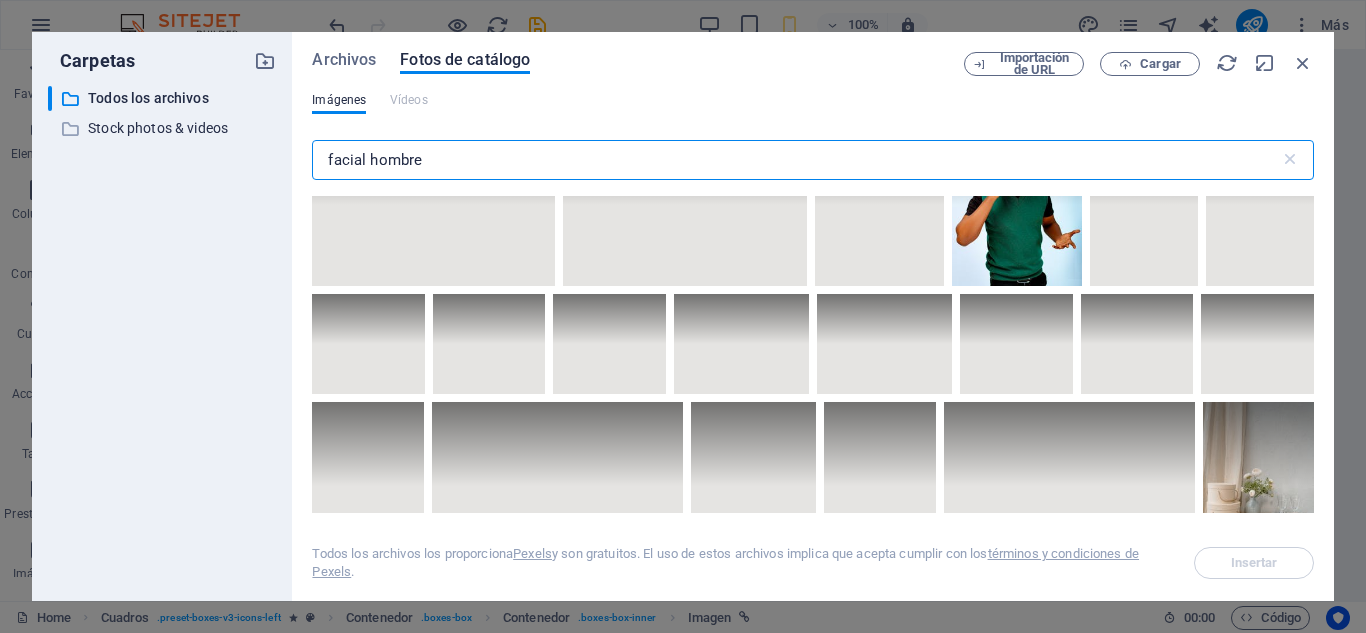 scroll, scrollTop: 6198, scrollLeft: 0, axis: vertical 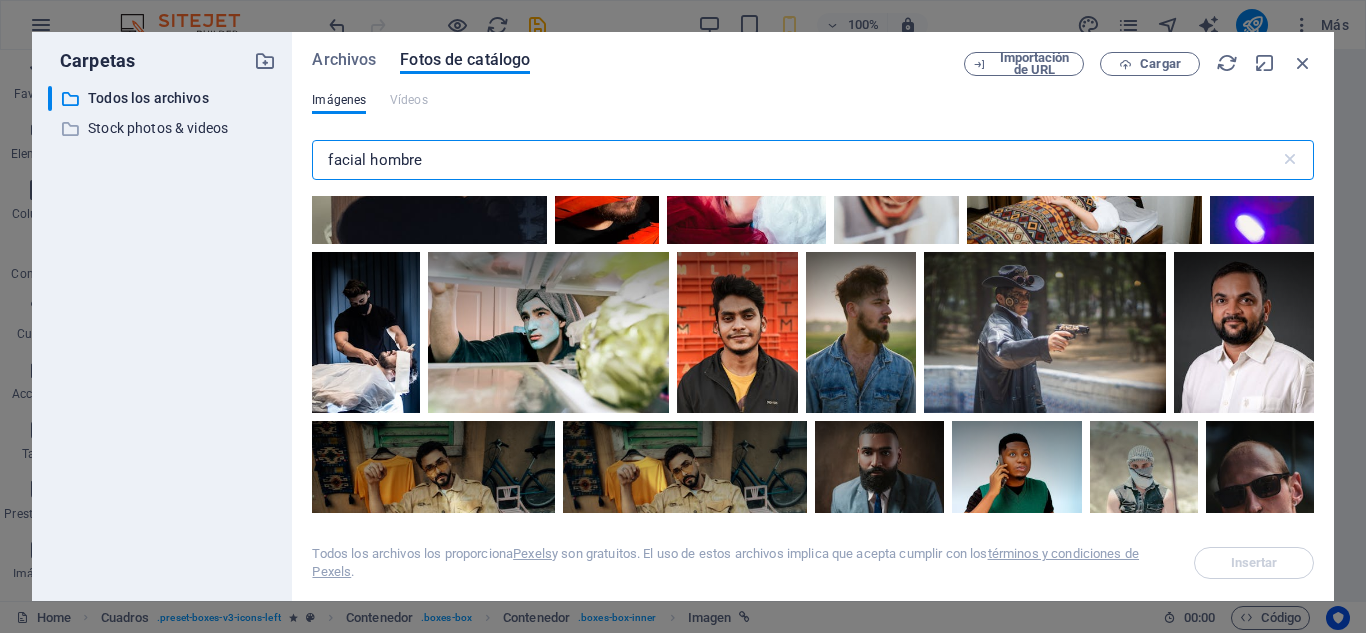 type on "facial hombre" 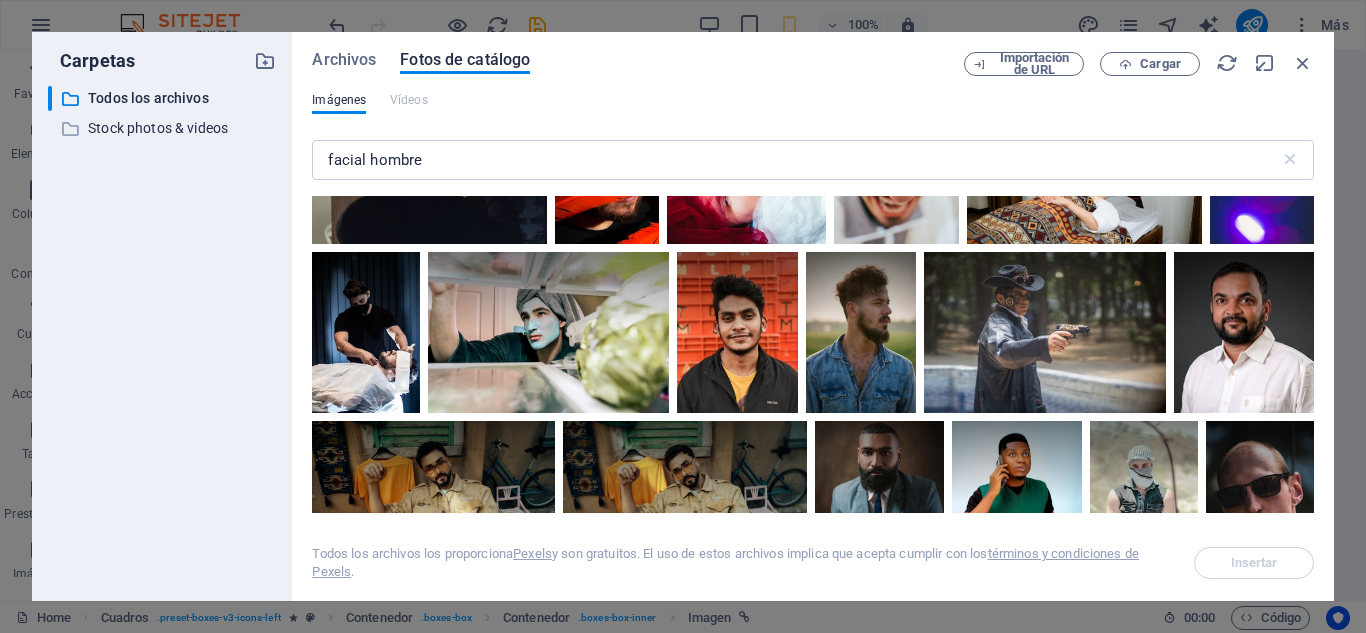 click at bounding box center [454, -62] 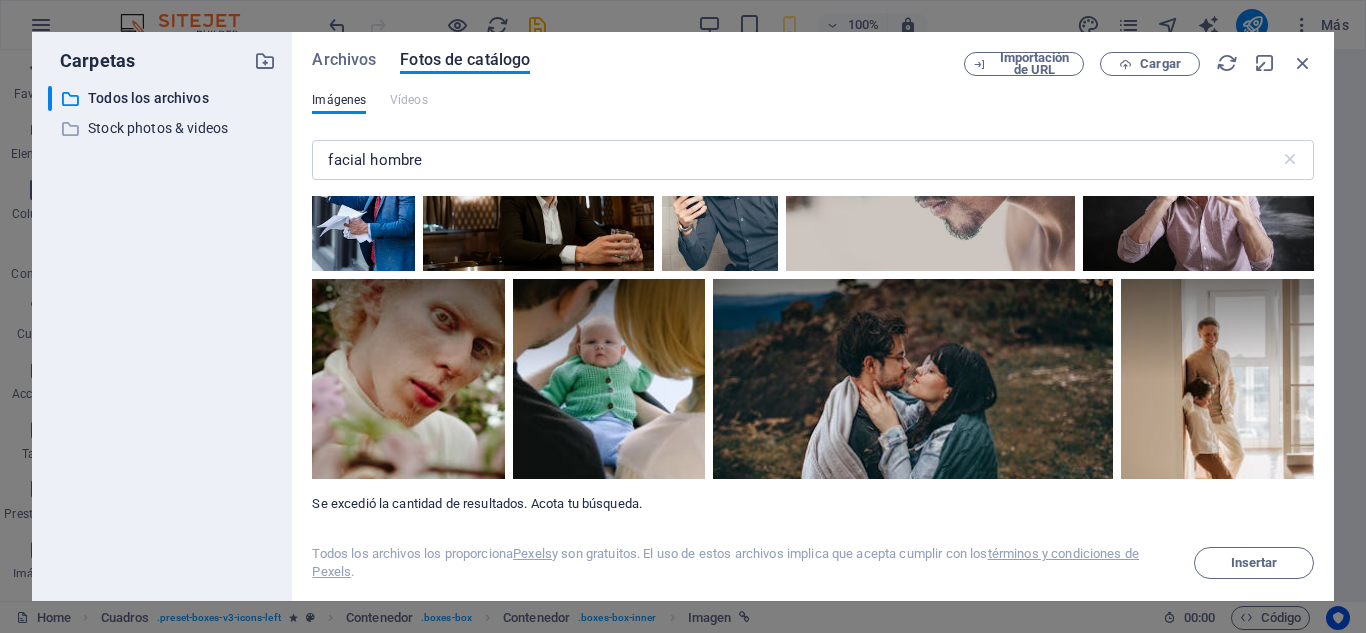 scroll, scrollTop: 14488, scrollLeft: 0, axis: vertical 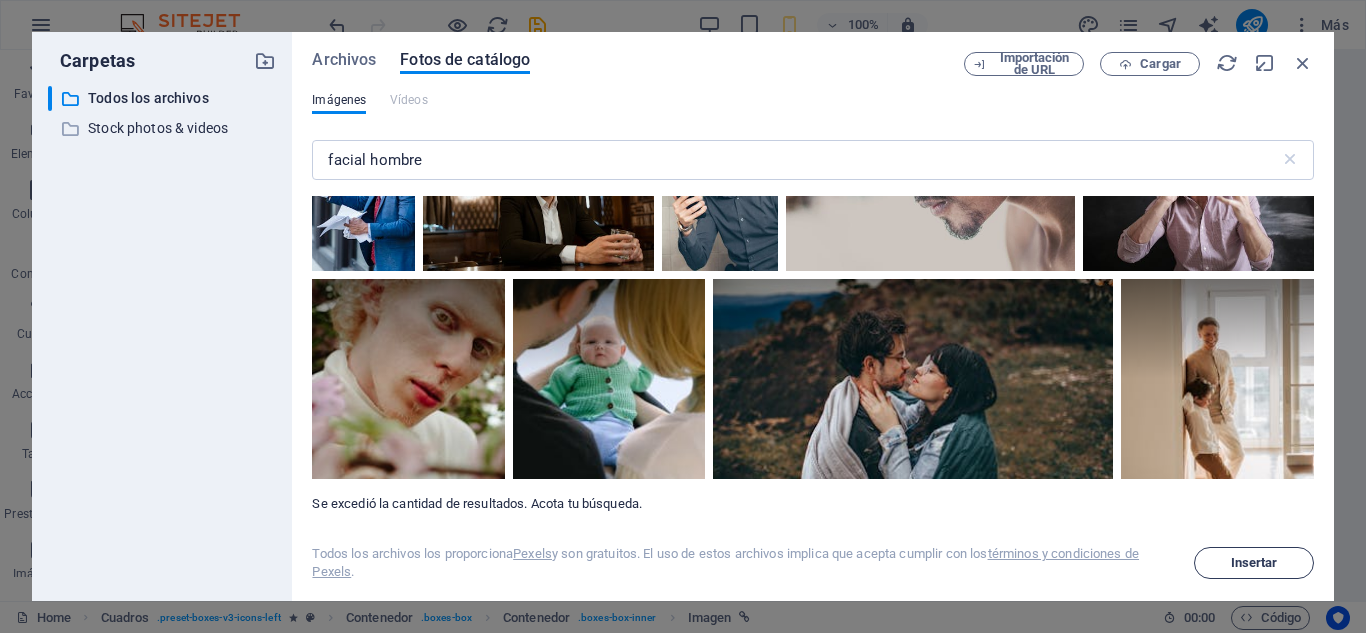 click on "Insertar" at bounding box center [1254, 563] 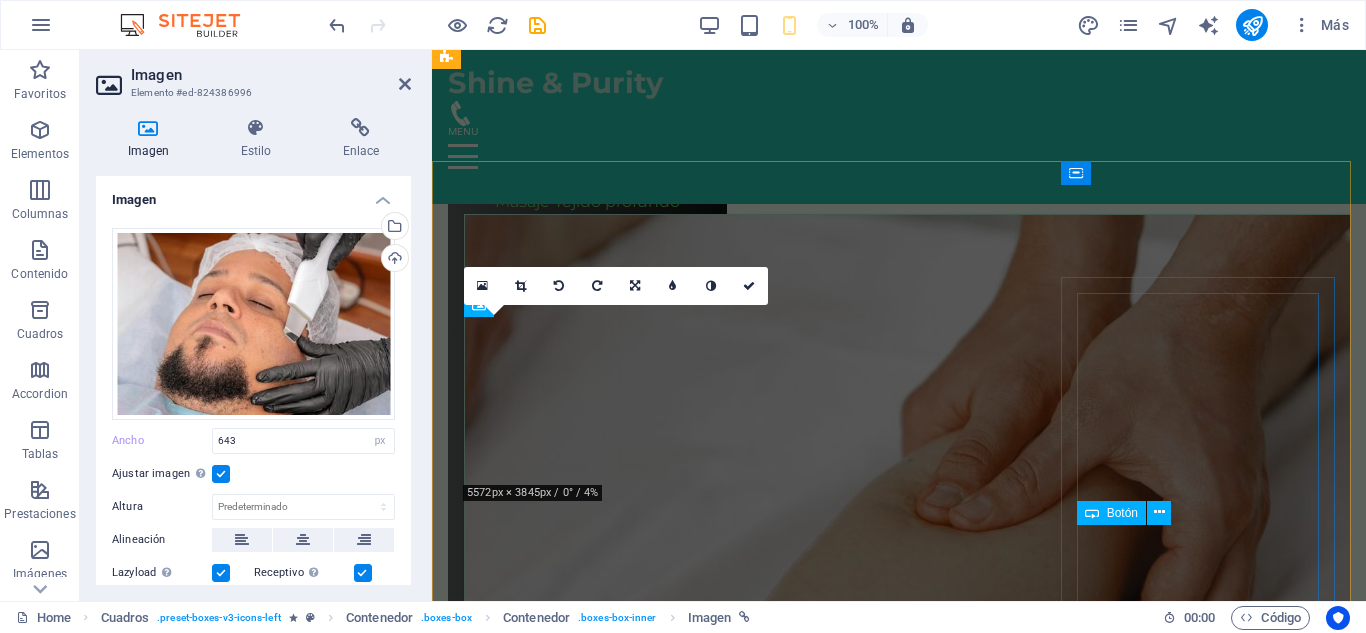 scroll, scrollTop: 4588, scrollLeft: 0, axis: vertical 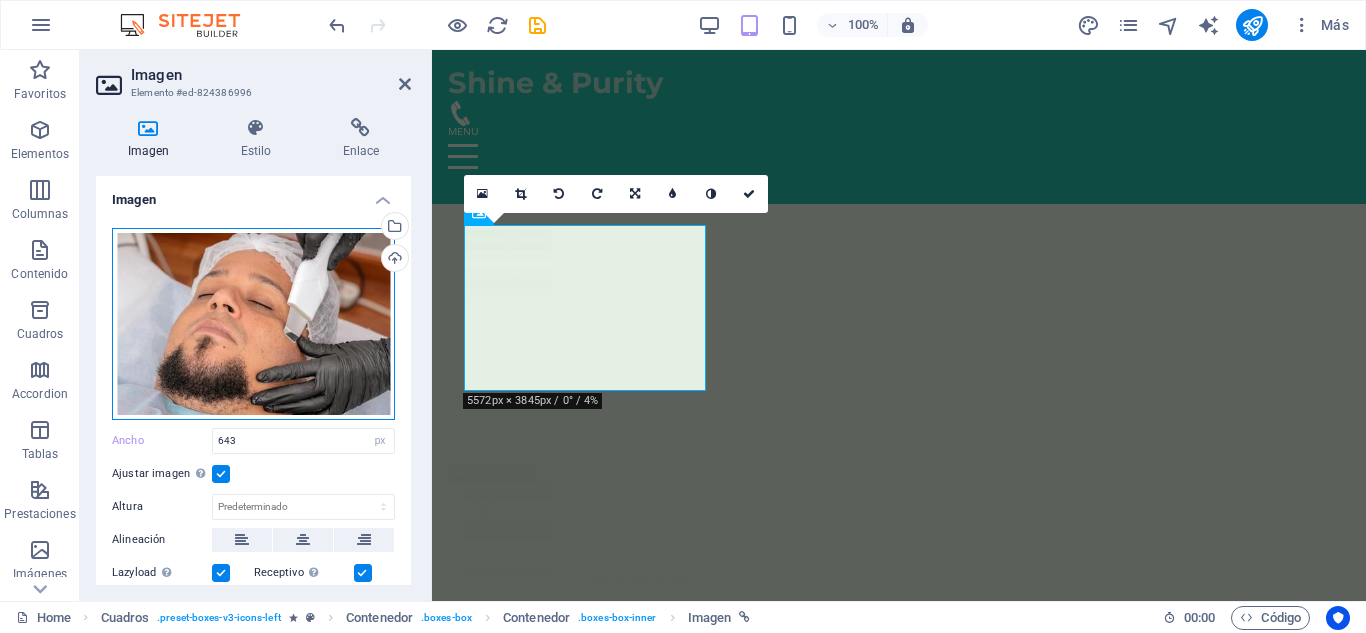 click on "Arrastra archivos aquí, haz clic para escoger archivos o  selecciona archivos de Archivos o de nuestra galería gratuita de fotos y vídeos" at bounding box center (253, 324) 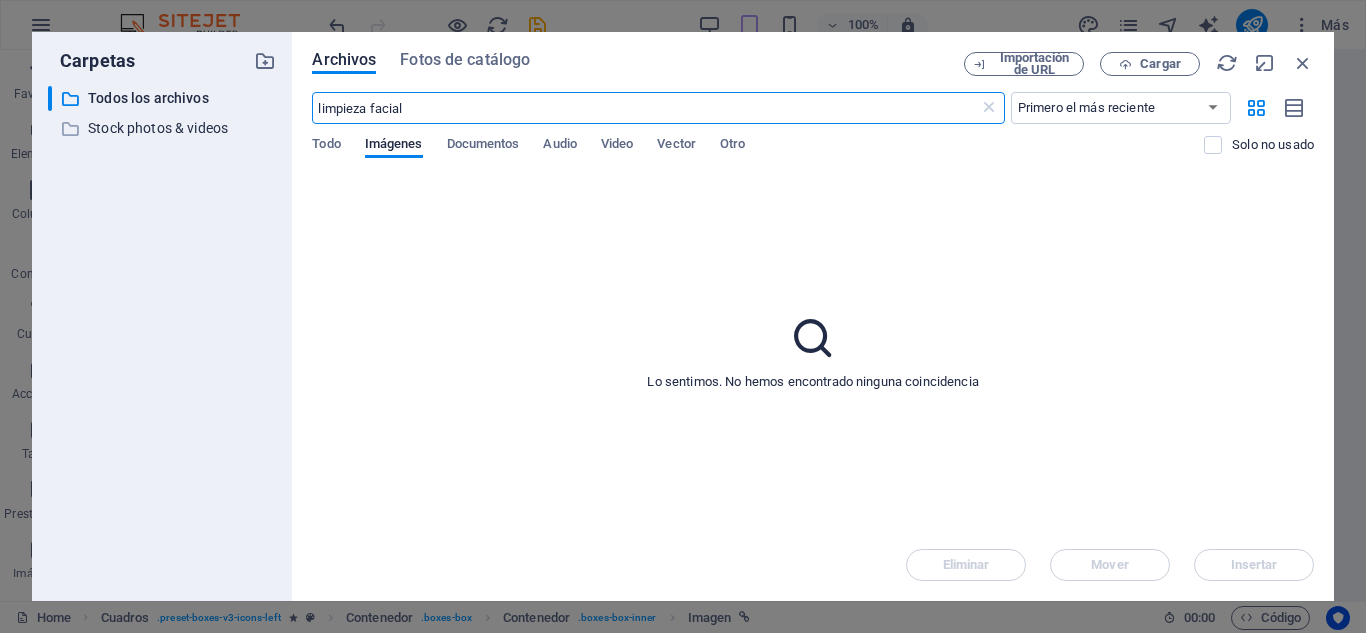 scroll, scrollTop: 7341, scrollLeft: 0, axis: vertical 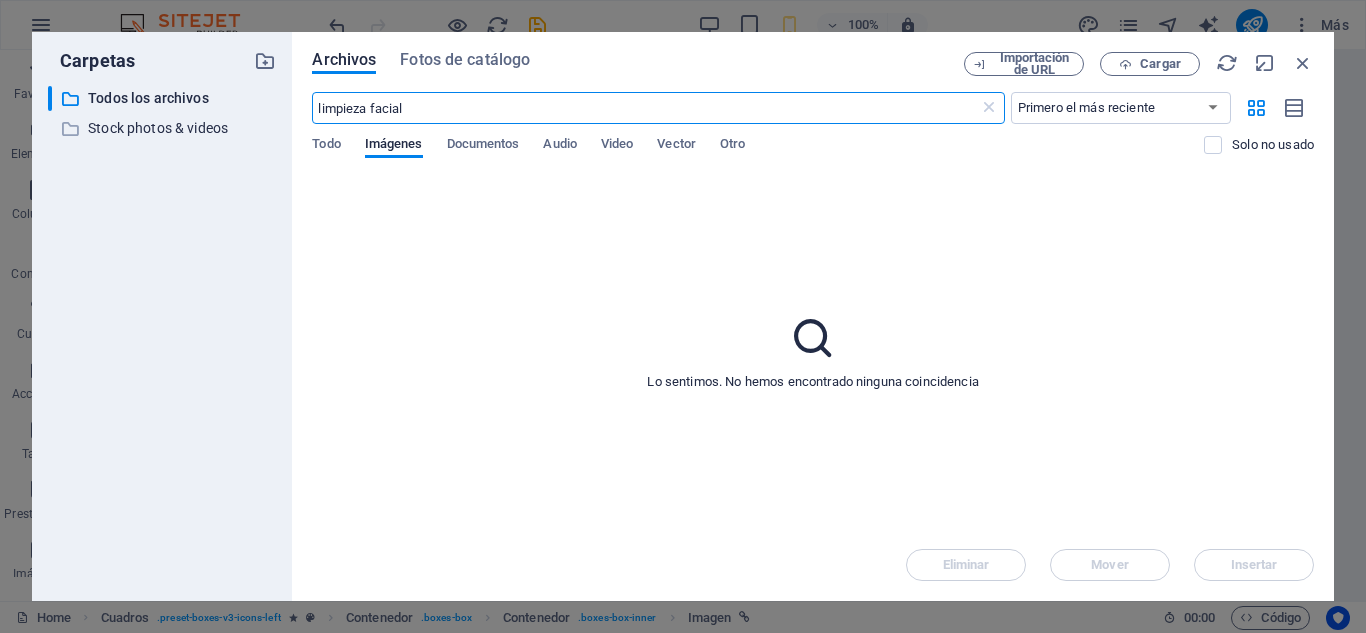 click on "limpieza facial" at bounding box center (645, 108) 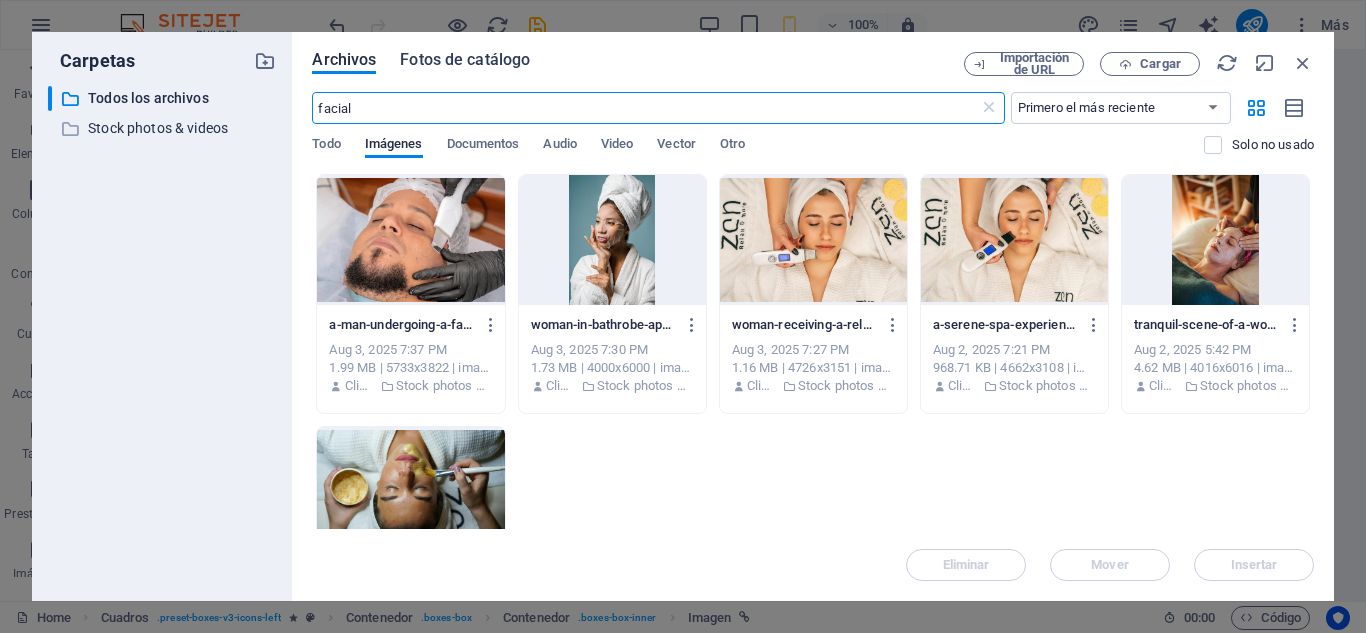 type on "facial" 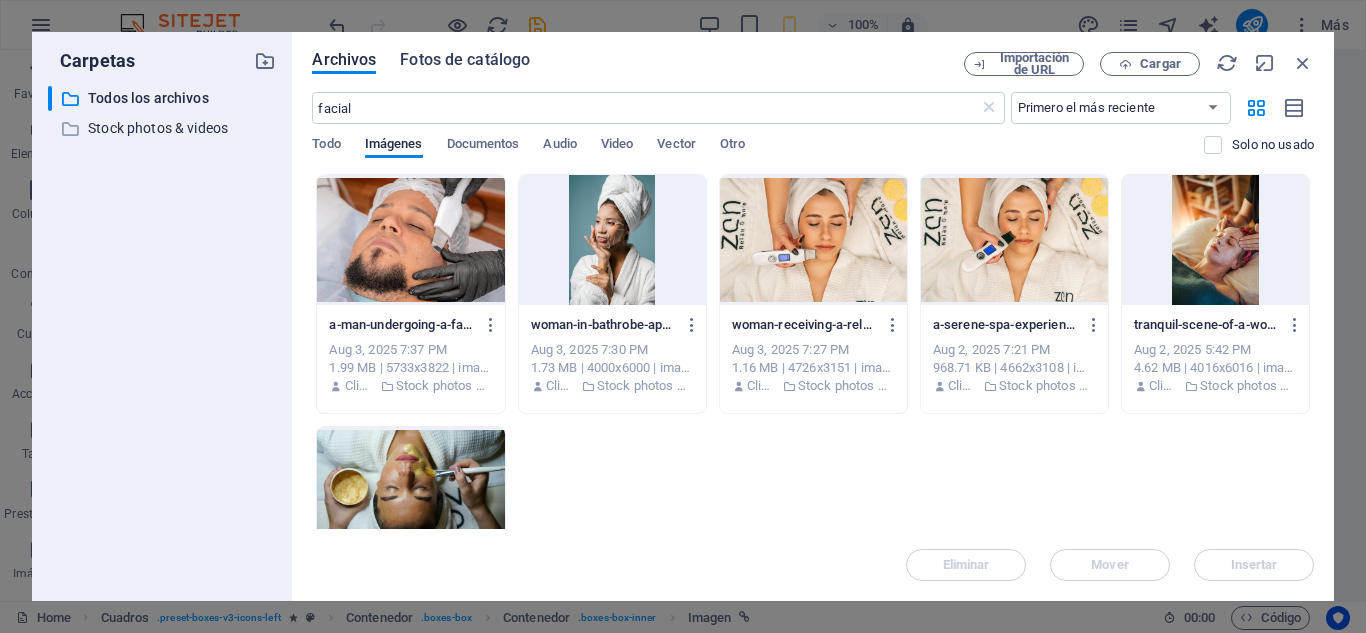 click on "Fotos de catálogo" at bounding box center [465, 60] 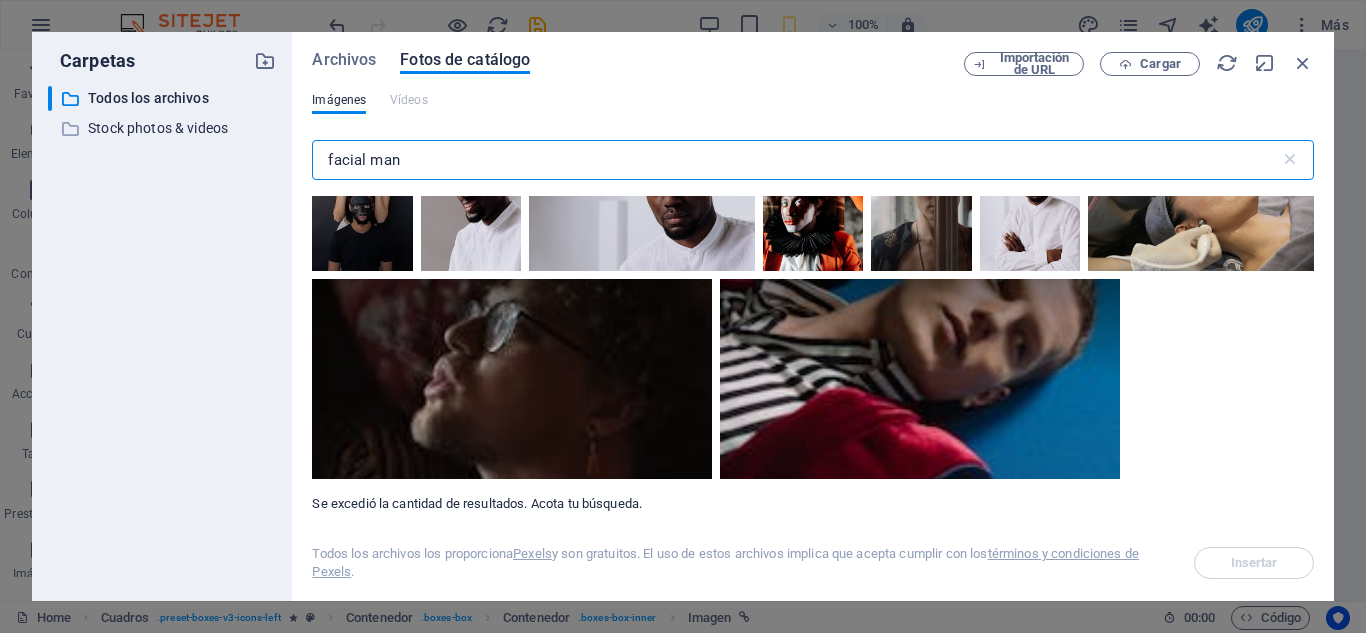 scroll, scrollTop: 14949, scrollLeft: 0, axis: vertical 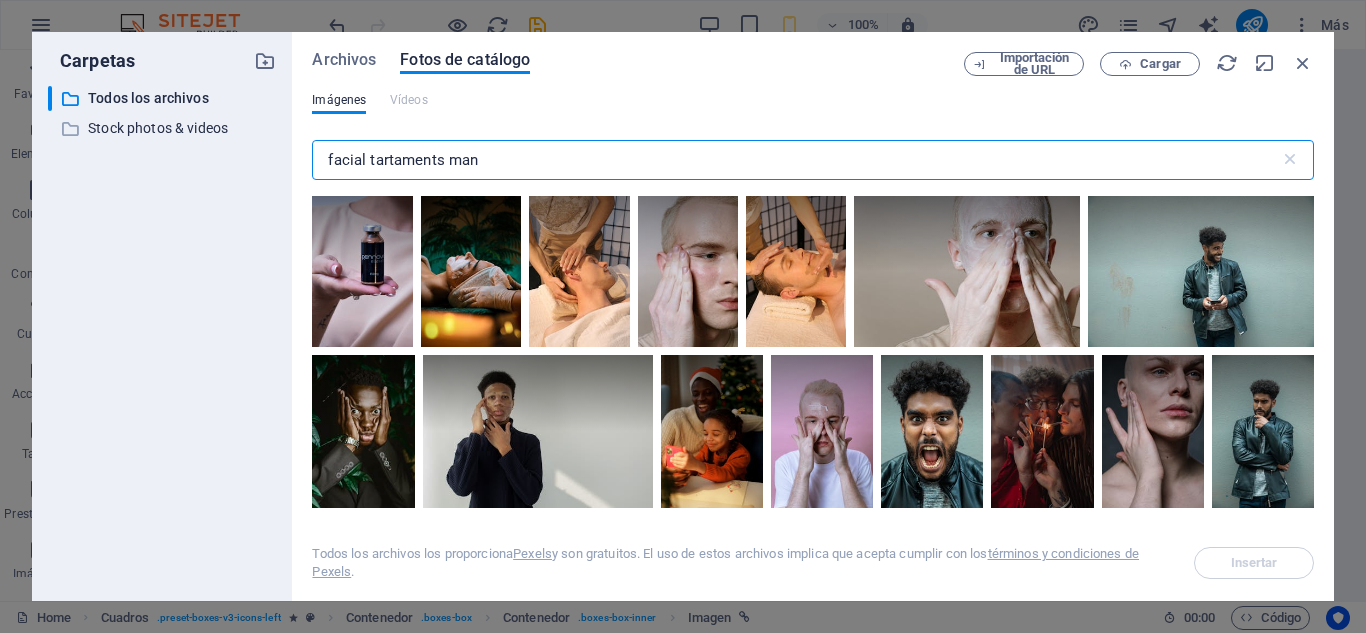 click on "facial tartaments man" at bounding box center [795, 160] 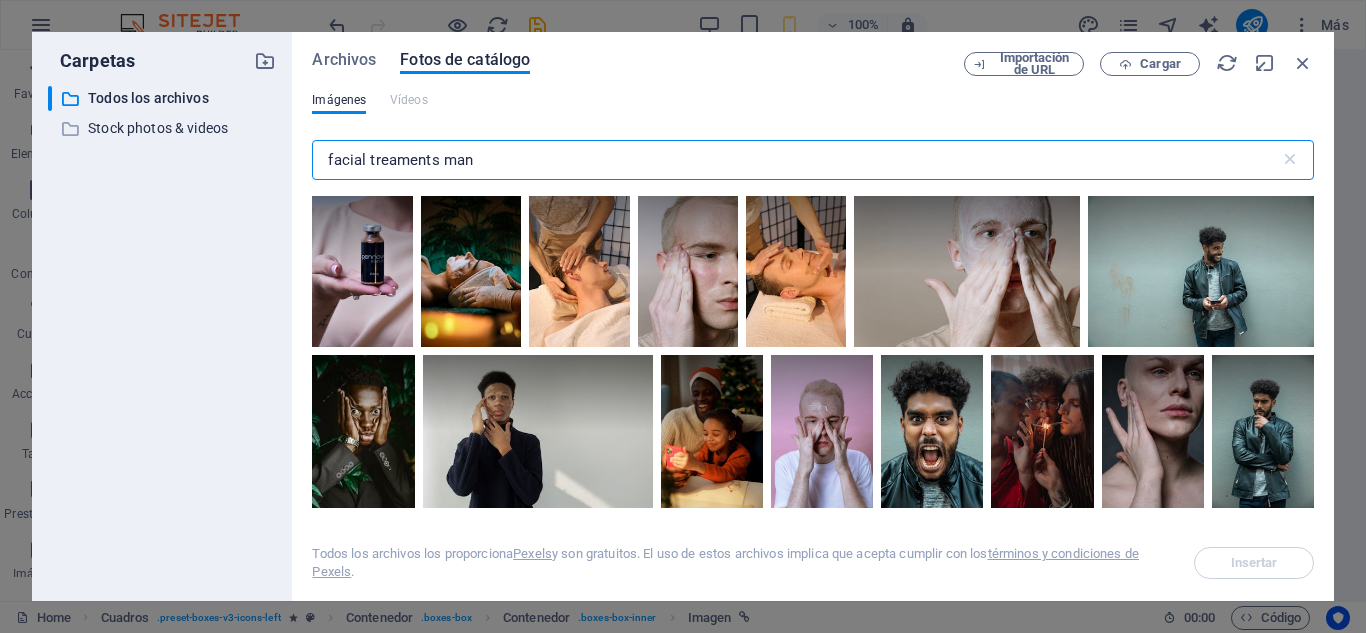 click on "facial treaments man" at bounding box center [795, 160] 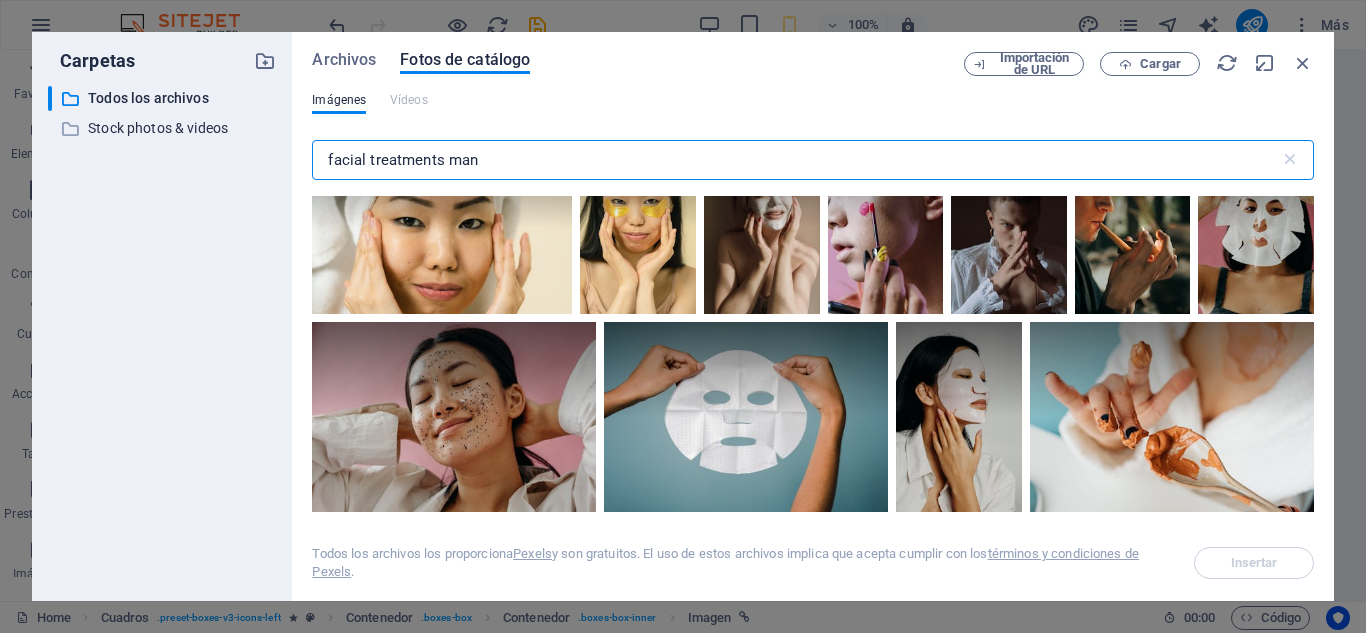 scroll, scrollTop: 6480, scrollLeft: 0, axis: vertical 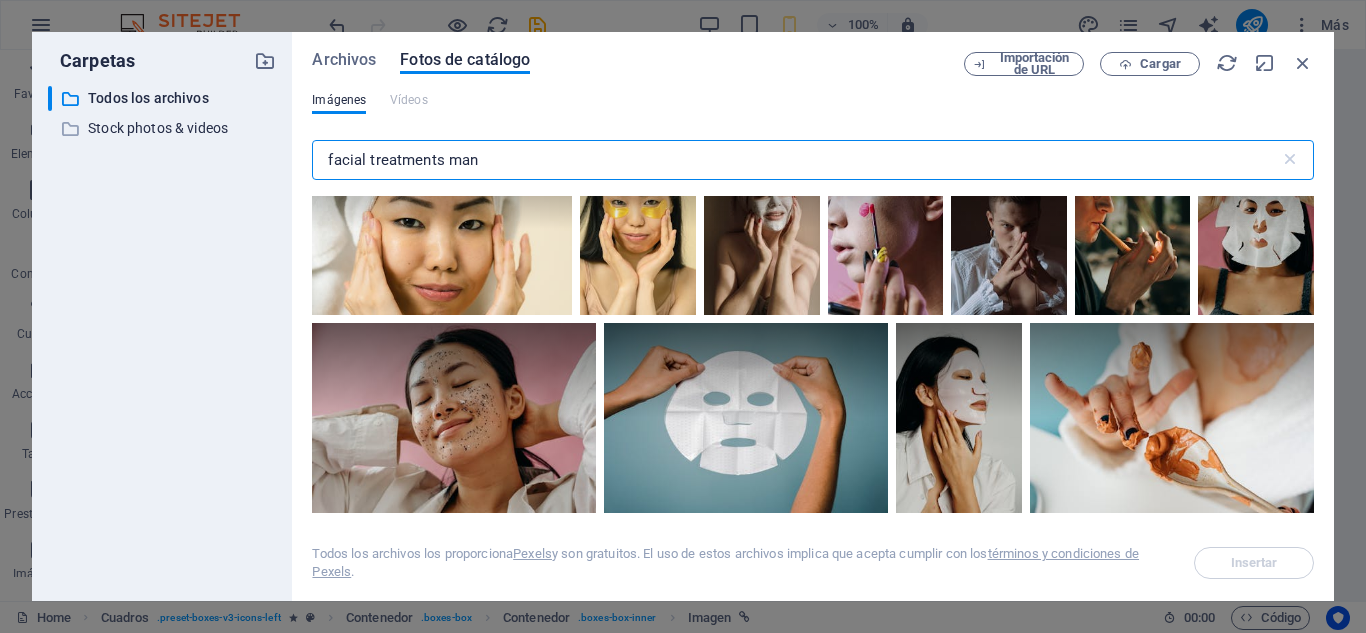 click on "facial treatments man" at bounding box center [795, 160] 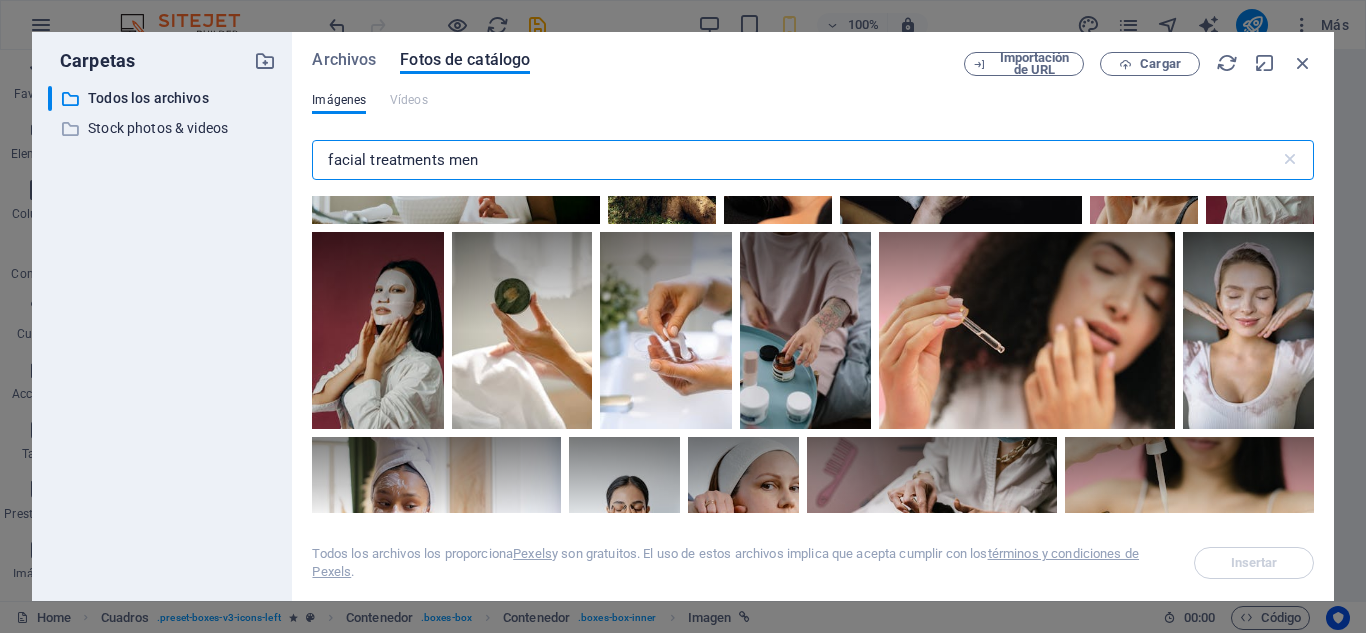 scroll, scrollTop: 4967, scrollLeft: 0, axis: vertical 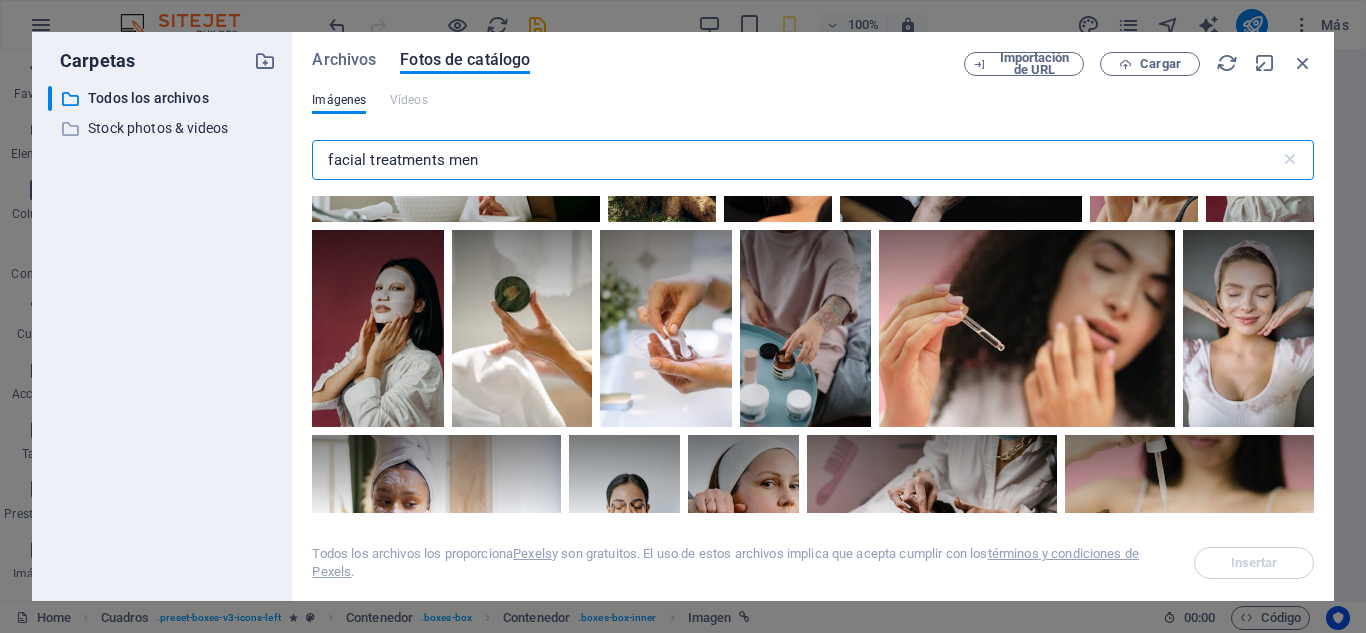 click on "facial treatments men" at bounding box center [795, 160] 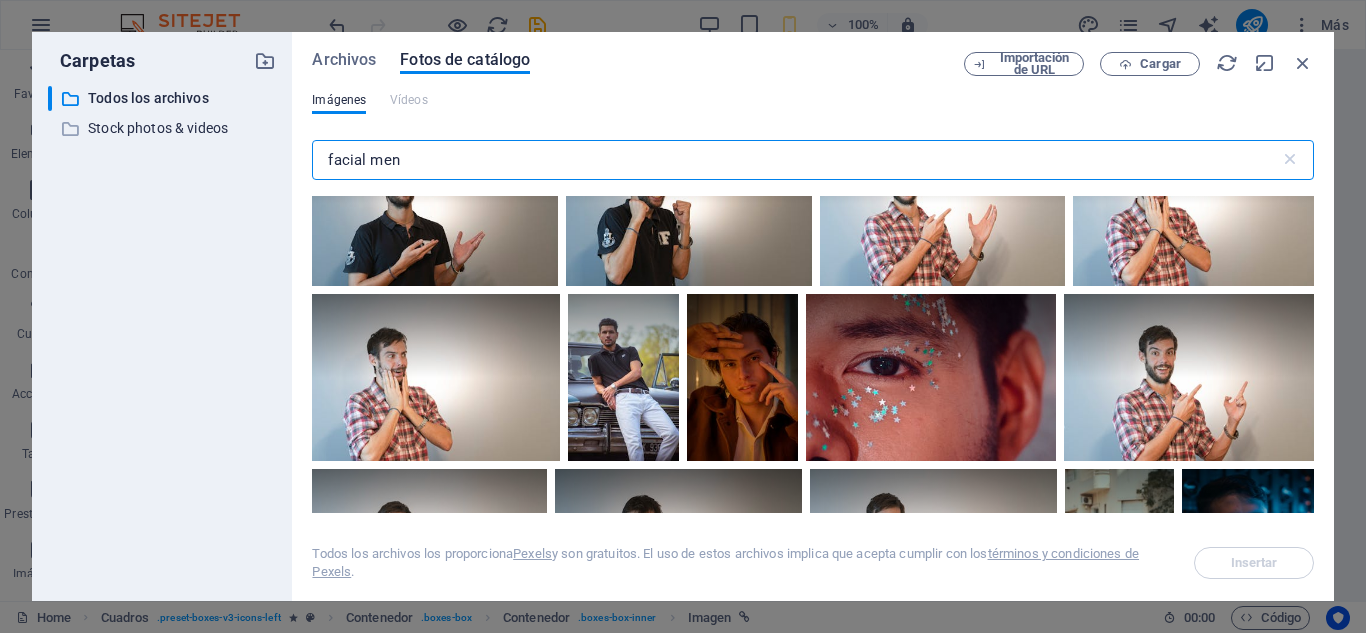scroll, scrollTop: 9055, scrollLeft: 0, axis: vertical 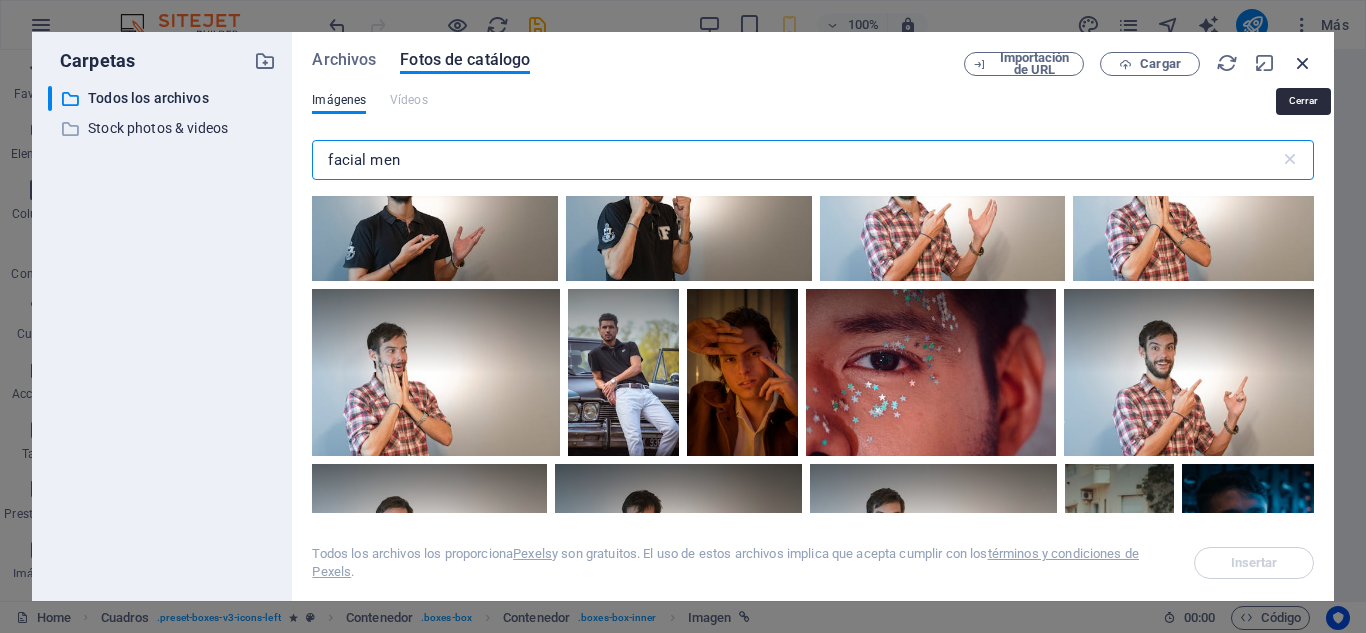 type on "facial men" 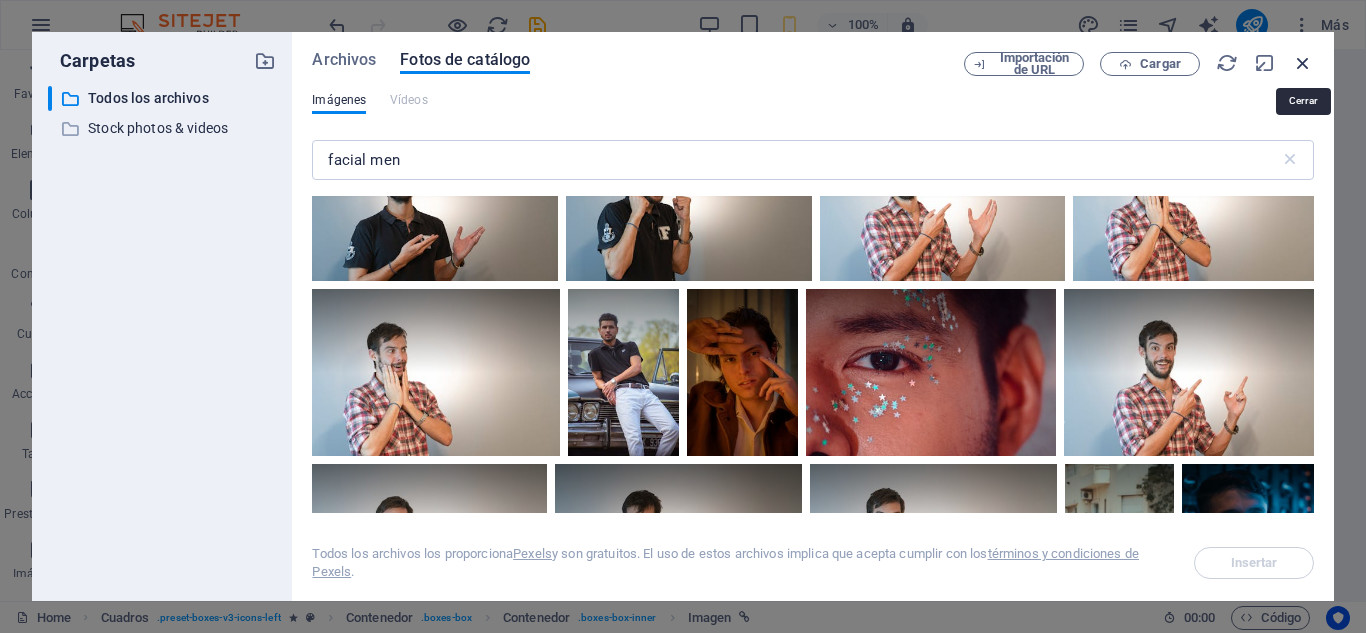 click at bounding box center [1303, 63] 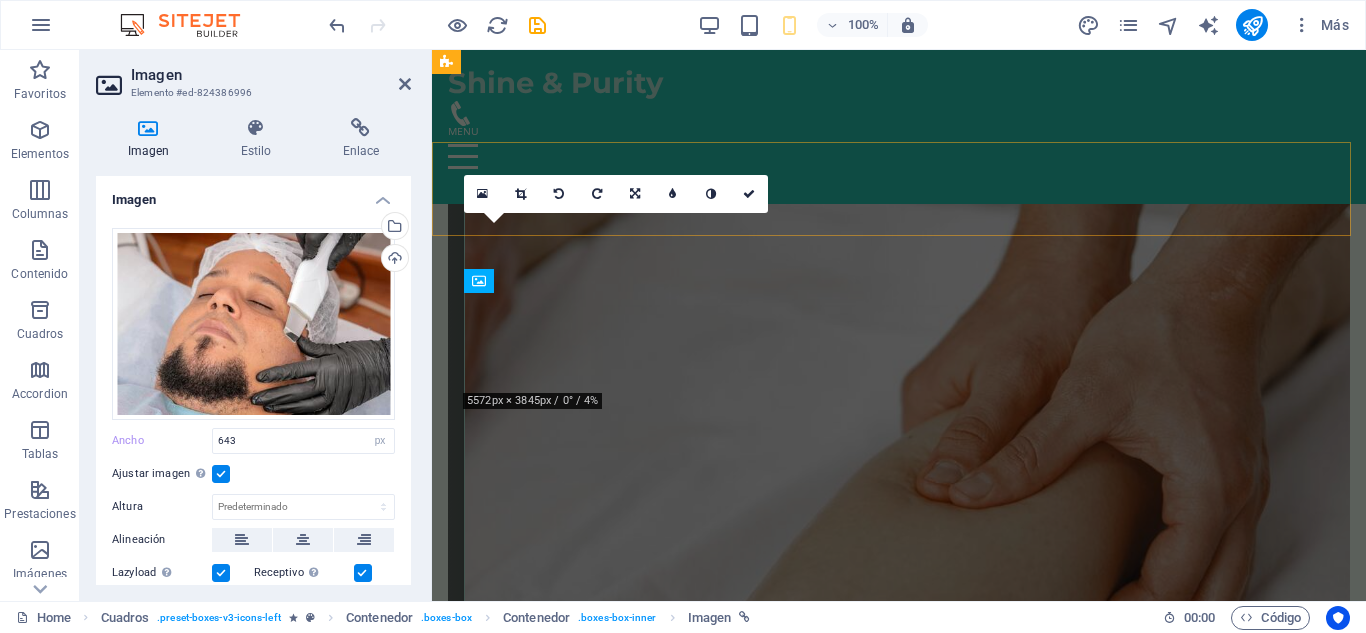 scroll, scrollTop: 4588, scrollLeft: 0, axis: vertical 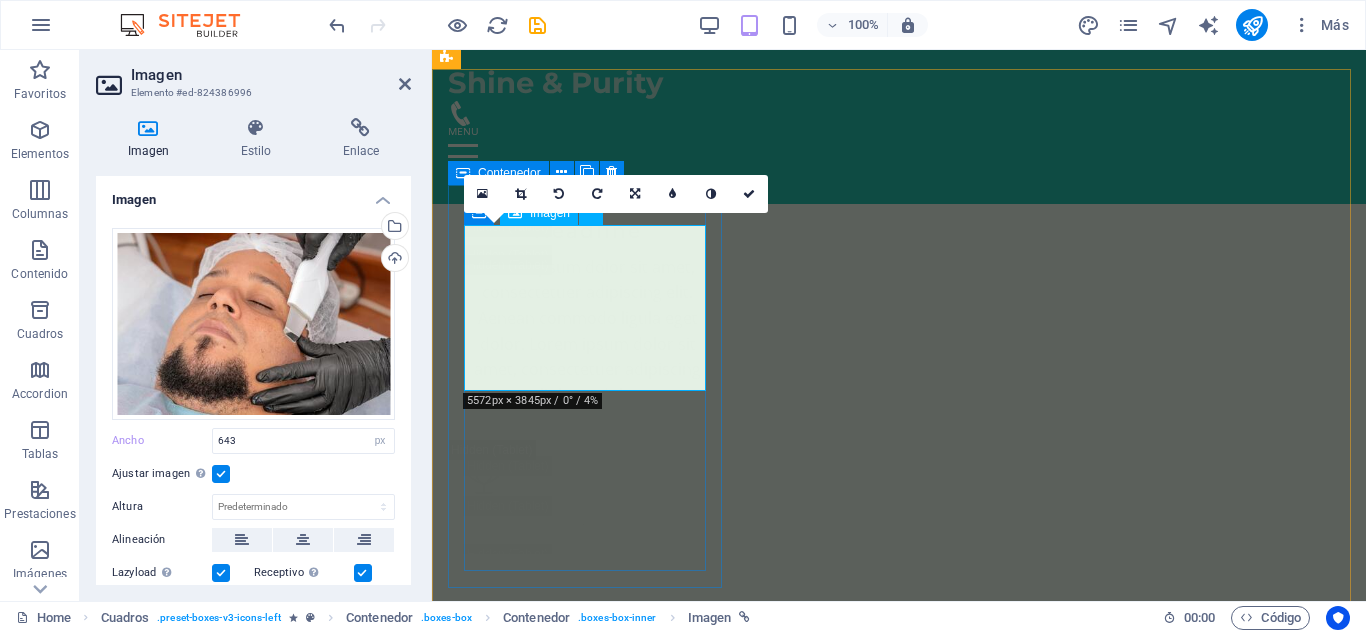 click at bounding box center [587, 7862] 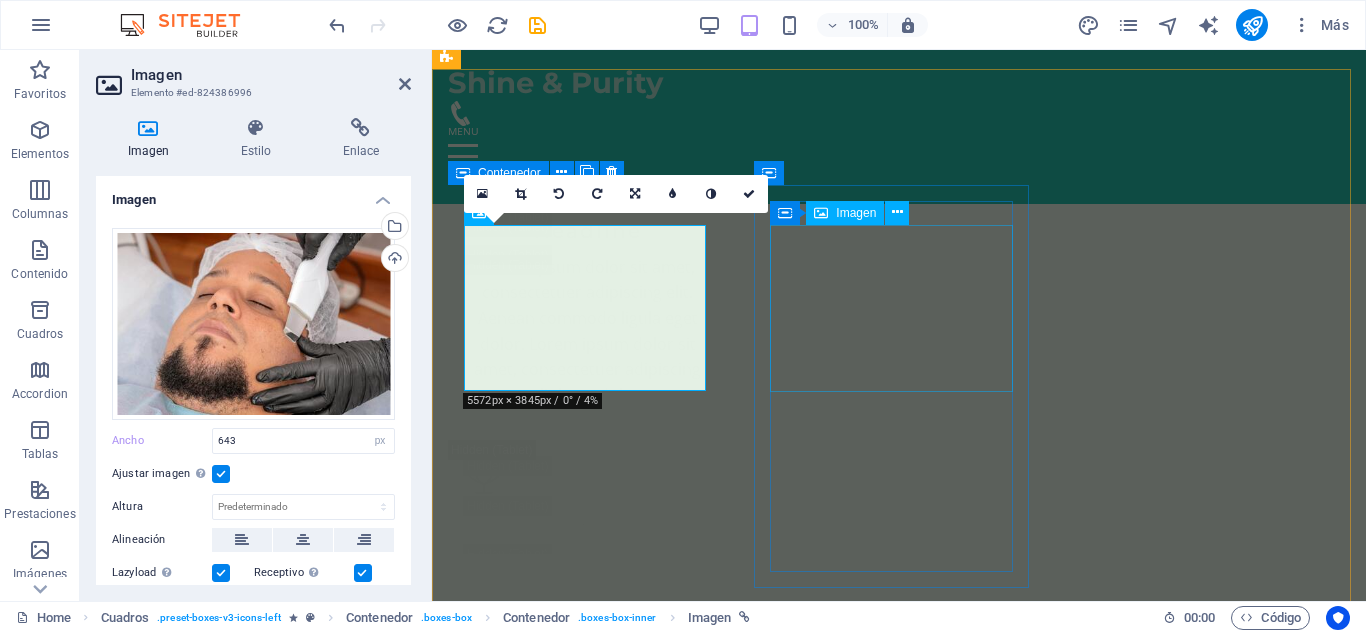click at bounding box center [587, 8615] 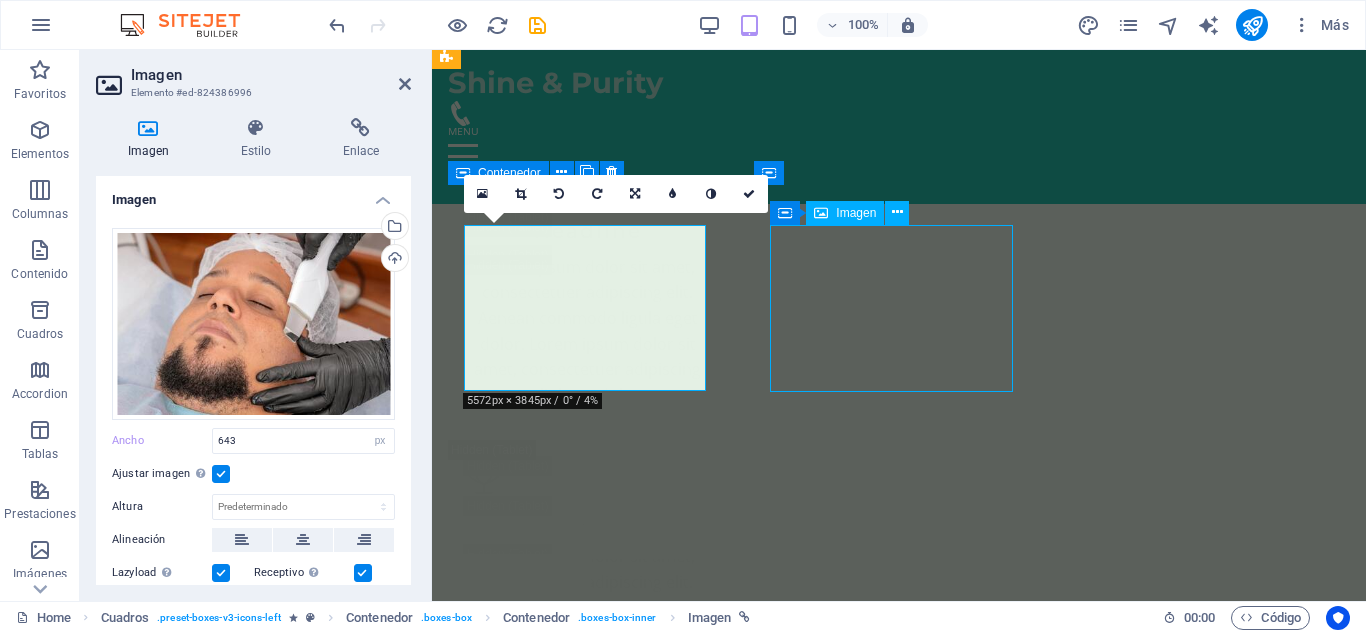 click on "Masaje Deportivo Perfecto para acompañar tu rutina de entrenamiento. Disminuye el riesgo de lesiones y mejora tu movilidad. 150.000 COP  Agregar" at bounding box center (587, 9578) 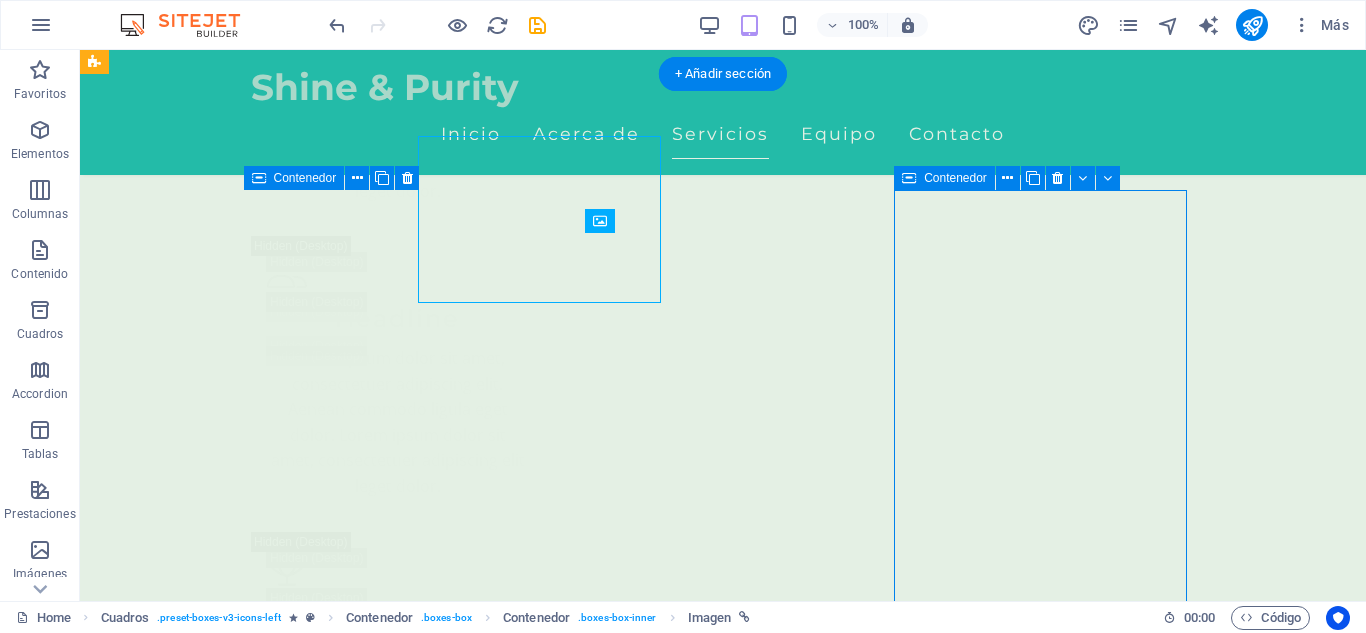 scroll, scrollTop: 4677, scrollLeft: 0, axis: vertical 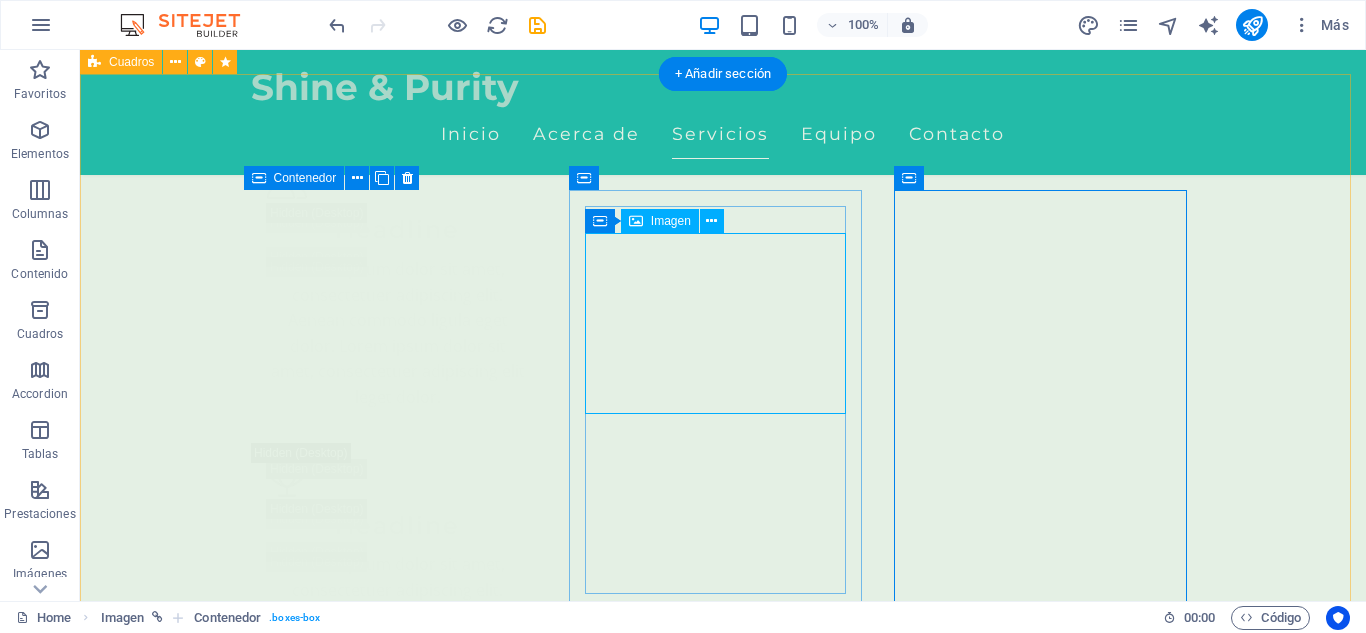 click at bounding box center (242, 10060) 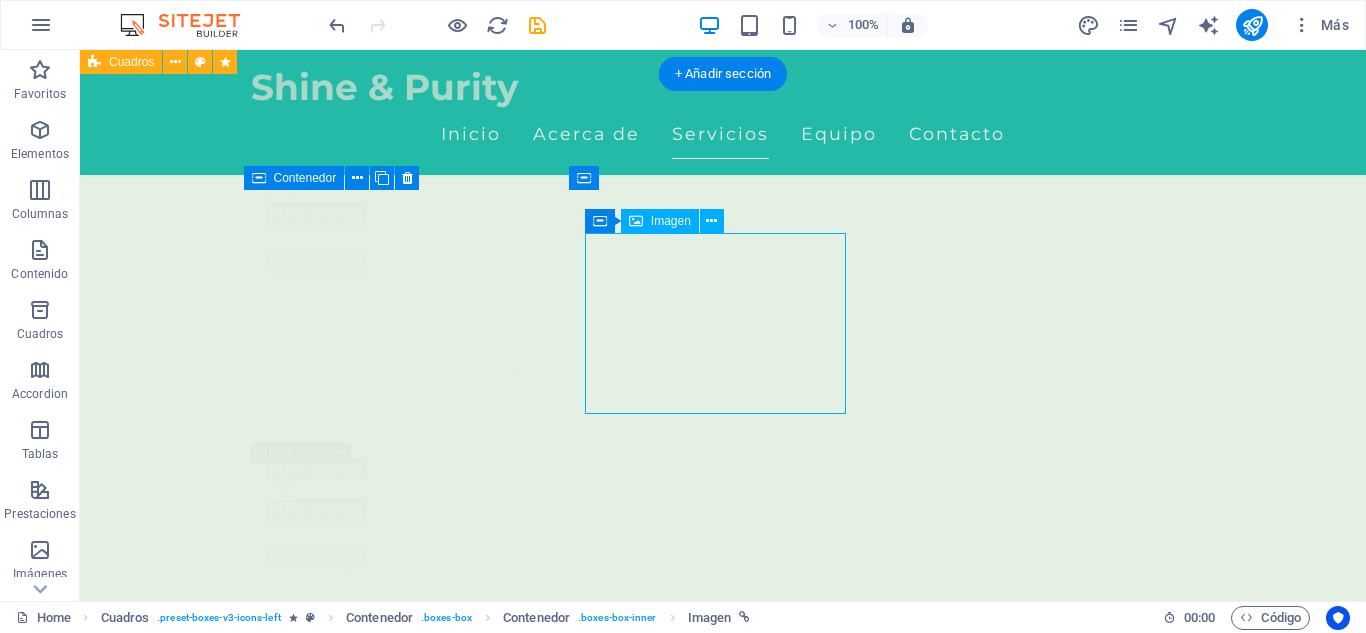 click at bounding box center (242, 10060) 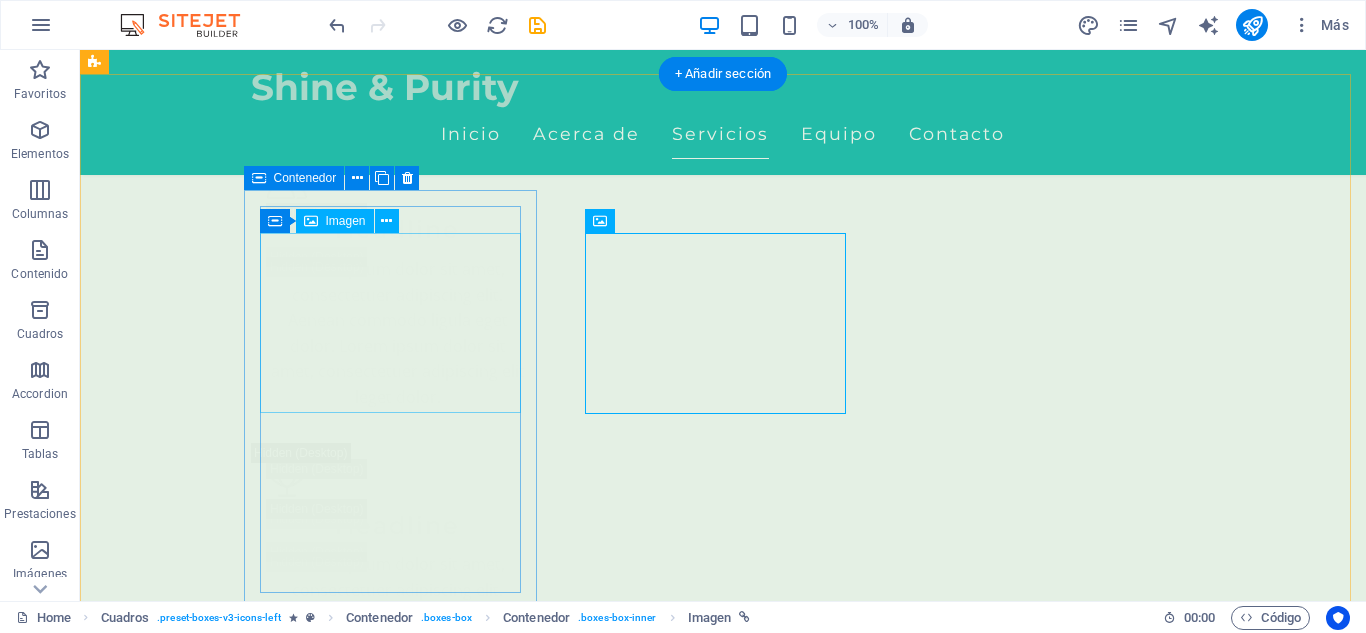 click at bounding box center [242, 8979] 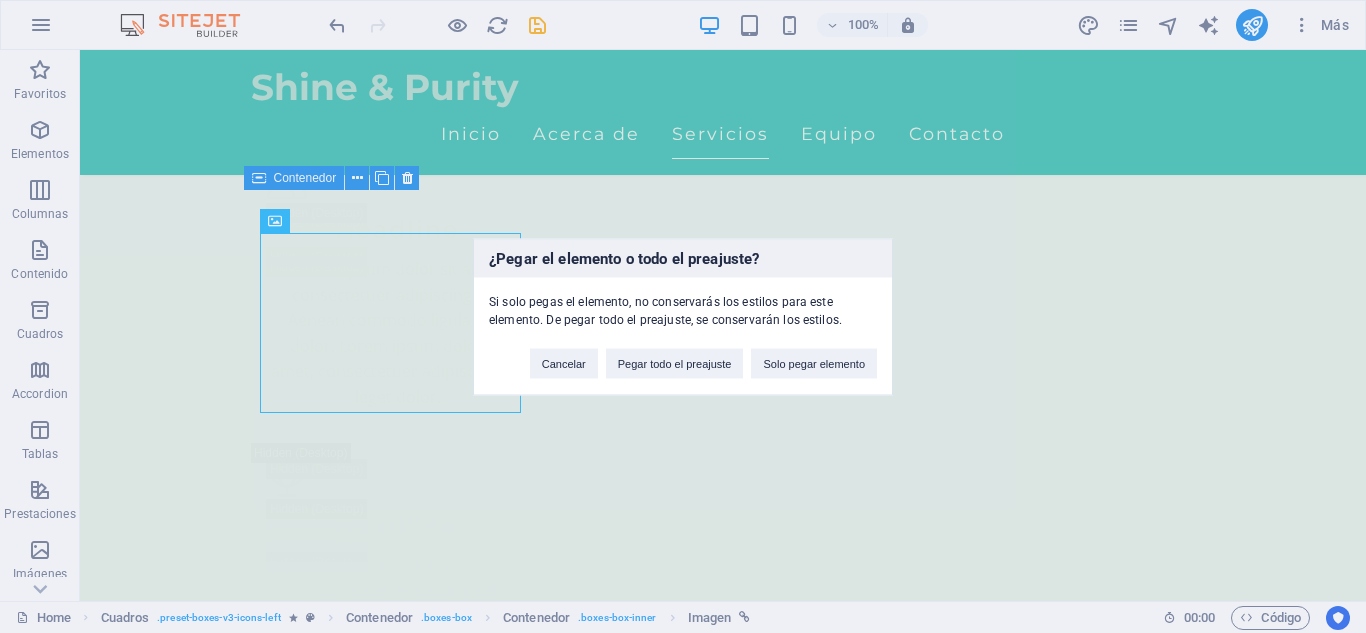 type 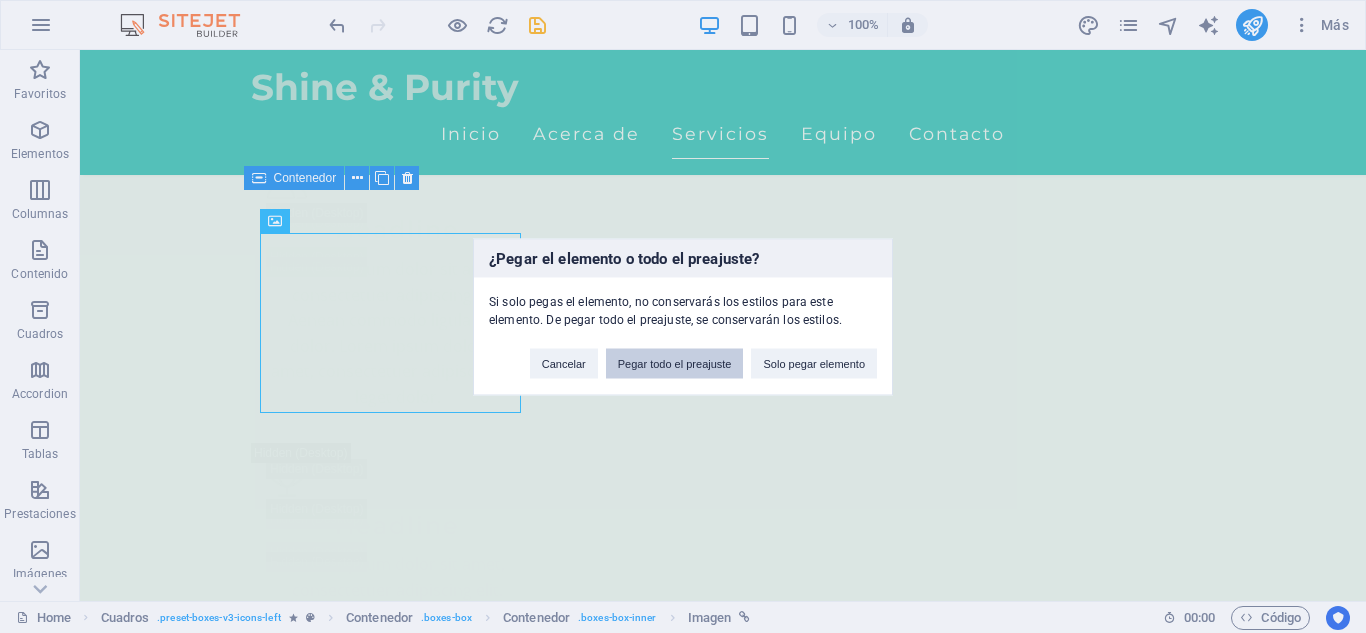 click on "Pegar todo el preajuste" at bounding box center (675, 363) 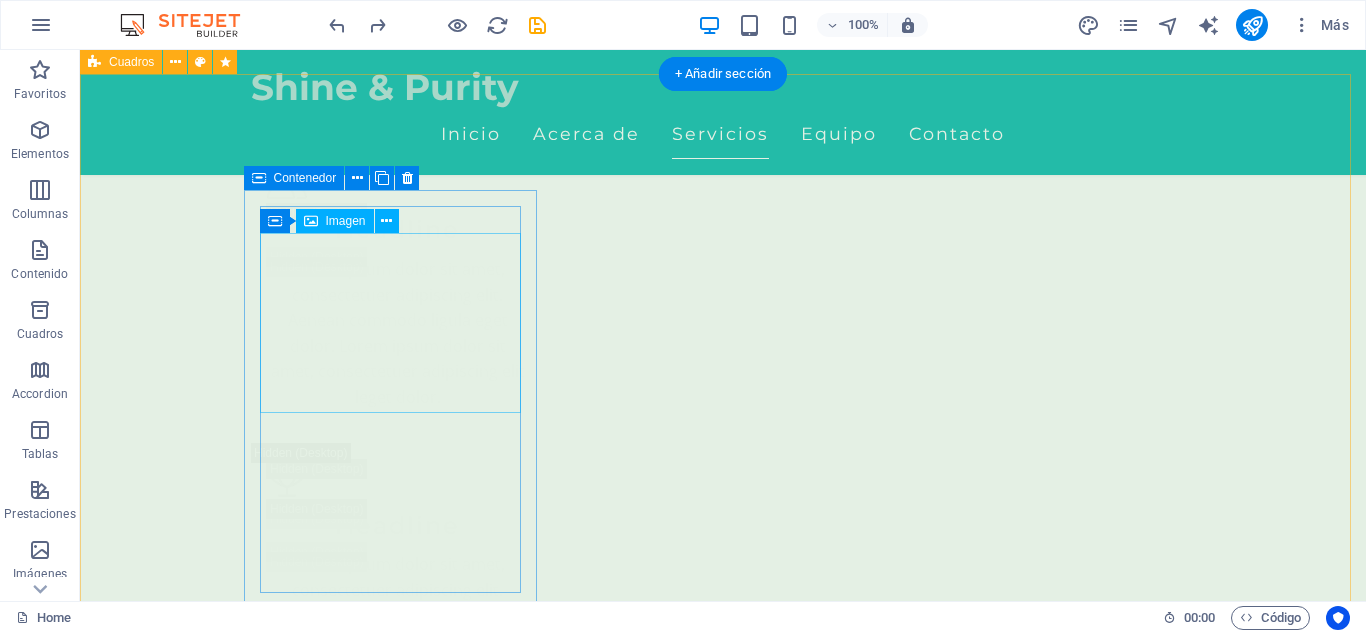 click at bounding box center [242, 8979] 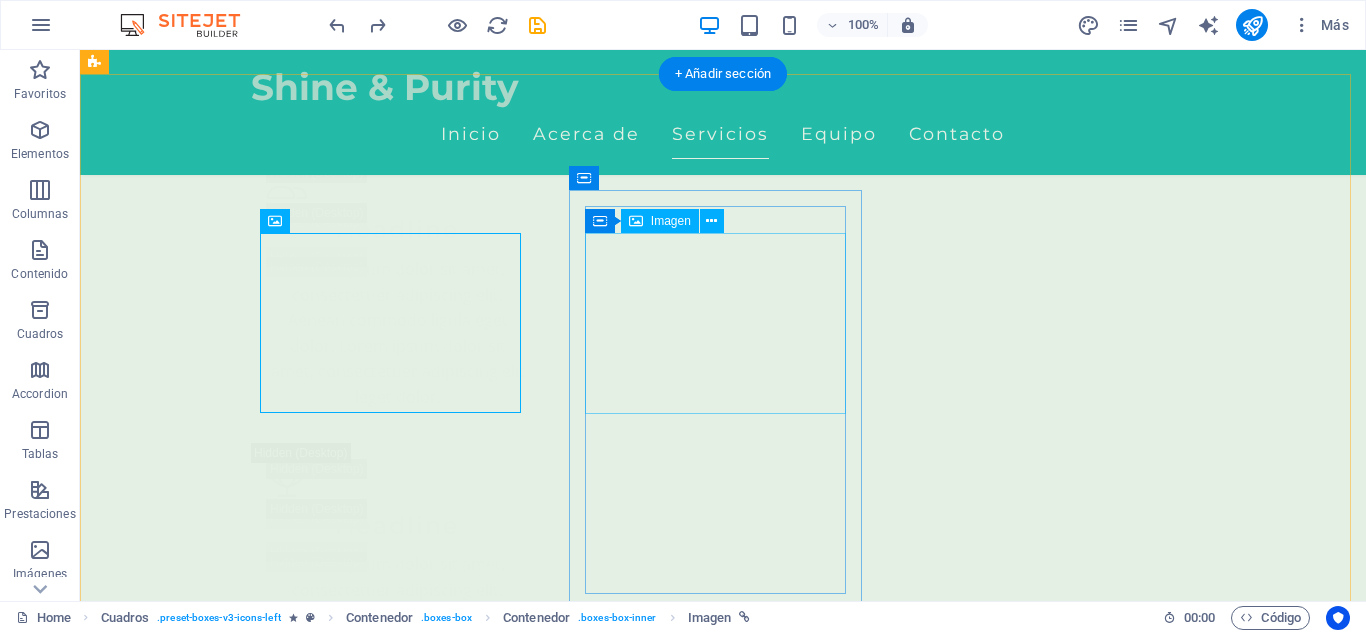 click at bounding box center (242, 10060) 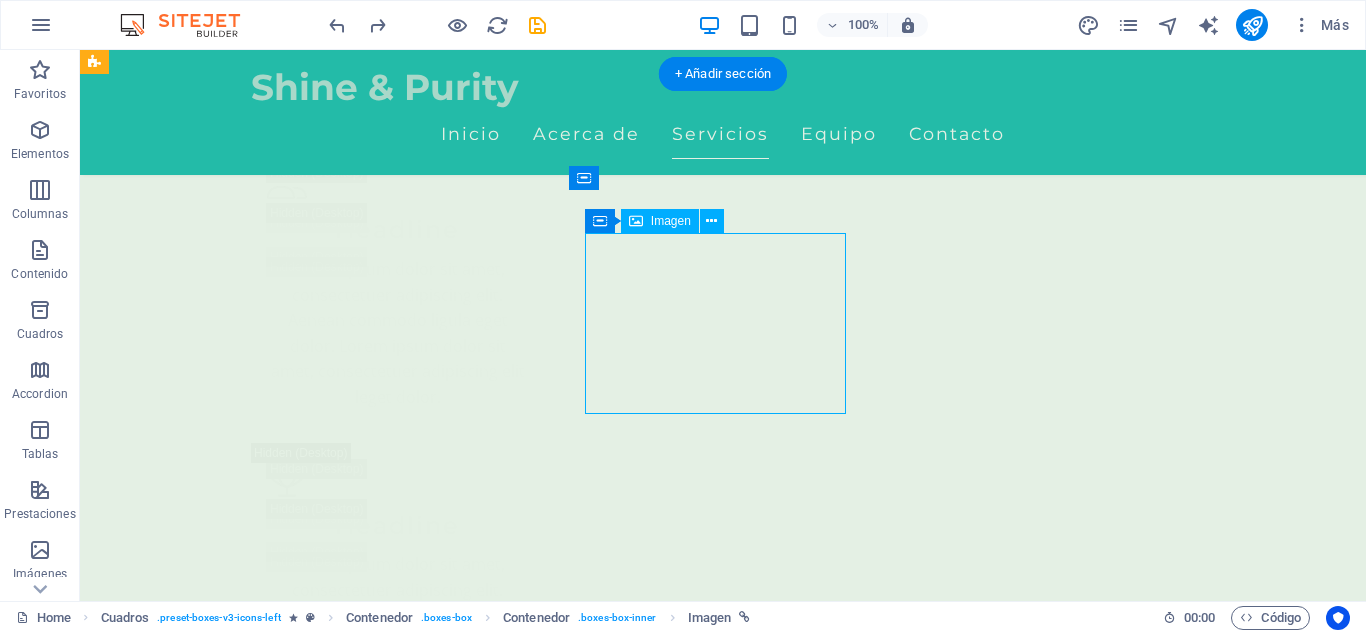 click at bounding box center [242, 10060] 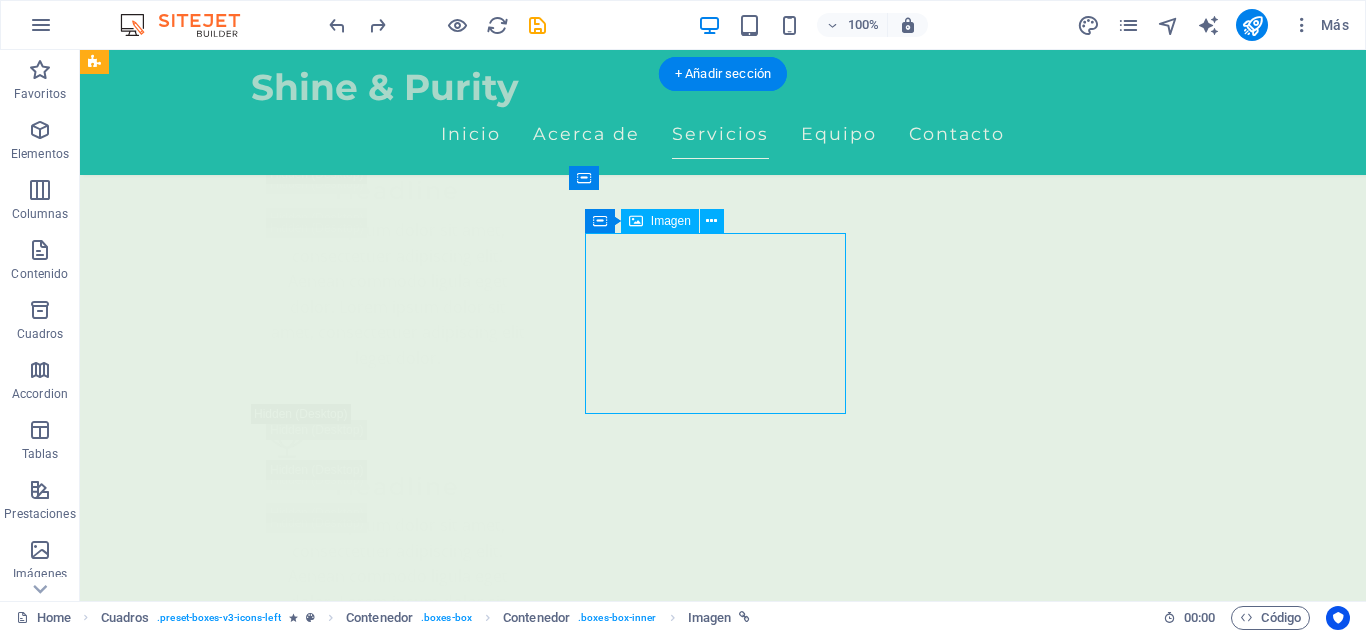 select on "px" 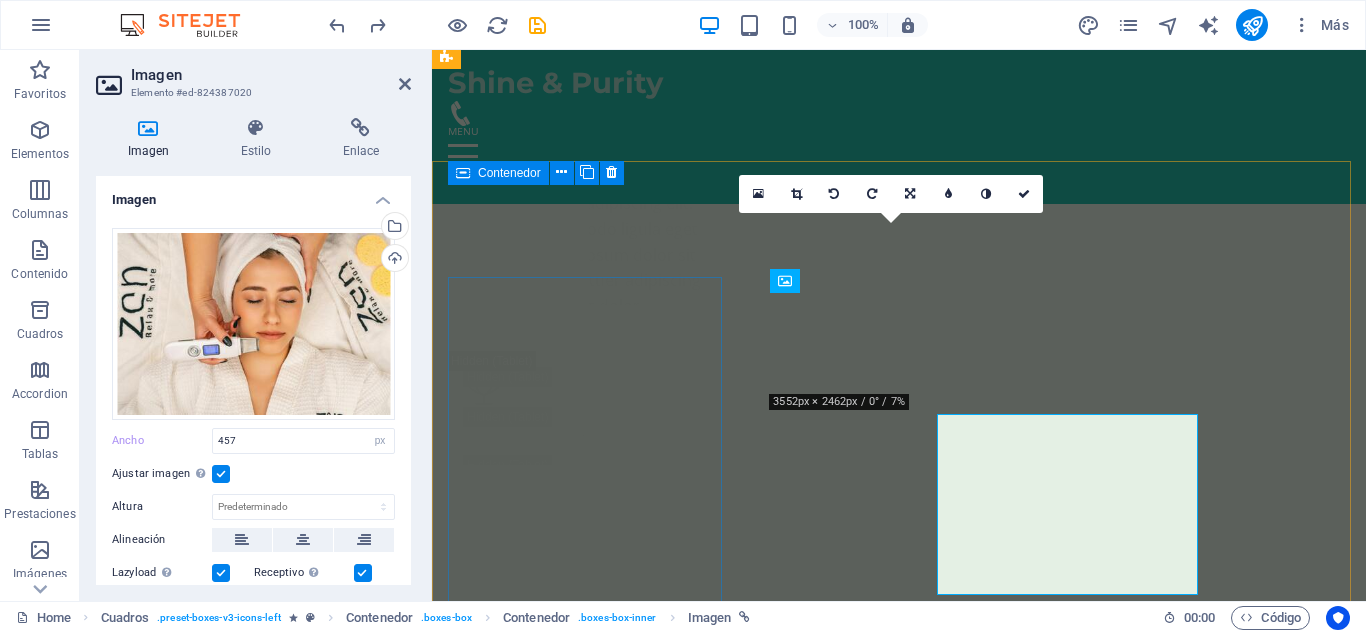 scroll, scrollTop: 4588, scrollLeft: 0, axis: vertical 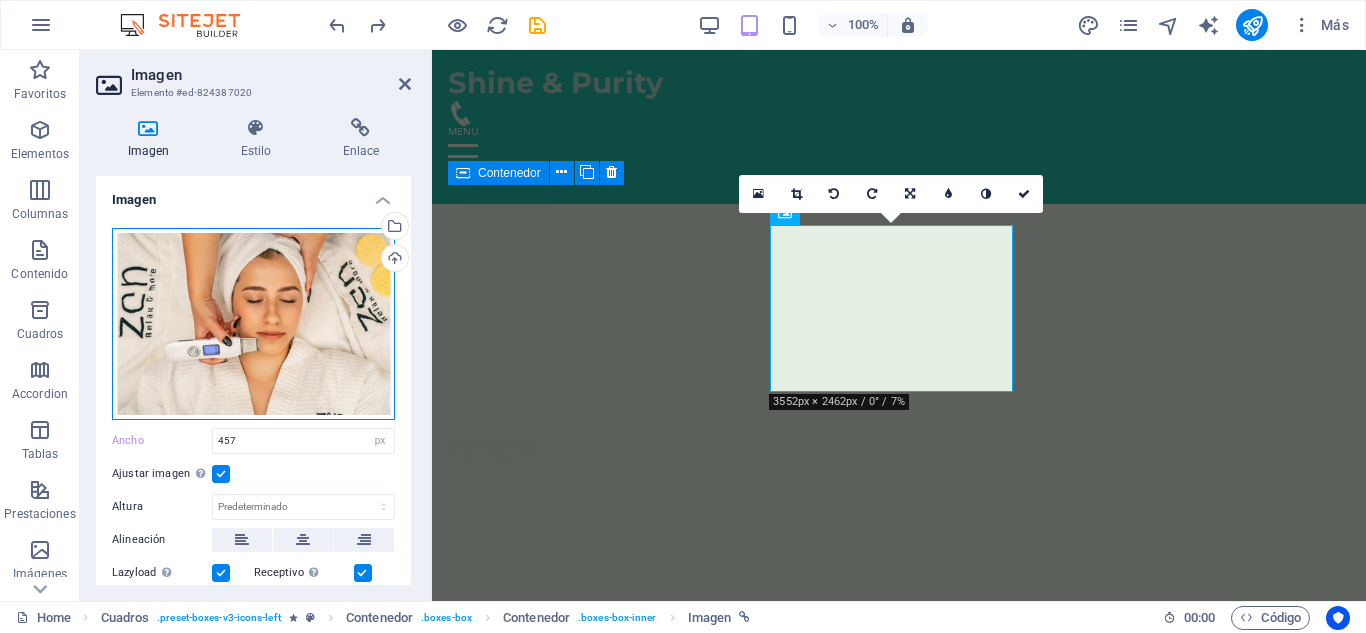 click on "Arrastra archivos aquí, haz clic para escoger archivos o  selecciona archivos de Archivos o de nuestra galería gratuita de fotos y vídeos" at bounding box center (253, 324) 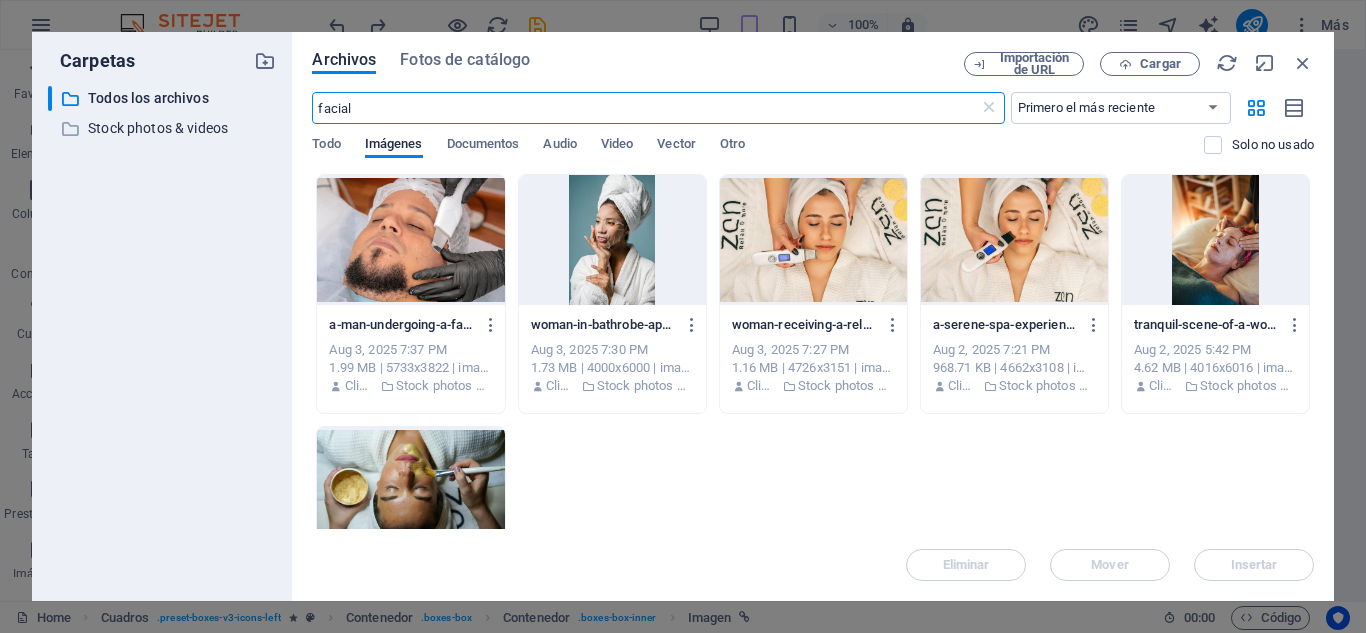 scroll, scrollTop: 7867, scrollLeft: 0, axis: vertical 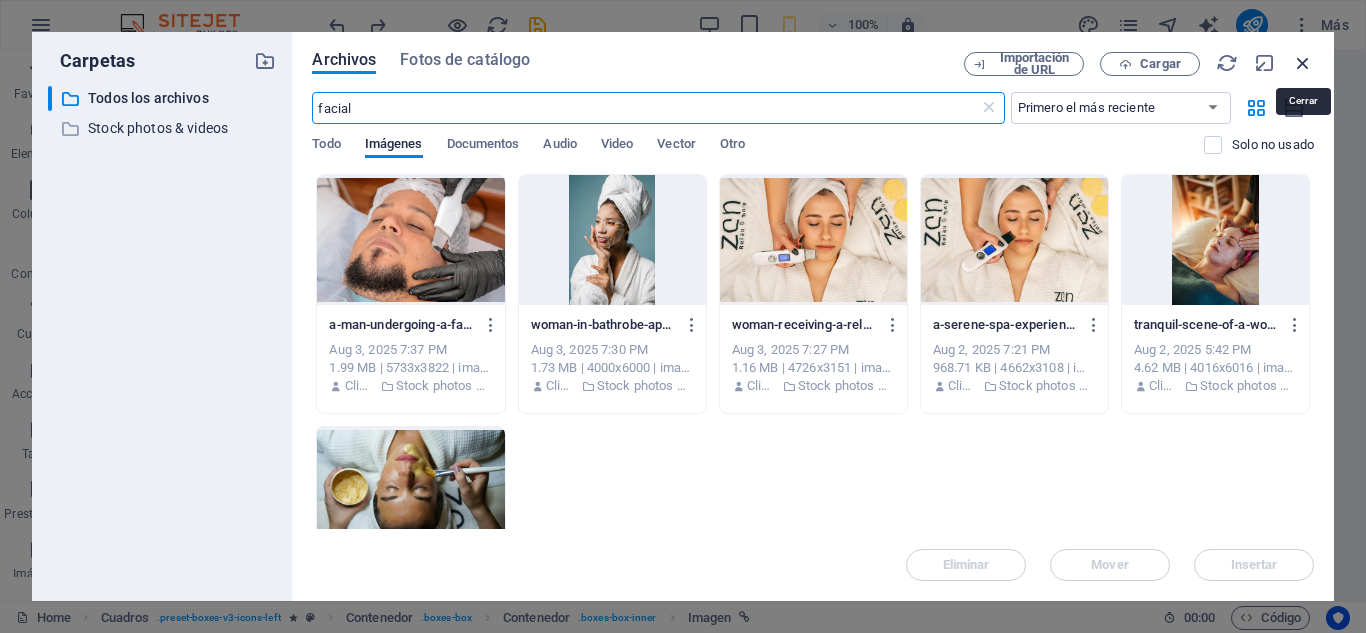 click at bounding box center [1303, 63] 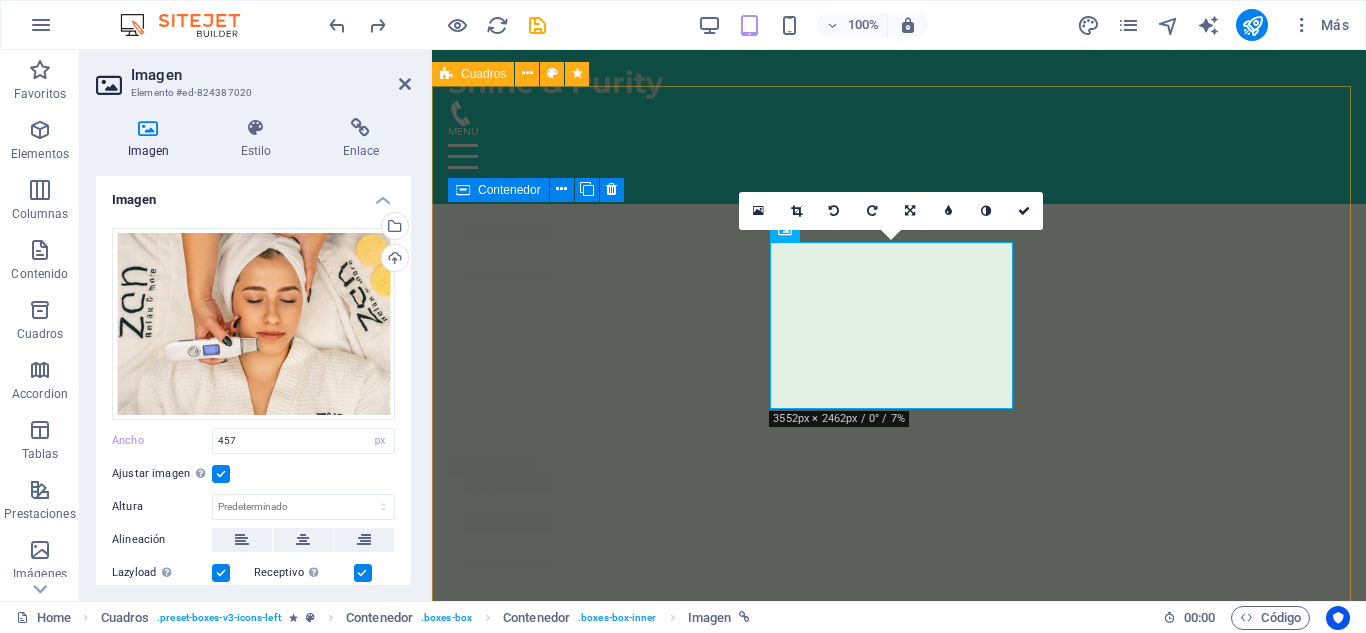 click on "Limpieza Facial Simple Presión firme y técnica enfocada para liberar tensiones desde su base muscular. 120.000 COP  Agregar    Limpieza Facial Profunda Ideal para soltar tensiones acumuladas y reconectar contigo mismo. Ritmo lento, toques suaves, paz profunda . 150.000 ​   ​ COP  Agregar    Masaje Deportivo Perfecto para acompañar tu rutina de entrenamiento. Disminuye el riesgo de lesiones y mejora tu movilidad. 150.000 COP  Agregar    Masaje en Pareja Relajación y conexión, ideal para fortalecer el vínculo emocional en un ambiente armonioso y terapéutico 280.000 COP  Agregar    Drenaje Línfatico Masaje suave que estimula el sistema linfático, ideal para desinflamar, depurar y mejorar la circulación. 150.000 COP  Agregar    ​ Masaje Relajante Déjate envolver por un masaje relajante que alivia el estrés y renueva la paz en tu cuerpo. 150.000 COP  Agregar" at bounding box center (899, 10298) 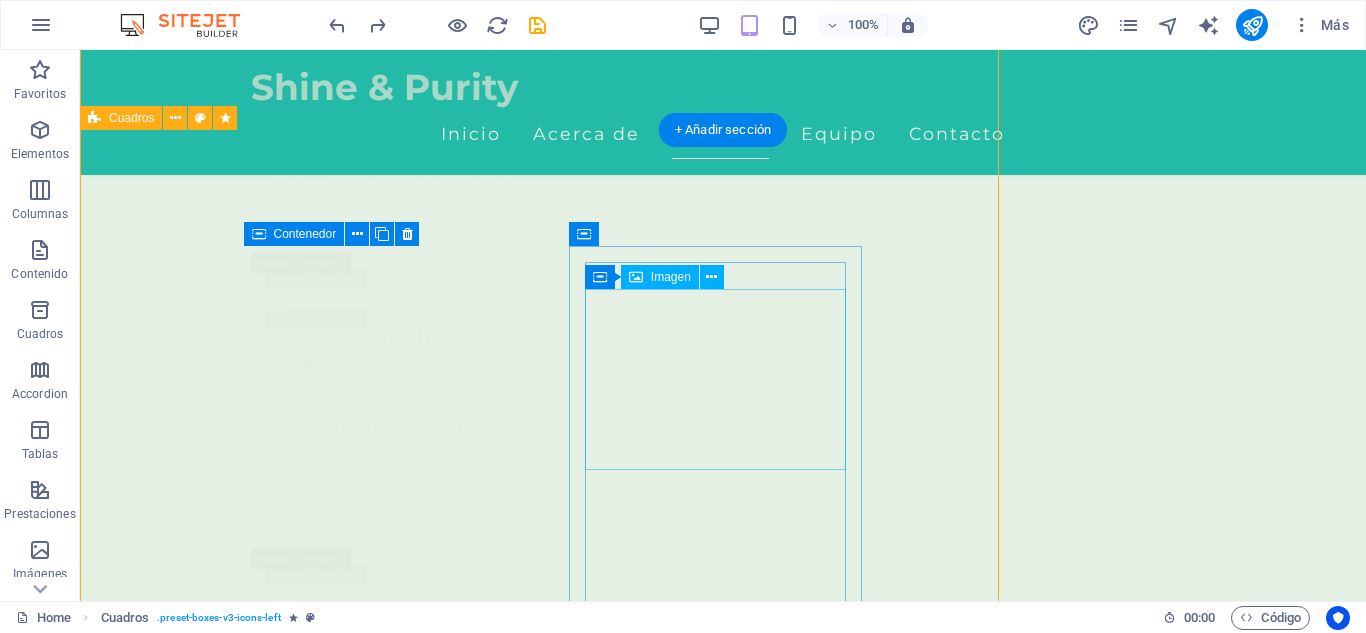 scroll, scrollTop: 4621, scrollLeft: 0, axis: vertical 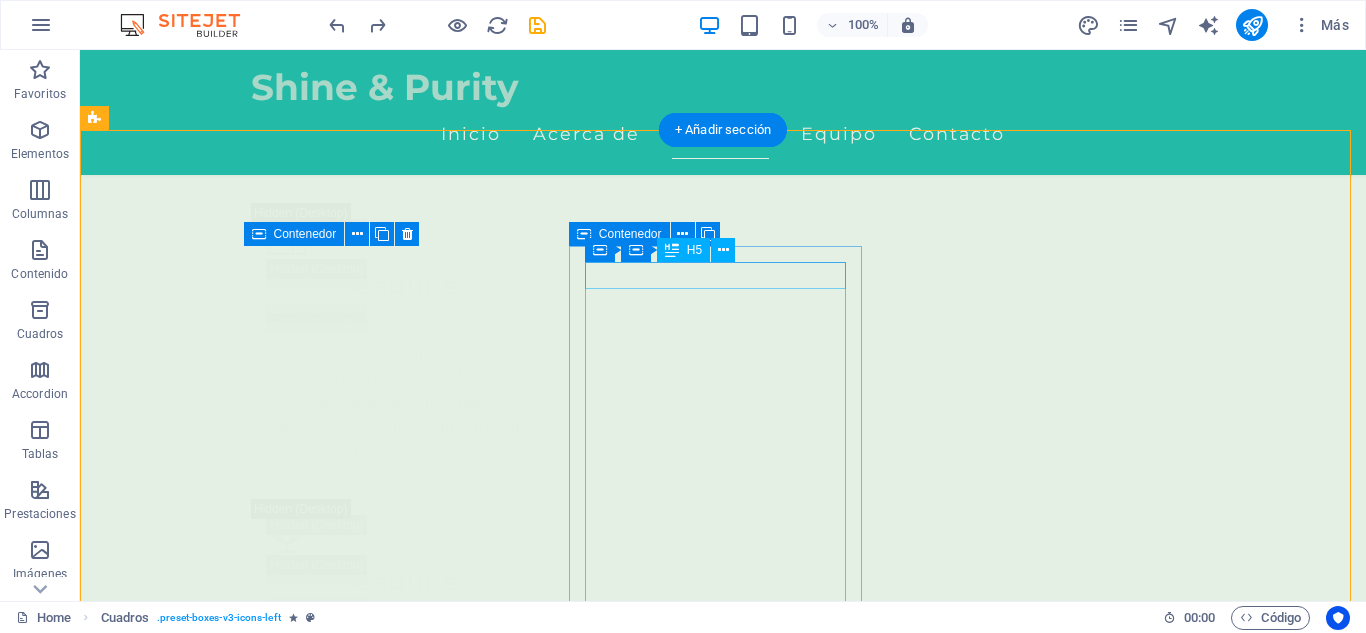 click on "Limpieza Facial Profunda" at bounding box center [242, 9748] 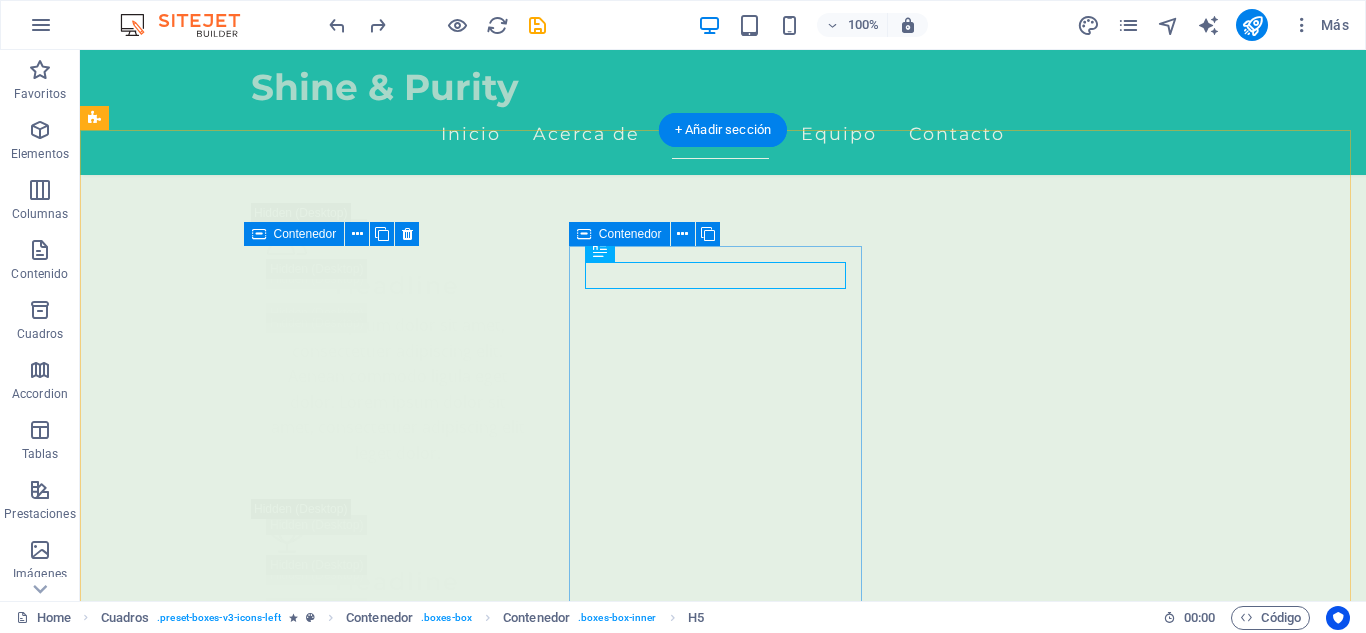 click on "Limpieza Facial Profunda Ideal para soltar tensiones acumuladas y reconectar contigo mismo. Ritmo lento, toques suaves, paz profunda . 150.000 ​   ​ COP  Agregar" at bounding box center [242, 10235] 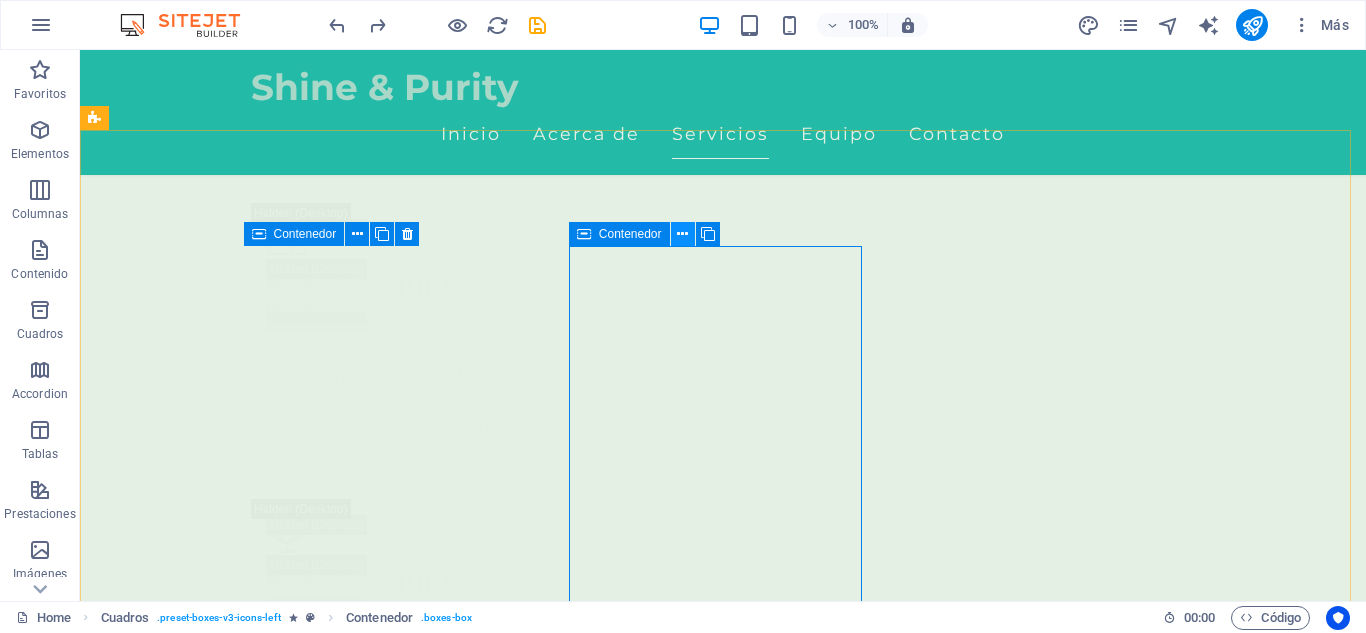 click at bounding box center [682, 234] 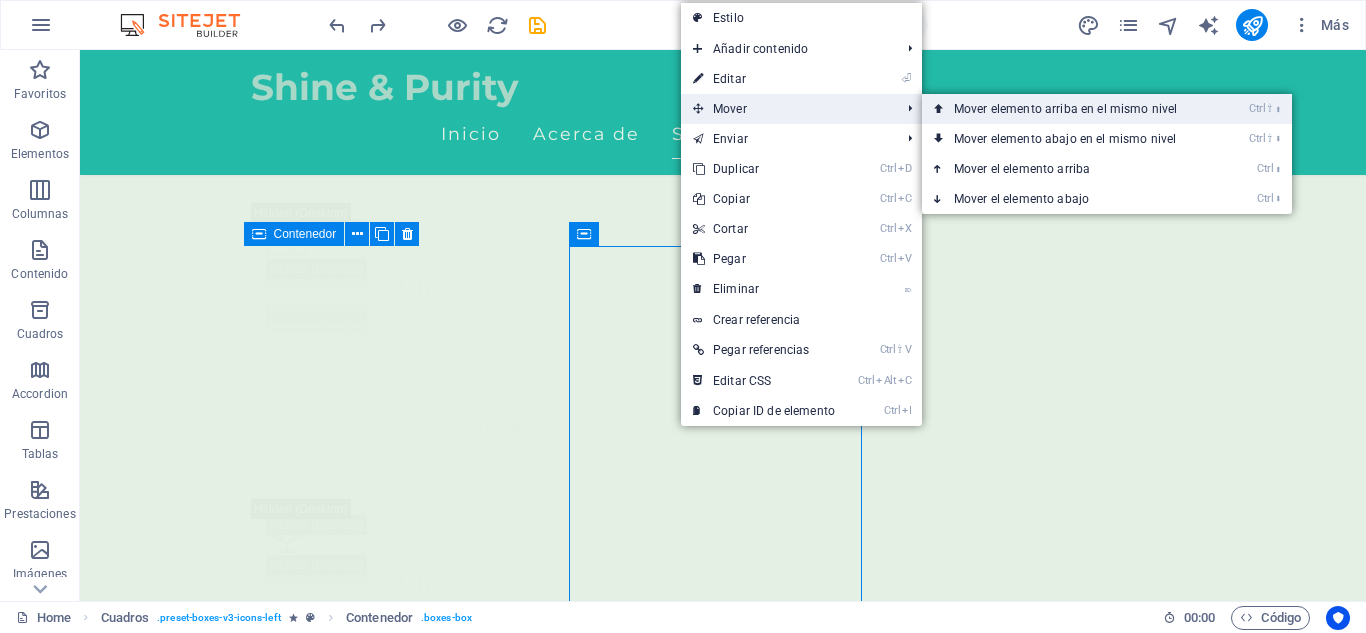 click on "Ctrl ⇧ ⬆  Mover elemento arriba en el mismo nivel" at bounding box center (1069, 109) 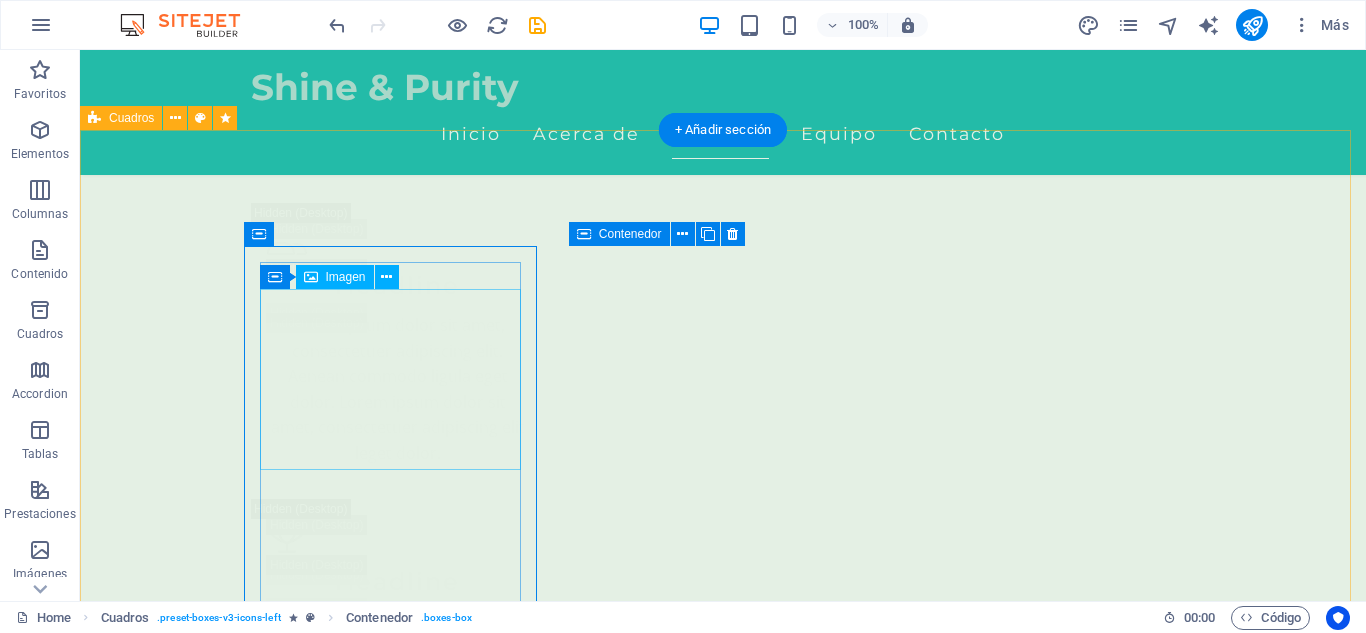 click at bounding box center [242, 9037] 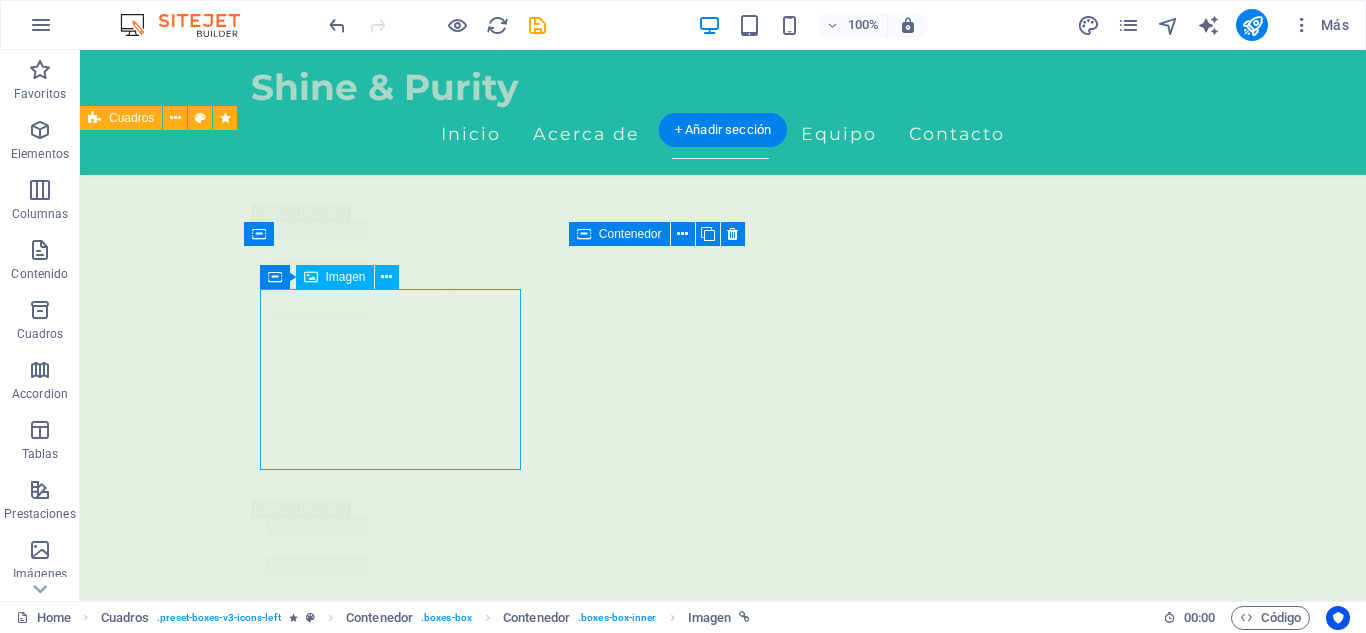 click at bounding box center (242, 9037) 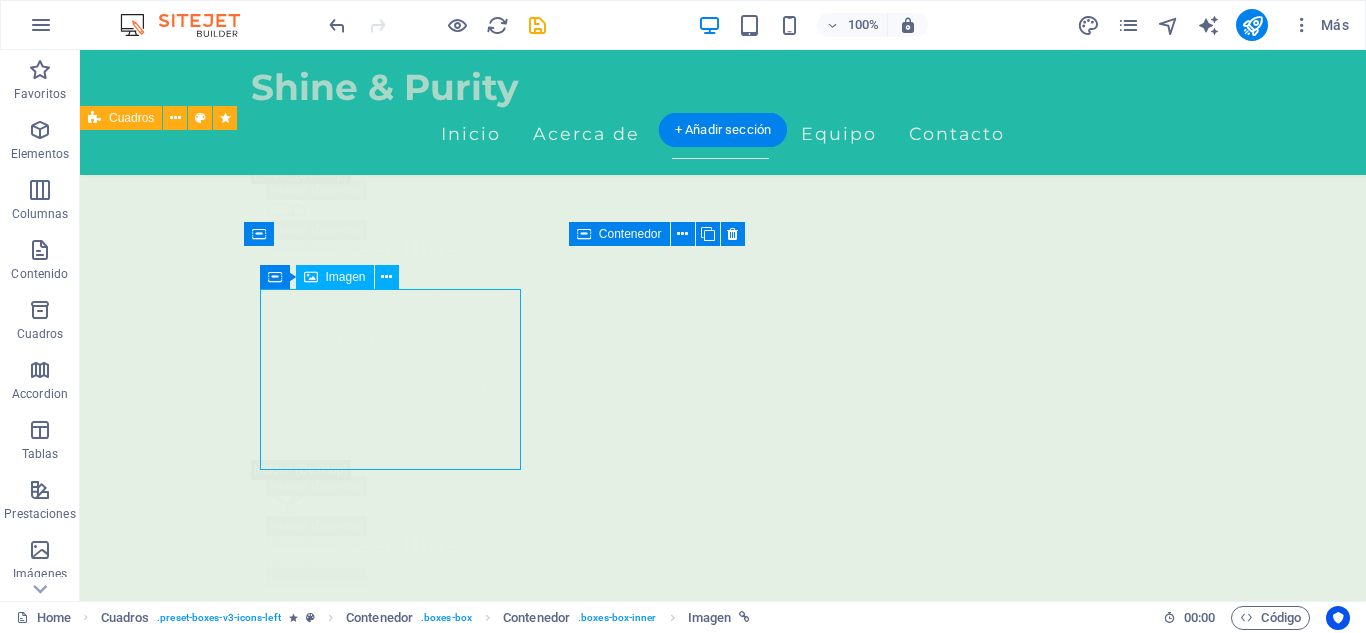 select on "px" 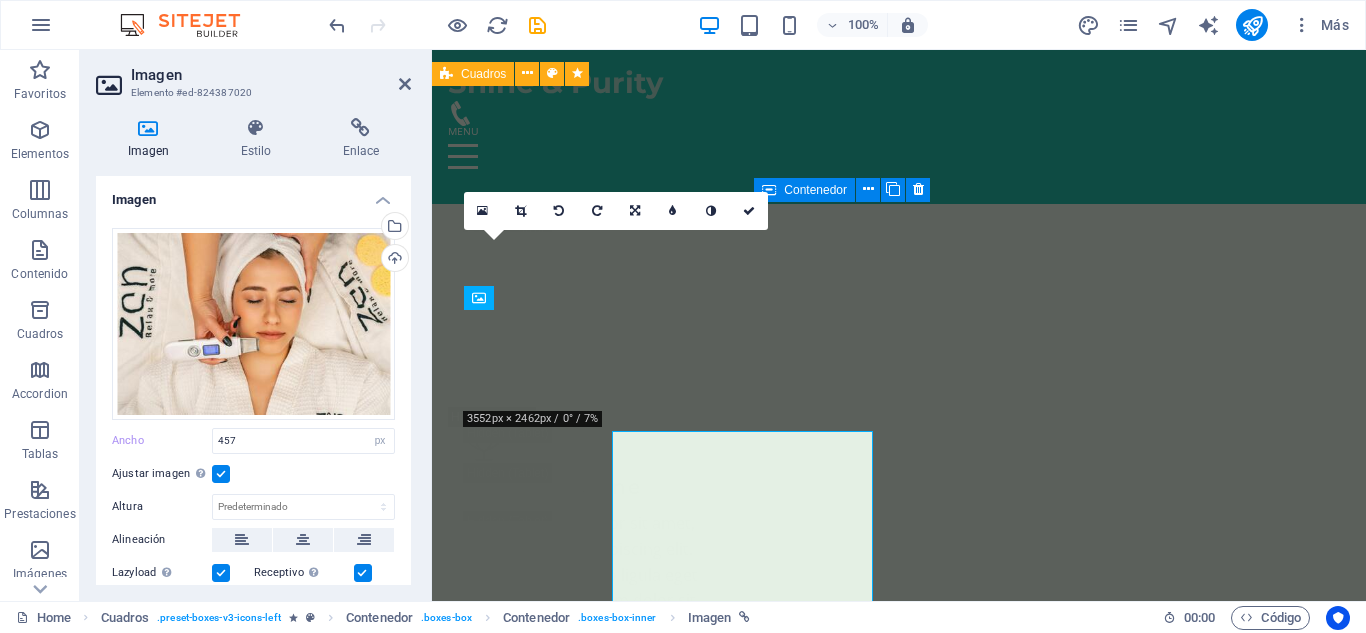 scroll, scrollTop: 4571, scrollLeft: 0, axis: vertical 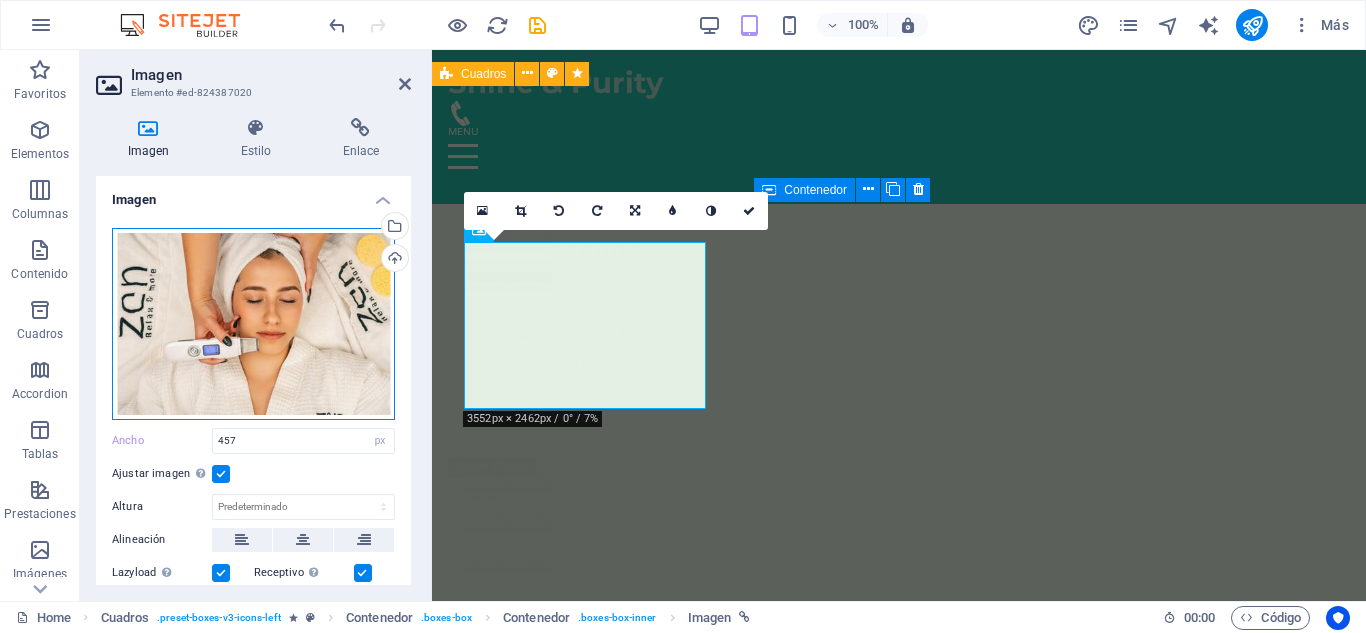 click on "Arrastra archivos aquí, haz clic para escoger archivos o  selecciona archivos de Archivos o de nuestra galería gratuita de fotos y vídeos" at bounding box center (253, 324) 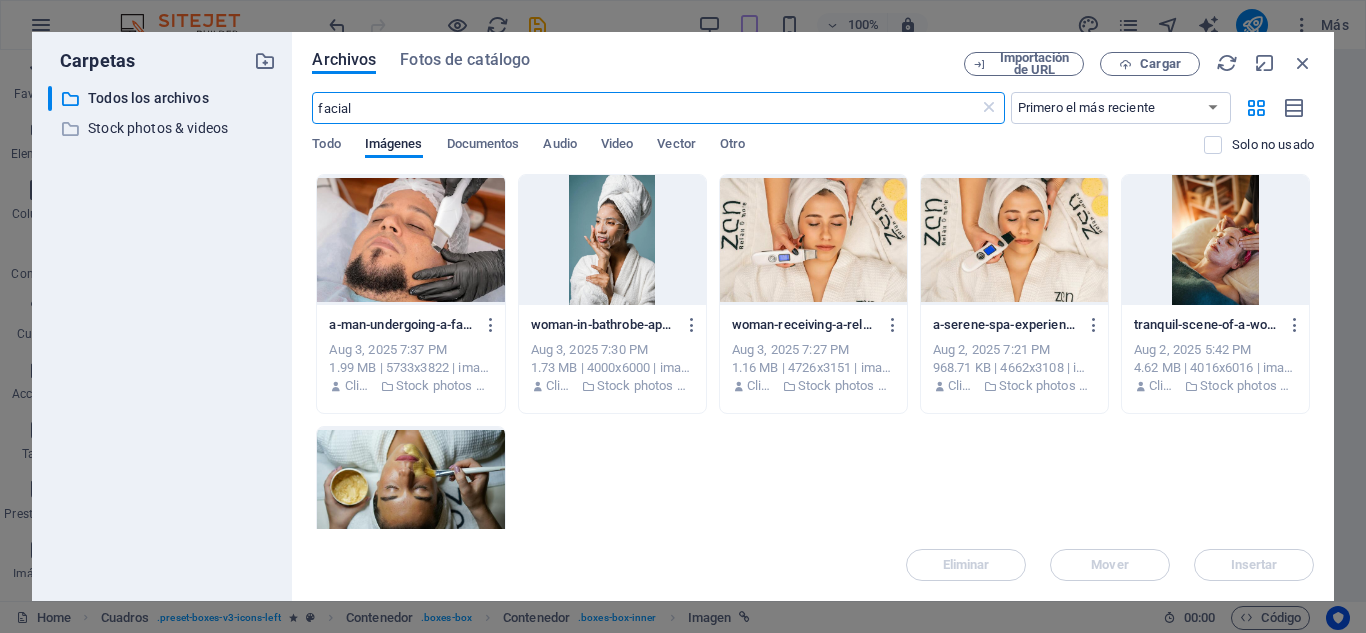 scroll, scrollTop: 7341, scrollLeft: 0, axis: vertical 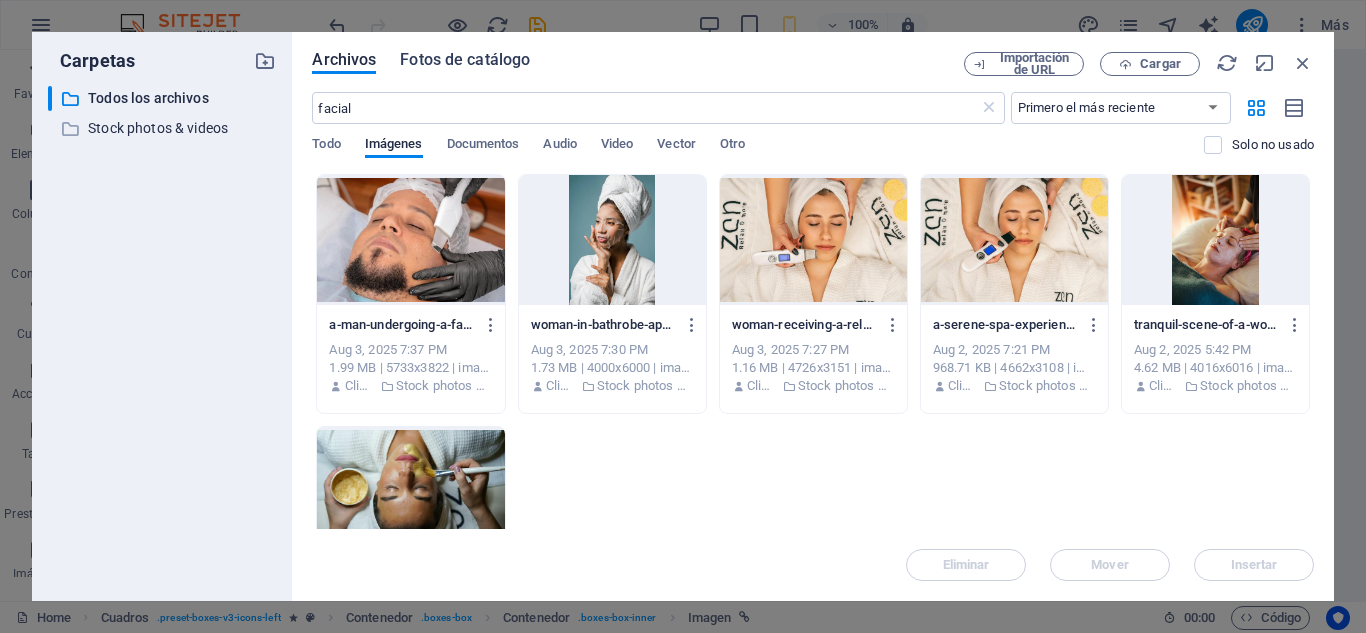 click on "Fotos de catálogo" at bounding box center (465, 60) 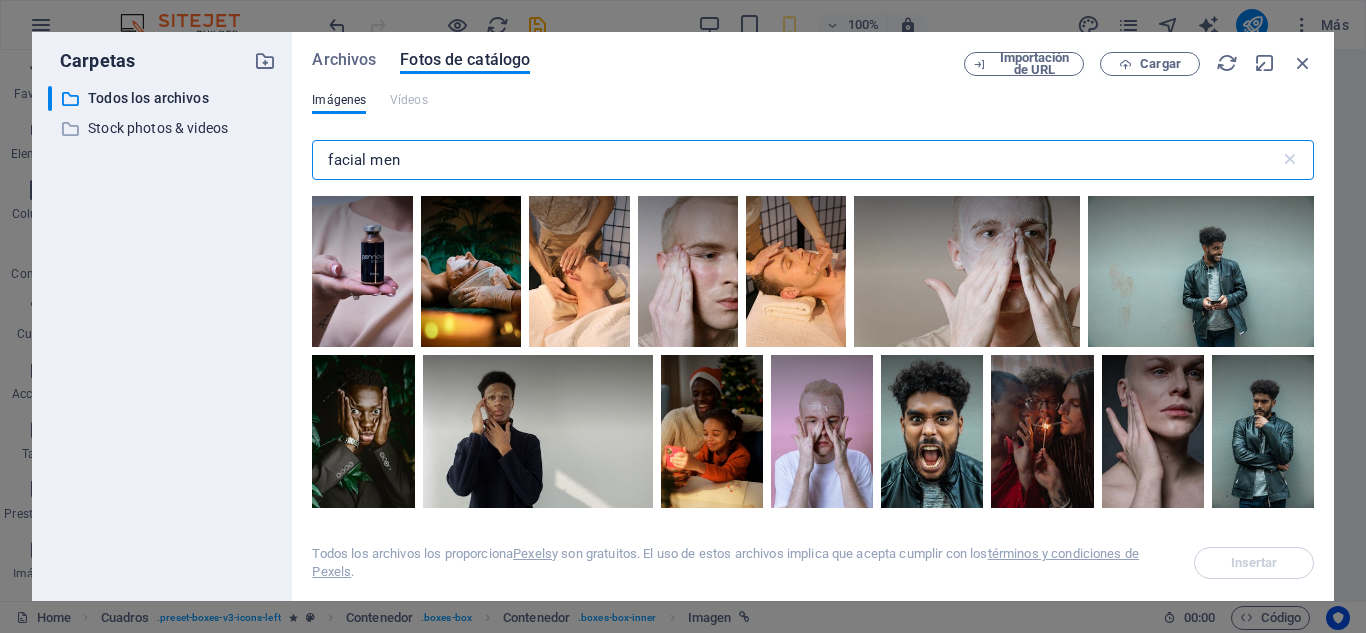 click on "facial men" at bounding box center [795, 160] 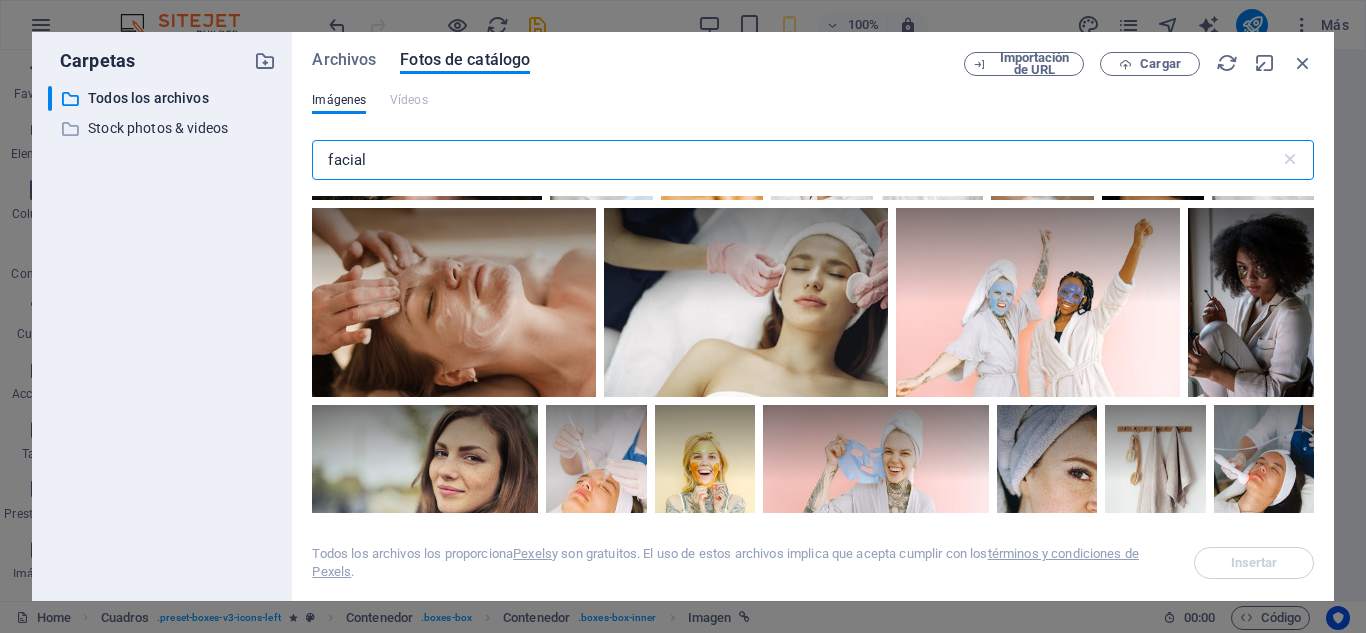 scroll, scrollTop: 487, scrollLeft: 0, axis: vertical 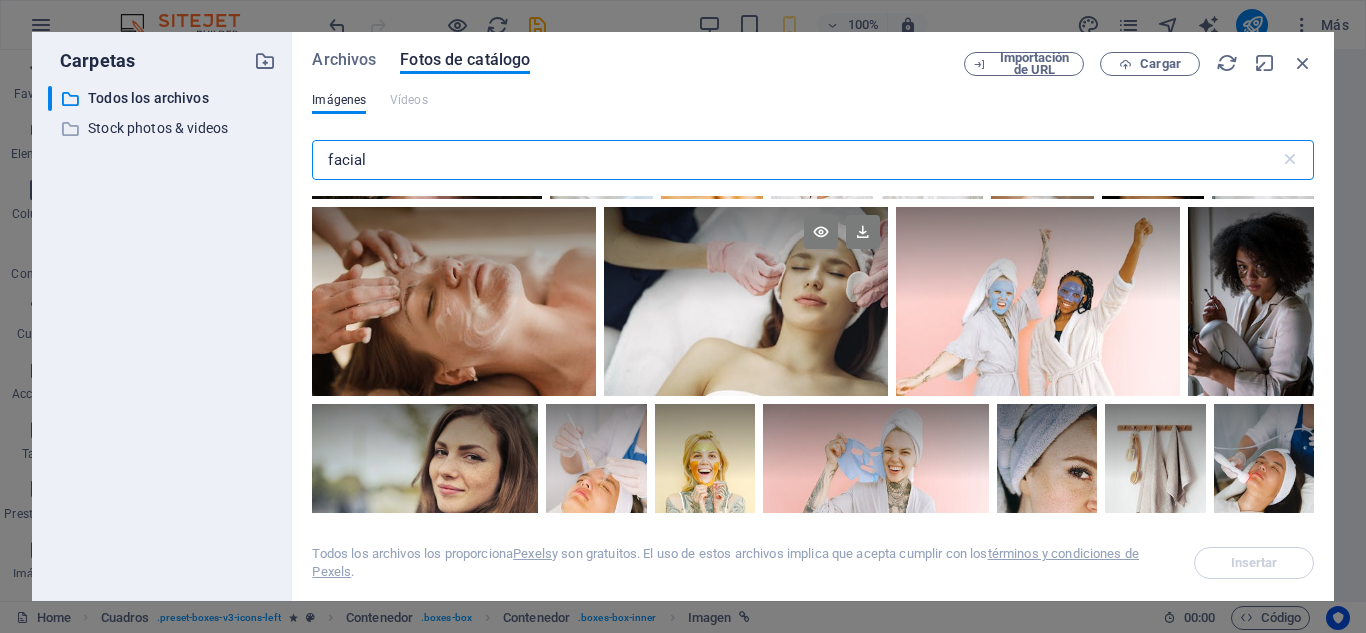 type on "facial" 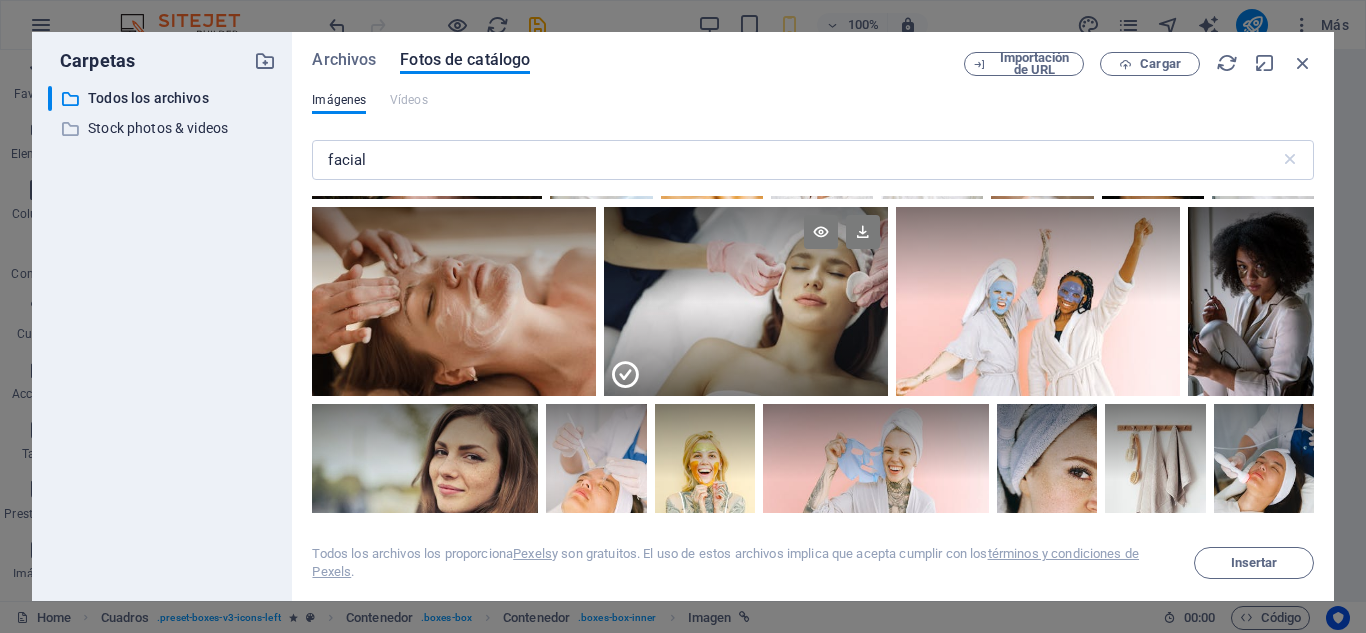 click at bounding box center (746, 349) 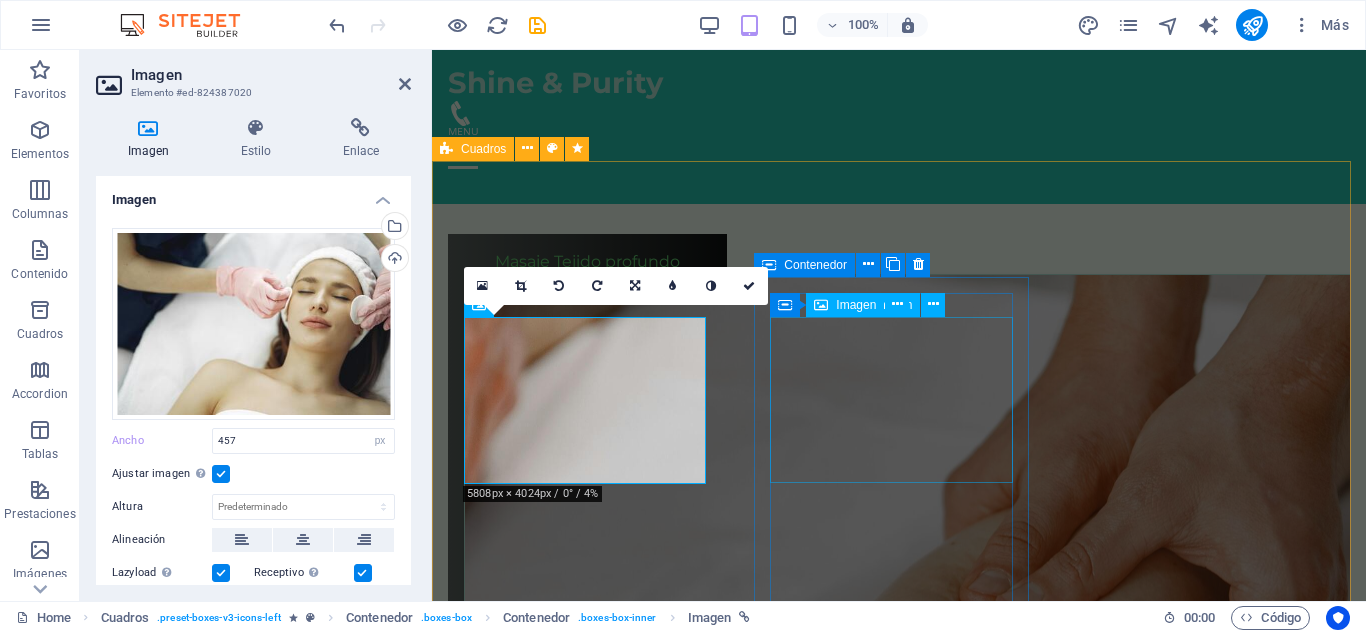 scroll, scrollTop: 4588, scrollLeft: 0, axis: vertical 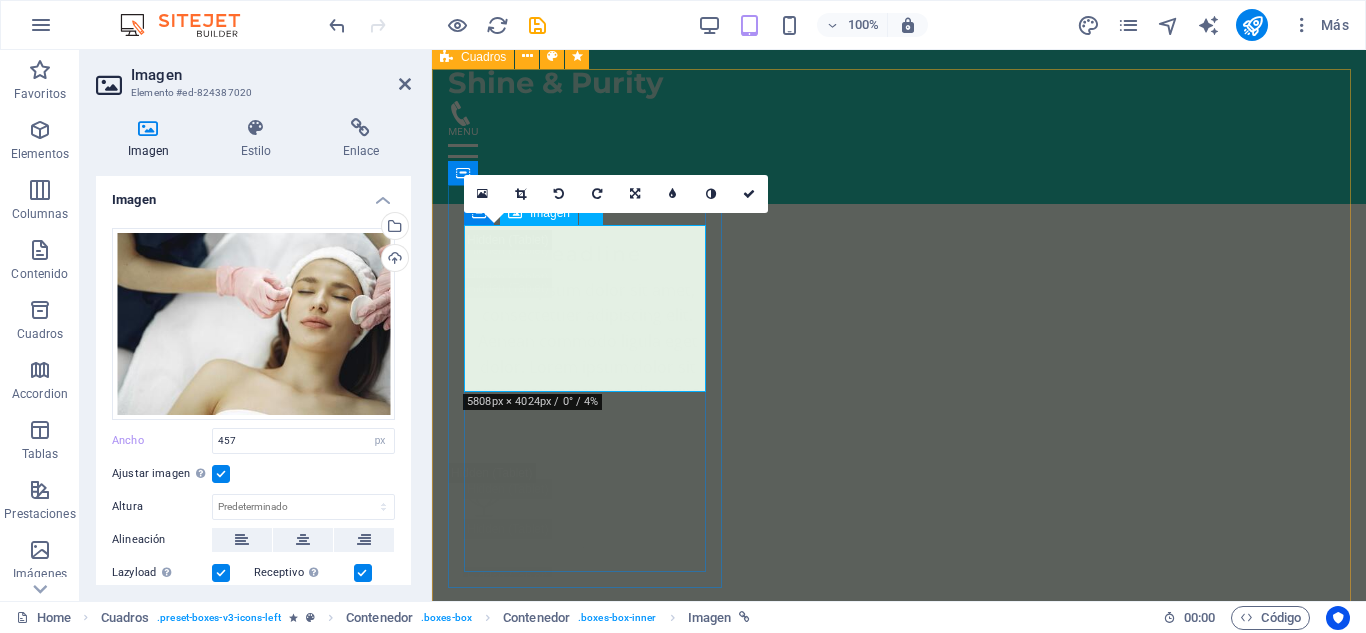 click at bounding box center (587, 8002) 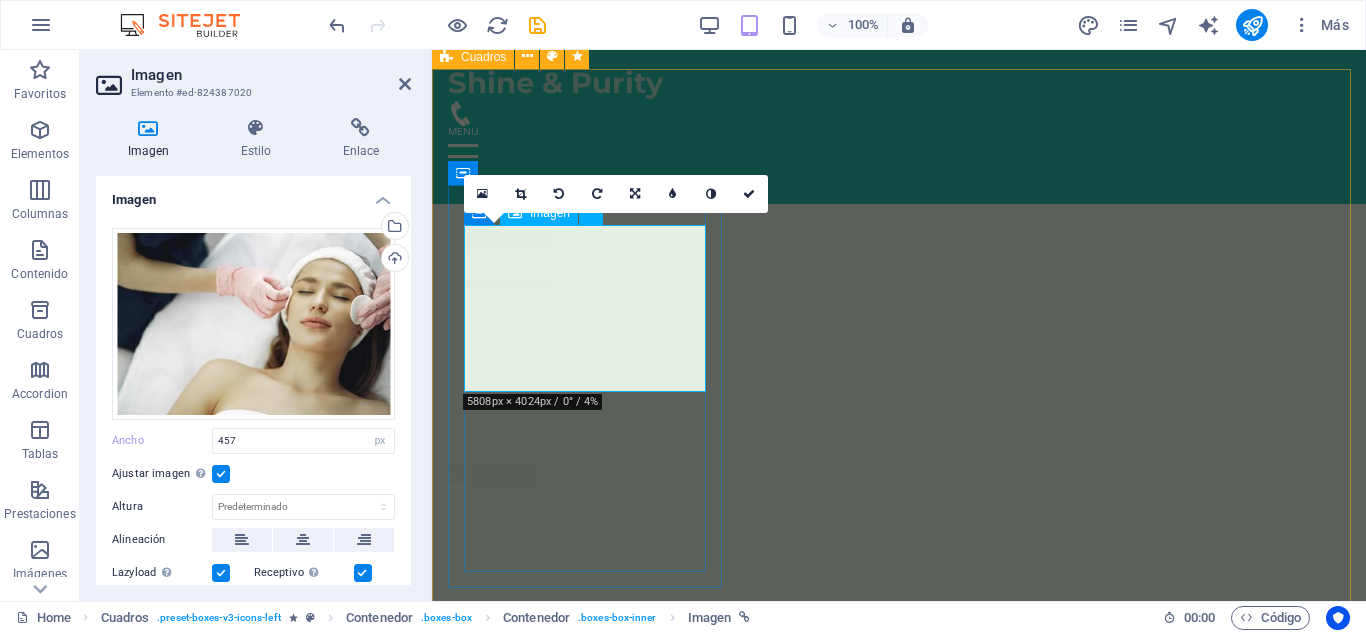 click at bounding box center (587, 8002) 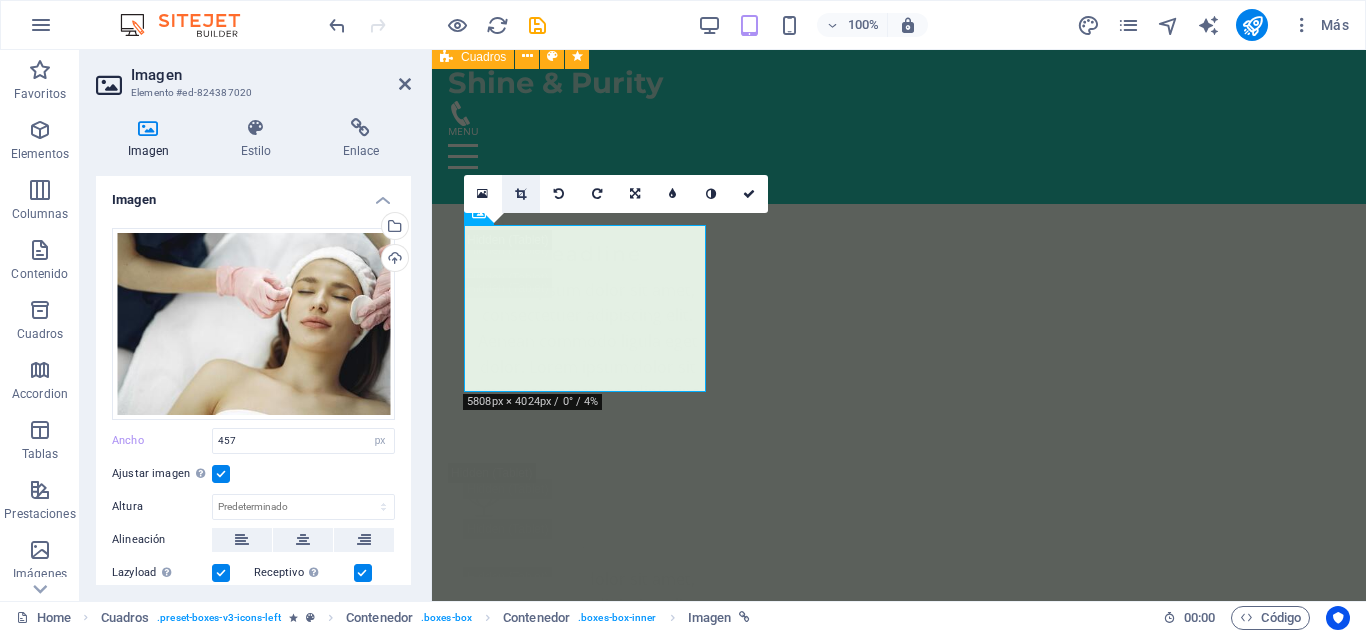 click at bounding box center [521, 194] 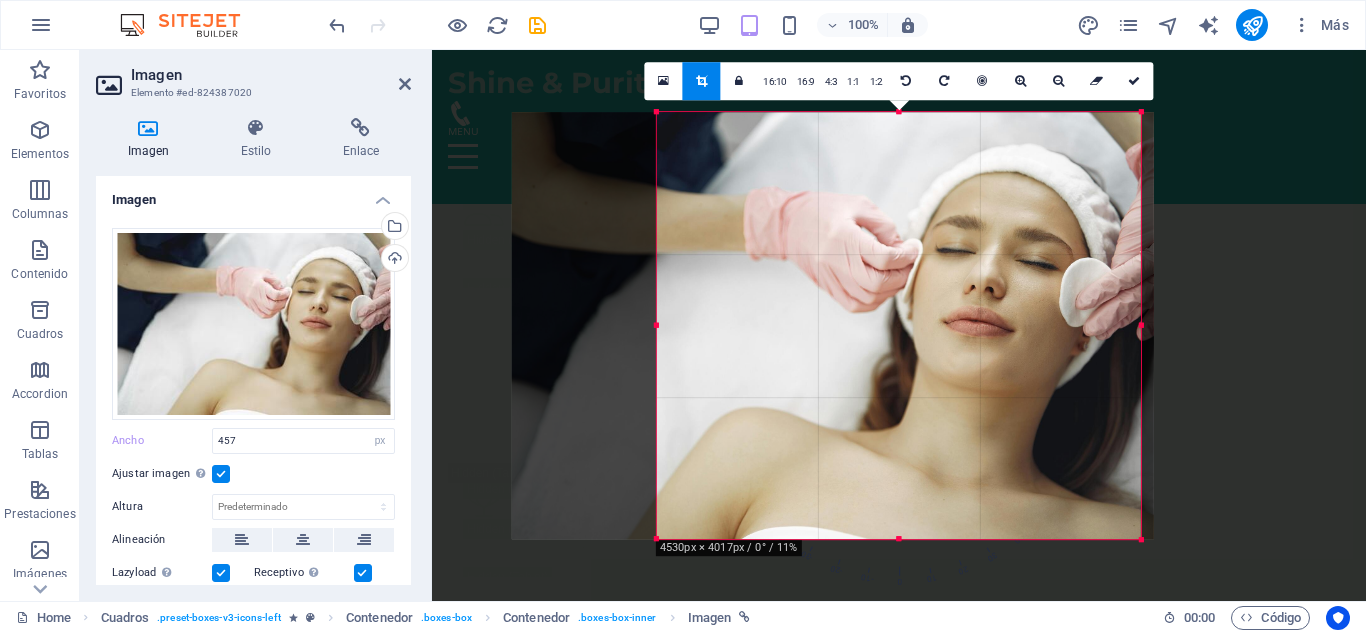drag, startPoint x: 588, startPoint y: 324, endPoint x: 722, endPoint y: 338, distance: 134.72935 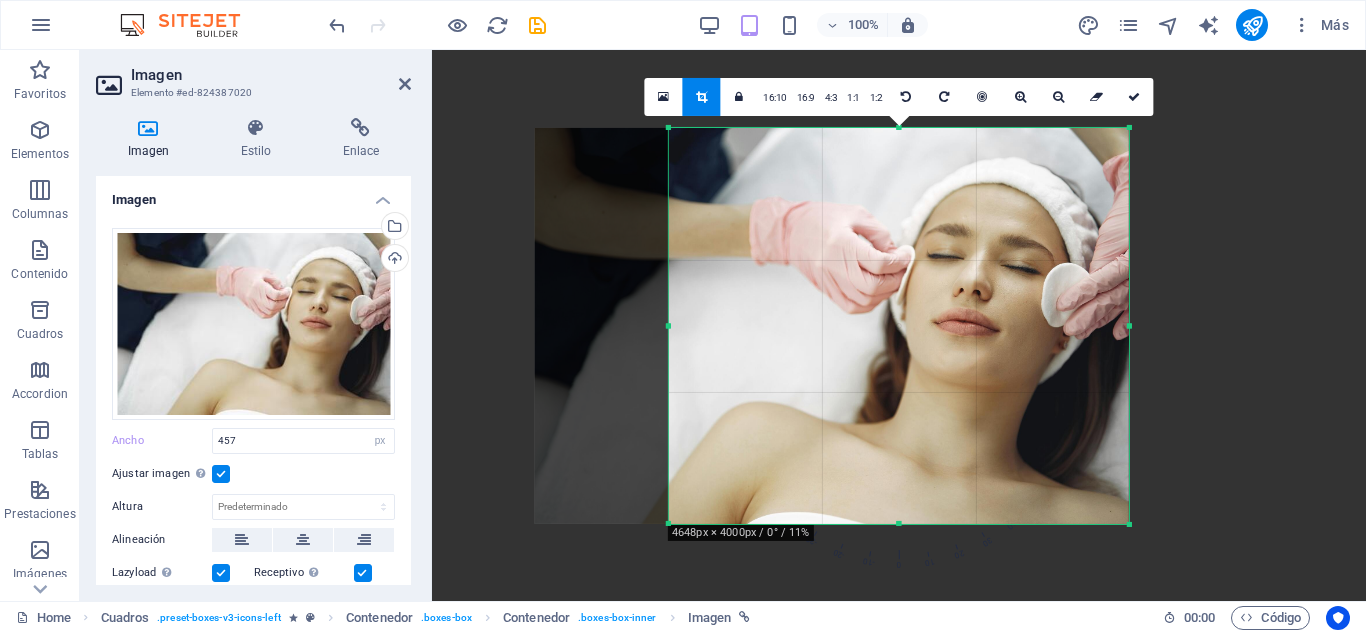 select on "px" 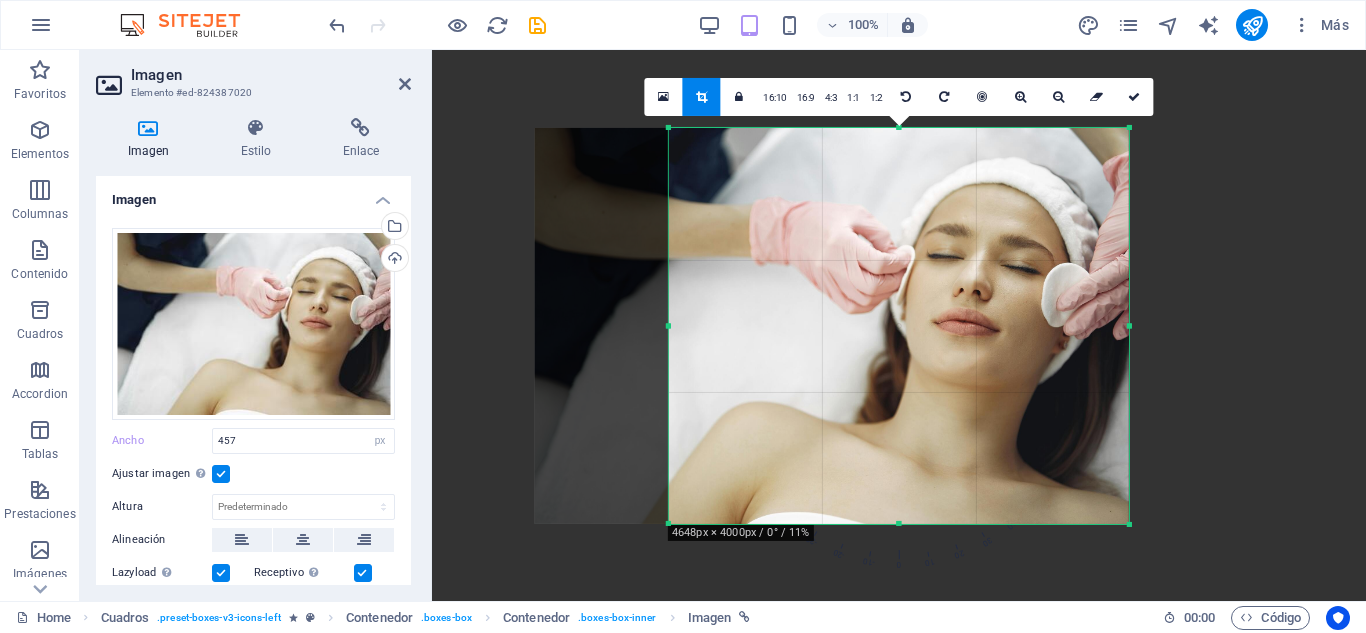 scroll, scrollTop: 0, scrollLeft: 0, axis: both 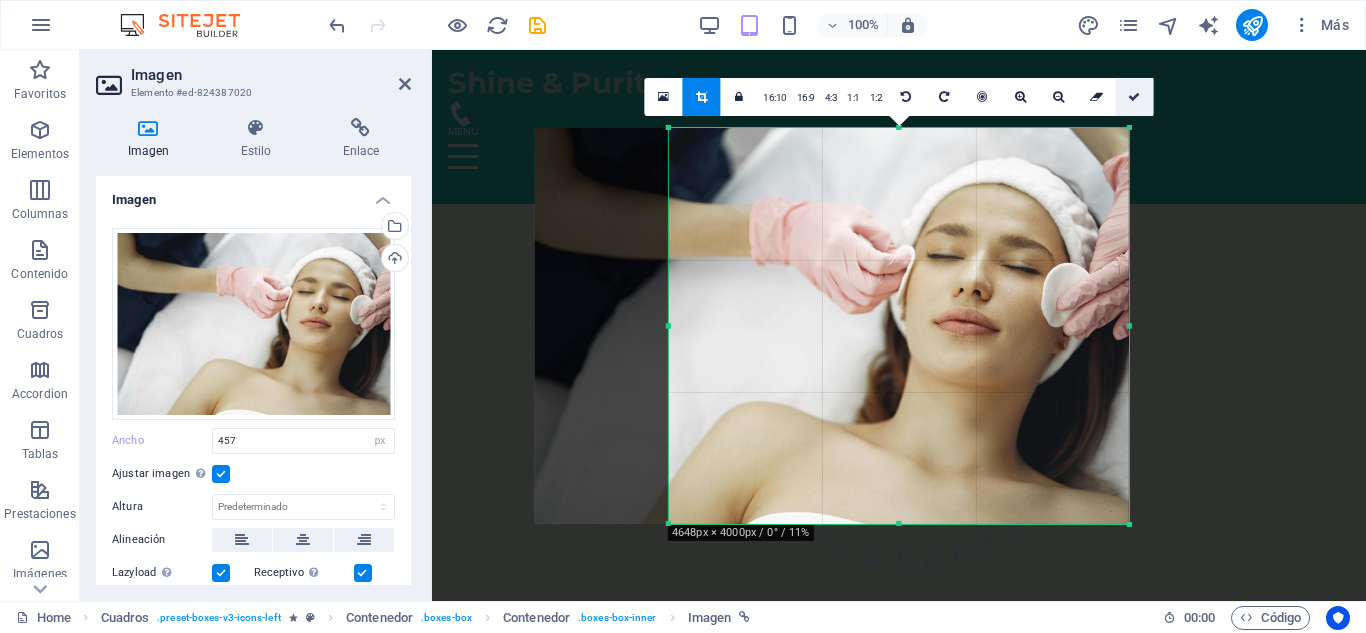 click at bounding box center [1134, 96] 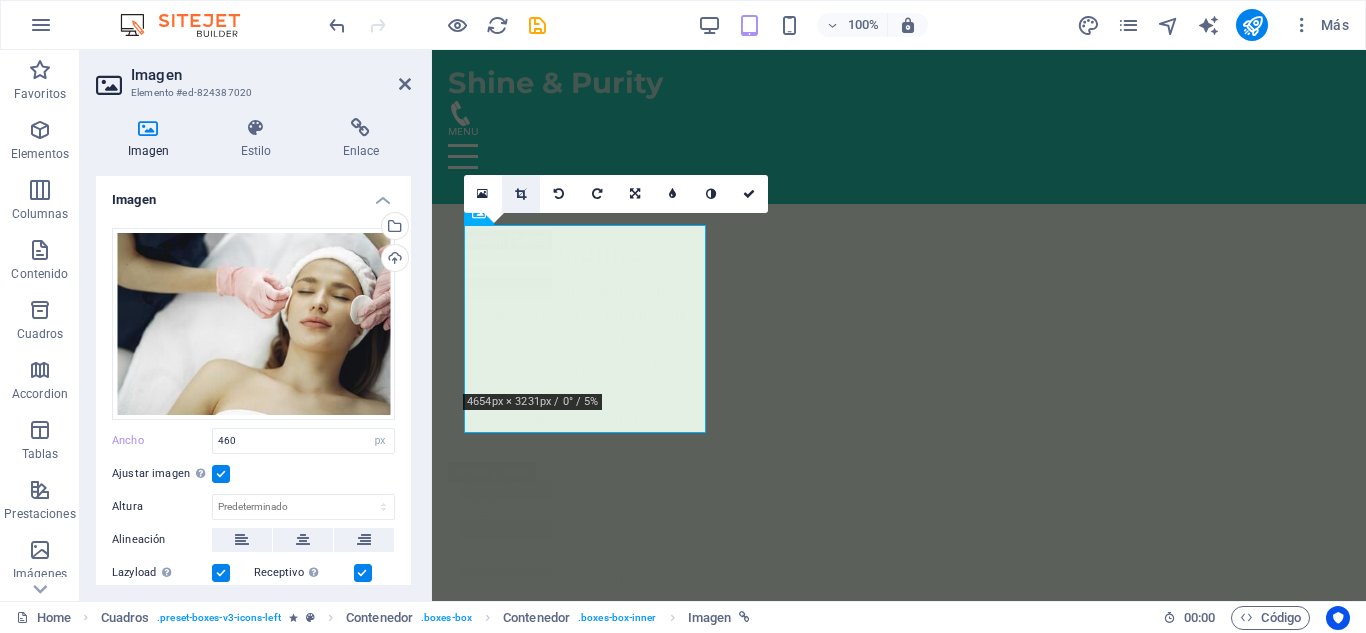 click at bounding box center (521, 194) 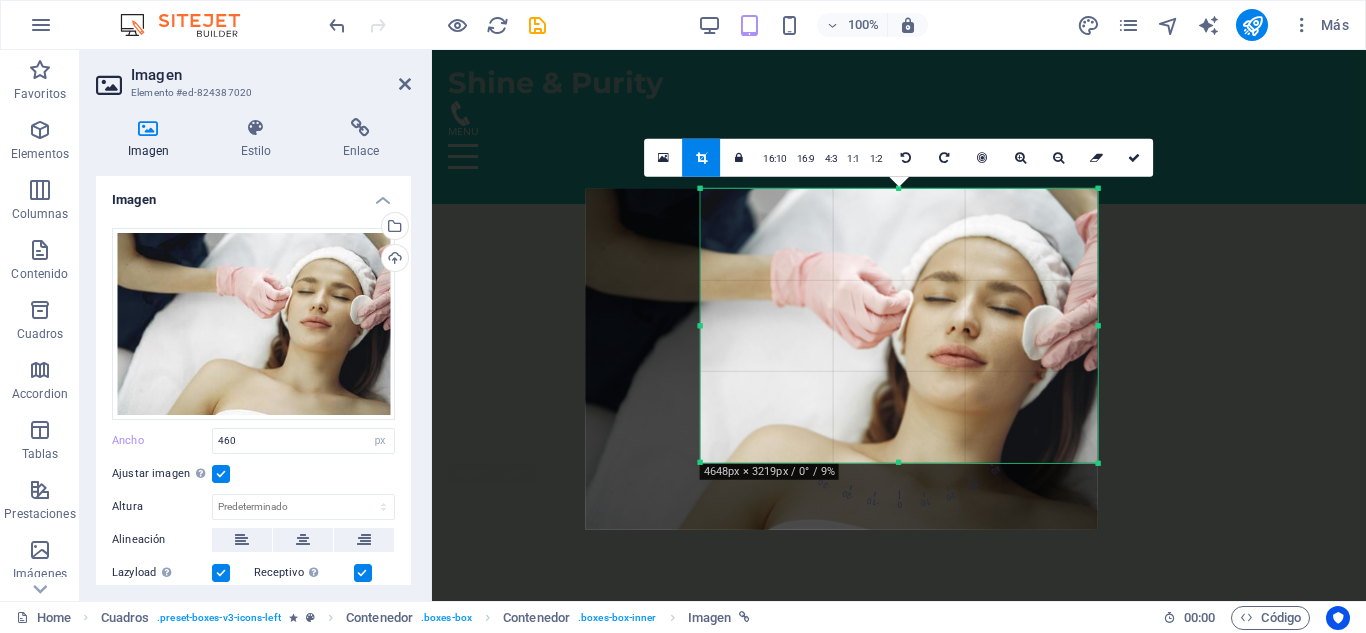 drag, startPoint x: 899, startPoint y: 494, endPoint x: 894, endPoint y: 428, distance: 66.189125 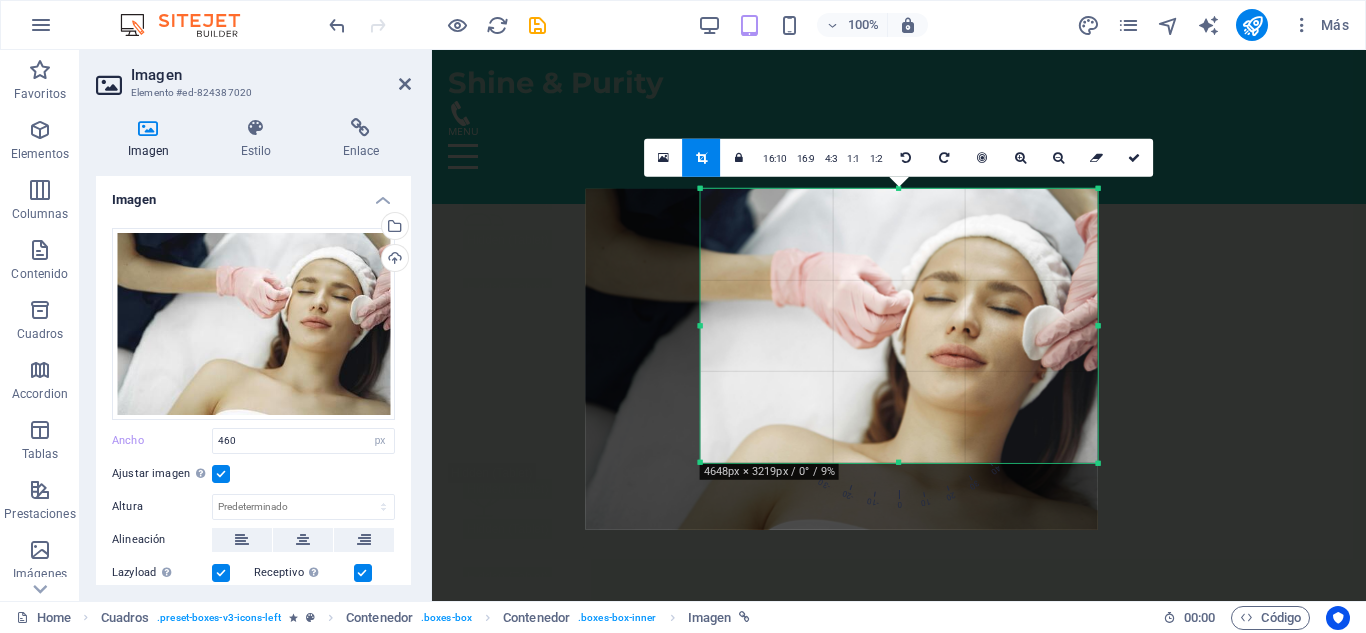 click on "180 170 160 150 140 130 120 110 100 90 80 70 60 50 40 30 20 10 0 -10 -20 -30 -40 -50 -60 -70 -80 -90 -100 -110 -120 -130 -140 -150 -160 -170 4648px × 3219px / 0° / 9% 16:10 16:9 4:3 1:1 1:2 0" at bounding box center [899, 325] 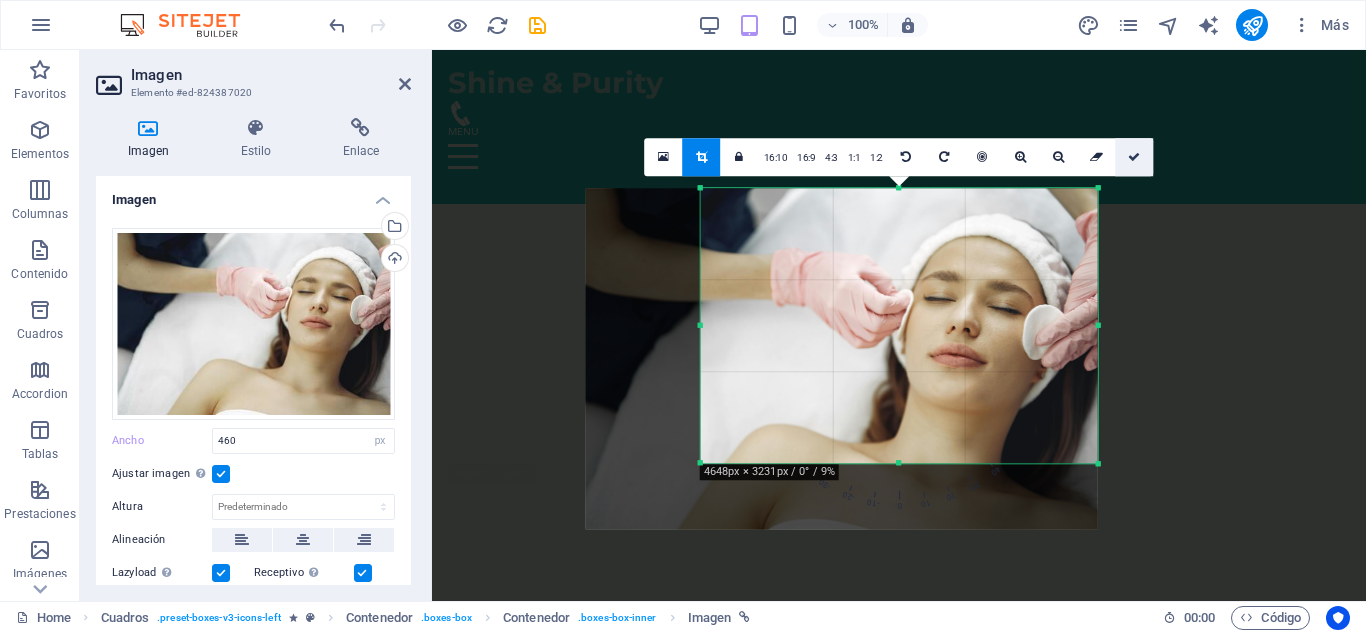 click at bounding box center (1135, 157) 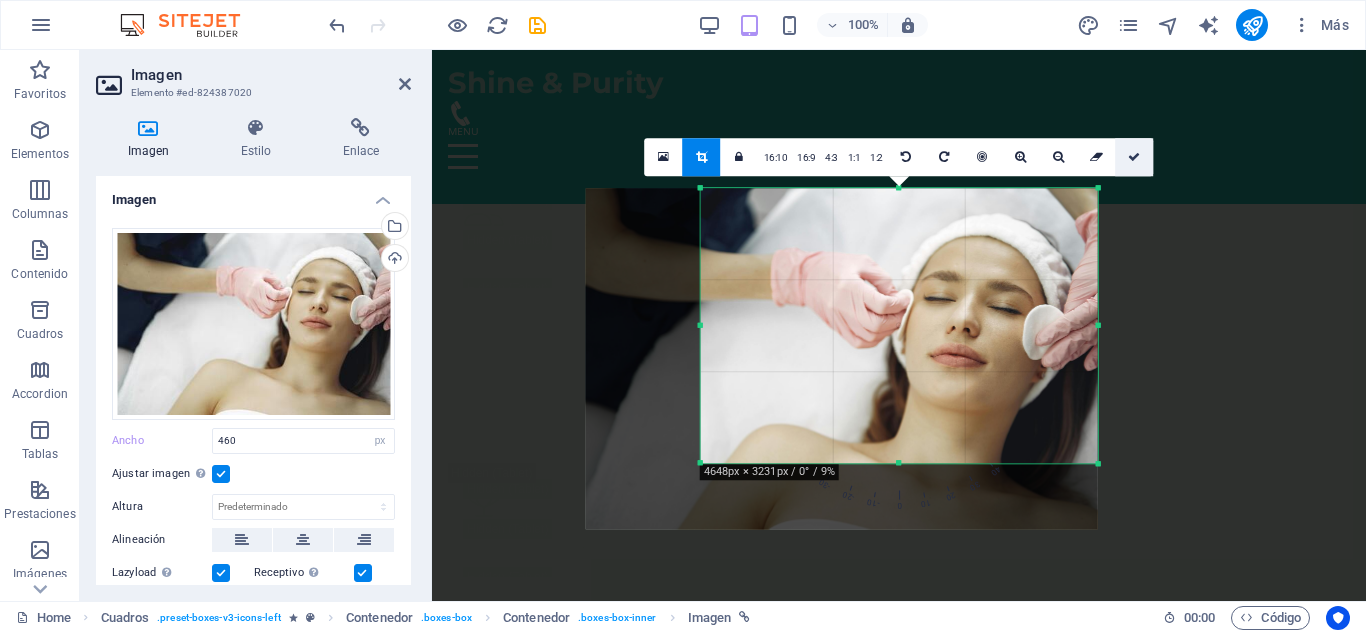 type on "396" 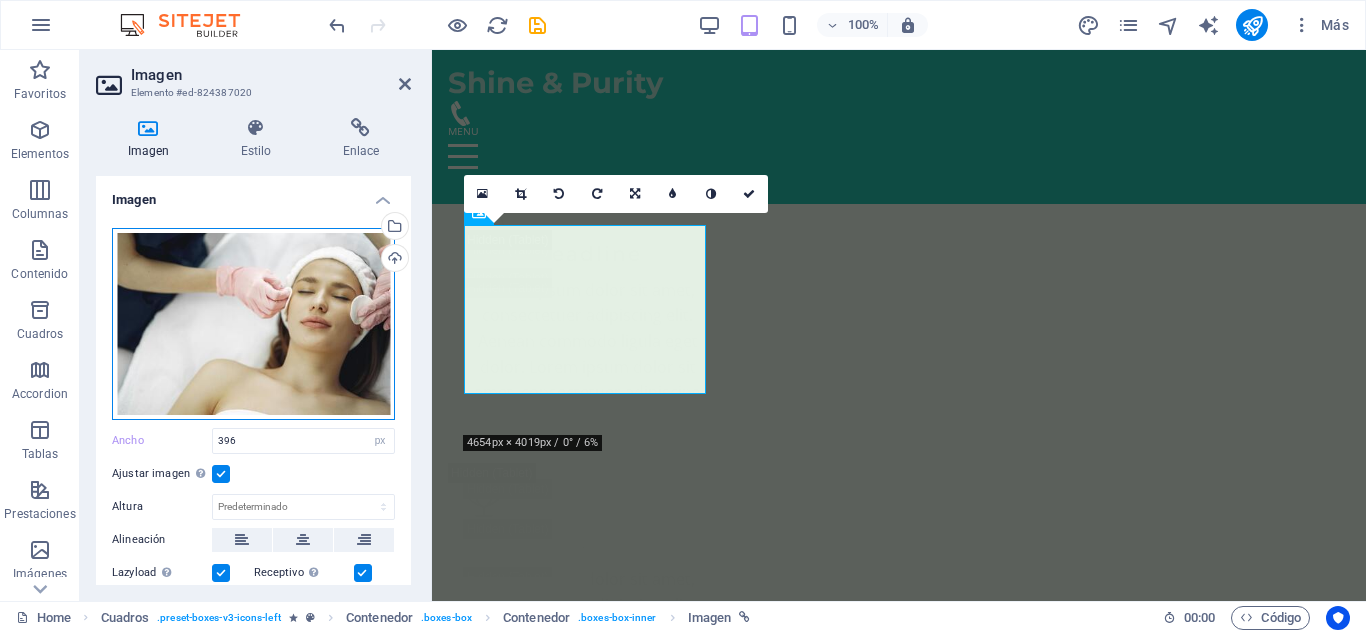 click on "Arrastra archivos aquí, haz clic para escoger archivos o  selecciona archivos de Archivos o de nuestra galería gratuita de fotos y vídeos" at bounding box center (253, 324) 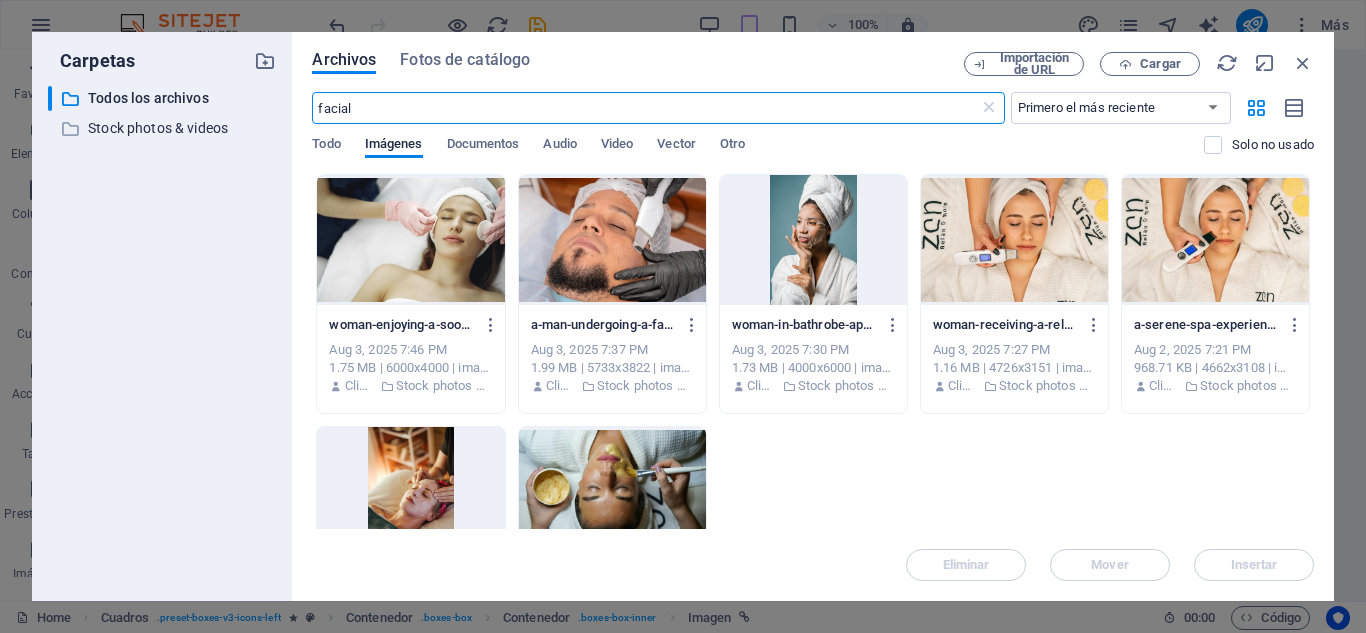 scroll, scrollTop: 7341, scrollLeft: 0, axis: vertical 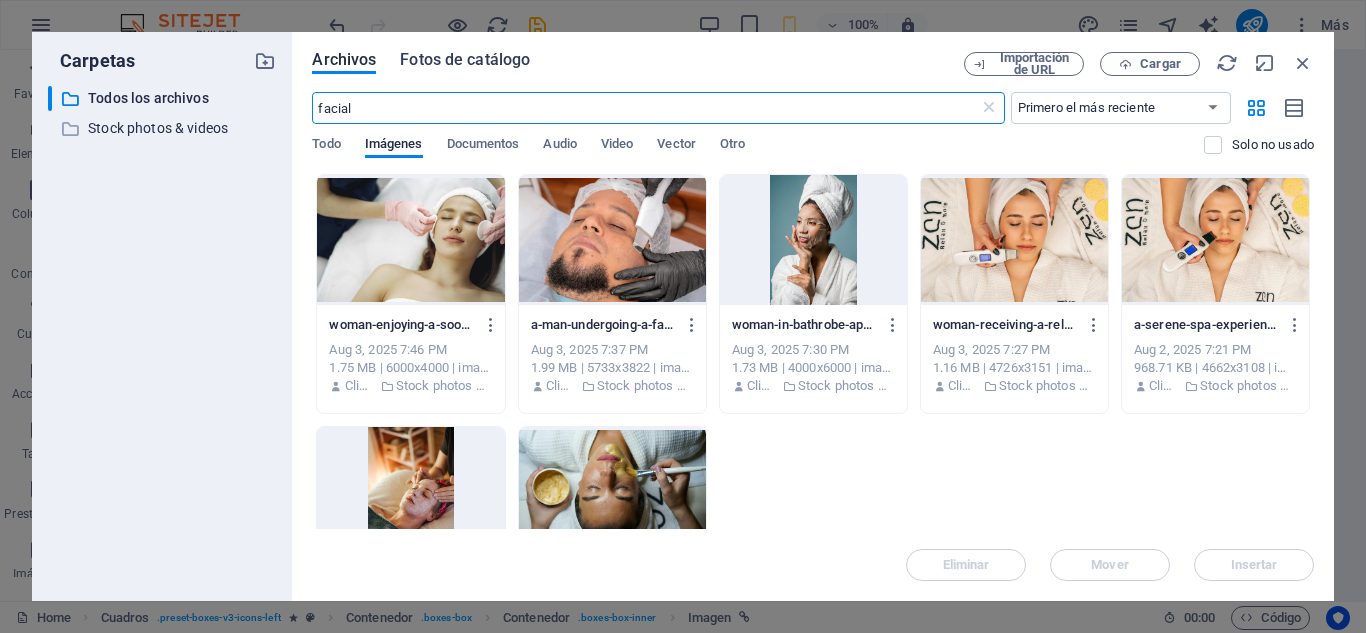 click on "Fotos de catálogo" at bounding box center (465, 60) 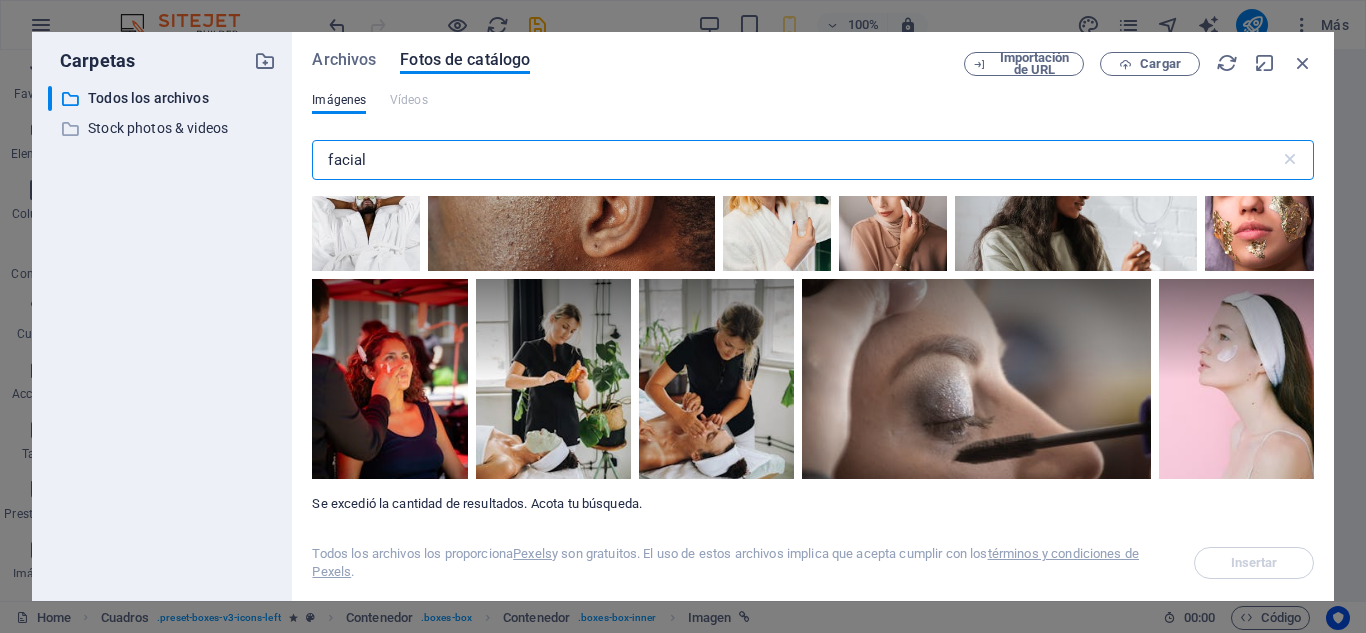 scroll, scrollTop: 12758, scrollLeft: 0, axis: vertical 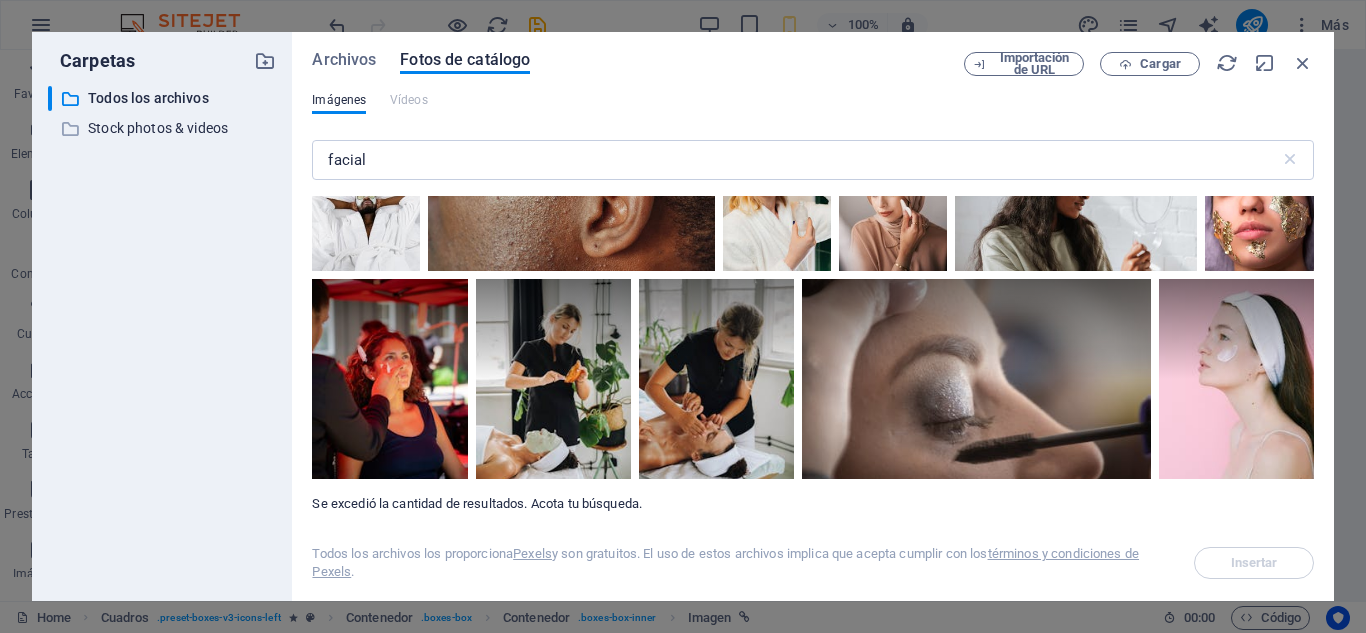 click at bounding box center [1070, -348] 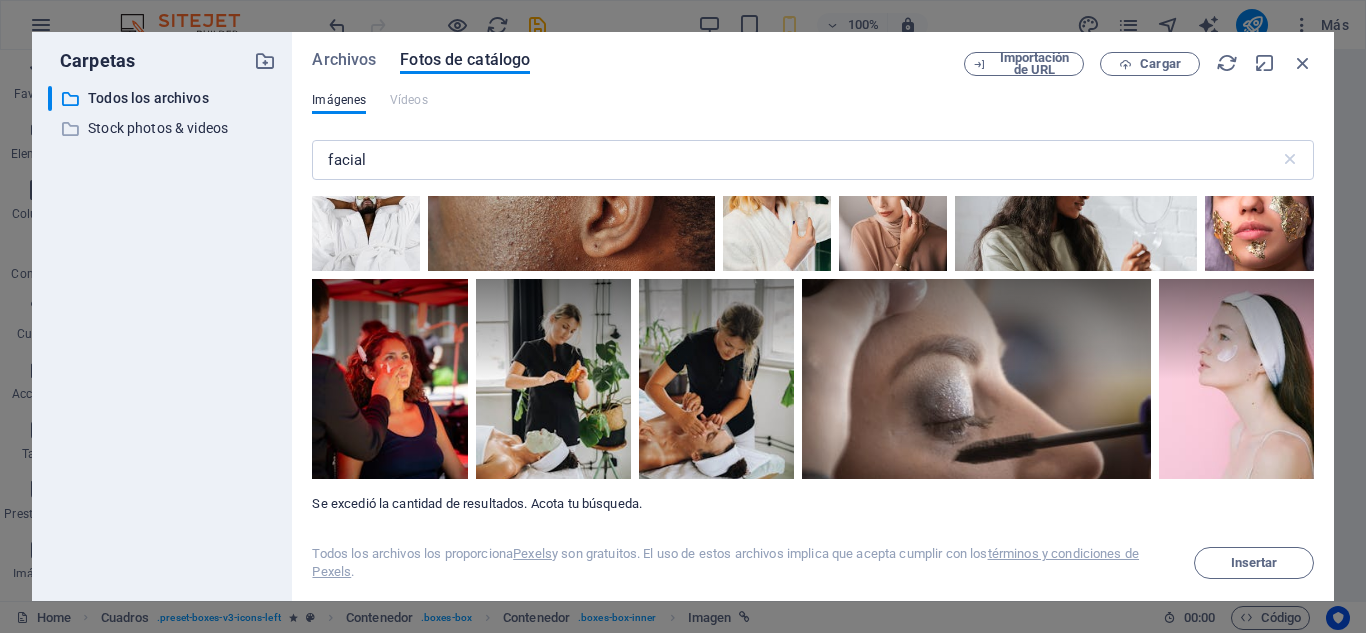 scroll, scrollTop: 13549, scrollLeft: 0, axis: vertical 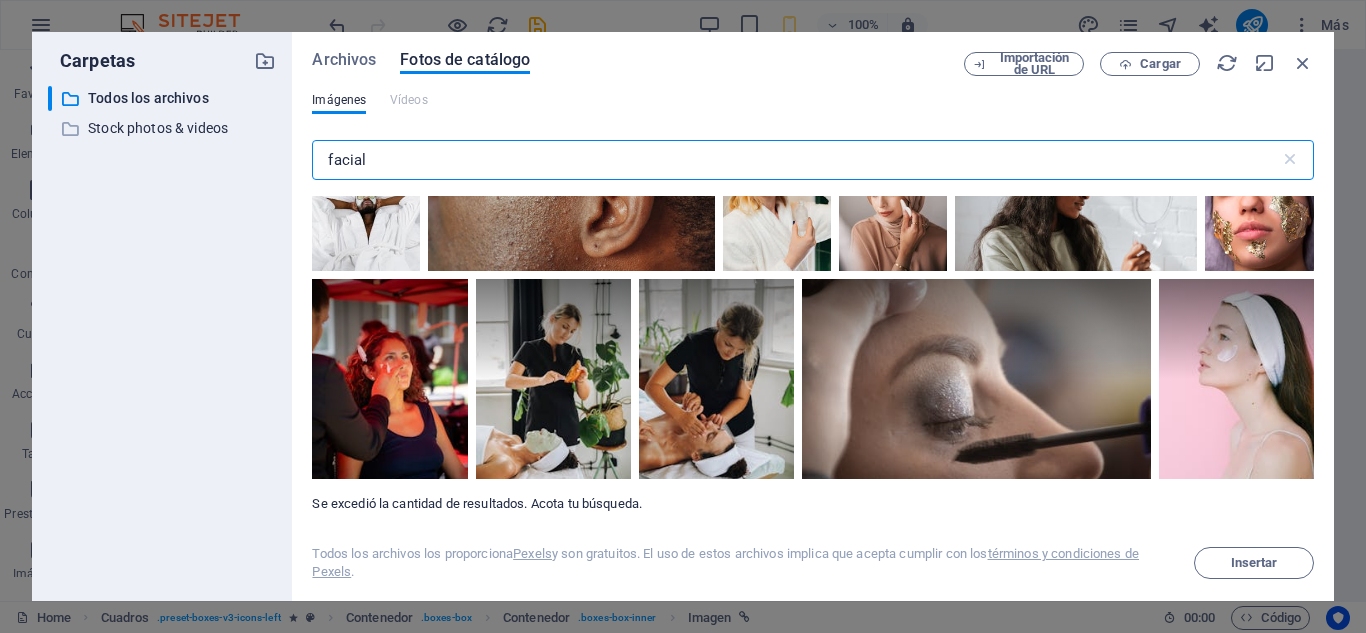 click on "facial" at bounding box center (795, 160) 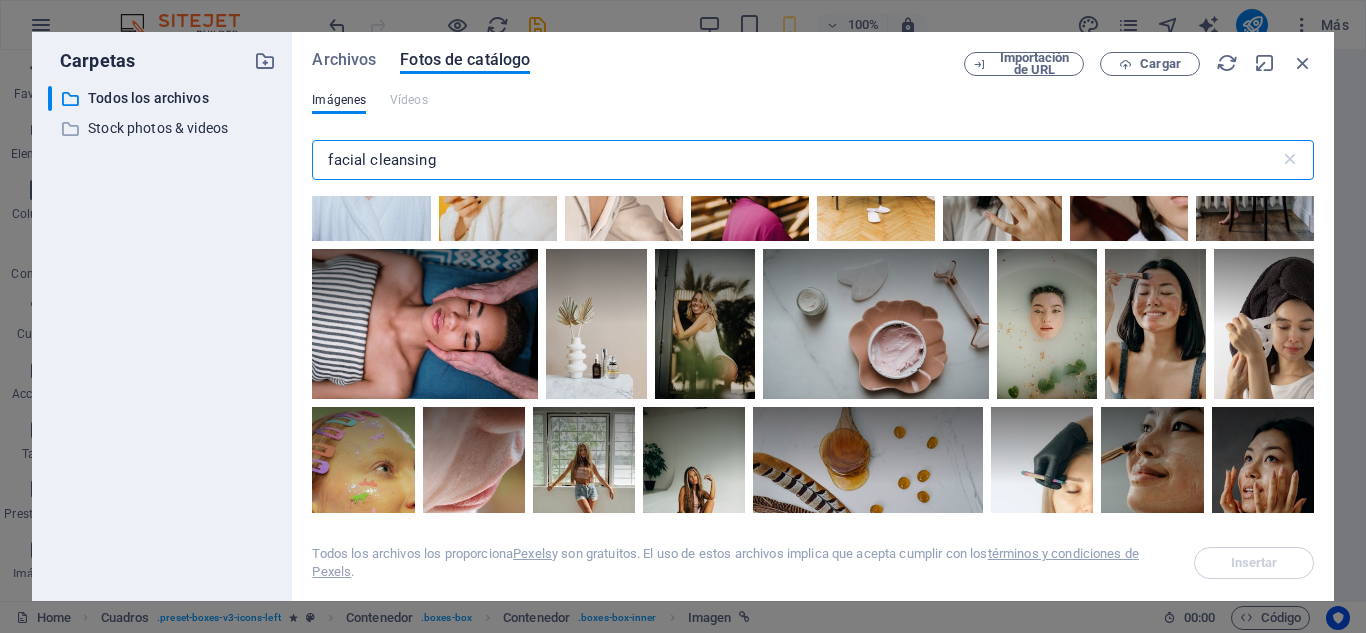 scroll, scrollTop: 10526, scrollLeft: 0, axis: vertical 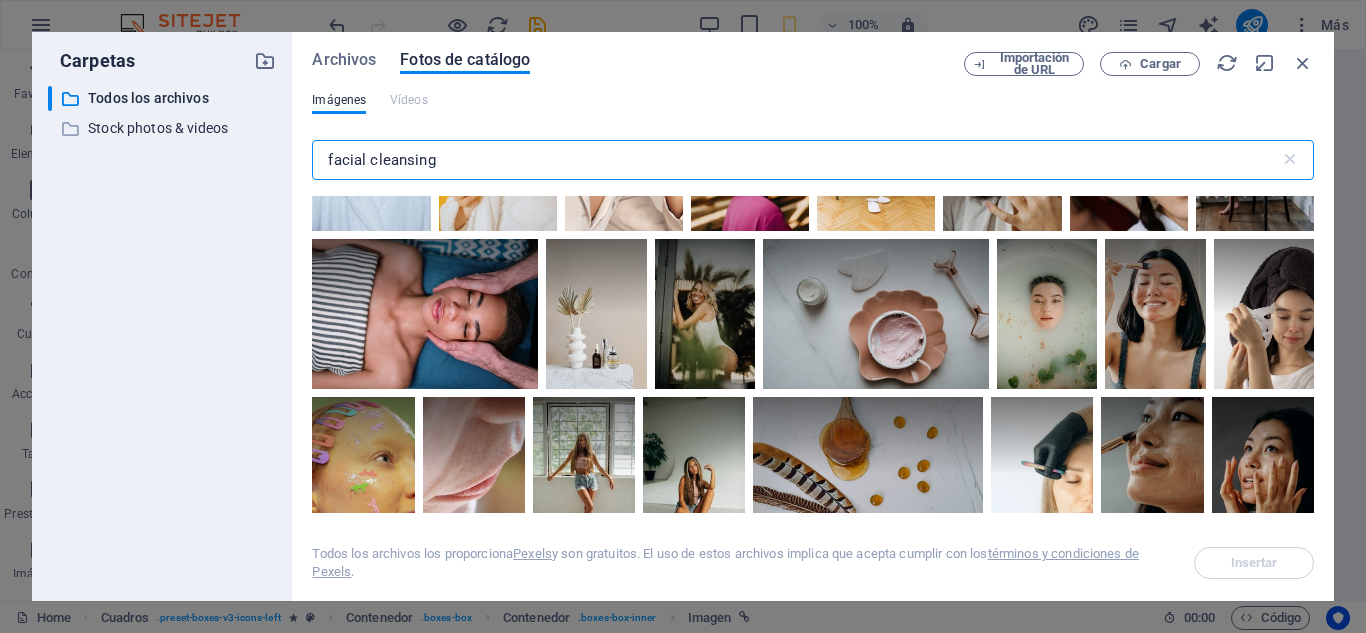 type on "facial cleansing" 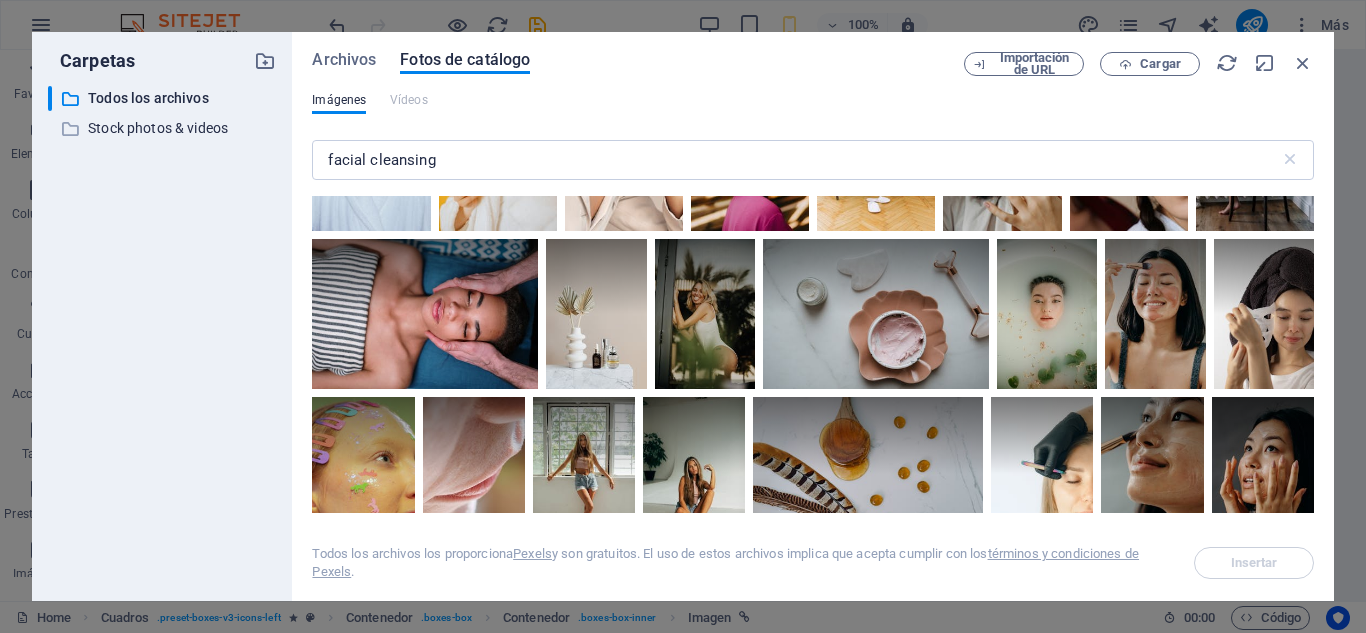 click at bounding box center (804, -1043) 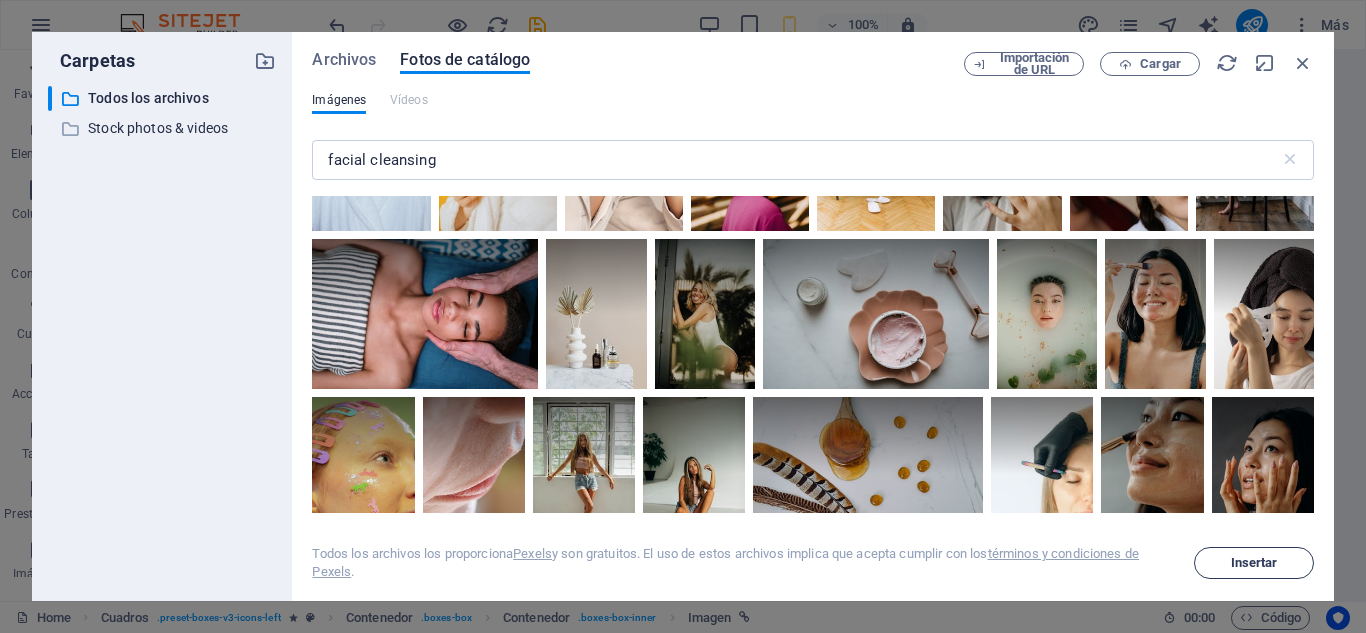 click on "Insertar" at bounding box center (1254, 563) 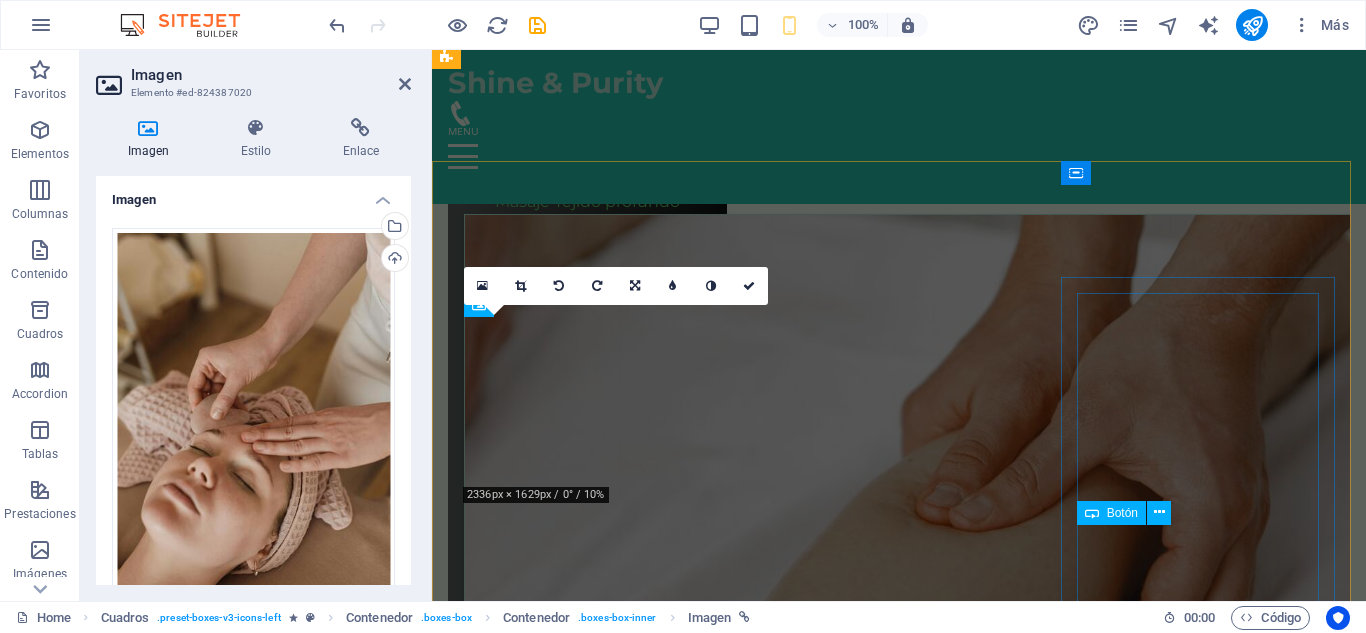 scroll, scrollTop: 4588, scrollLeft: 0, axis: vertical 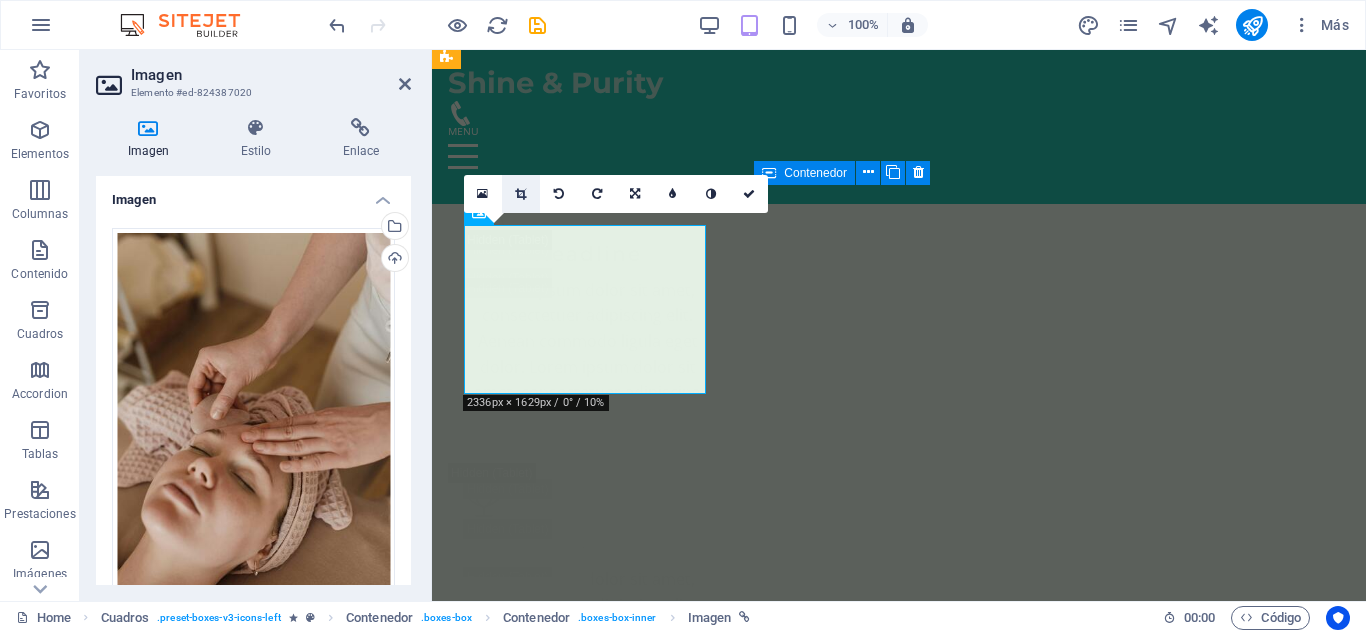 click at bounding box center (520, 194) 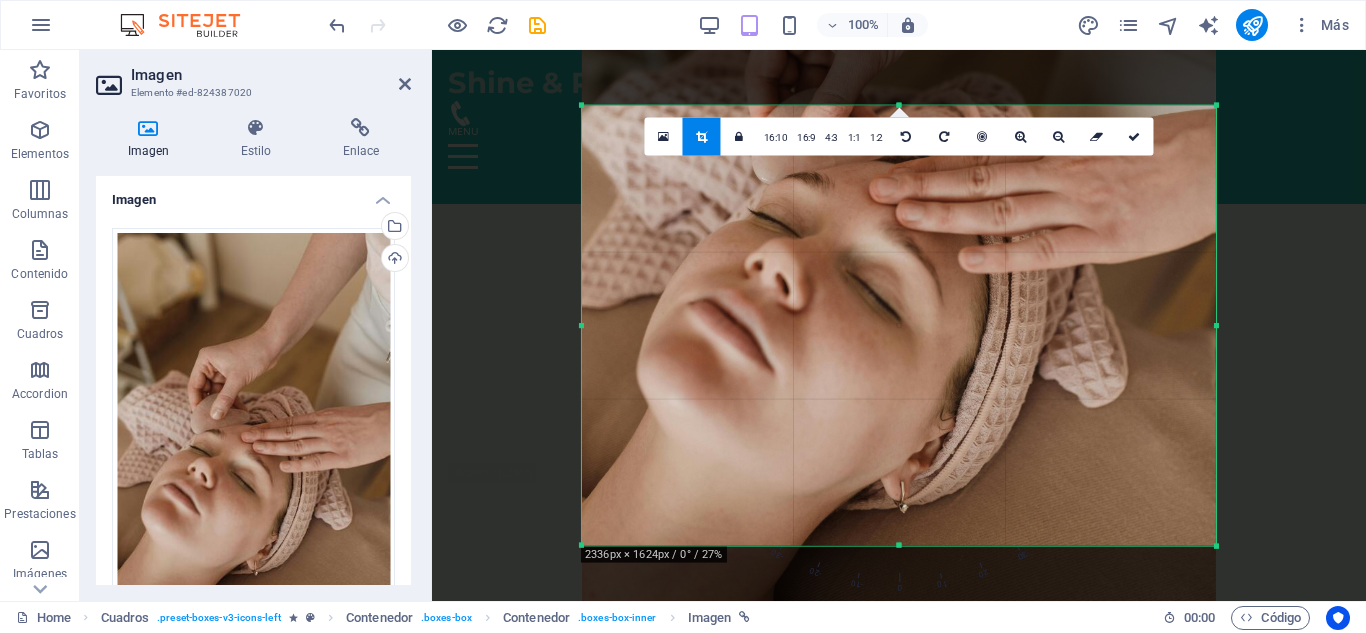 drag, startPoint x: 882, startPoint y: 320, endPoint x: 879, endPoint y: 185, distance: 135.03333 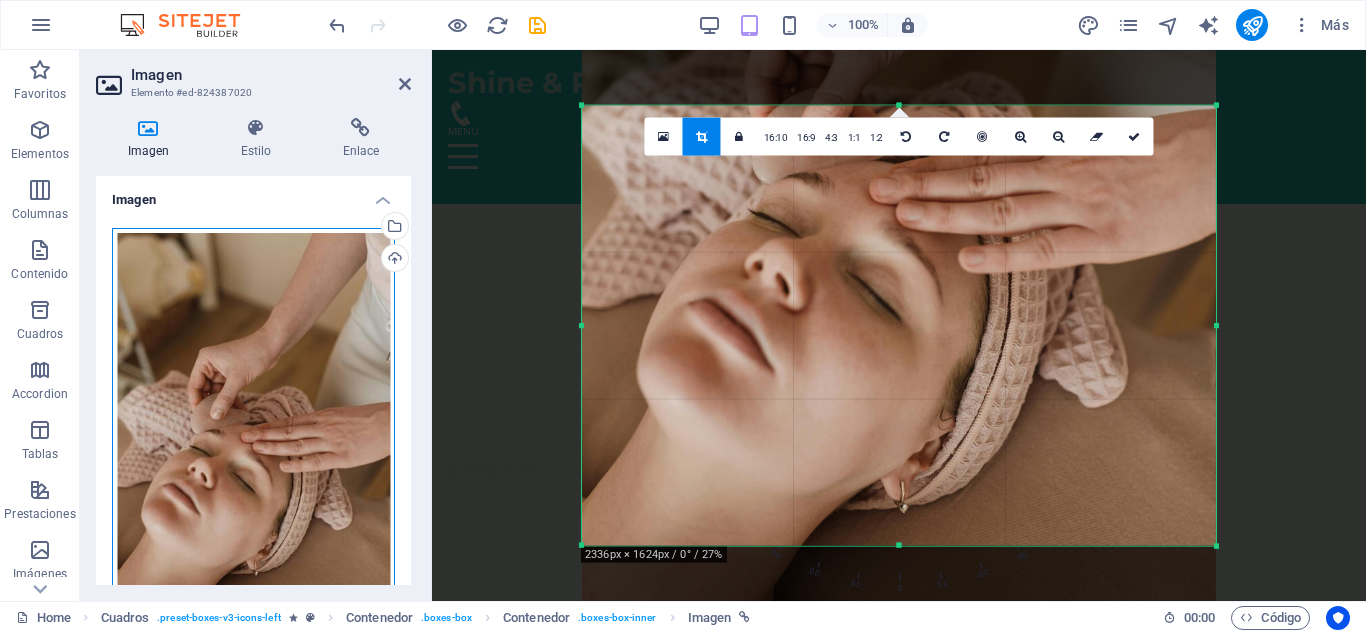 click on "Arrastra archivos aquí, haz clic para escoger archivos o  selecciona archivos de Archivos o de nuestra galería gratuita de fotos y vídeos" at bounding box center (253, 437) 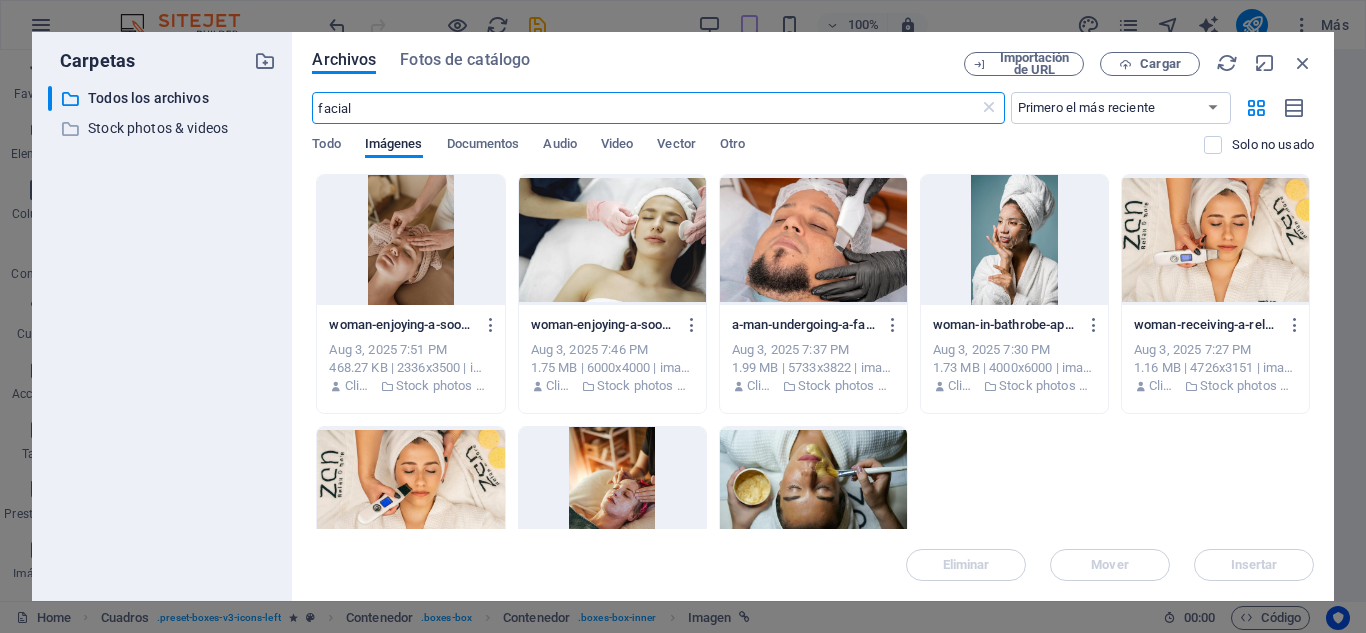 scroll, scrollTop: 7341, scrollLeft: 0, axis: vertical 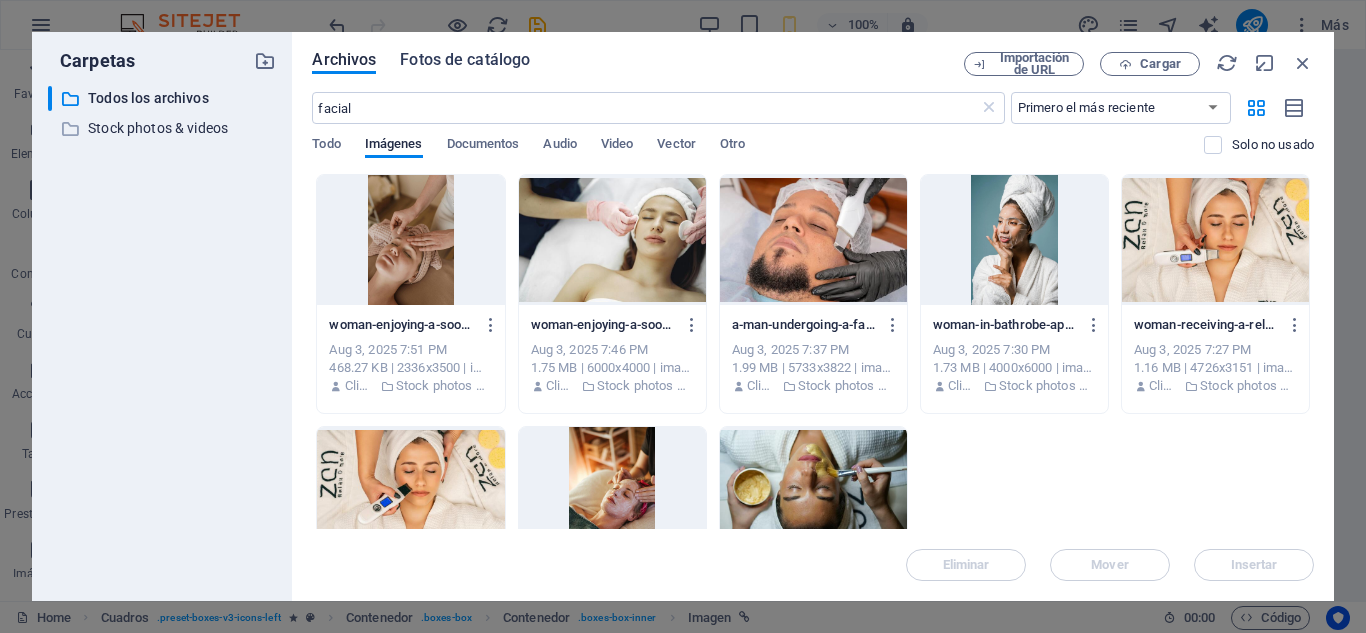 click on "Fotos de catálogo" at bounding box center (465, 60) 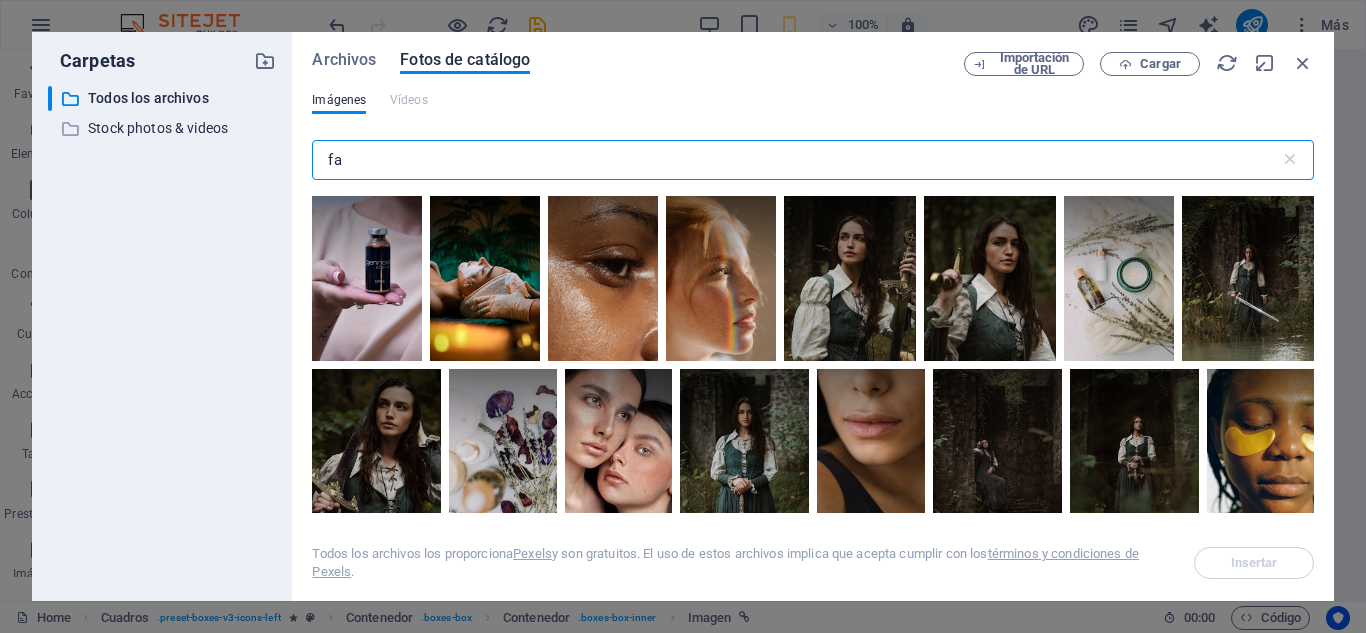 type on "f" 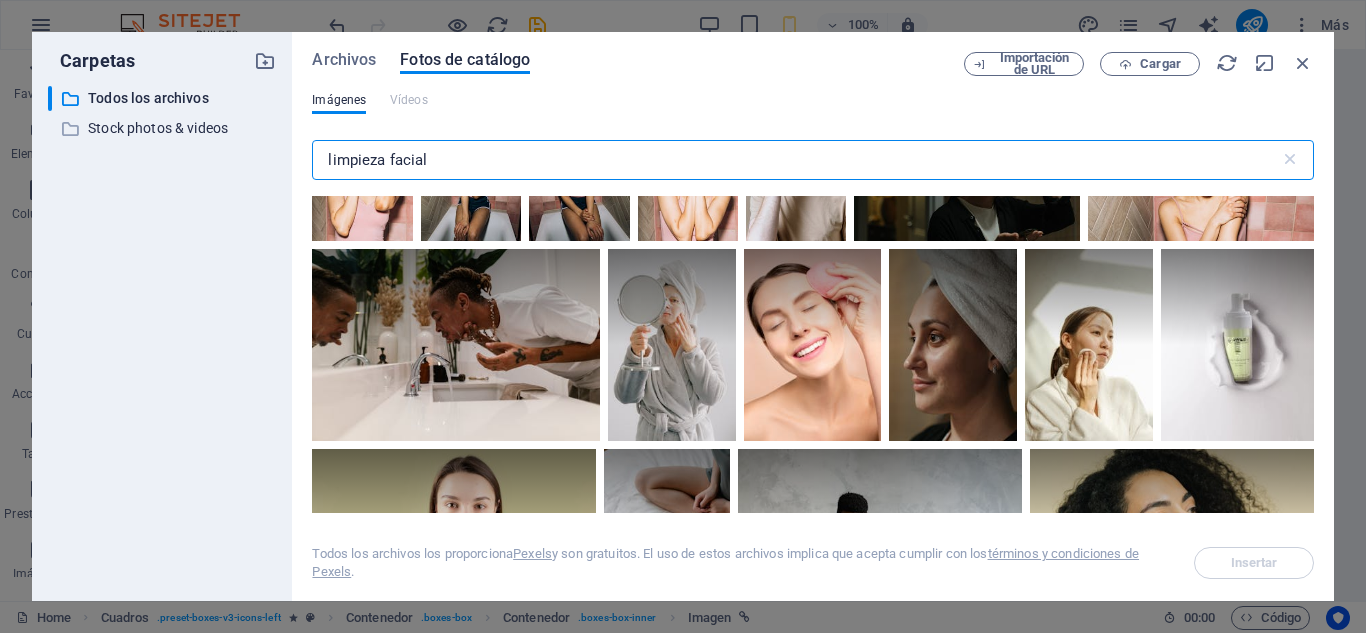 scroll, scrollTop: 988, scrollLeft: 0, axis: vertical 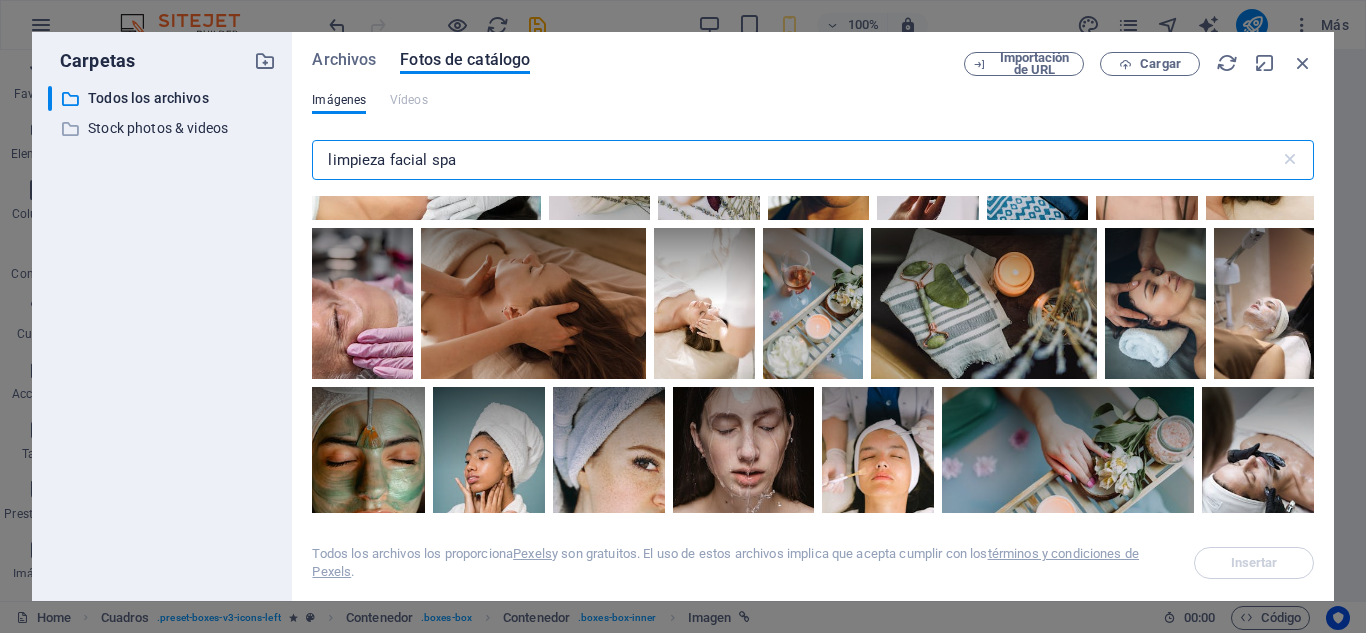 type on "limpieza facial spa" 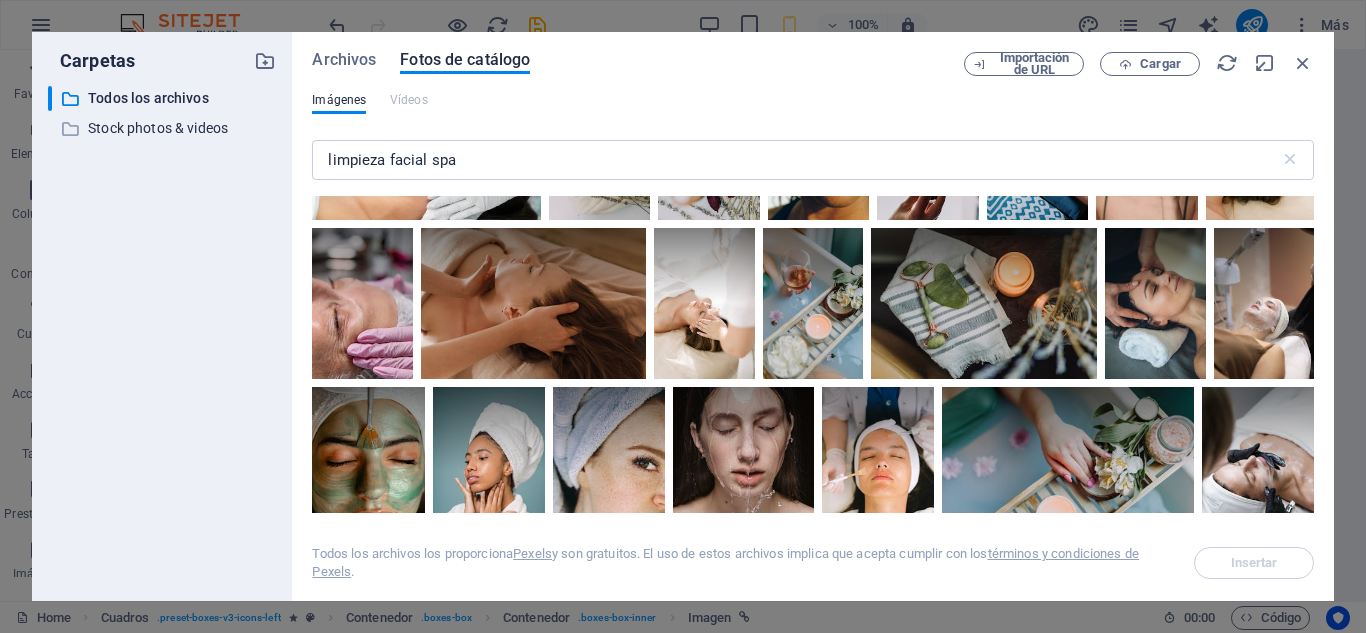 click at bounding box center [1038, -36] 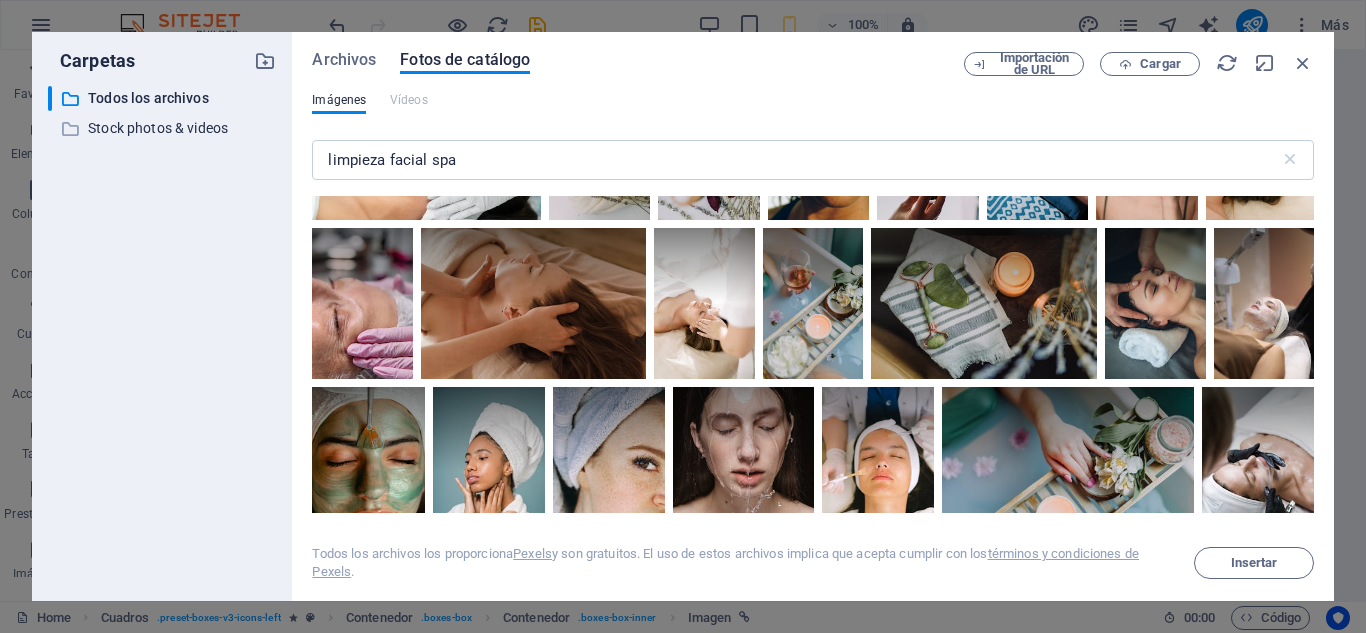 click at bounding box center (1038, 12) 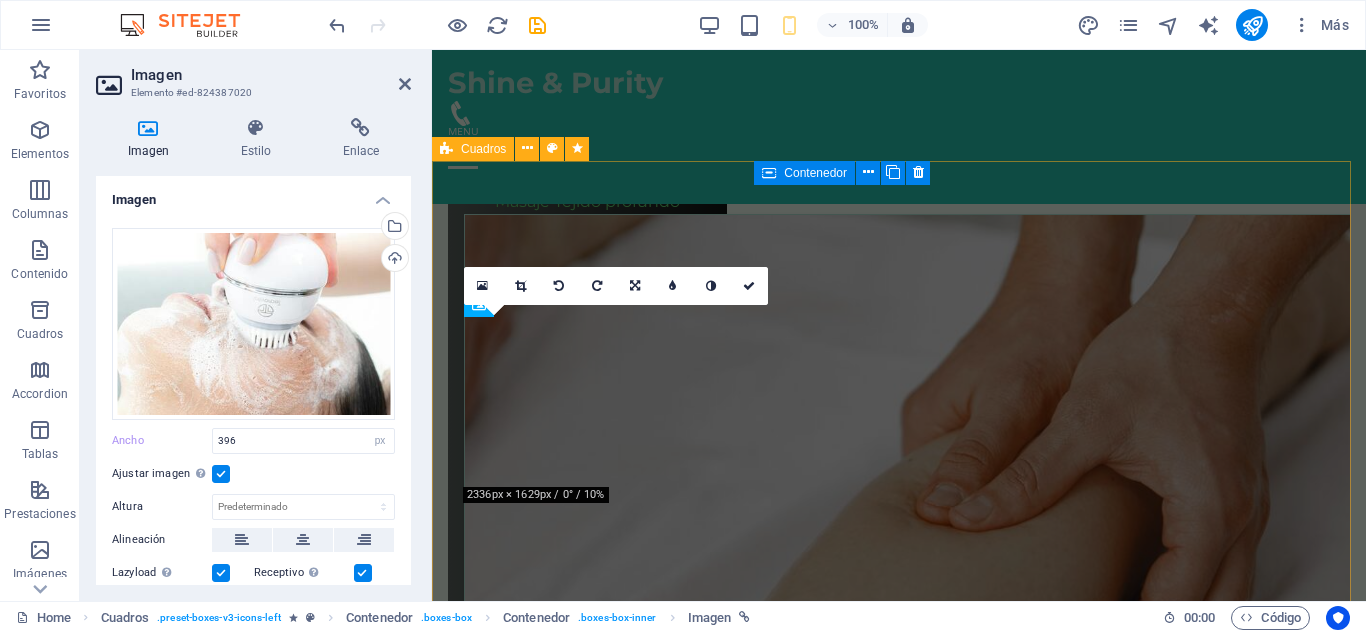 scroll, scrollTop: 4588, scrollLeft: 0, axis: vertical 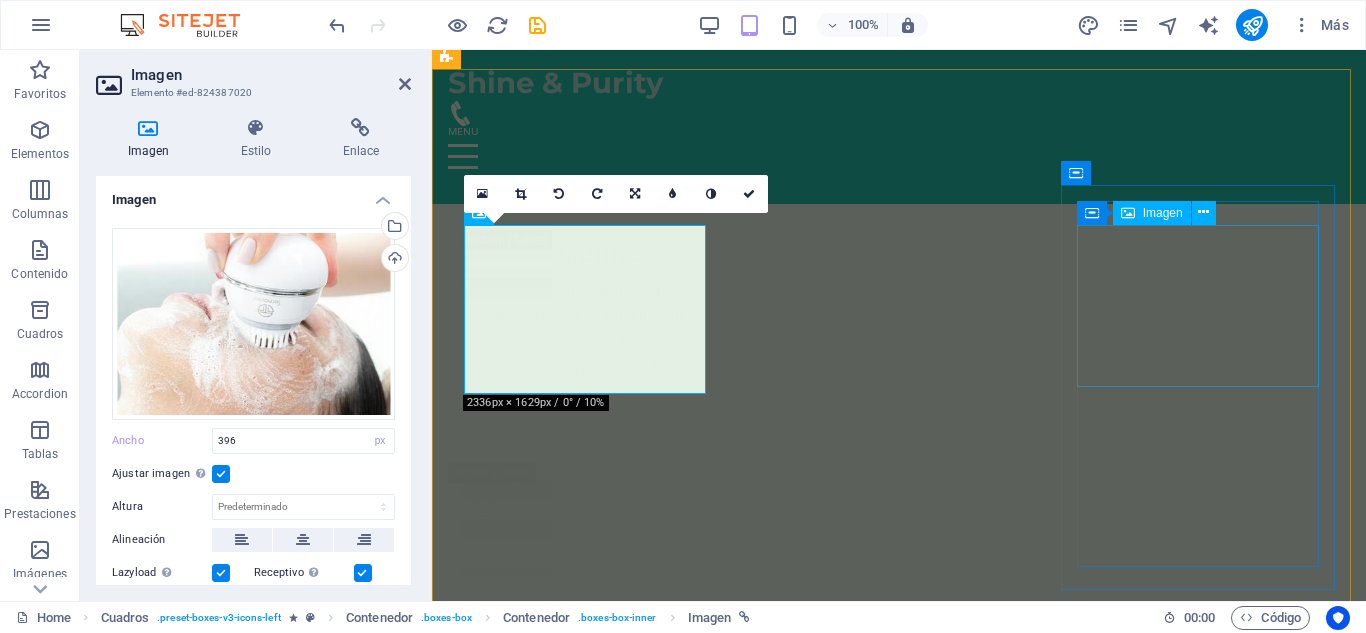 click at bounding box center (587, 9441) 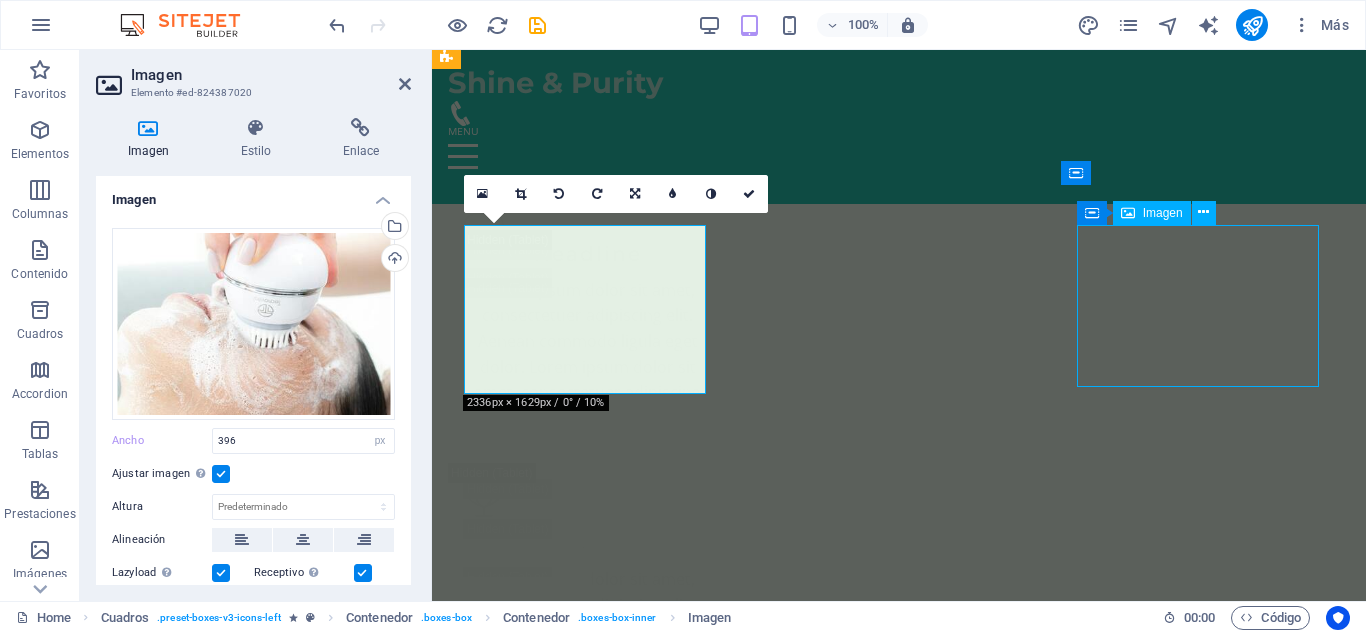 click at bounding box center [587, 9441] 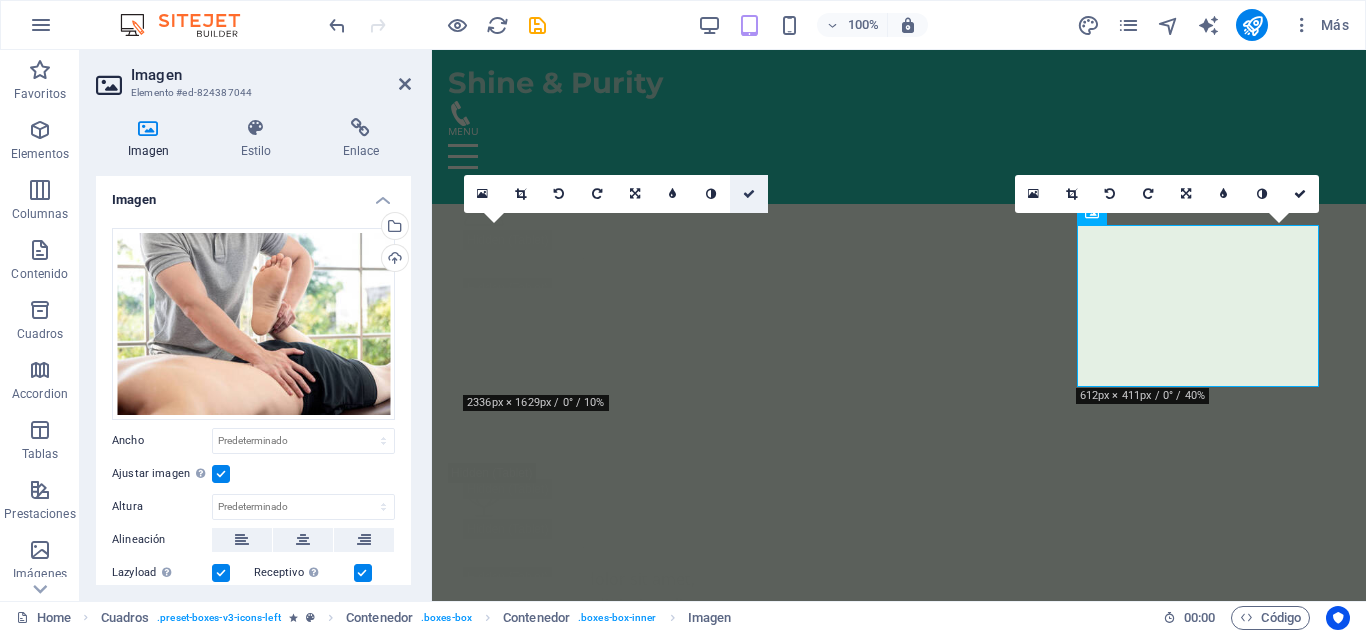 click at bounding box center (749, 194) 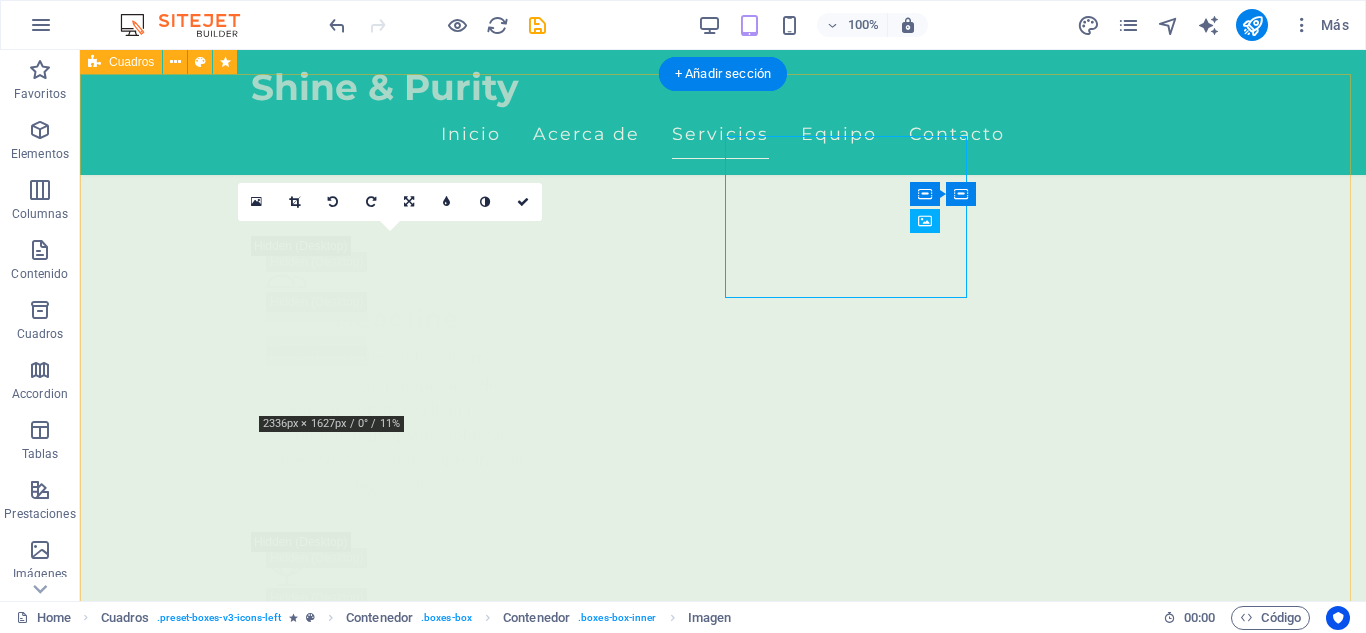 scroll, scrollTop: 4677, scrollLeft: 0, axis: vertical 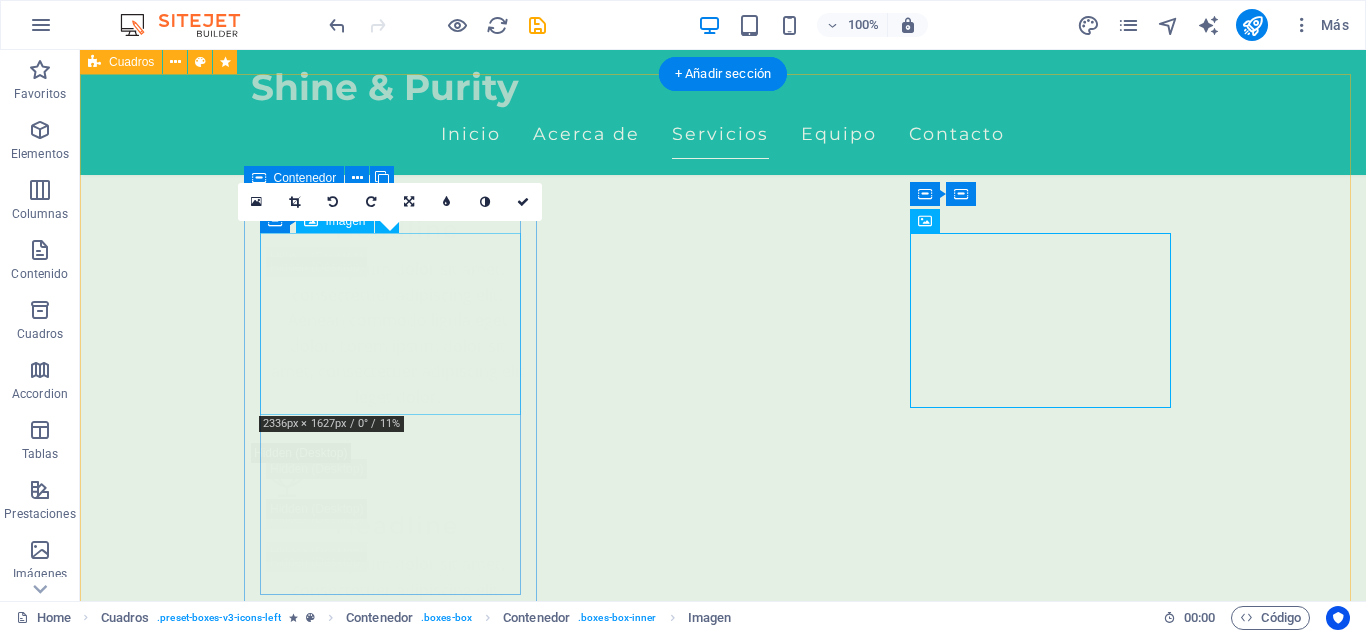 click at bounding box center (242, 8984) 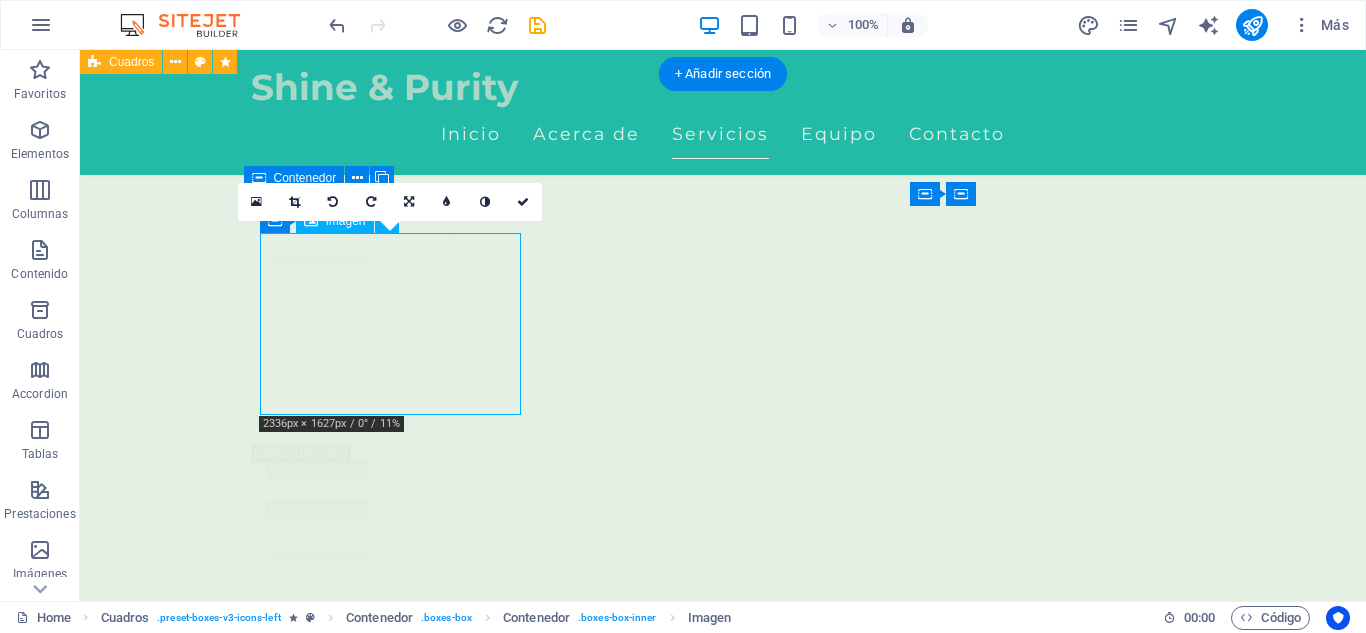 click at bounding box center [242, 8984] 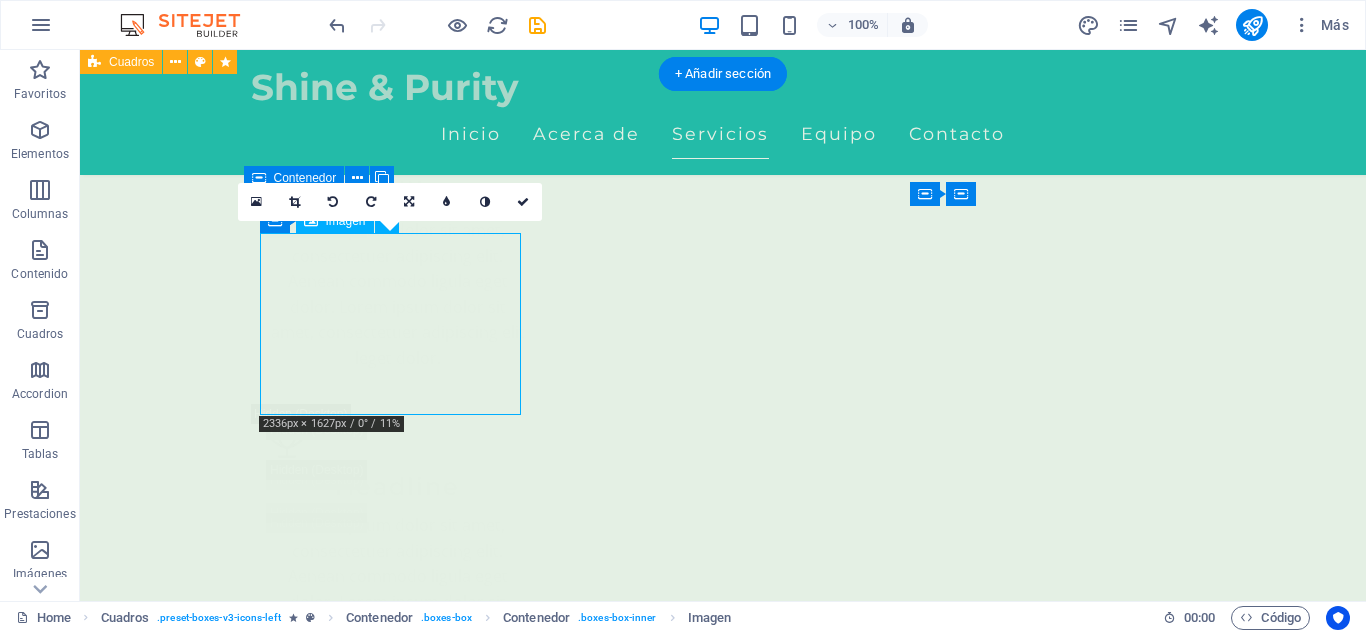 select on "px" 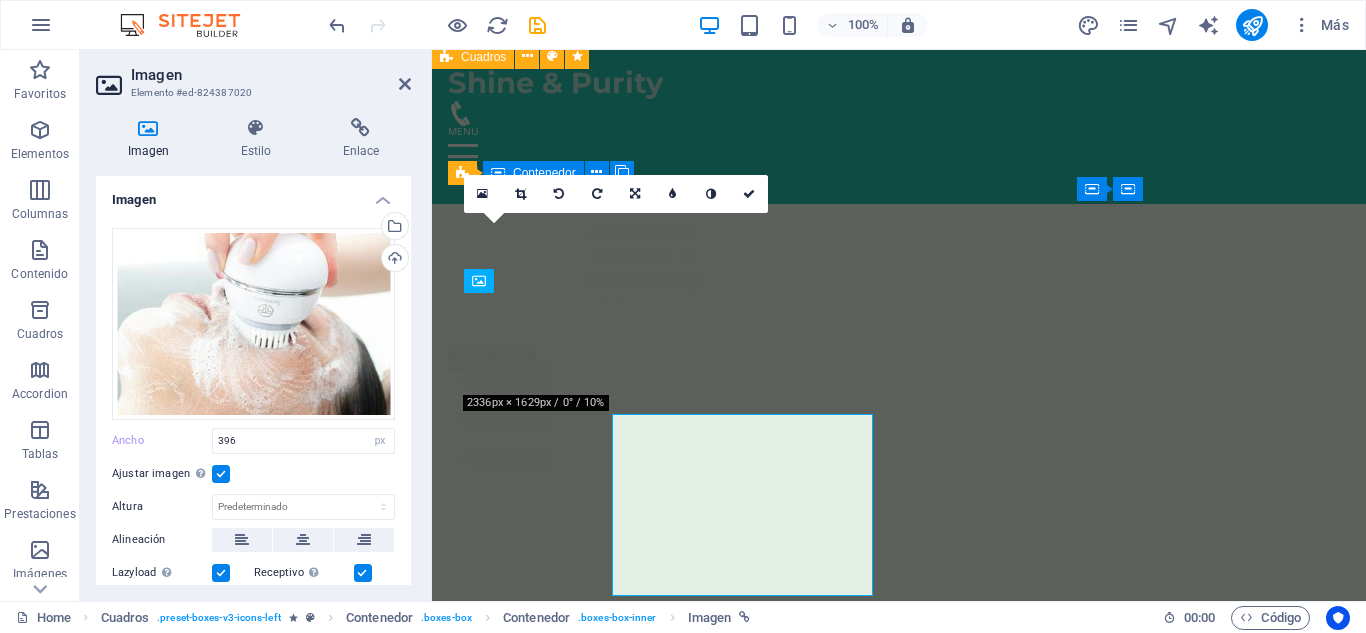 scroll, scrollTop: 4588, scrollLeft: 0, axis: vertical 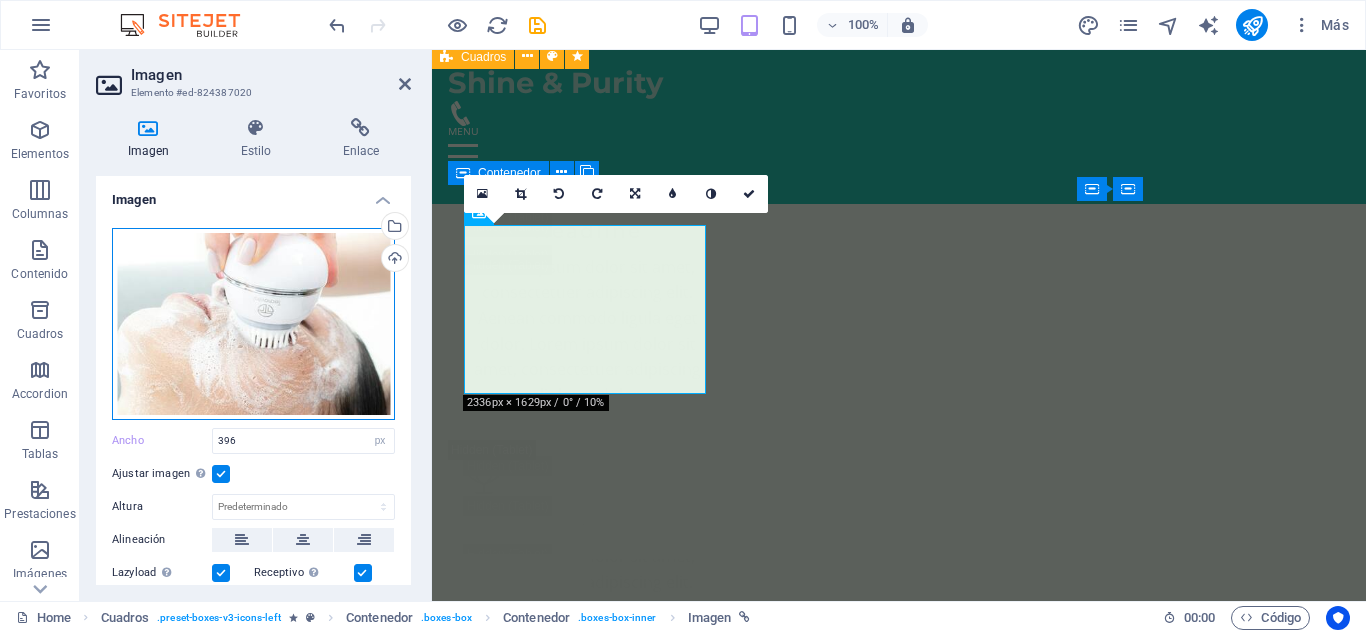 click on "Arrastra archivos aquí, haz clic para escoger archivos o  selecciona archivos de Archivos o de nuestra galería gratuita de fotos y vídeos" at bounding box center [253, 324] 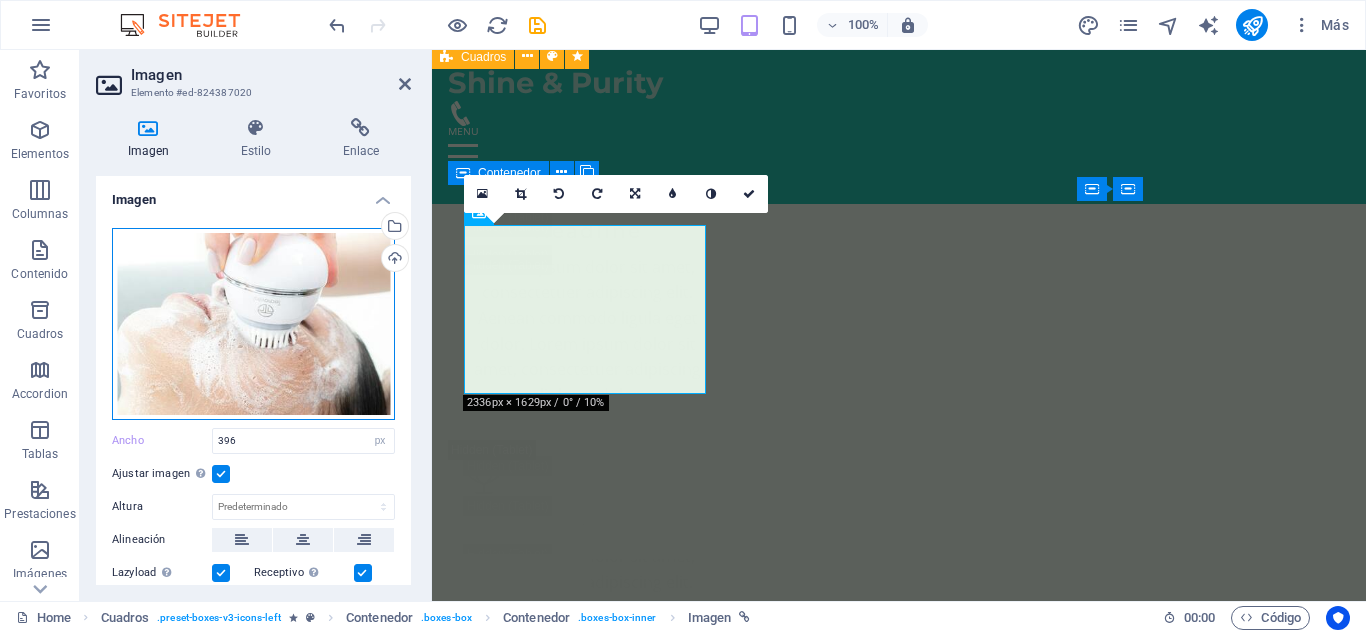 click on "Arrastra archivos aquí, haz clic para escoger archivos o  selecciona archivos de Archivos o de nuestra galería gratuita de fotos y vídeos" at bounding box center (253, 324) 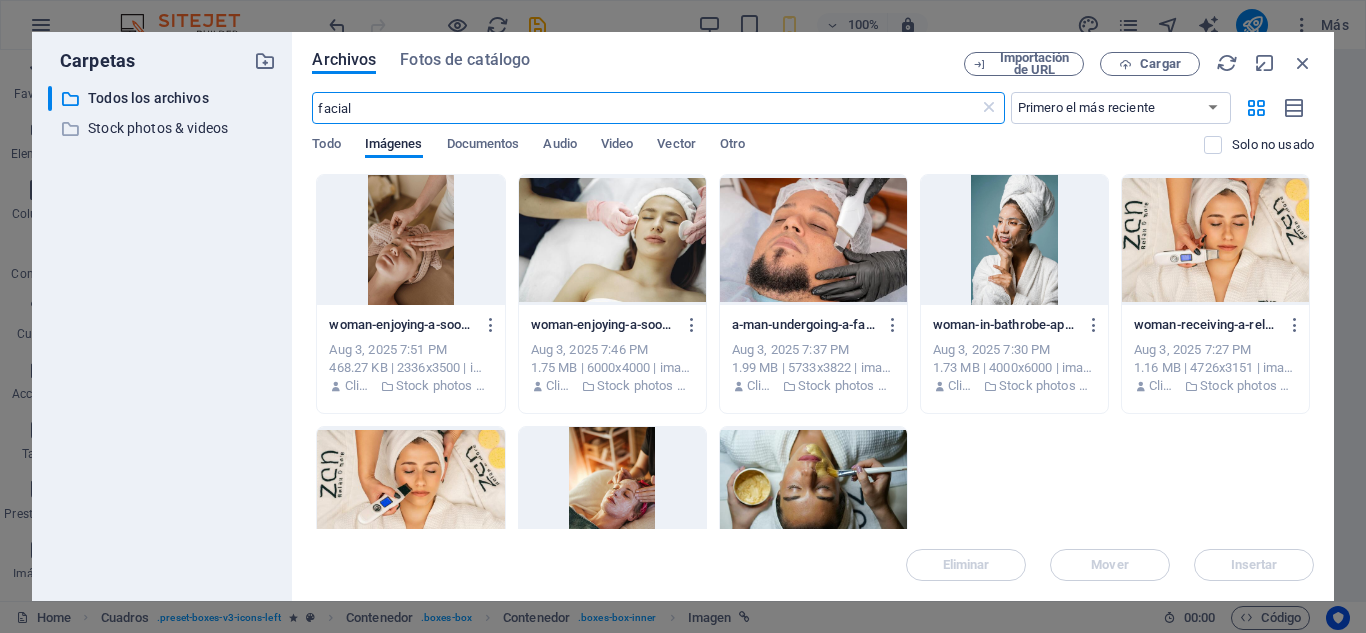 scroll, scrollTop: 7341, scrollLeft: 0, axis: vertical 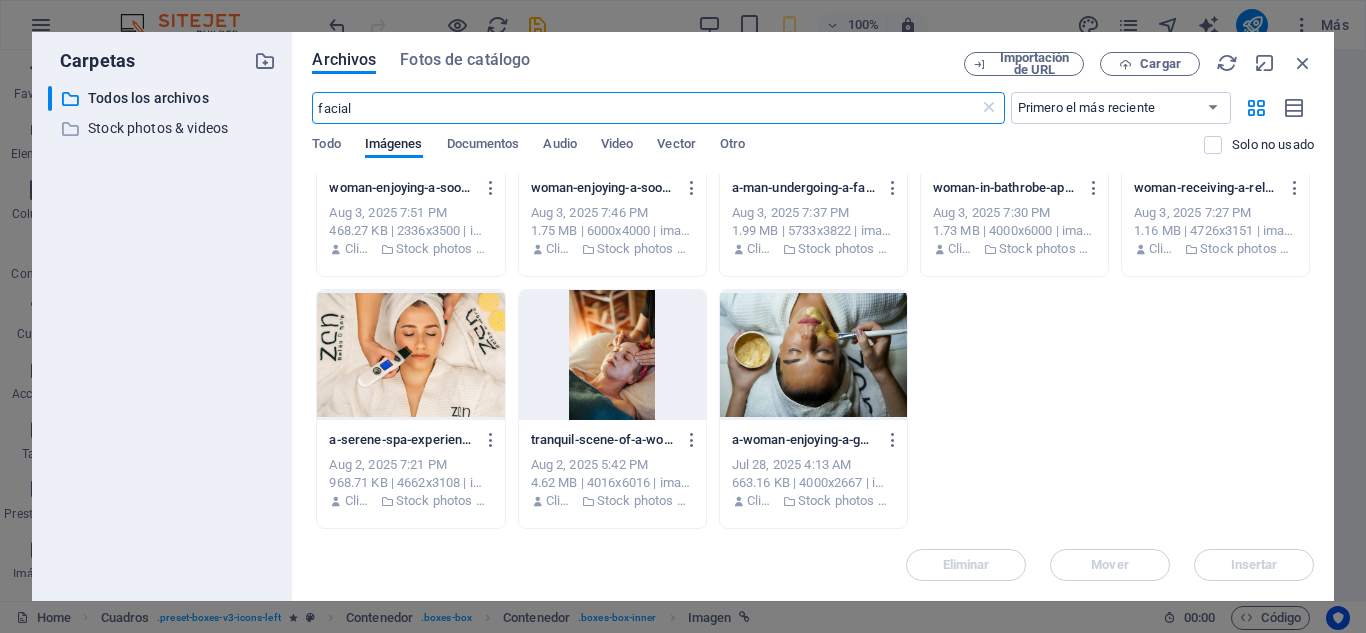 click at bounding box center (612, 355) 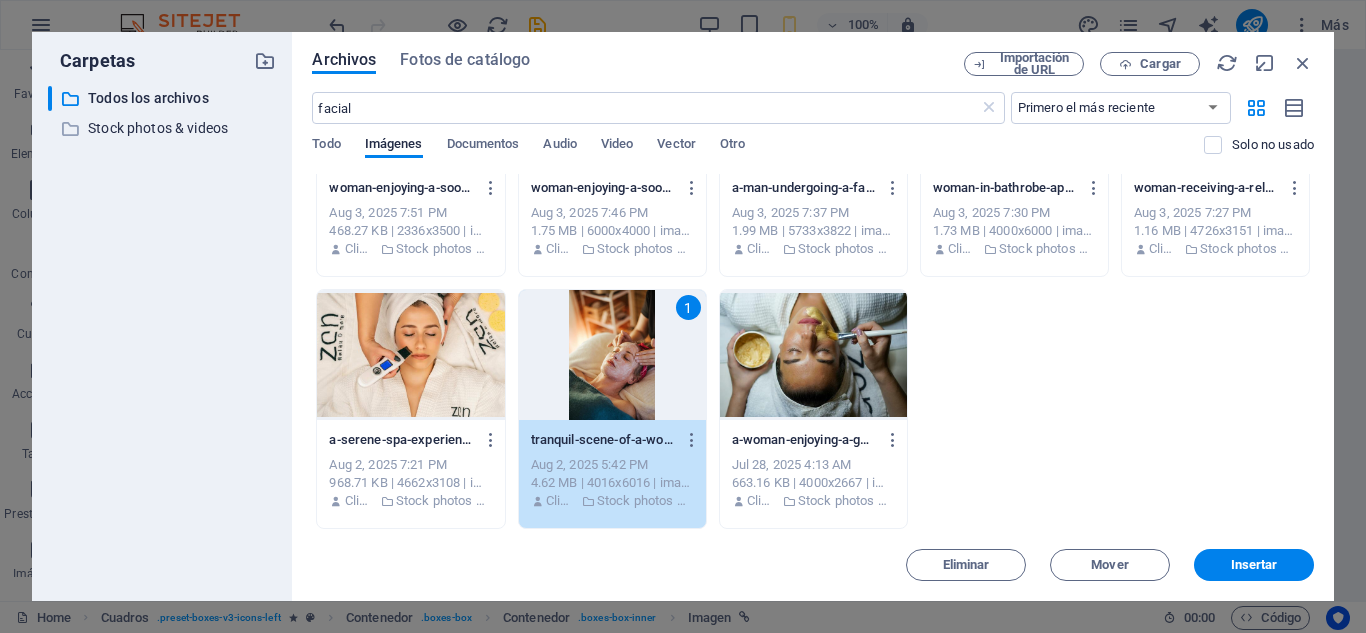 scroll, scrollTop: 0, scrollLeft: 0, axis: both 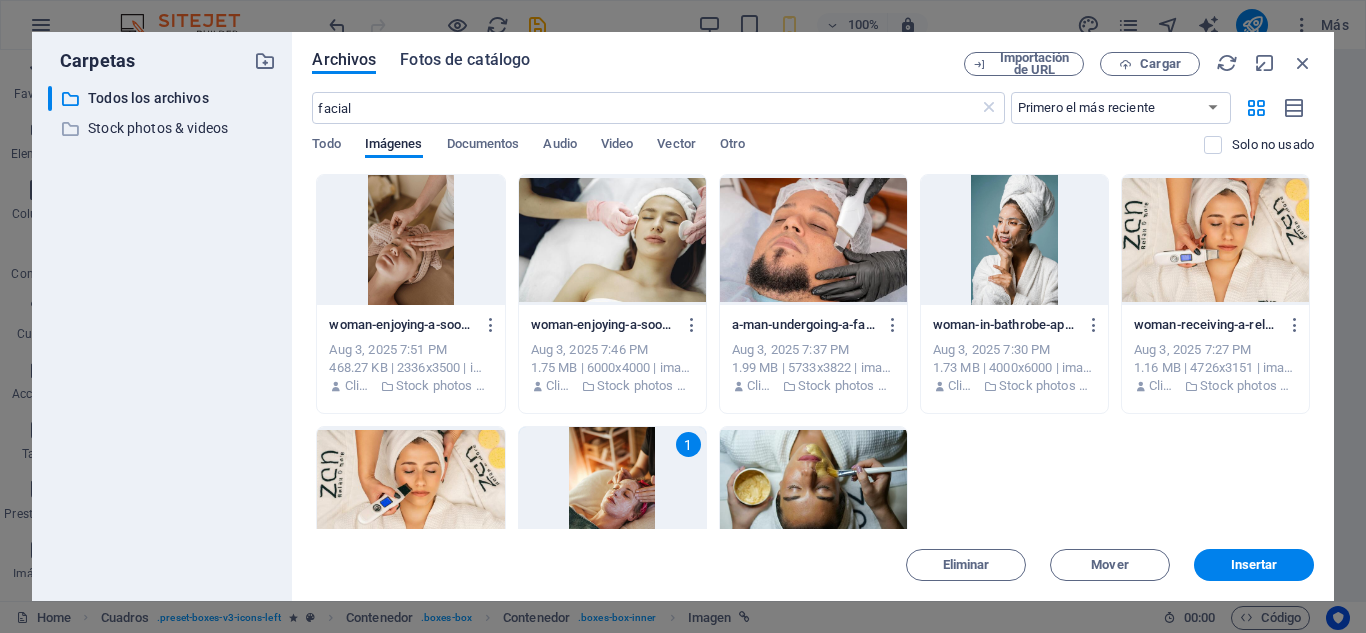 click on "Fotos de catálogo" at bounding box center (465, 60) 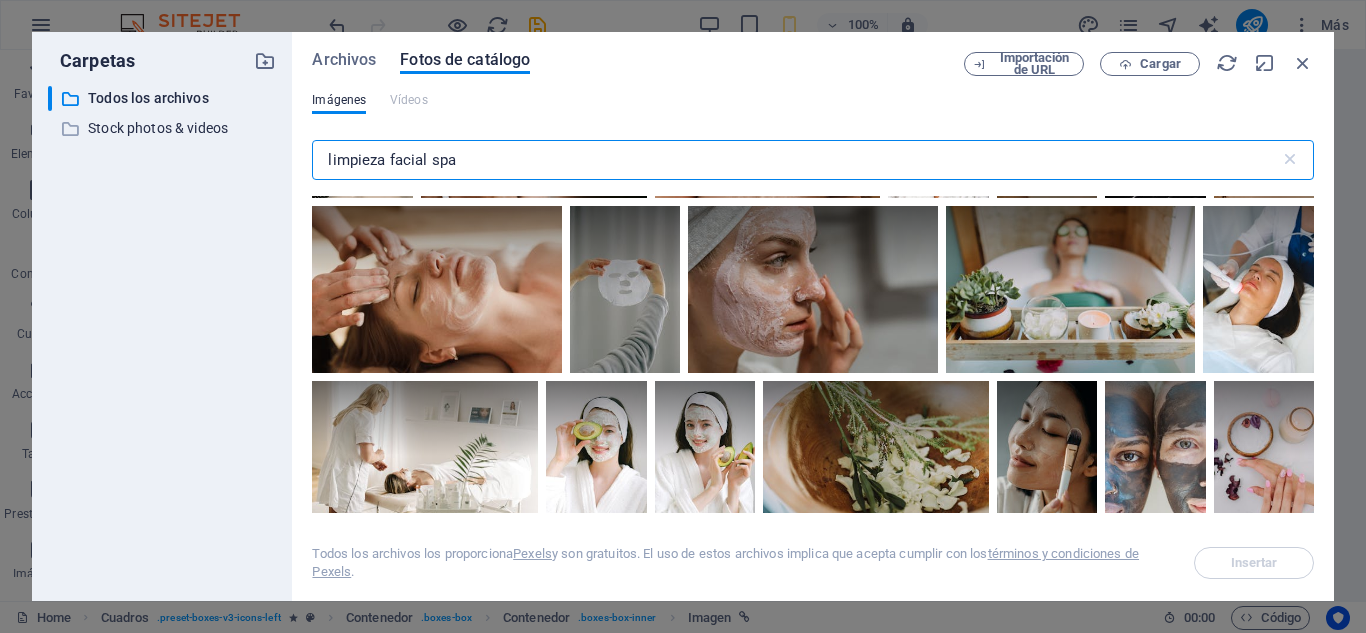 scroll, scrollTop: 3298, scrollLeft: 0, axis: vertical 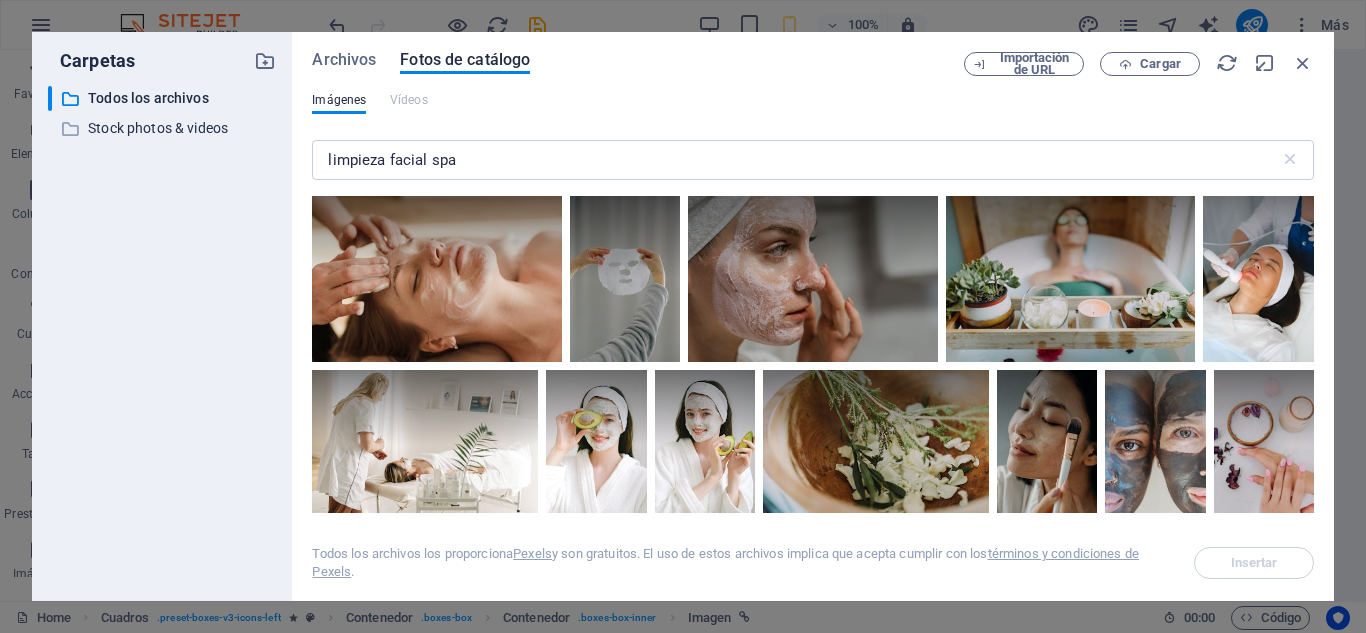click at bounding box center [1264, -261] 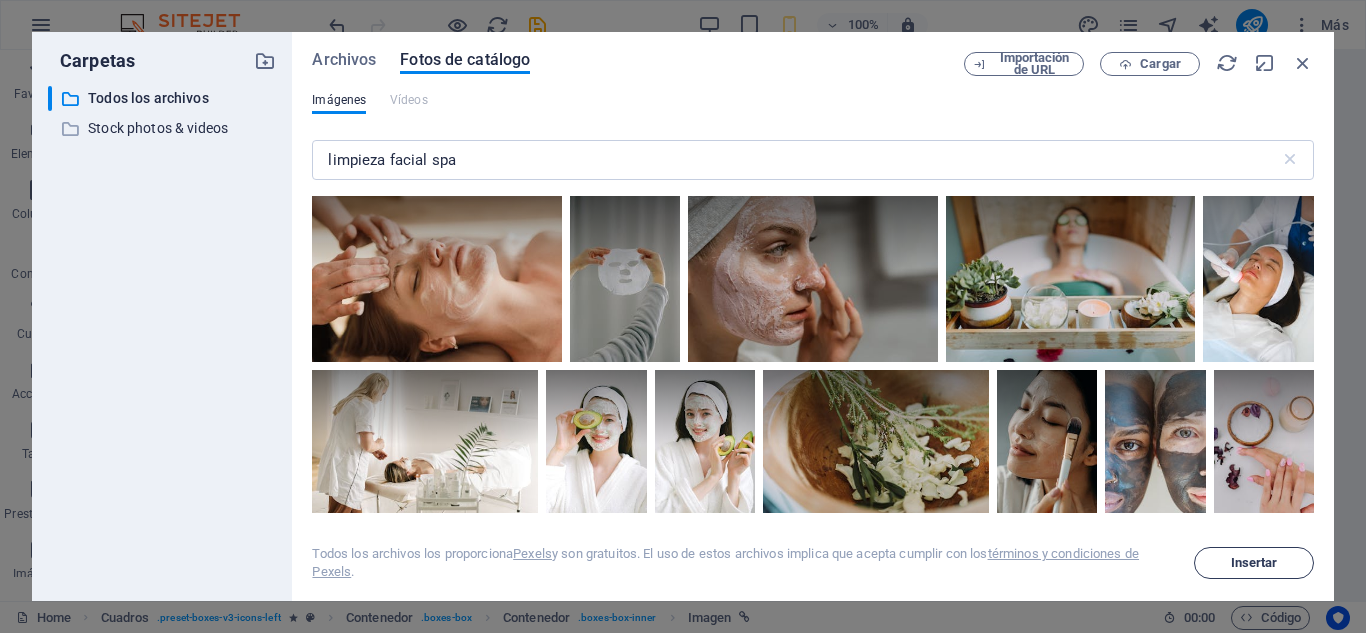 click on "Insertar" at bounding box center [1254, 563] 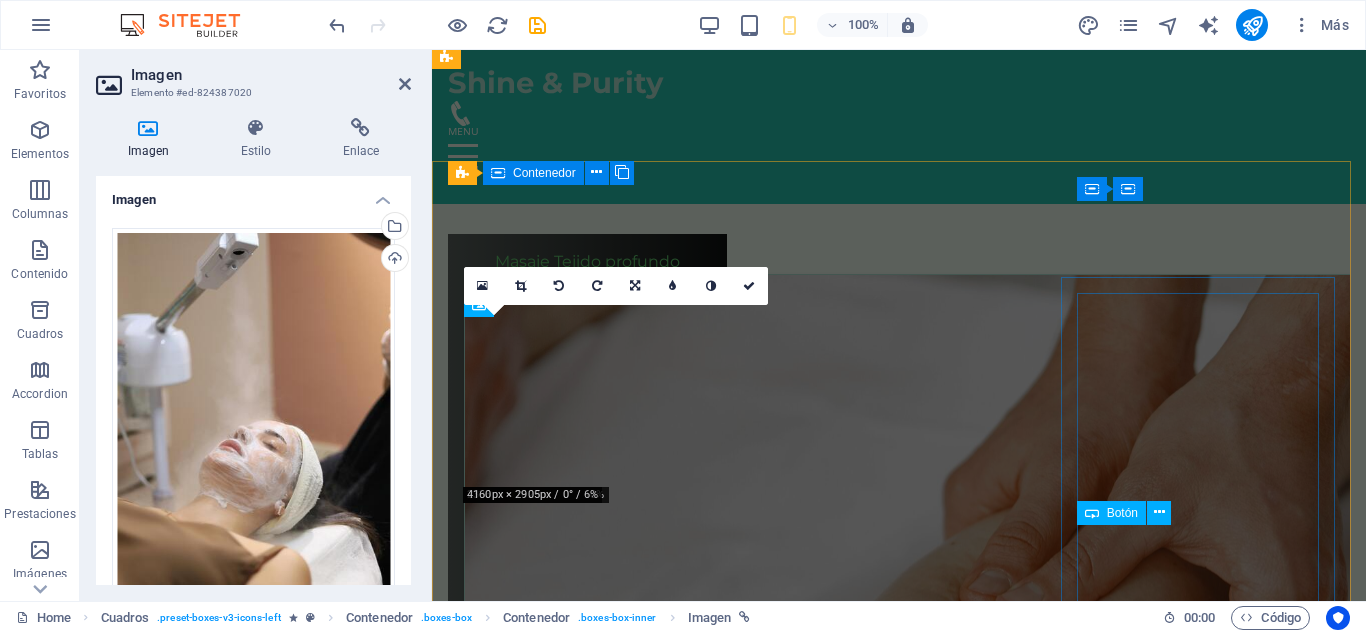 scroll, scrollTop: 4588, scrollLeft: 0, axis: vertical 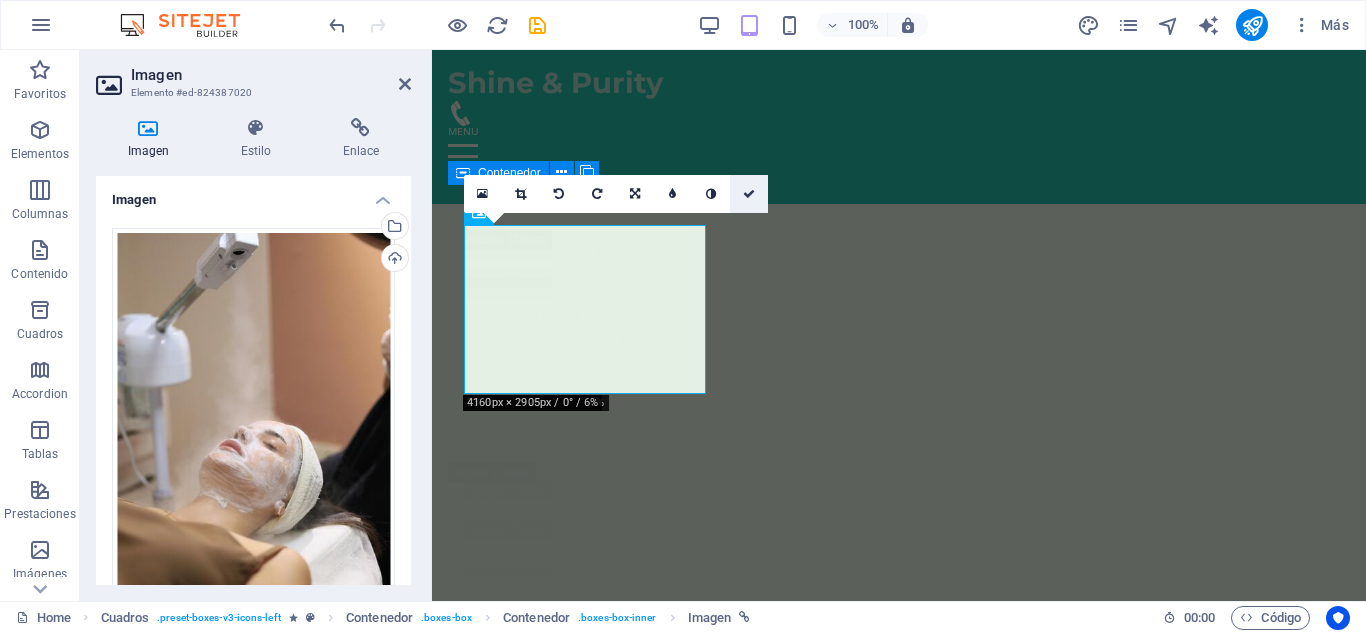 drag, startPoint x: 760, startPoint y: 191, endPoint x: 1100, endPoint y: 223, distance: 341.50256 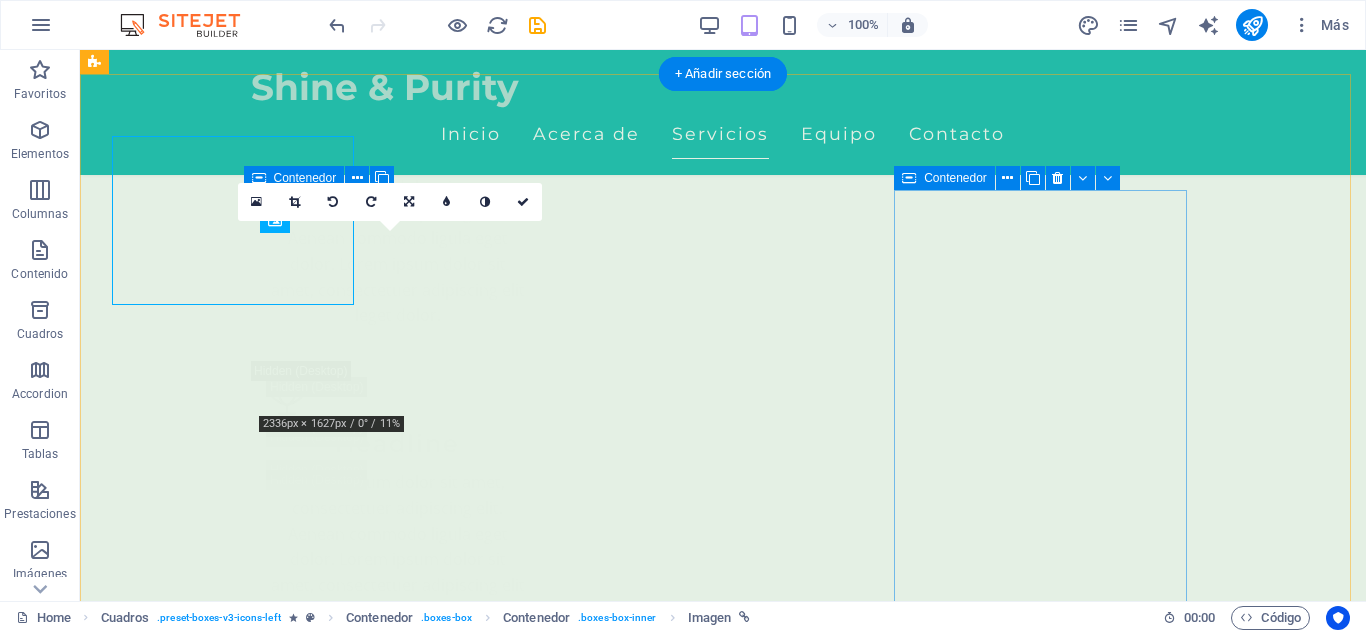 click at bounding box center (242, 11143) 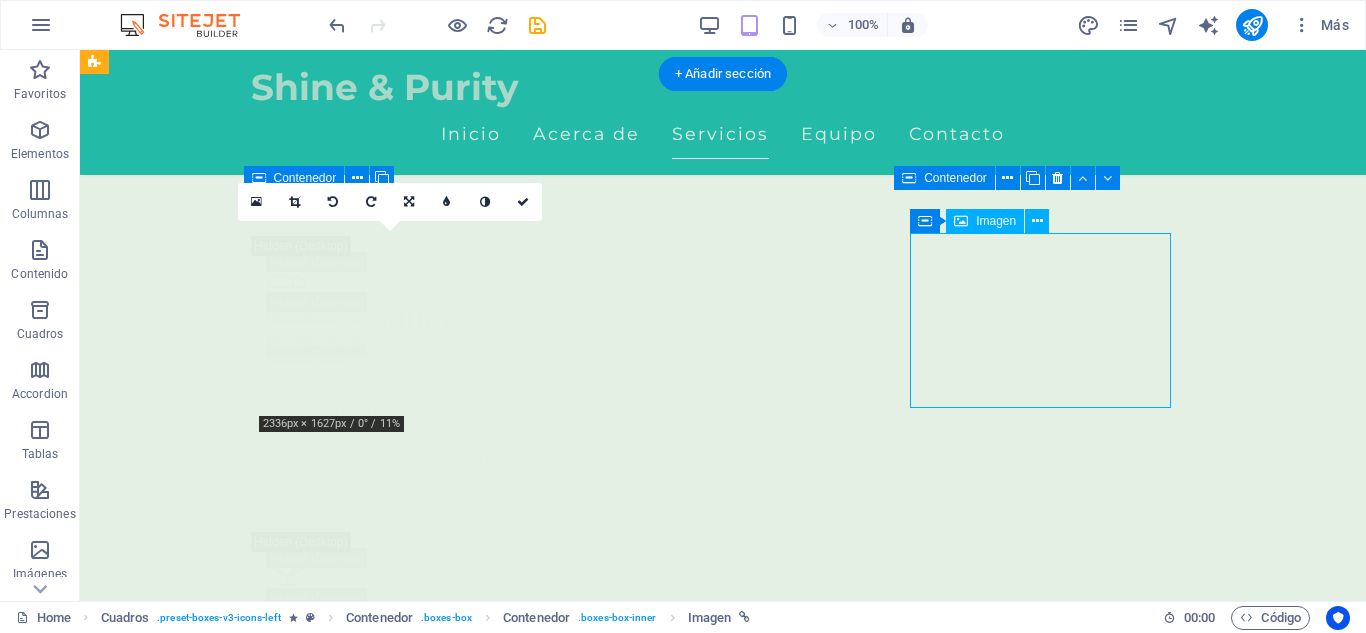 click at bounding box center [242, 11314] 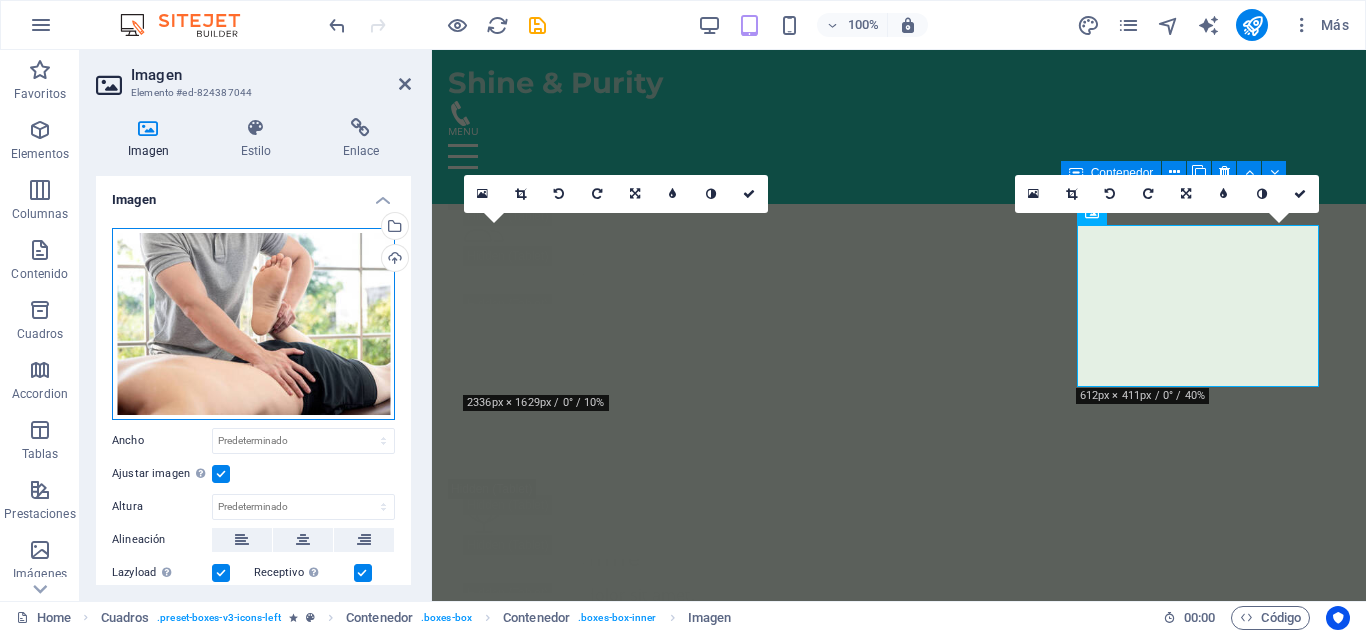 click on "Arrastra archivos aquí, haz clic para escoger archivos o  selecciona archivos de Archivos o de nuestra galería gratuita de fotos y vídeos" at bounding box center (253, 324) 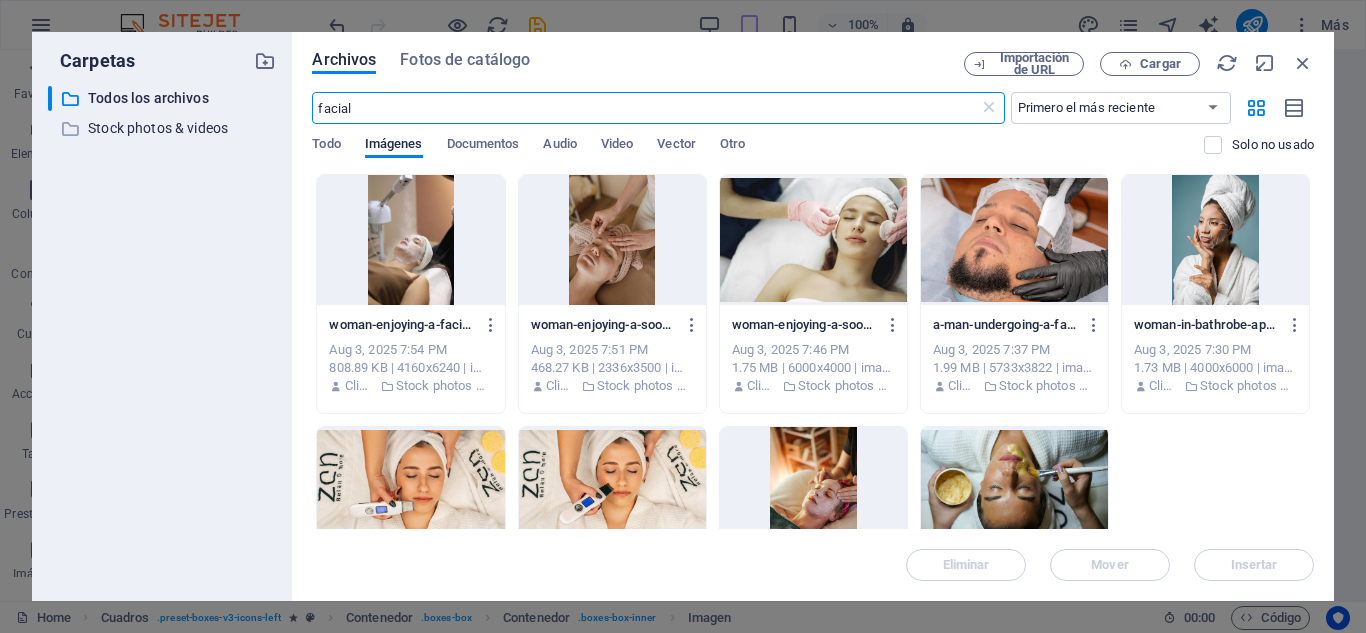 scroll, scrollTop: 8393, scrollLeft: 0, axis: vertical 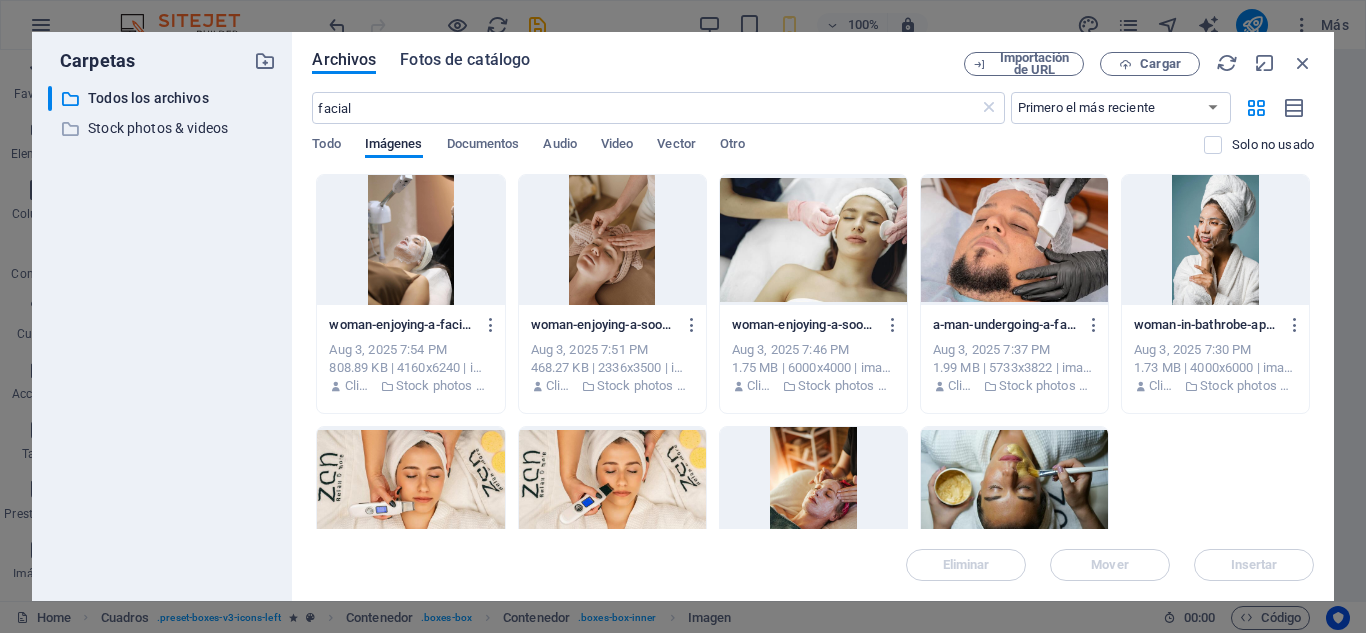 click on "Fotos de catálogo" at bounding box center [465, 60] 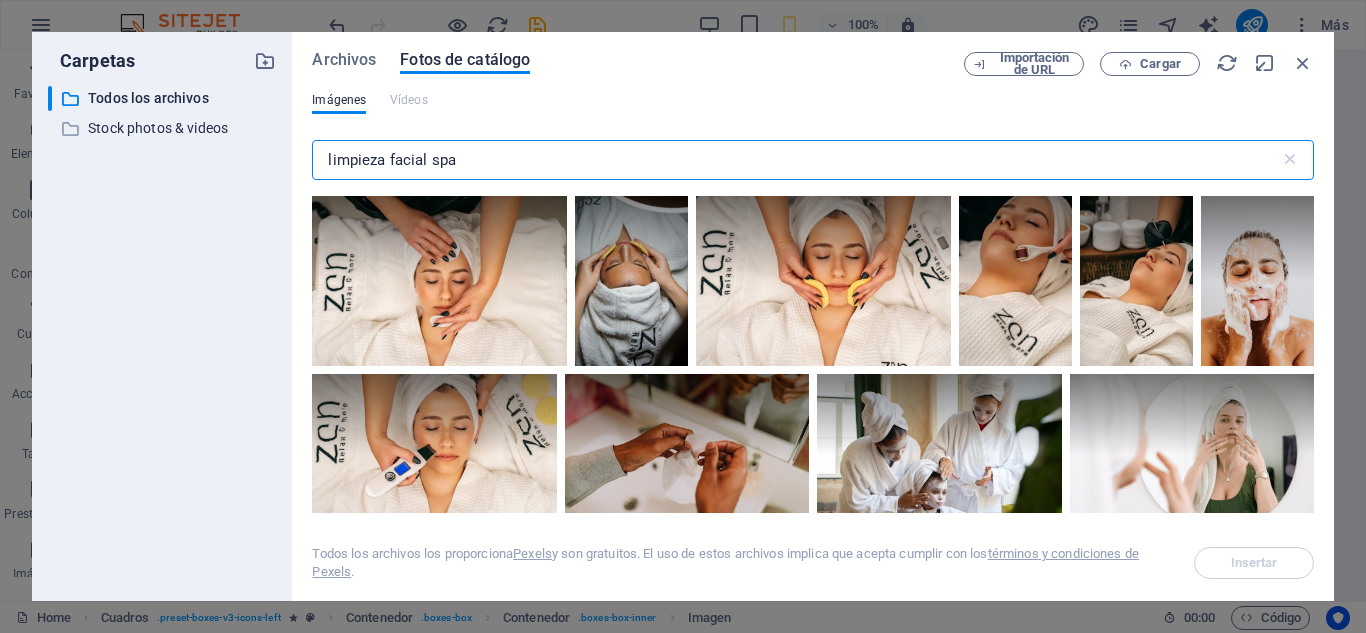drag, startPoint x: 485, startPoint y: 165, endPoint x: 302, endPoint y: 193, distance: 185.12968 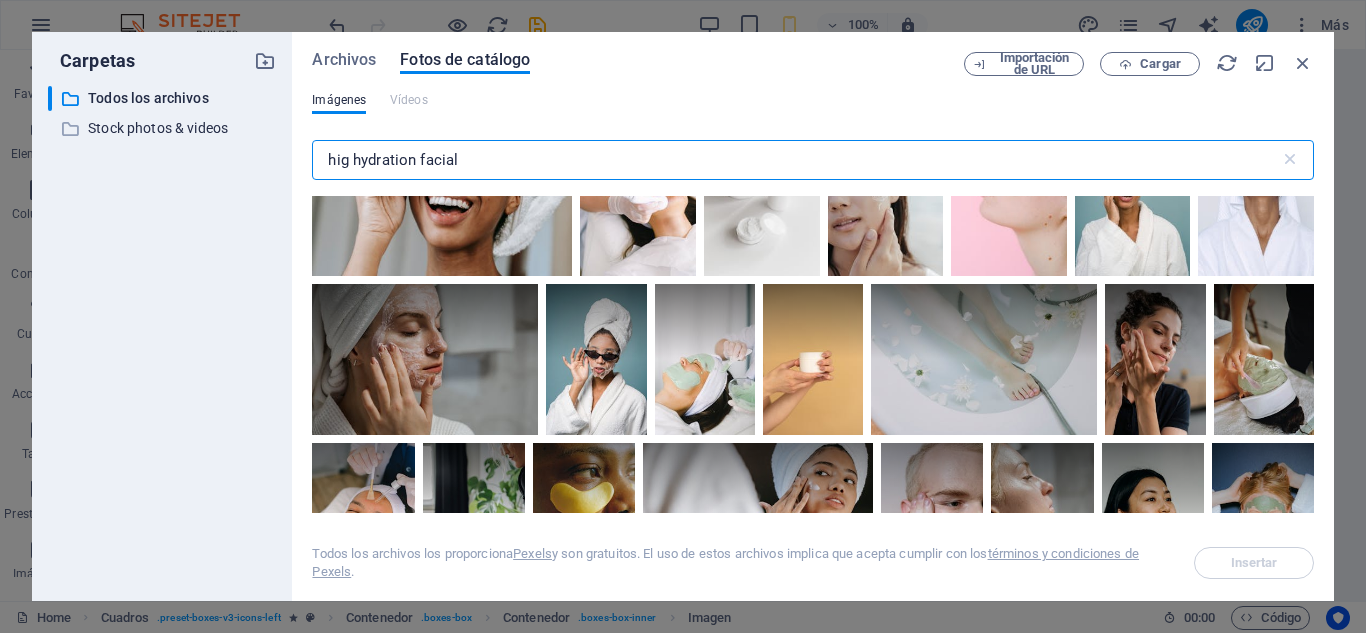 scroll, scrollTop: 983, scrollLeft: 0, axis: vertical 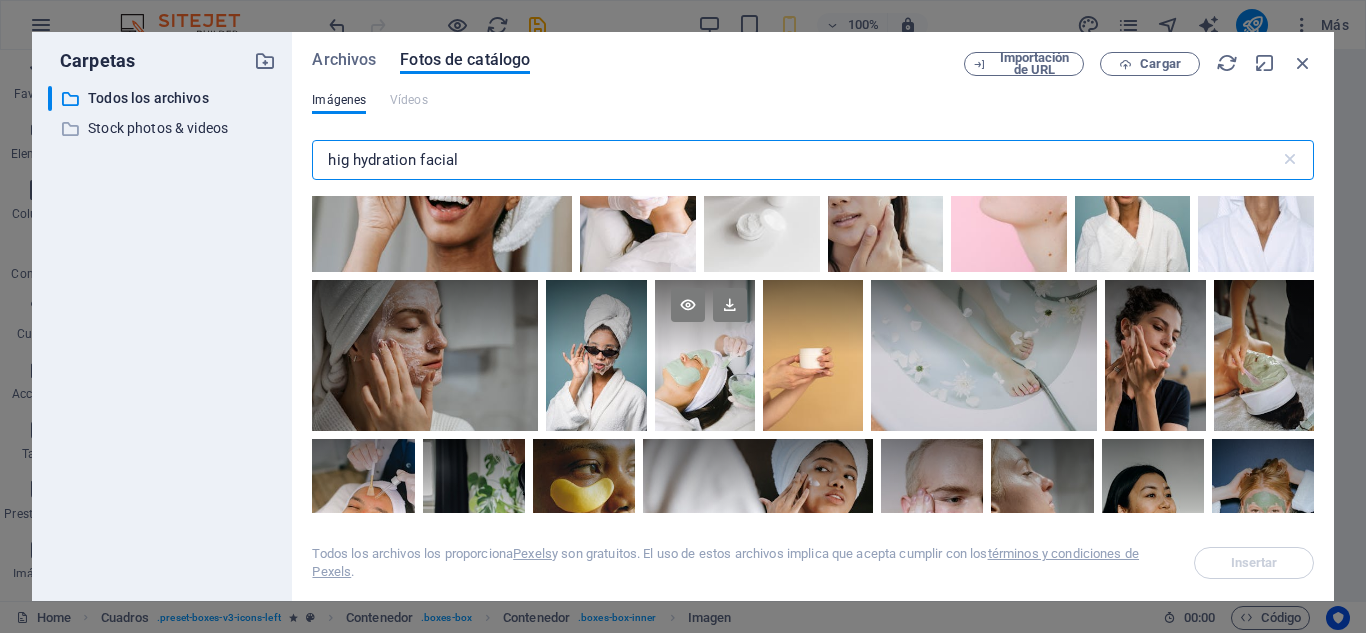 type on "hig hydration facial" 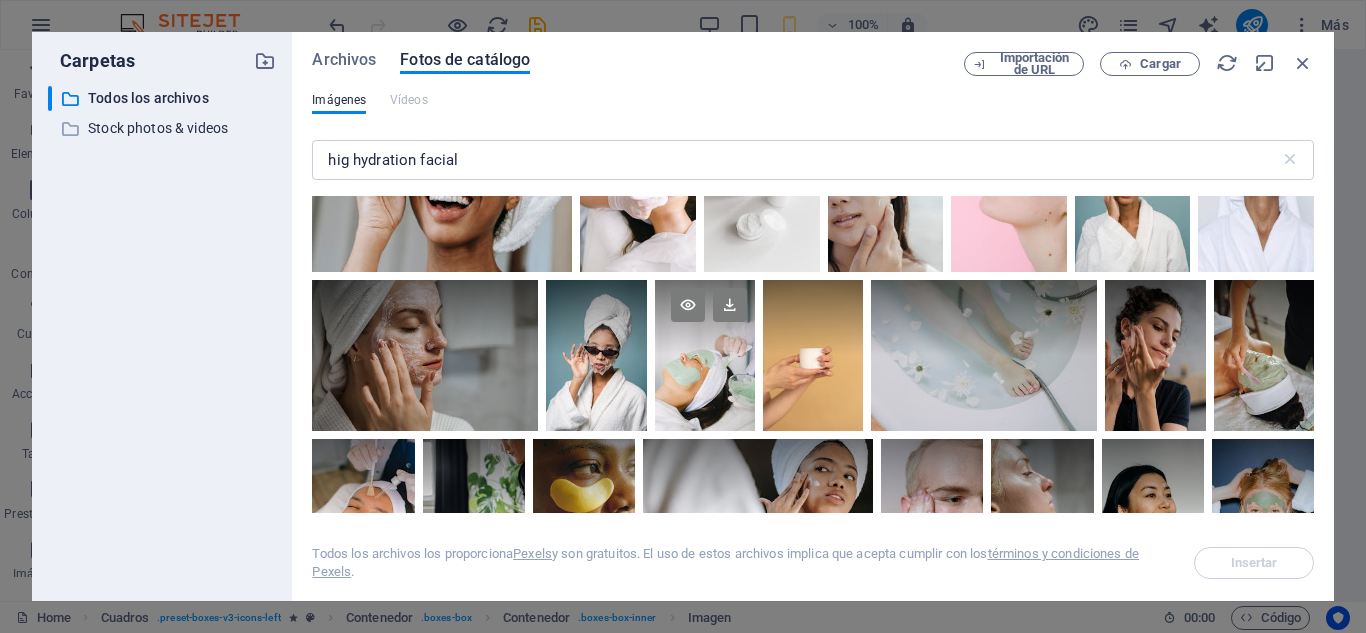 click at bounding box center [705, 355] 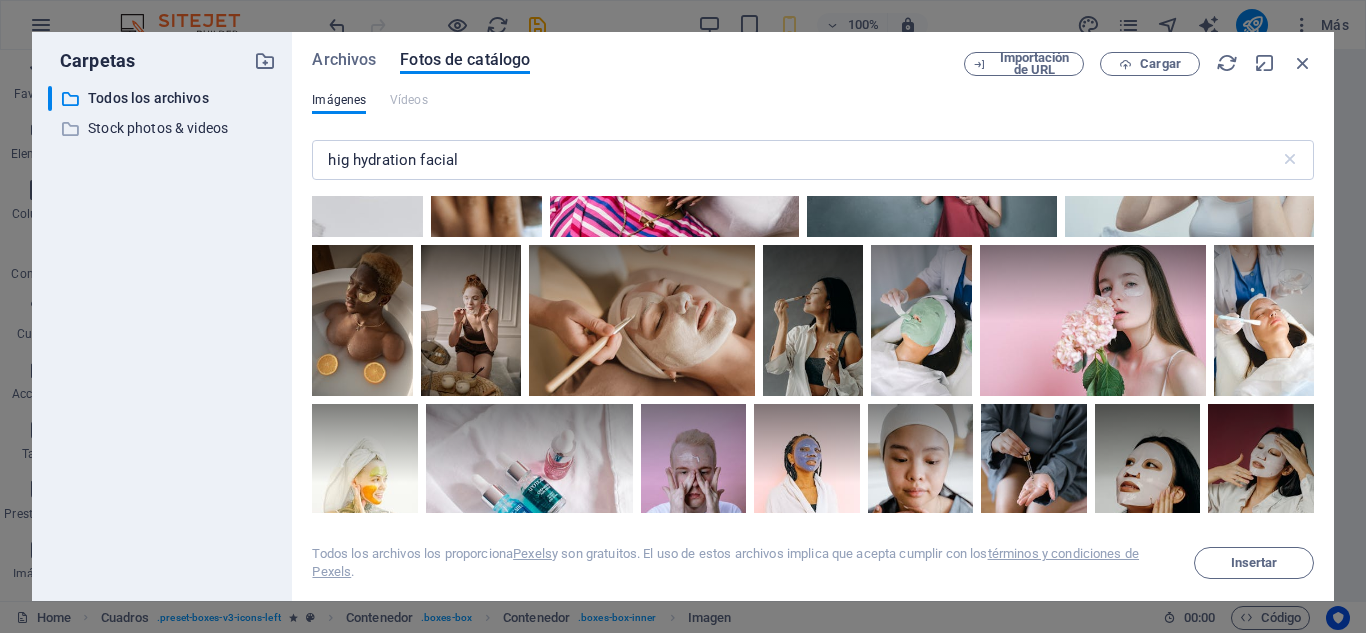 scroll, scrollTop: 4503, scrollLeft: 0, axis: vertical 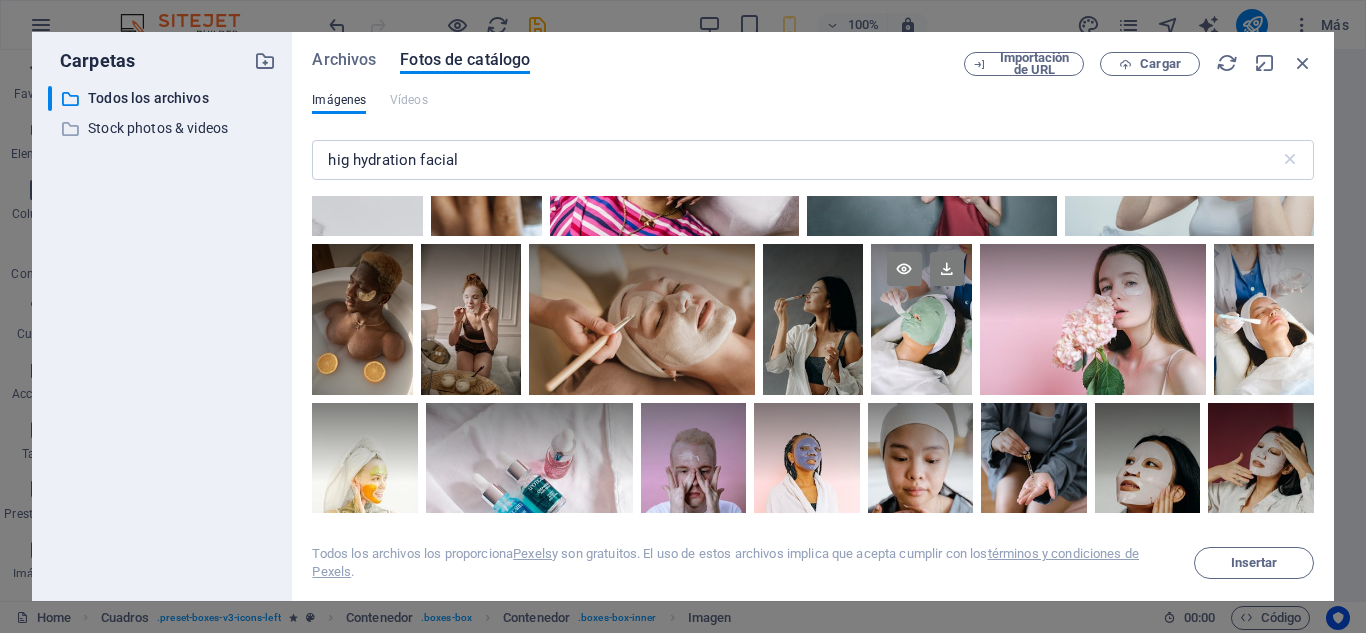 click at bounding box center (921, 319) 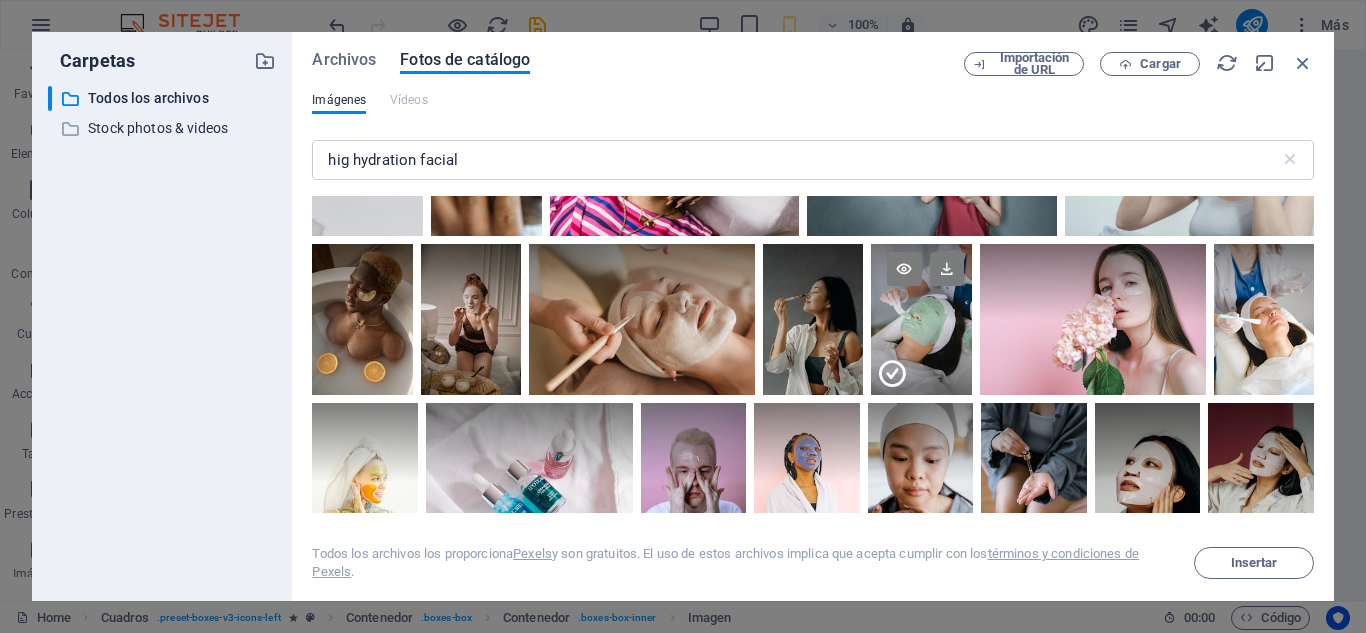 click at bounding box center (921, 357) 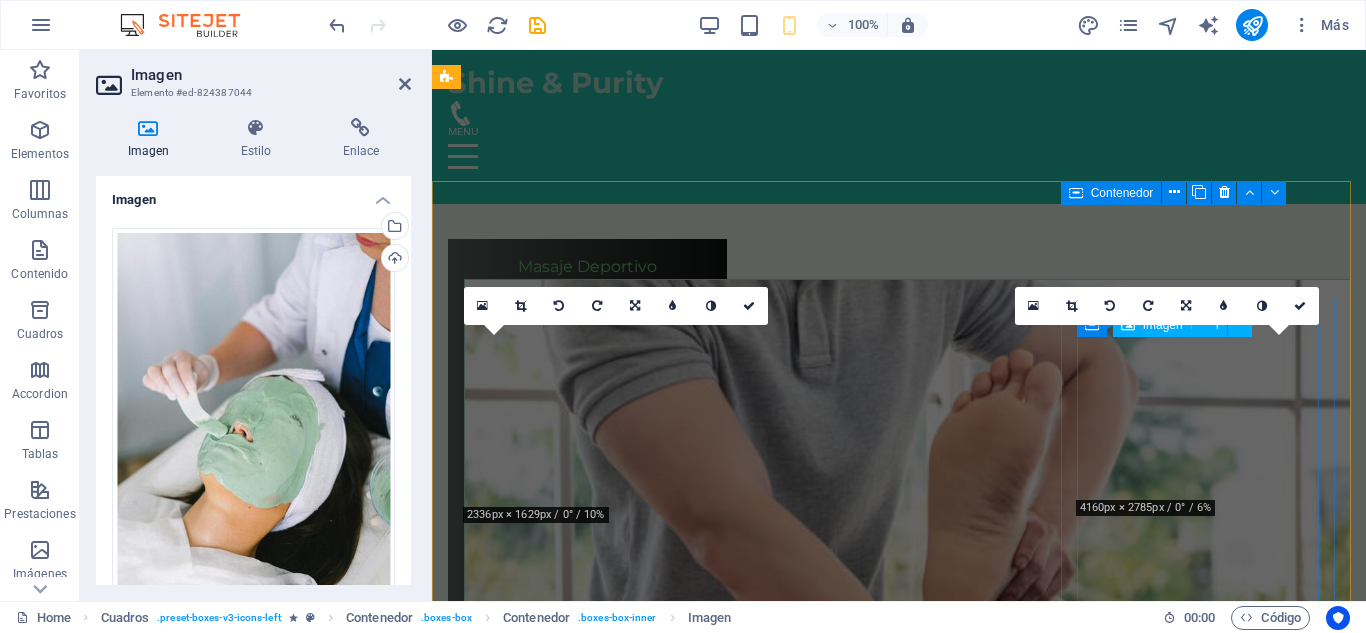 scroll, scrollTop: 4568, scrollLeft: 0, axis: vertical 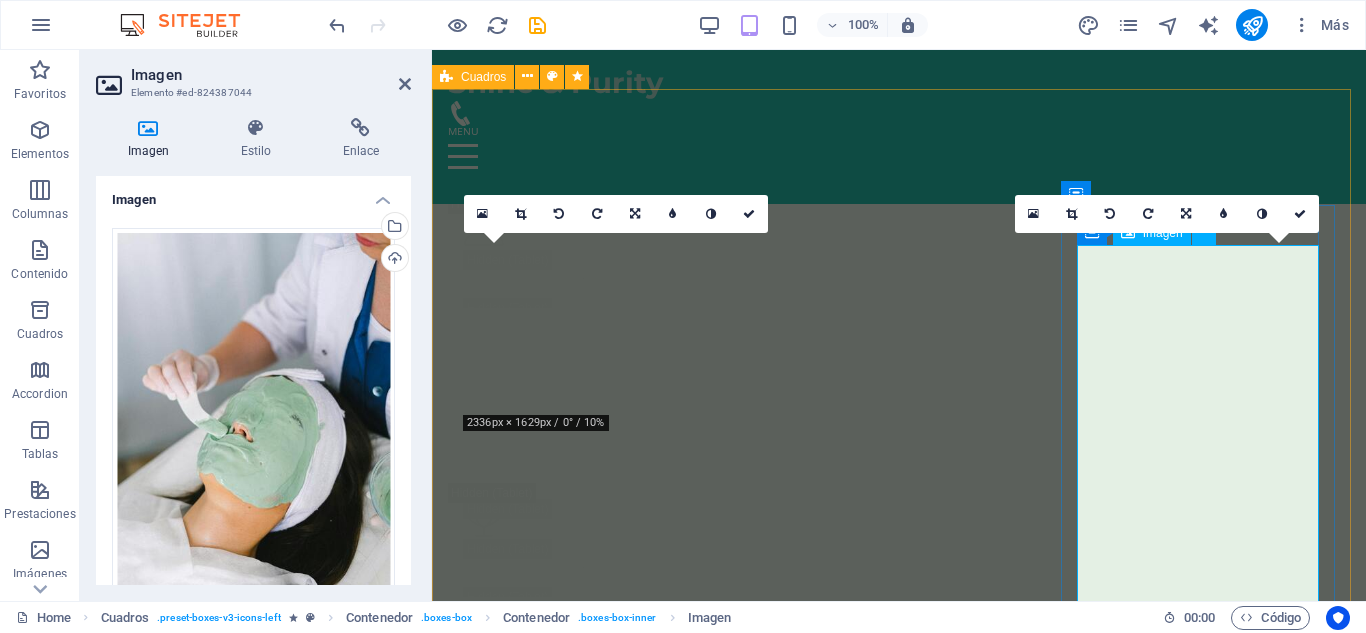 click at bounding box center [587, 10028] 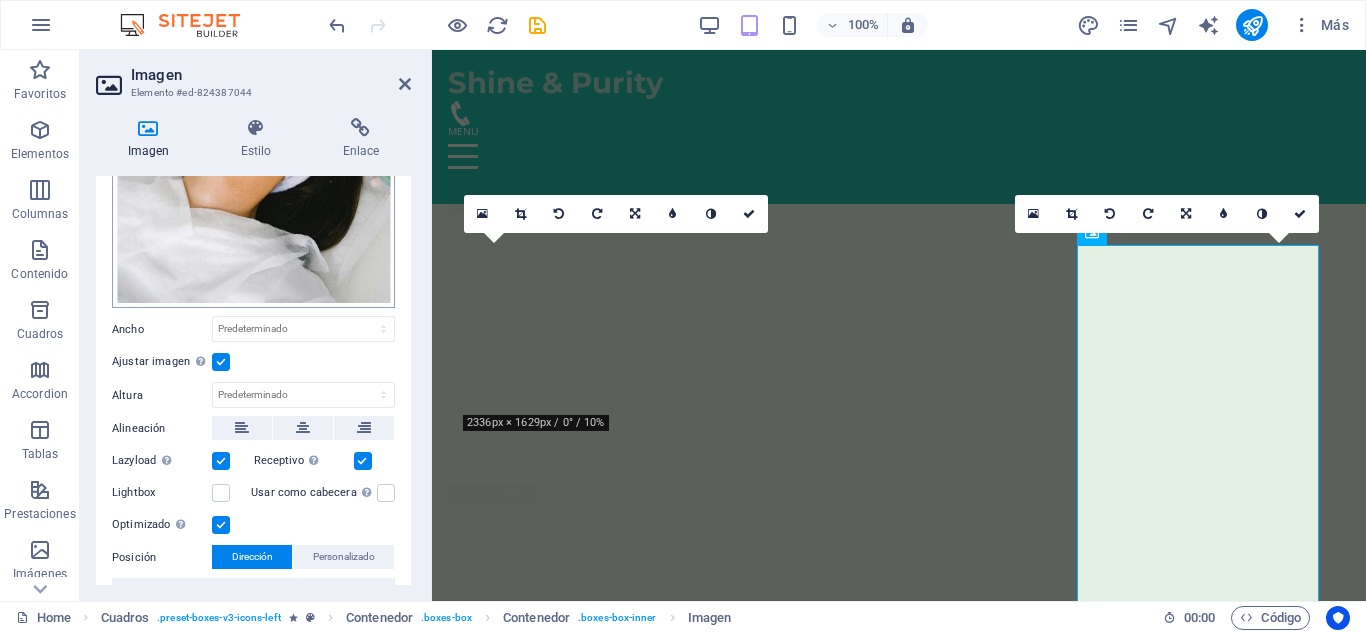 scroll, scrollTop: 450, scrollLeft: 0, axis: vertical 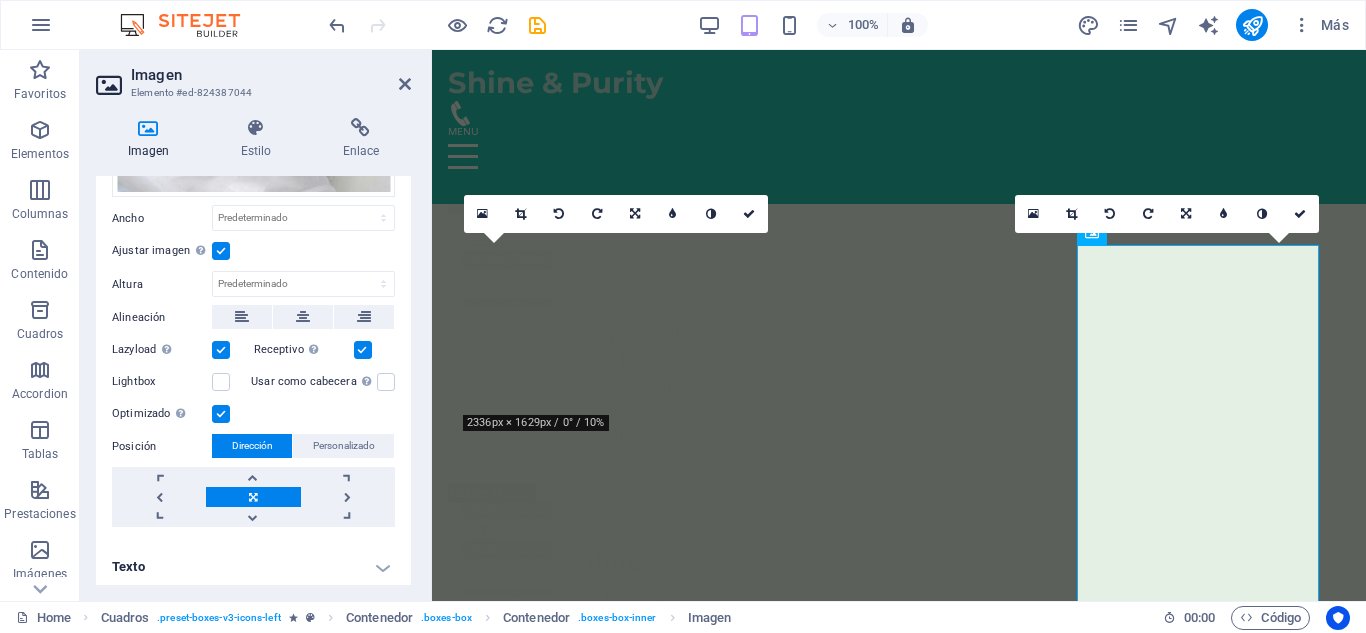 click at bounding box center [221, 251] 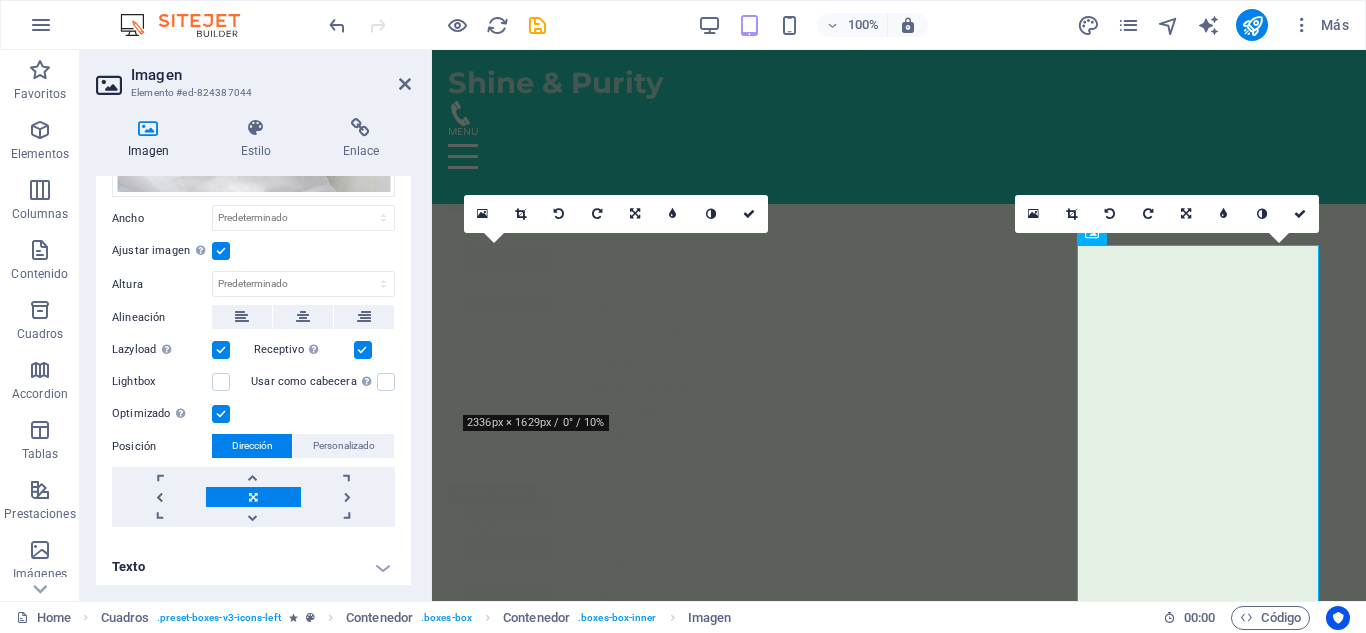 click on "Ajustar imagen Ajustar imagen automáticamente a un ancho y alto fijo" at bounding box center (0, 0) 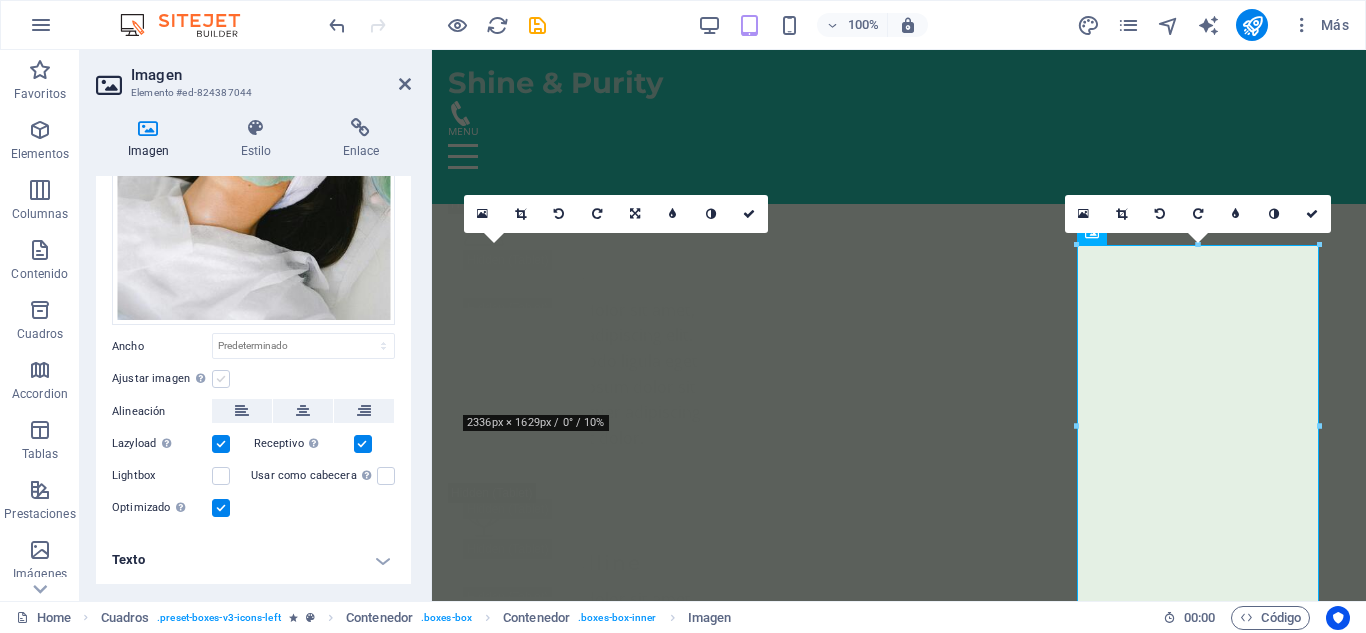 scroll, scrollTop: 316, scrollLeft: 0, axis: vertical 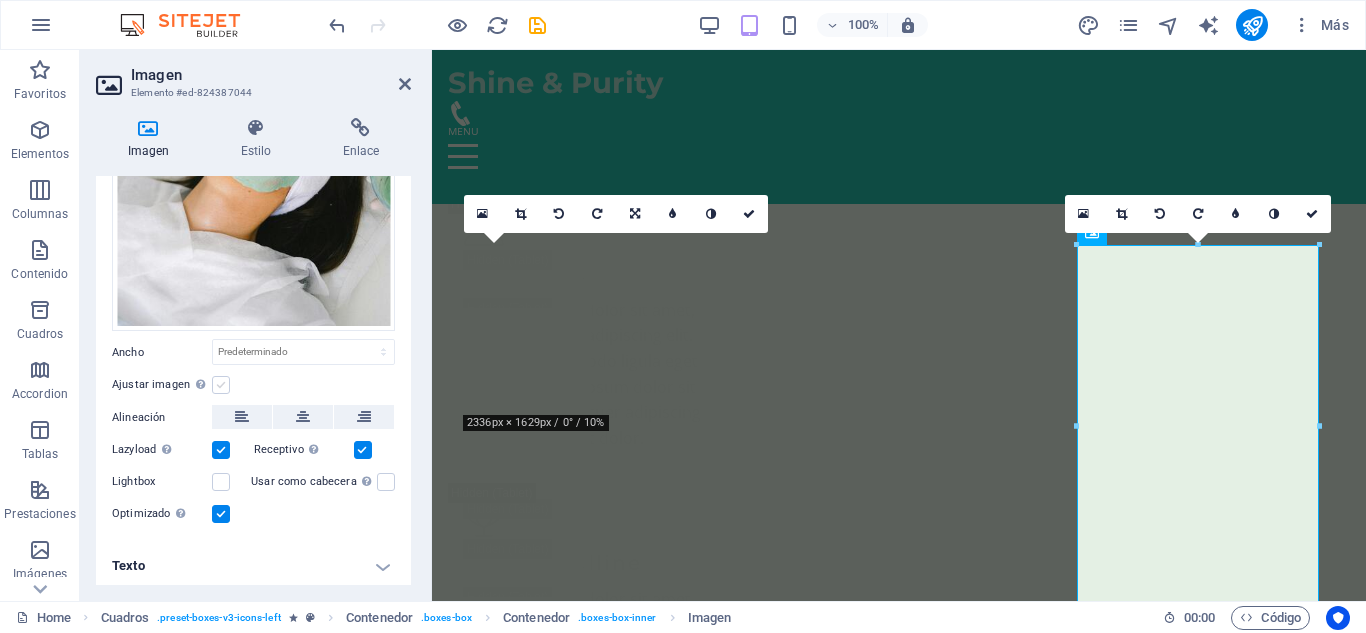 click at bounding box center [221, 385] 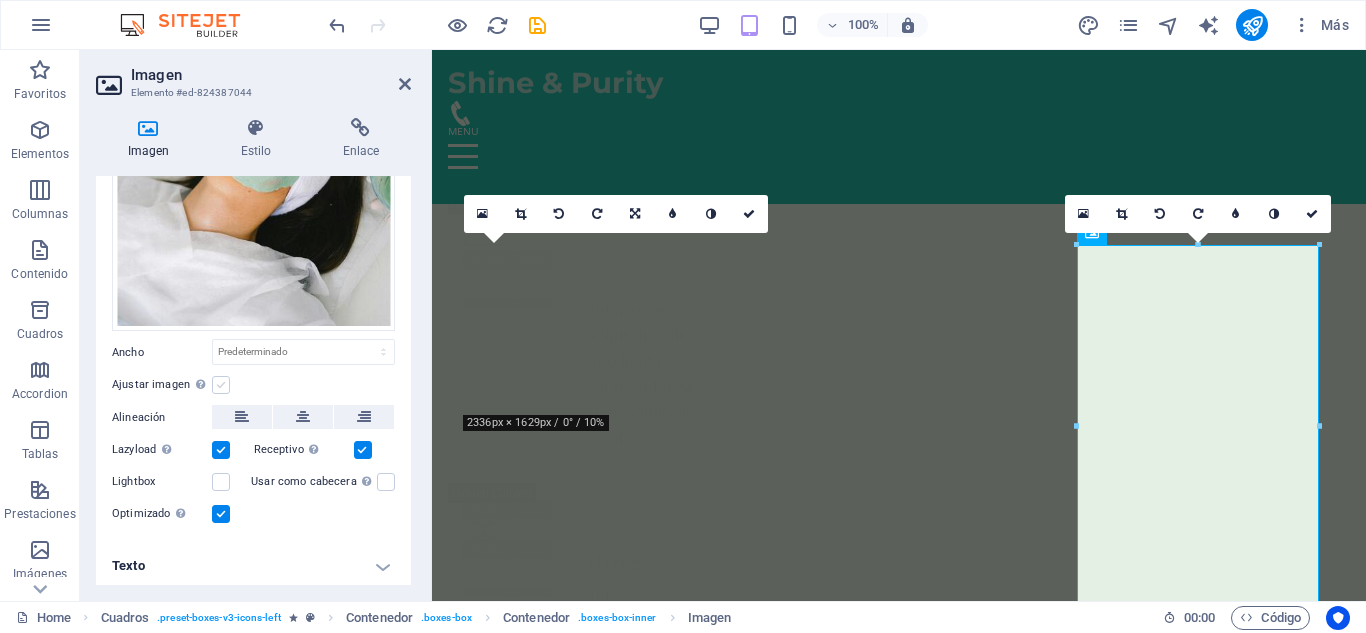 click on "Ajustar imagen Ajustar imagen automáticamente a un ancho y alto fijo" at bounding box center [0, 0] 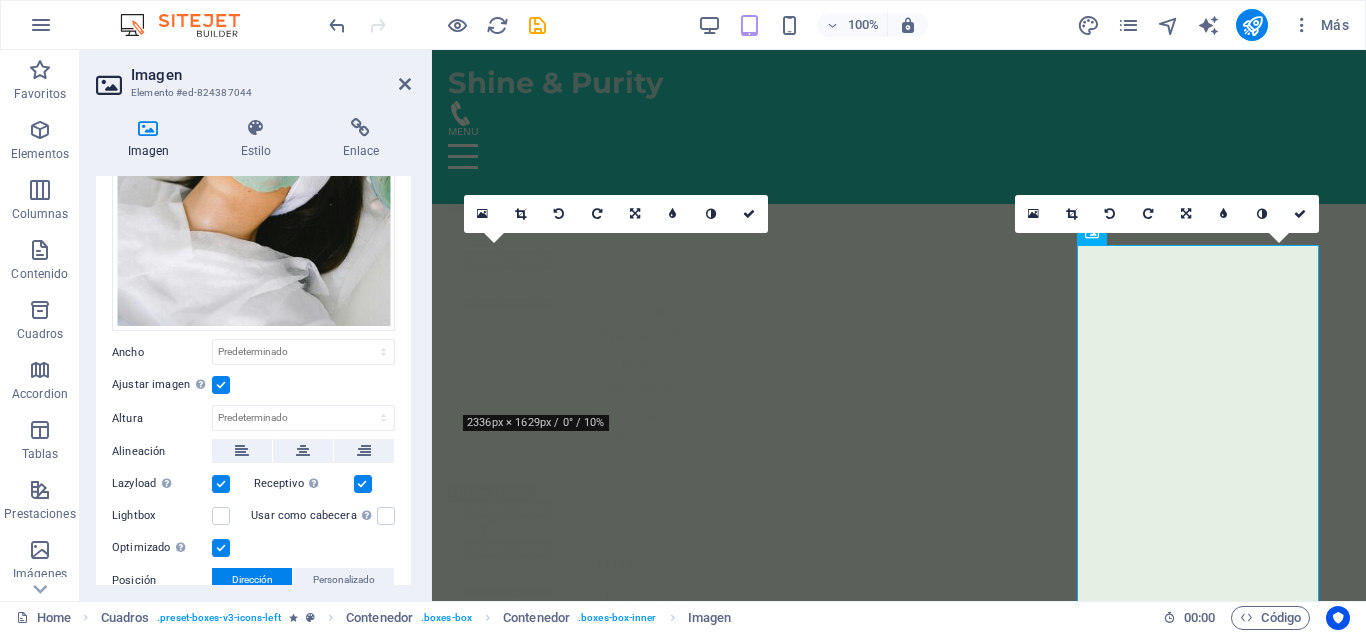 scroll, scrollTop: 450, scrollLeft: 0, axis: vertical 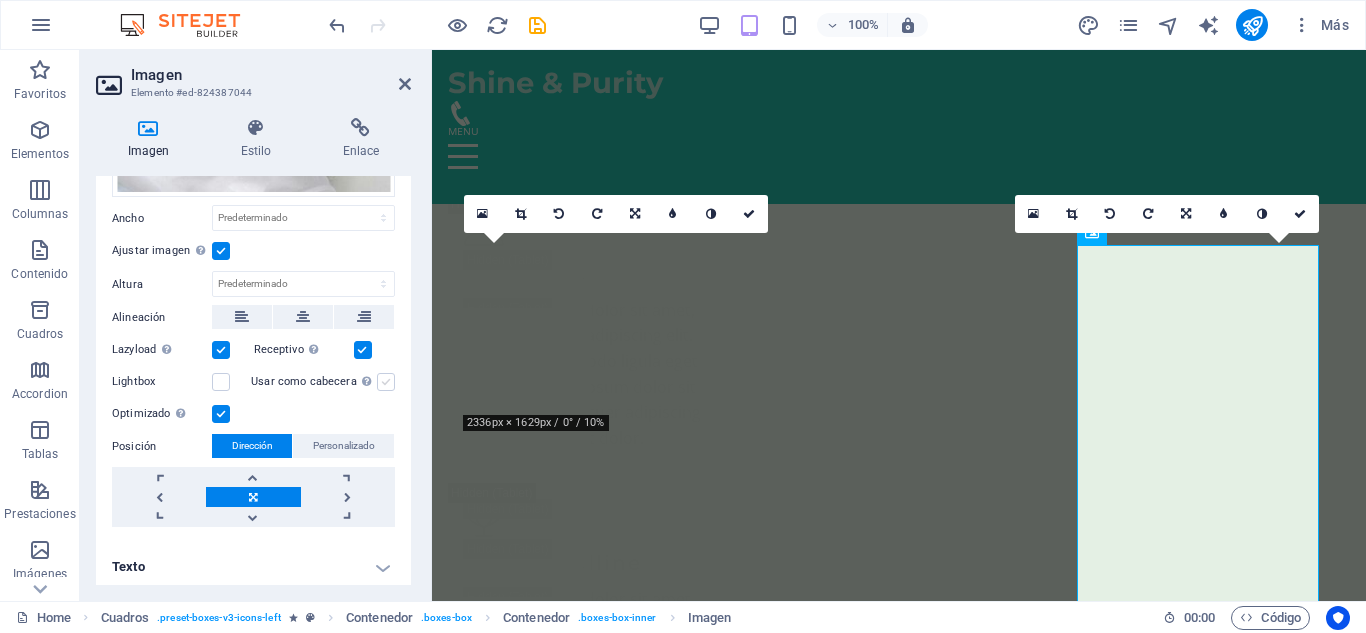 click at bounding box center [386, 382] 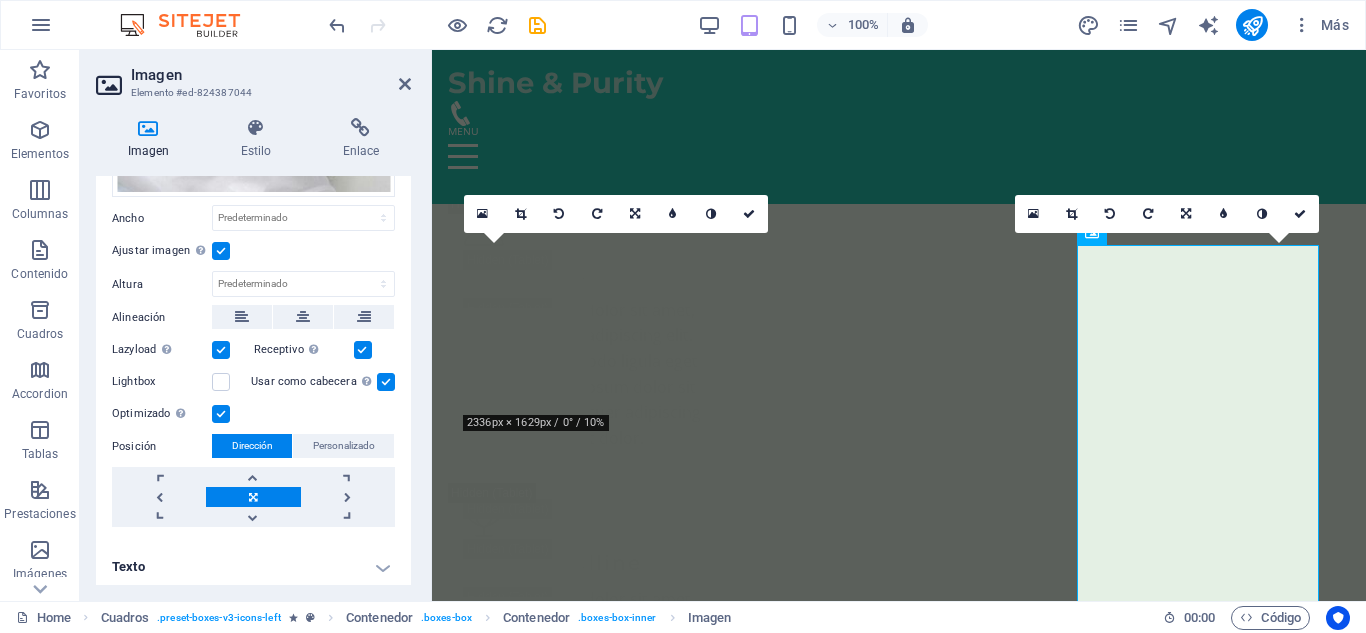 click at bounding box center [386, 382] 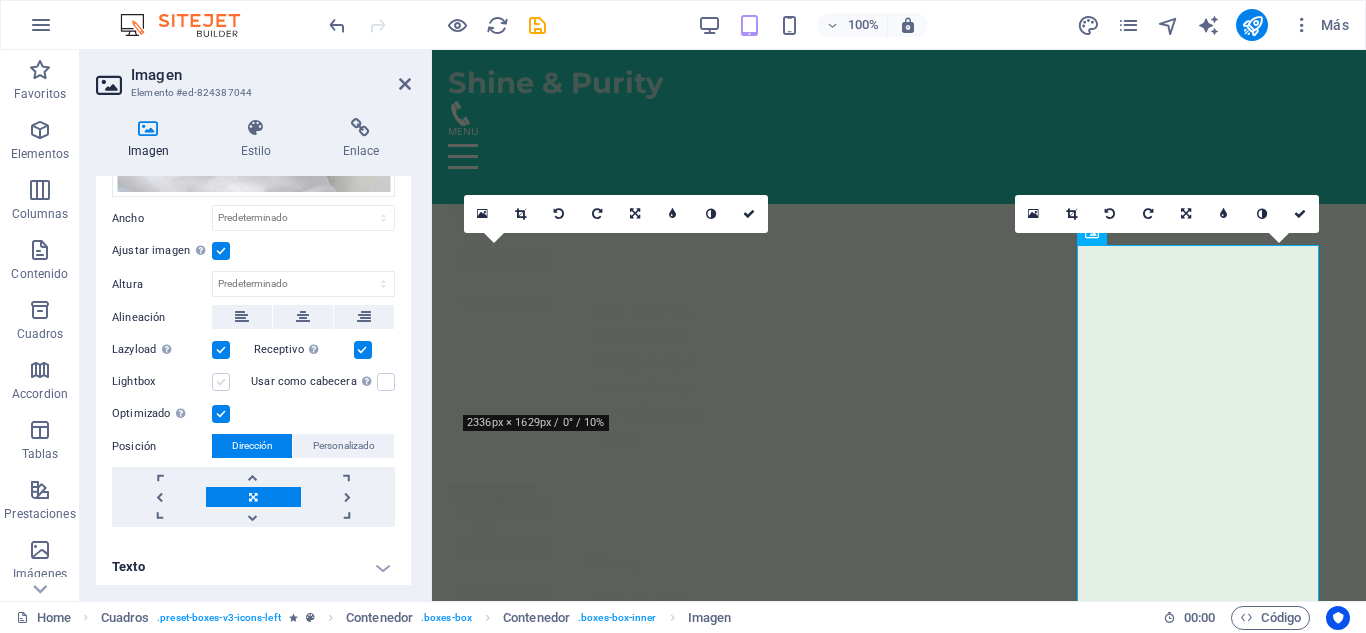click at bounding box center [221, 382] 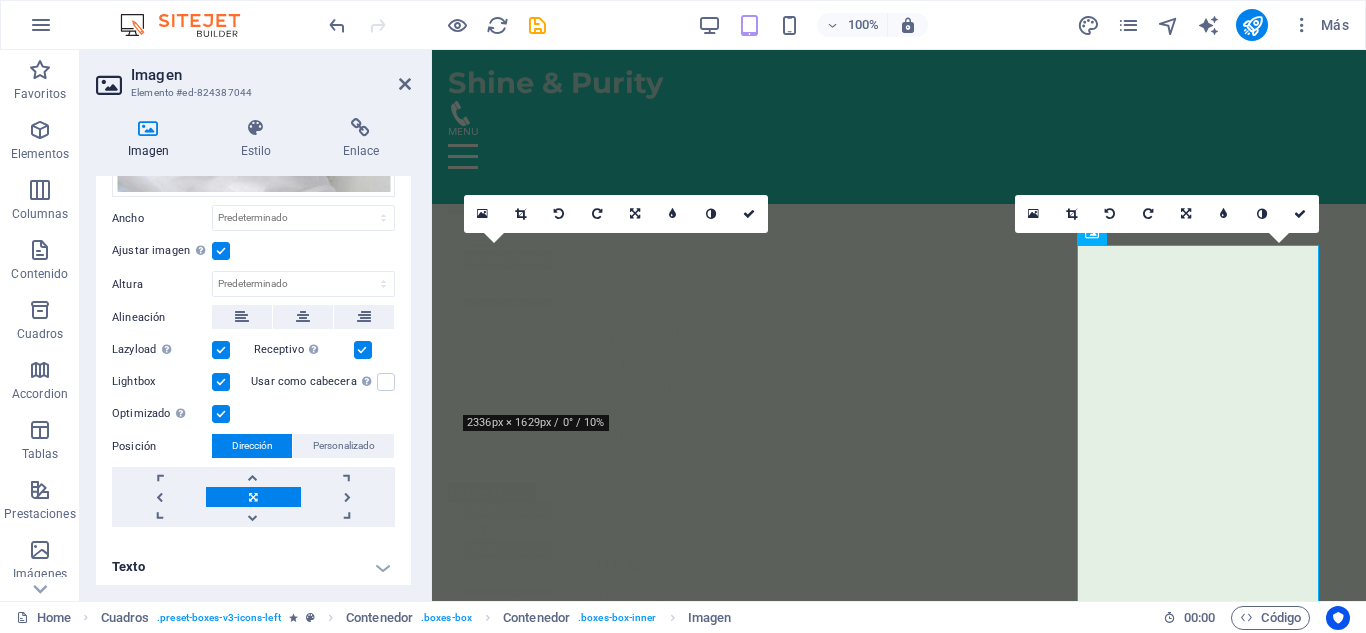 click at bounding box center [221, 382] 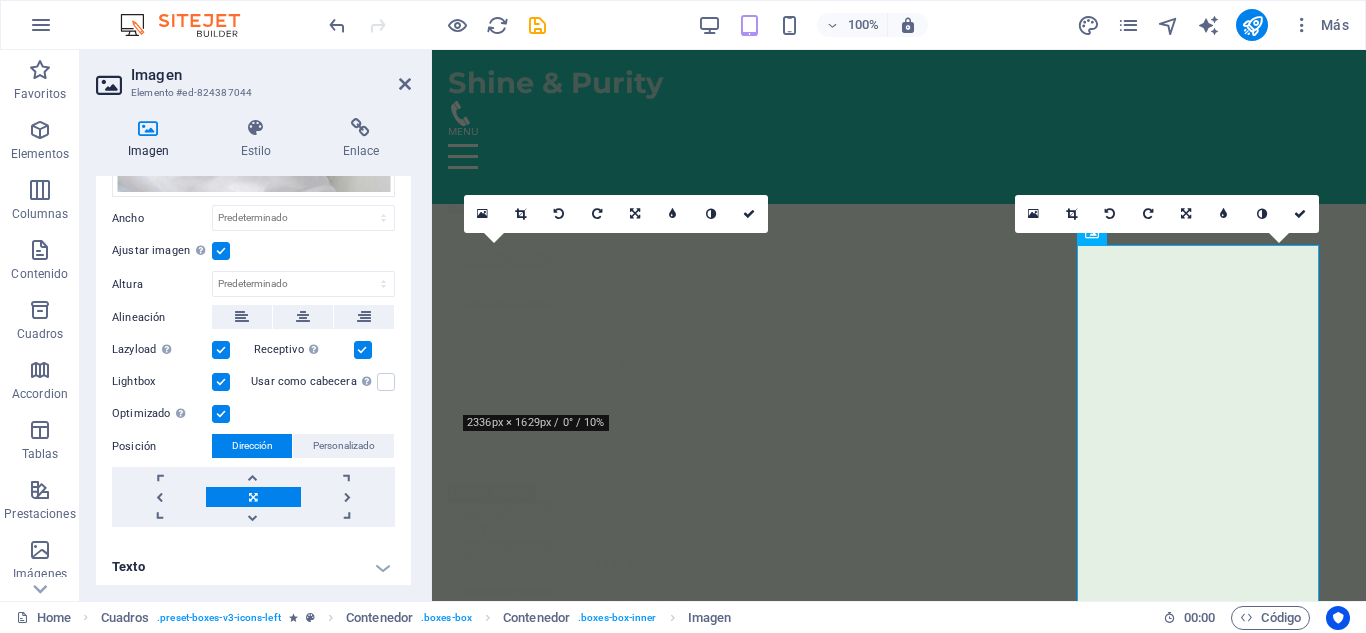 click on "Lightbox" at bounding box center (0, 0) 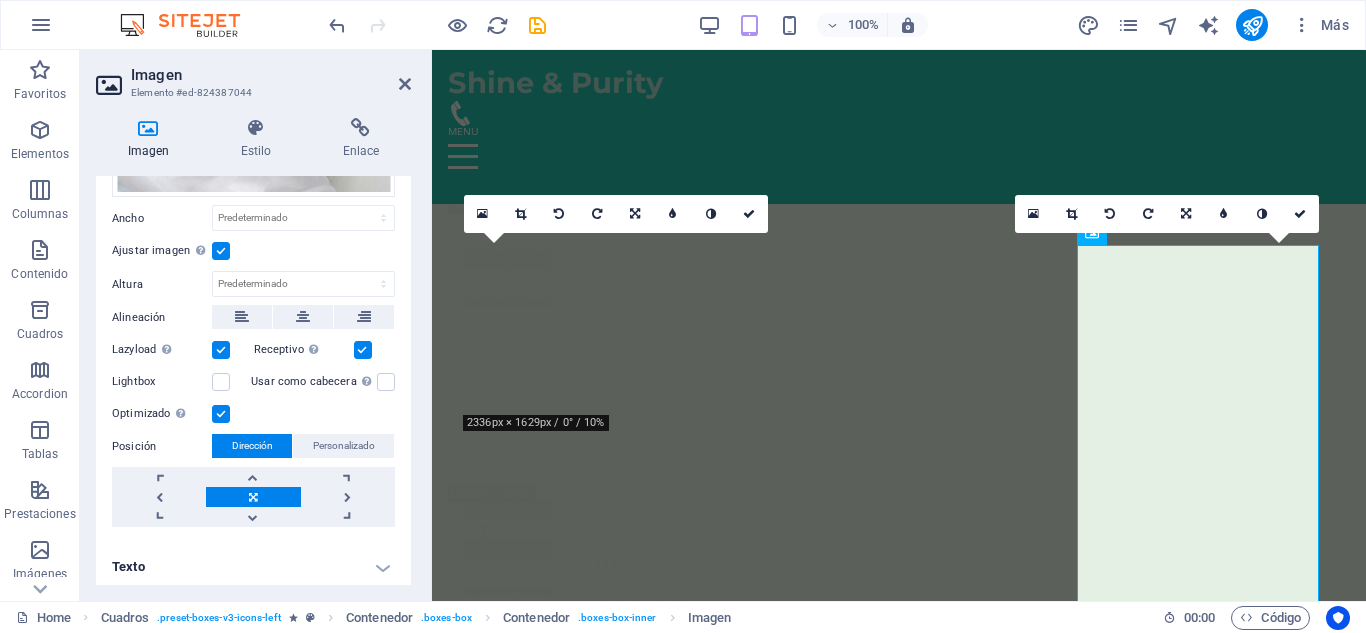 click at bounding box center (363, 350) 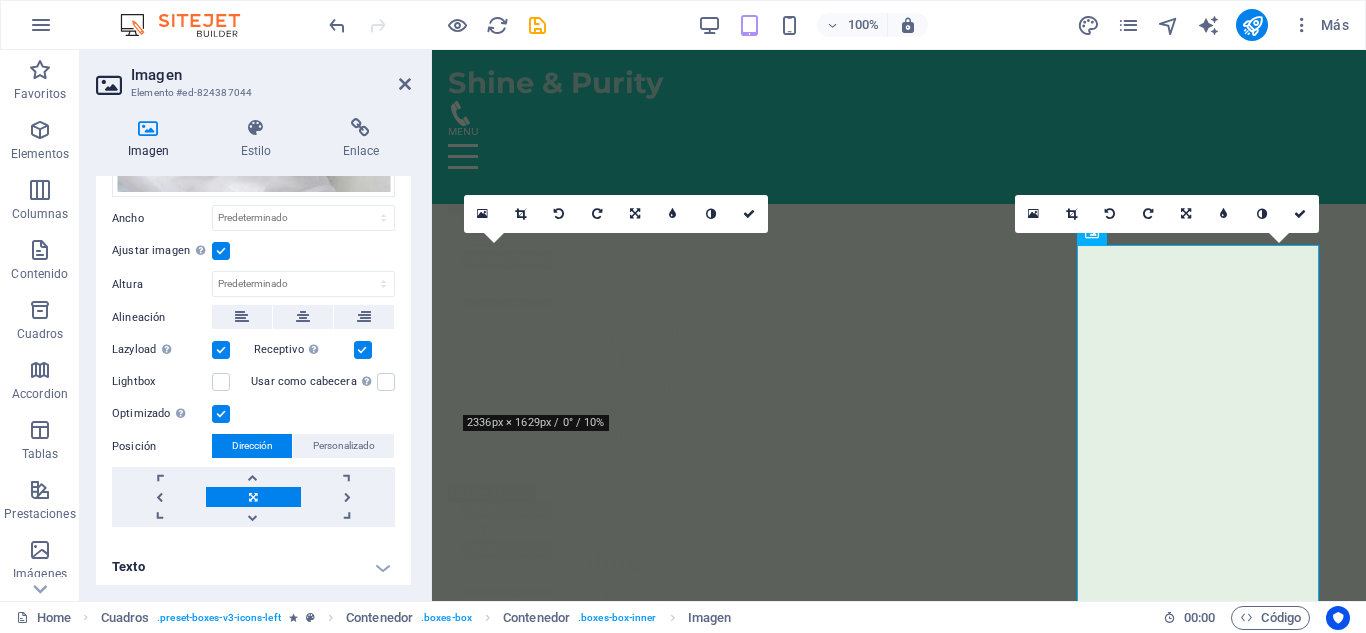 click on "Receptivo Automáticamente cargar tamaños optimizados de smartphone e imagen retina." at bounding box center [0, 0] 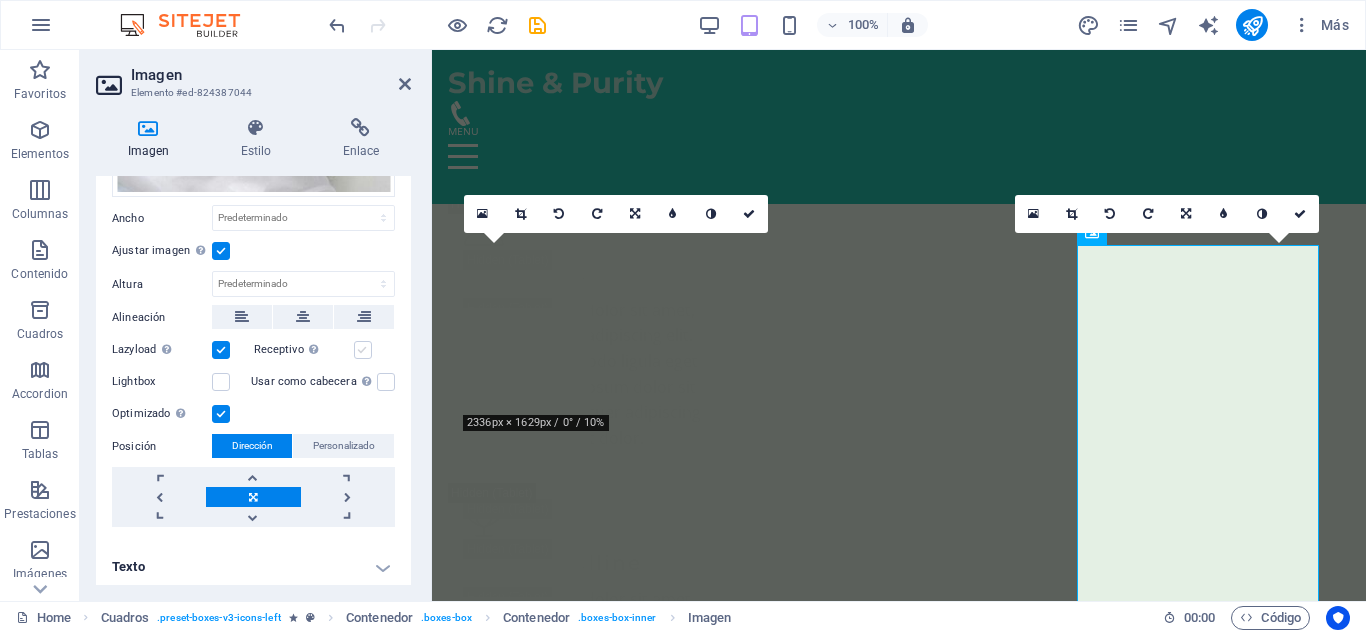 click at bounding box center [363, 350] 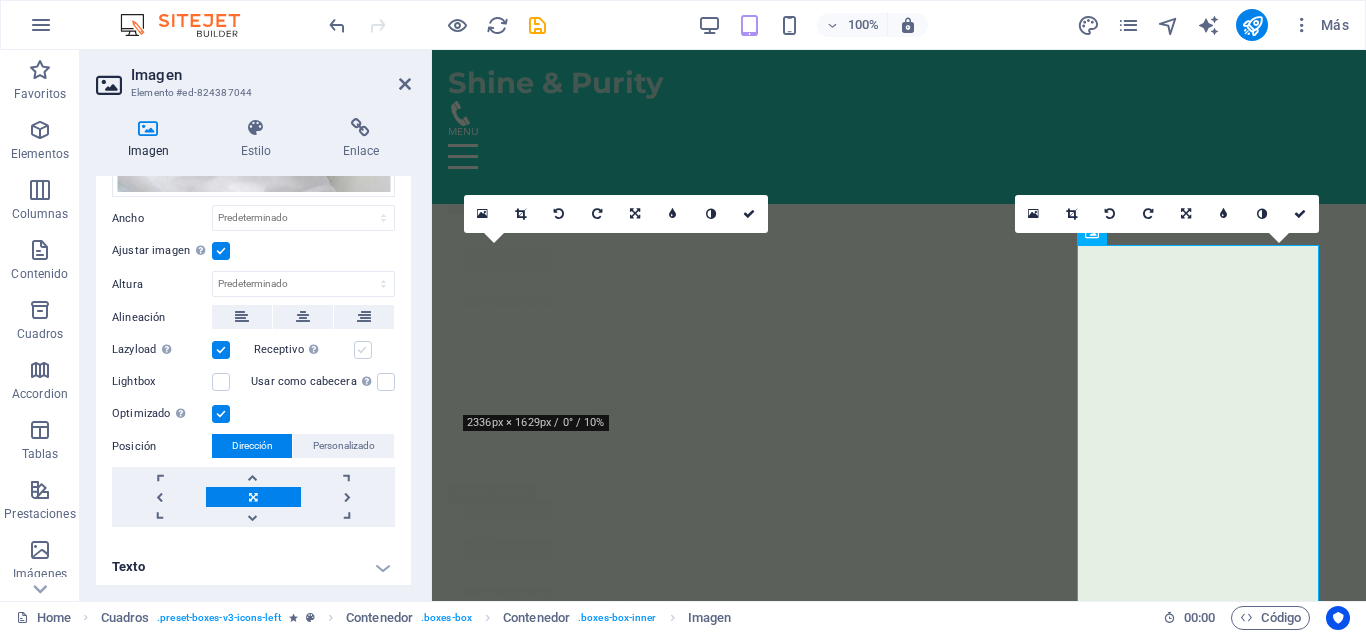 click on "Receptivo Automáticamente cargar tamaños optimizados de smartphone e imagen retina." at bounding box center [0, 0] 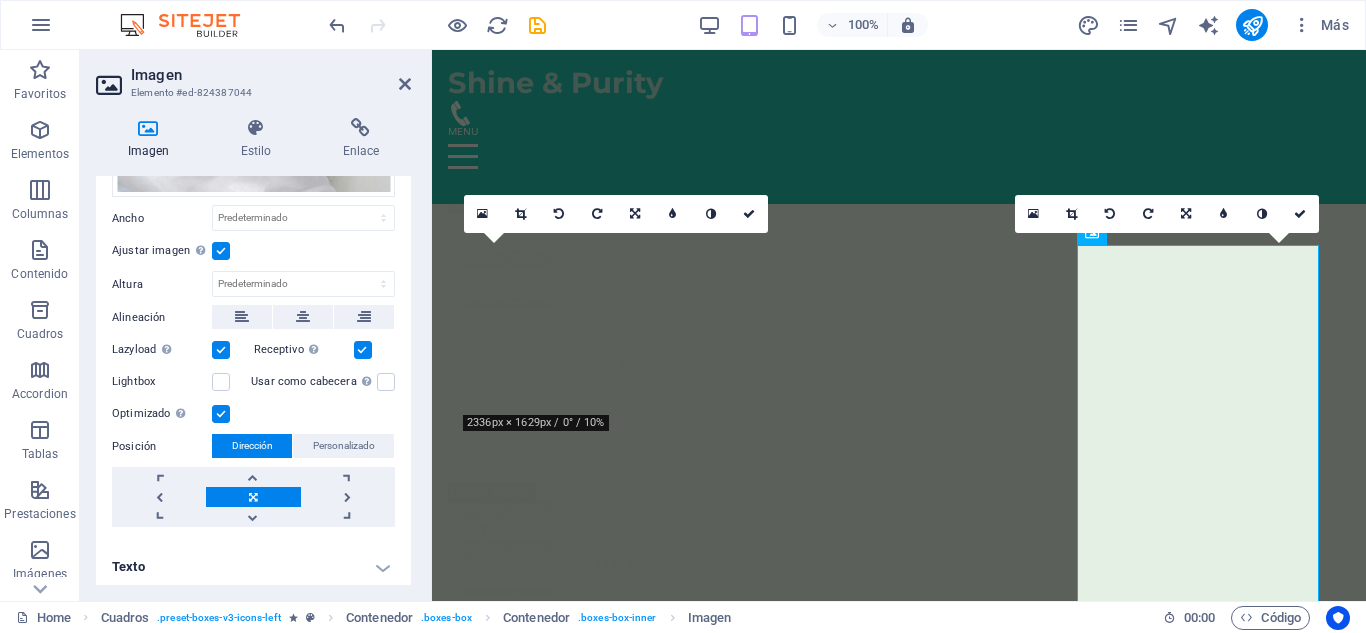click at bounding box center [363, 350] 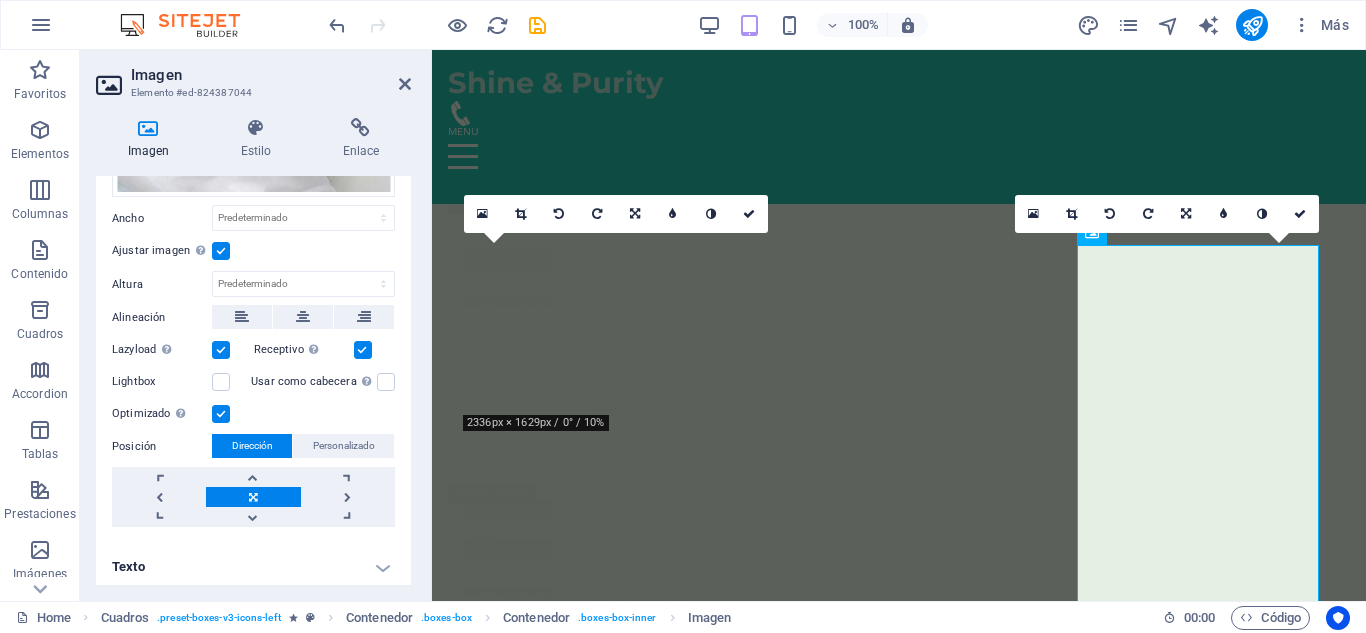 click on "Receptivo Automáticamente cargar tamaños optimizados de smartphone e imagen retina." at bounding box center [0, 0] 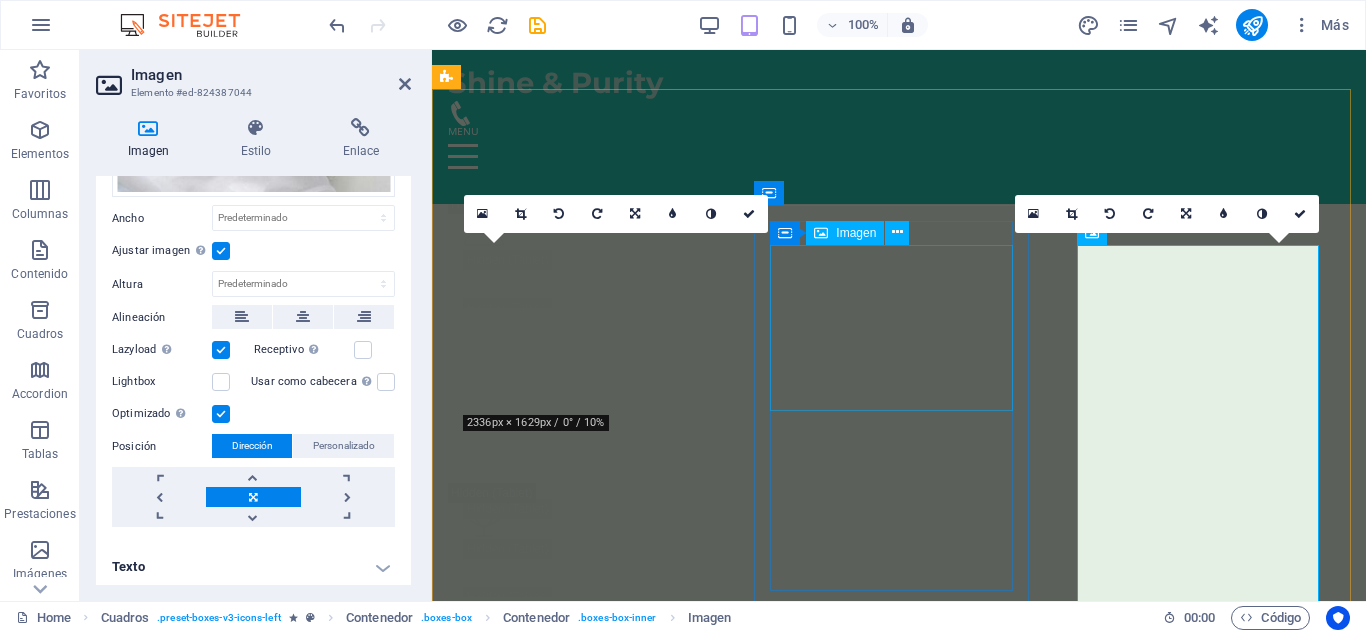 click at bounding box center [587, 8733] 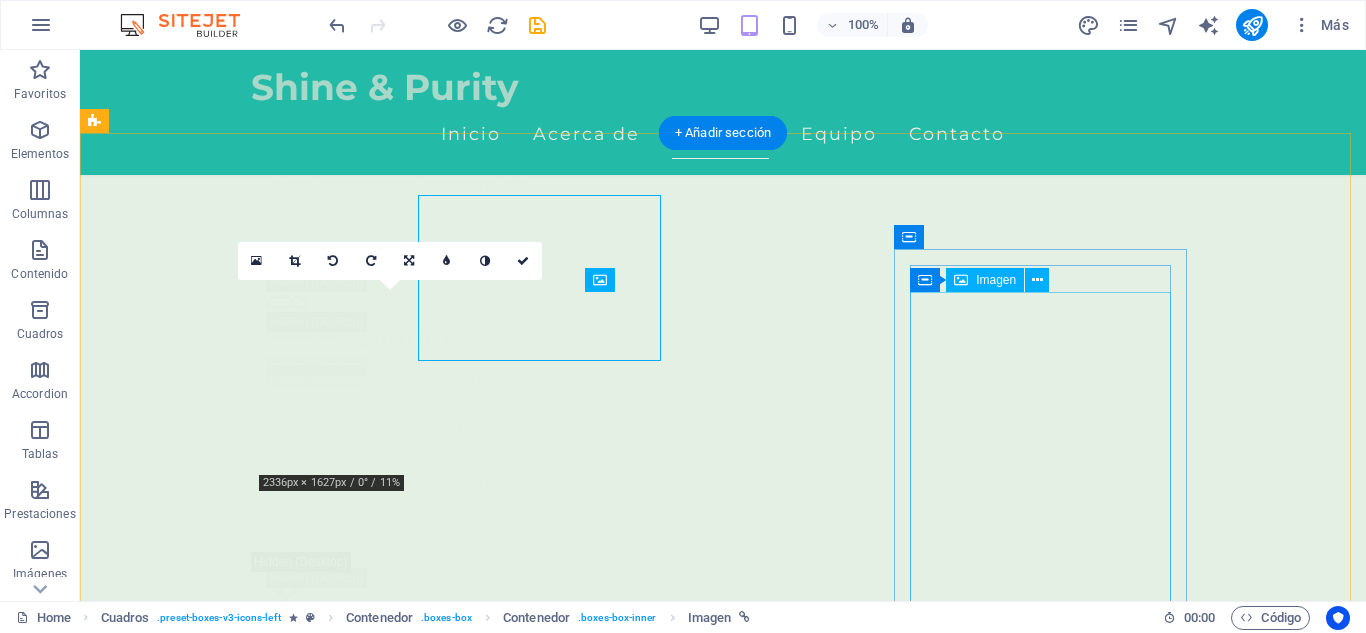 scroll, scrollTop: 4618, scrollLeft: 0, axis: vertical 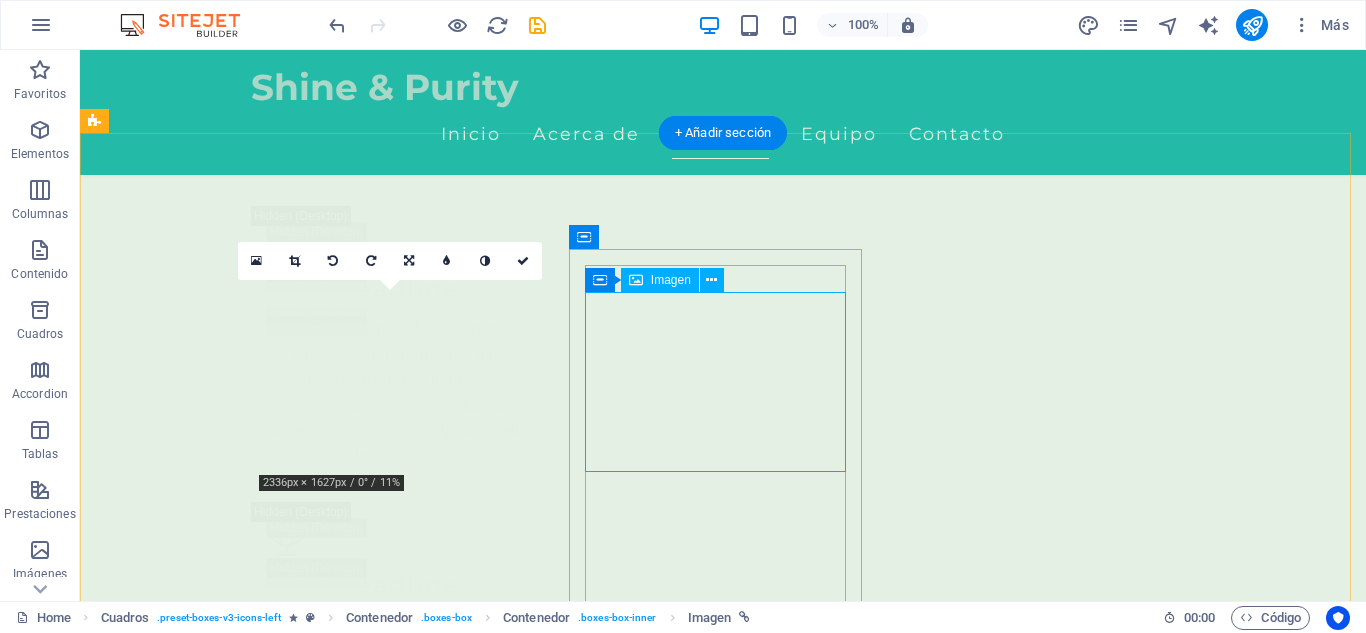 click at bounding box center (242, 10127) 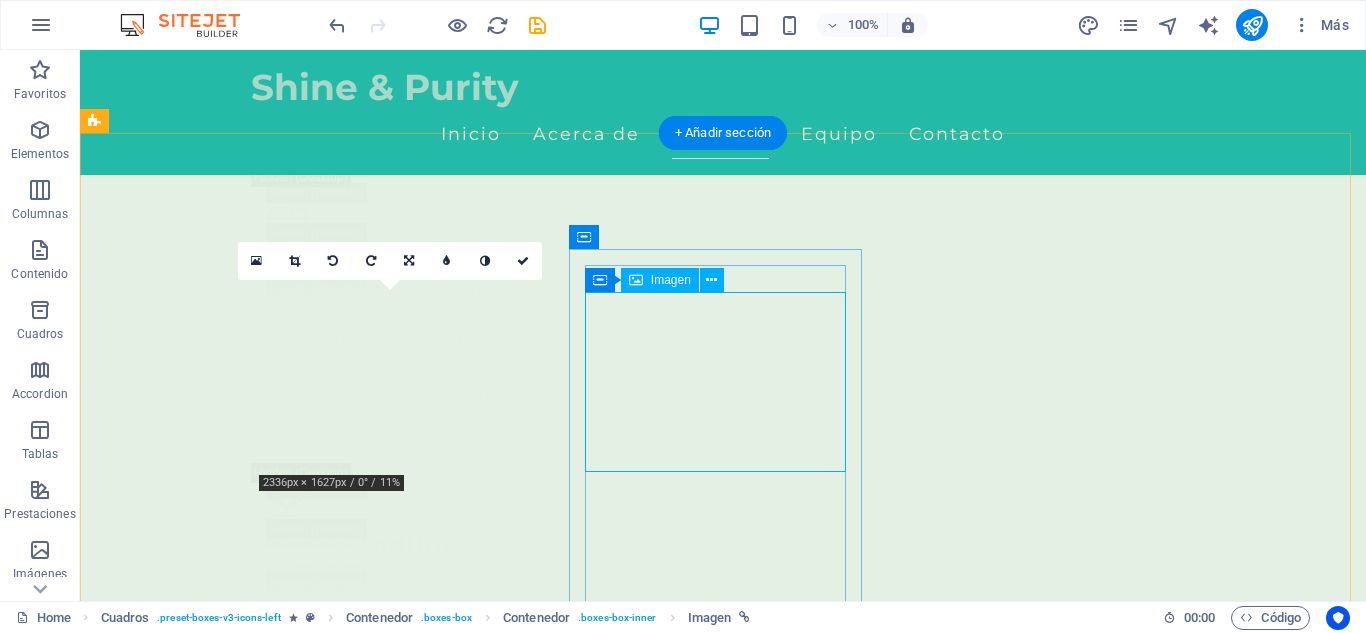 select on "px" 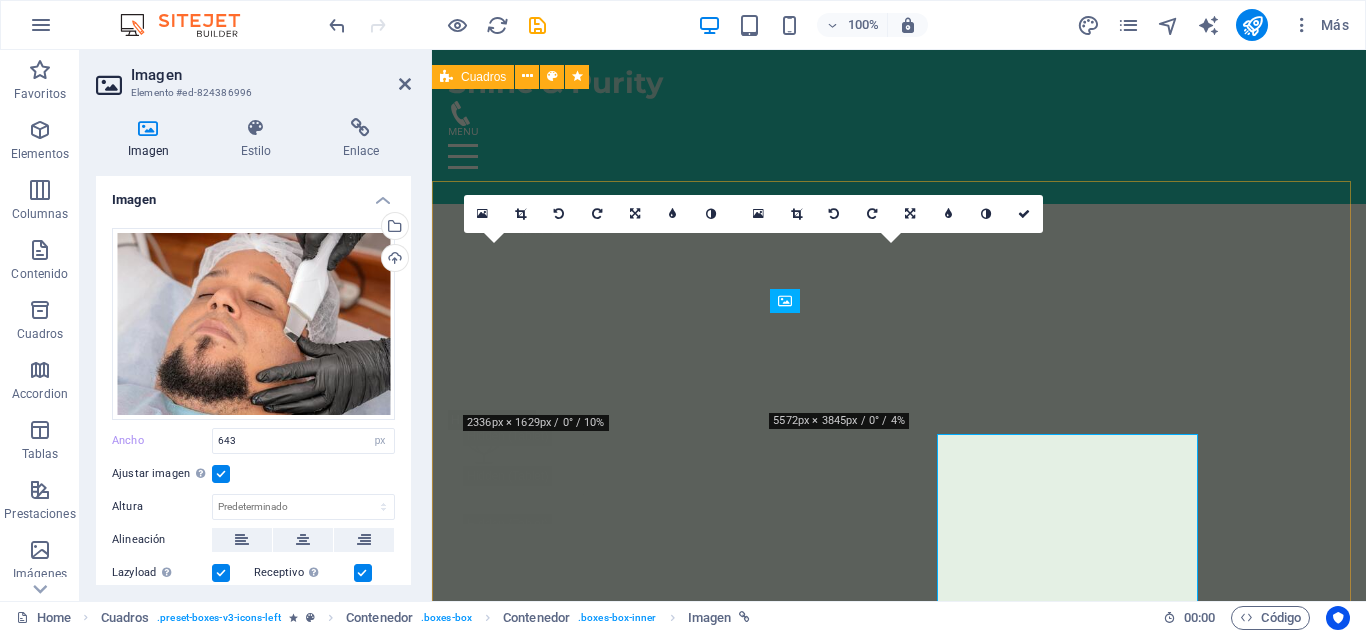 scroll, scrollTop: 4568, scrollLeft: 0, axis: vertical 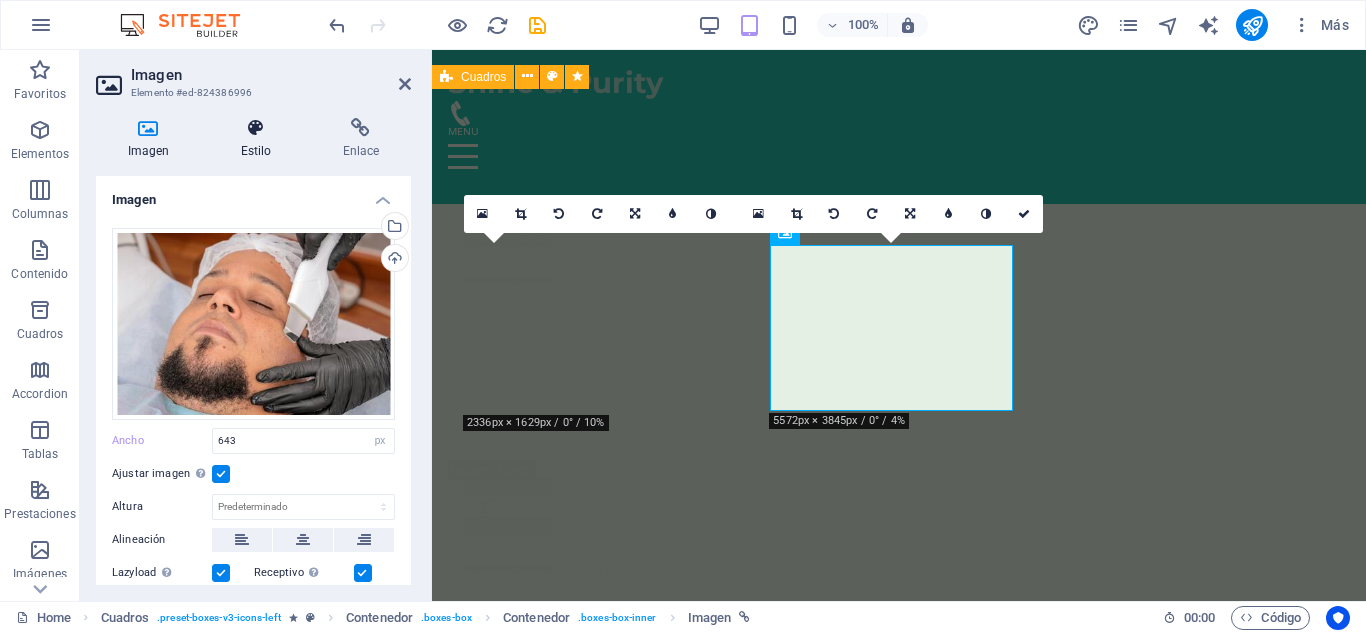 click at bounding box center [256, 128] 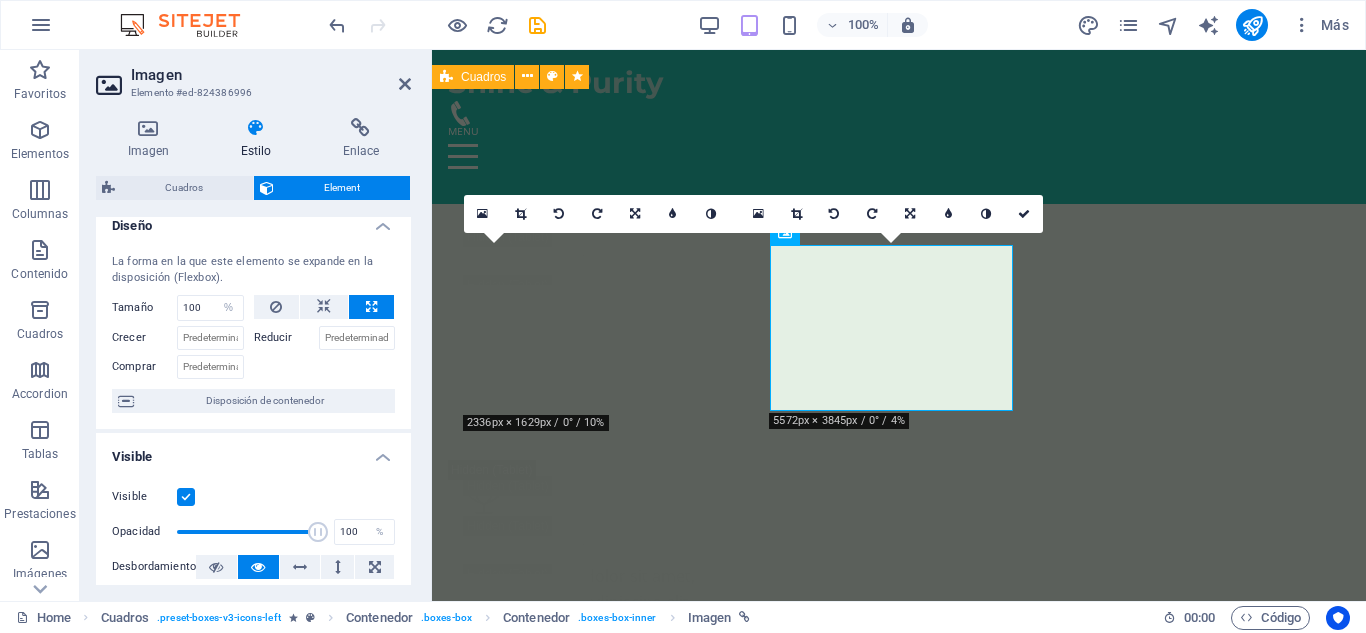 scroll, scrollTop: 0, scrollLeft: 0, axis: both 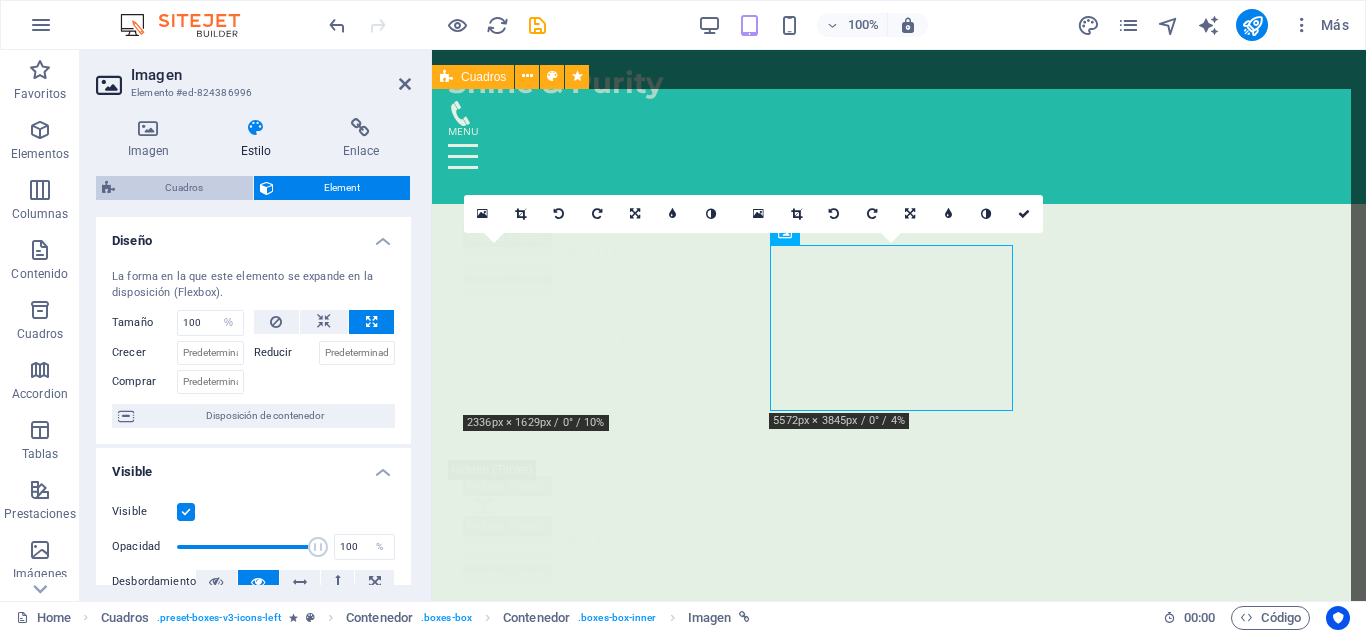 click on "Cuadros" at bounding box center [184, 188] 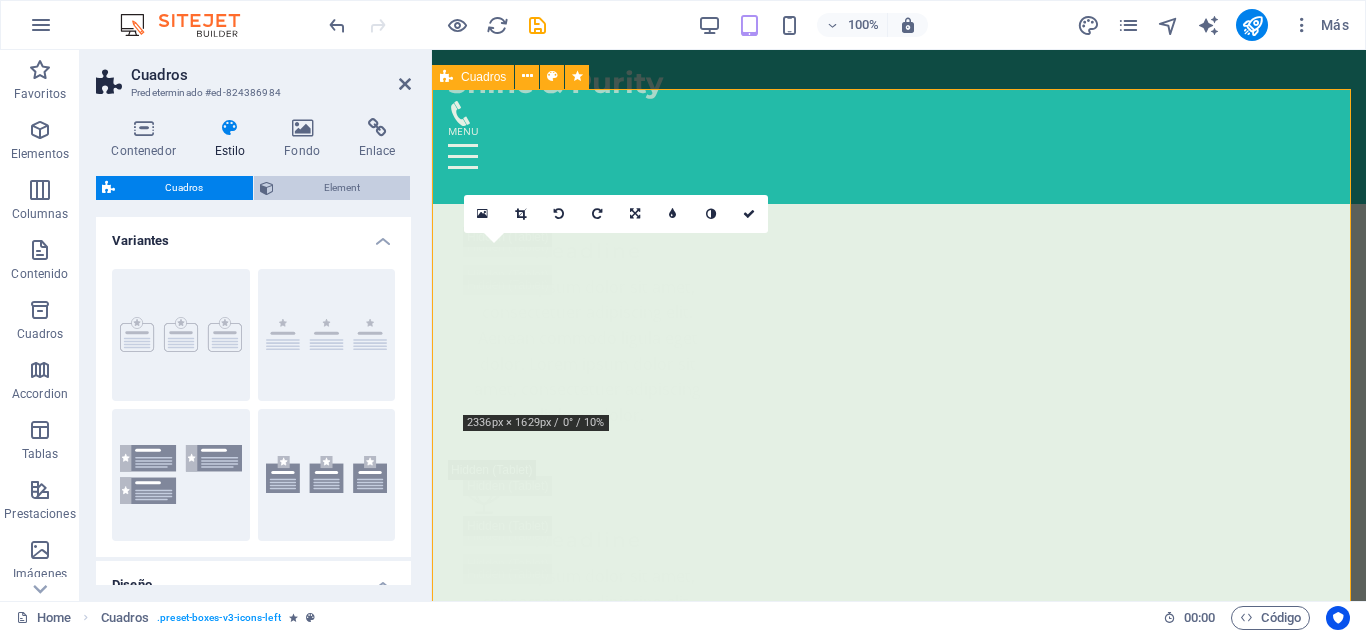 click on "Element" at bounding box center [342, 188] 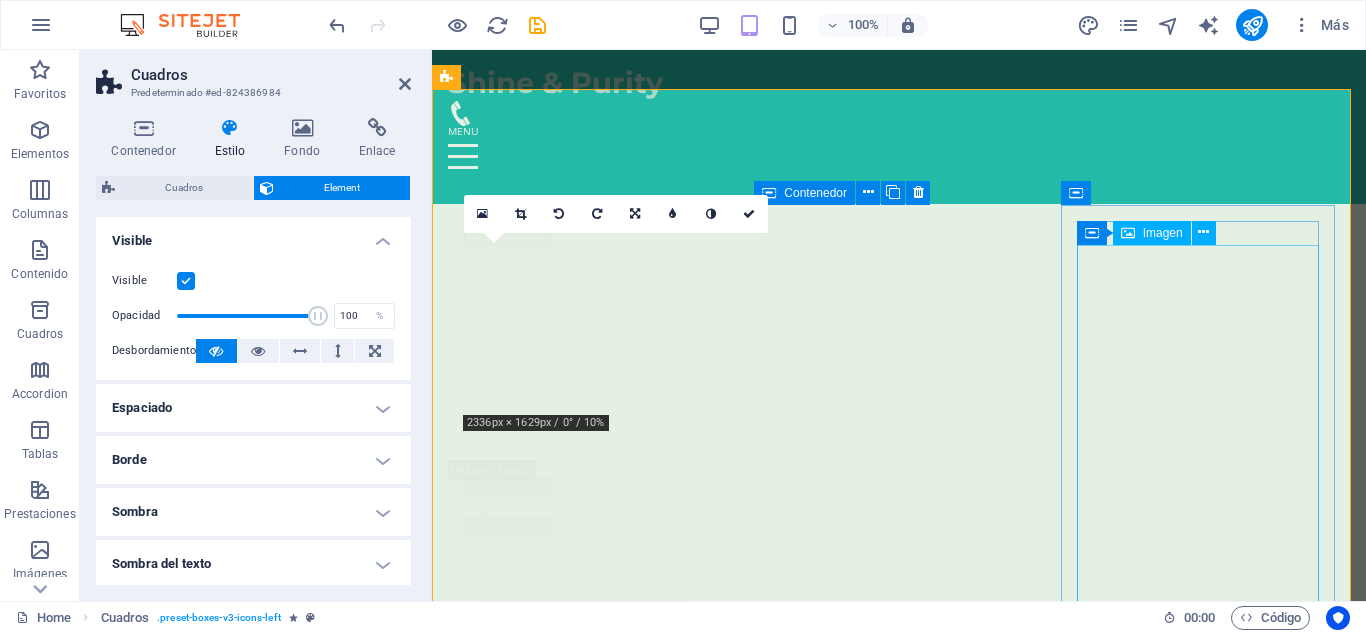click at bounding box center (587, 10005) 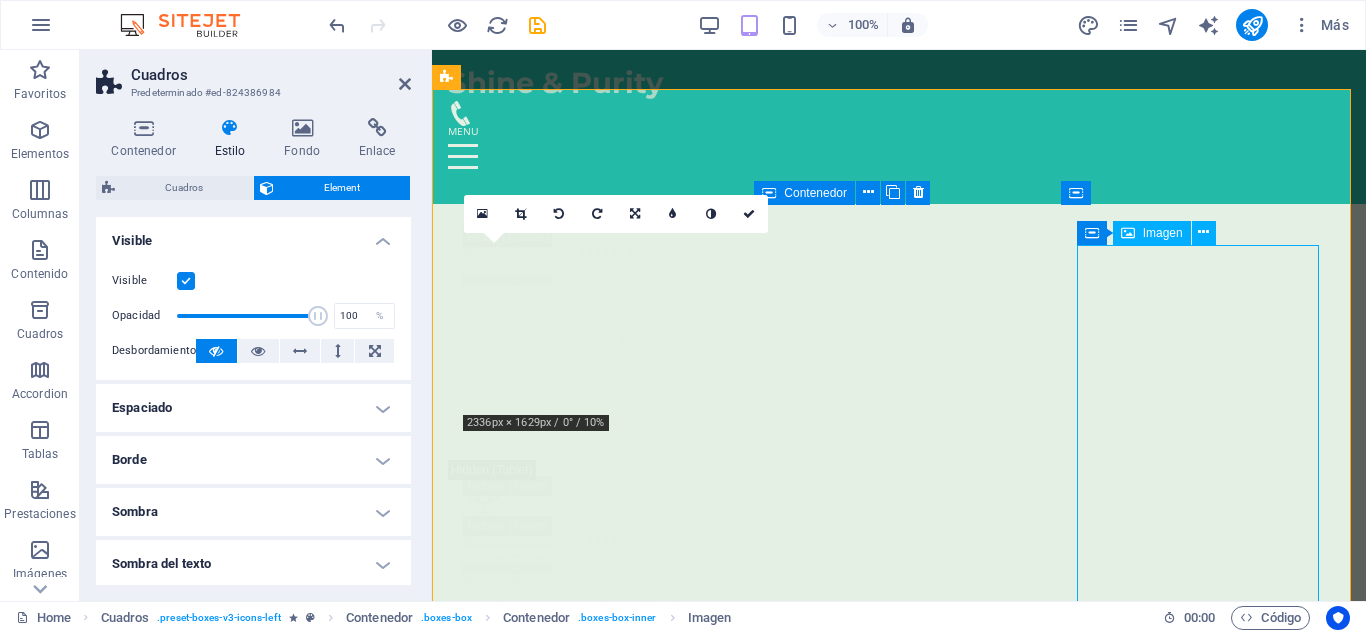 click at bounding box center (587, 10005) 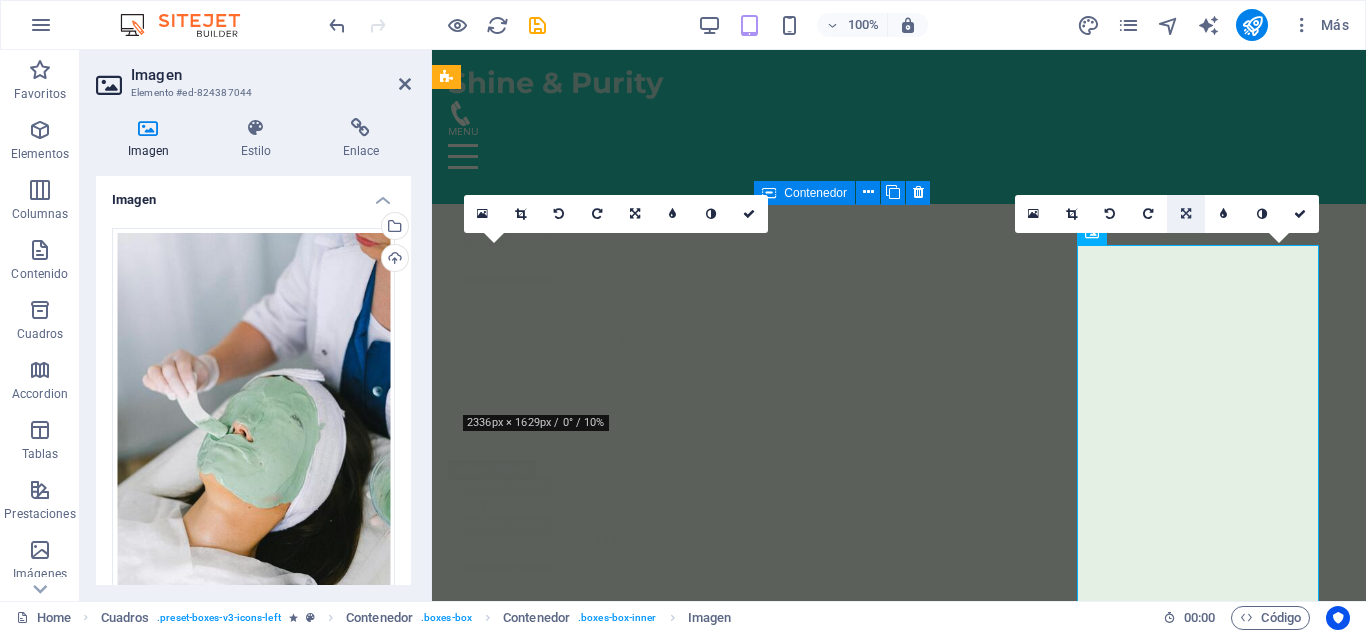 click at bounding box center [1186, 214] 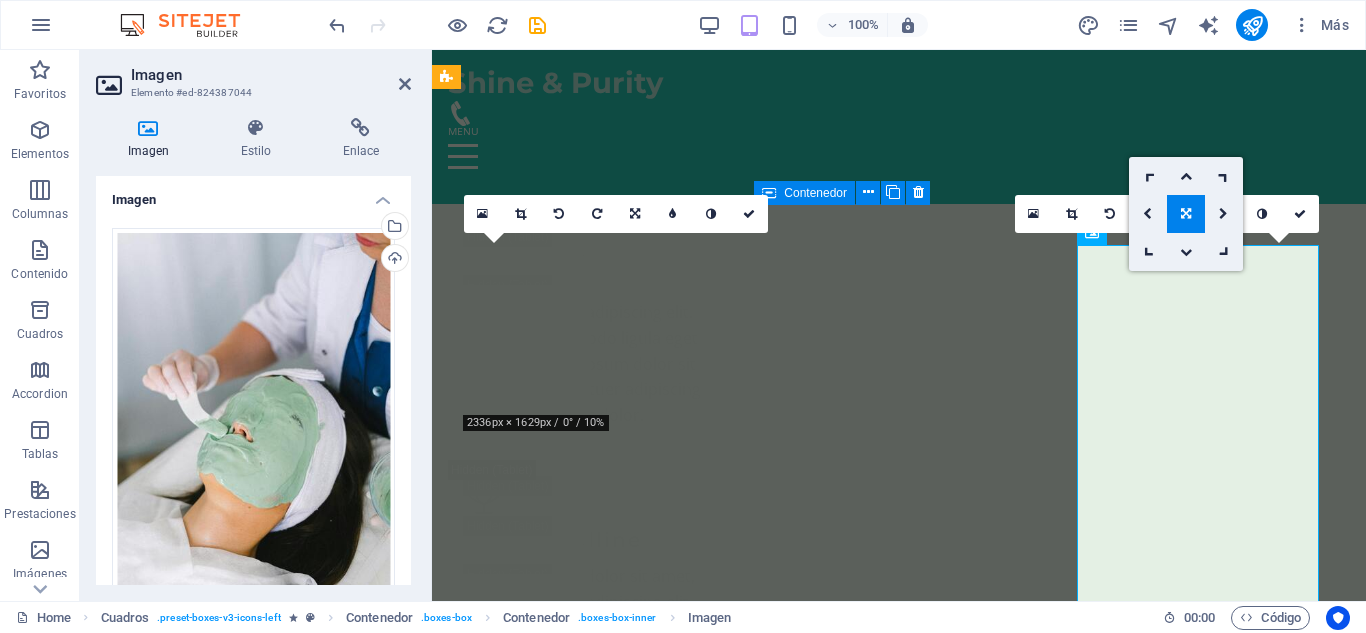 click at bounding box center (1186, 214) 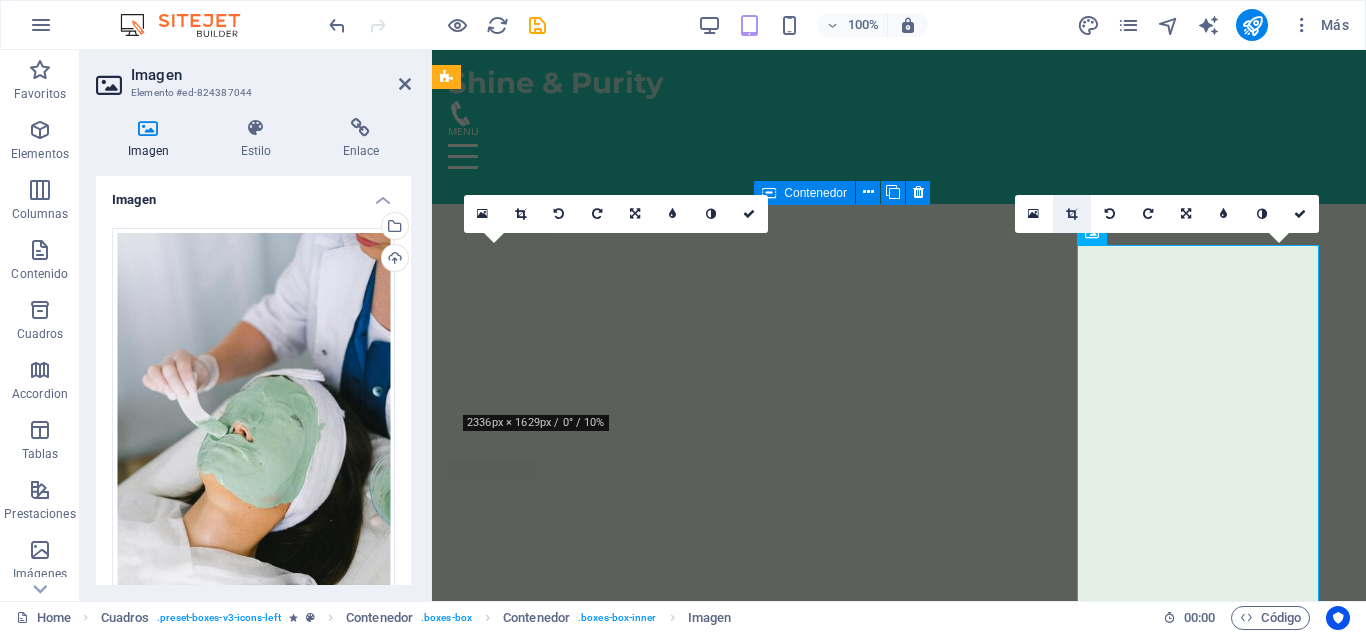 click at bounding box center [1071, 214] 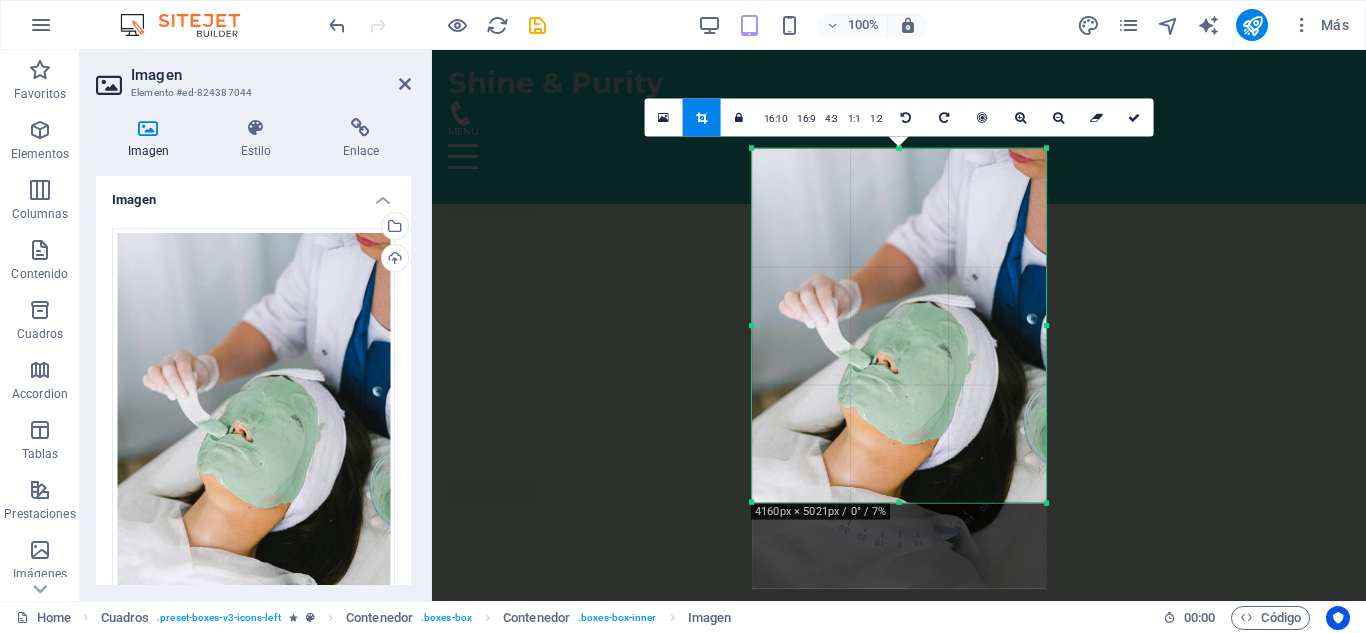 drag, startPoint x: 898, startPoint y: 543, endPoint x: 901, endPoint y: 457, distance: 86.05231 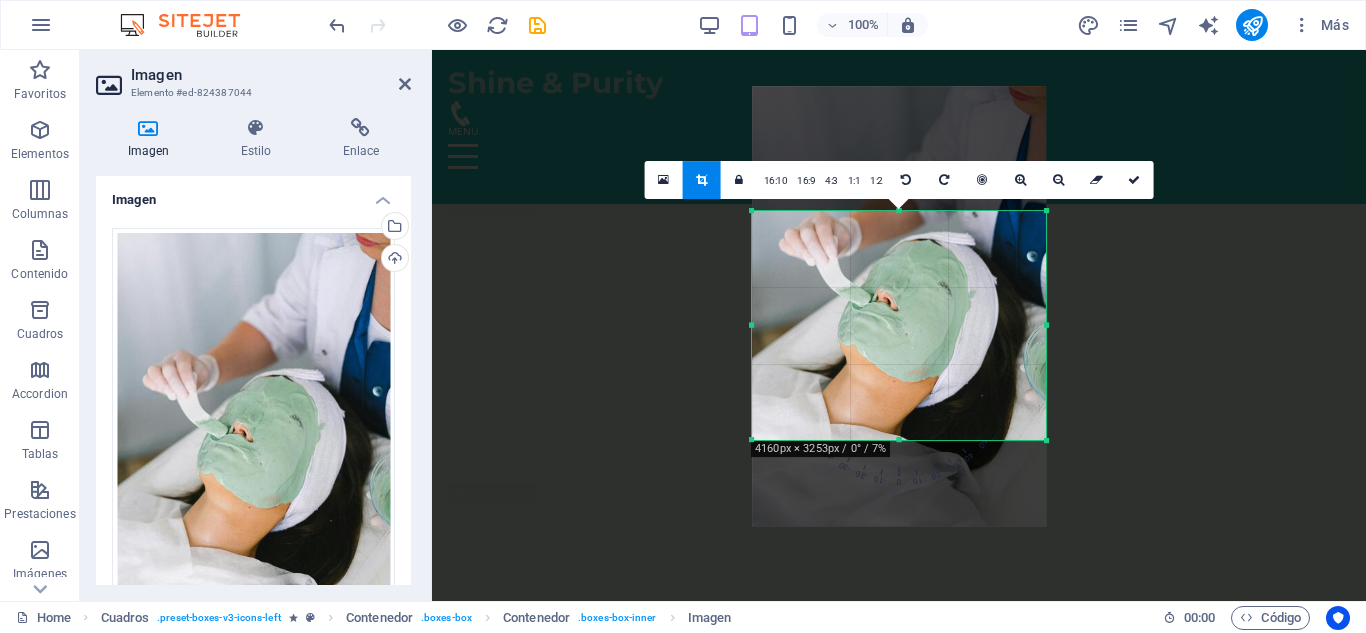 drag, startPoint x: 900, startPoint y: 151, endPoint x: 940, endPoint y: 276, distance: 131.24405 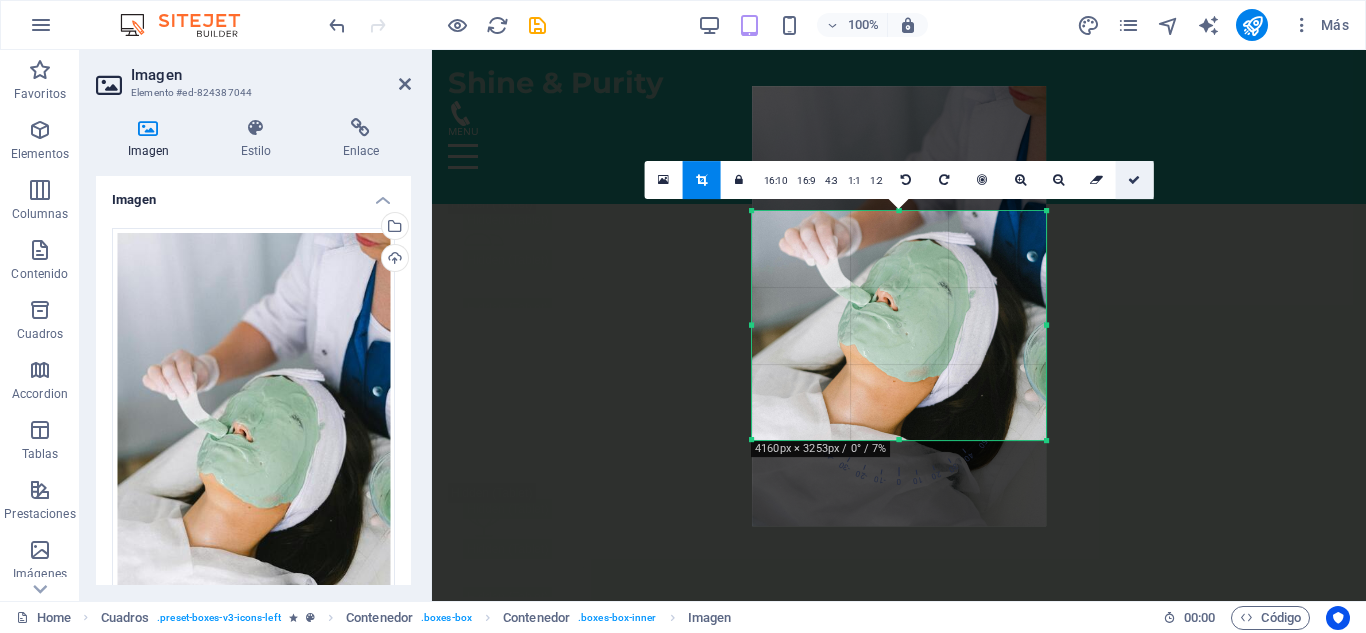 click at bounding box center (1134, 180) 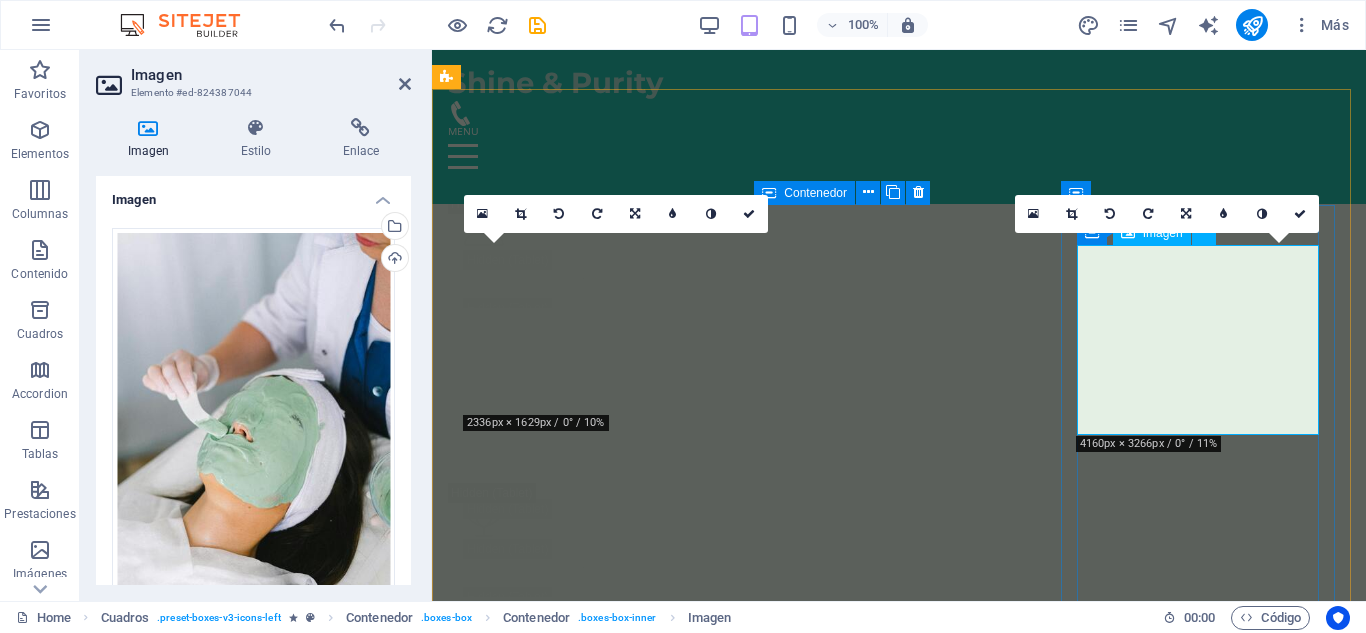 click at bounding box center (587, 9442) 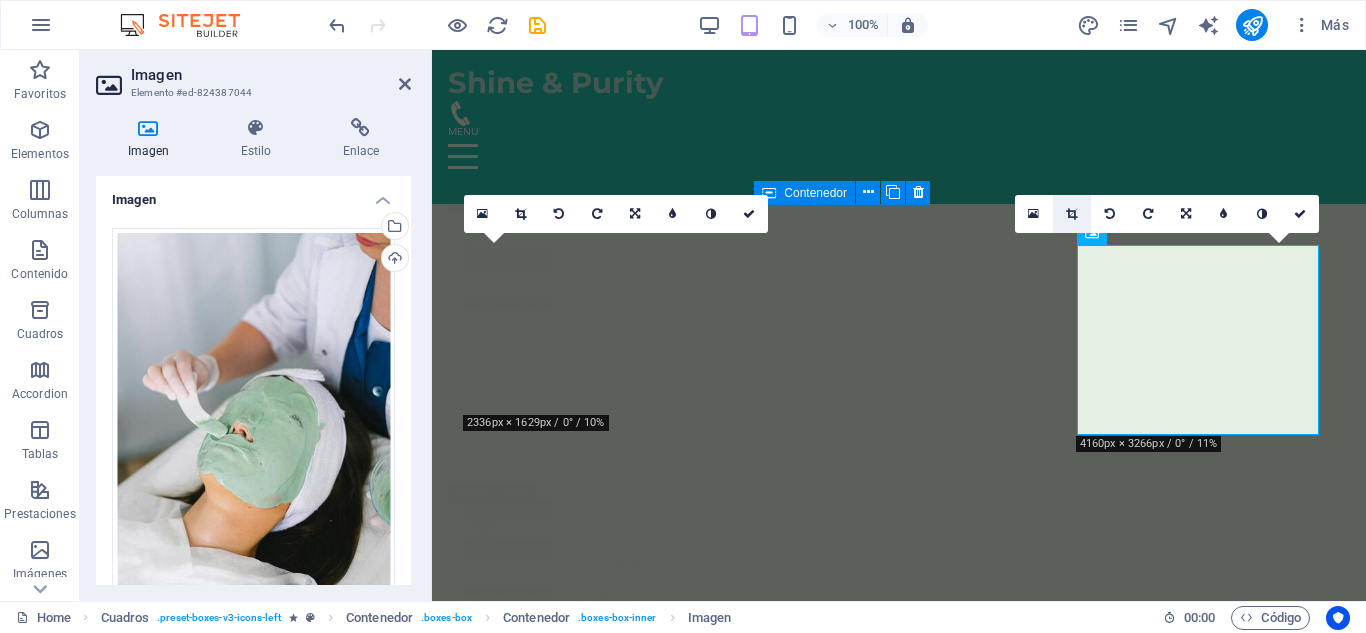 click at bounding box center [1071, 214] 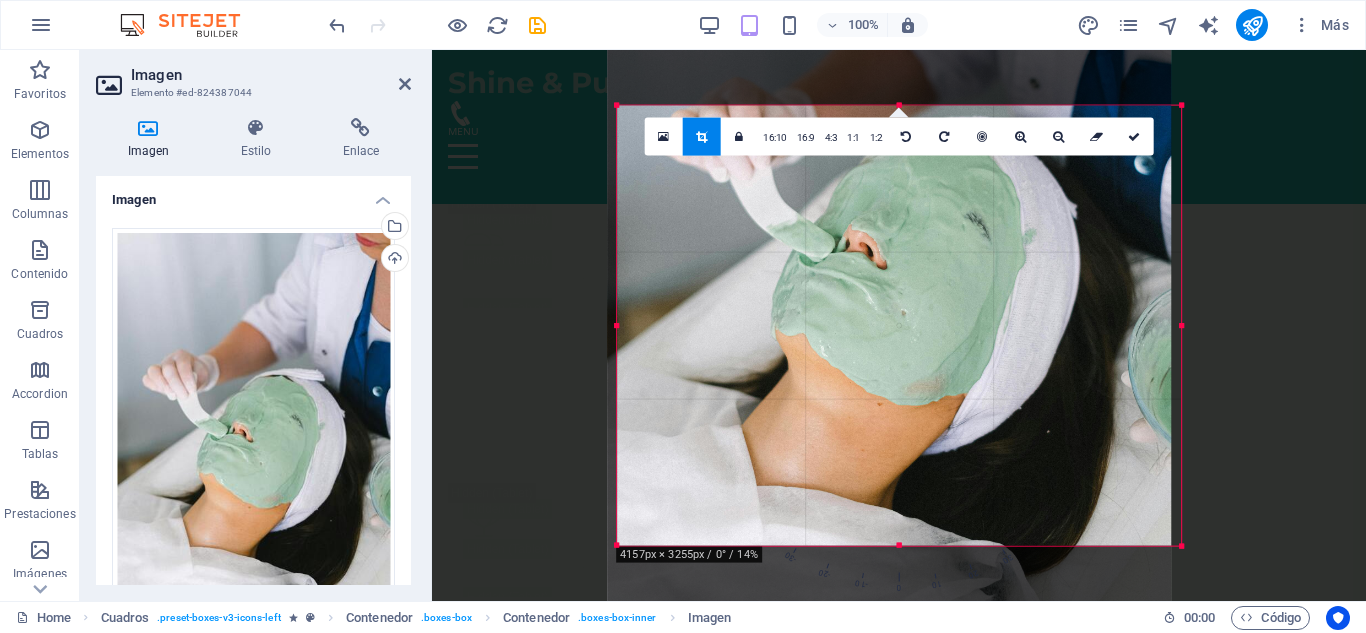 drag, startPoint x: 896, startPoint y: 540, endPoint x: 886, endPoint y: 511, distance: 30.675724 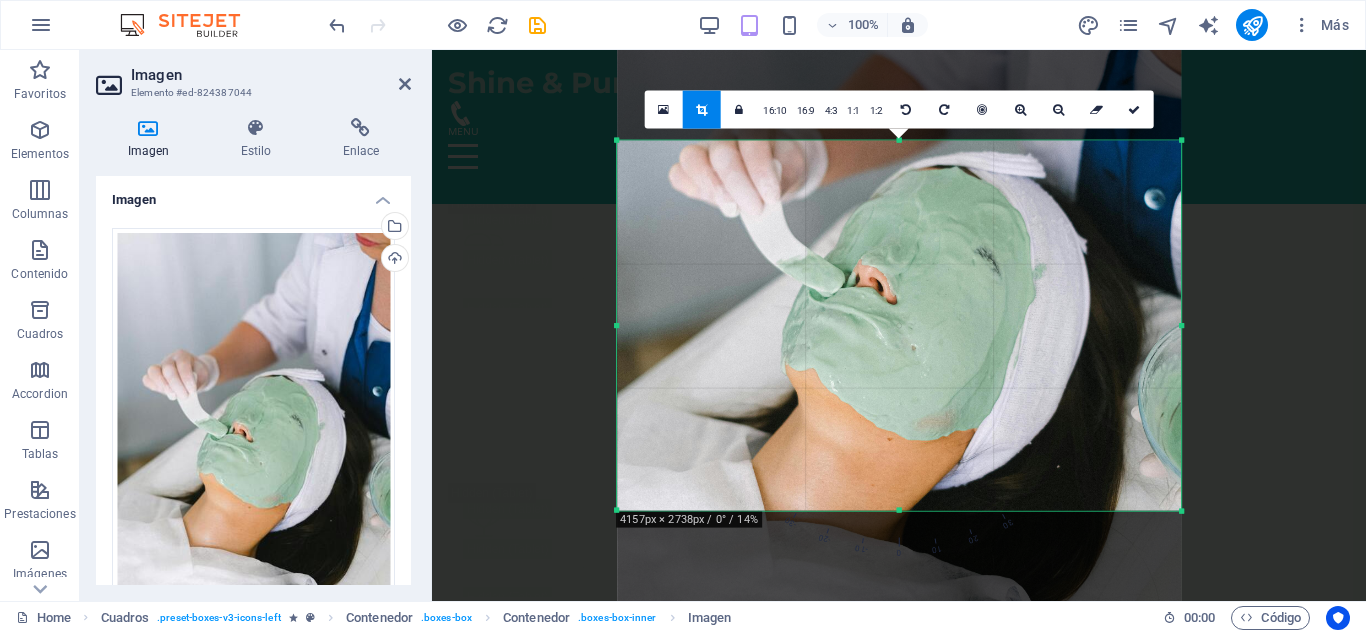 drag, startPoint x: 897, startPoint y: 549, endPoint x: 898, endPoint y: 479, distance: 70.00714 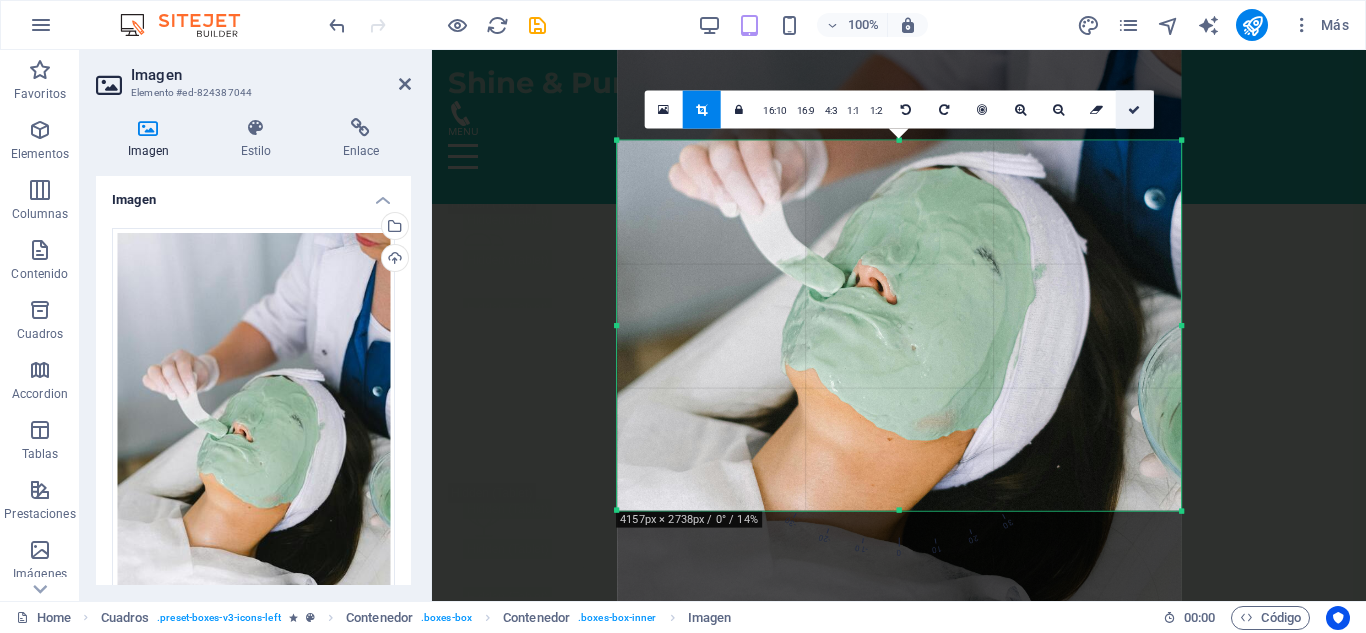 click at bounding box center (1134, 109) 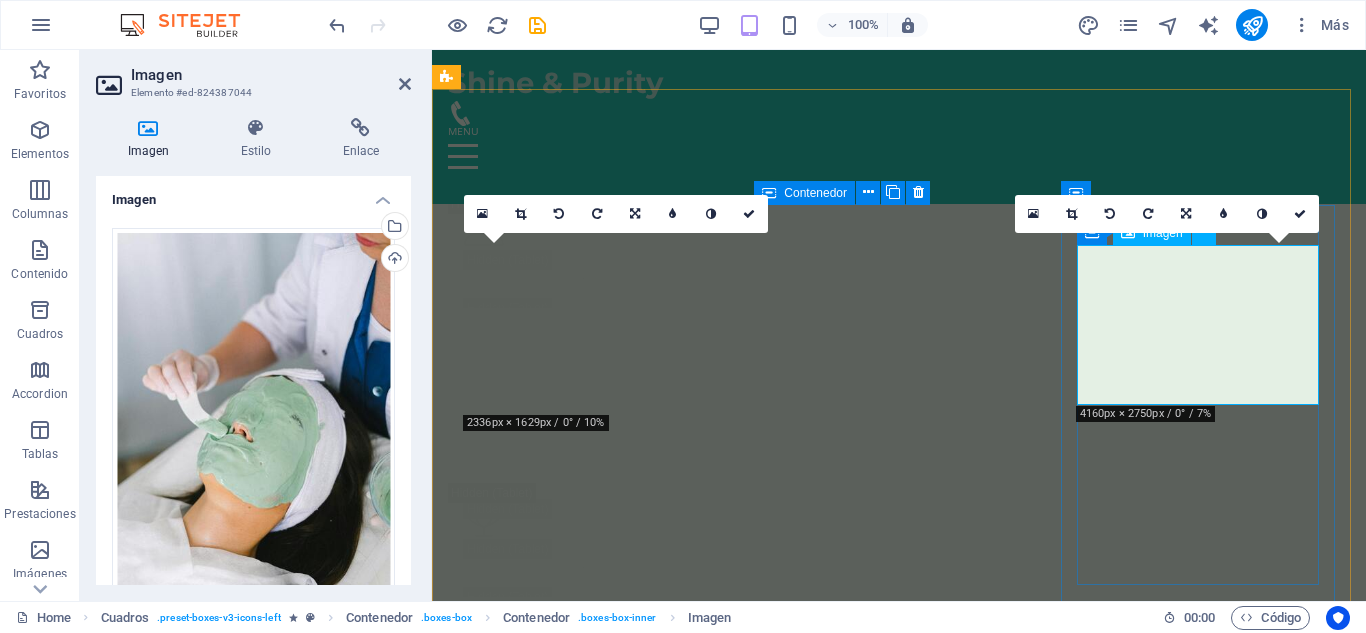 click at bounding box center [587, 9424] 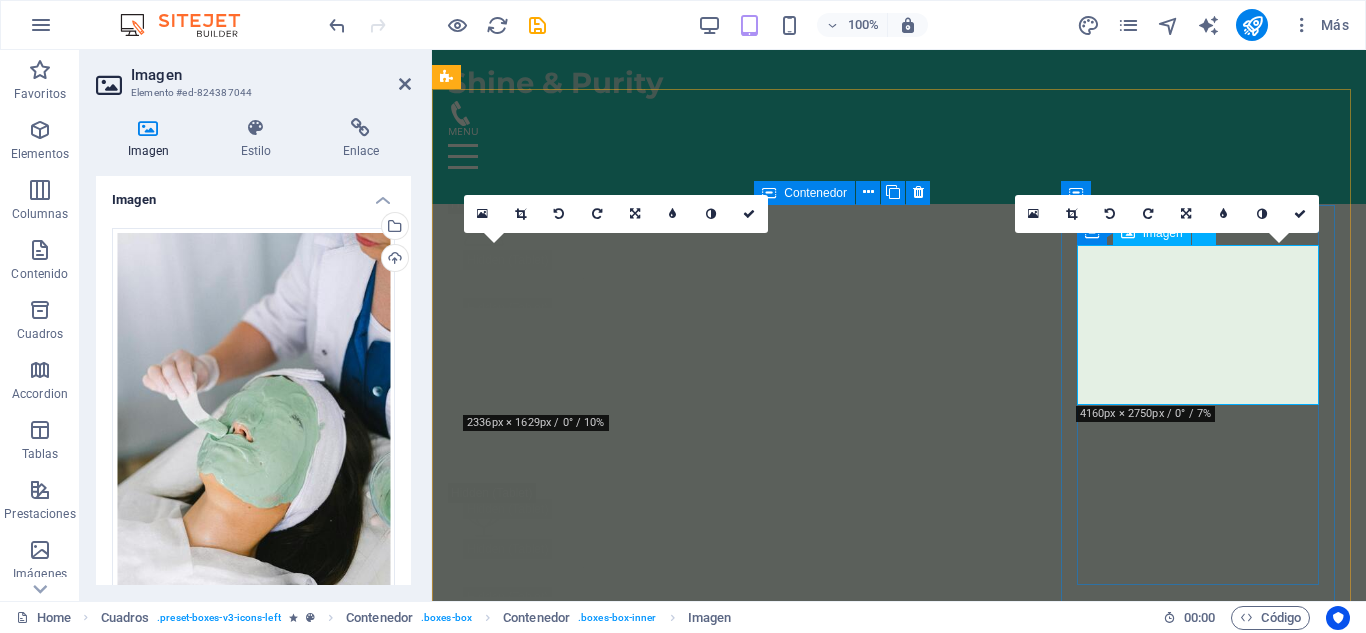click at bounding box center (587, 9424) 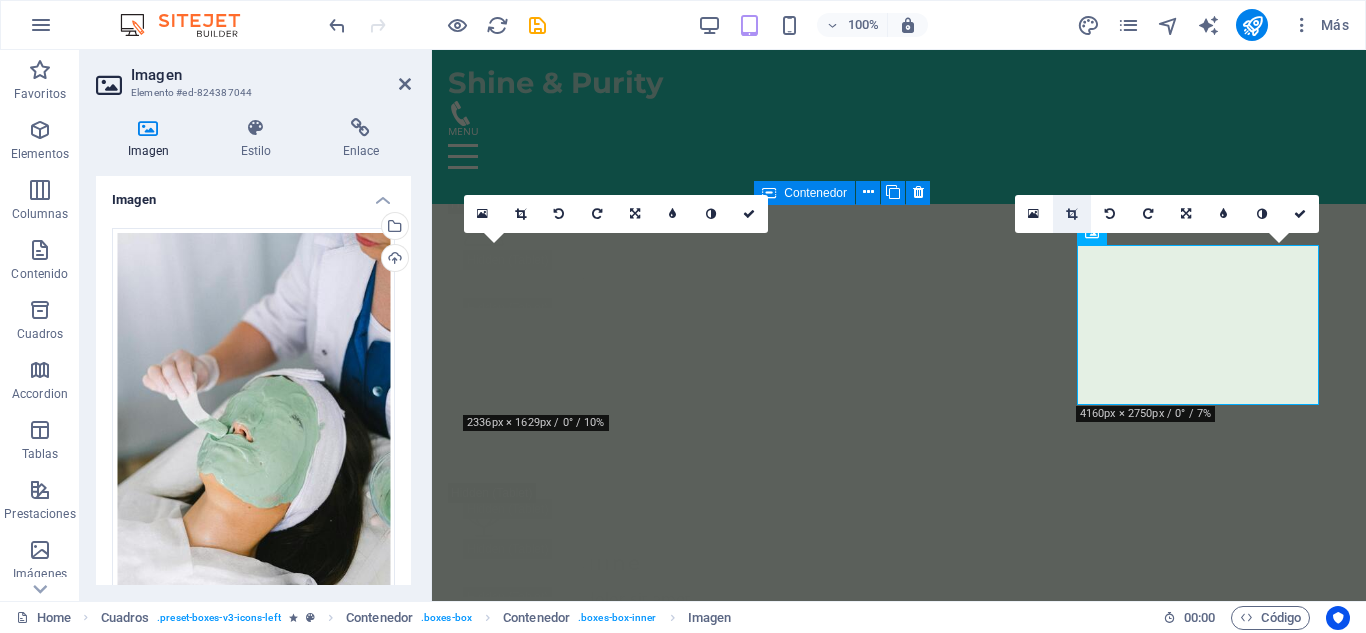 click at bounding box center (1071, 214) 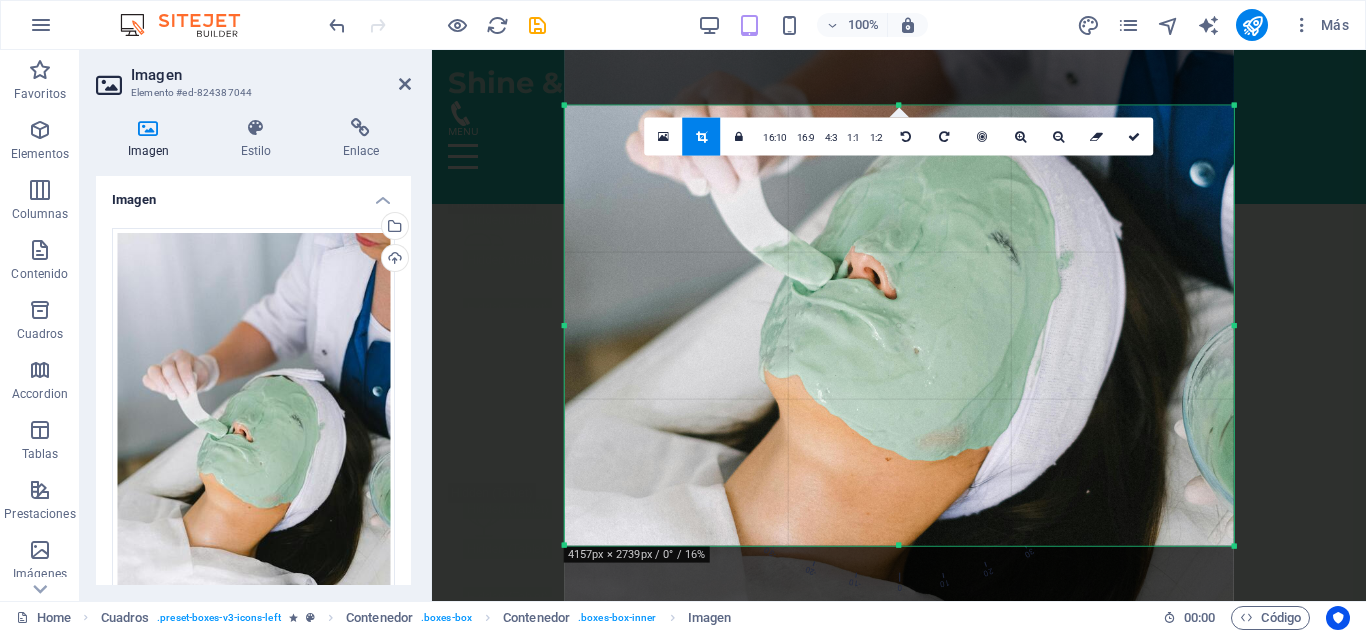 drag, startPoint x: 896, startPoint y: 545, endPoint x: 902, endPoint y: 578, distance: 33.54102 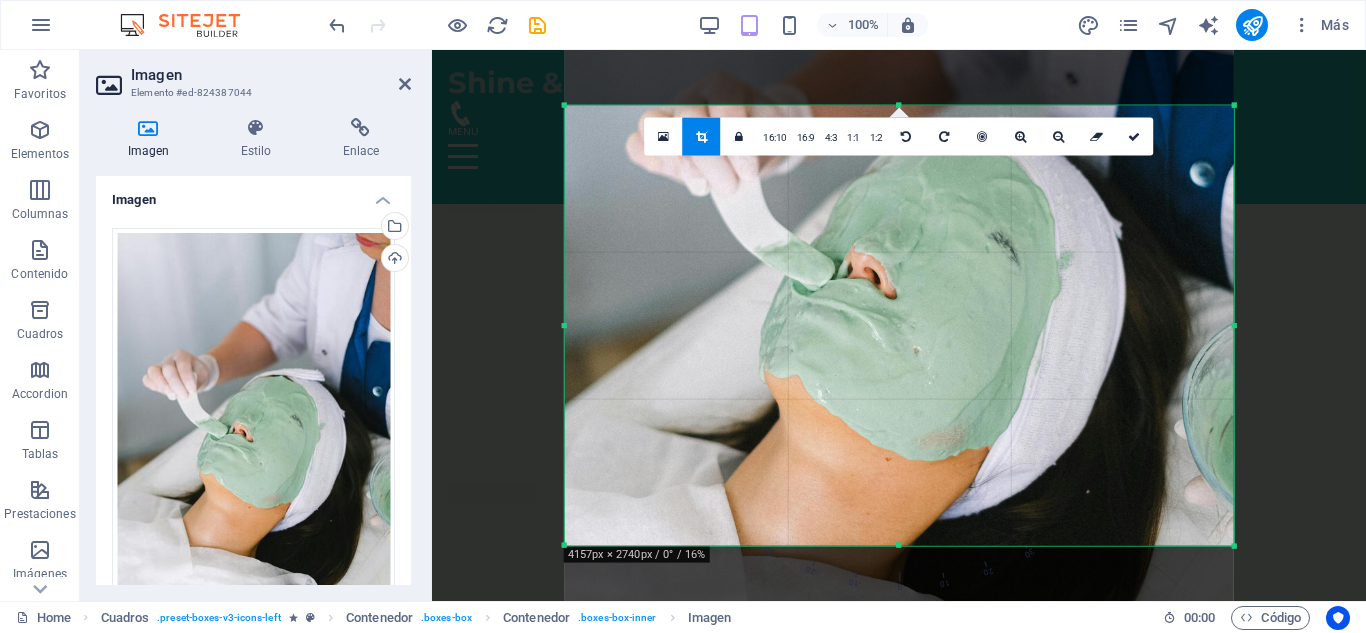 drag, startPoint x: 901, startPoint y: 545, endPoint x: 905, endPoint y: 569, distance: 24.33105 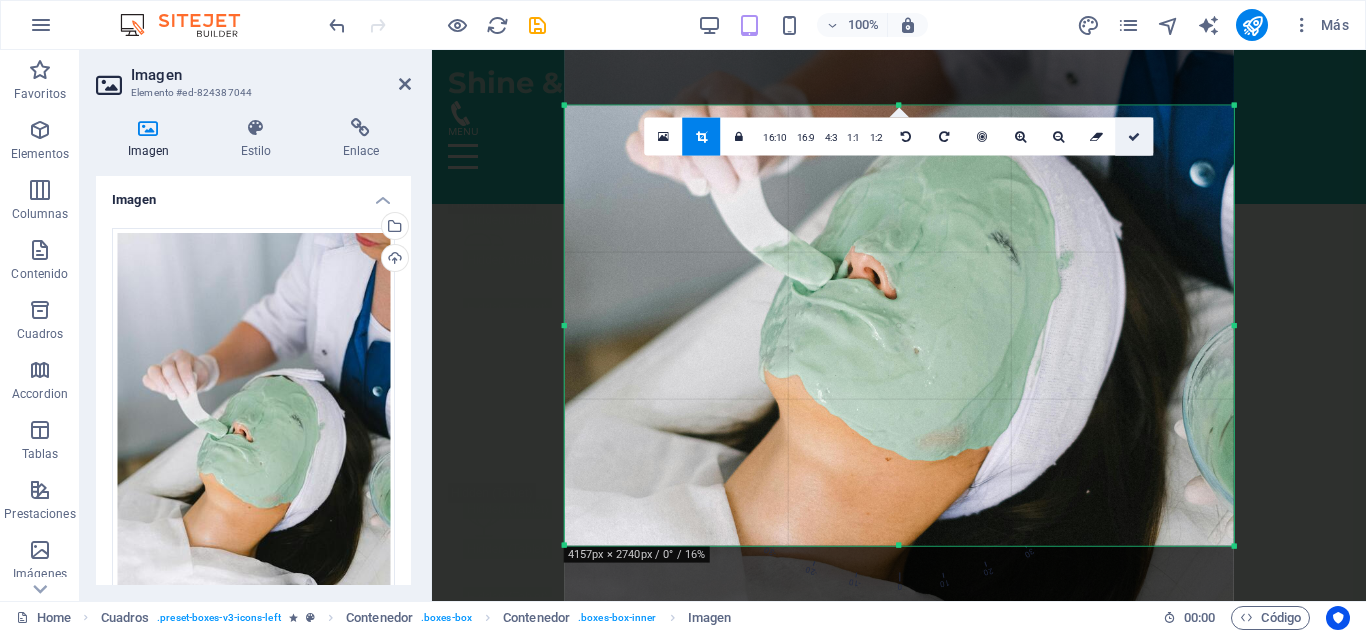 click at bounding box center (1134, 136) 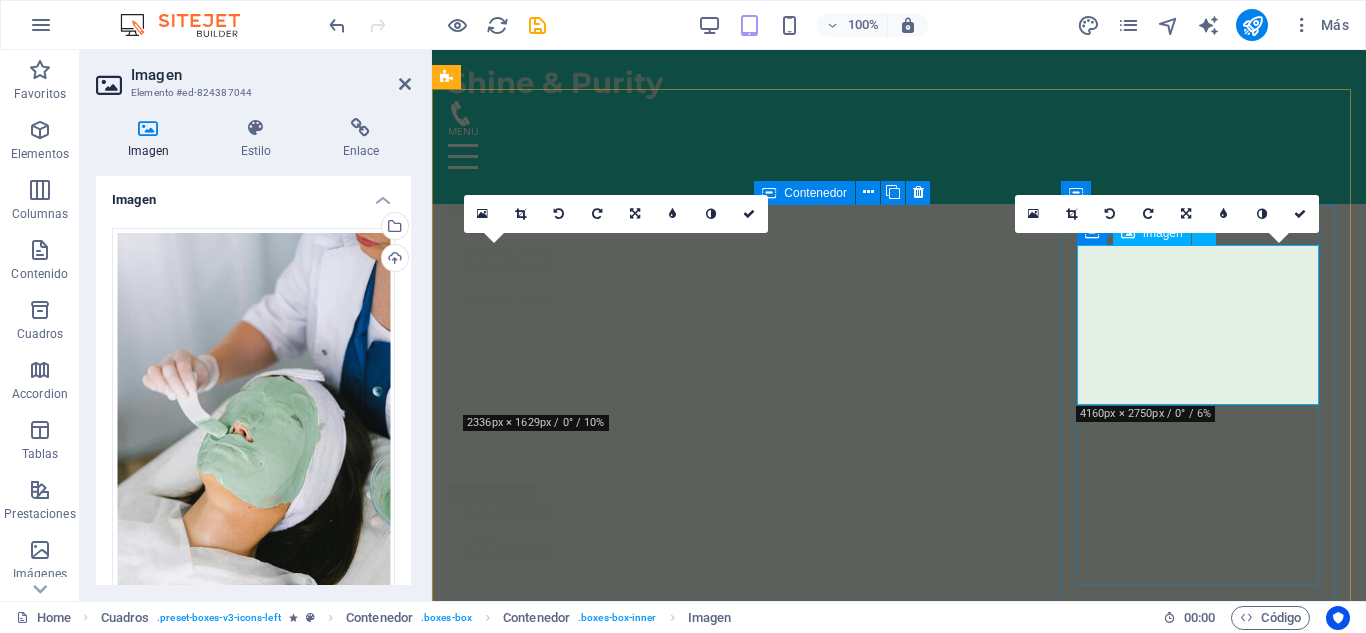 click at bounding box center (587, 9547) 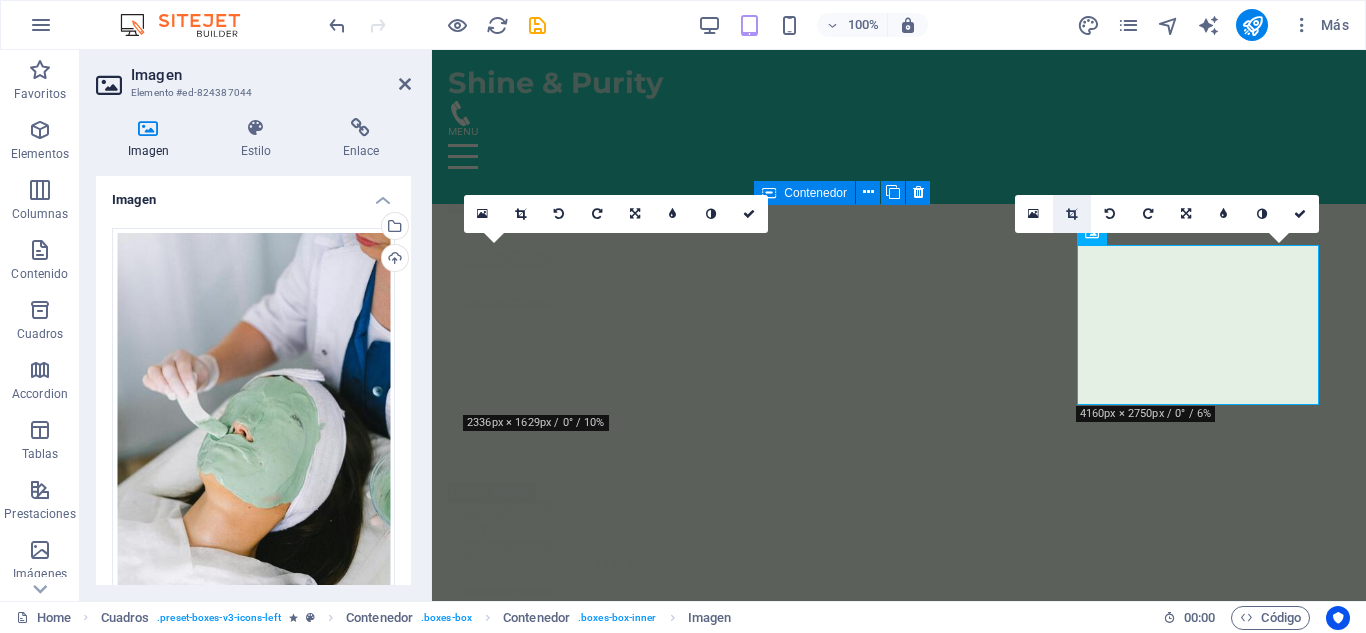 click at bounding box center [1071, 214] 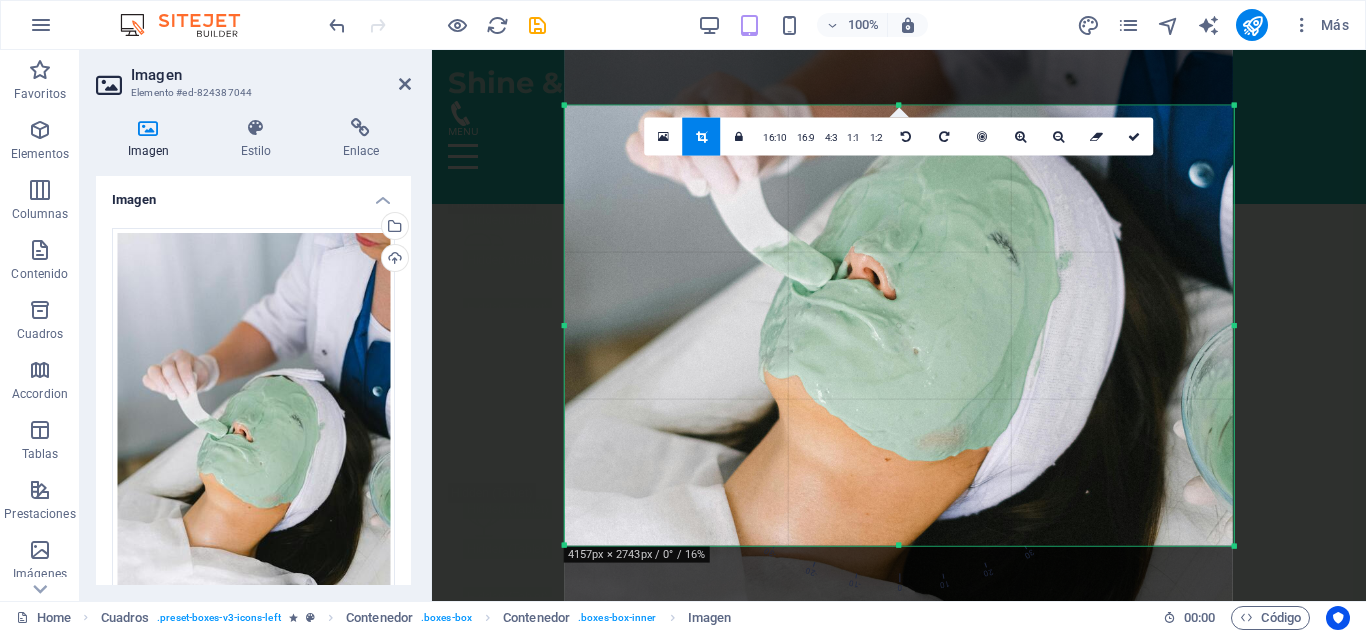 drag, startPoint x: 902, startPoint y: 546, endPoint x: 908, endPoint y: 663, distance: 117.15375 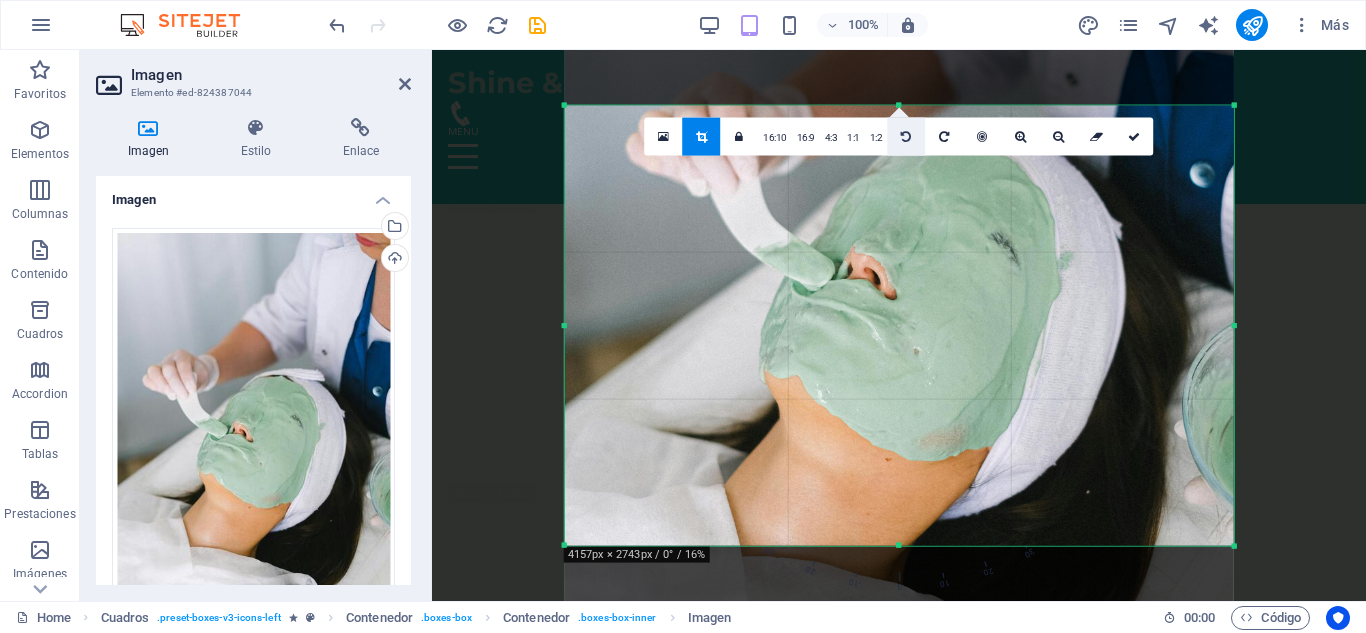 click at bounding box center [906, 136] 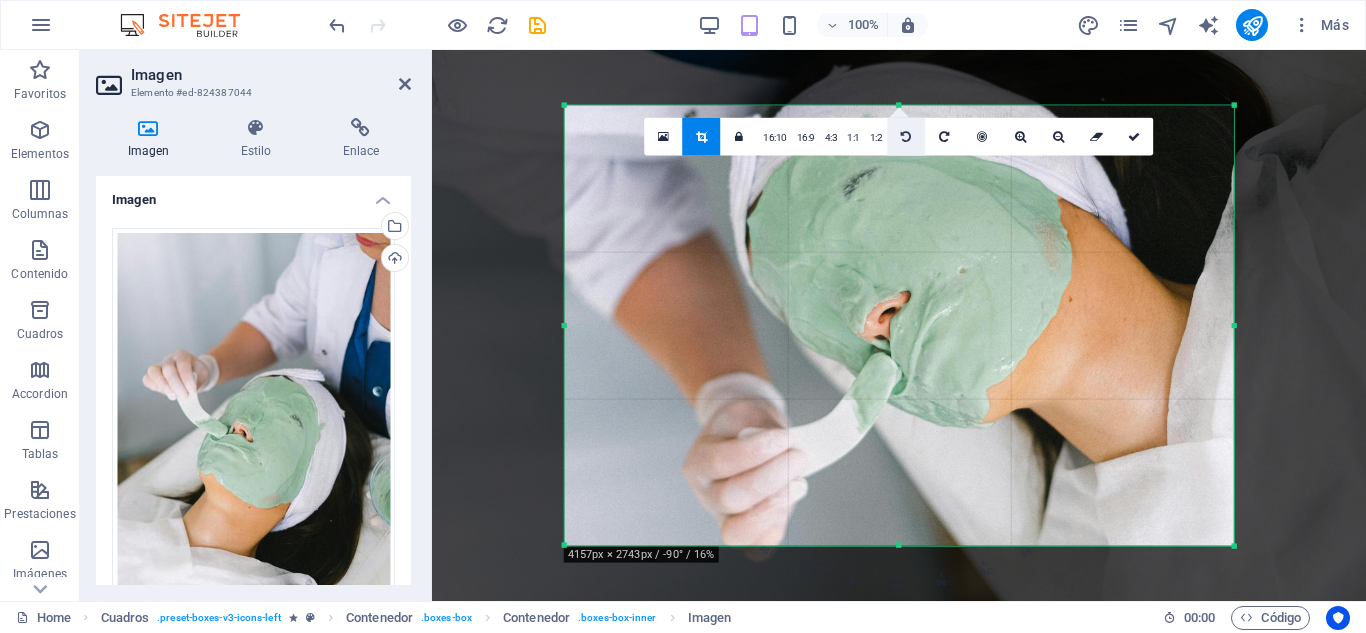 click at bounding box center (906, 136) 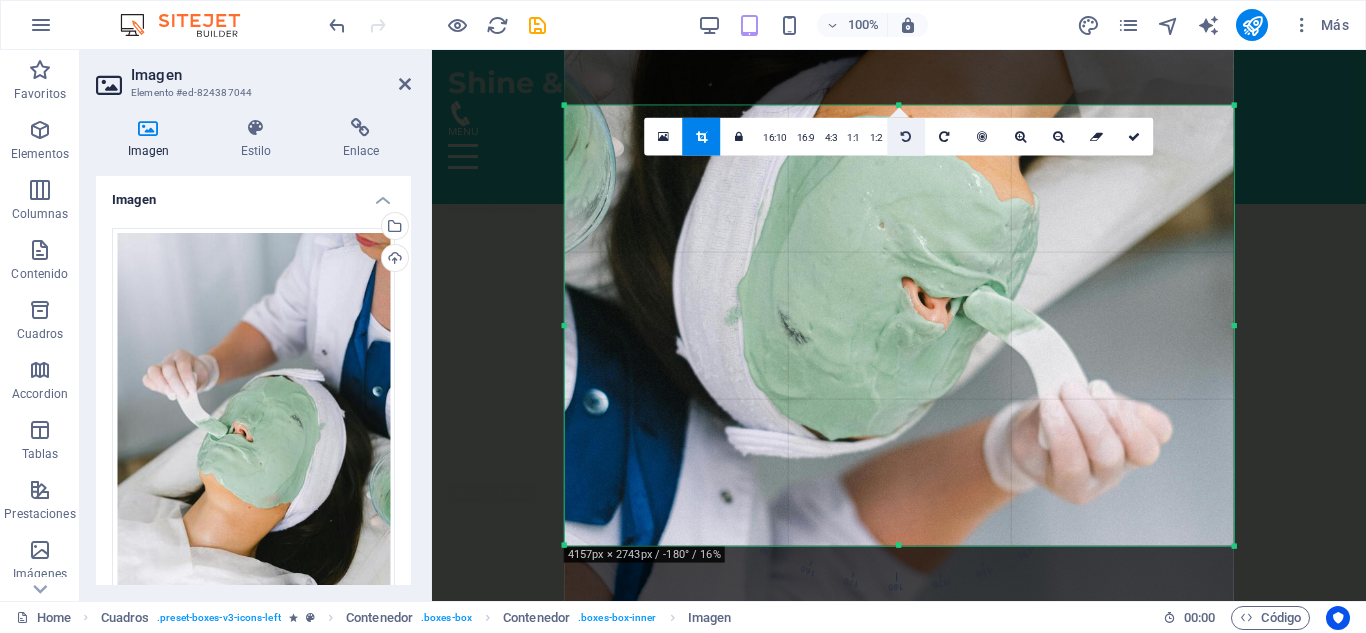 click at bounding box center (906, 136) 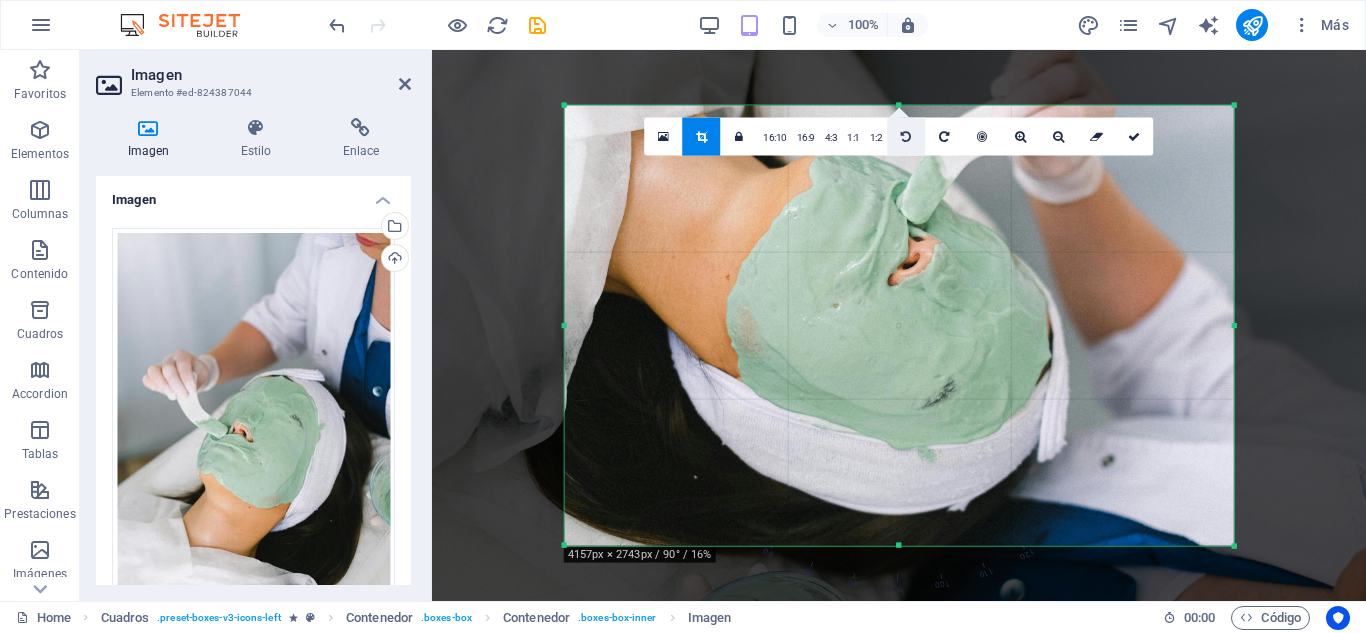 click at bounding box center (906, 136) 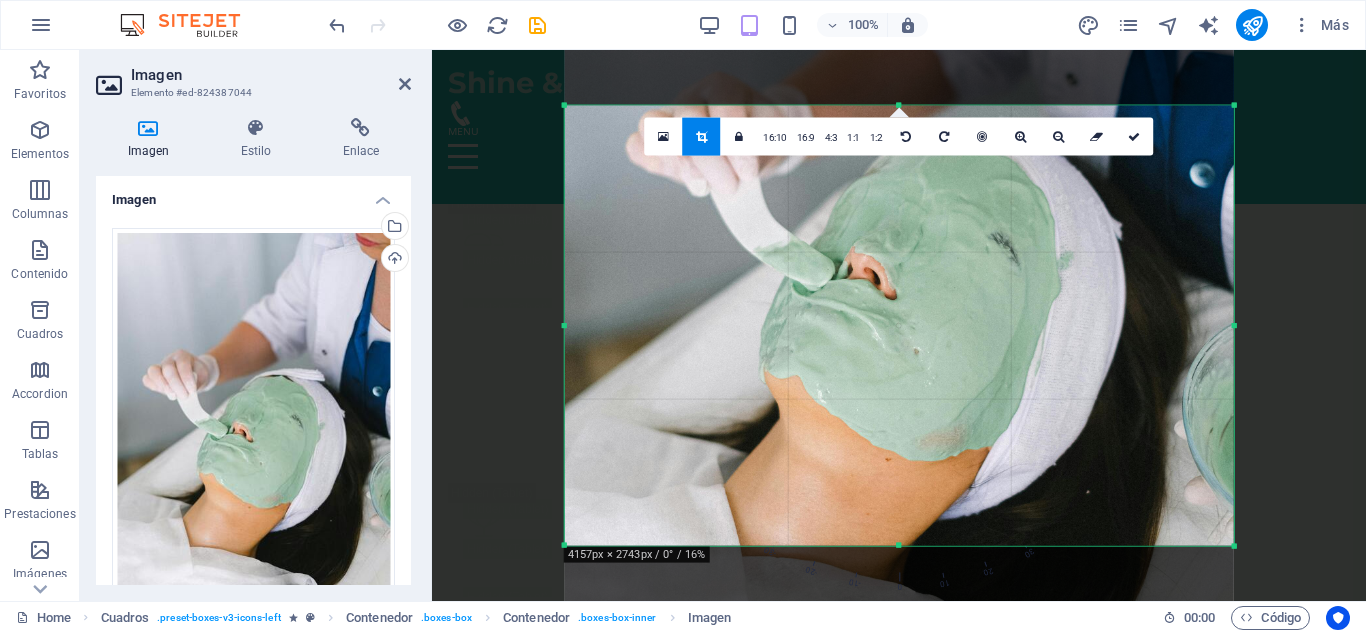 drag, startPoint x: 896, startPoint y: 543, endPoint x: 910, endPoint y: 589, distance: 48.08326 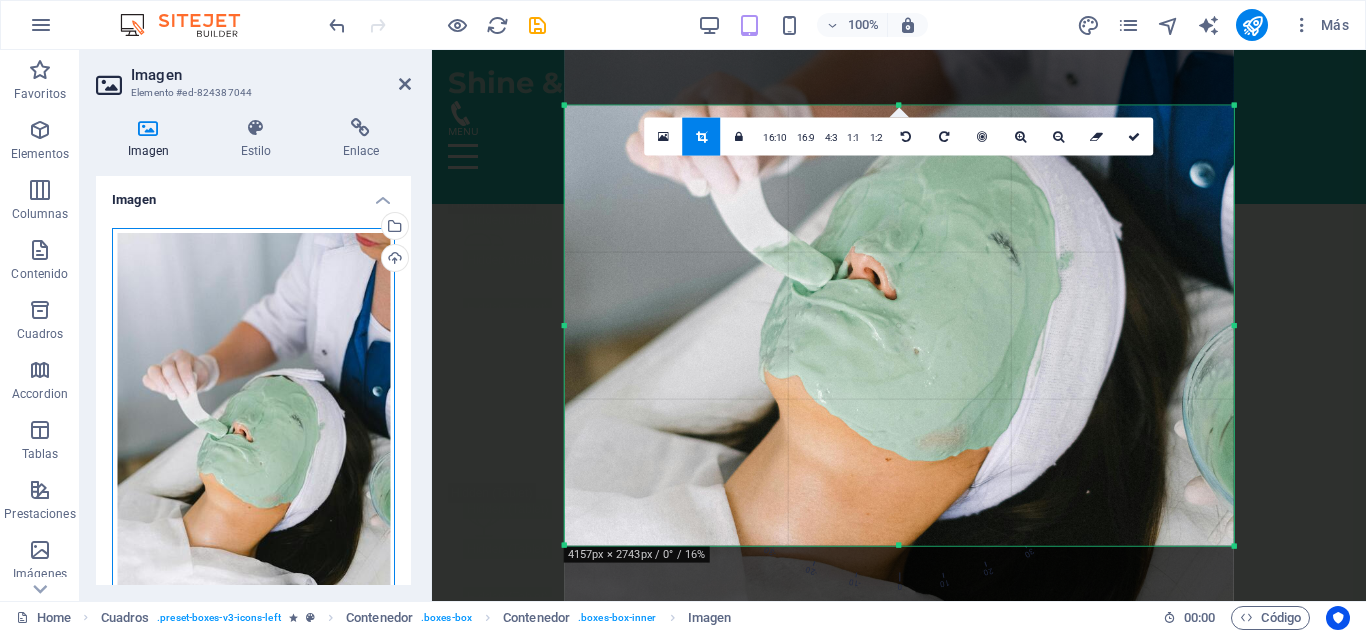 click on "Arrastra archivos aquí, haz clic para escoger archivos o  selecciona archivos de Archivos o de nuestra galería gratuita de fotos y vídeos" at bounding box center (253, 438) 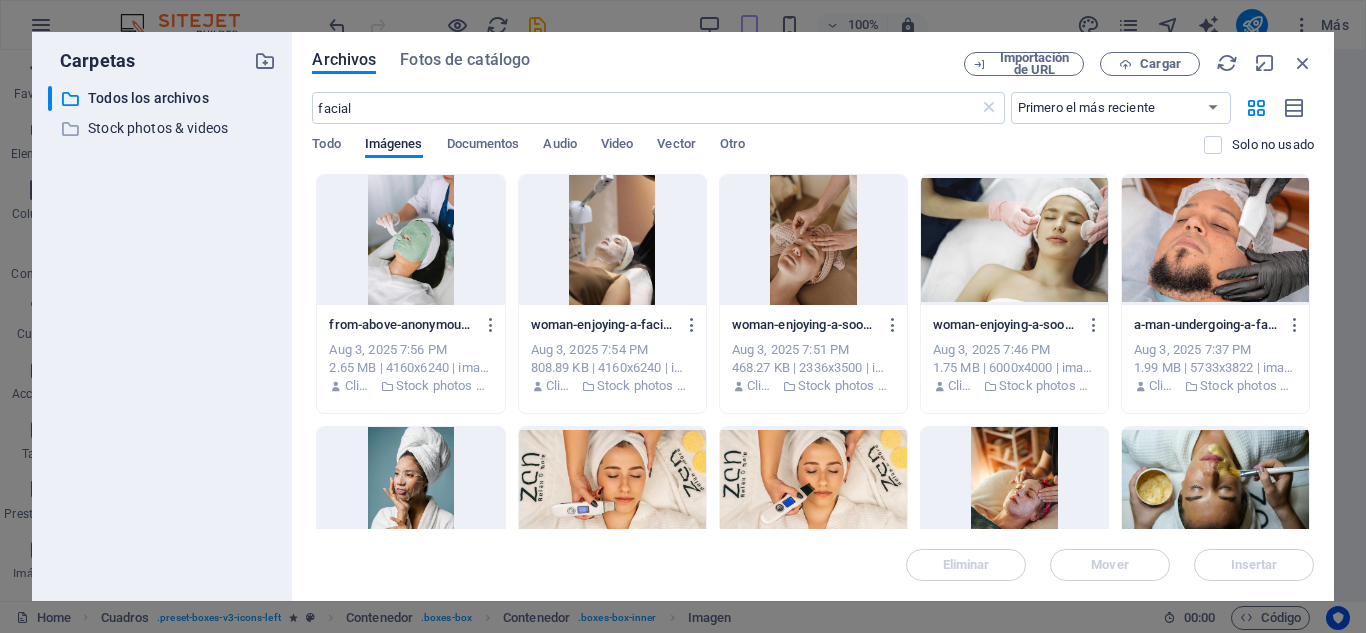 click on "from-above-anonymous-female-beauty-specialist-applying-revitalizing-facial-mask-on-female-client-face-skin-in-light-modern-spa-clinic-Sg_QqJgZQrvVnkWMMmiC4A.jpeg from-above-anonymous-female-beauty-specialist-applying-revitalizing-facial-mask-on-female-client-face-skin-in-light-modern-spa-clinic-Sg_QqJgZQrvVnkWMMmiC4A.jpeg Aug 3, 2025 7:56 PM 2.65 MB | 4160x6240 | image/jpeg Cliente Stock photos & videos woman-enjoying-a-facial-steam-treatment-in-a-serene-spa-setting-w1WbdgK9rF9MKy_eWDl_DQ.jpeg woman-enjoying-a-facial-steam-treatment-in-a-serene-spa-setting-w1WbdgK9rF9MKy_eWDl_DQ.jpeg Aug 3, 2025 7:54 PM 808.89 KB | 4160x6240 | image/jpeg Cliente Stock photos & videos woman-enjoying-a-soothing-facial-massage-with-gua-sha-tool-promoting-relaxation-and-skin-care-7xq08k4CDxzM5HcTe8DN4g.jpeg woman-enjoying-a-soothing-facial-massage-with-gua-sha-tool-promoting-relaxation-and-skin-care-7xq08k4CDxzM5HcTe8DN4g.jpeg Aug 3, 2025 7:51 PM 468.27 KB | 2336x3500 | image/jpeg Cliente Stock photos & videos Aug 3, 2025 7:46 PM" at bounding box center (813, 420) 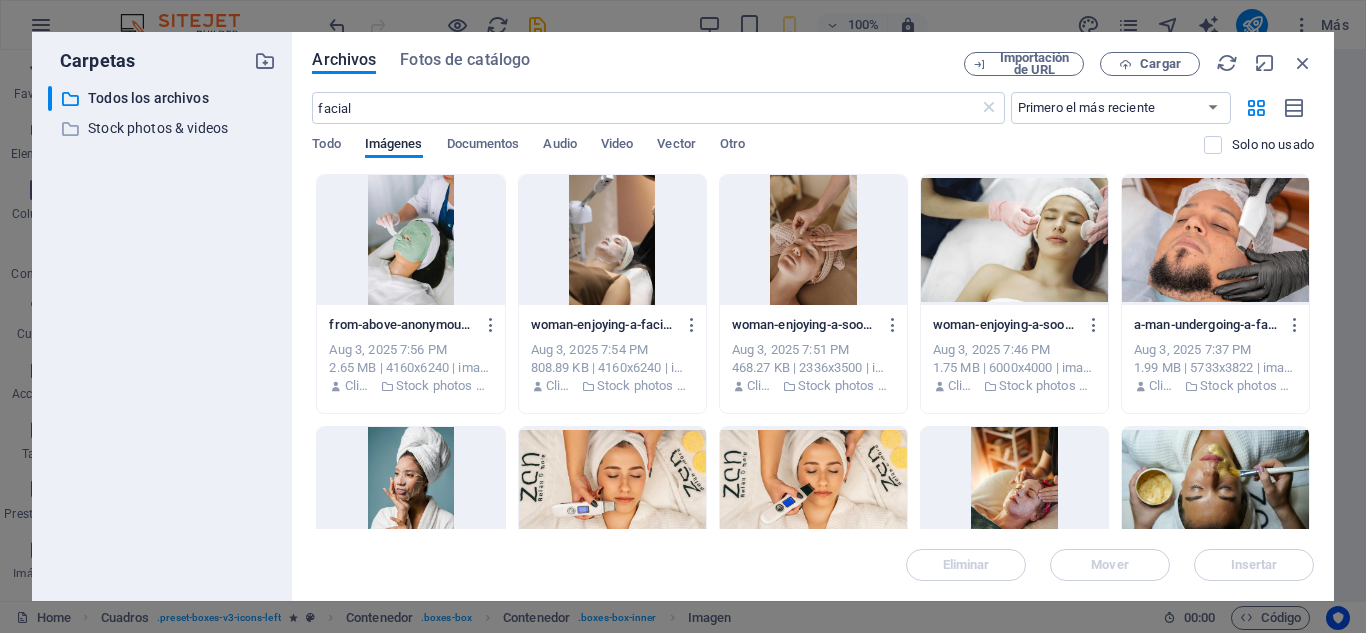 click at bounding box center [410, 240] 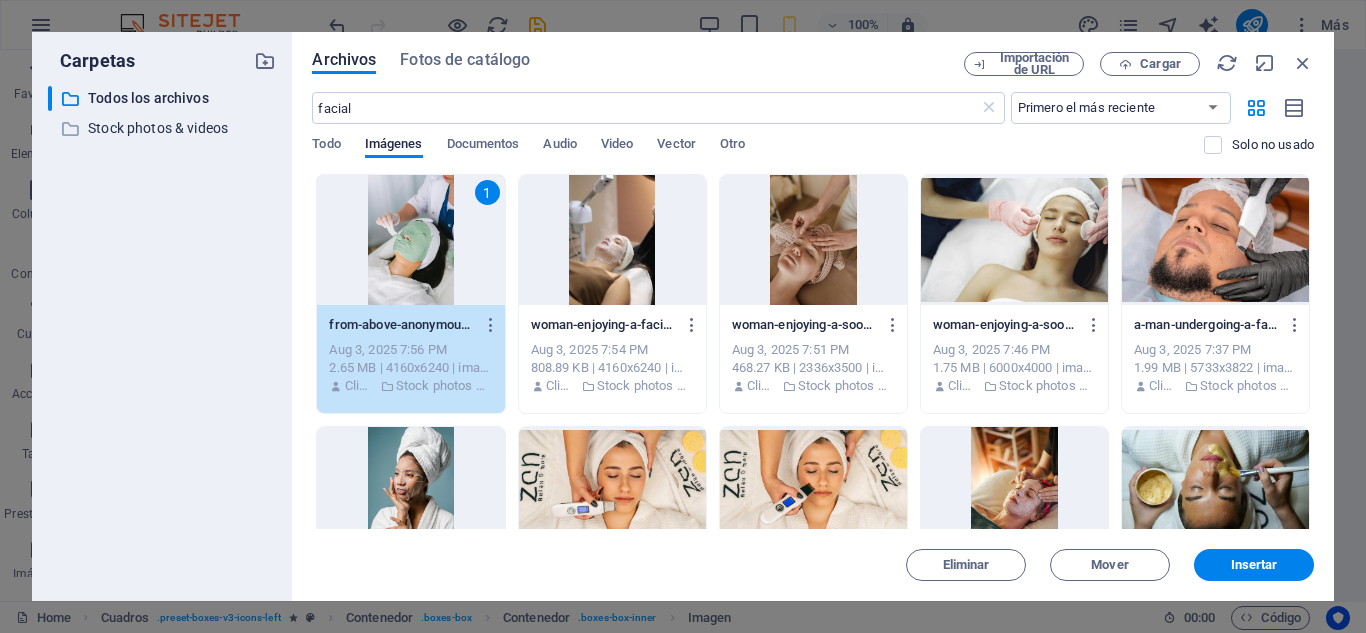 click on "1" at bounding box center [410, 240] 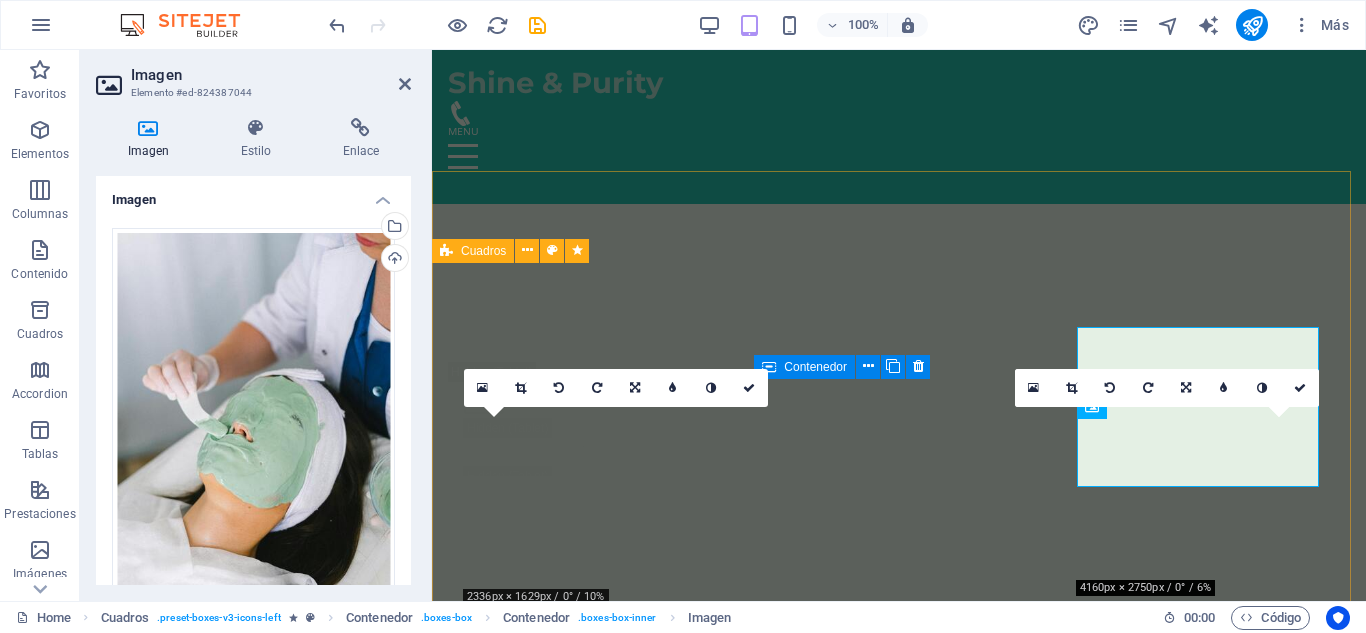 scroll, scrollTop: 4554, scrollLeft: 0, axis: vertical 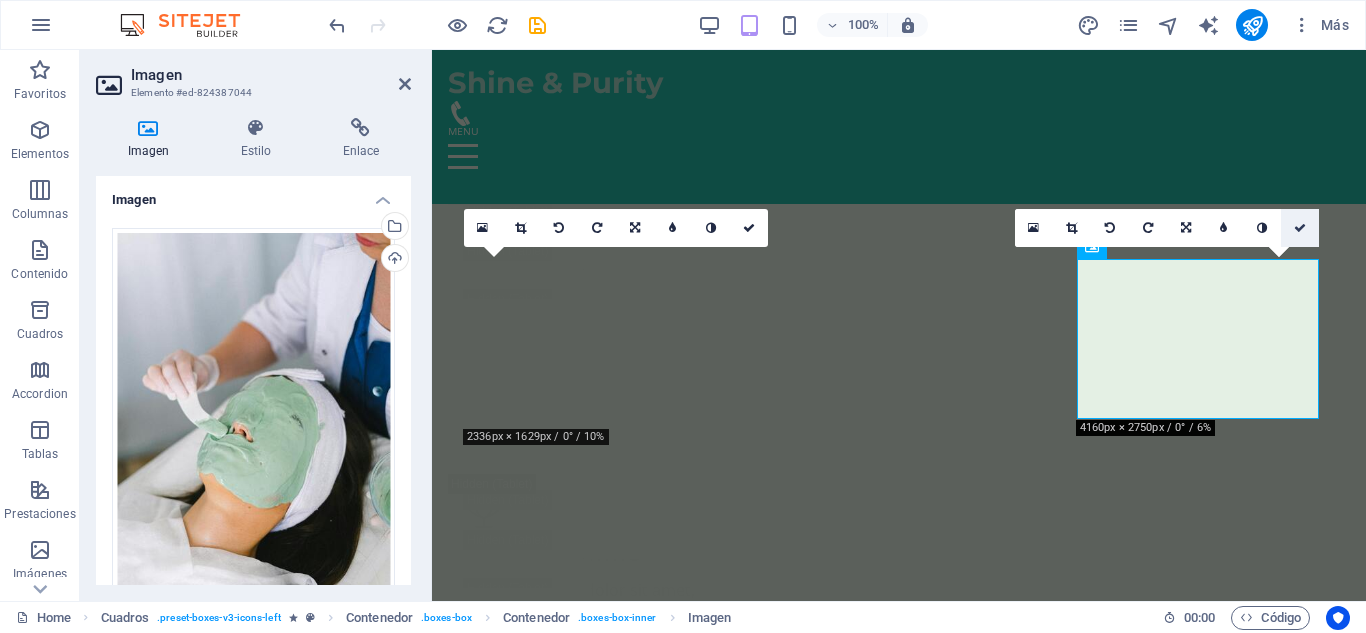 click at bounding box center (1300, 228) 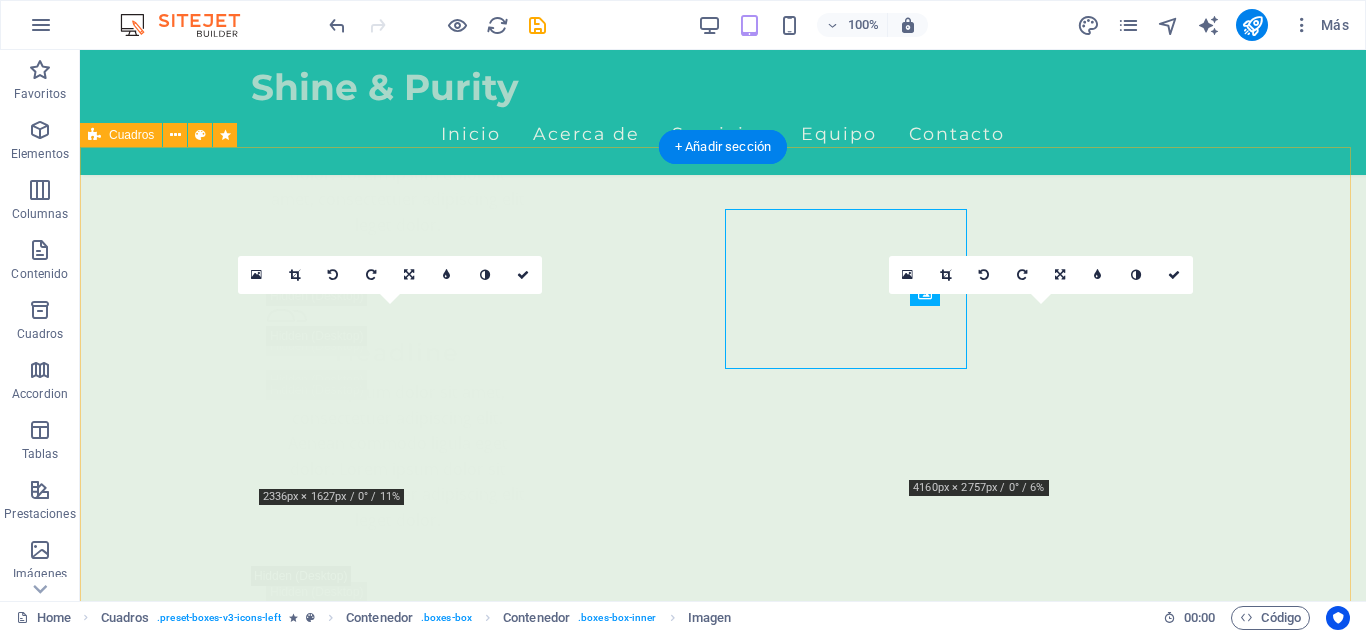 scroll, scrollTop: 4604, scrollLeft: 0, axis: vertical 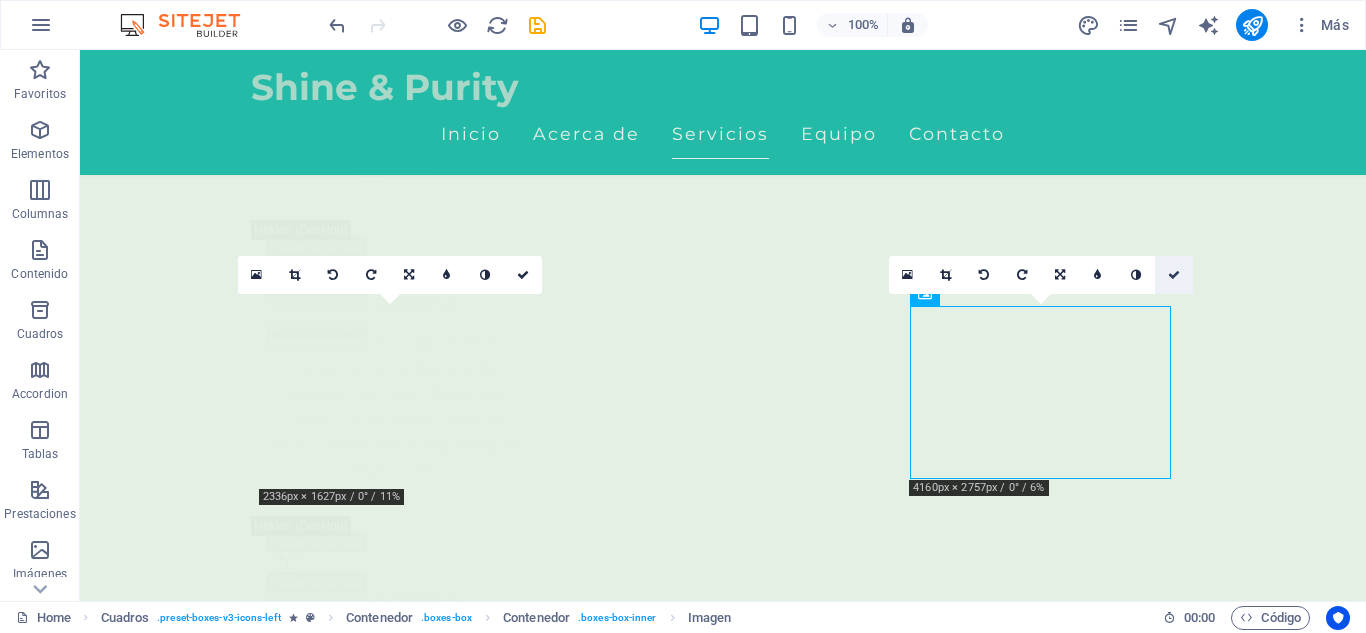 click at bounding box center (1174, 275) 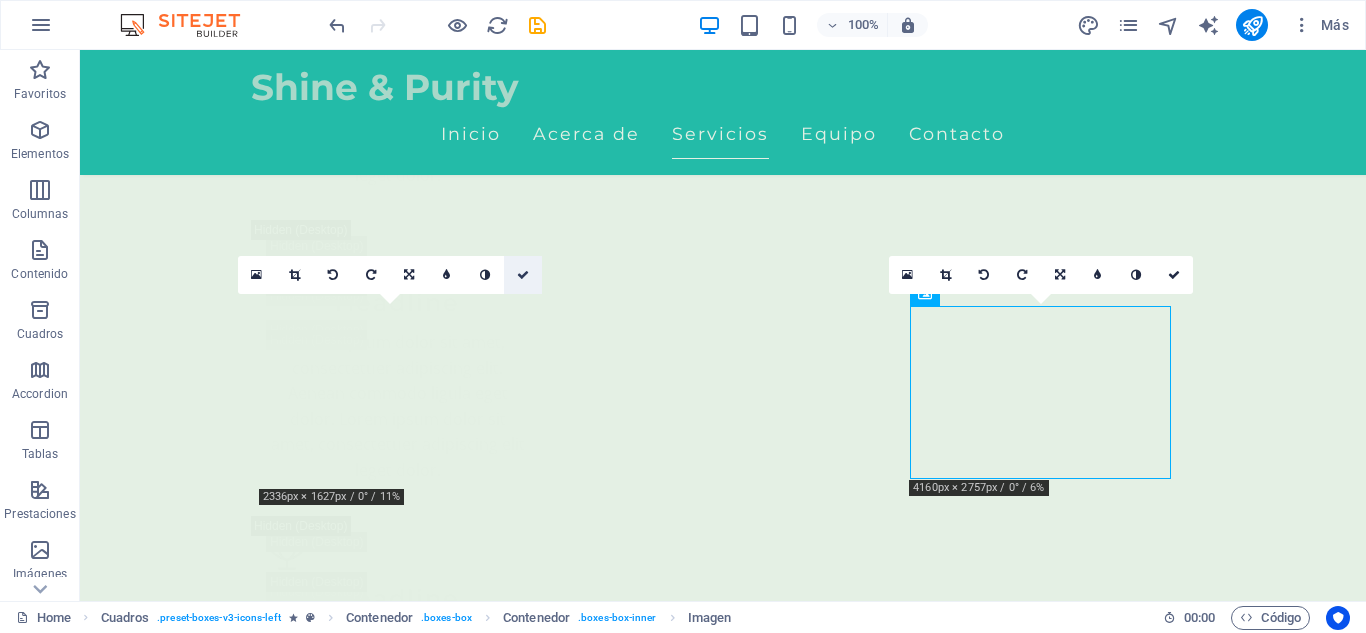 click at bounding box center (523, 275) 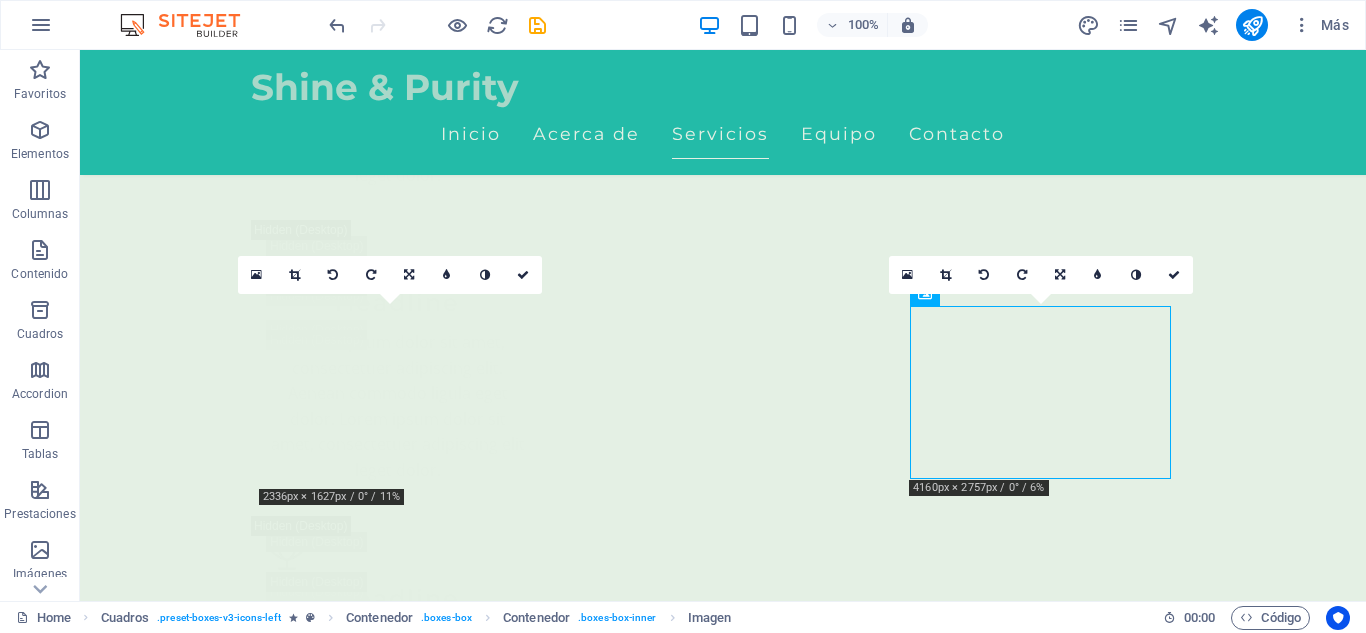 scroll, scrollTop: 4644, scrollLeft: 0, axis: vertical 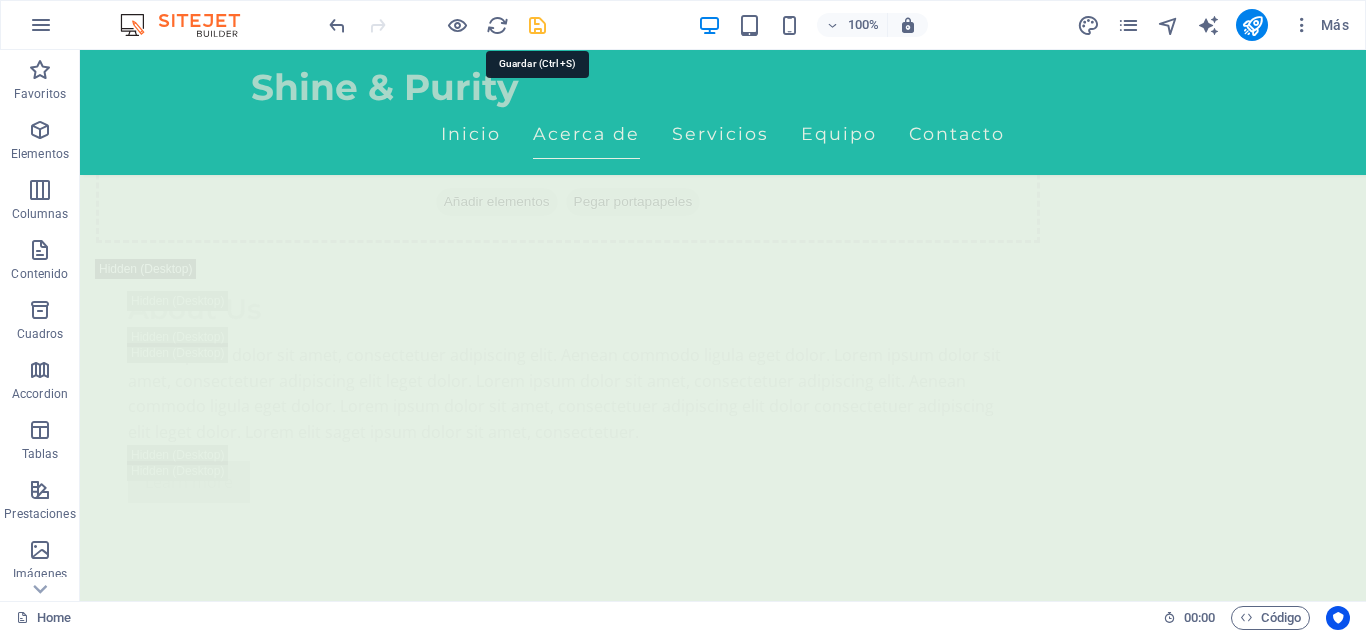 click at bounding box center (537, 25) 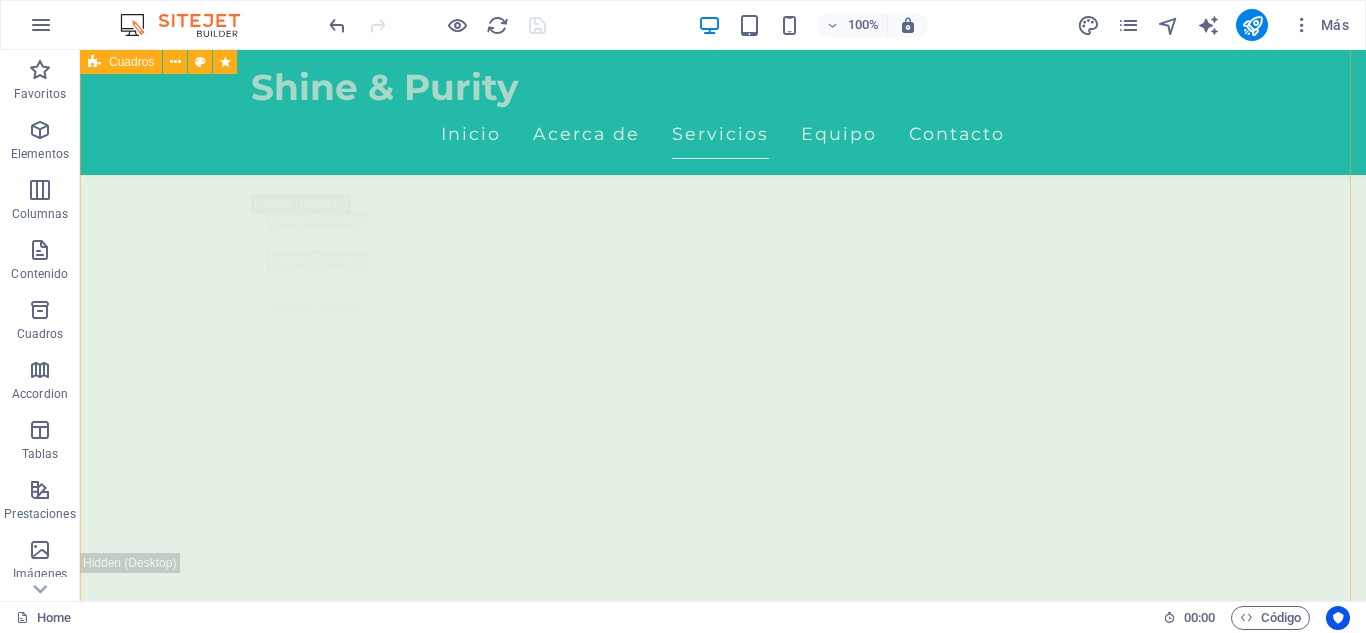 scroll, scrollTop: 5025, scrollLeft: 0, axis: vertical 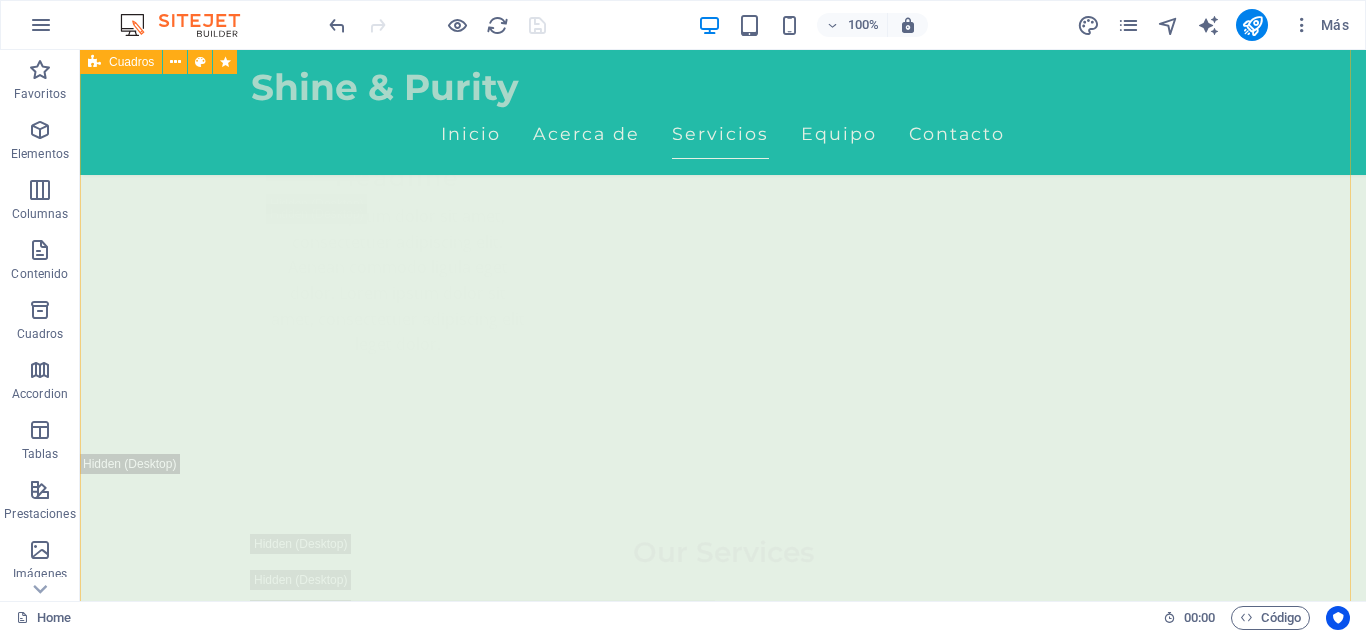 click on "Limpieza Facial Profunda Ideal para soltar tensiones acumuladas y reconectar contigo mismo. Ritmo lento, toques suaves, paz profunda . 150.000 ​   ​ COP  Agregar    Limpieza Facial Simple Presión firme y técnica enfocada para liberar tensiones desde su base muscular. 120.000 COP  Agregar    Masaje Deportivo Perfecto para acompañar tu rutina de entrenamiento. Disminuye el riesgo de lesiones y mejora tu movilidad. 150.000 COP  Agregar    Masaje en Pareja Relajación y conexión, ideal para fortalecer el vínculo emocional en un ambiente armonioso y terapéutico 280.000 COP  Agregar    Drenaje Línfatico Masaje suave que estimula el sistema linfático, ideal para desinflamar, depurar y mejorar la circulación. 150.000 COP  Agregar    ​ Masaje Relajante Déjate envolver por un masaje relajante que alivia el estrés y renueva la paz en tu cuerpo. 150.000 COP  Agregar" at bounding box center (723, 11333) 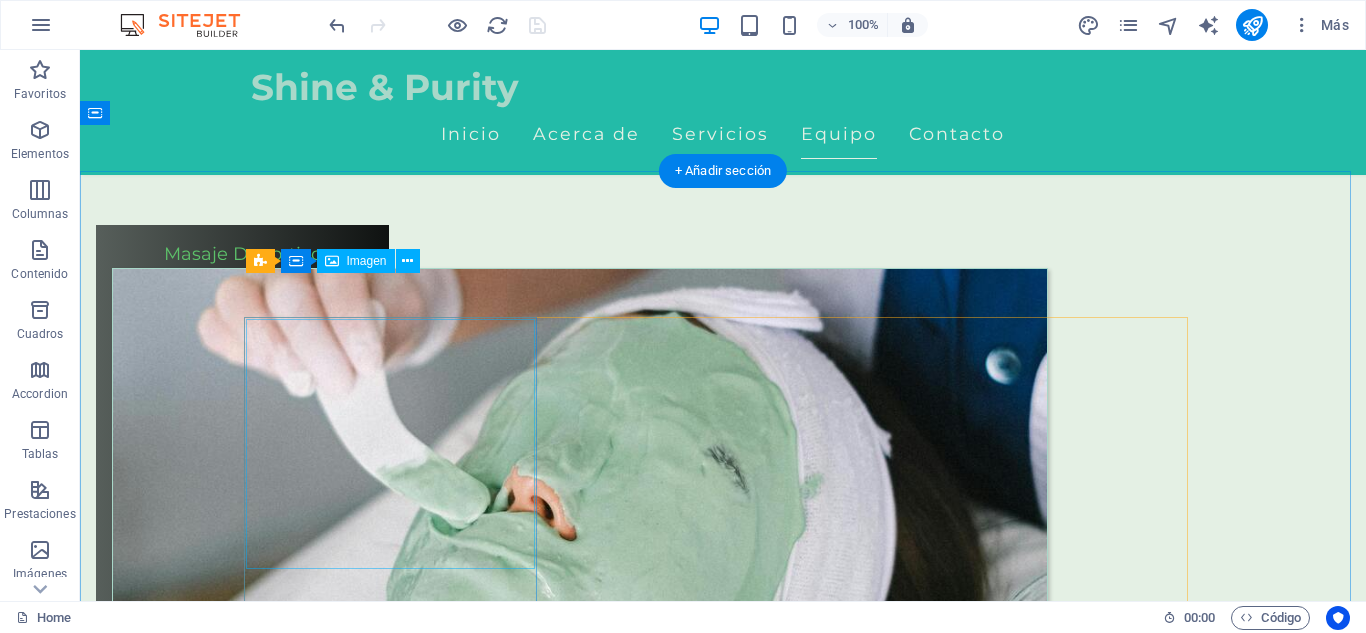 scroll, scrollTop: 14842, scrollLeft: 0, axis: vertical 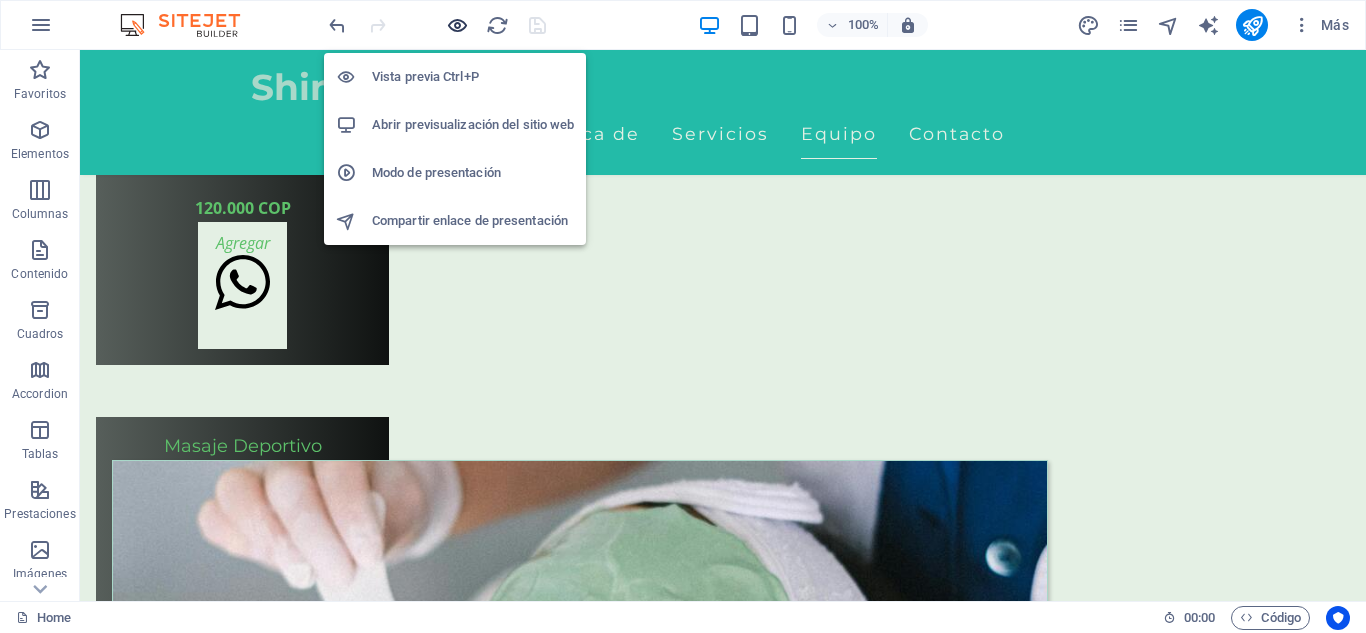 click at bounding box center [457, 25] 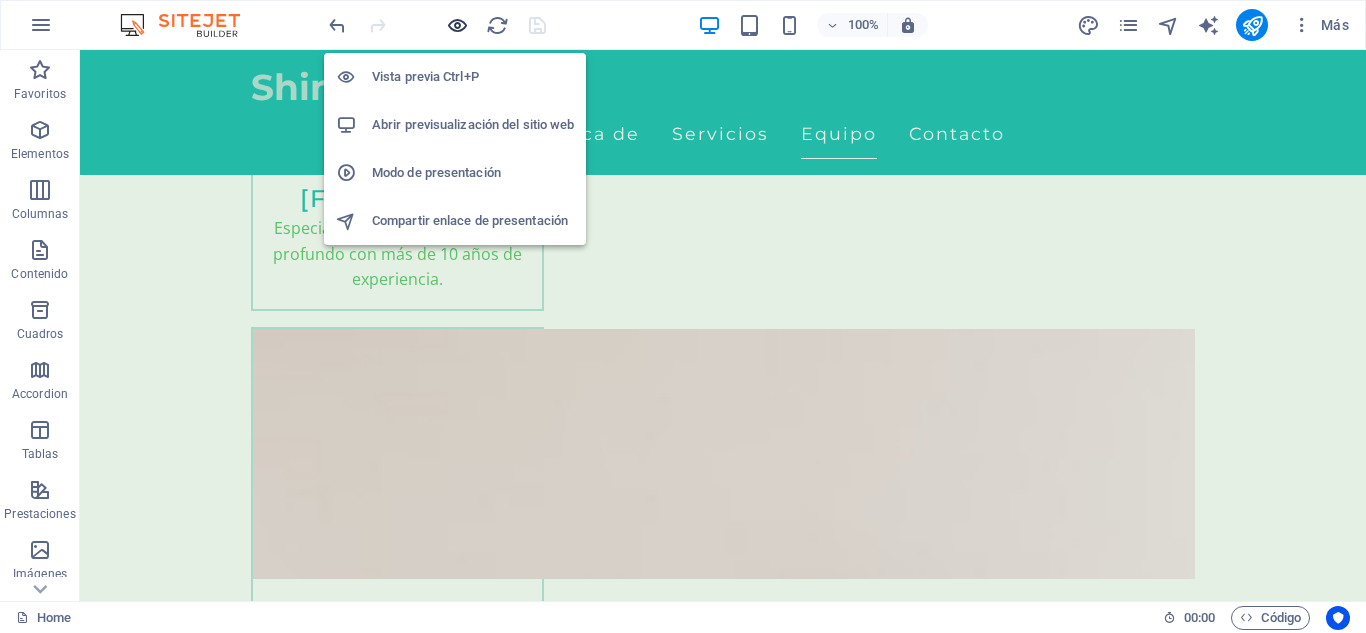 scroll, scrollTop: 3129, scrollLeft: 0, axis: vertical 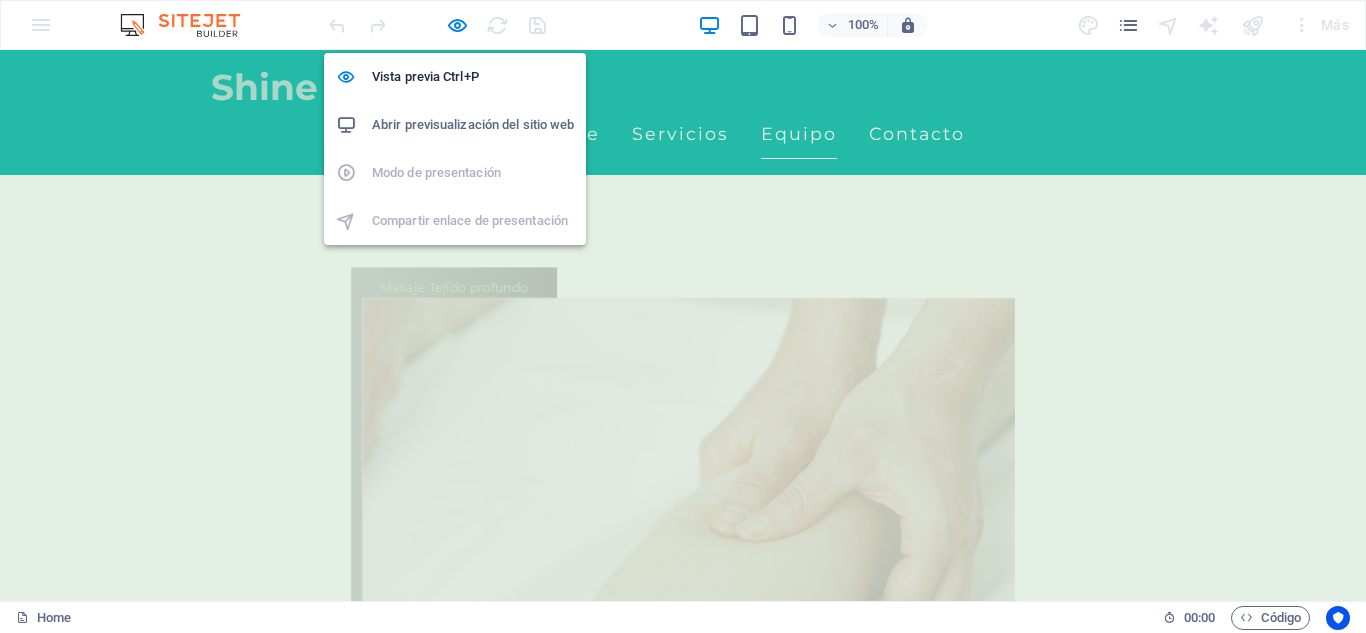 click on "Abrir previsualización del sitio web" at bounding box center [473, 125] 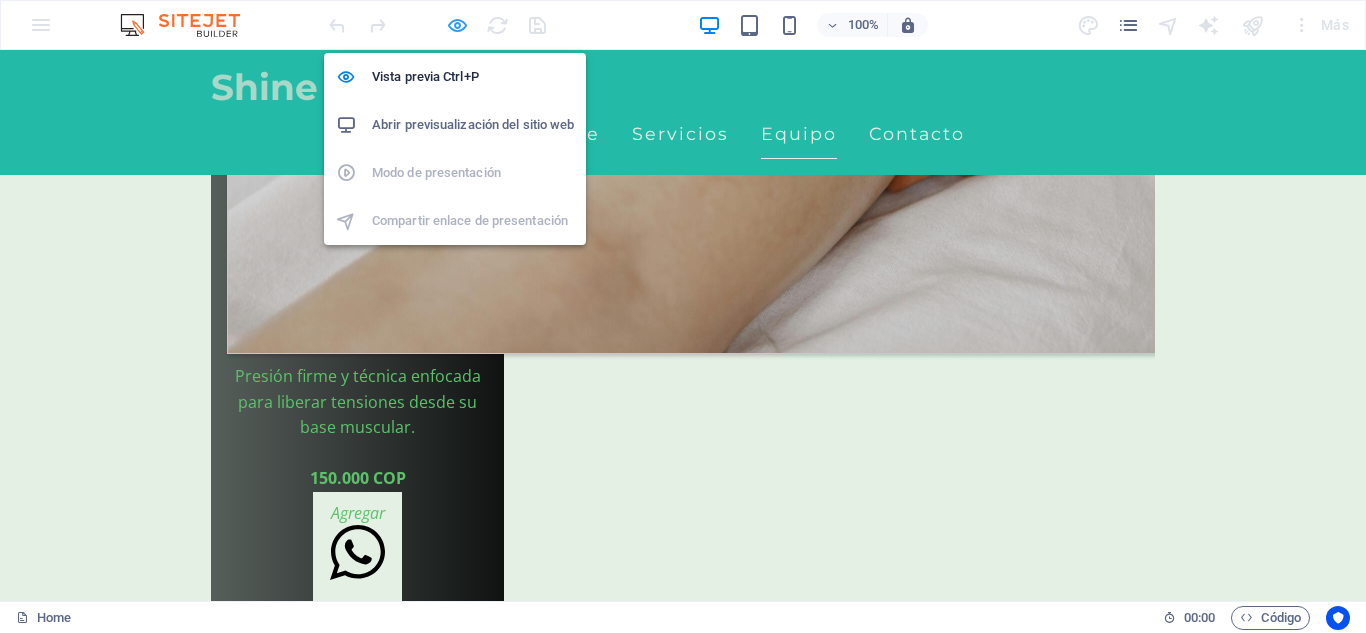 drag, startPoint x: 457, startPoint y: 27, endPoint x: 731, endPoint y: 233, distance: 342.80023 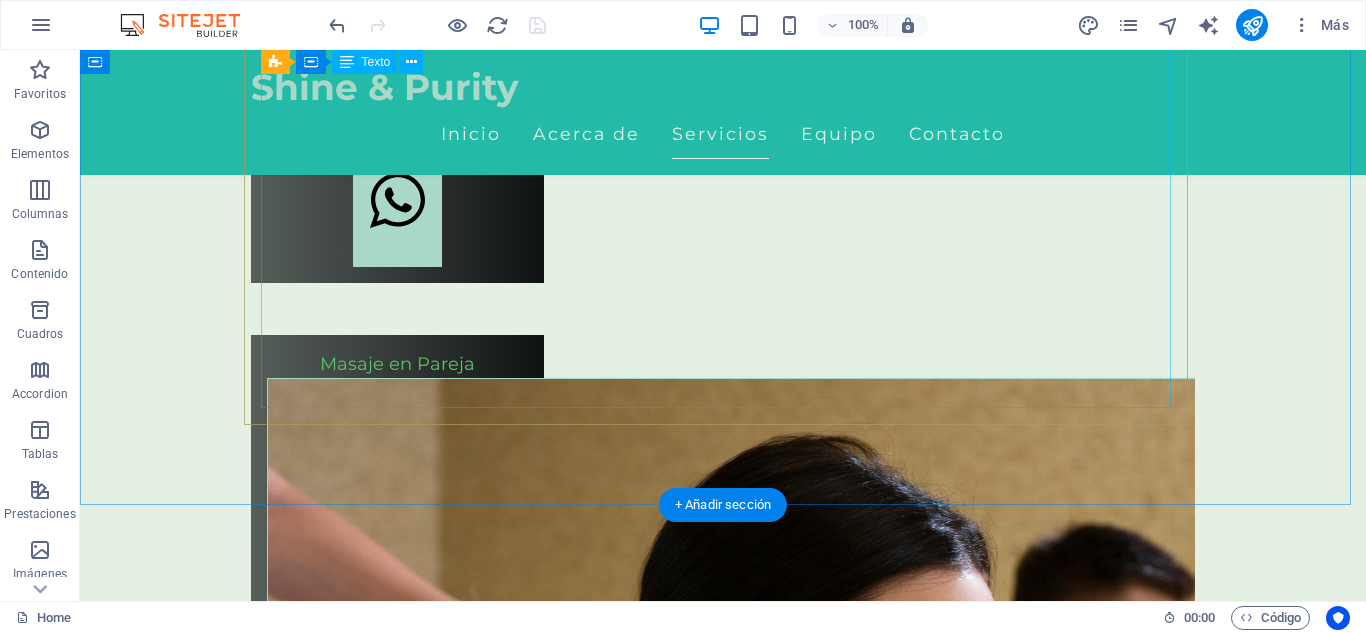 scroll, scrollTop: 9352, scrollLeft: 0, axis: vertical 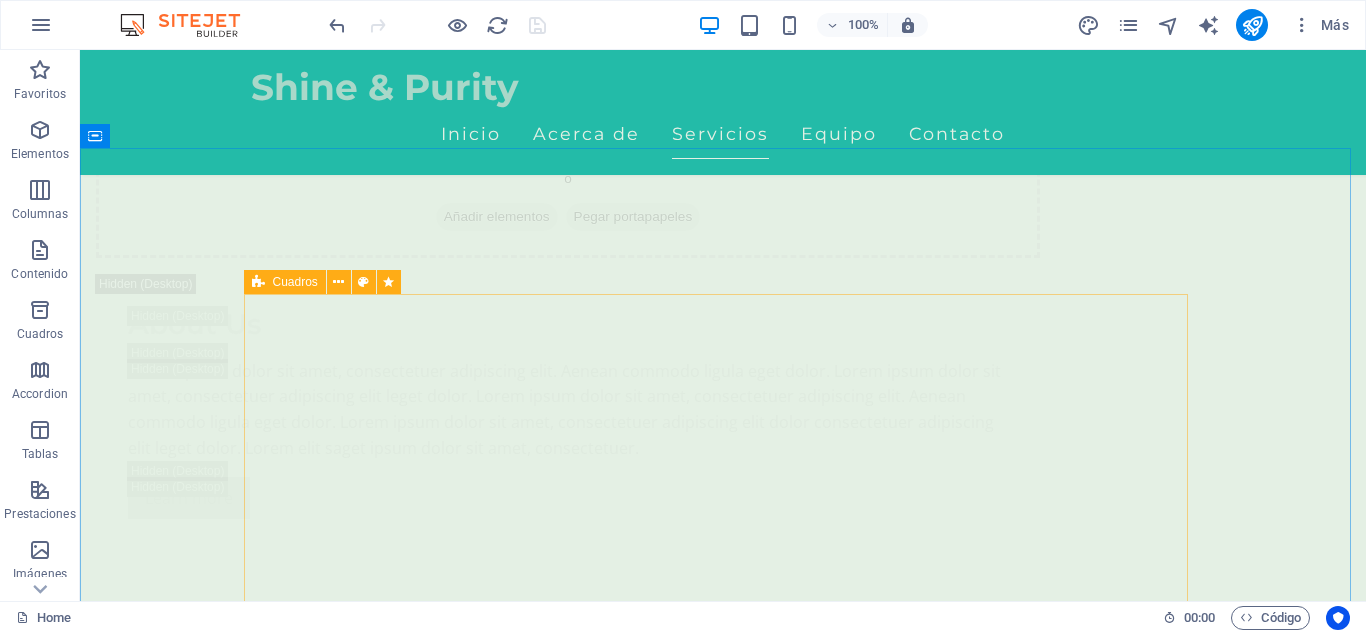 click on "Cuadros" at bounding box center [295, 282] 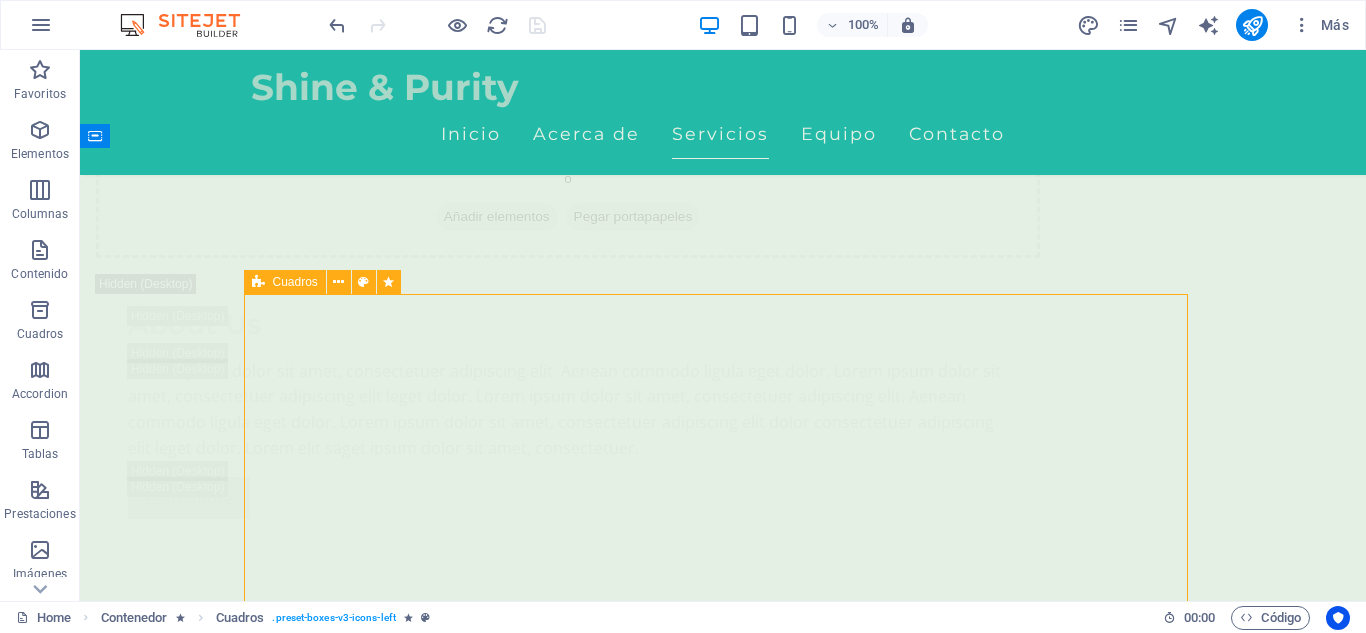 click on "Cuadros" at bounding box center [295, 282] 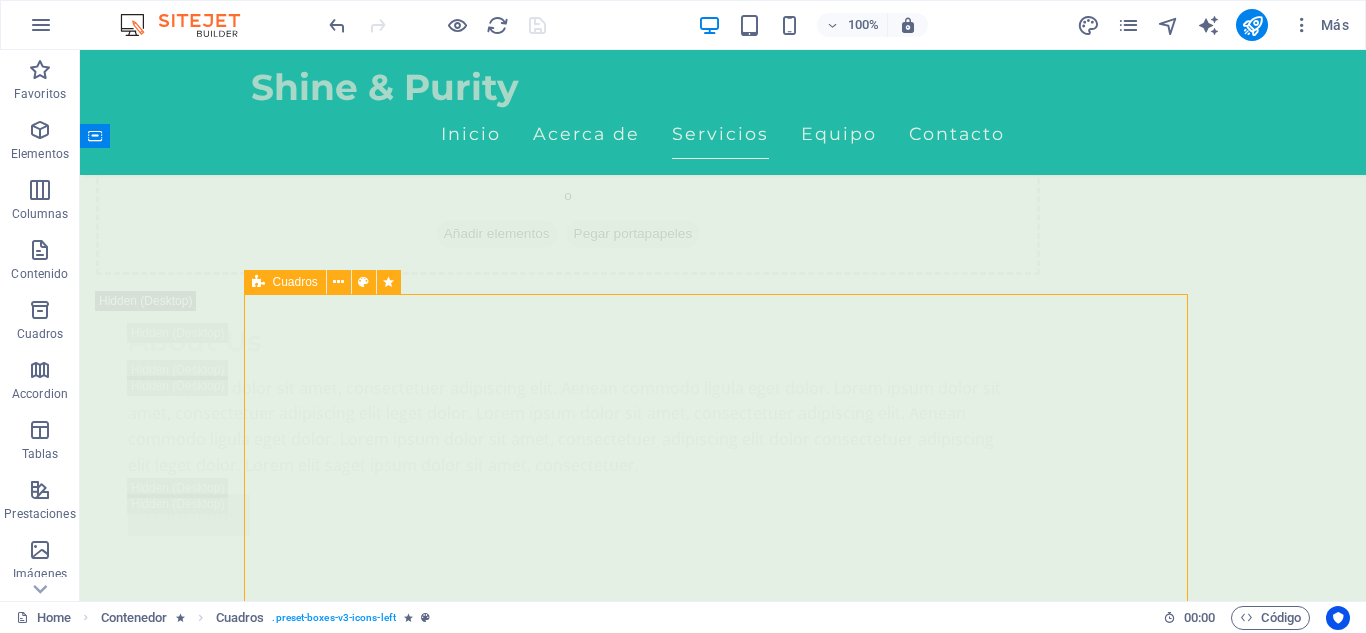select on "shrink" 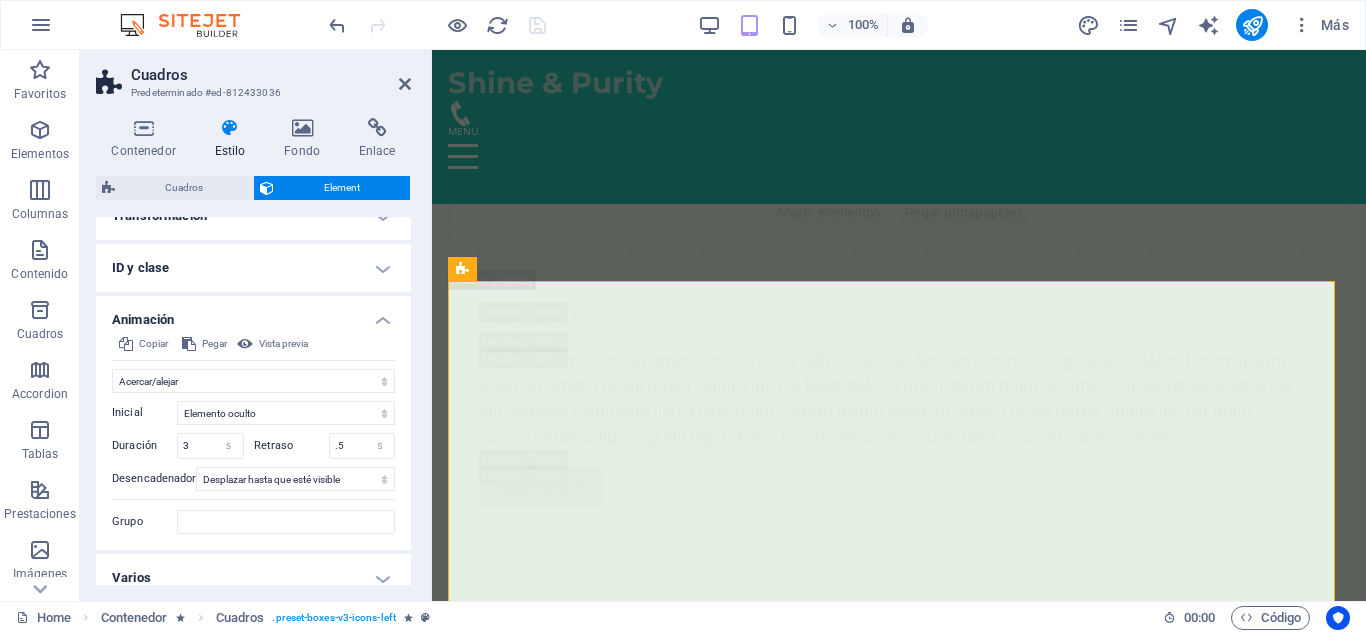 scroll, scrollTop: 404, scrollLeft: 0, axis: vertical 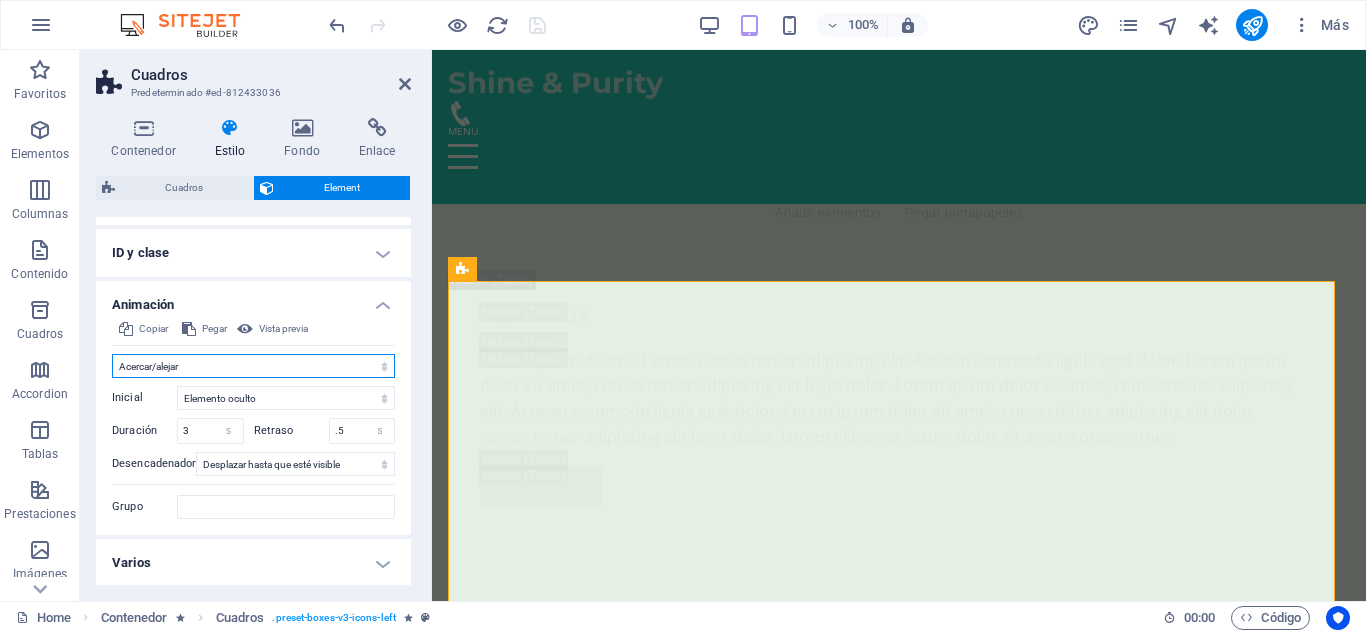 click on "No animar Mostrar / Ocultar Subir/bajar Acercar/alejar Deslizar de izquierda a derecha Deslizar de derecha a izquierda Deslizar de arriba a abajo Deslizar de abajo a arriba Pulsación Parpadeo Abrir como superposición" at bounding box center (253, 366) 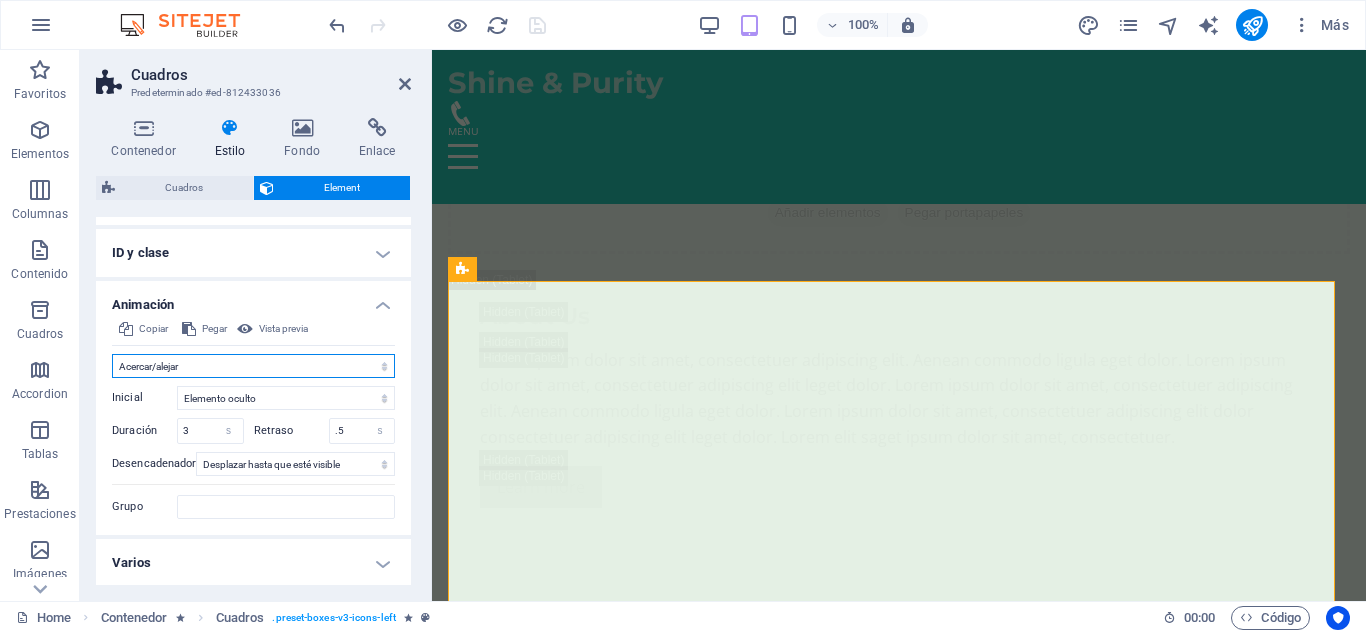 select on "overlay" 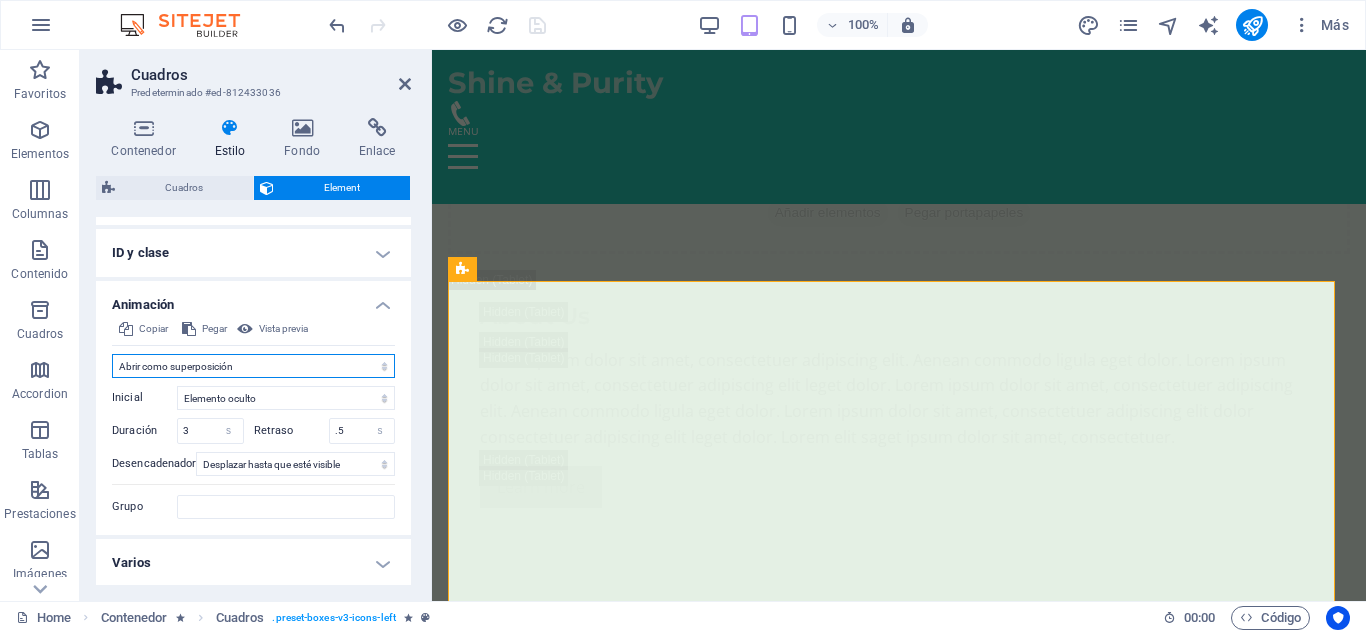 click on "No animar Mostrar / Ocultar Subir/bajar Acercar/alejar Deslizar de izquierda a derecha Deslizar de derecha a izquierda Deslizar de arriba a abajo Deslizar de abajo a arriba Pulsación Parpadeo Abrir como superposición" at bounding box center (253, 366) 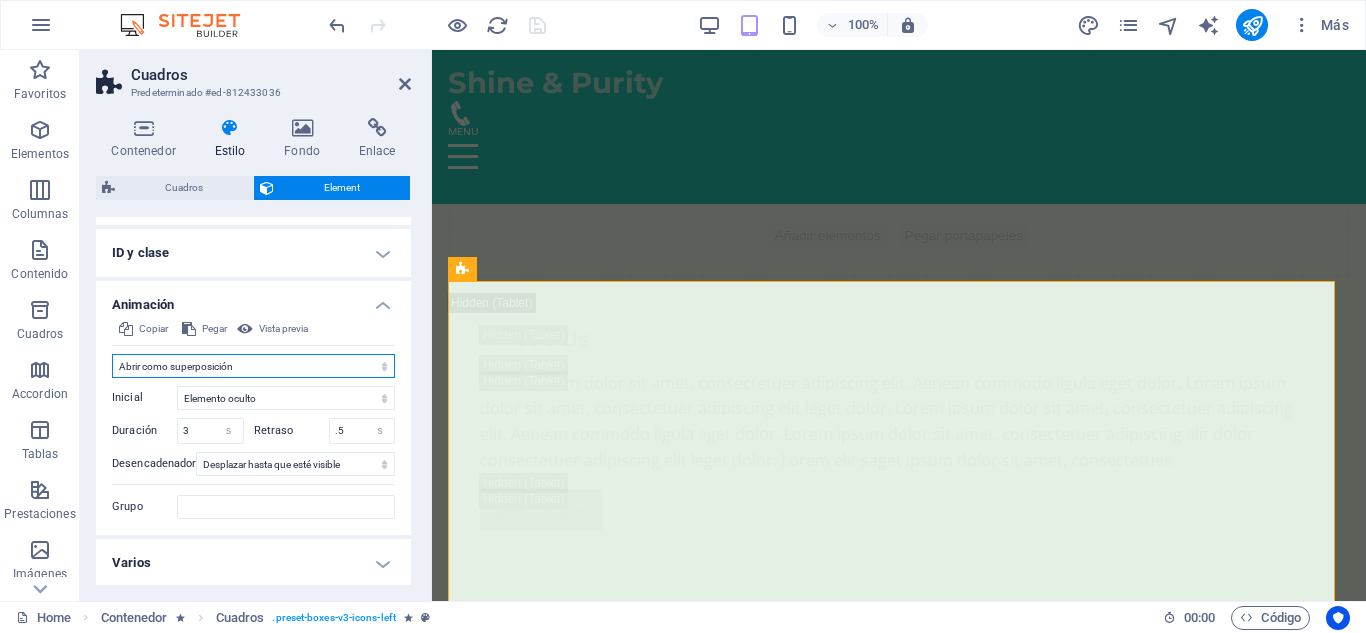 scroll, scrollTop: 391, scrollLeft: 0, axis: vertical 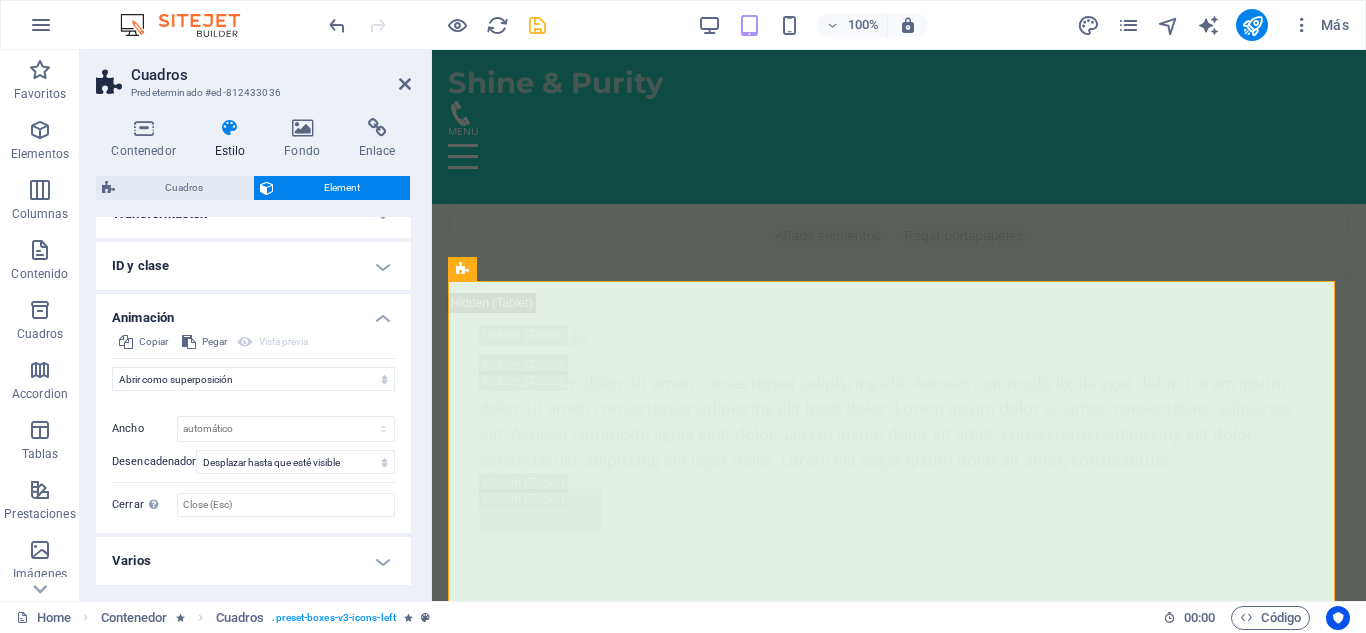 click on "Vista previa" at bounding box center [272, 342] 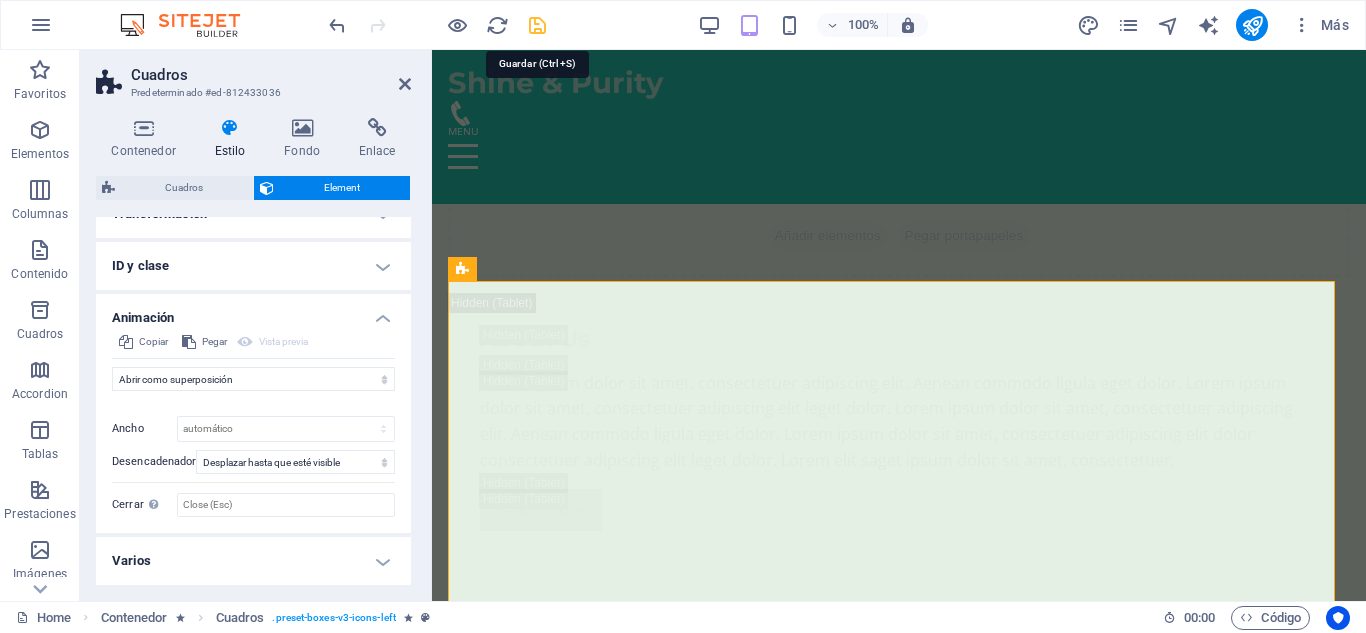 click at bounding box center [537, 25] 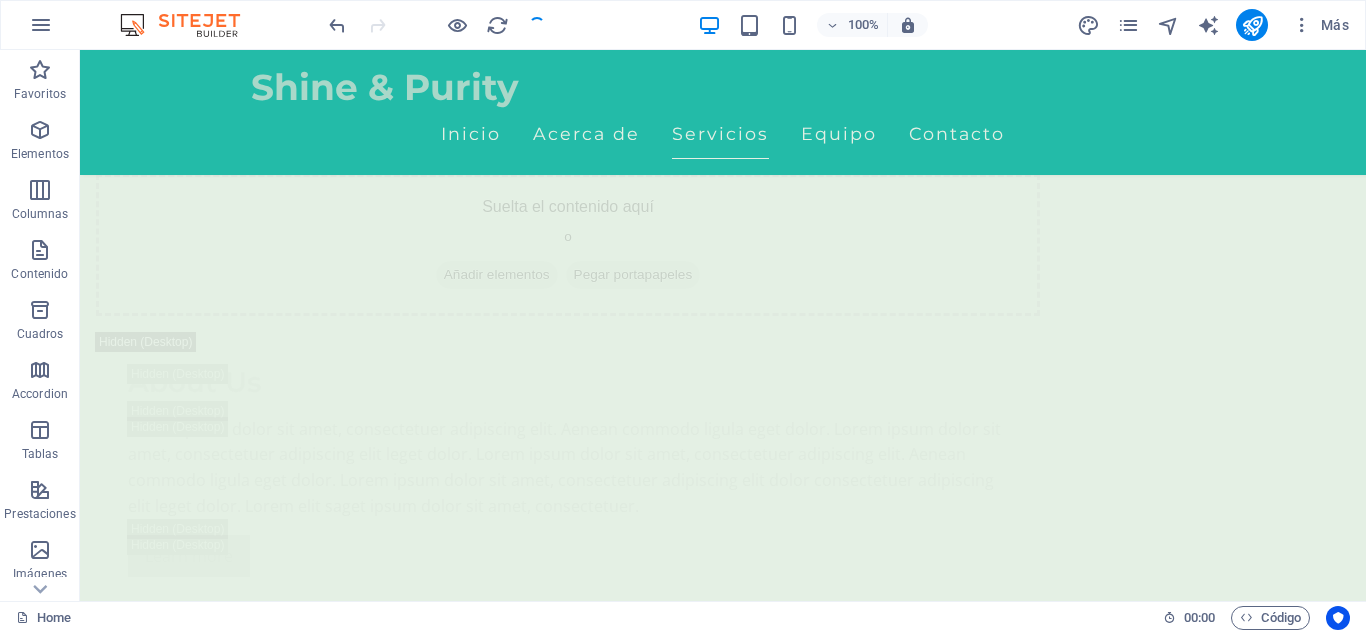 scroll, scrollTop: 3411, scrollLeft: 0, axis: vertical 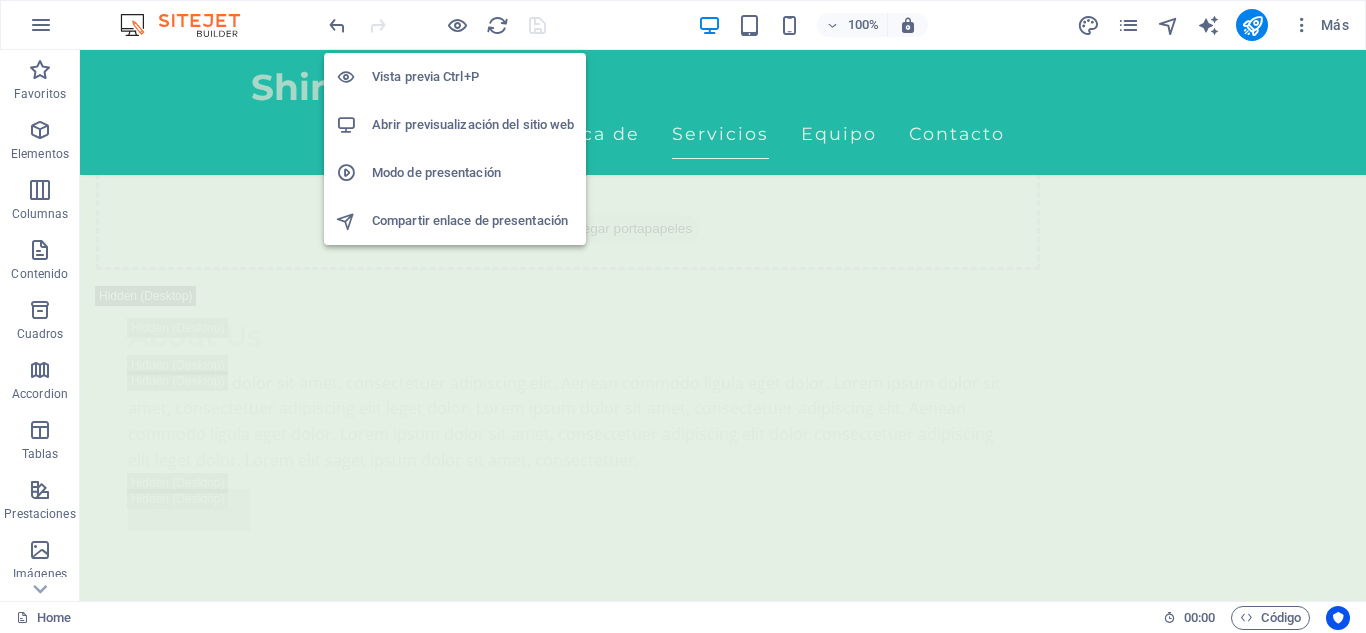 click on "Abrir previsualización del sitio web" at bounding box center (473, 125) 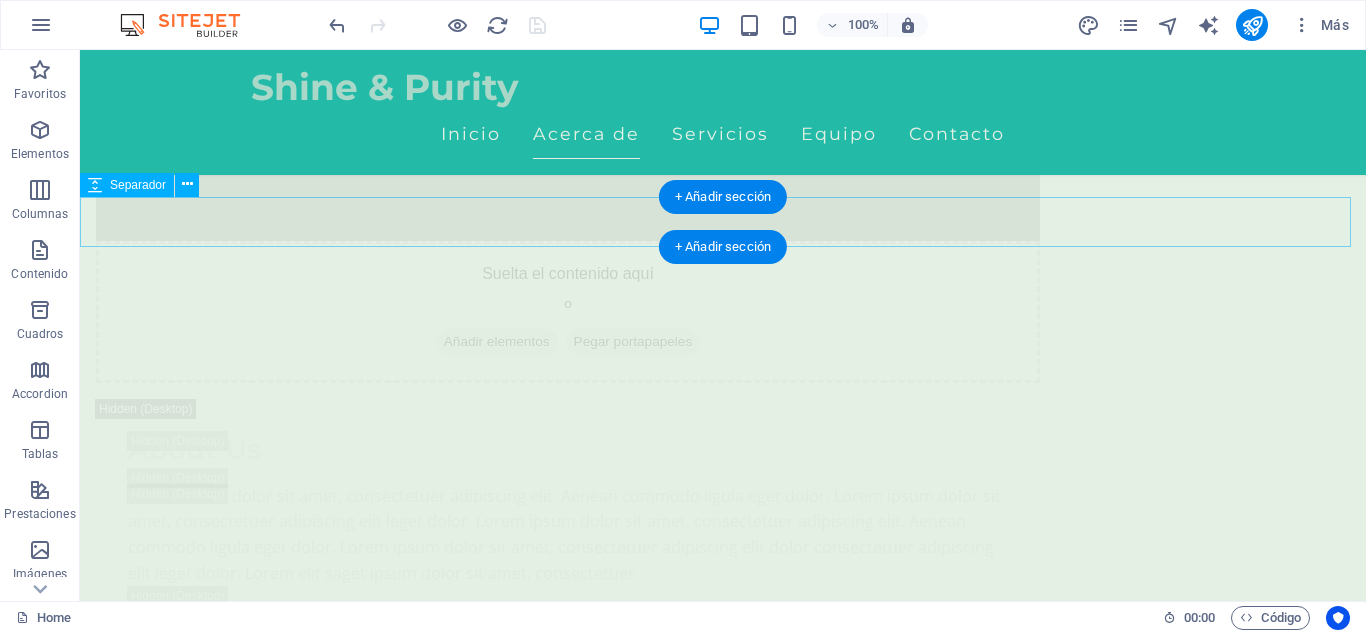 scroll, scrollTop: 3312, scrollLeft: 0, axis: vertical 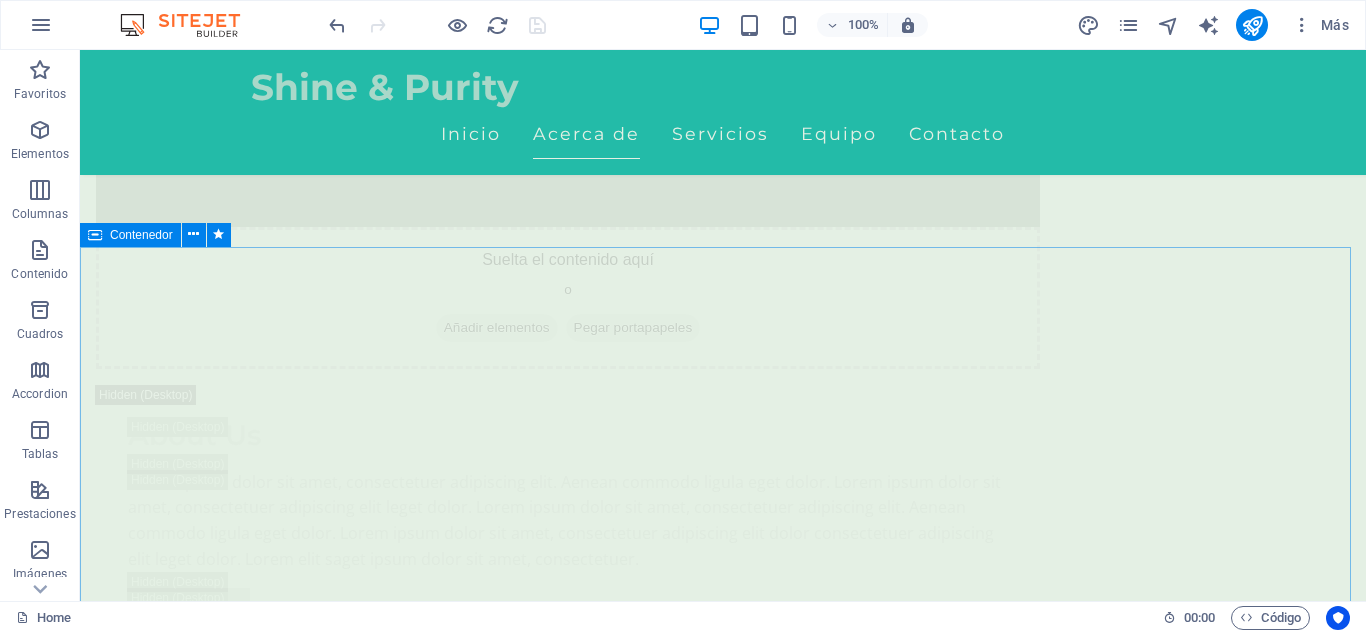 click on "Contenedor" at bounding box center [141, 235] 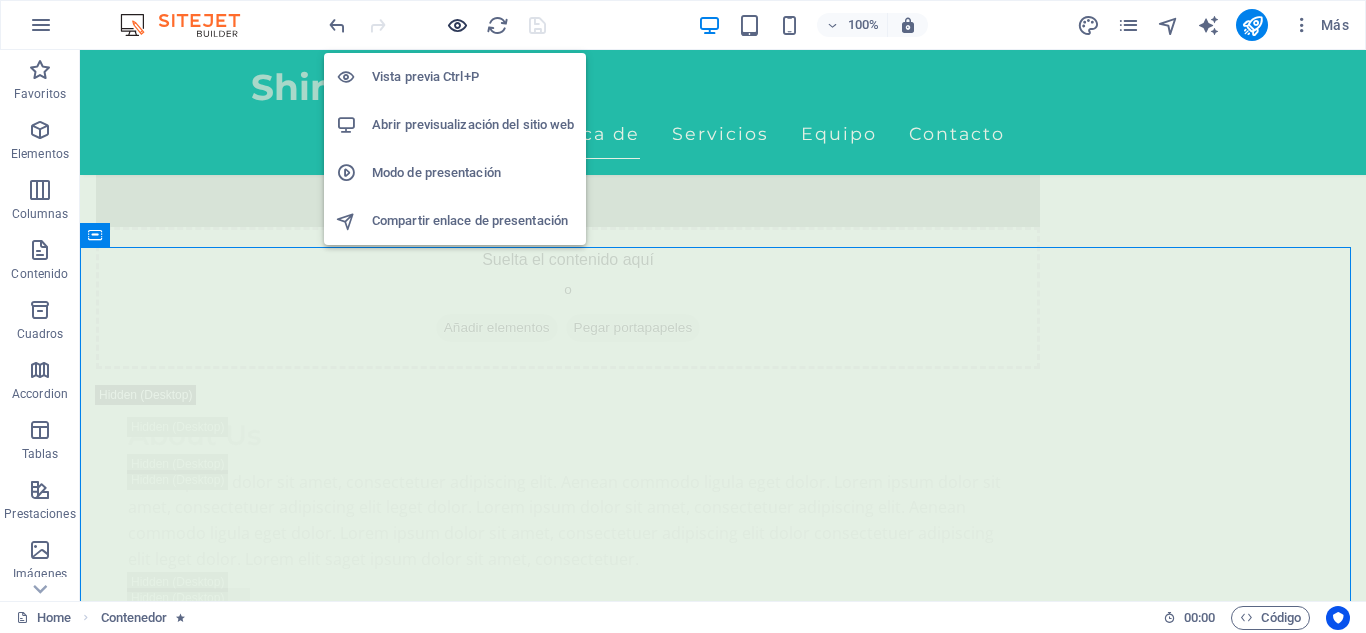 click at bounding box center [457, 25] 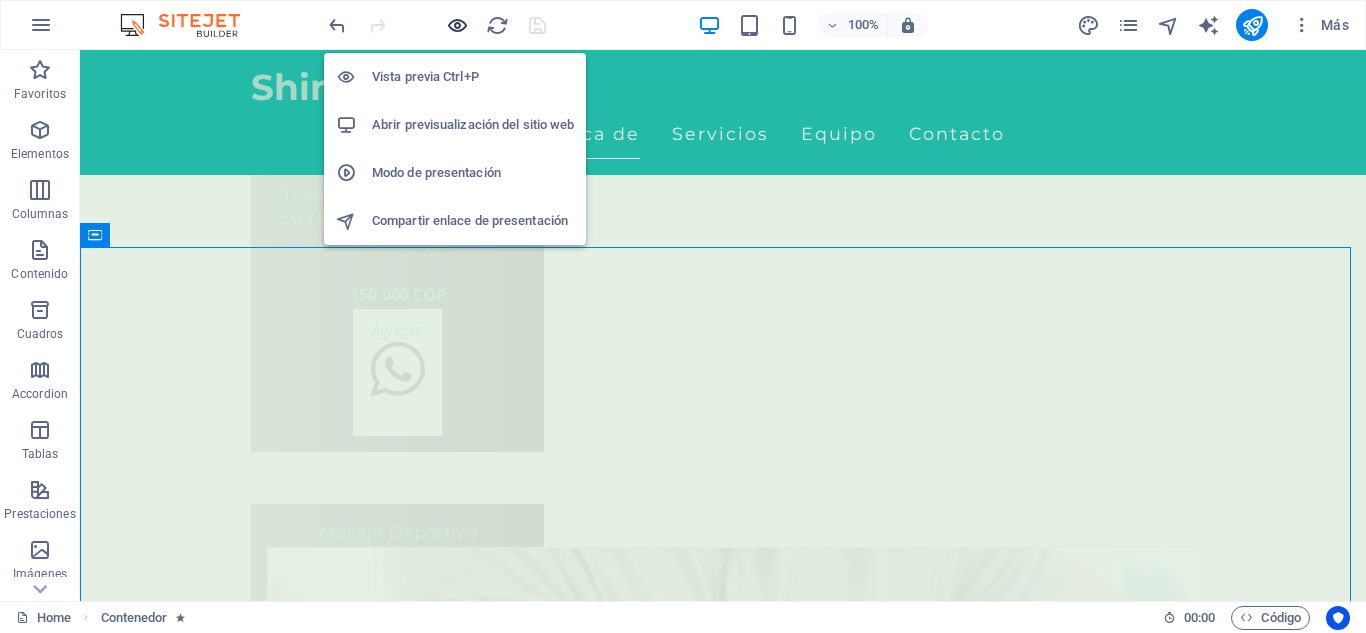 scroll, scrollTop: 672, scrollLeft: 0, axis: vertical 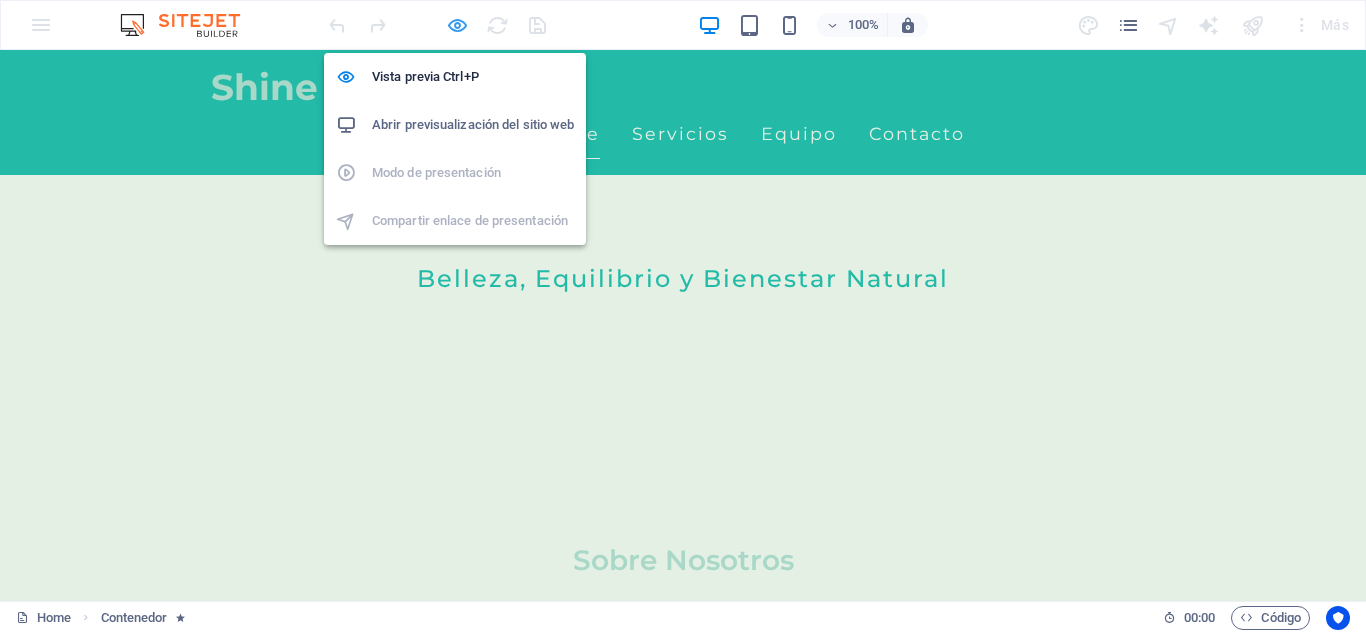 click at bounding box center (457, 25) 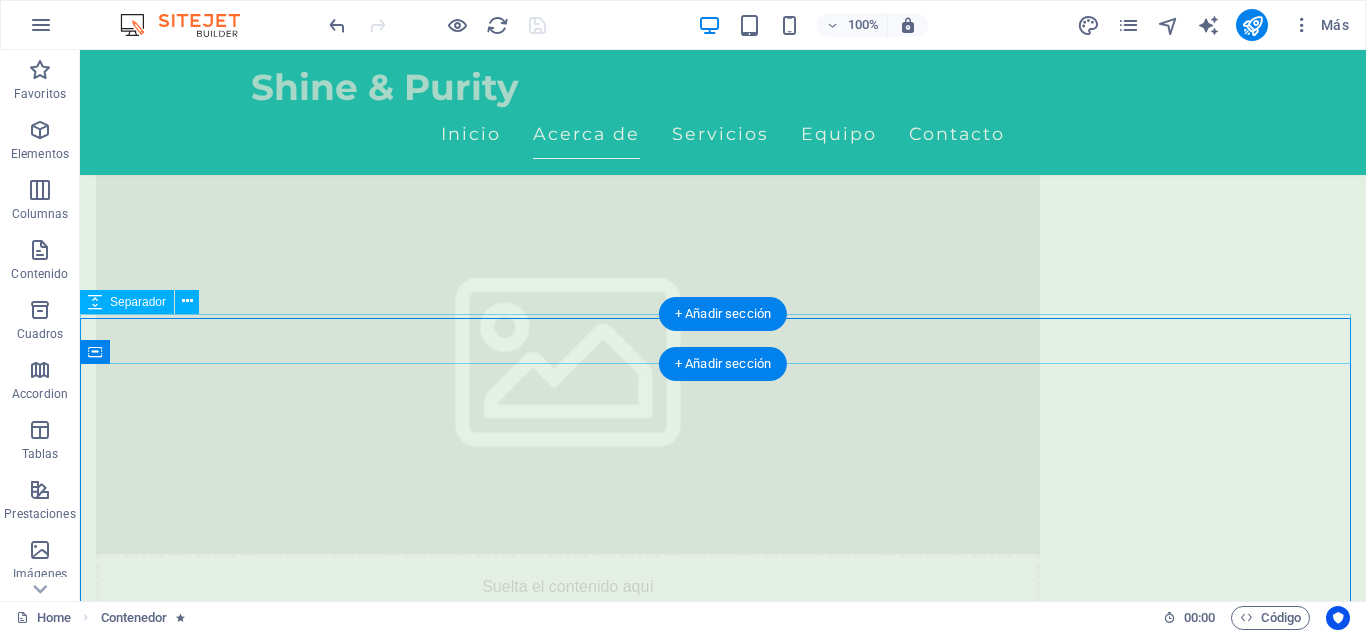 scroll, scrollTop: 3286, scrollLeft: 0, axis: vertical 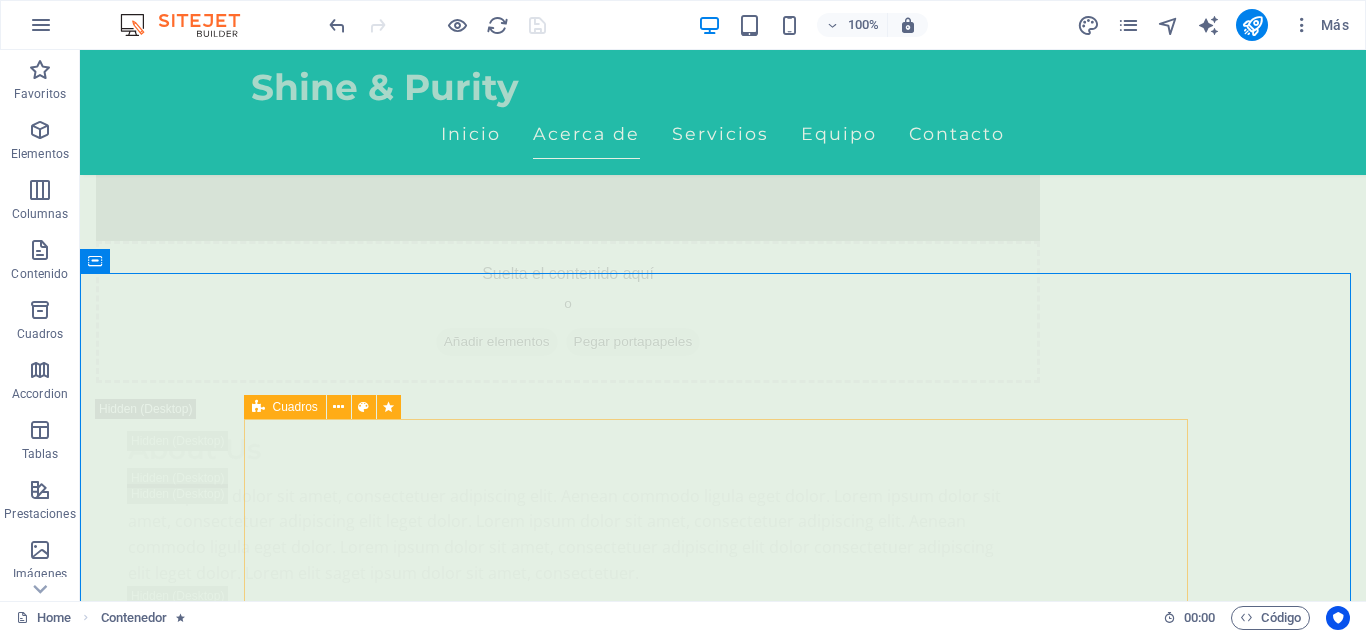 click on "Cuadros" at bounding box center [295, 407] 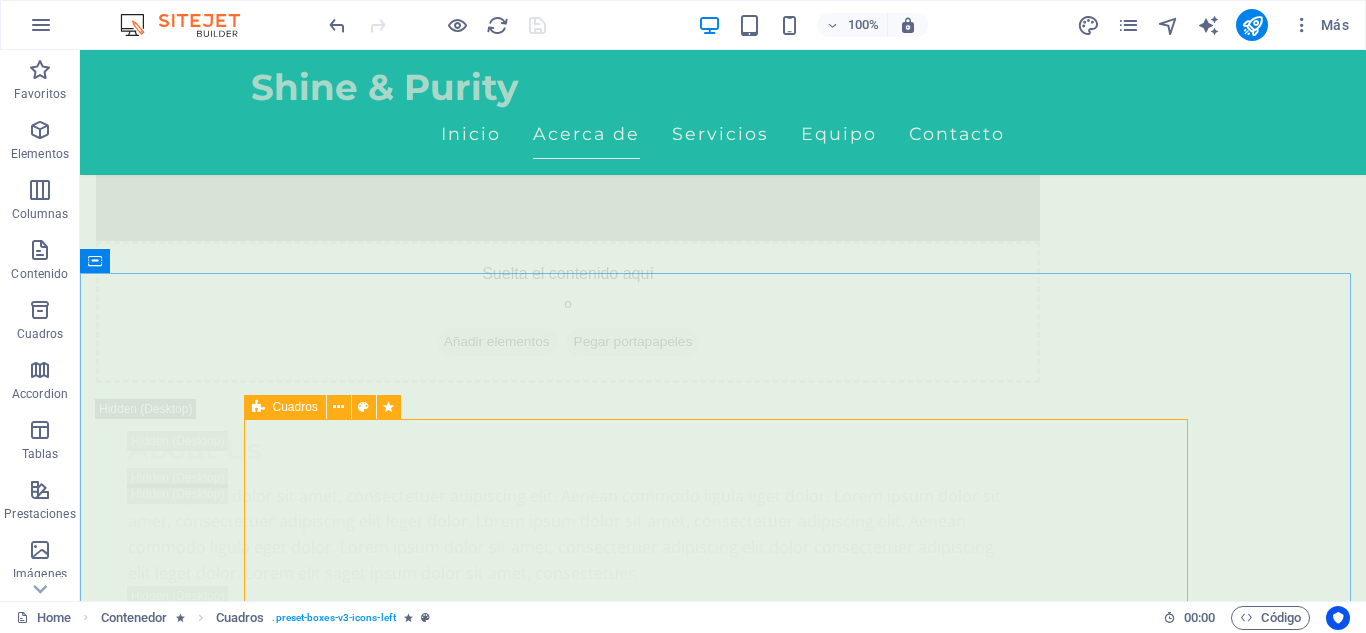 click at bounding box center [258, 407] 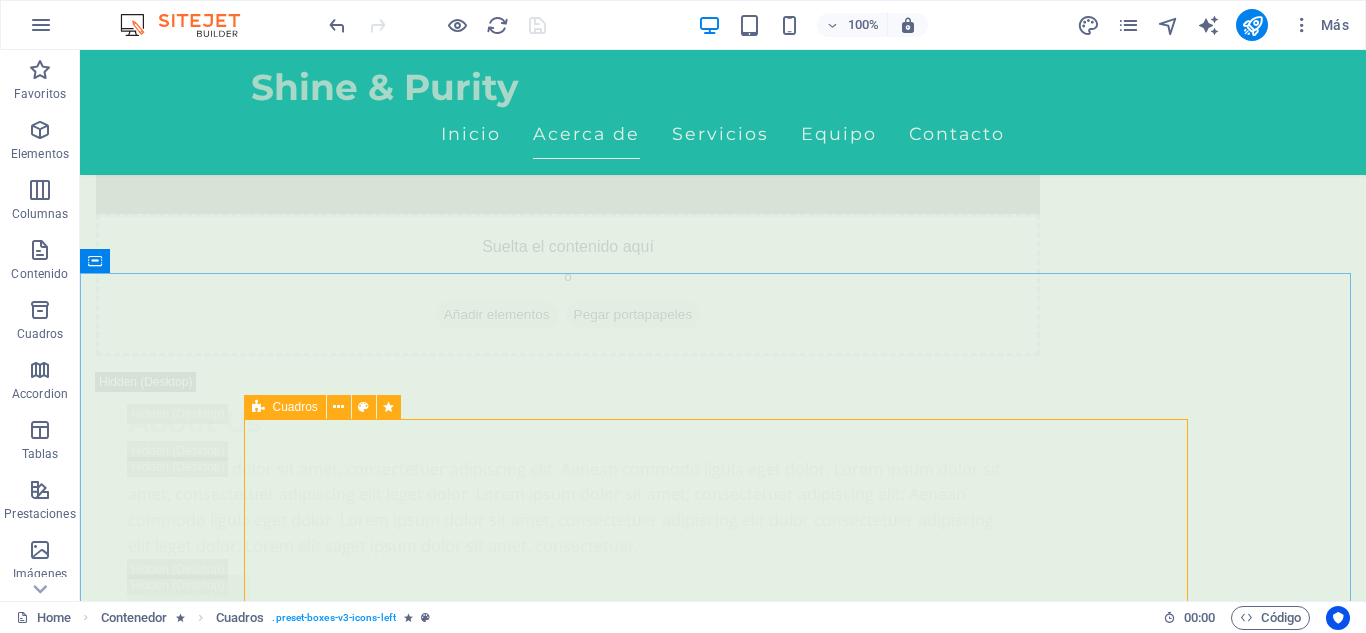 select on "overlay" 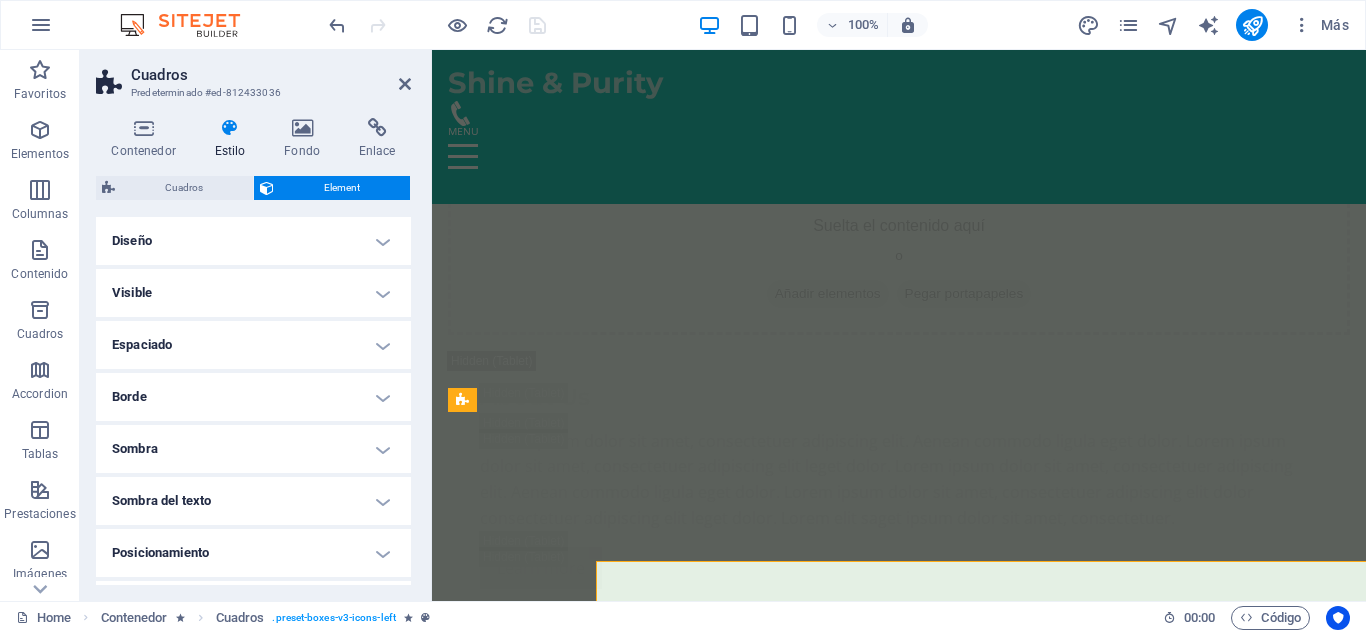scroll, scrollTop: 3236, scrollLeft: 0, axis: vertical 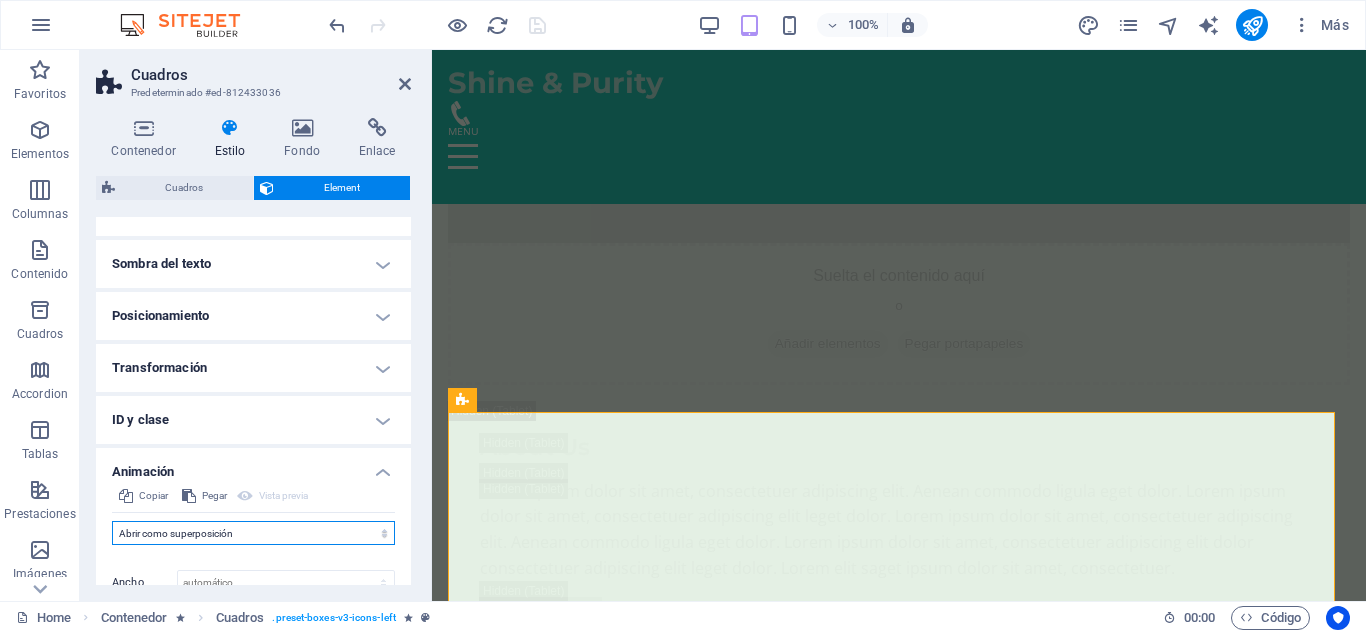 click on "No animar Mostrar / Ocultar Subir/bajar Acercar/alejar Deslizar de izquierda a derecha Deslizar de derecha a izquierda Deslizar de arriba a abajo Deslizar de abajo a arriba Pulsación Parpadeo Abrir como superposición" at bounding box center (253, 533) 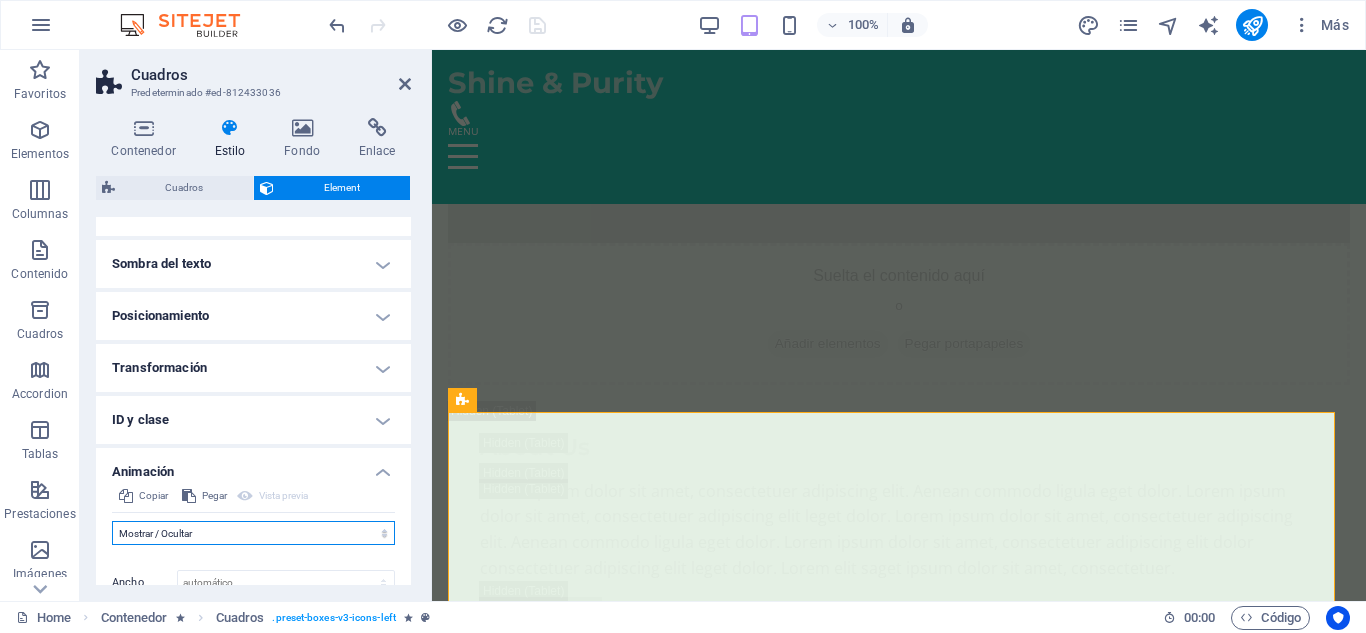 click on "No animar Mostrar / Ocultar Subir/bajar Acercar/alejar Deslizar de izquierda a derecha Deslizar de derecha a izquierda Deslizar de arriba a abajo Deslizar de abajo a arriba Pulsación Parpadeo Abrir como superposición" at bounding box center (253, 533) 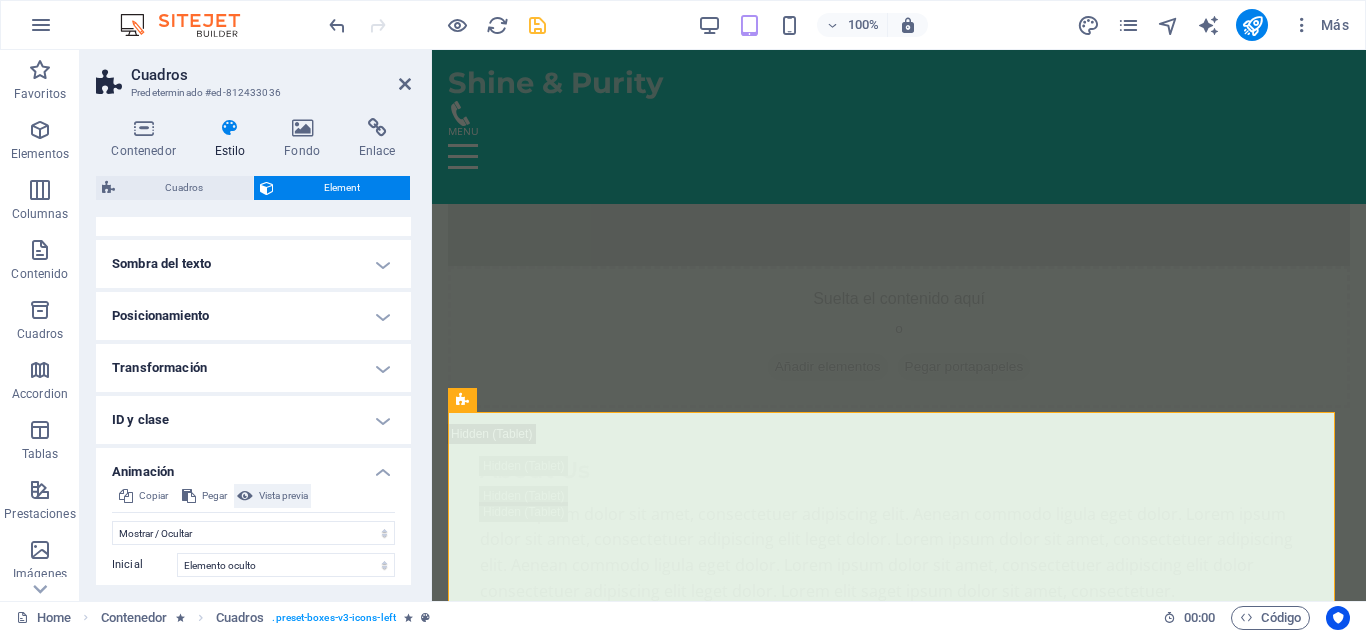 click on "Vista previa" at bounding box center [283, 496] 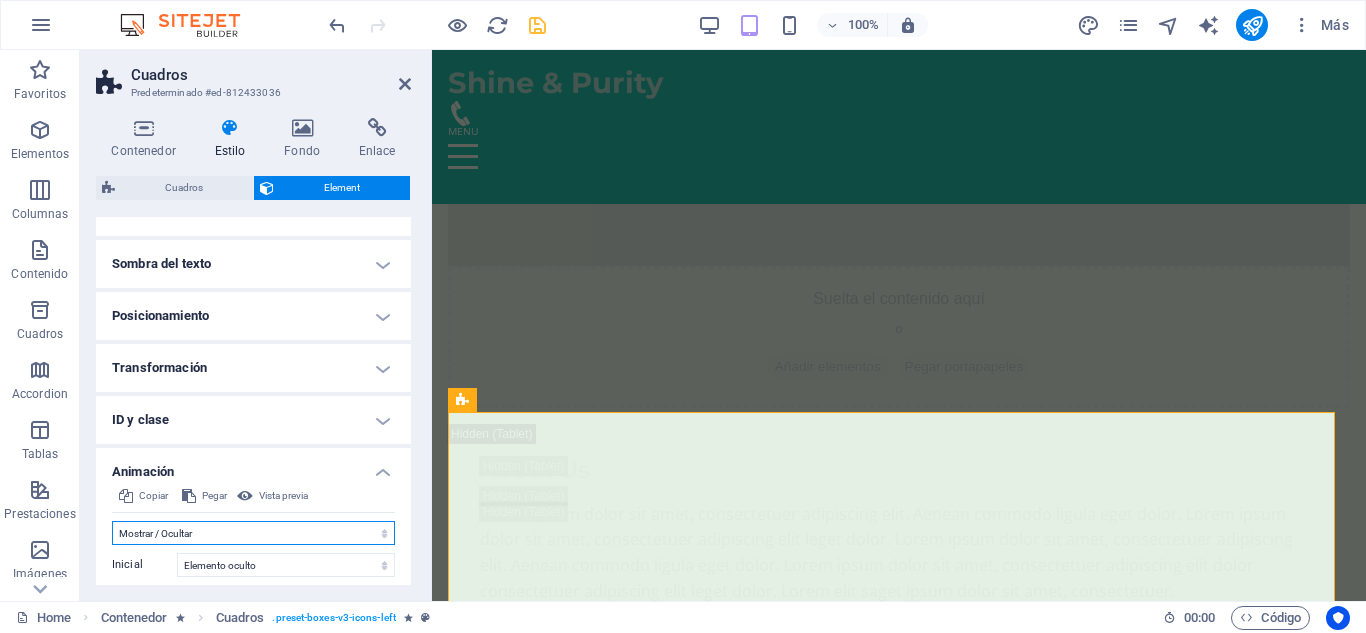 click on "No animar Mostrar / Ocultar Subir/bajar Acercar/alejar Deslizar de izquierda a derecha Deslizar de derecha a izquierda Deslizar de arriba a abajo Deslizar de abajo a arriba Pulsación Parpadeo Abrir como superposición" at bounding box center (253, 533) 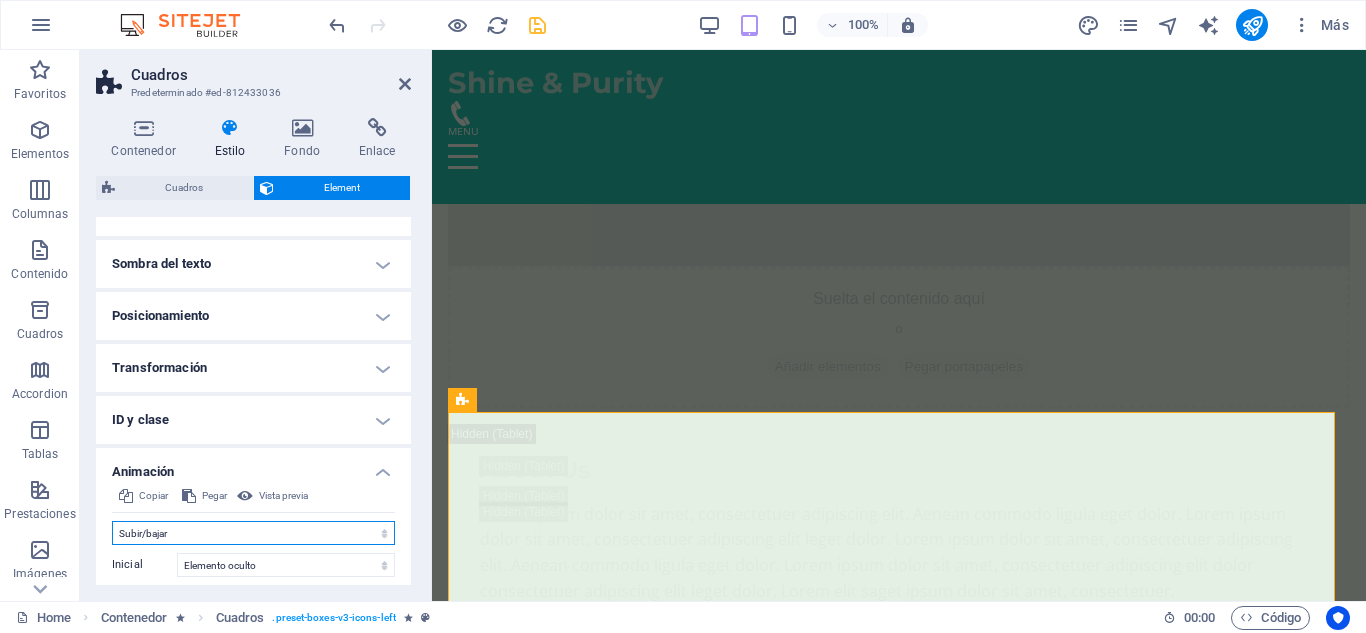 click on "No animar Mostrar / Ocultar Subir/bajar Acercar/alejar Deslizar de izquierda a derecha Deslizar de derecha a izquierda Deslizar de arriba a abajo Deslizar de abajo a arriba Pulsación Parpadeo Abrir como superposición" at bounding box center (253, 533) 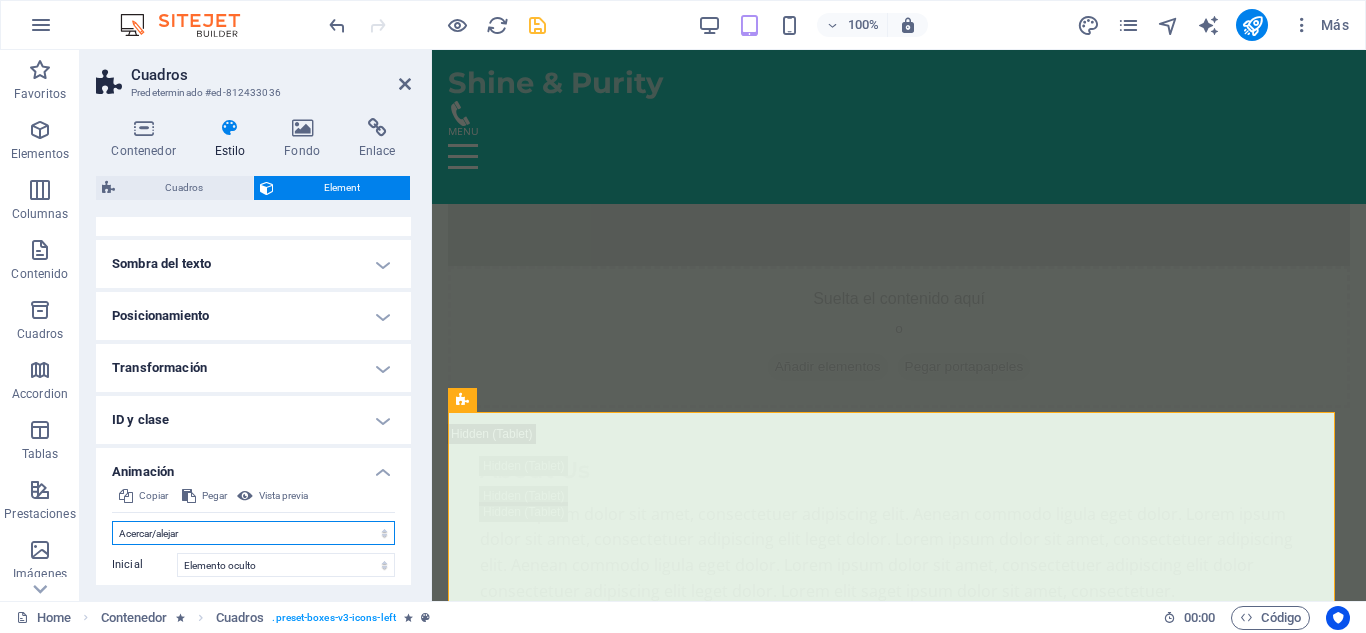 click on "No animar Mostrar / Ocultar Subir/bajar Acercar/alejar Deslizar de izquierda a derecha Deslizar de derecha a izquierda Deslizar de arriba a abajo Deslizar de abajo a arriba Pulsación Parpadeo Abrir como superposición" at bounding box center [253, 533] 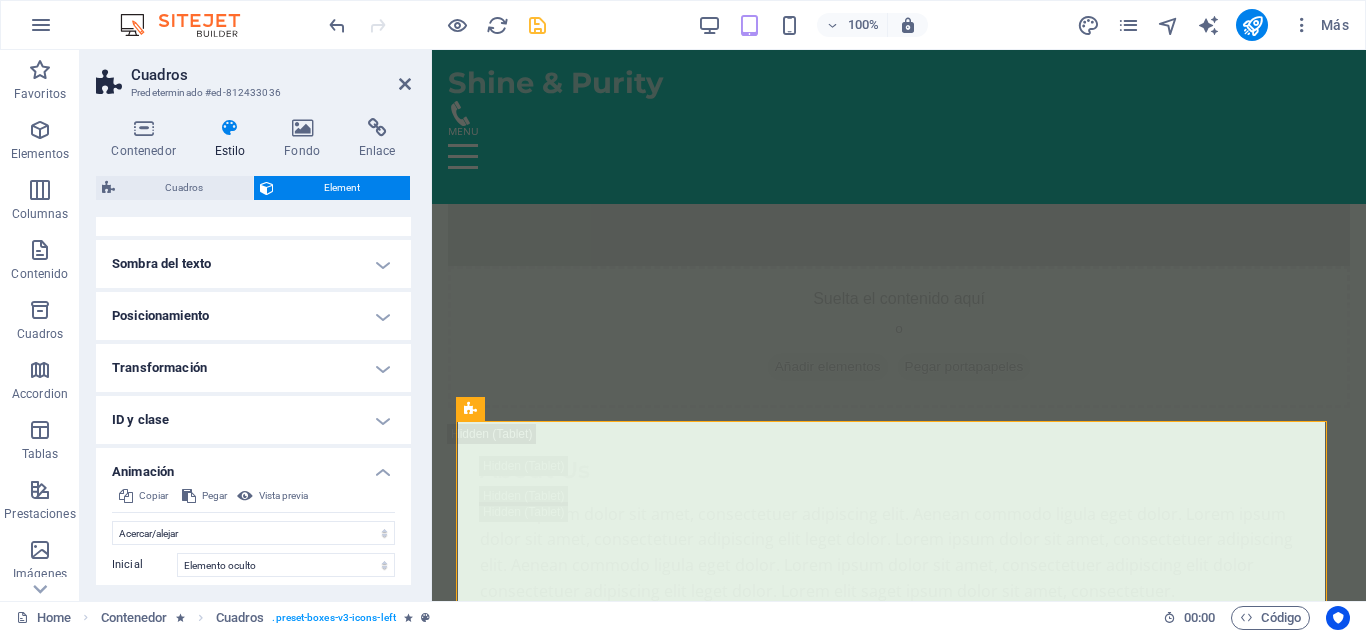 click on "Posicionamiento" at bounding box center (253, 316) 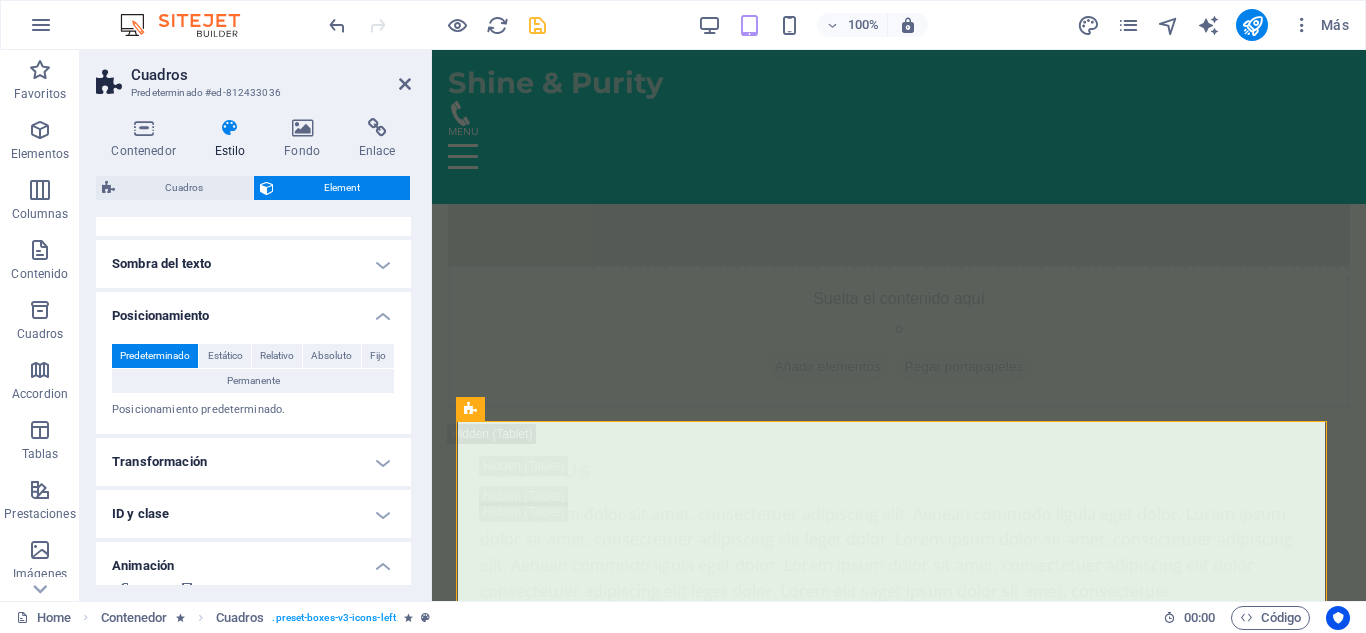 click on "Predeterminado Estático Relativo Absoluto Fijo Permanente Índice Z Define el orden del elemento de atrás hacia adelante. Cuando más elevado sea el valor, más arriba está el elemento. Relativo a #ed-812433027 Coordenadas automático px rem % em automático px rem % em automático px rem % em automático px rem % em Posicionamiento predeterminado." at bounding box center (253, 381) 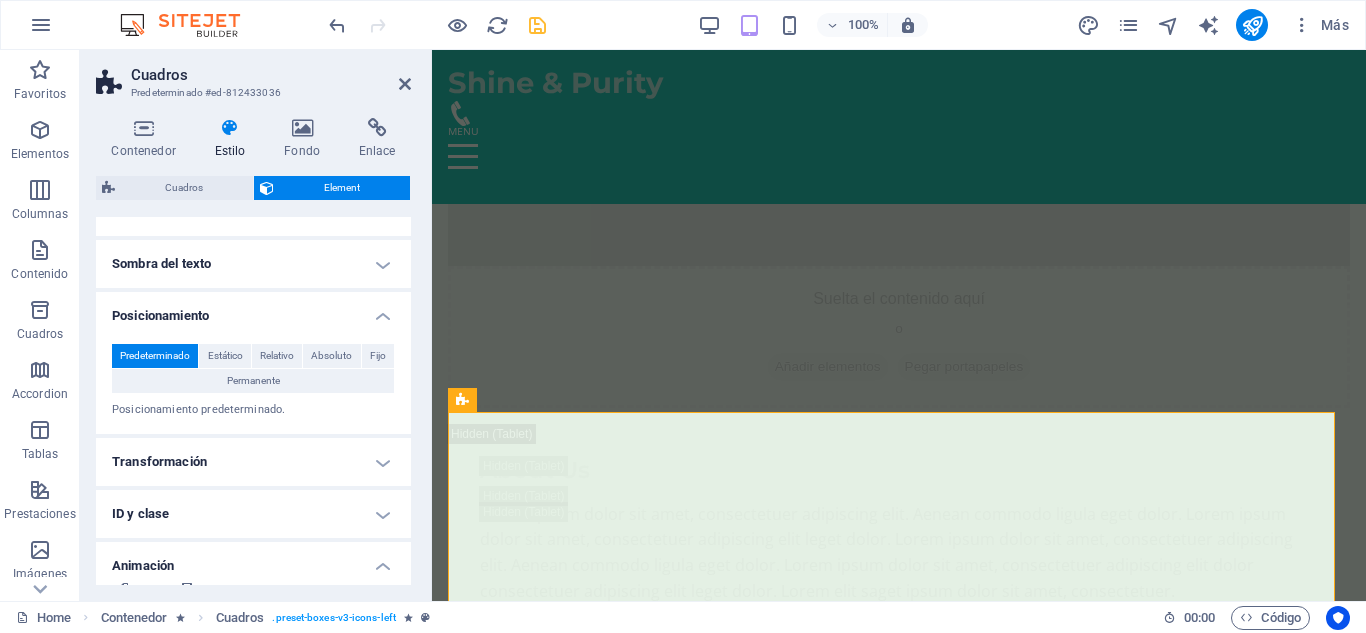 click on "Transformación" at bounding box center [253, 462] 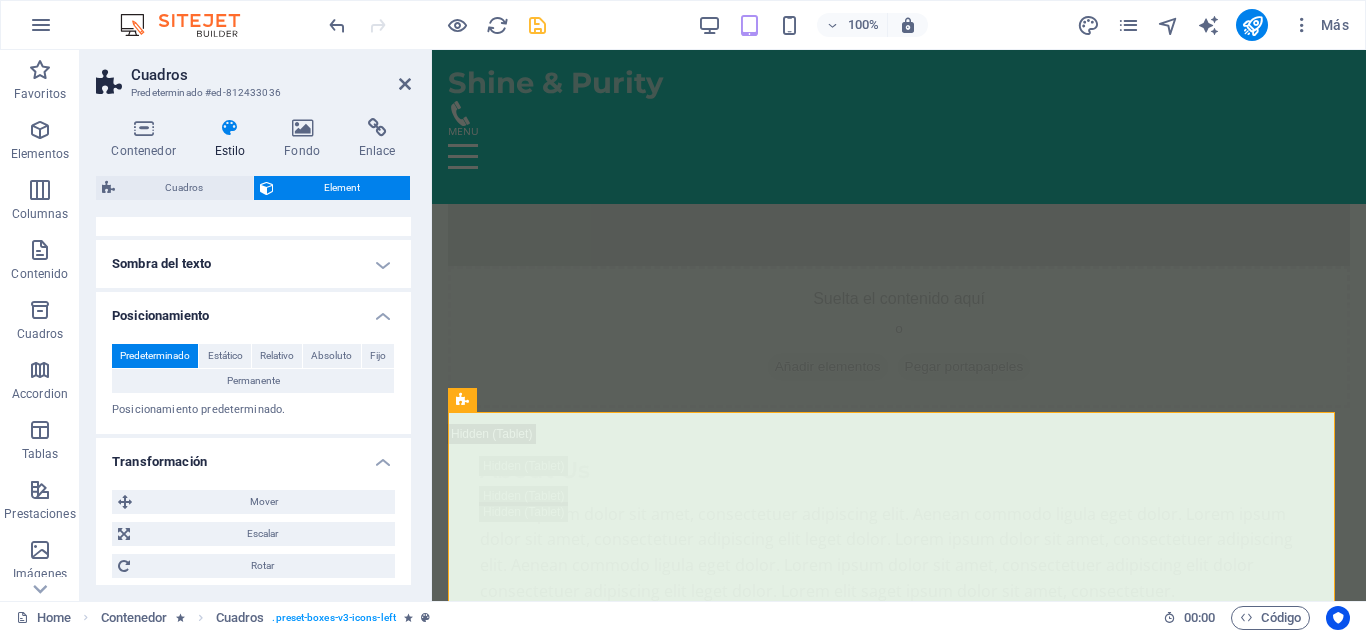 click on "Transformación" at bounding box center (253, 456) 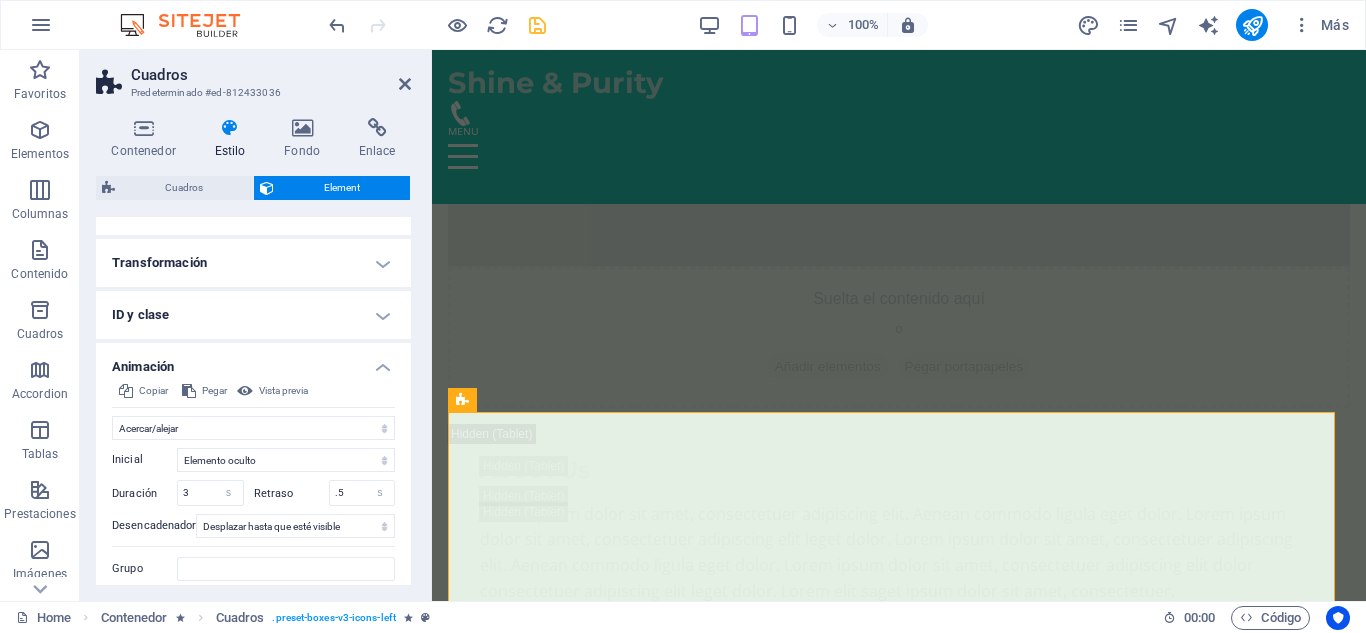 scroll, scrollTop: 437, scrollLeft: 0, axis: vertical 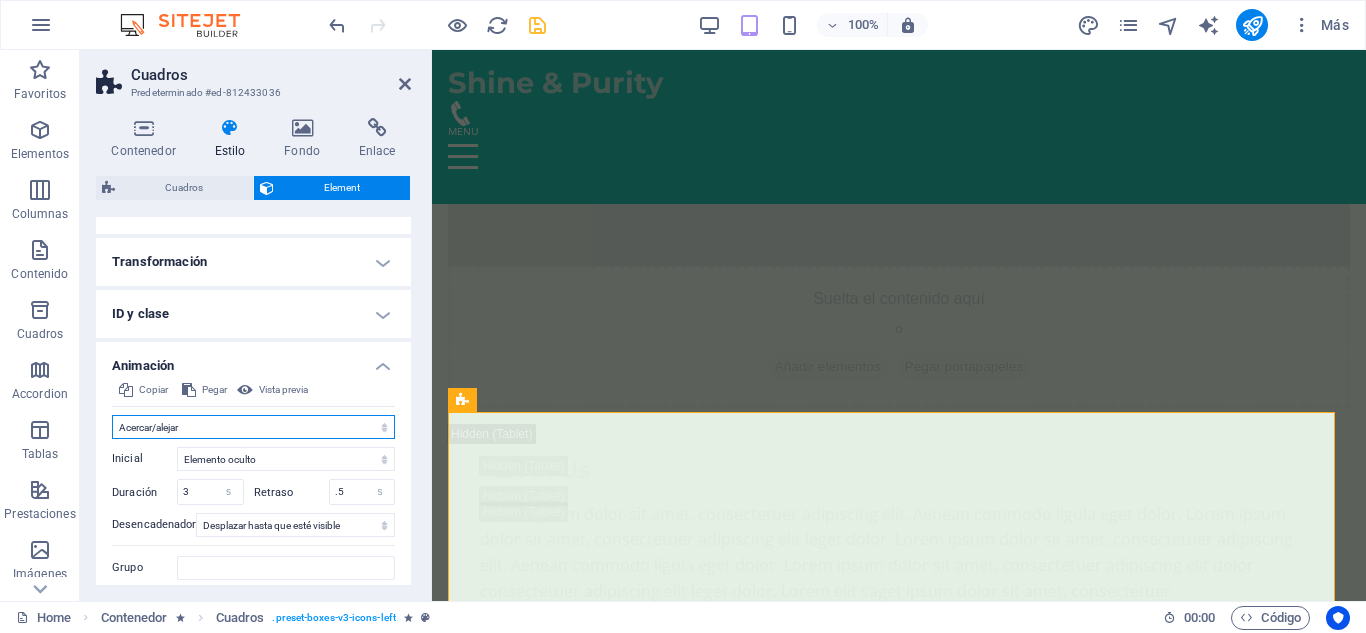 click on "No animar Mostrar / Ocultar Subir/bajar Acercar/alejar Deslizar de izquierda a derecha Deslizar de derecha a izquierda Deslizar de arriba a abajo Deslizar de abajo a arriba Pulsación Parpadeo Abrir como superposición" at bounding box center [253, 427] 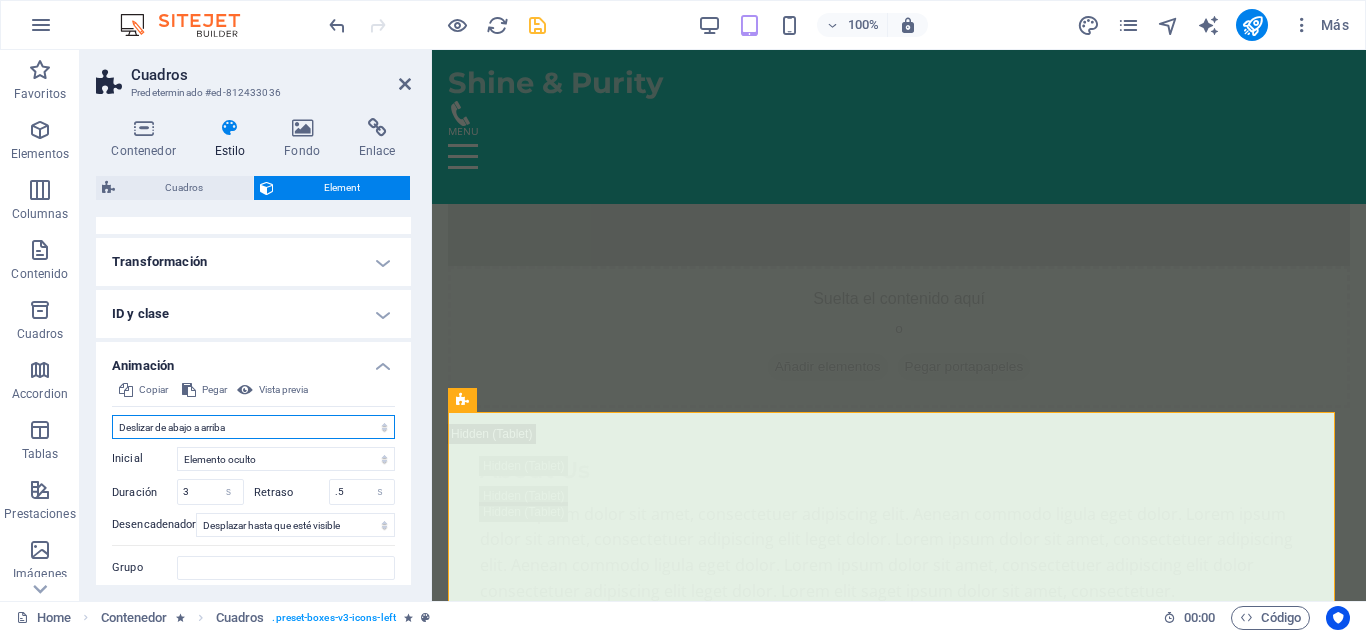 click on "No animar Mostrar / Ocultar Subir/bajar Acercar/alejar Deslizar de izquierda a derecha Deslizar de derecha a izquierda Deslizar de arriba a abajo Deslizar de abajo a arriba Pulsación Parpadeo Abrir como superposición" at bounding box center [253, 427] 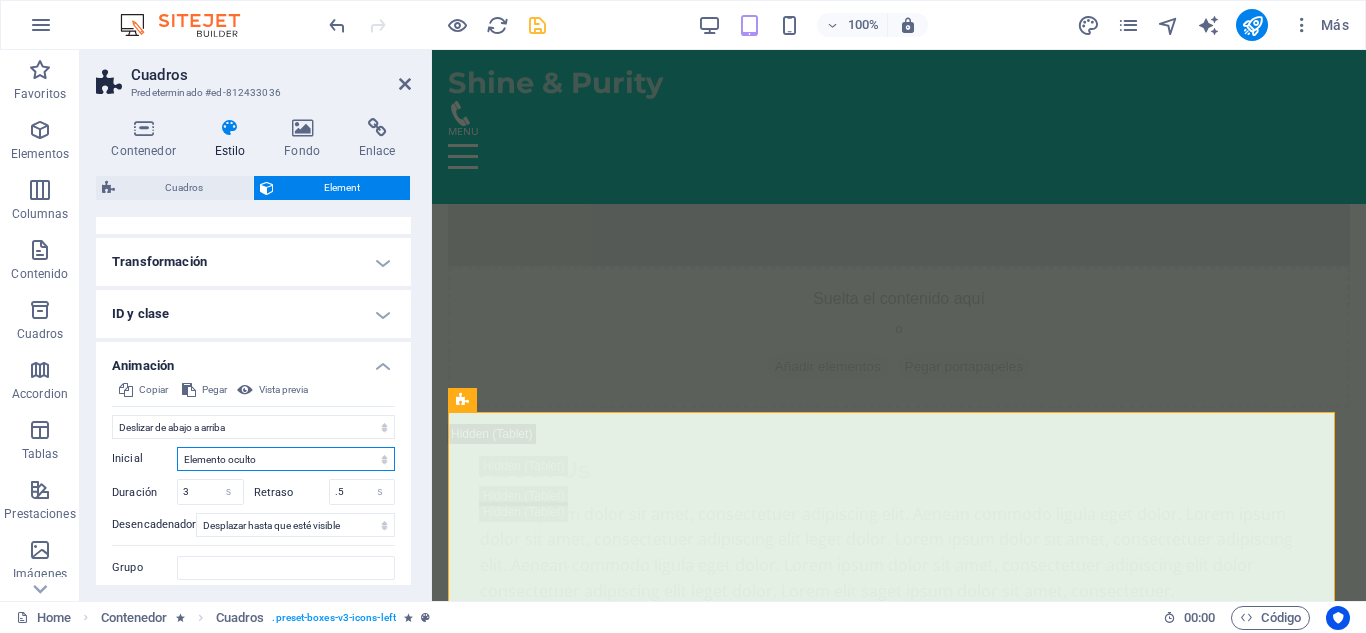 click on "Elemento oculto Elemento mostrado" at bounding box center [286, 459] 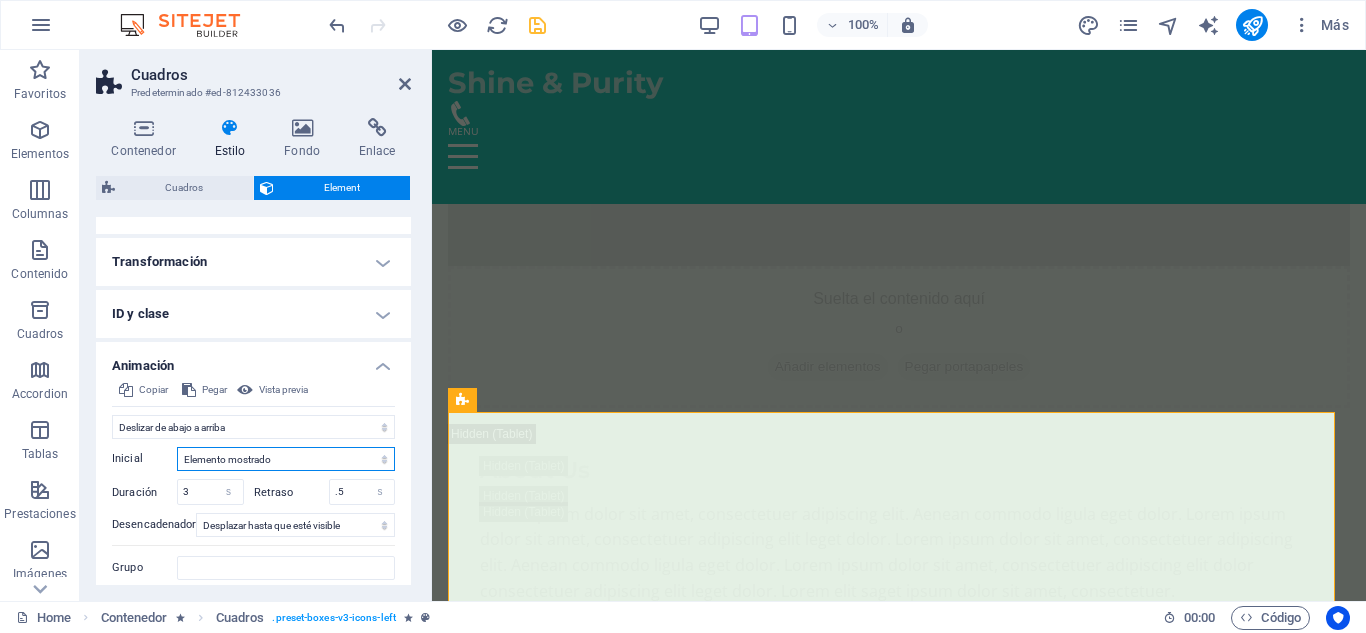 click on "Elemento oculto Elemento mostrado" at bounding box center (286, 459) 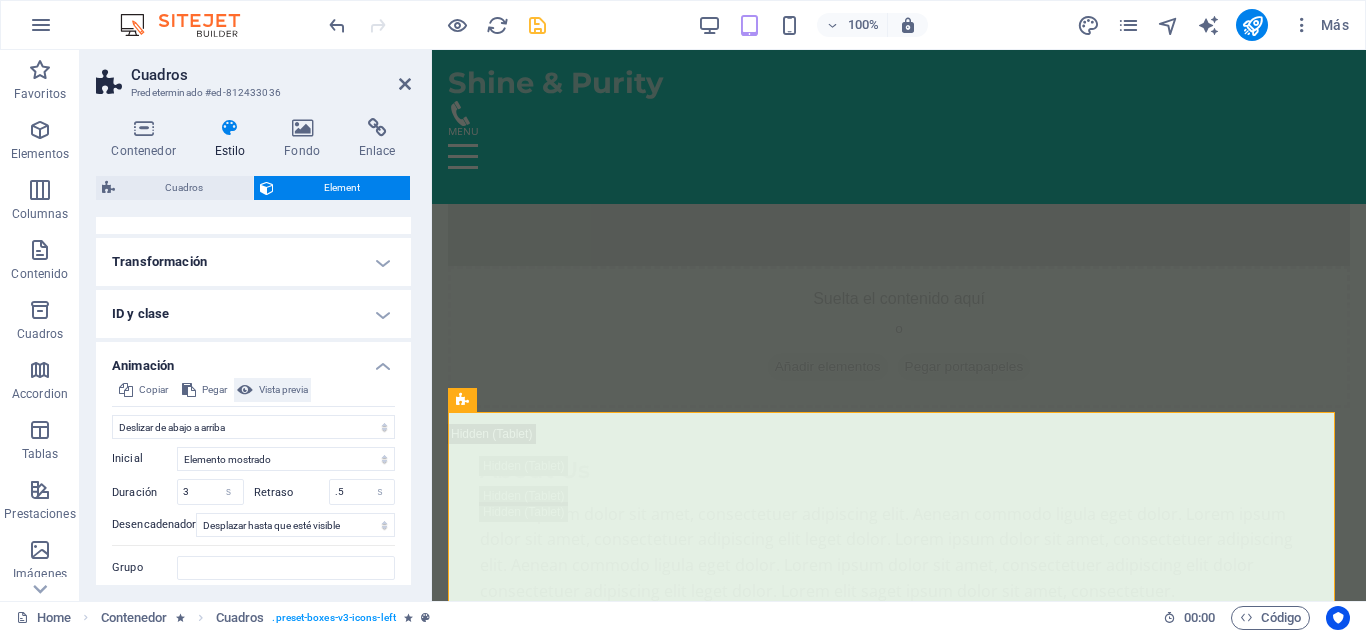 click at bounding box center [245, 390] 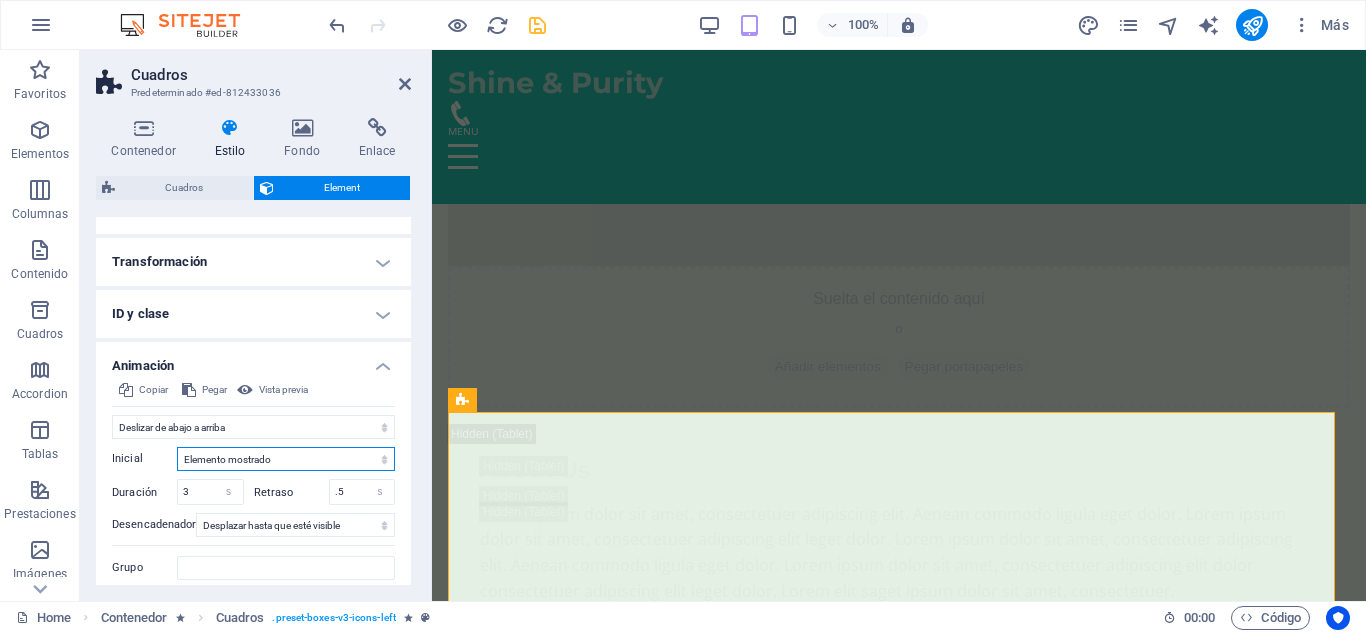click on "Elemento oculto Elemento mostrado" at bounding box center [286, 459] 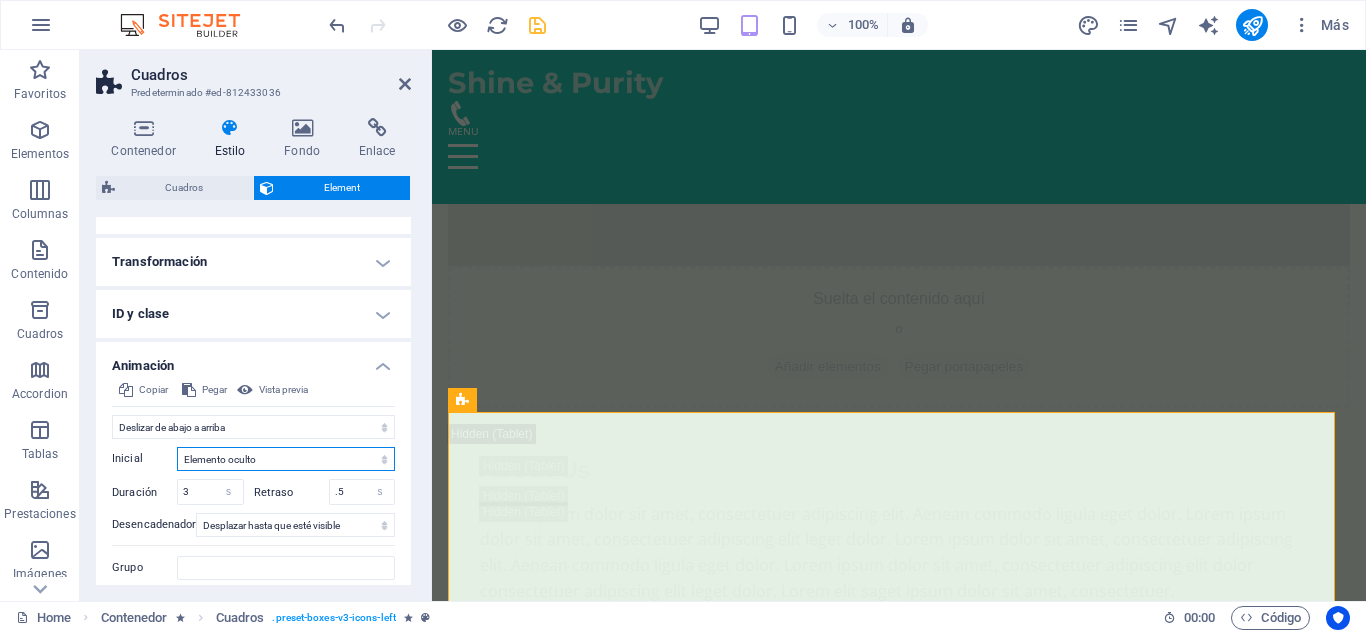 click on "Elemento oculto Elemento mostrado" at bounding box center [286, 459] 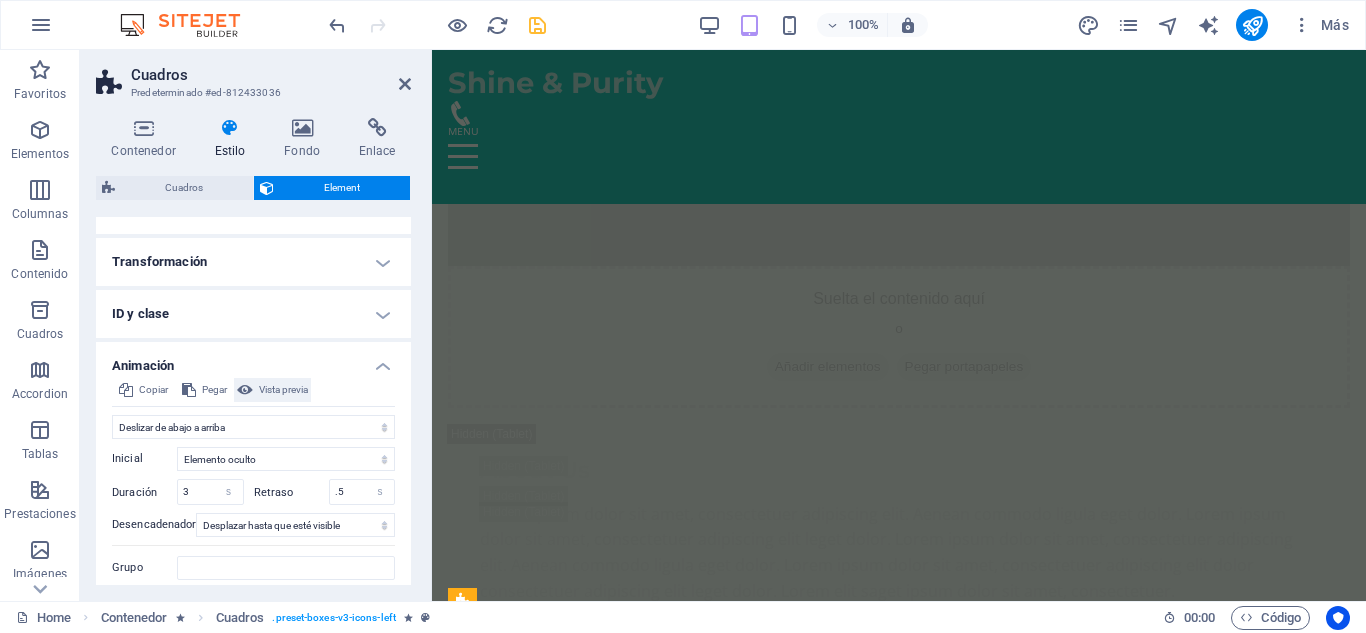 click on "Vista previa" at bounding box center [283, 390] 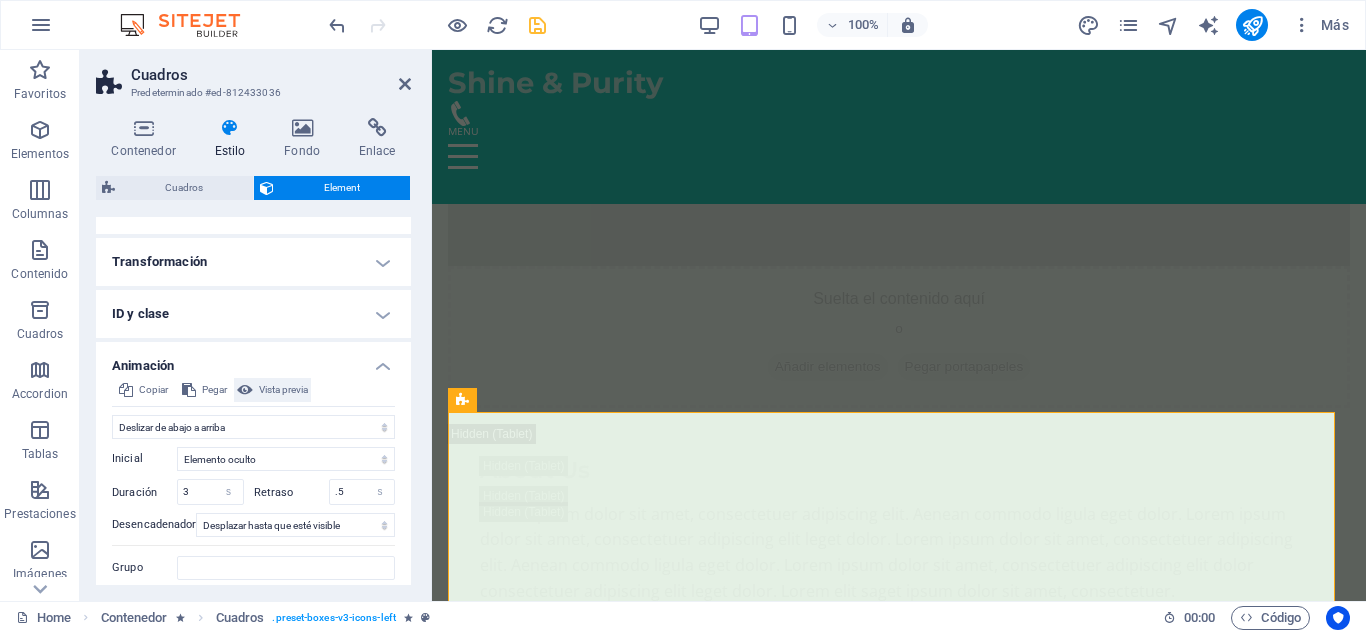 click on "Vista previa" at bounding box center (283, 390) 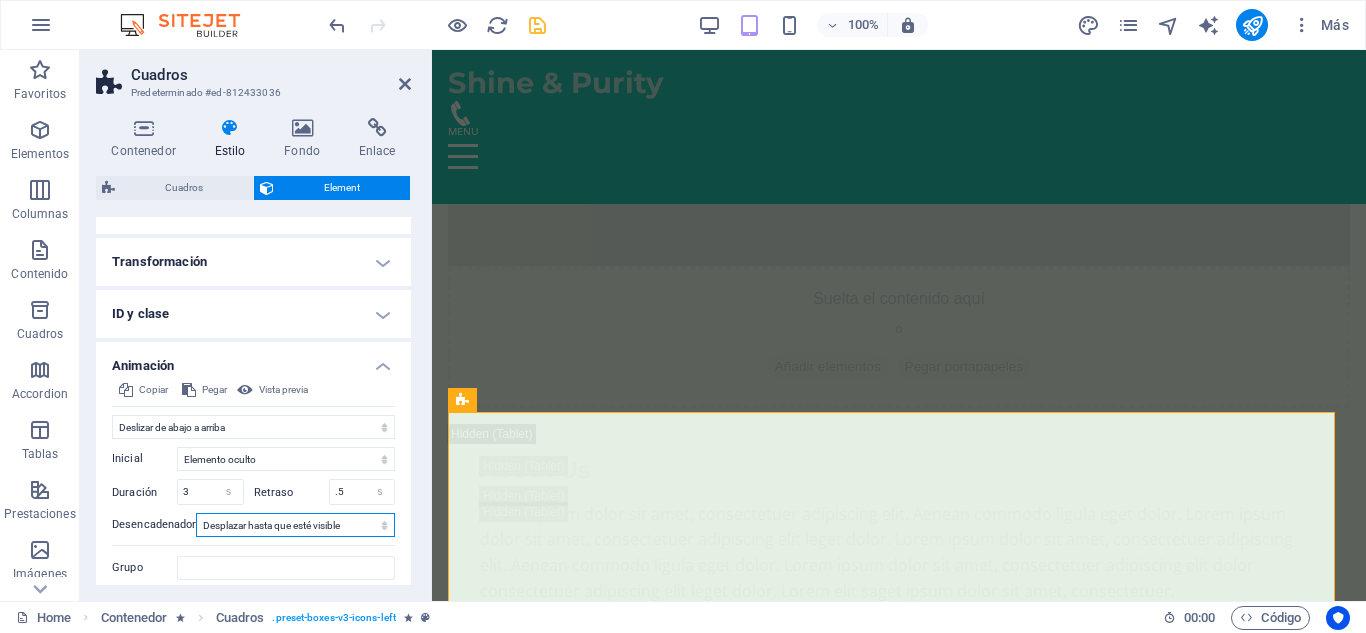 click on "Ningún desencadenador automático Al cargar la página Desplazar hasta que esté visible" at bounding box center [295, 525] 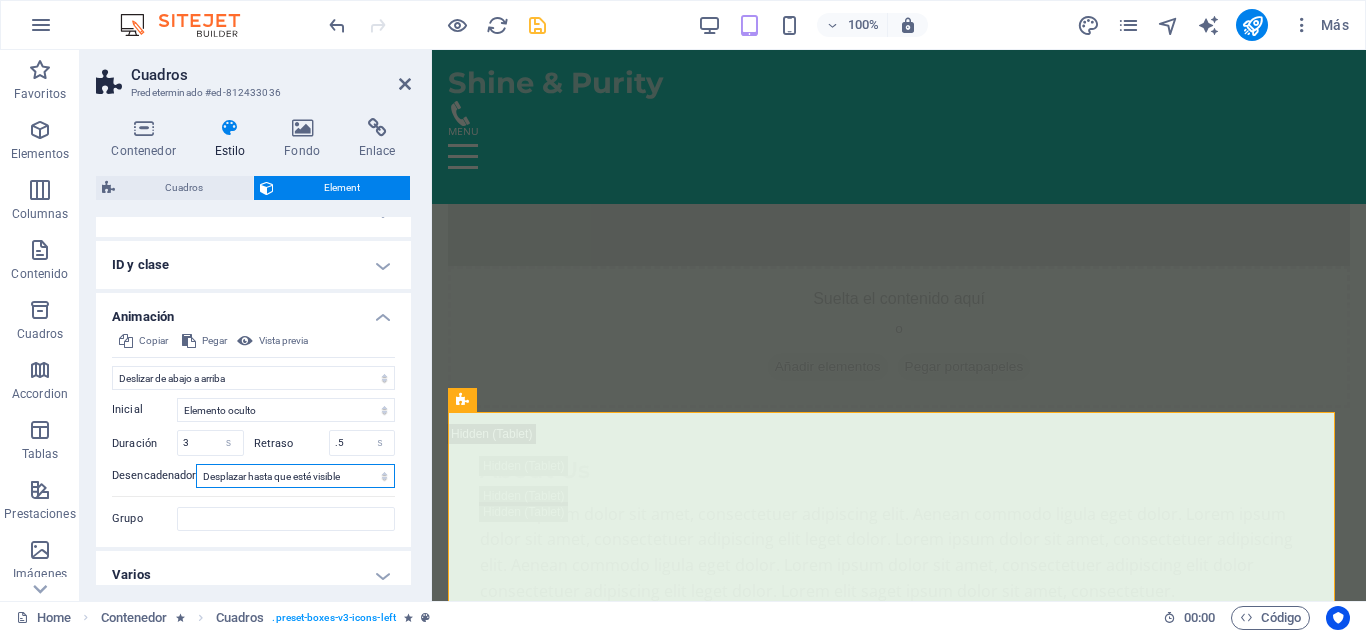 scroll, scrollTop: 500, scrollLeft: 0, axis: vertical 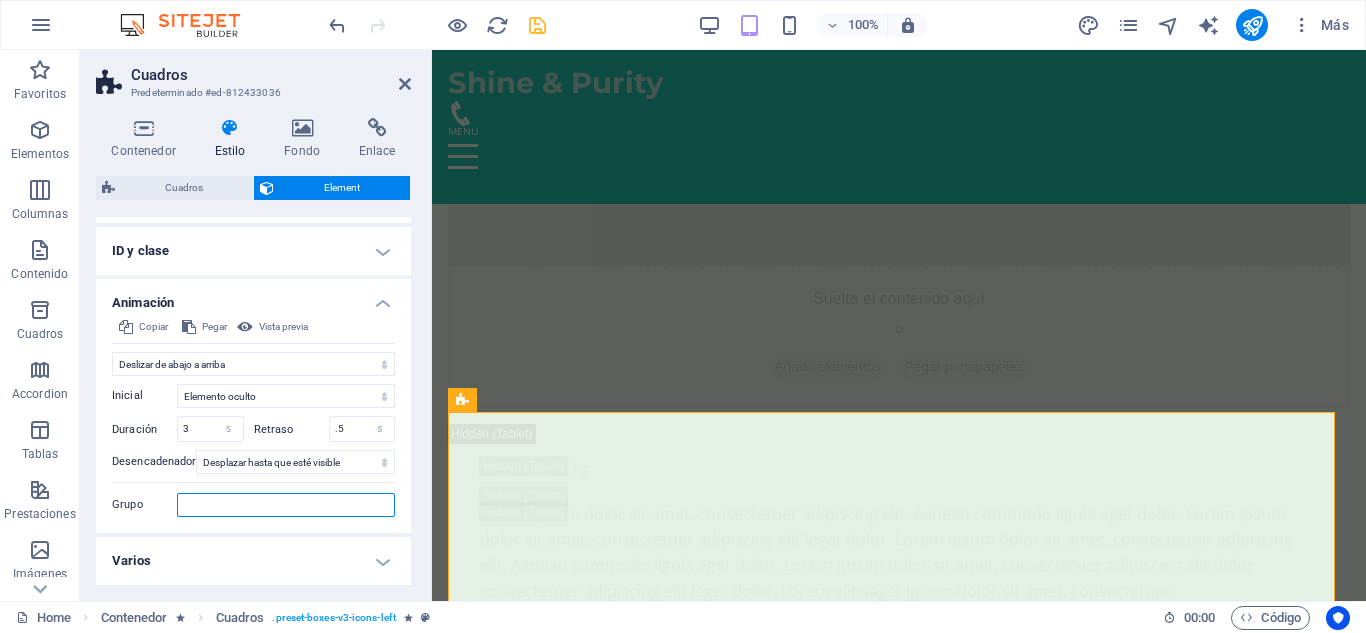 click on "Grupo" at bounding box center (286, 505) 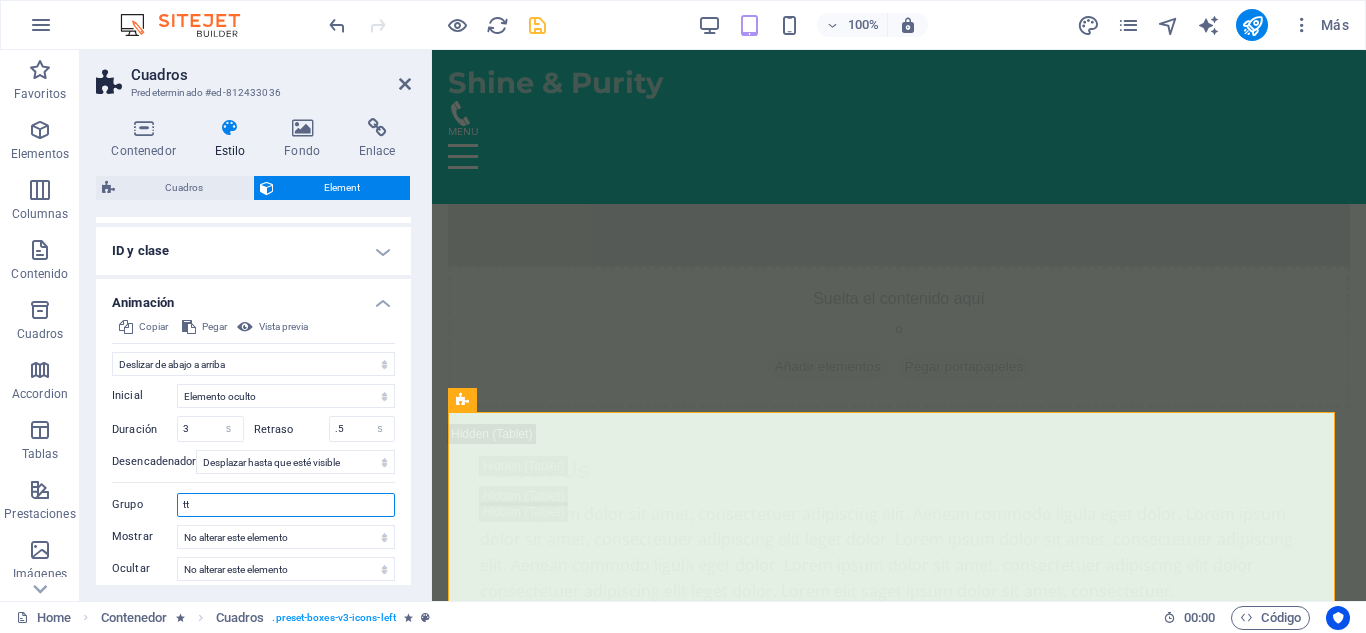type on "t" 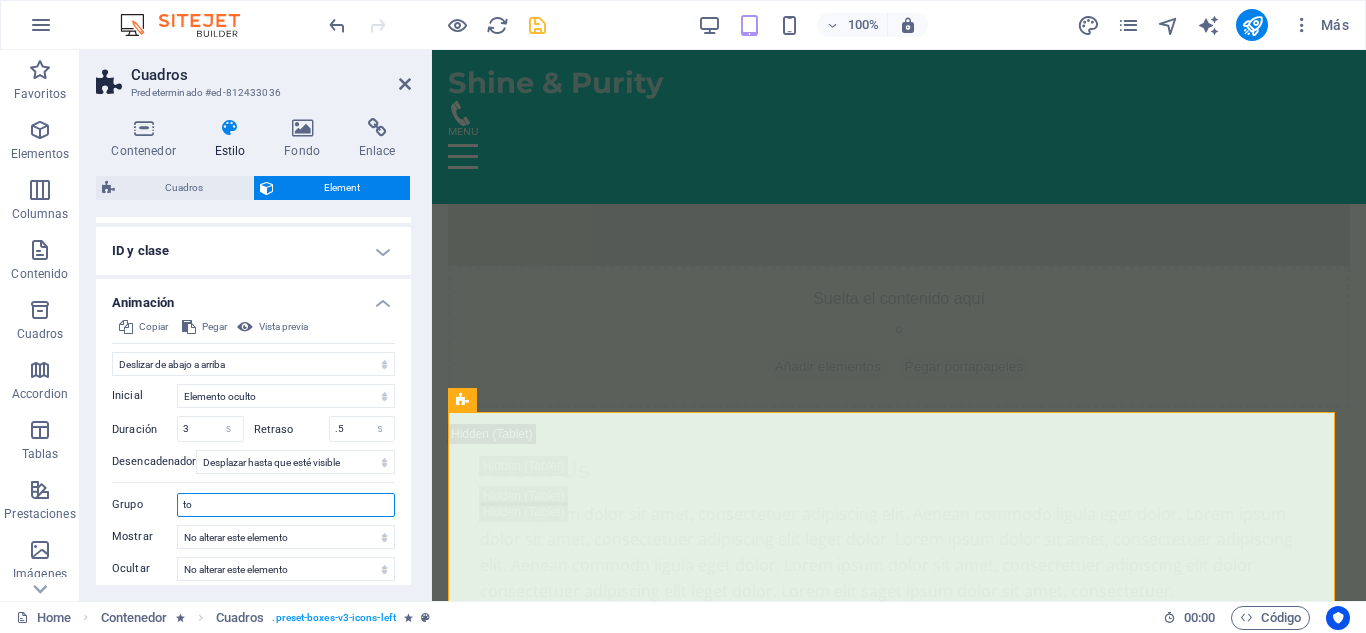 type on "t" 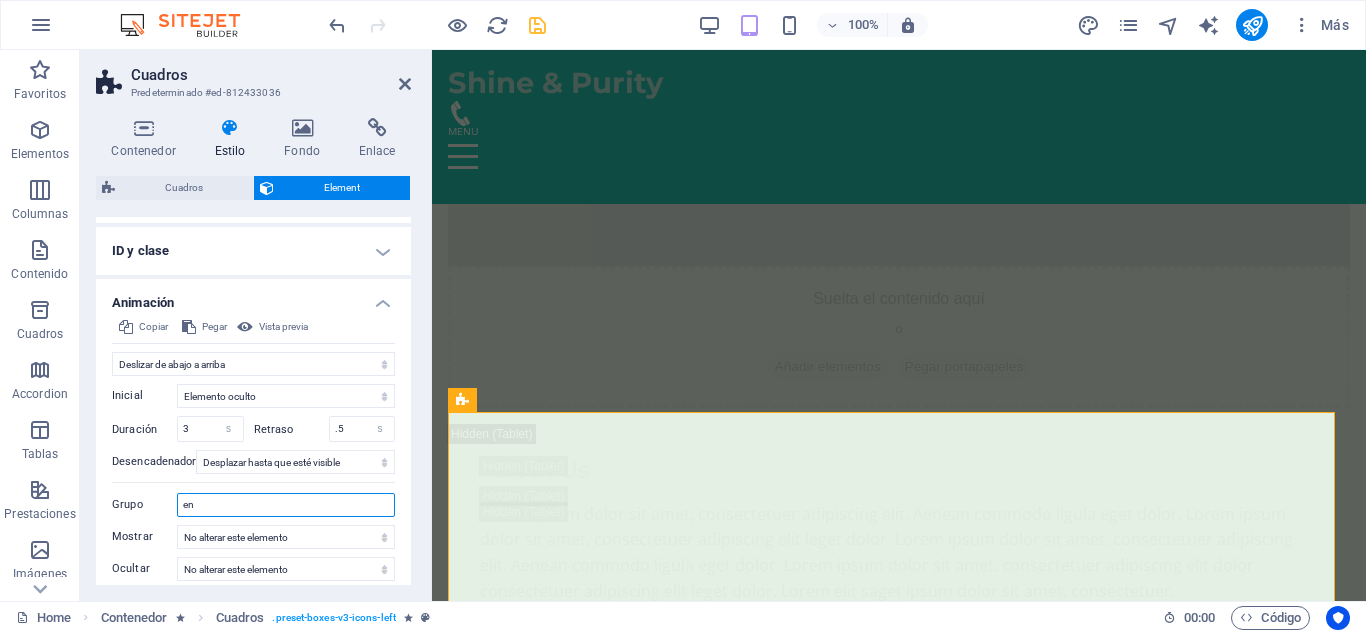 type on "e" 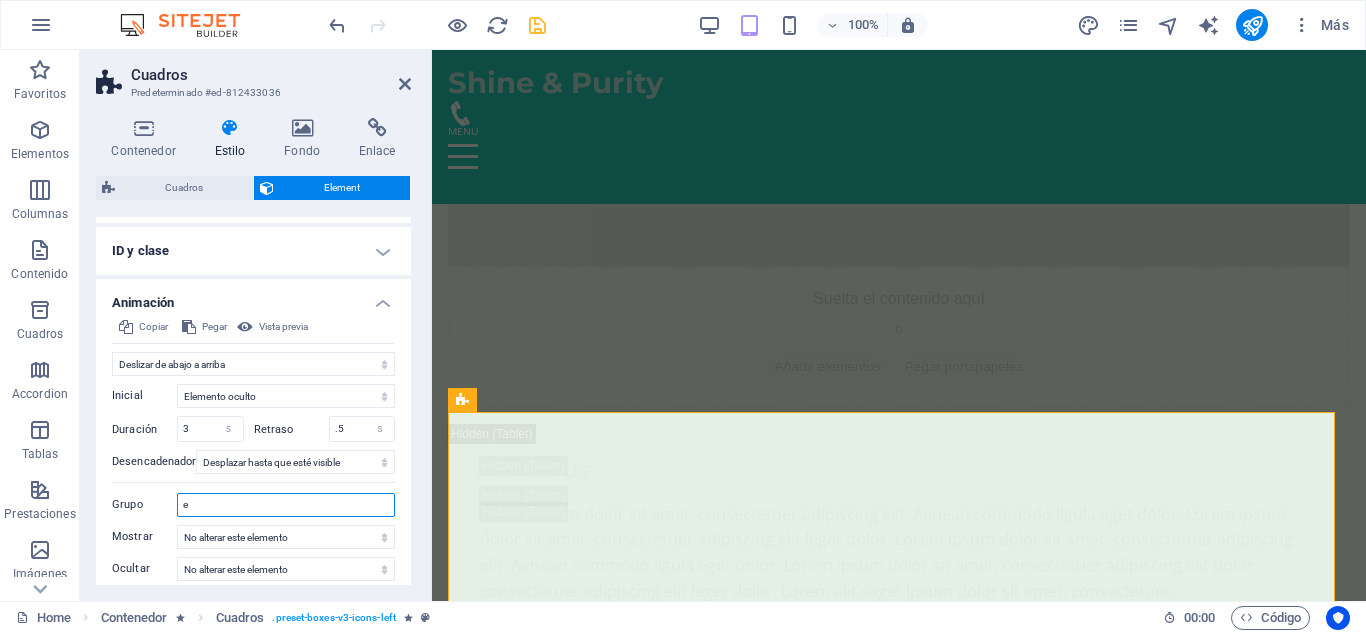 type 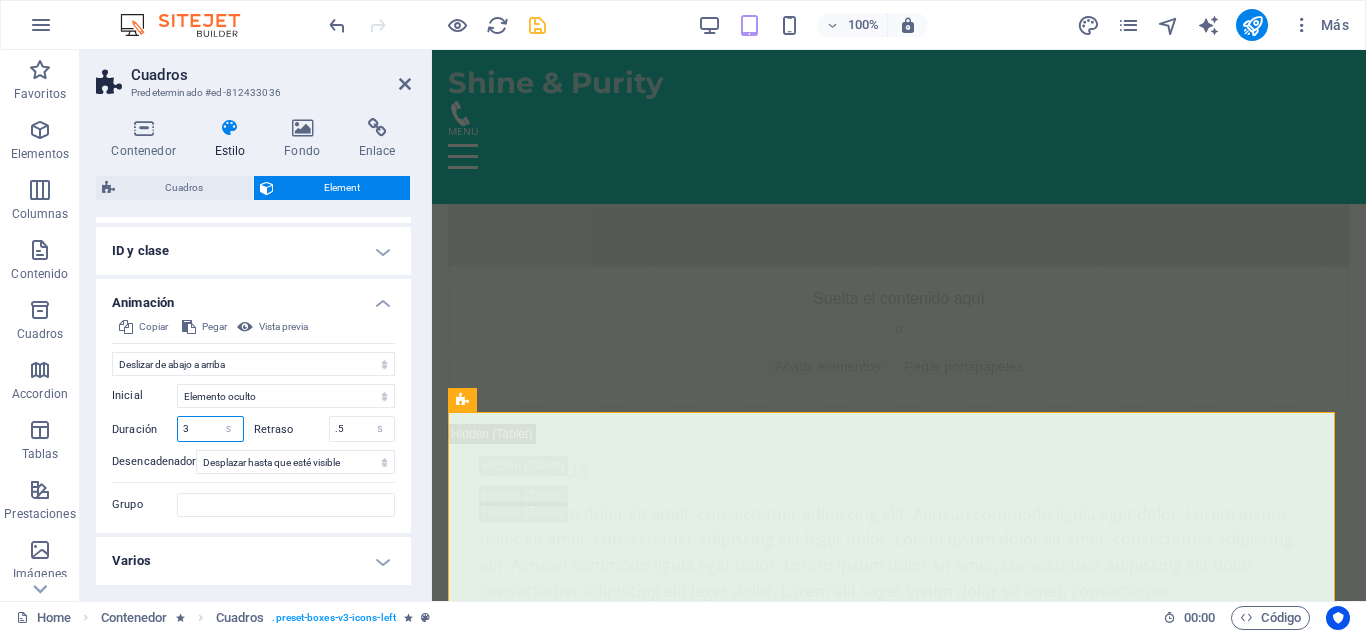 click on "3" at bounding box center (210, 429) 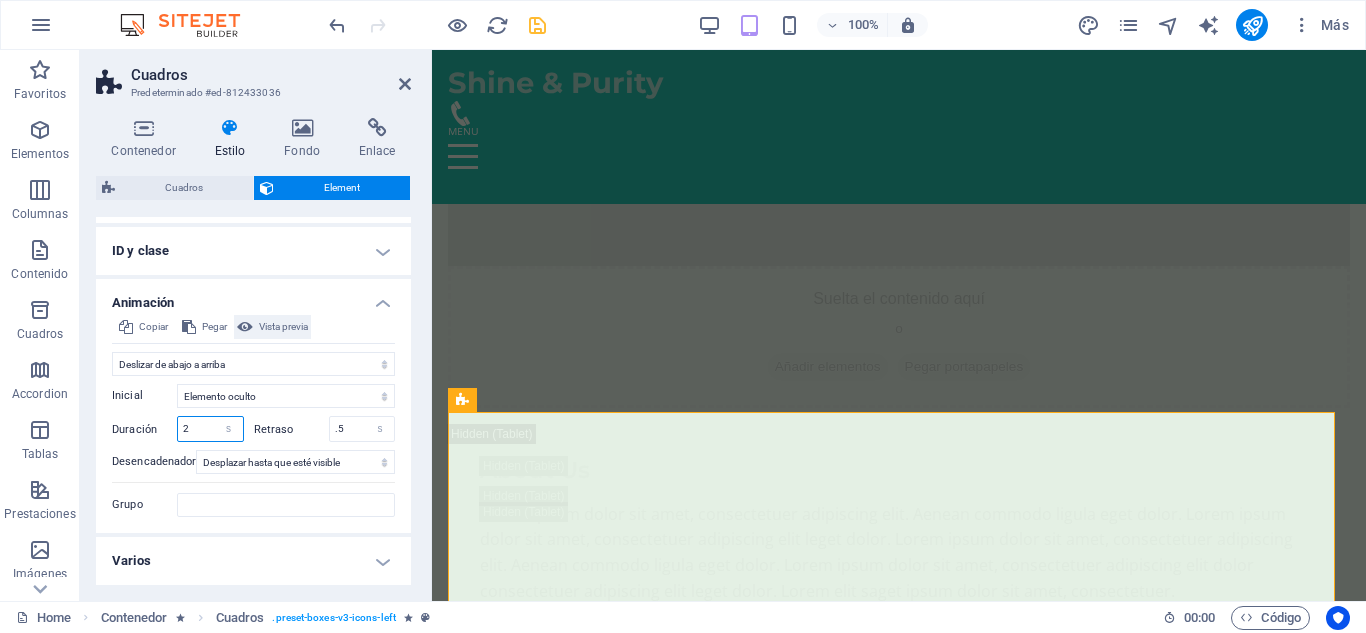 type on "2" 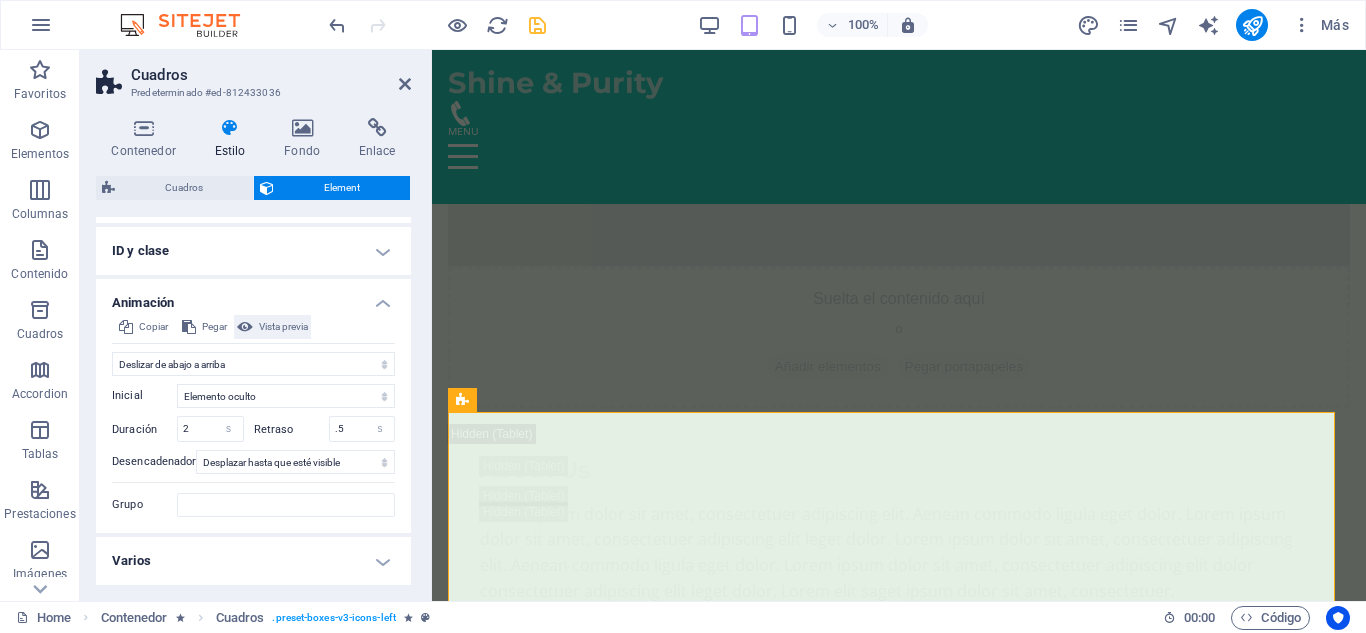 click on "Vista previa" at bounding box center [283, 327] 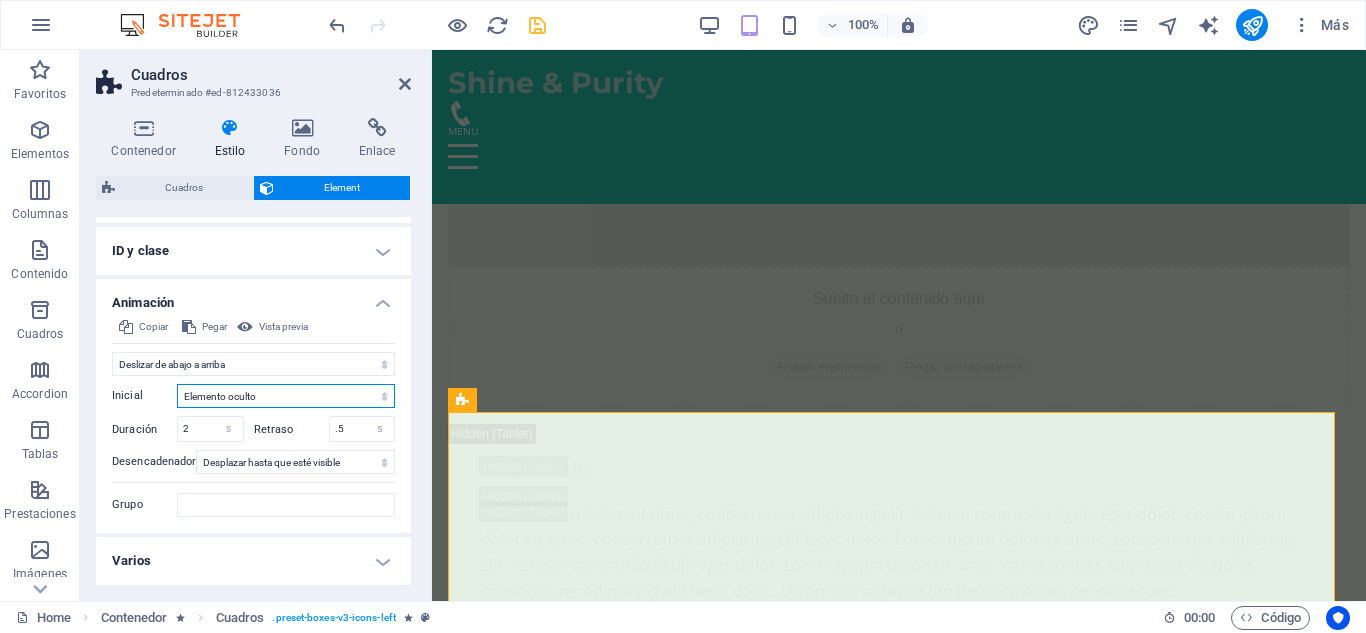 click on "Elemento oculto Elemento mostrado" at bounding box center (286, 396) 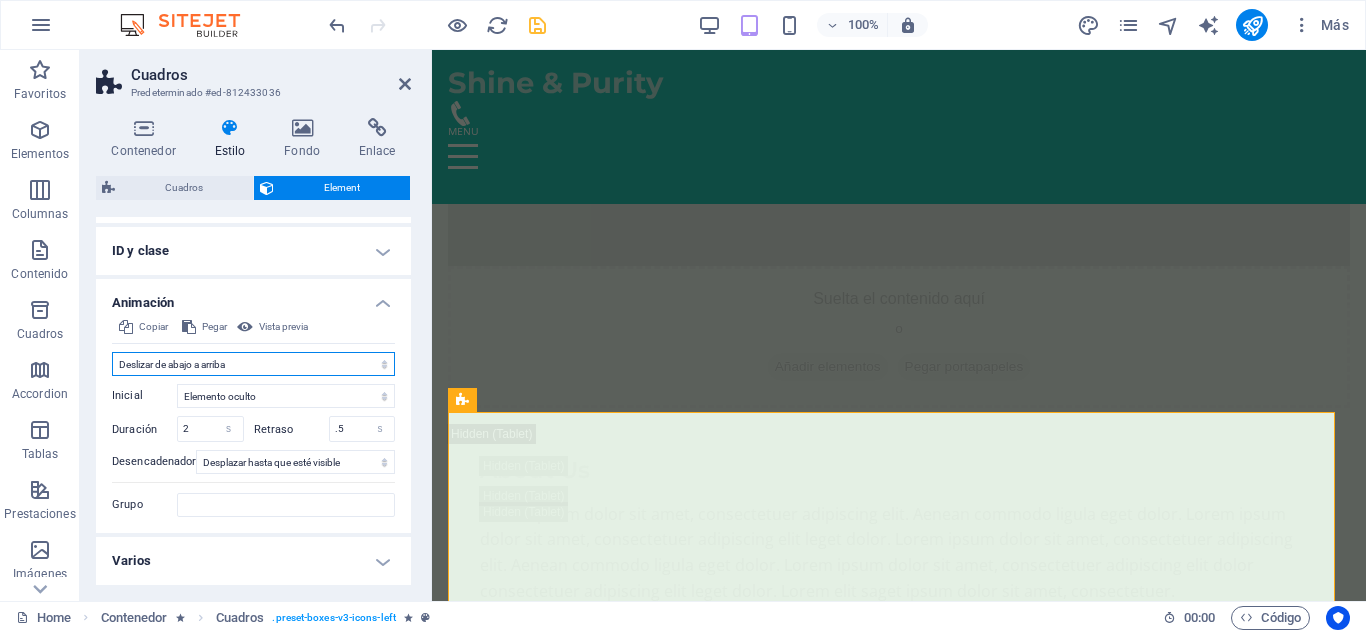 click on "No animar Mostrar / Ocultar Subir/bajar Acercar/alejar Deslizar de izquierda a derecha Deslizar de derecha a izquierda Deslizar de arriba a abajo Deslizar de abajo a arriba Pulsación Parpadeo Abrir como superposición" at bounding box center [253, 364] 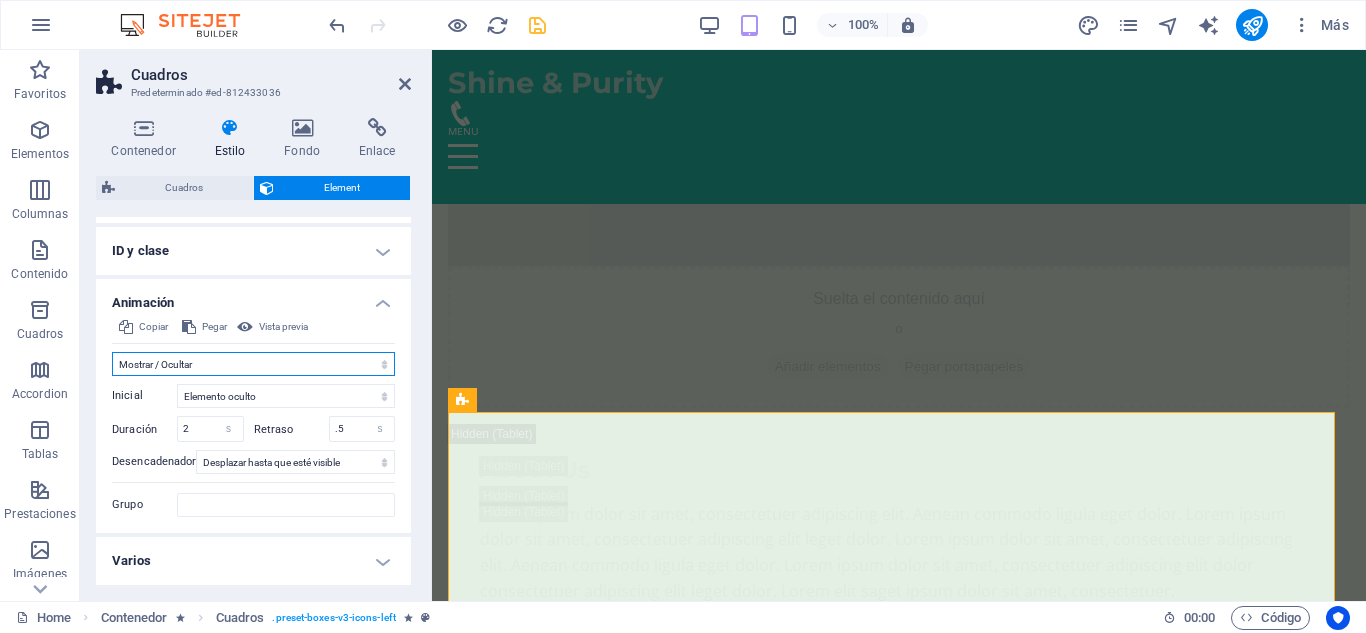 click on "No animar Mostrar / Ocultar Subir/bajar Acercar/alejar Deslizar de izquierda a derecha Deslizar de derecha a izquierda Deslizar de arriba a abajo Deslizar de abajo a arriba Pulsación Parpadeo Abrir como superposición" at bounding box center (253, 364) 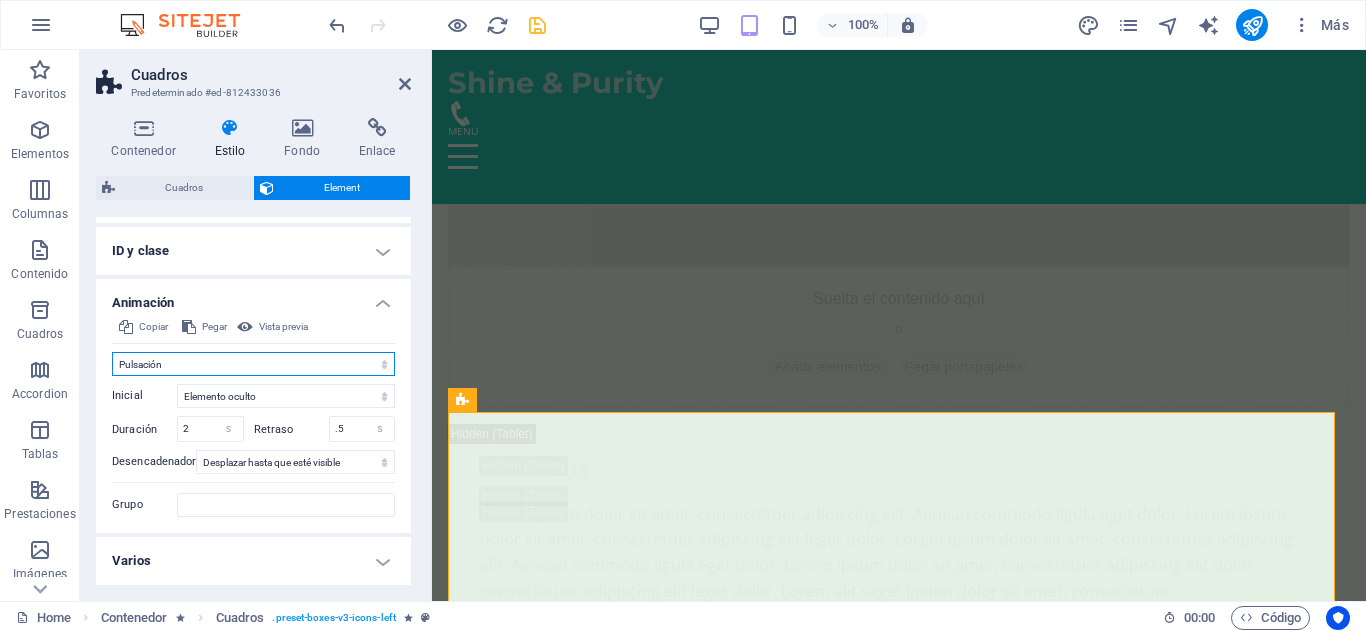 click on "No animar Mostrar / Ocultar Subir/bajar Acercar/alejar Deslizar de izquierda a derecha Deslizar de derecha a izquierda Deslizar de arriba a abajo Deslizar de abajo a arriba Pulsación Parpadeo Abrir como superposición" at bounding box center (253, 364) 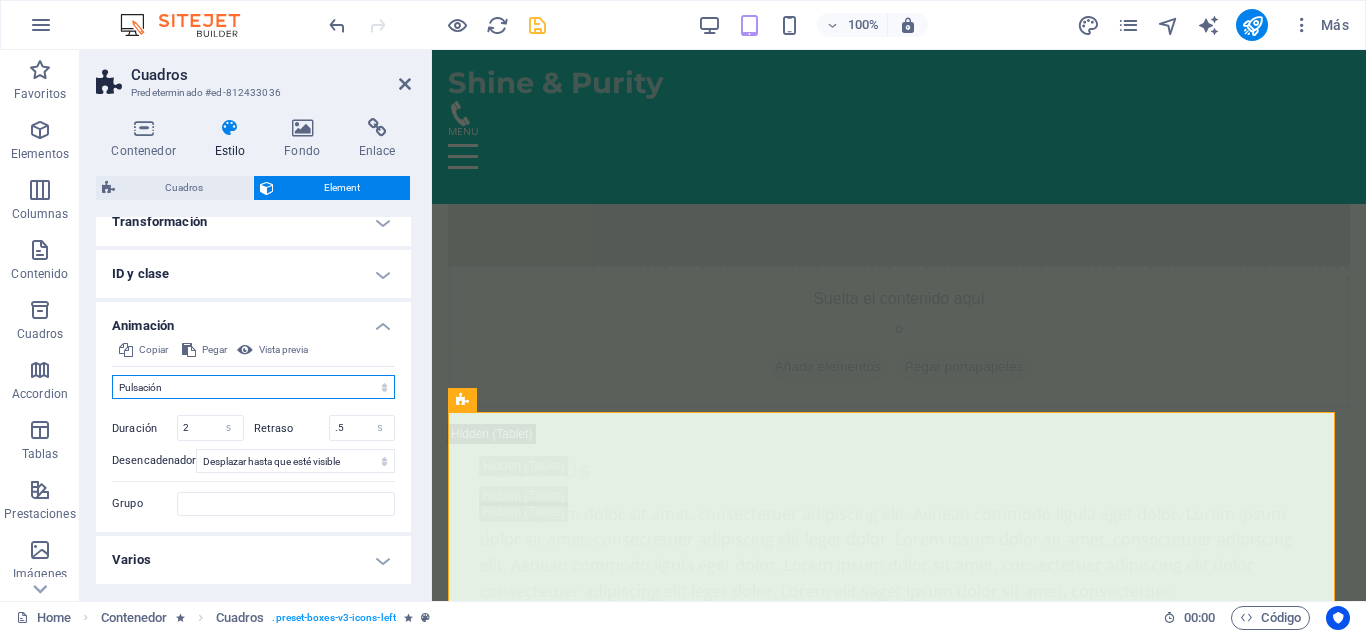 click on "No animar Mostrar / Ocultar Subir/bajar Acercar/alejar Deslizar de izquierda a derecha Deslizar de derecha a izquierda Deslizar de arriba a abajo Deslizar de abajo a arriba Pulsación Parpadeo Abrir como superposición" at bounding box center [253, 387] 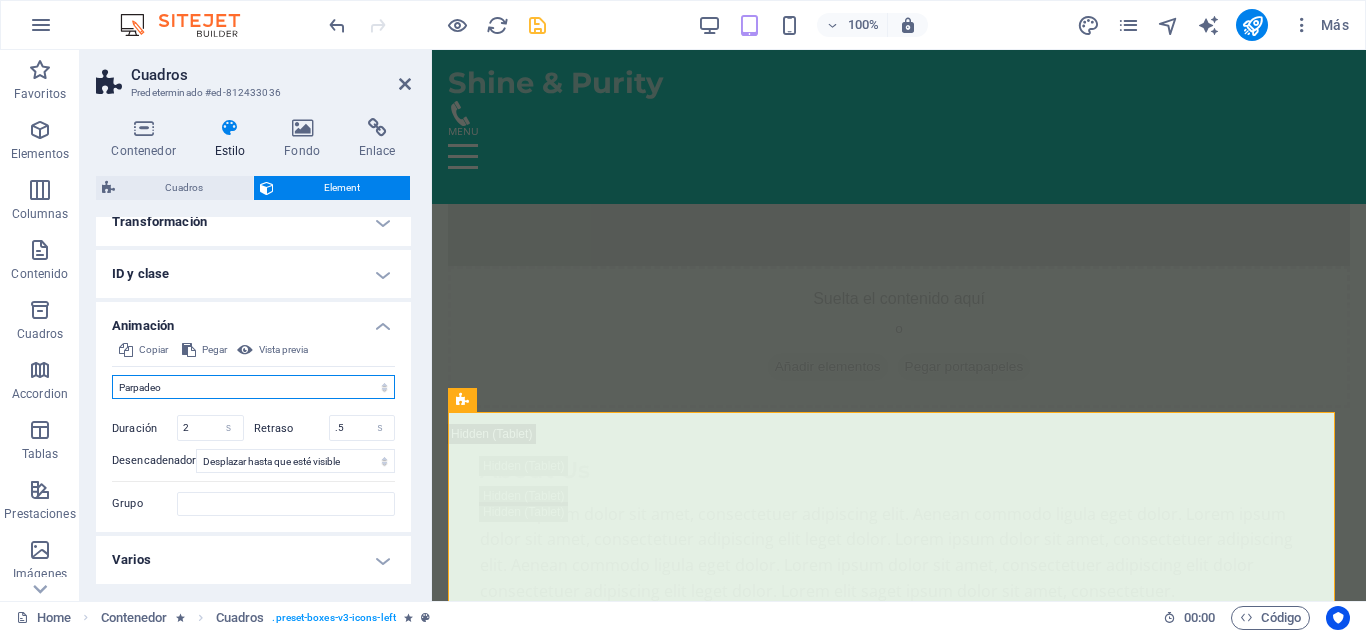 click on "No animar Mostrar / Ocultar Subir/bajar Acercar/alejar Deslizar de izquierda a derecha Deslizar de derecha a izquierda Deslizar de arriba a abajo Deslizar de abajo a arriba Pulsación Parpadeo Abrir como superposición" at bounding box center [253, 387] 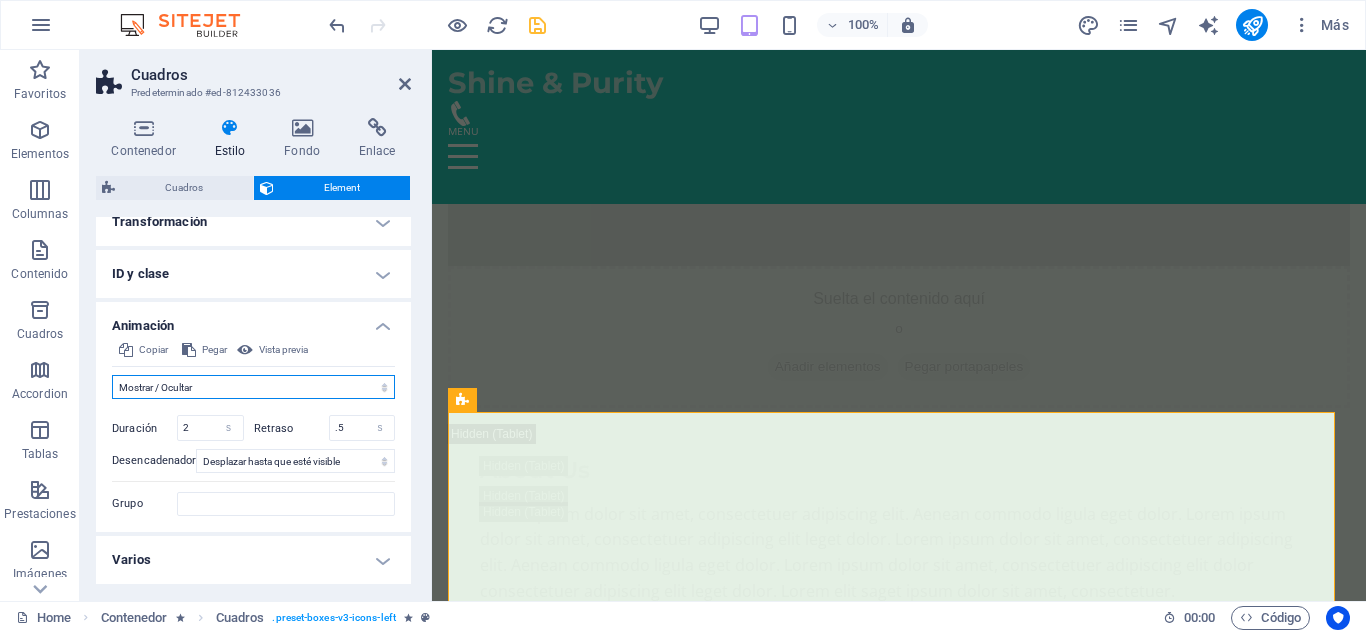 click on "No animar Mostrar / Ocultar Subir/bajar Acercar/alejar Deslizar de izquierda a derecha Deslizar de derecha a izquierda Deslizar de arriba a abajo Deslizar de abajo a arriba Pulsación Parpadeo Abrir como superposición" at bounding box center [253, 387] 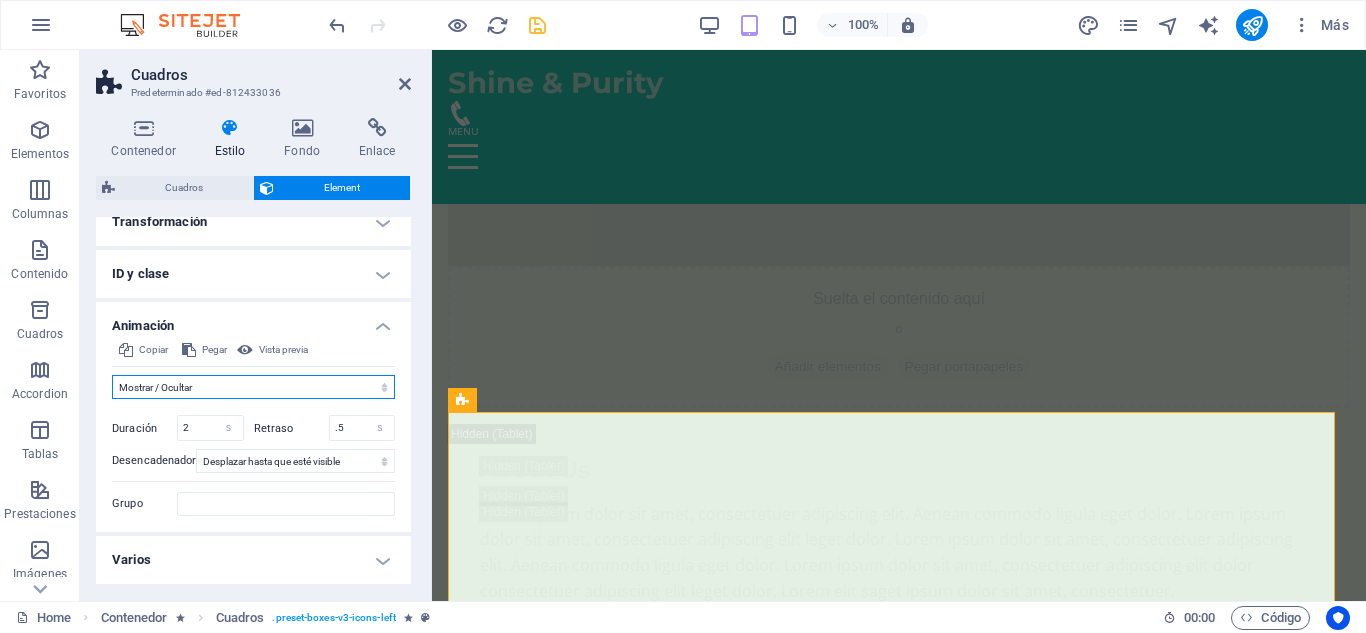 scroll, scrollTop: 500, scrollLeft: 0, axis: vertical 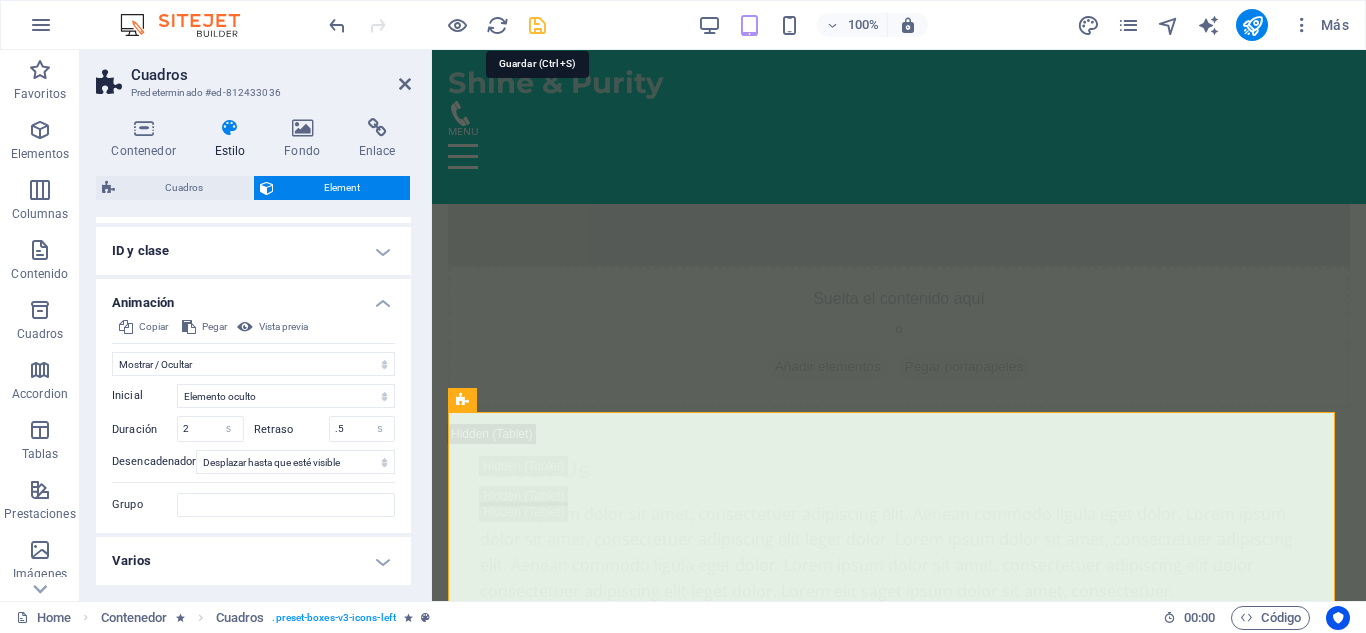 click at bounding box center [537, 25] 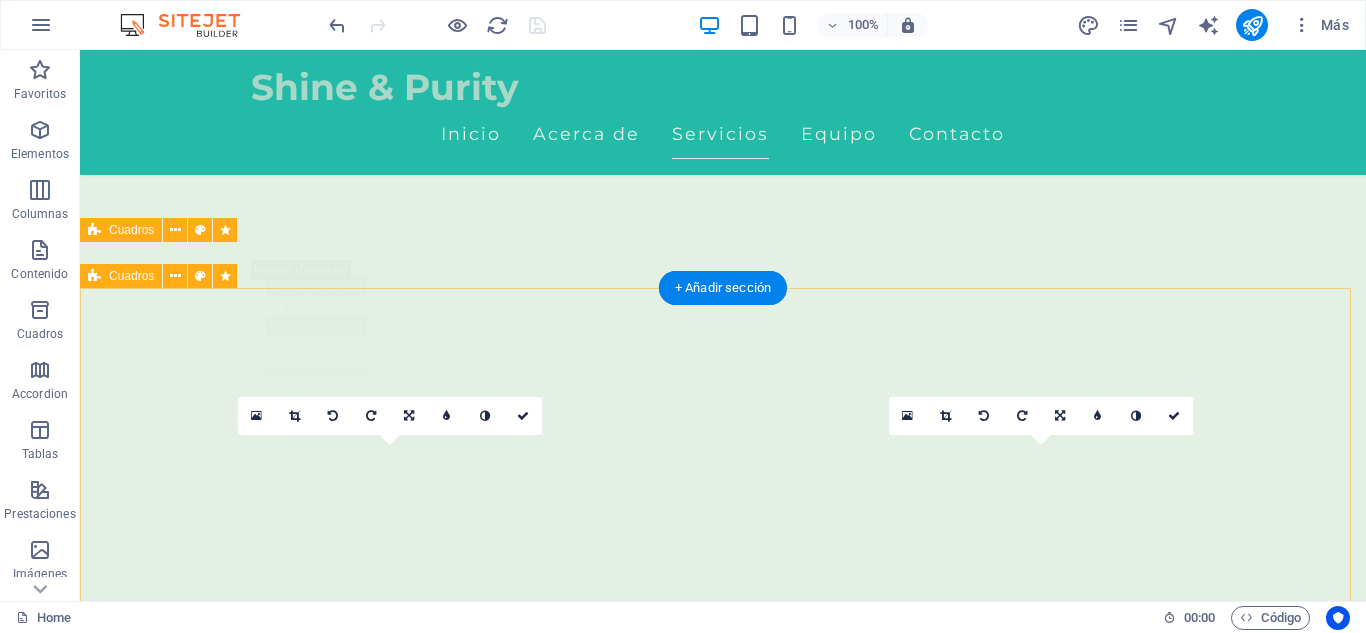 scroll, scrollTop: 4428, scrollLeft: 0, axis: vertical 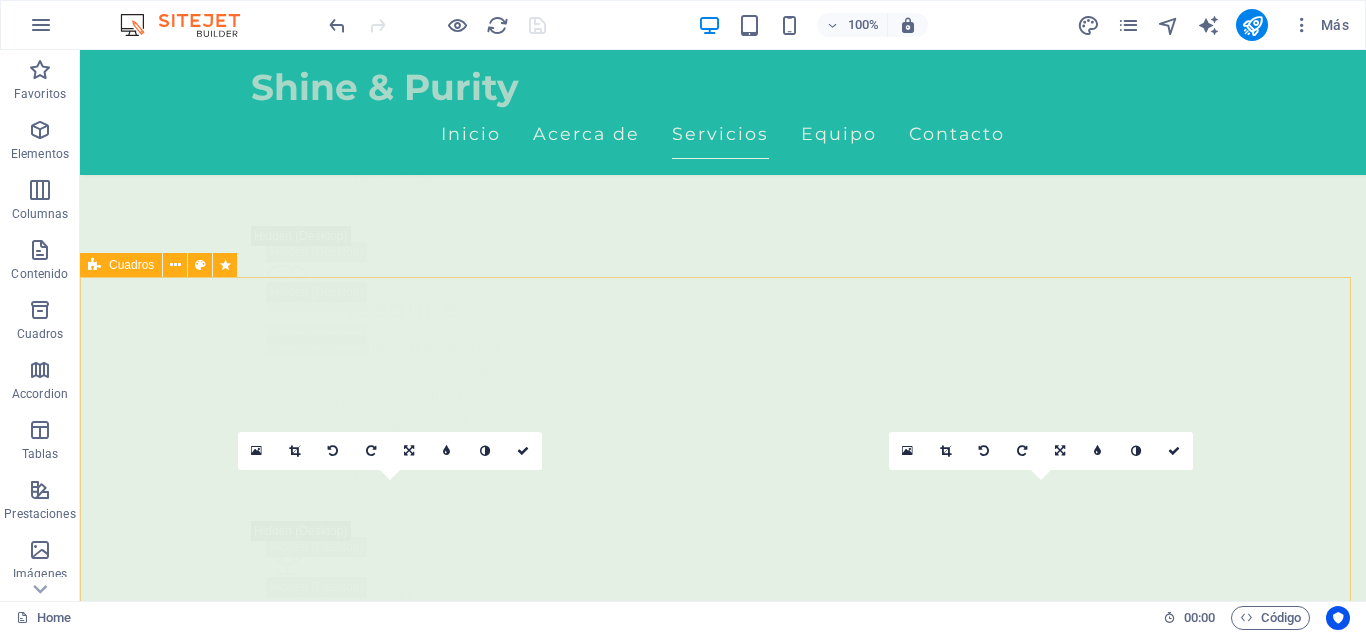 click on "Cuadros" at bounding box center [131, 265] 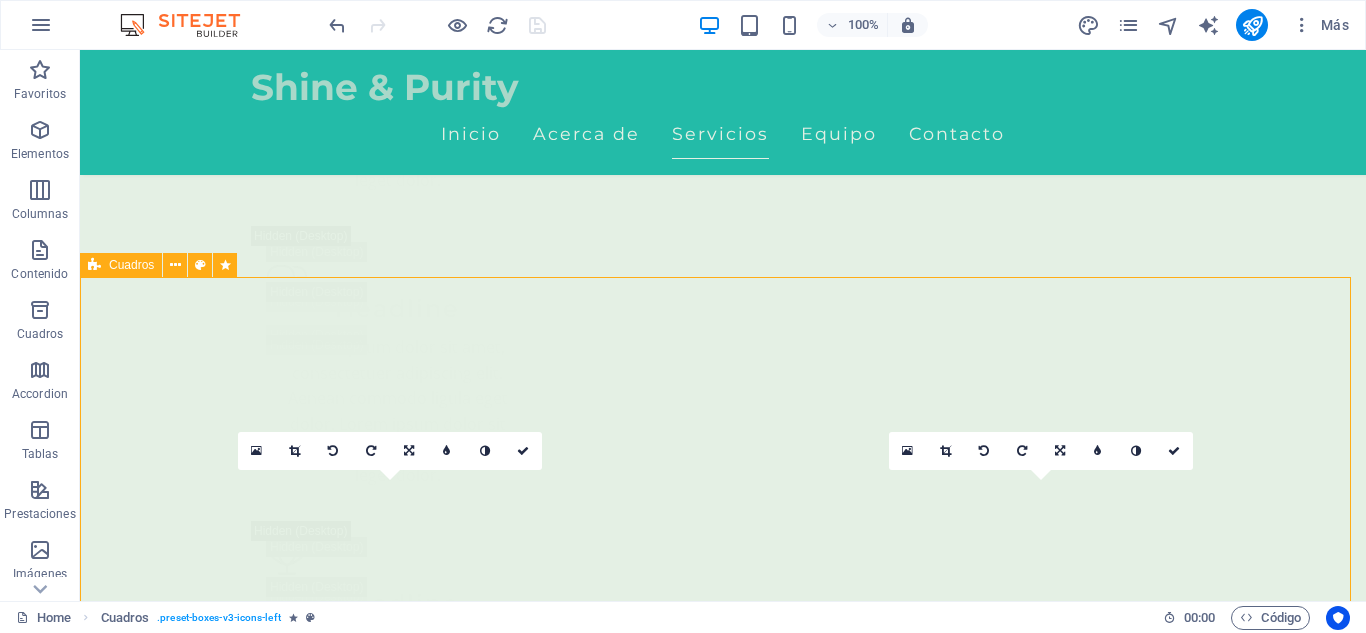 click on "Cuadros" at bounding box center [131, 265] 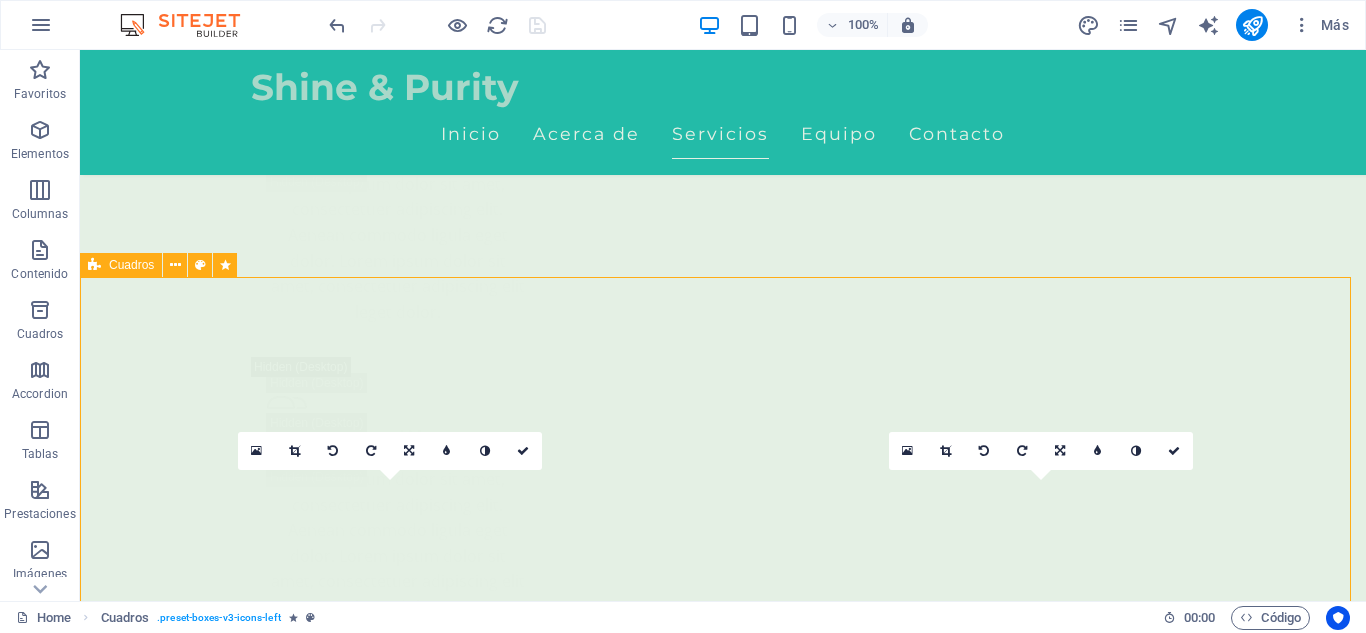 select on "shrink" 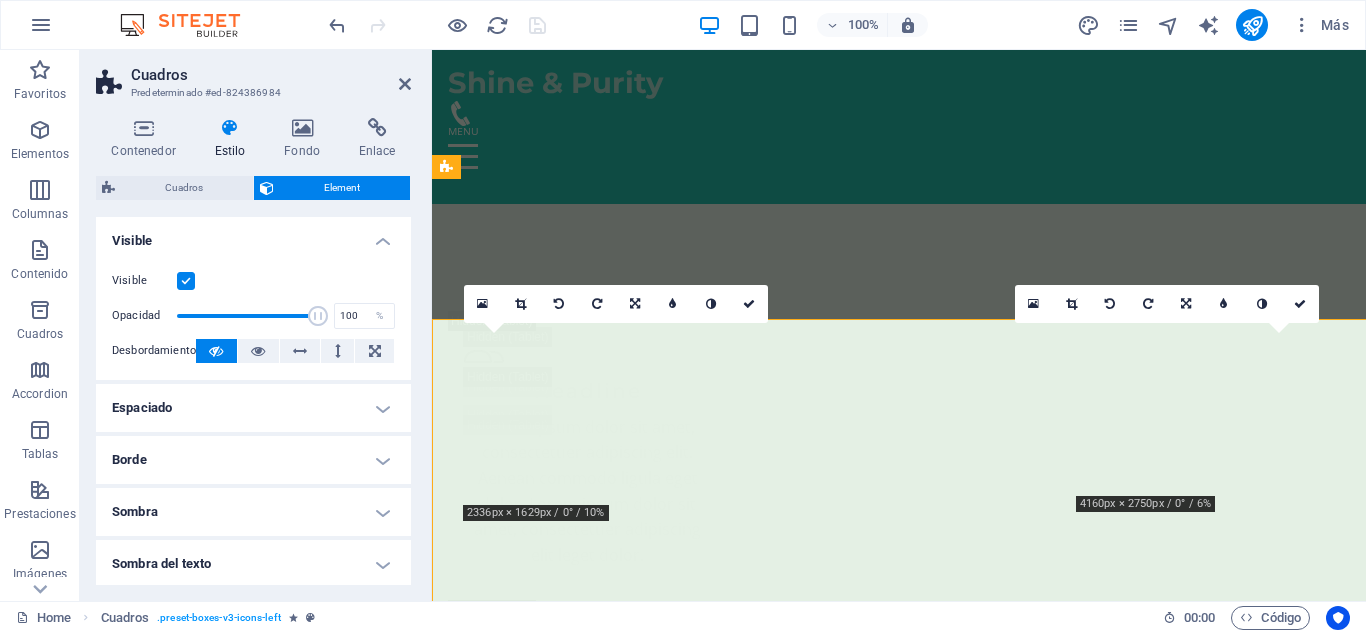 scroll, scrollTop: 4386, scrollLeft: 0, axis: vertical 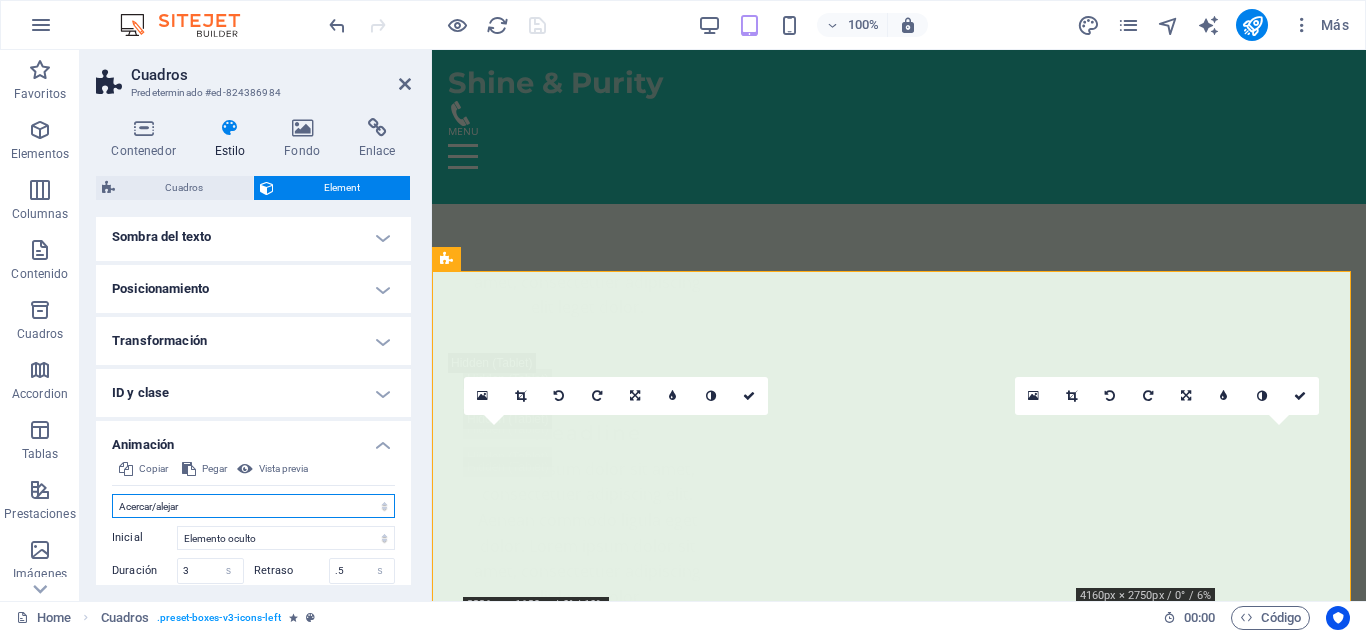 click on "No animar Mostrar / Ocultar Subir/bajar Acercar/alejar Deslizar de izquierda a derecha Deslizar de derecha a izquierda Deslizar de arriba a abajo Deslizar de abajo a arriba Pulsación Parpadeo Abrir como superposición" at bounding box center [253, 506] 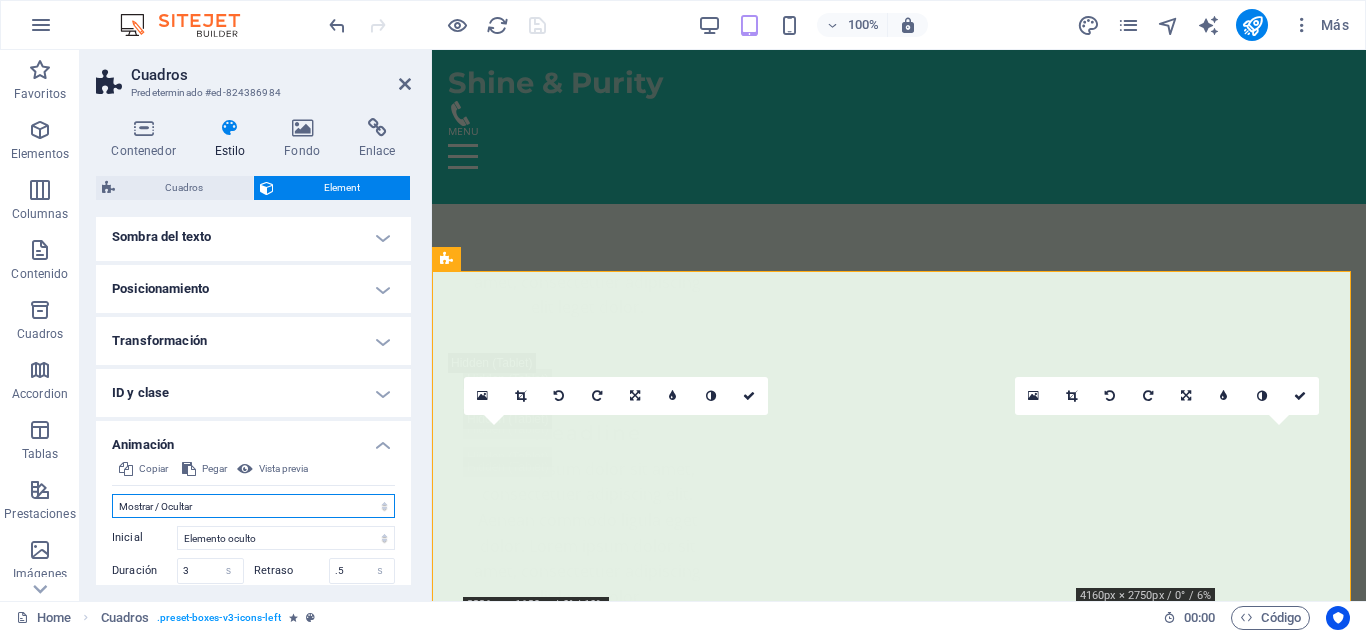 click on "No animar Mostrar / Ocultar Subir/bajar Acercar/alejar Deslizar de izquierda a derecha Deslizar de derecha a izquierda Deslizar de arriba a abajo Deslizar de abajo a arriba Pulsación Parpadeo Abrir como superposición" at bounding box center (253, 506) 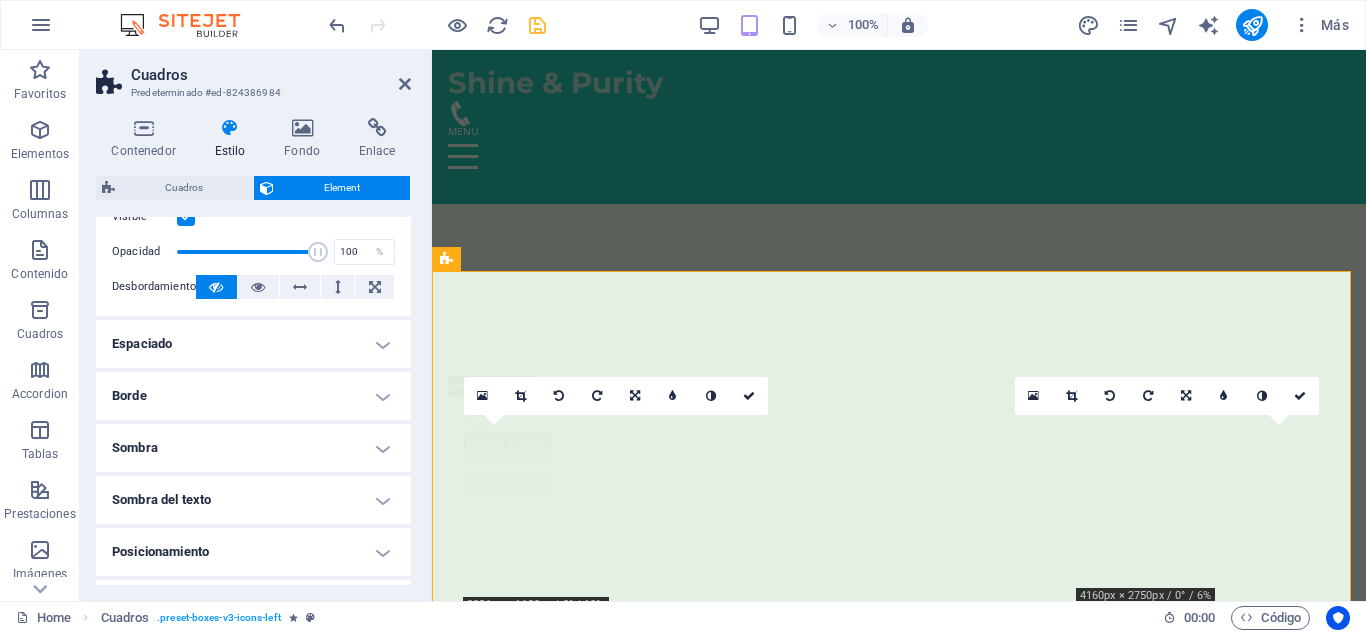 scroll, scrollTop: 131, scrollLeft: 0, axis: vertical 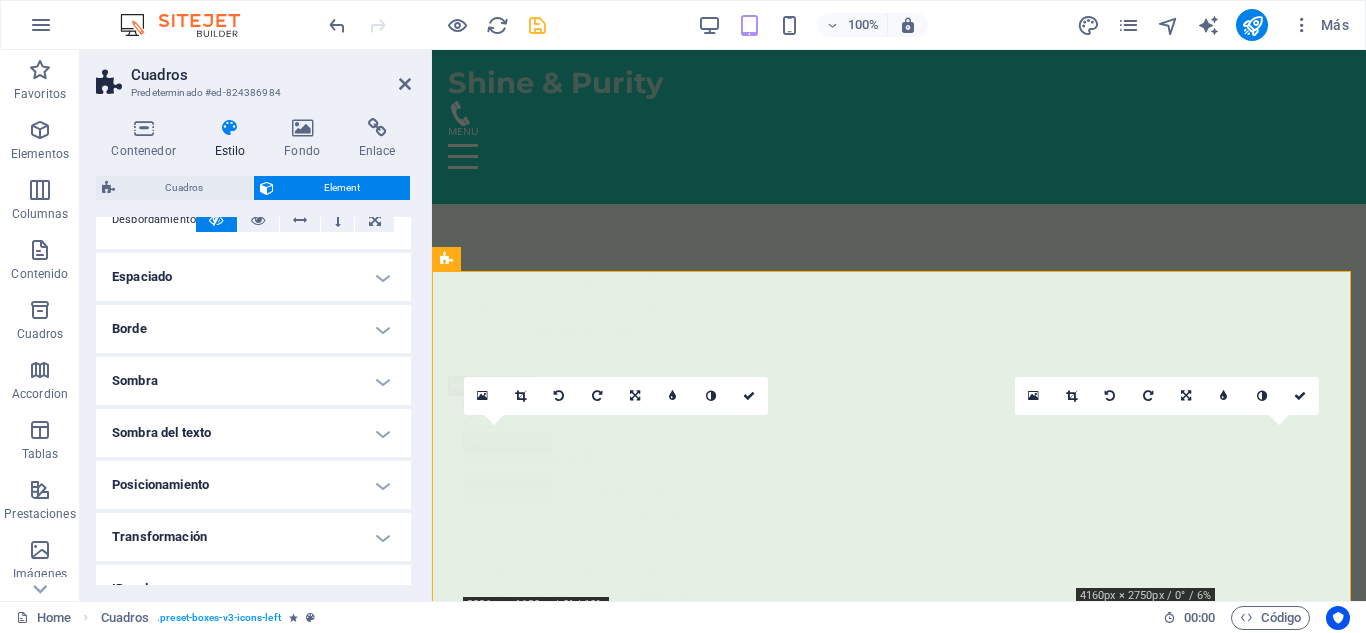 click on "Transformación" at bounding box center [253, 537] 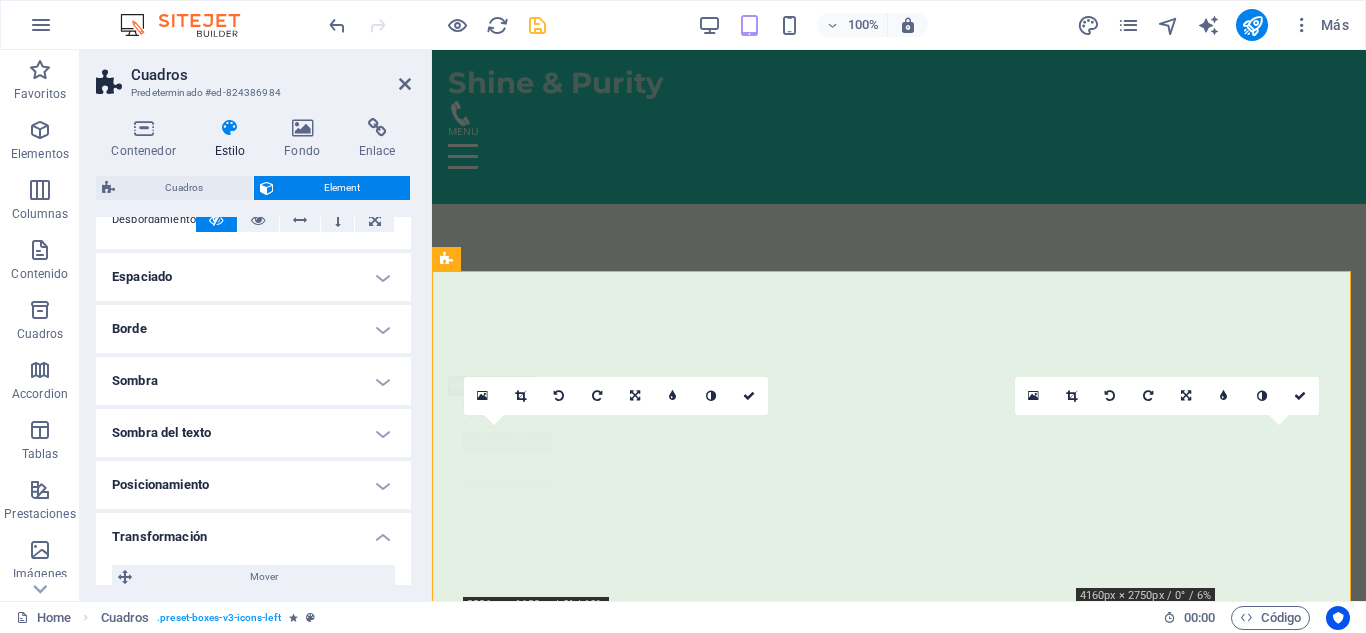 scroll, scrollTop: 347, scrollLeft: 0, axis: vertical 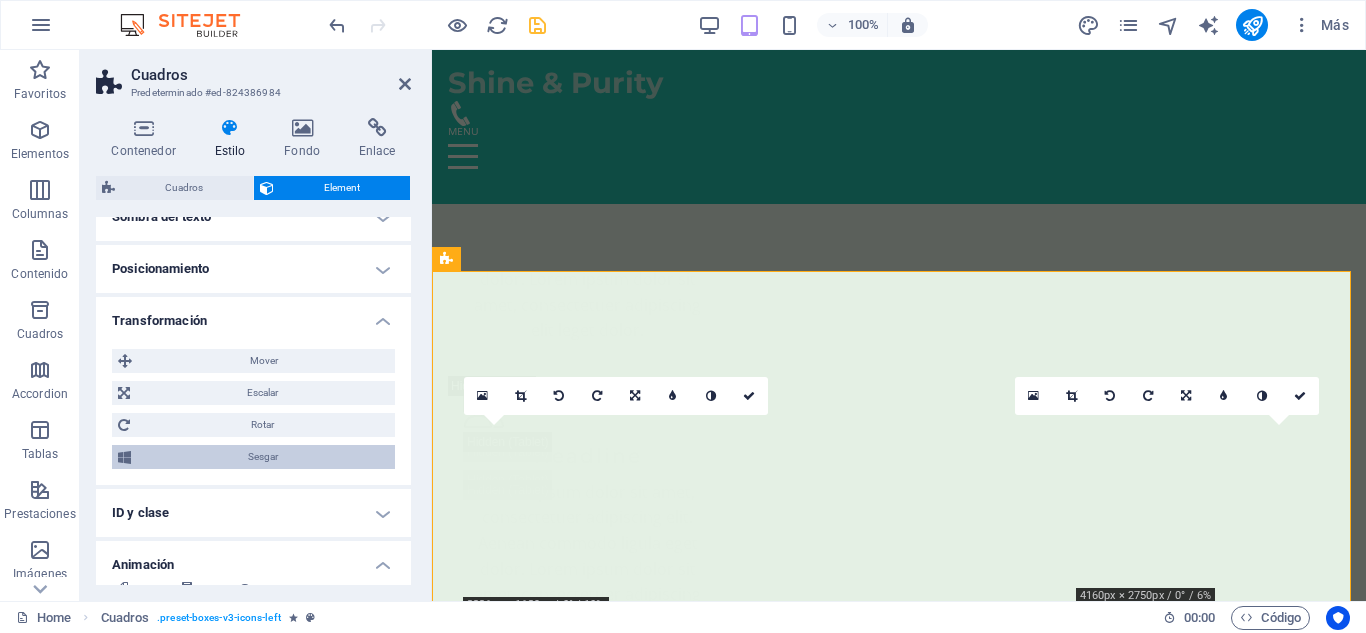 click on "Sesgar" at bounding box center (263, 457) 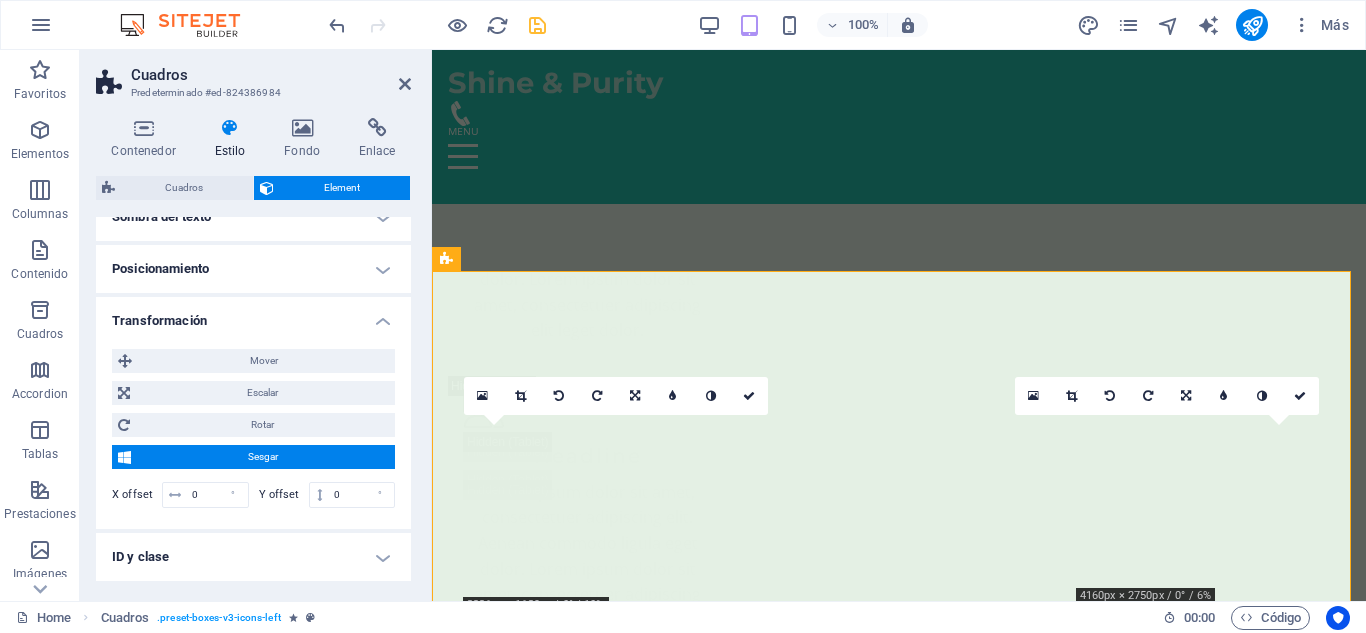 click on "Sesgar" at bounding box center (263, 457) 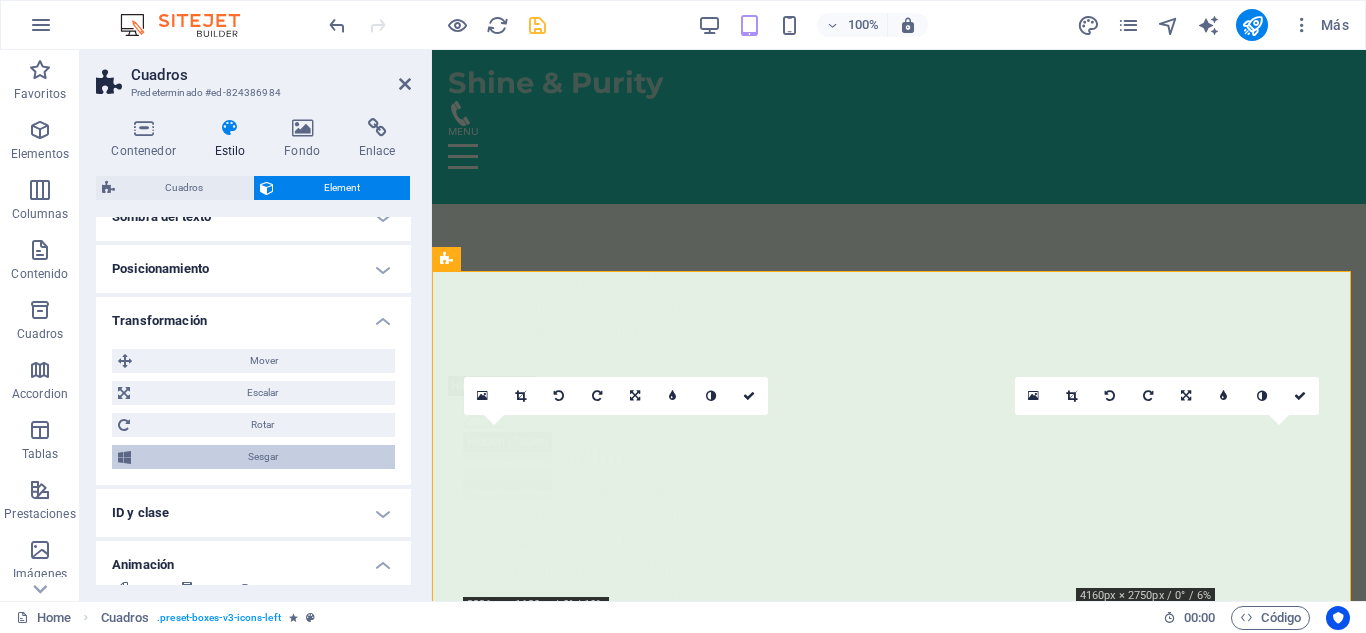 click on "Sesgar" at bounding box center (263, 457) 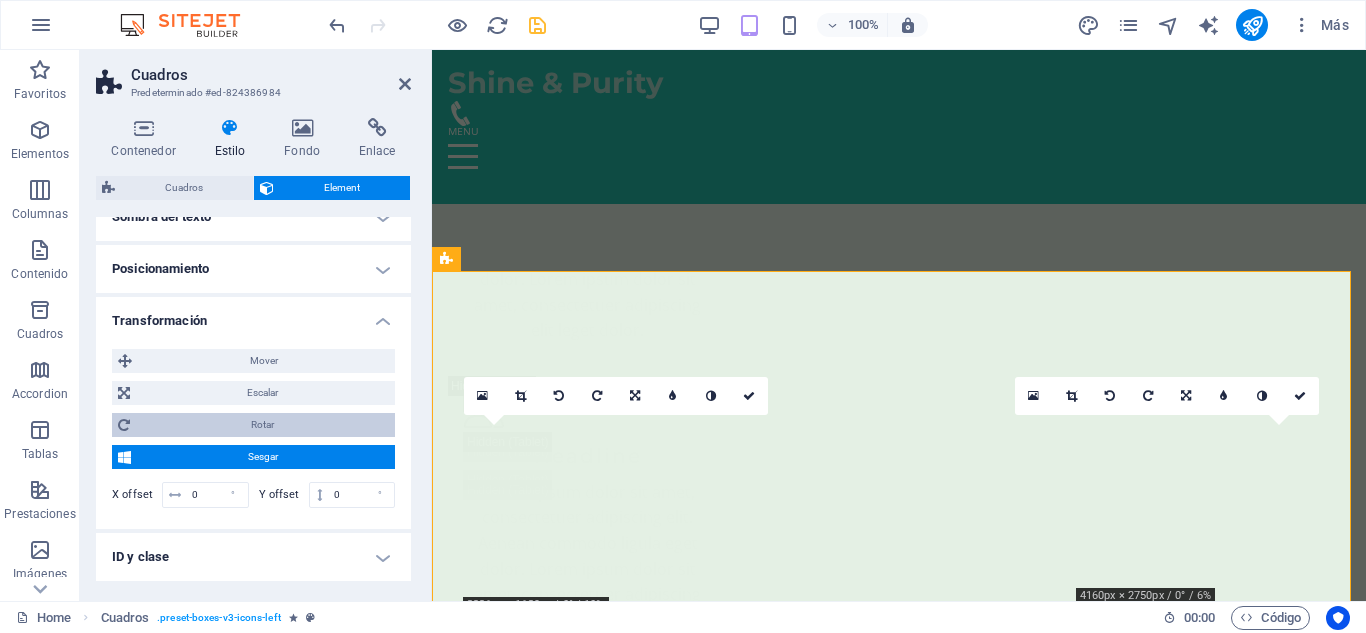 click on "Rotar" at bounding box center (262, 425) 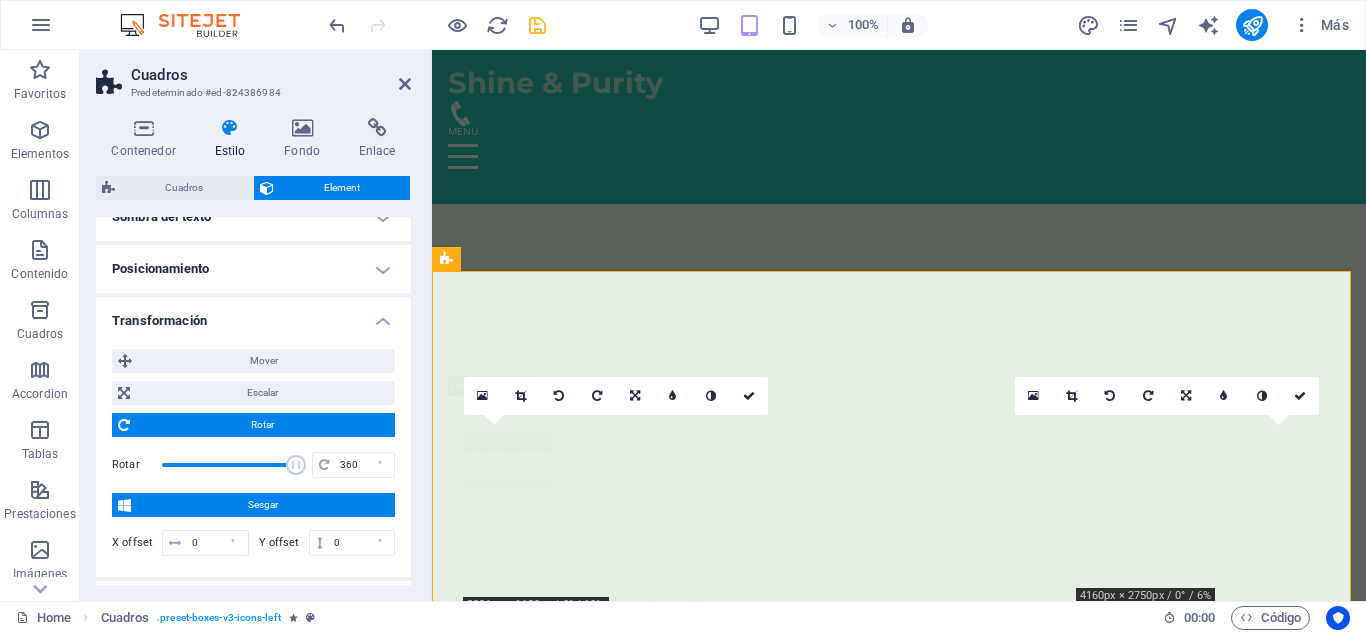 drag, startPoint x: 226, startPoint y: 466, endPoint x: 299, endPoint y: 478, distance: 73.97973 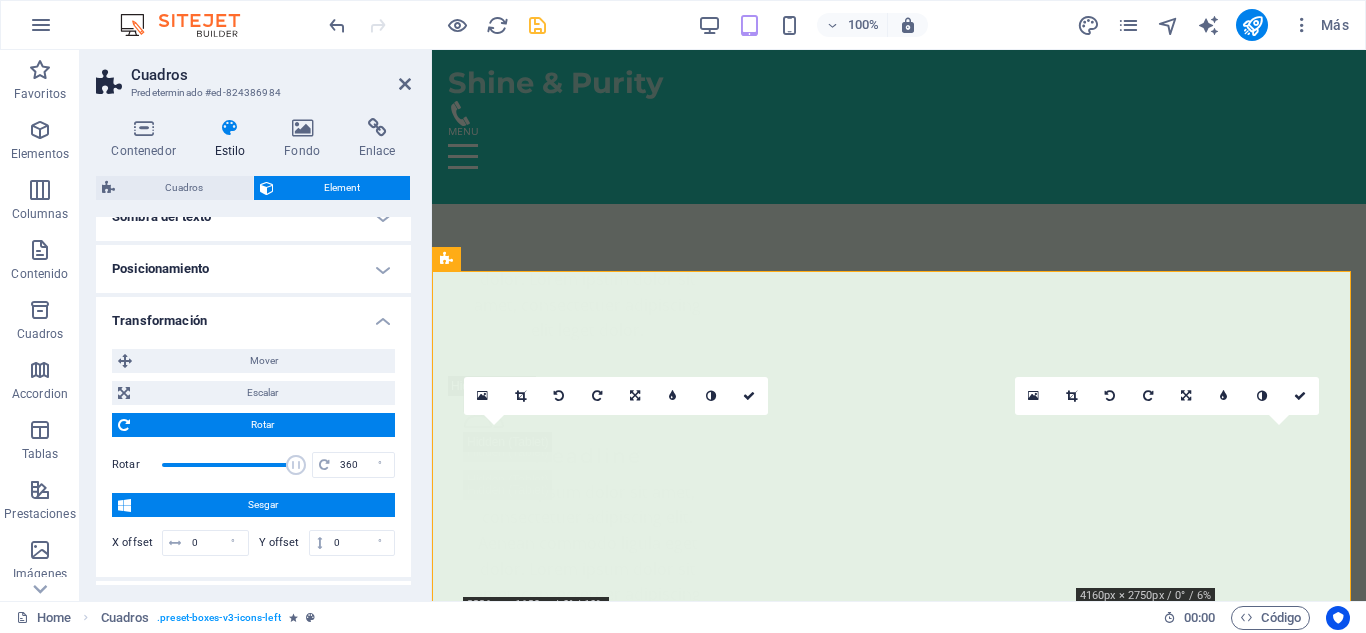 click on "Rotar 360 °" at bounding box center (253, 465) 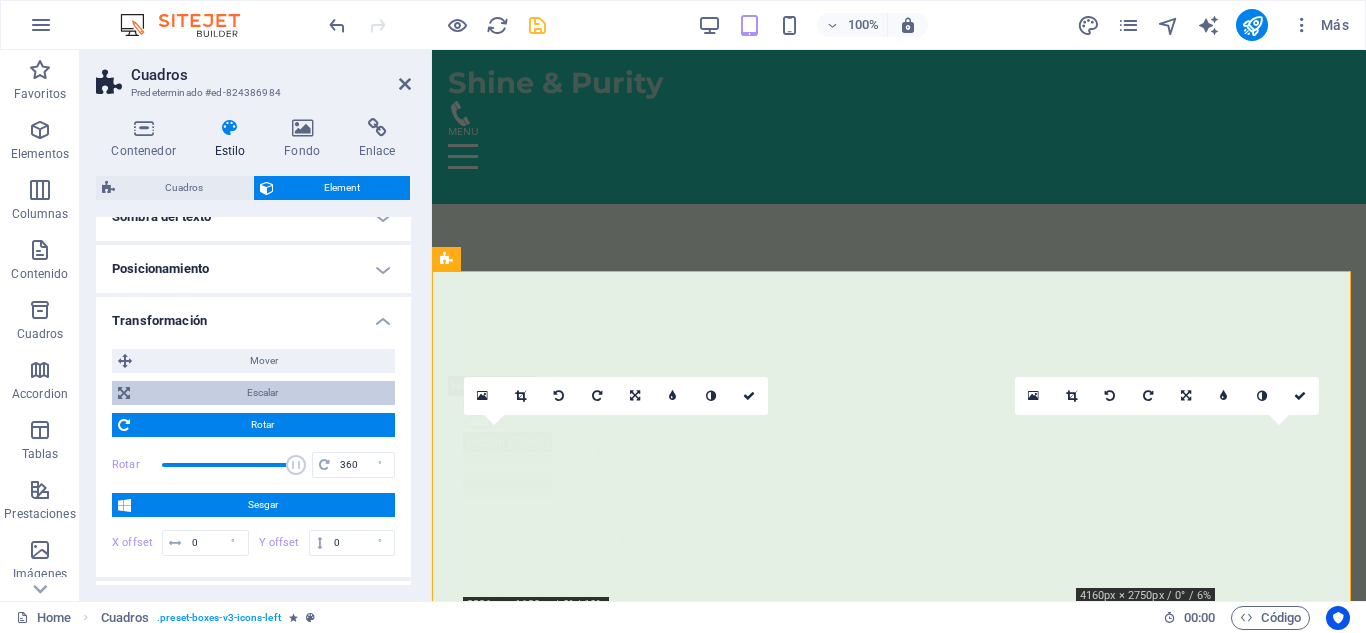 click on "Escalar" at bounding box center [262, 393] 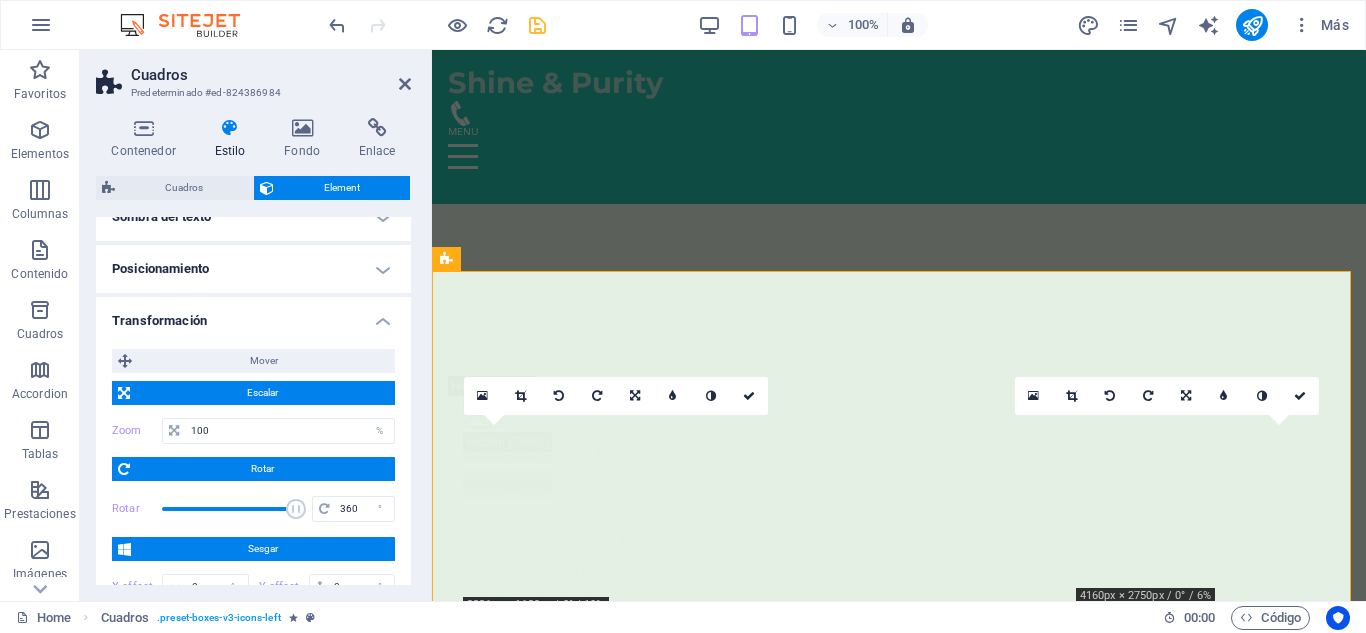 click on "Escalar" at bounding box center (262, 393) 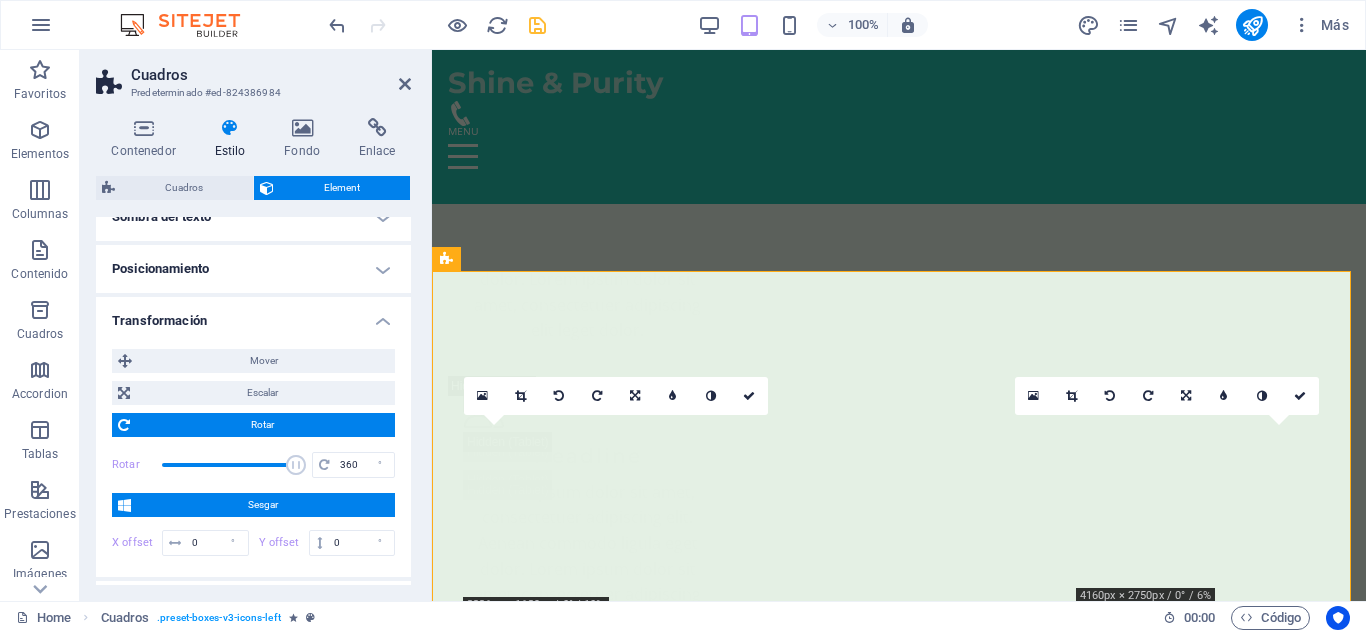 click on "Transformación" at bounding box center (253, 315) 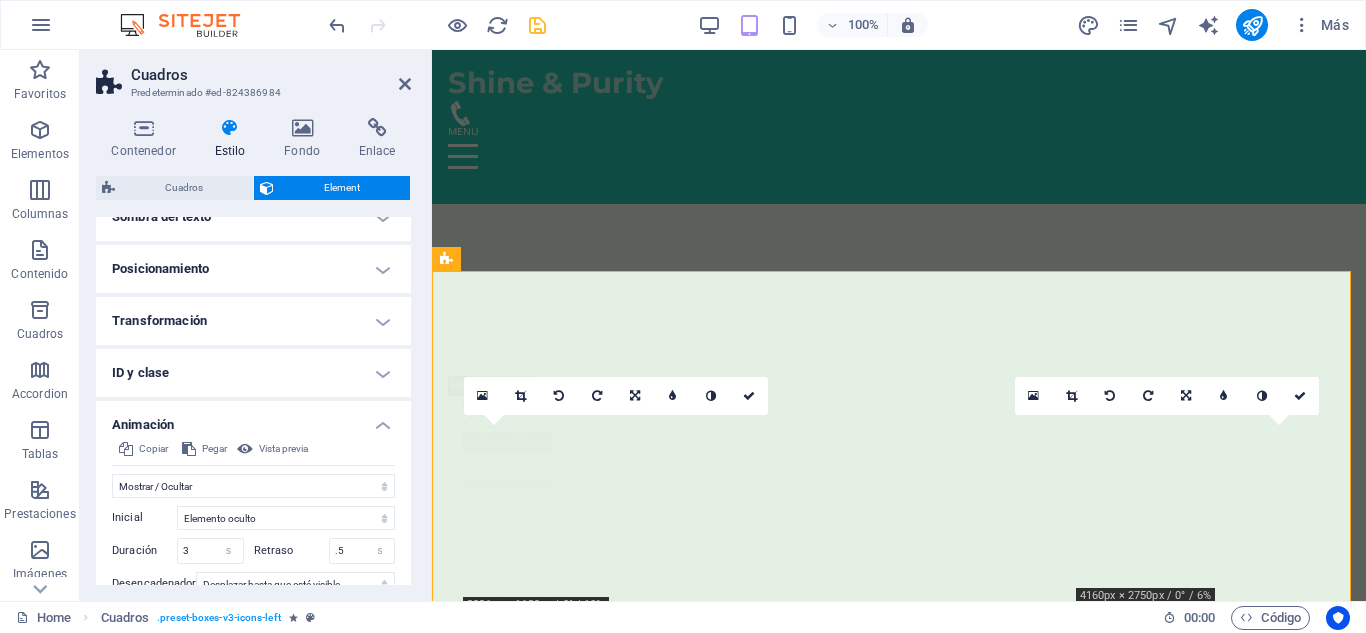 click on "Transformación" at bounding box center (253, 321) 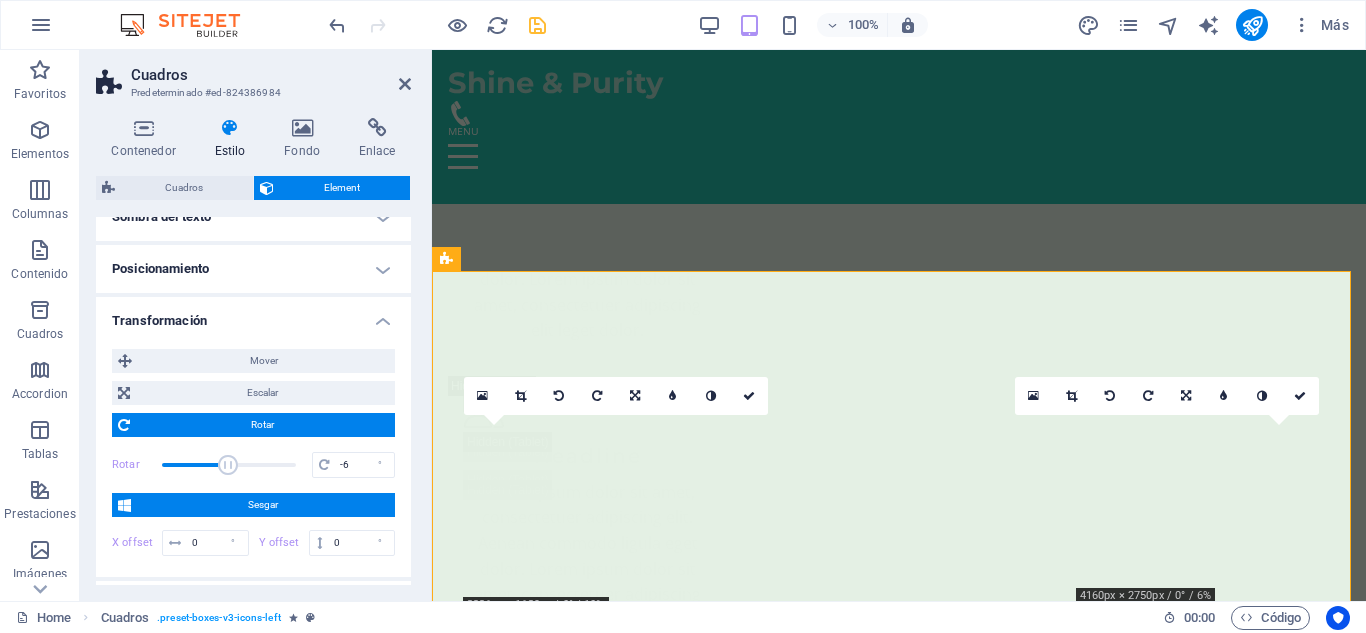 click at bounding box center (229, 465) 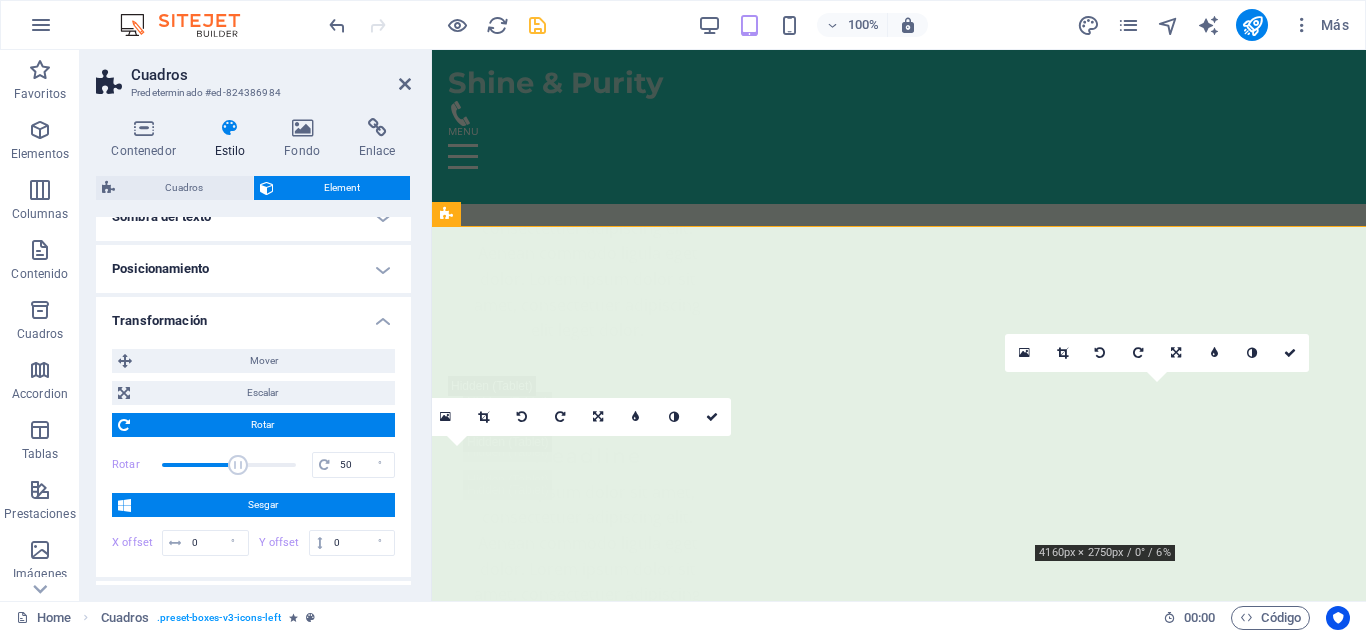 click at bounding box center (238, 465) 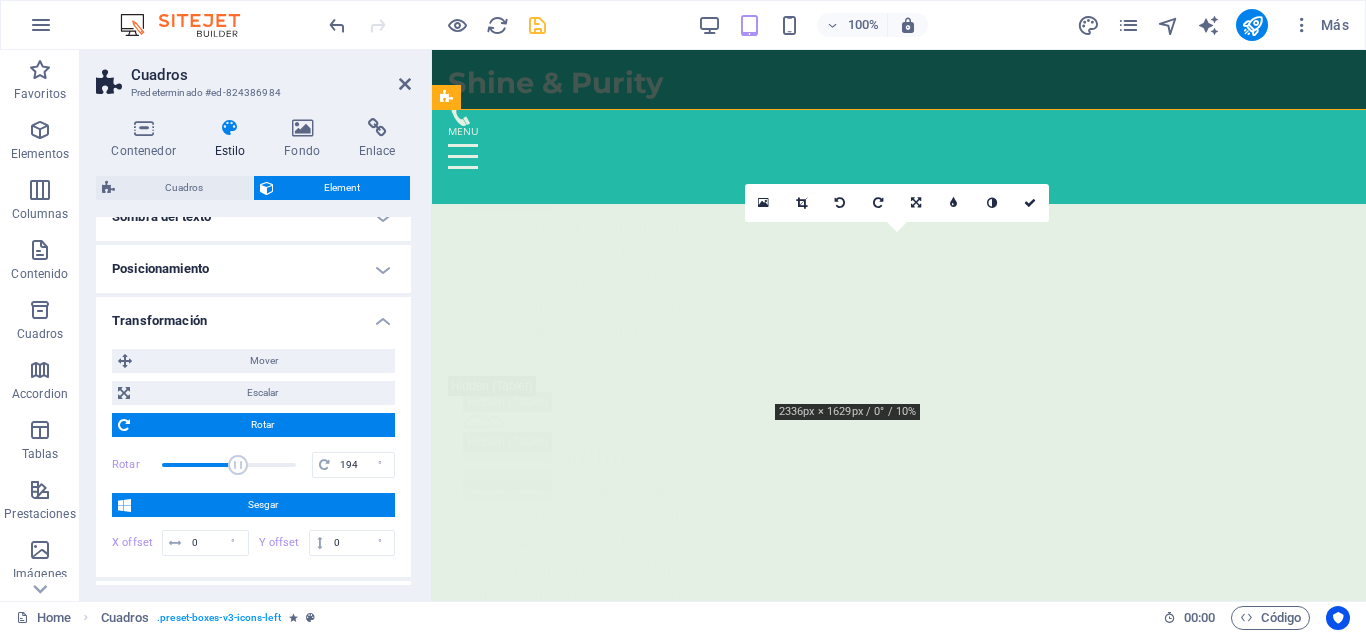click at bounding box center [229, 465] 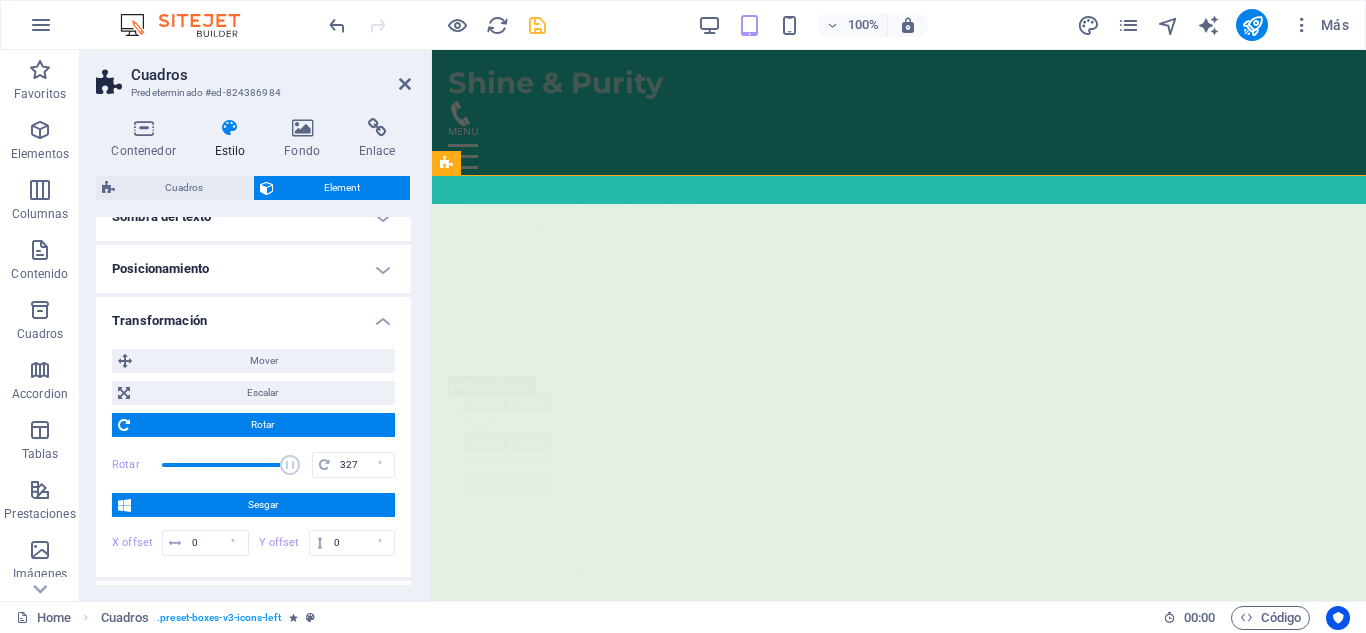 click at bounding box center (229, 465) 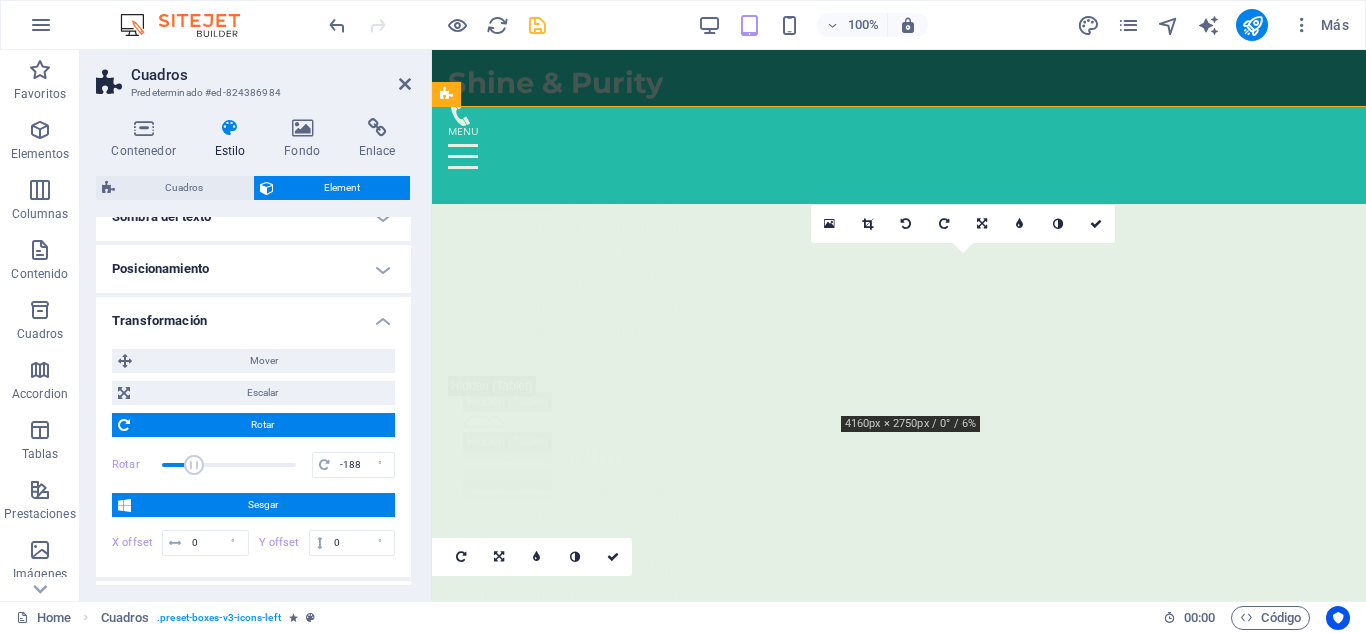 click at bounding box center (229, 465) 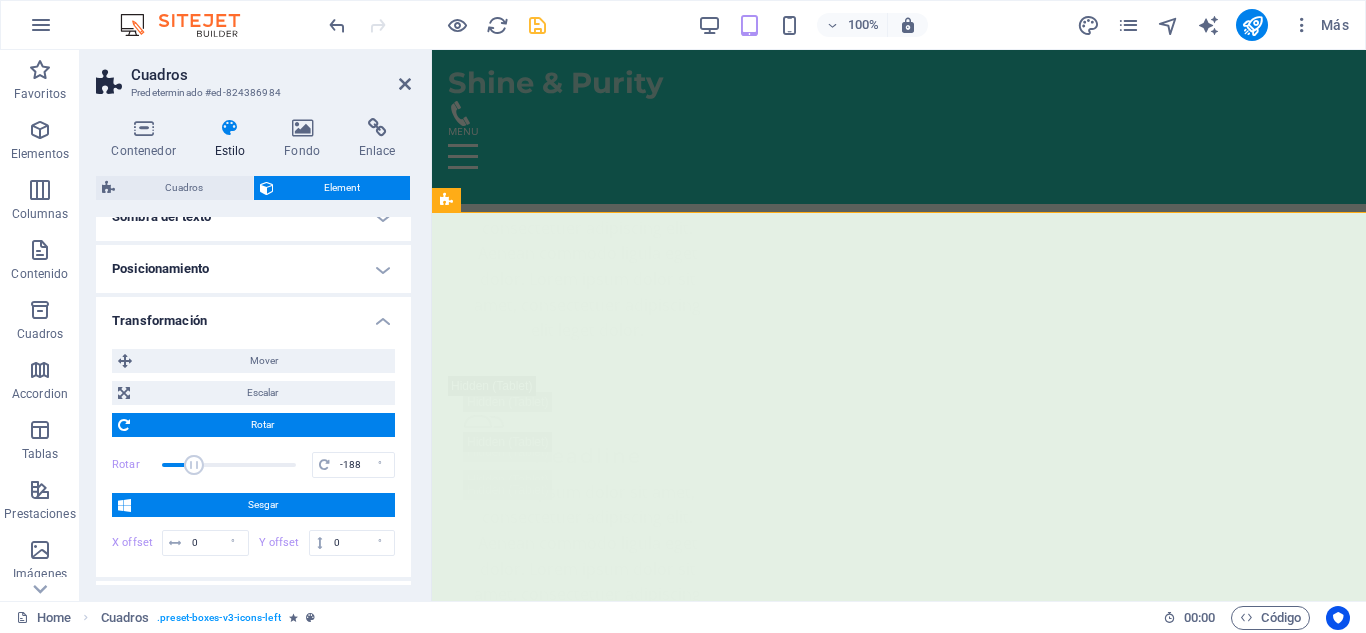 click at bounding box center [194, 465] 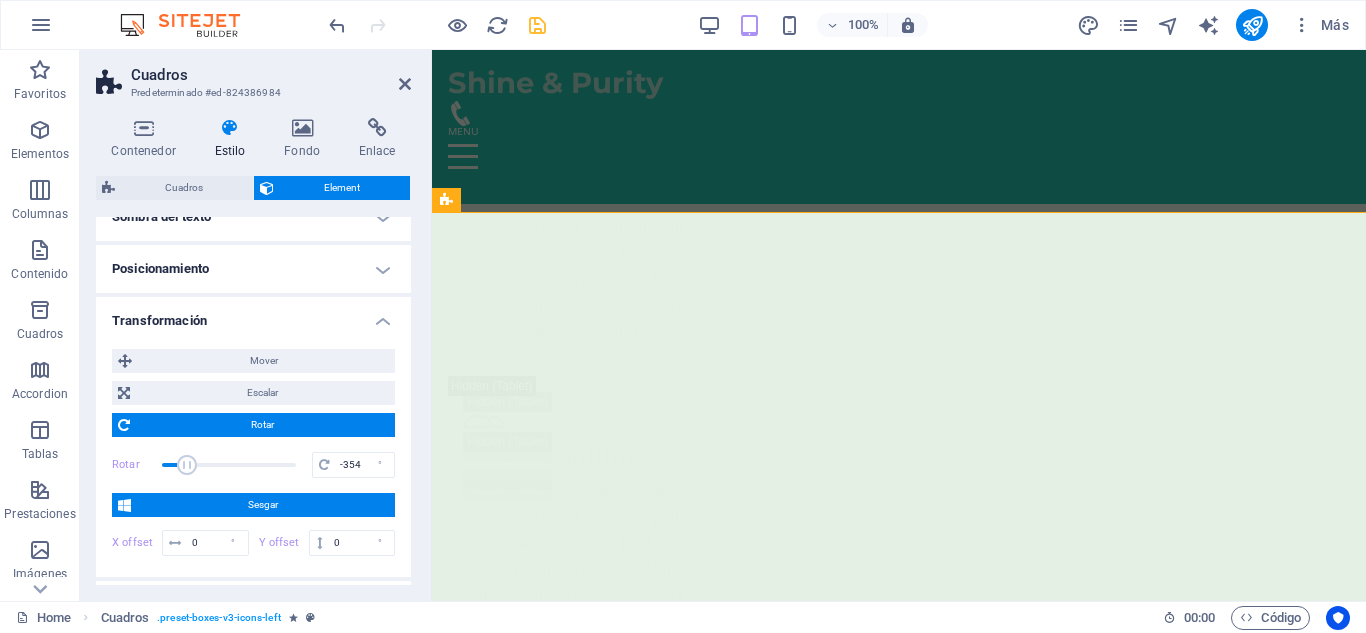 type on "-360" 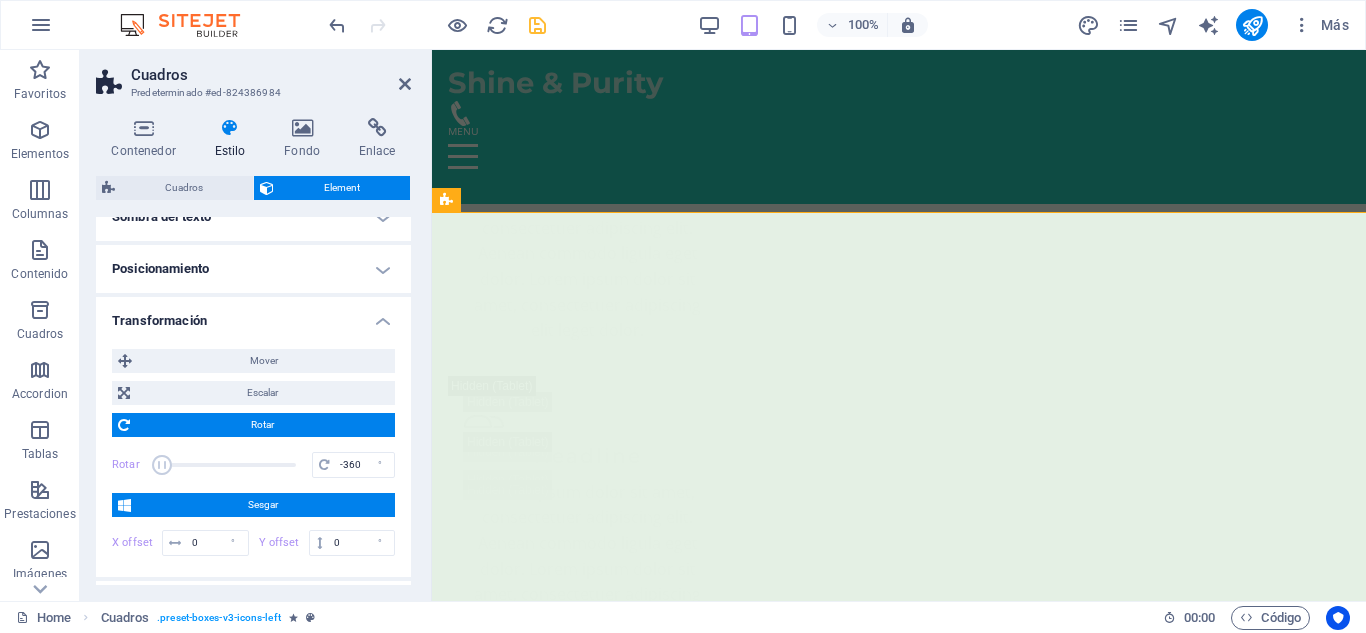 drag, startPoint x: 193, startPoint y: 464, endPoint x: 141, endPoint y: 469, distance: 52.23983 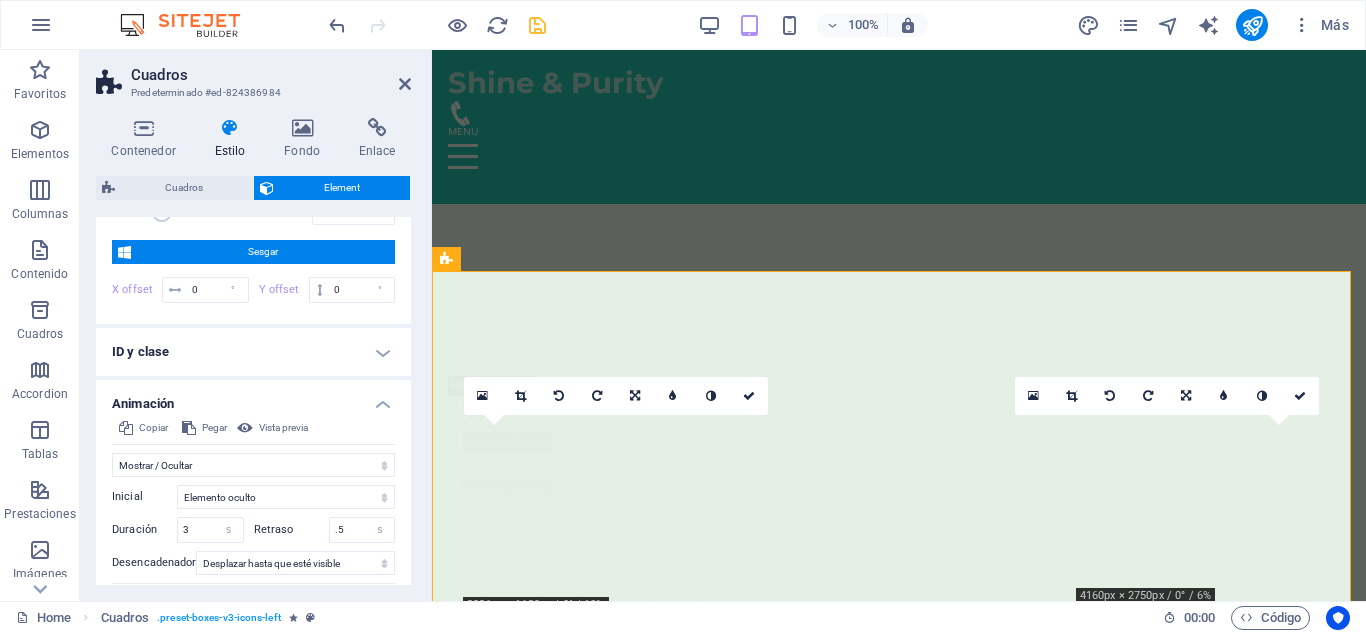 scroll, scrollTop: 701, scrollLeft: 0, axis: vertical 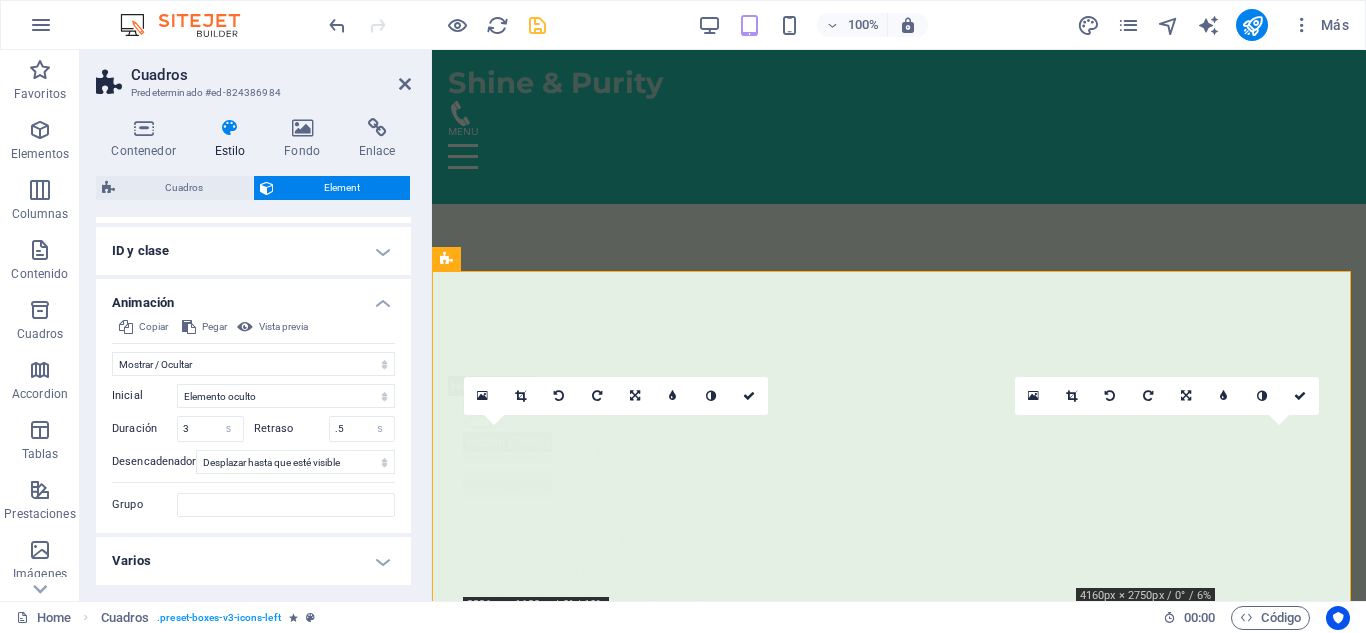 click on "Varios" at bounding box center [253, 561] 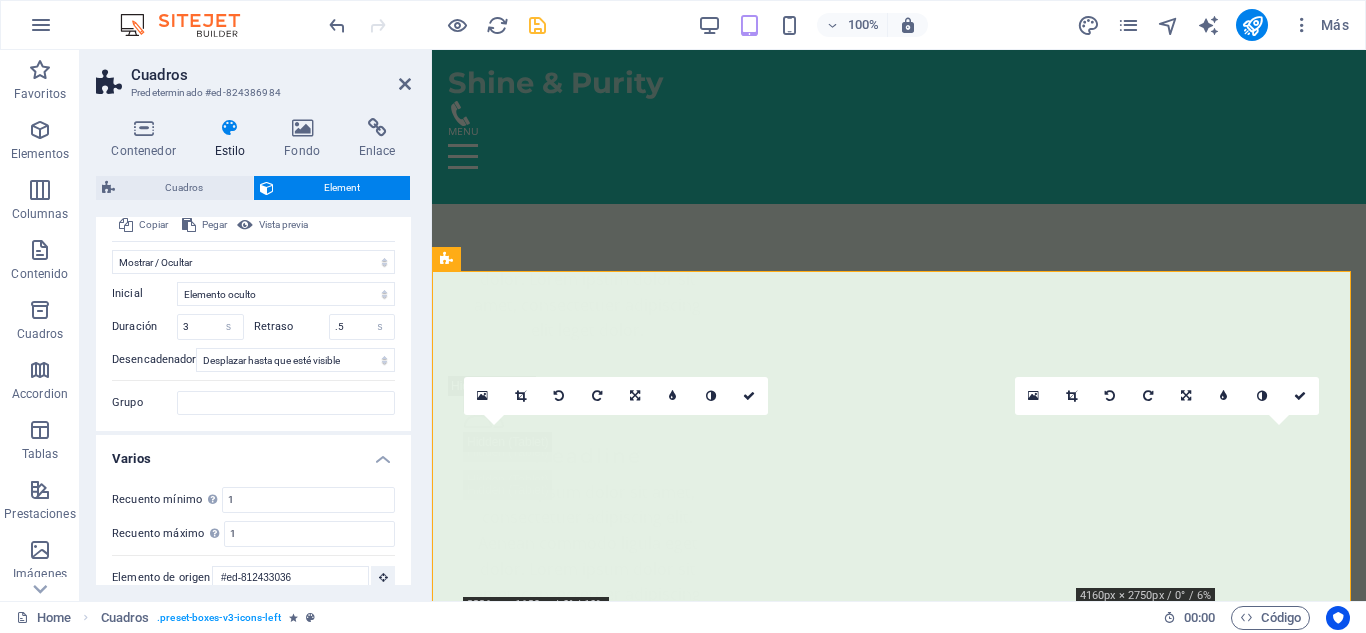 scroll, scrollTop: 825, scrollLeft: 0, axis: vertical 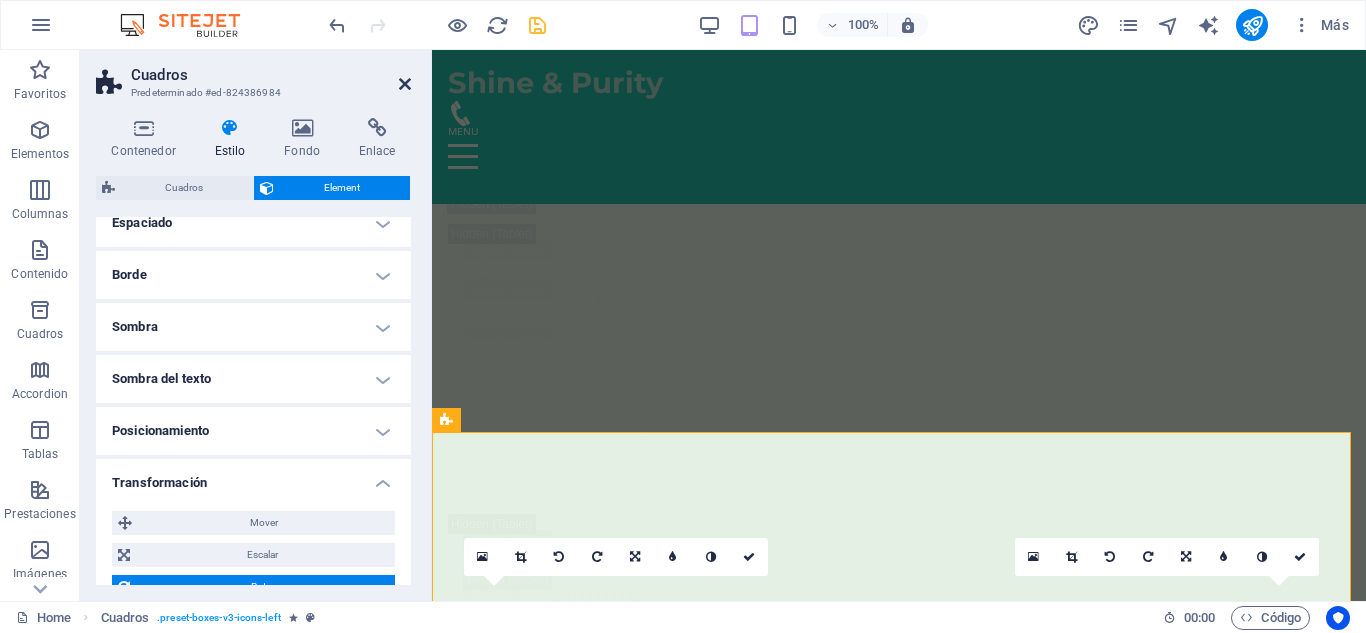 click at bounding box center [405, 84] 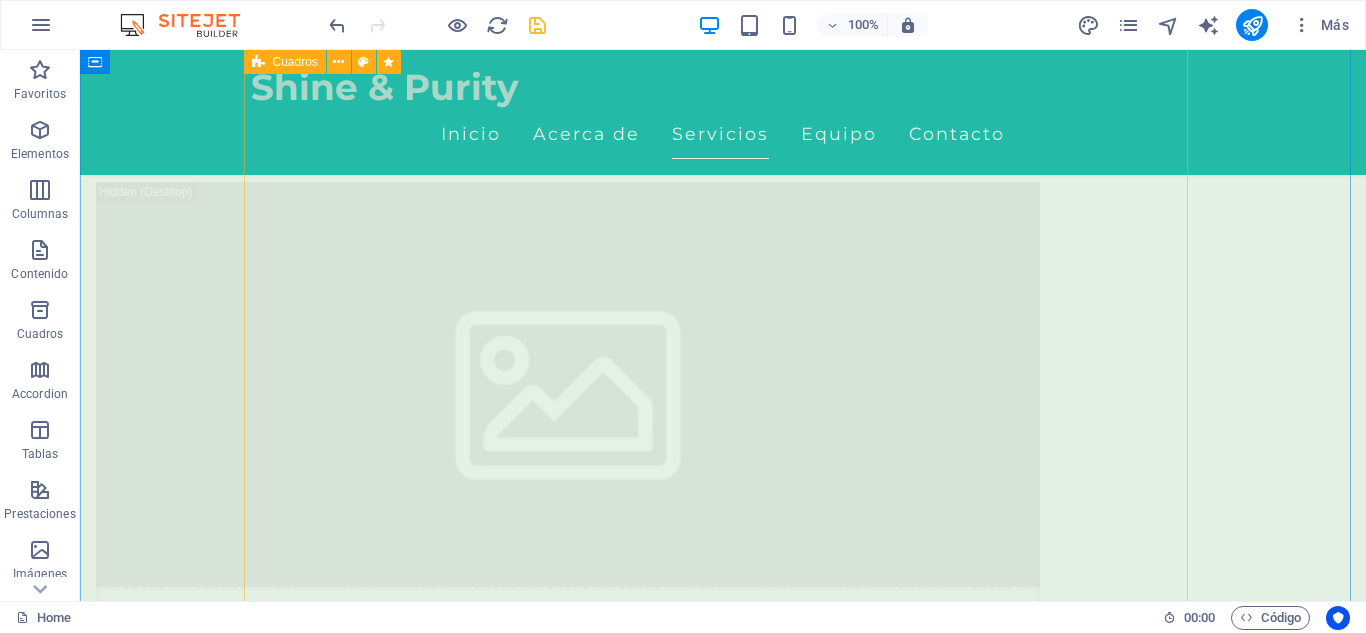 scroll, scrollTop: 3751, scrollLeft: 0, axis: vertical 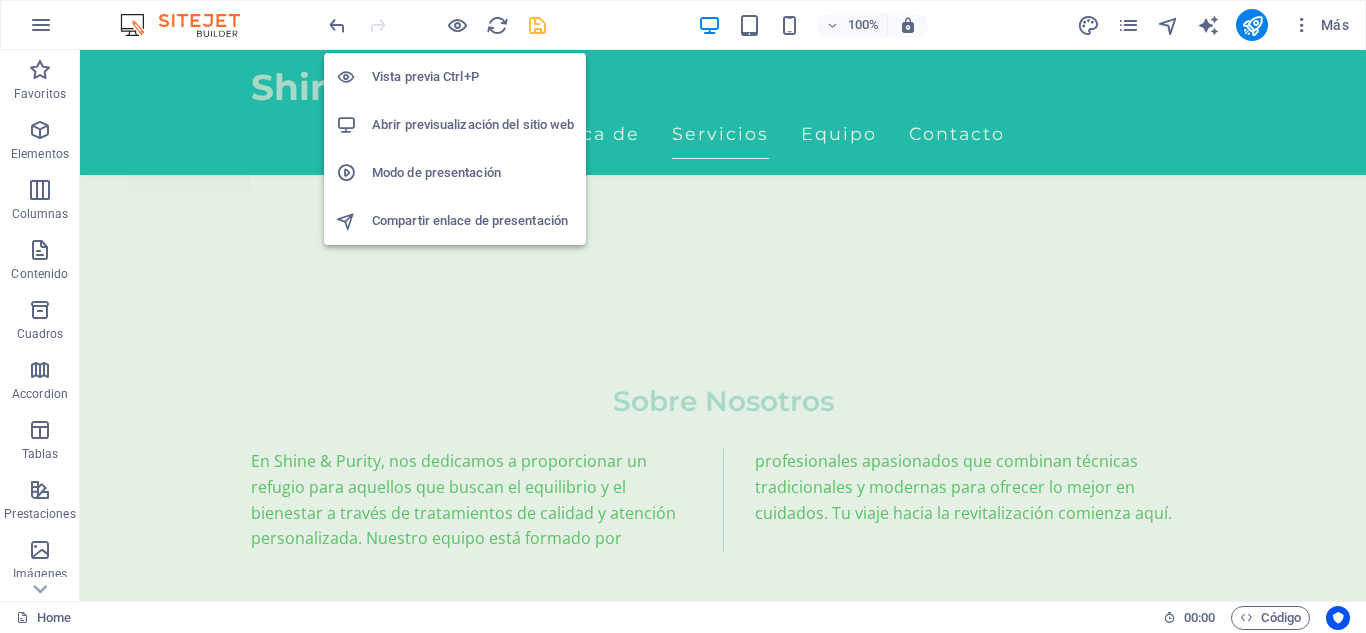 click on "Abrir previsualización del sitio web" at bounding box center (455, 125) 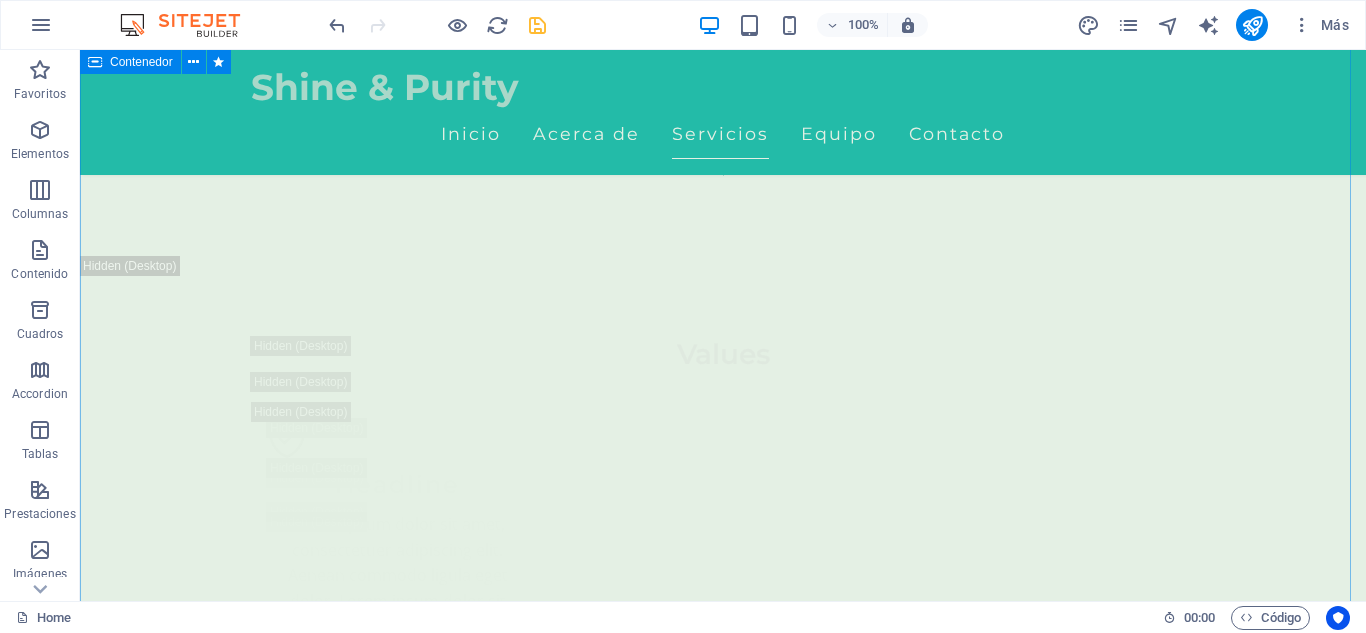 scroll, scrollTop: 3735, scrollLeft: 0, axis: vertical 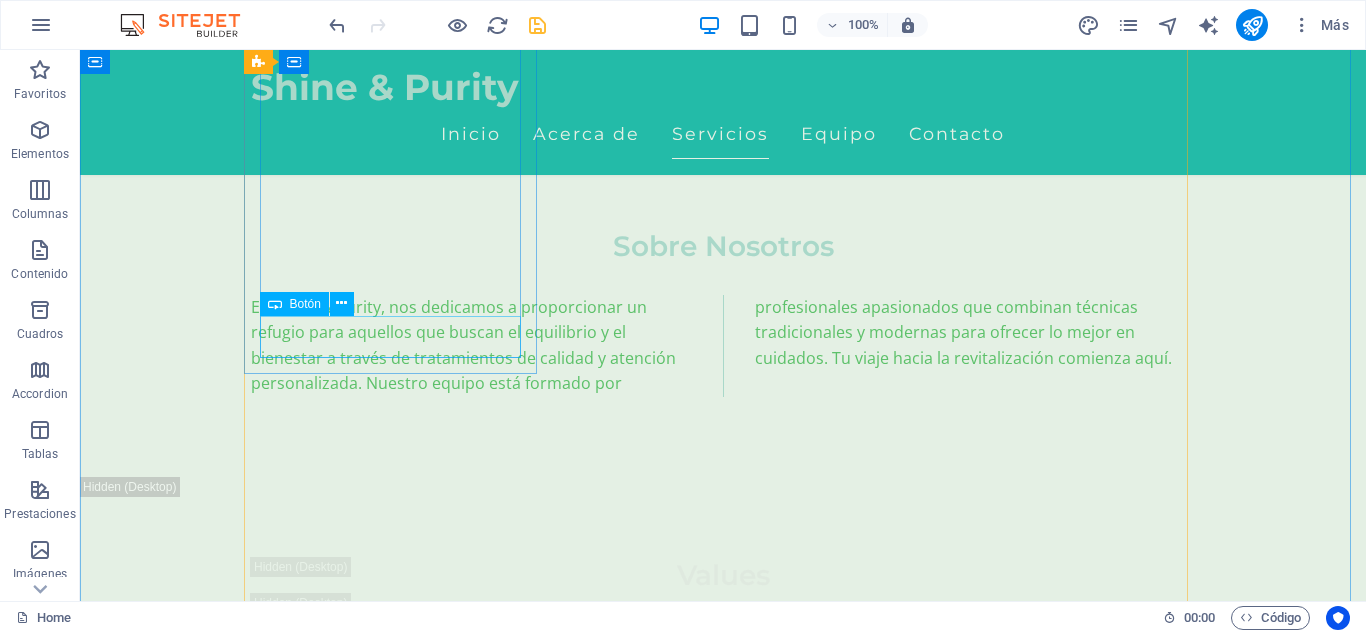 click on "Agregar" at bounding box center (397, 3627) 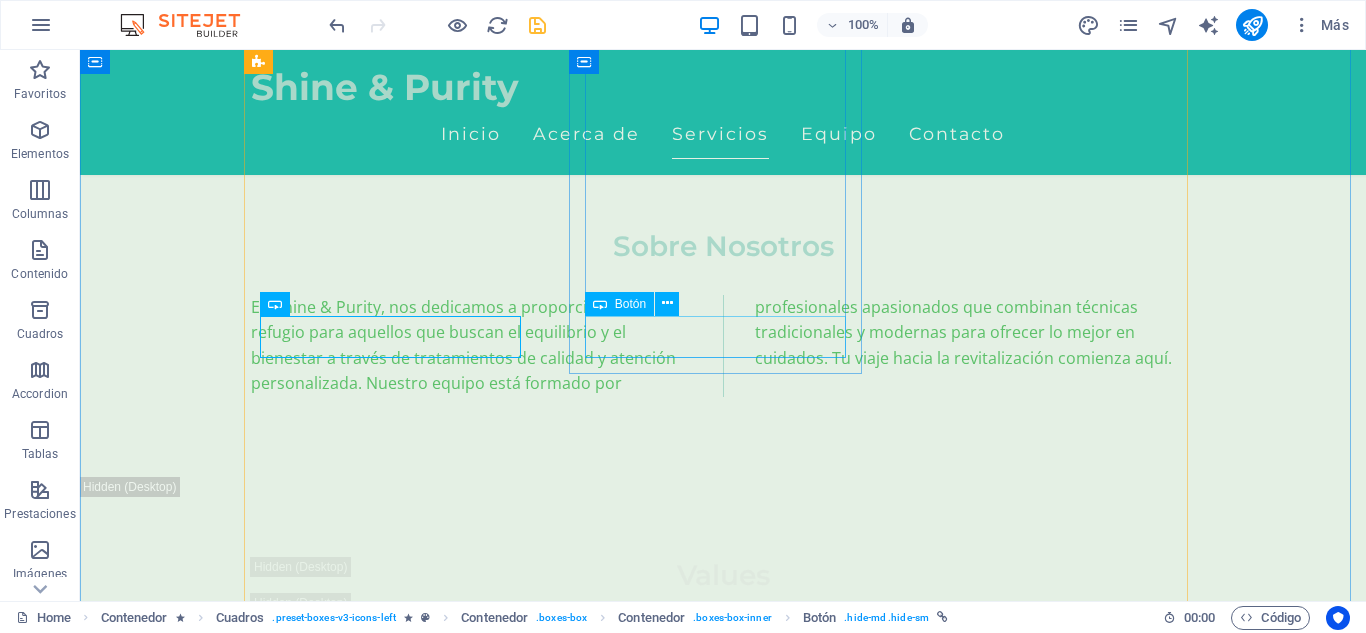 click on "Agregar" at bounding box center [397, 4687] 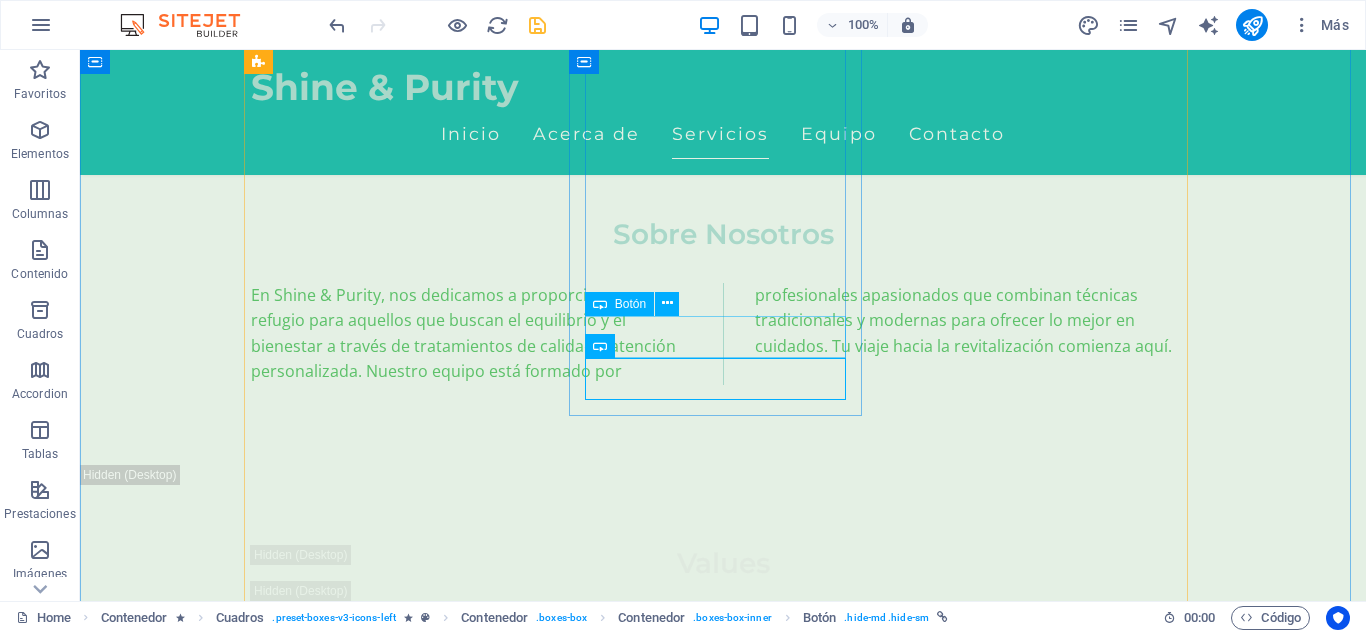click on "Agregar" at bounding box center (397, 4675) 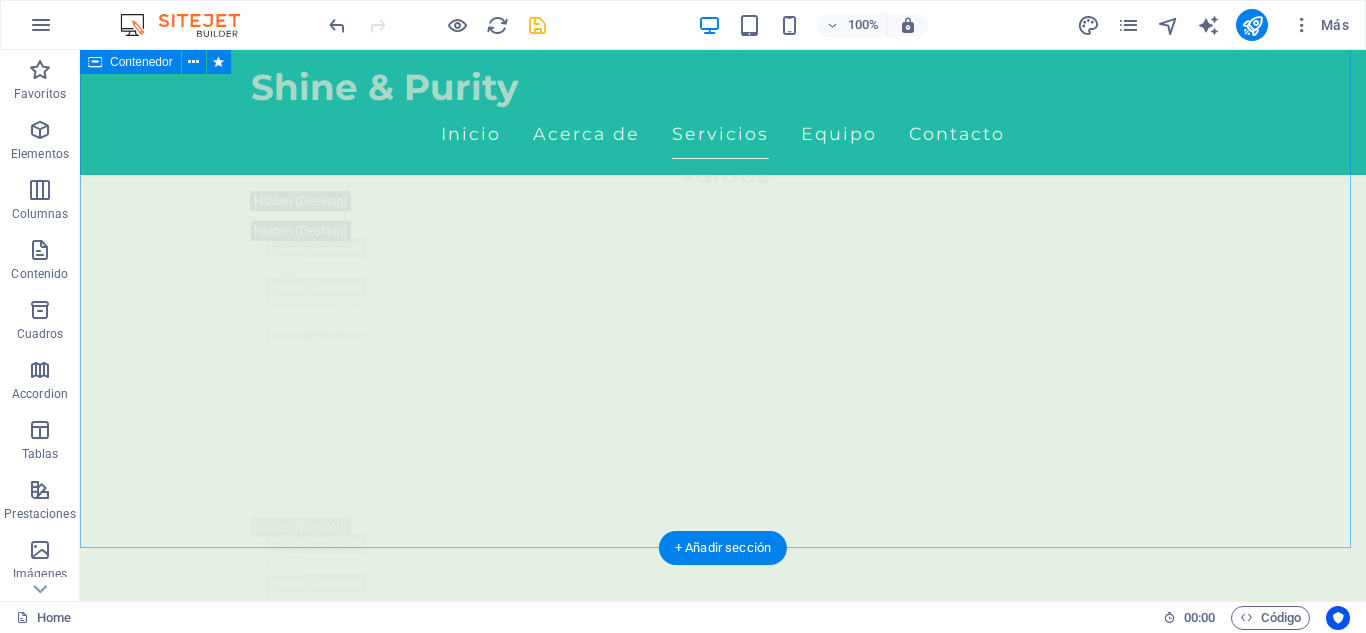 scroll, scrollTop: 4121, scrollLeft: 0, axis: vertical 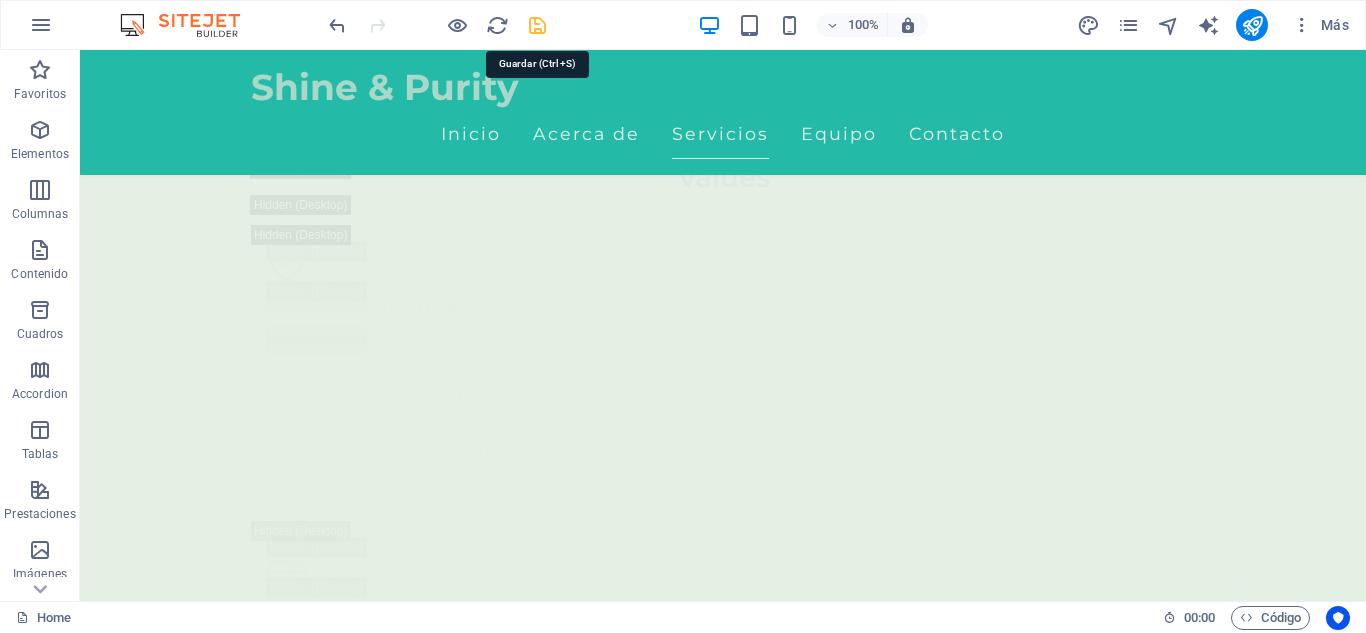 click at bounding box center (537, 25) 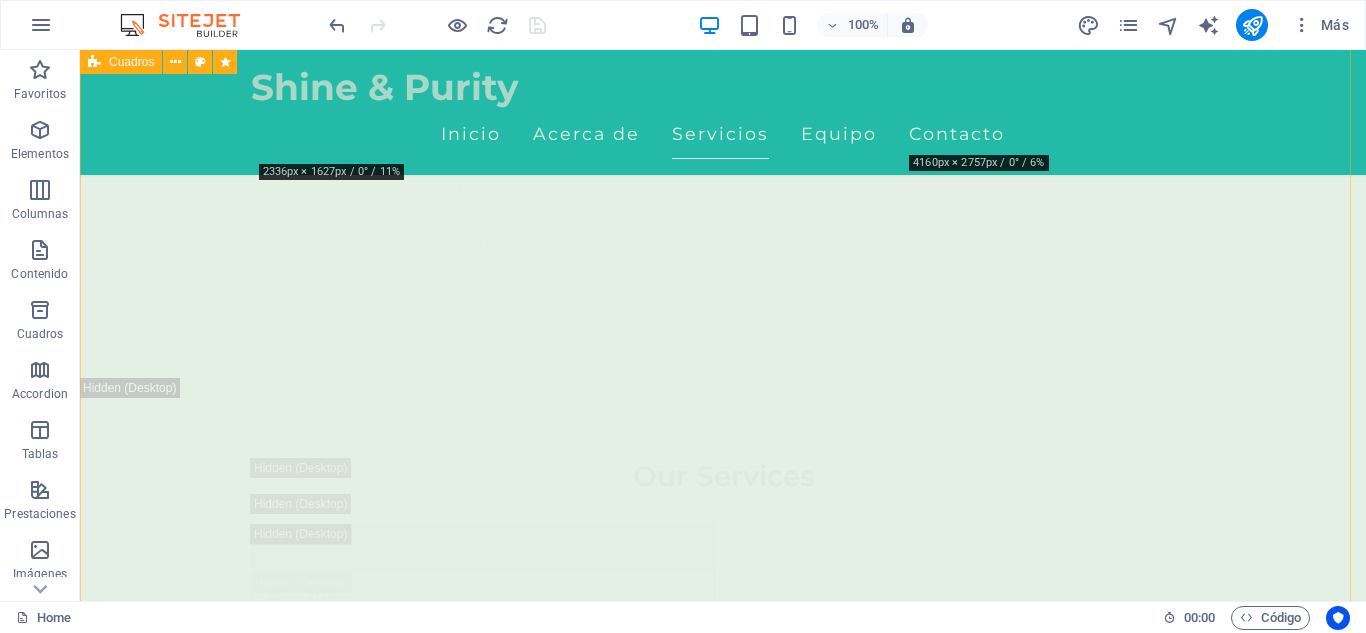scroll, scrollTop: 5099, scrollLeft: 0, axis: vertical 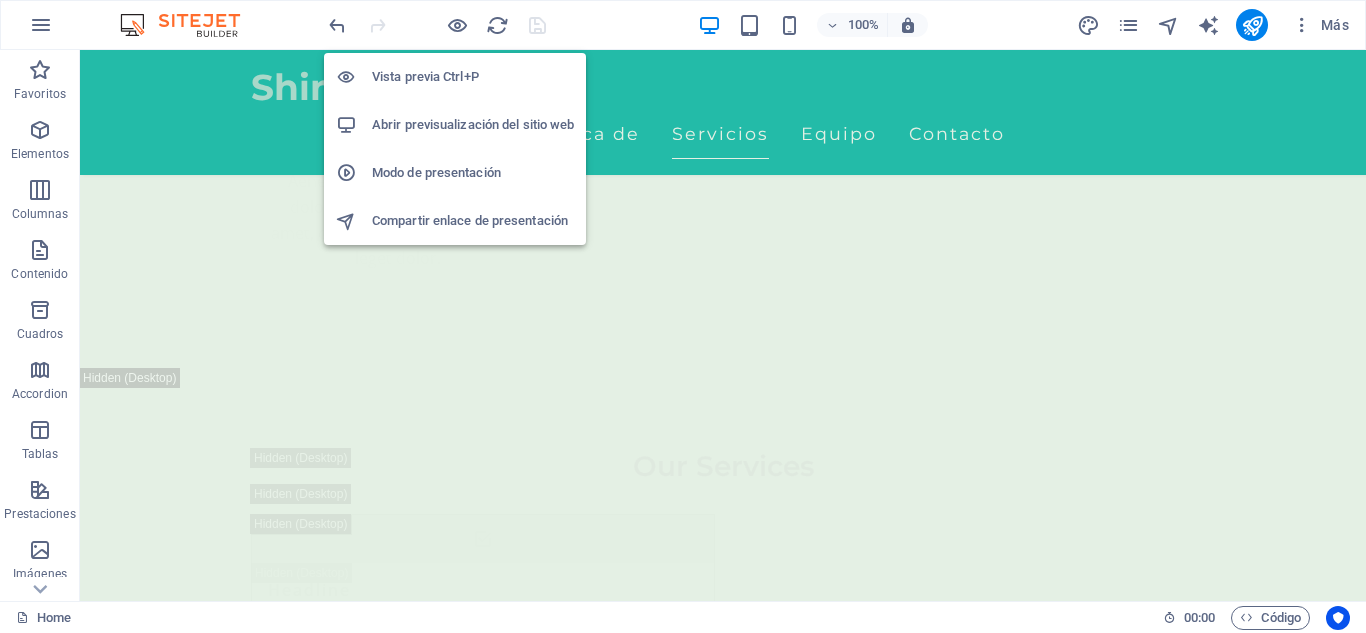 click on "Abrir previsualización del sitio web" at bounding box center (473, 125) 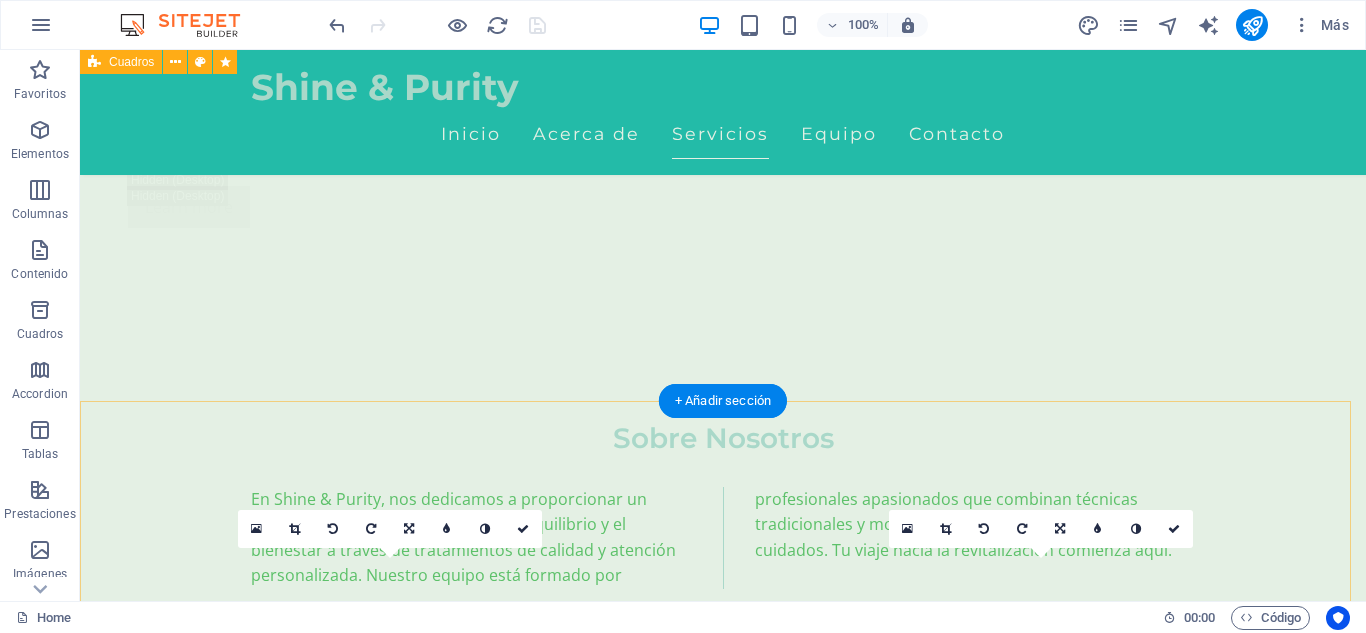 scroll, scrollTop: 3517, scrollLeft: 0, axis: vertical 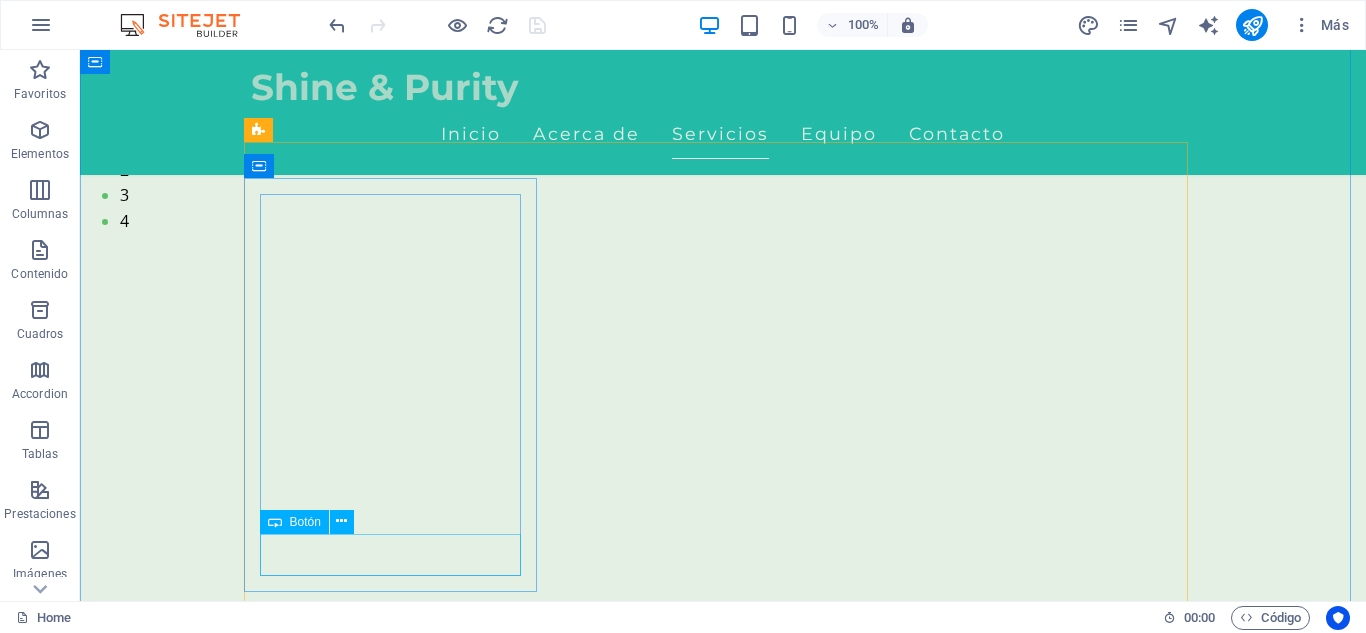 click on "Agregar" at bounding box center [397, 7350] 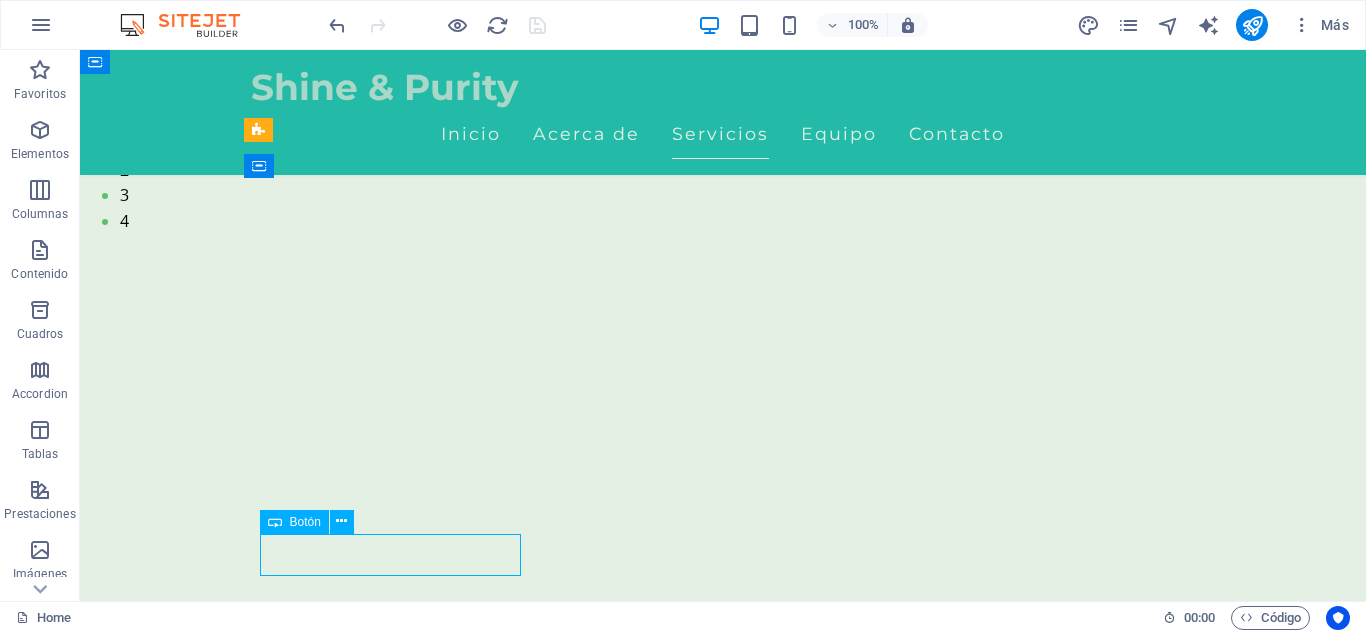click on "Agregar" at bounding box center [397, 7350] 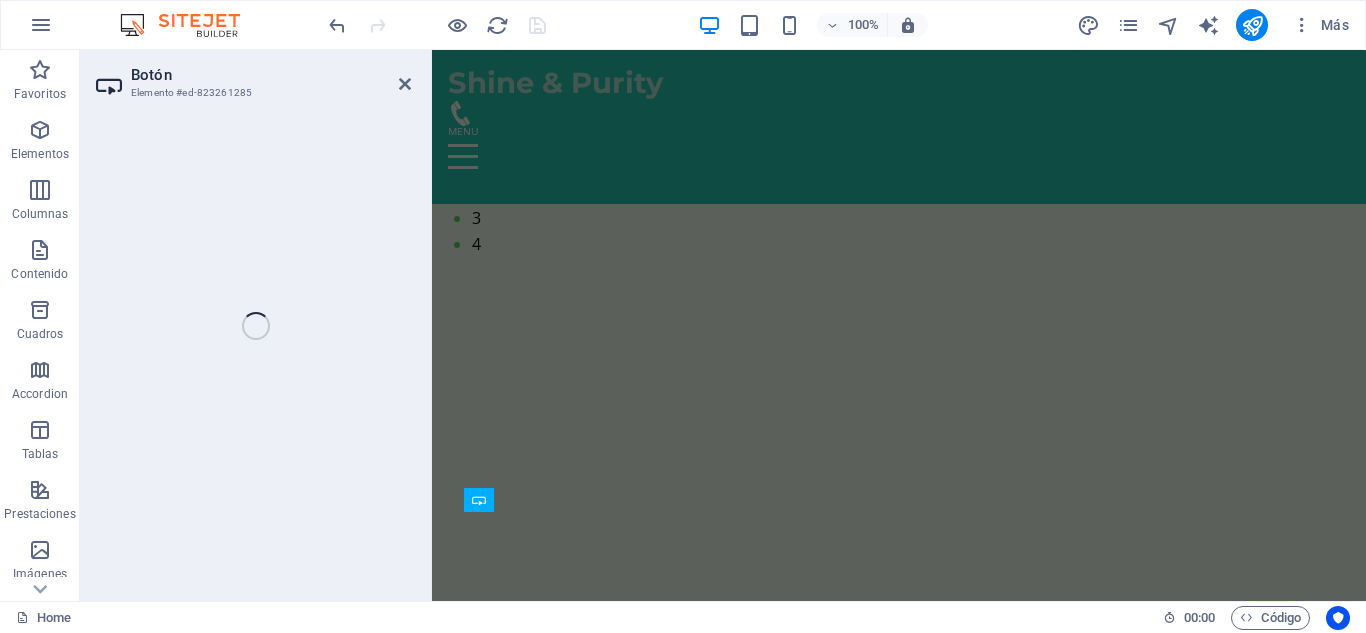 scroll, scrollTop: 0, scrollLeft: 0, axis: both 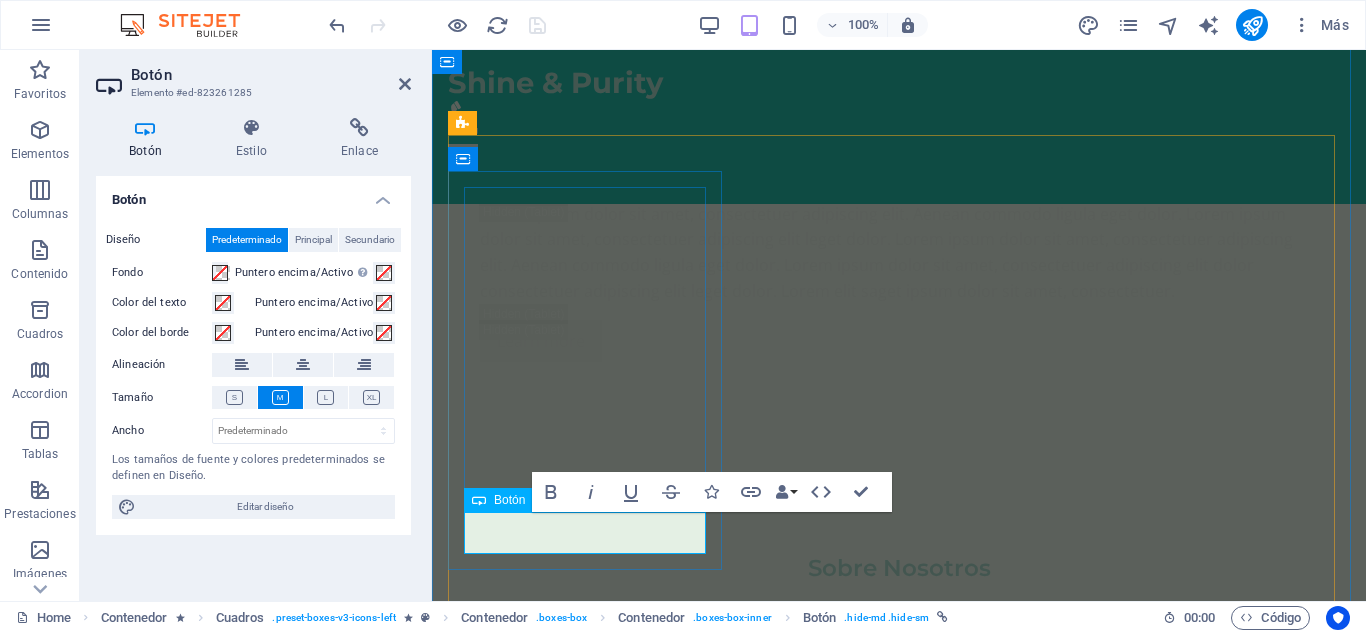 click on "Agregar" at bounding box center [587, 3907] 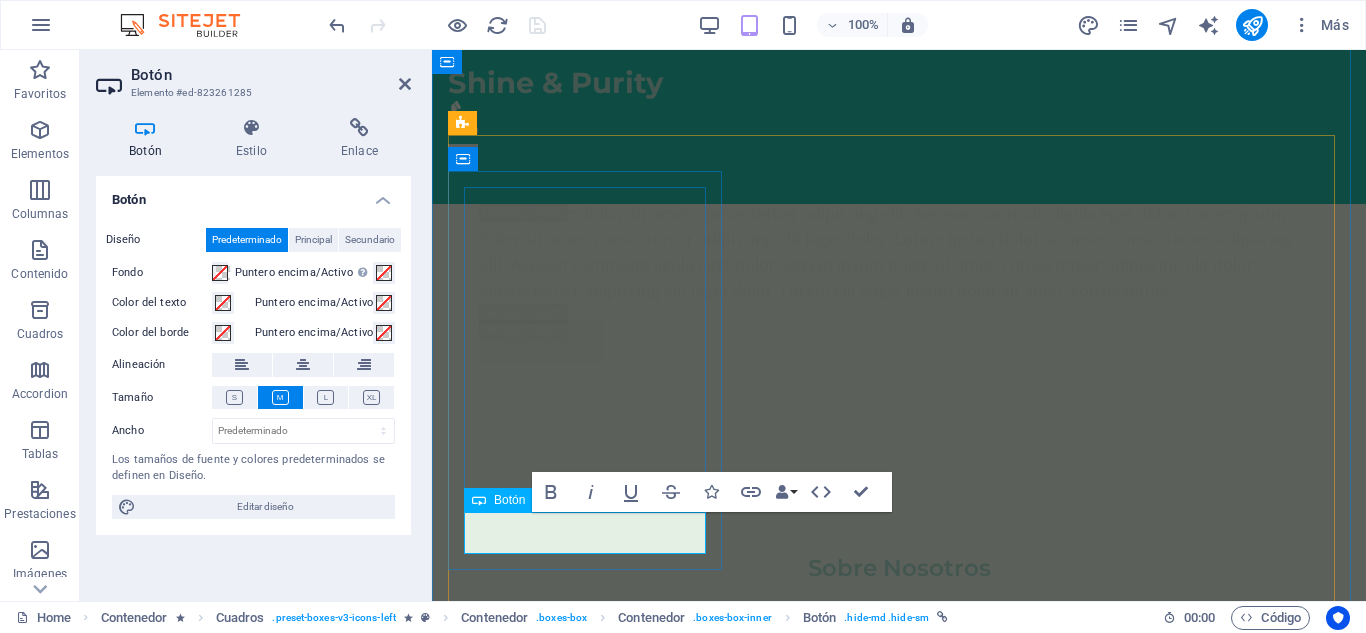 click 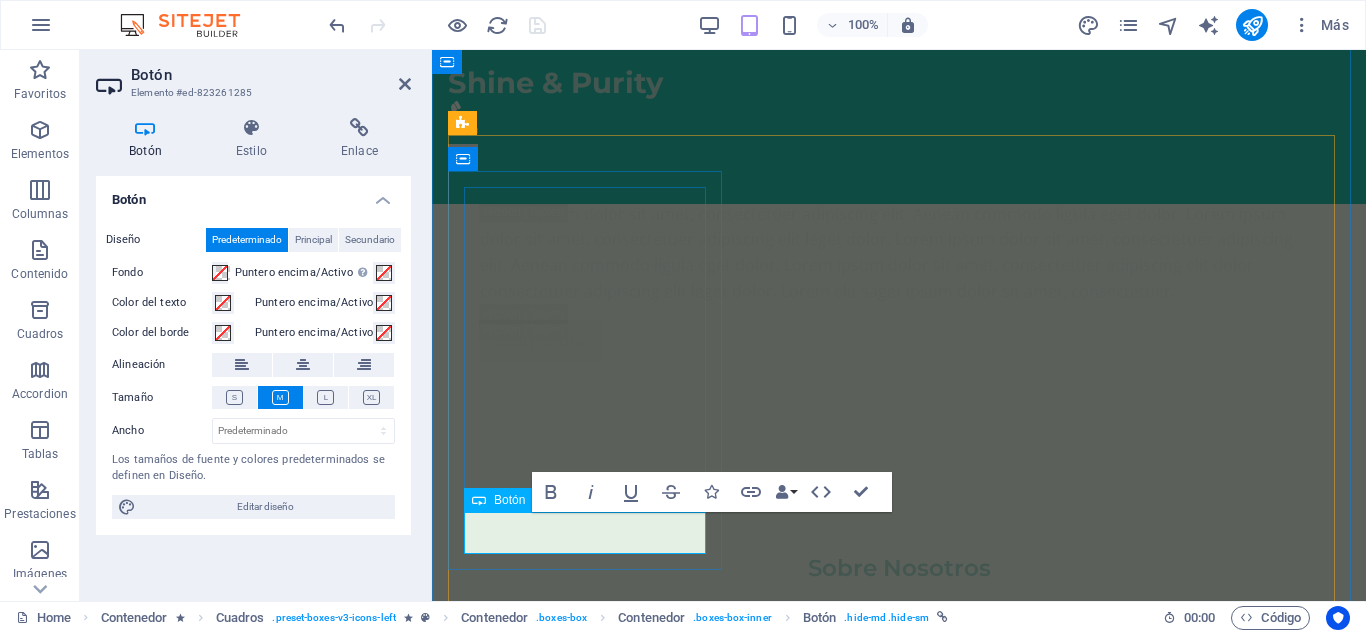drag, startPoint x: 607, startPoint y: 535, endPoint x: 540, endPoint y: 535, distance: 67 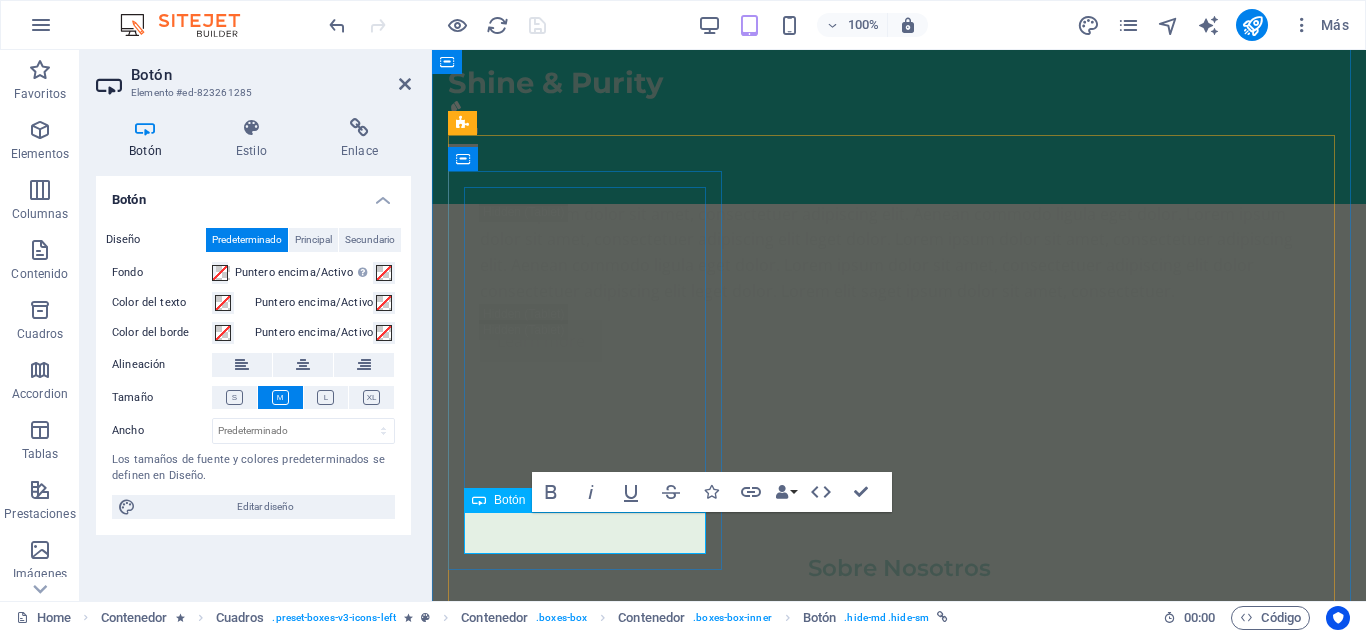 click on "Agregar" at bounding box center (587, 3907) 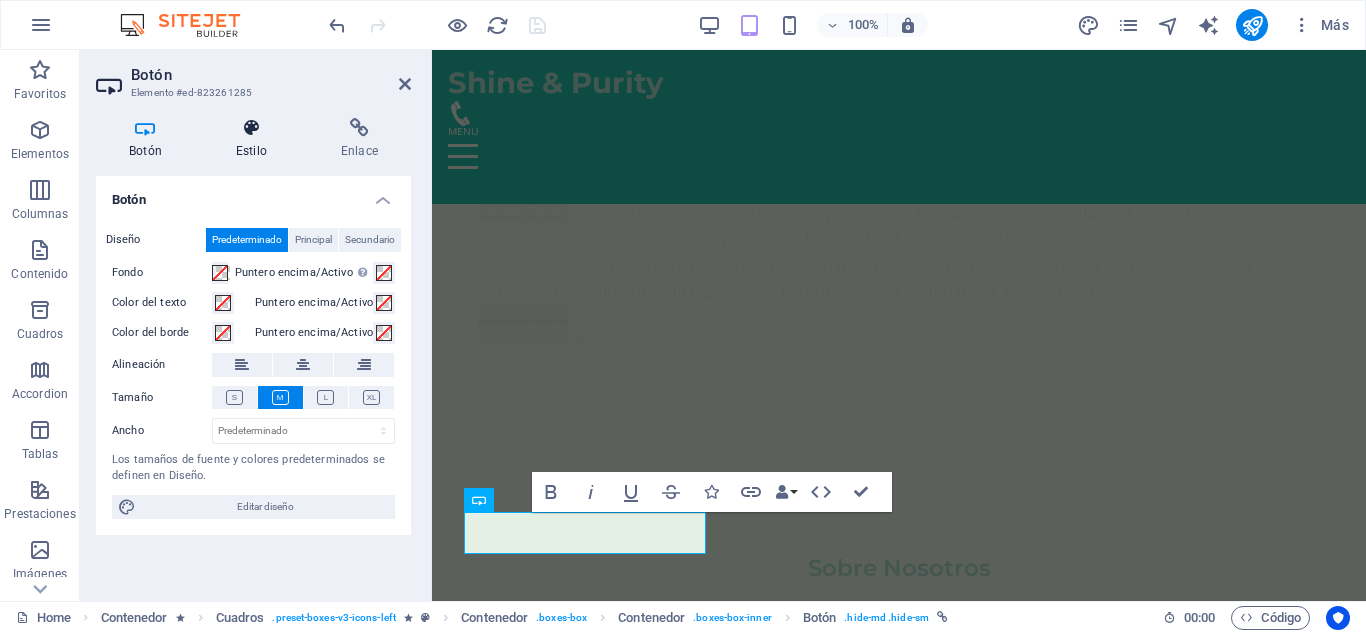 click on "Estilo" at bounding box center [255, 139] 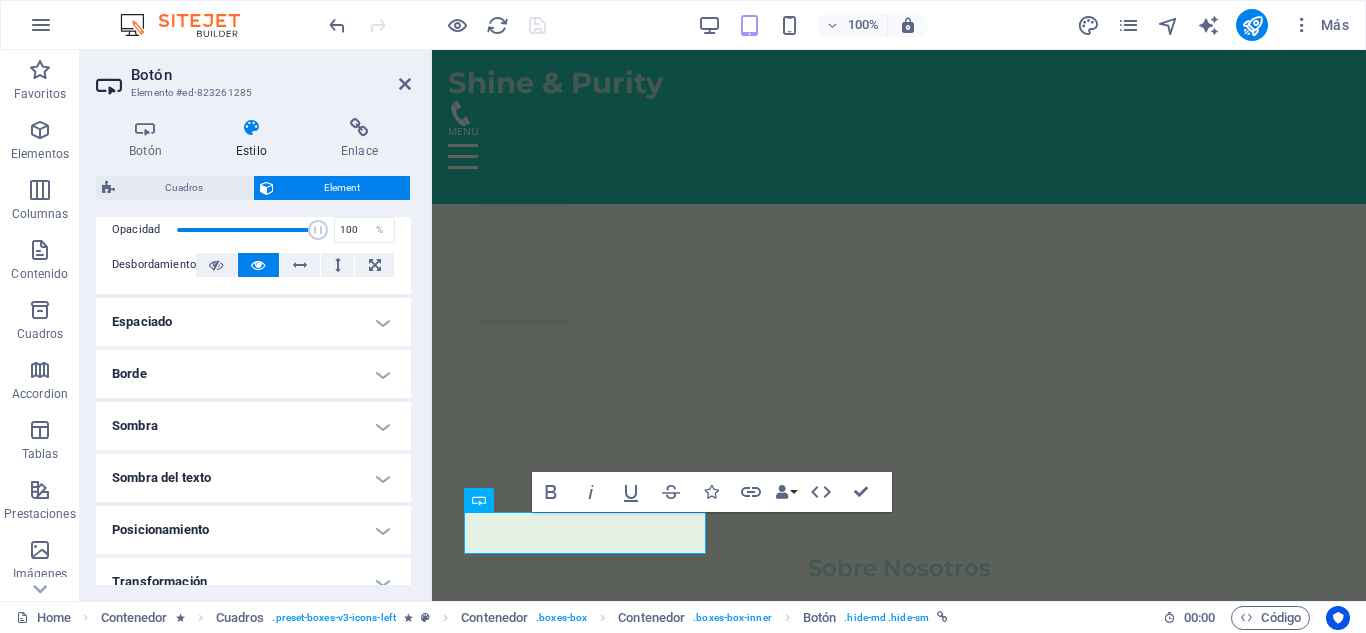 scroll, scrollTop: 0, scrollLeft: 0, axis: both 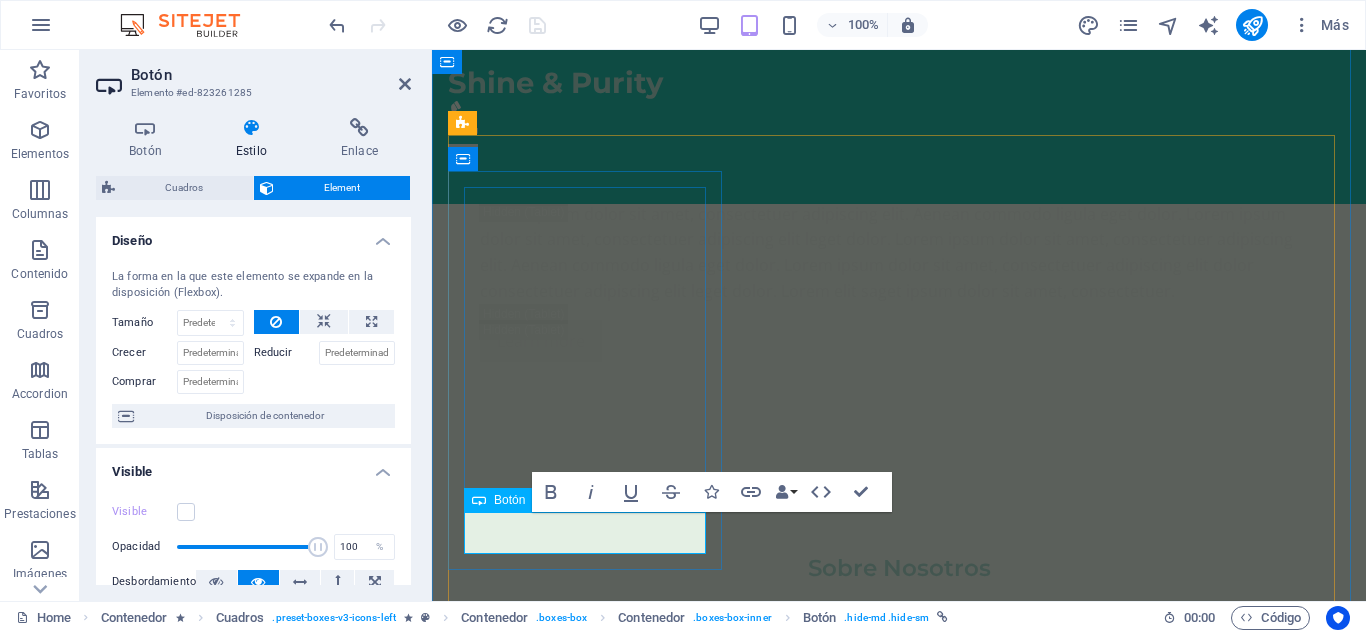 click on "Agregar" at bounding box center (587, 3907) 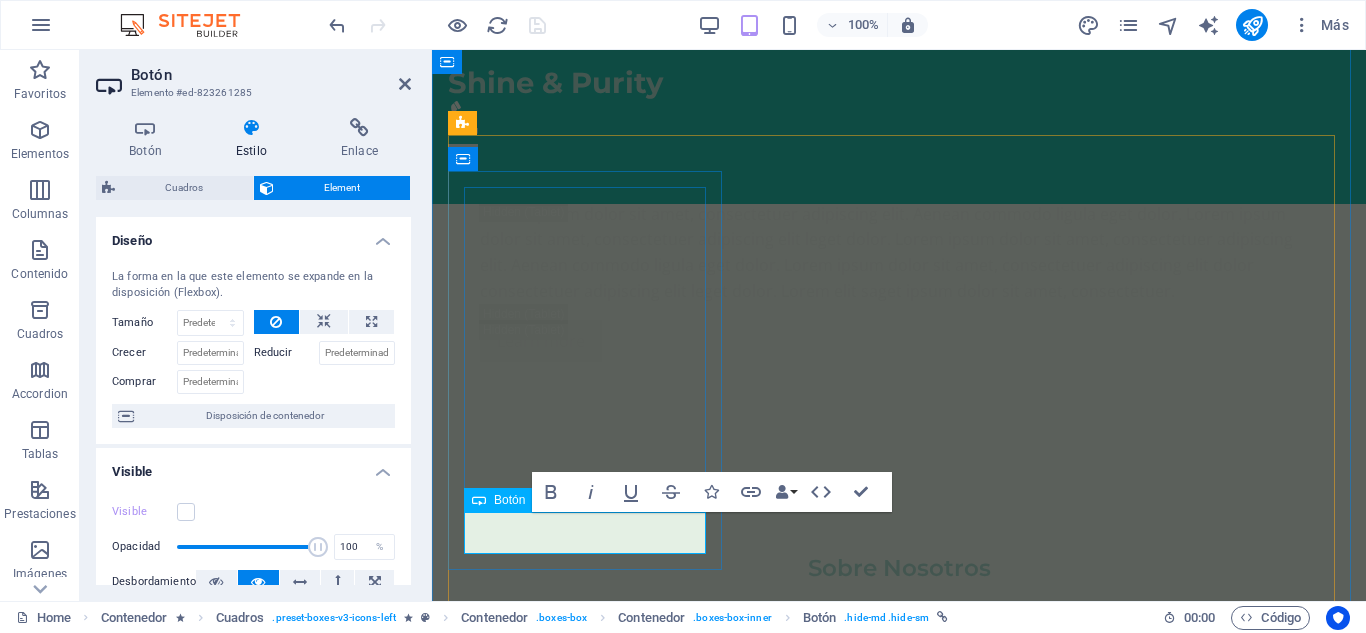 click on "Agregar" at bounding box center (587, 3907) 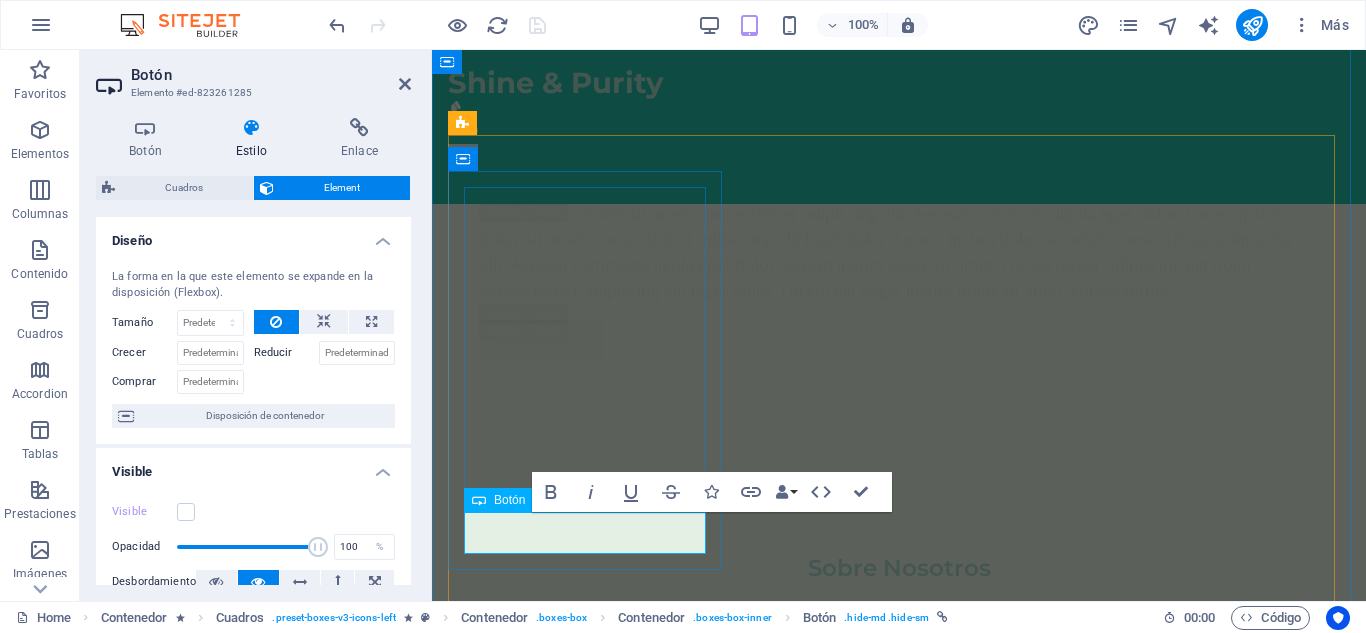 click on "Agregar" at bounding box center (587, 3907) 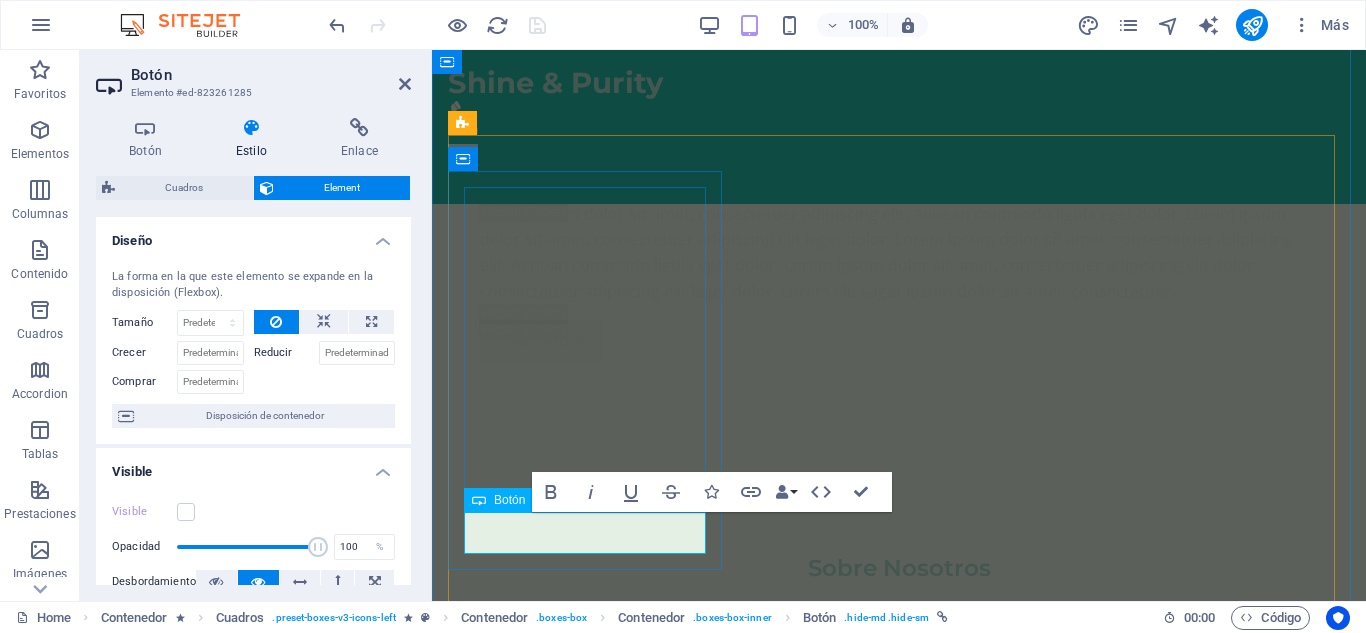 click on "Agregar" at bounding box center [587, 3907] 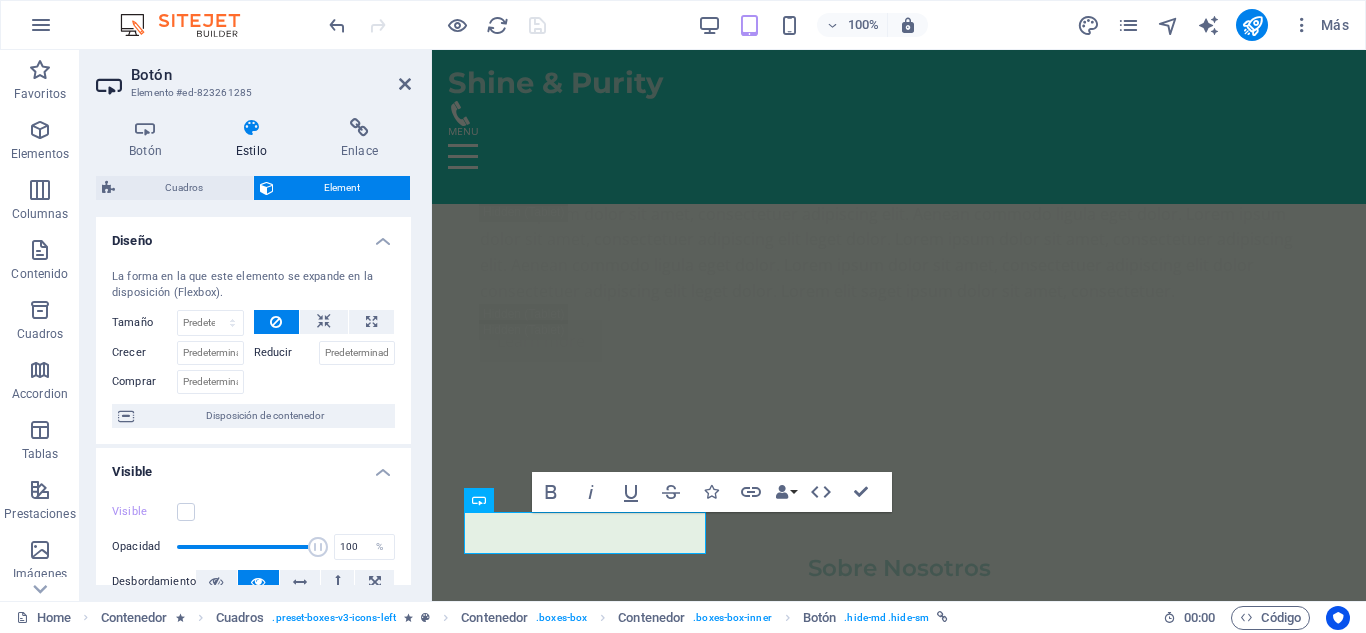 click on "Estilo" at bounding box center [255, 139] 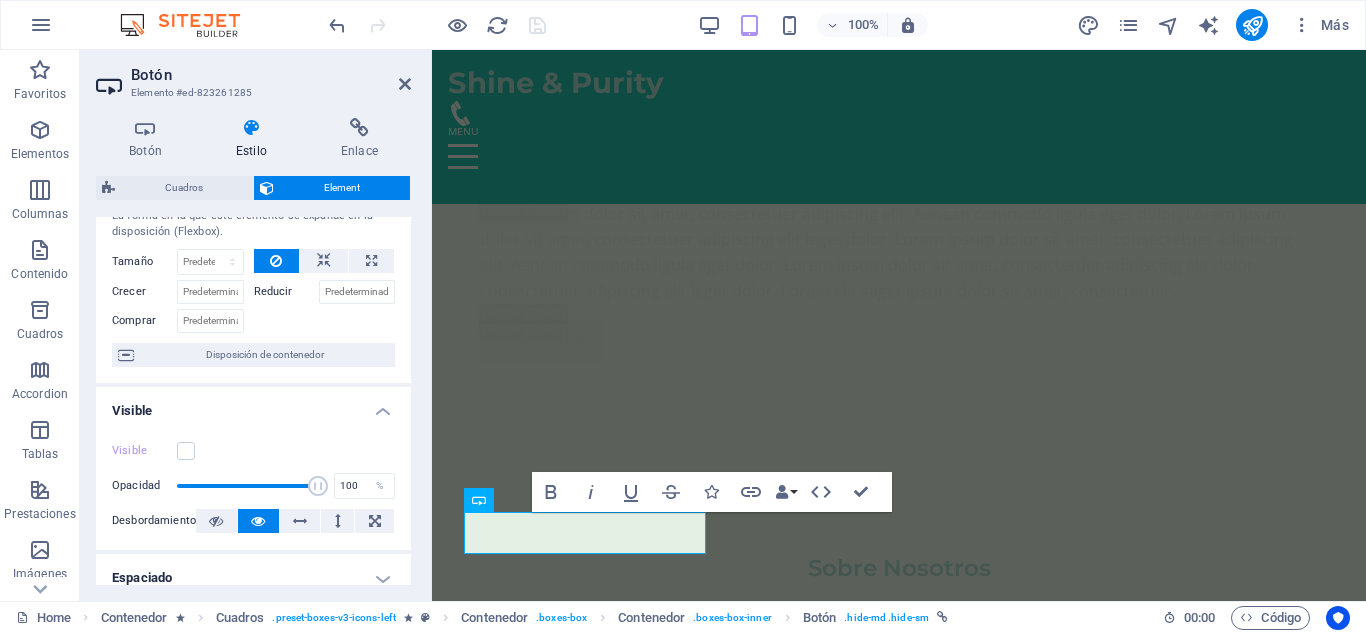 scroll, scrollTop: 0, scrollLeft: 0, axis: both 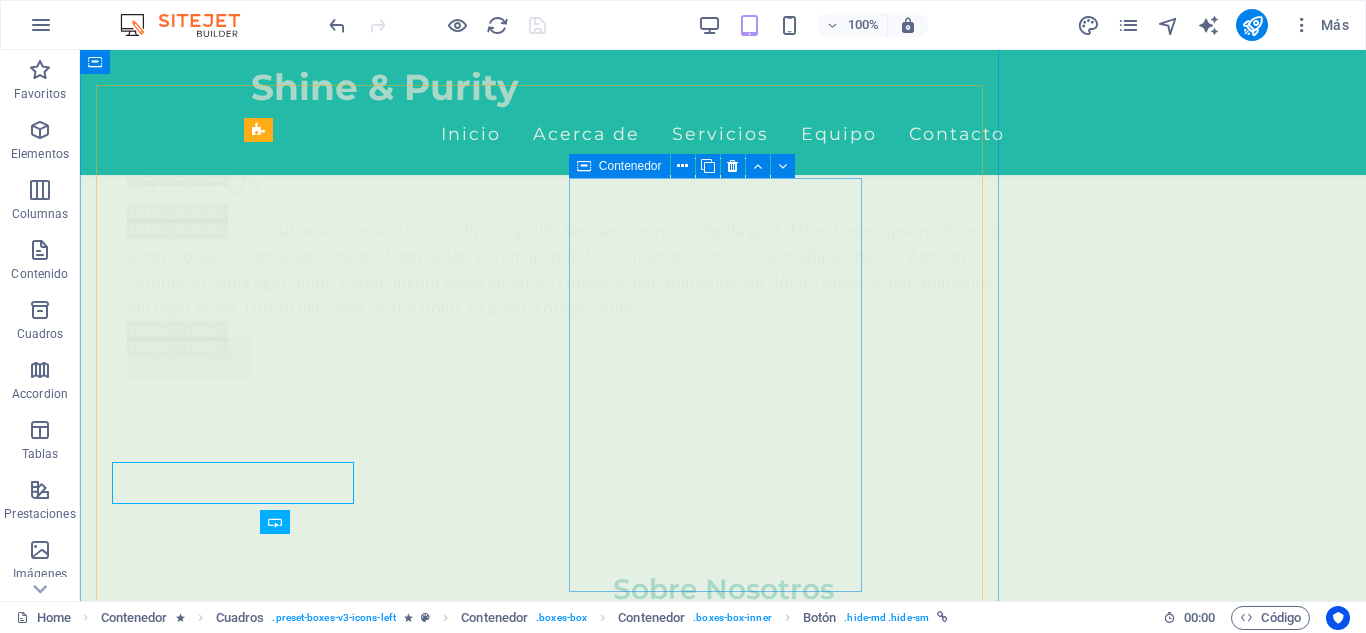 click on "Agregar" at bounding box center (397, 5030) 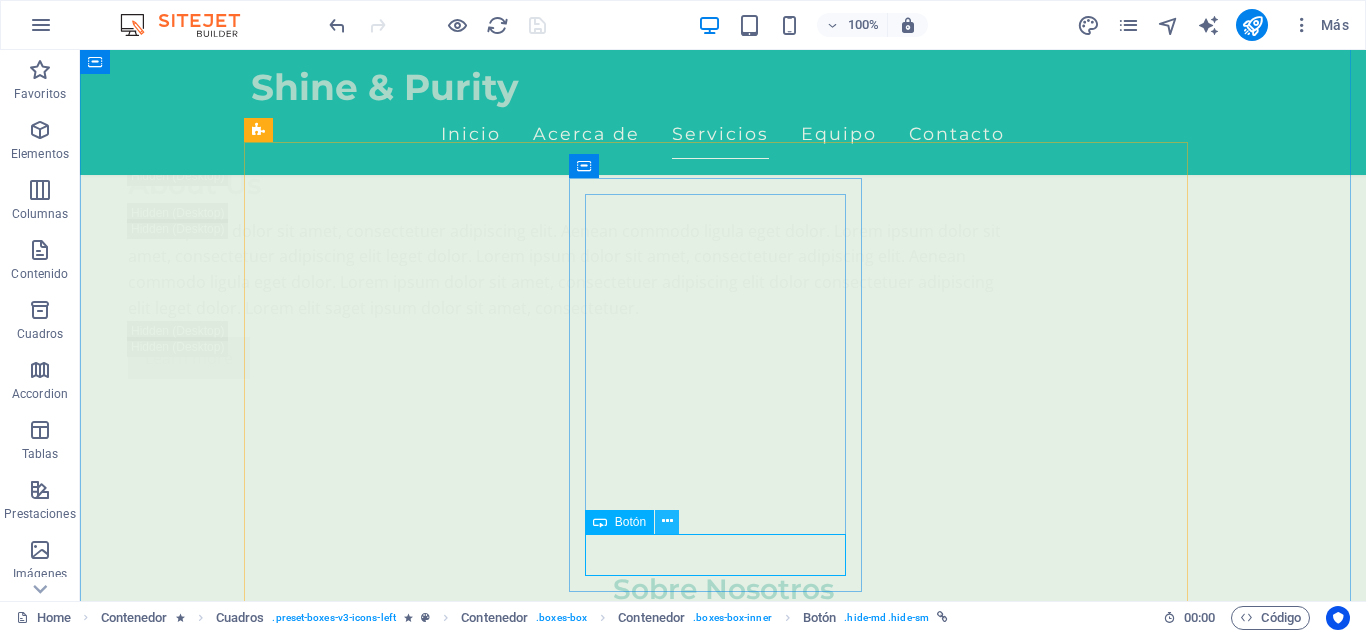 click at bounding box center [667, 521] 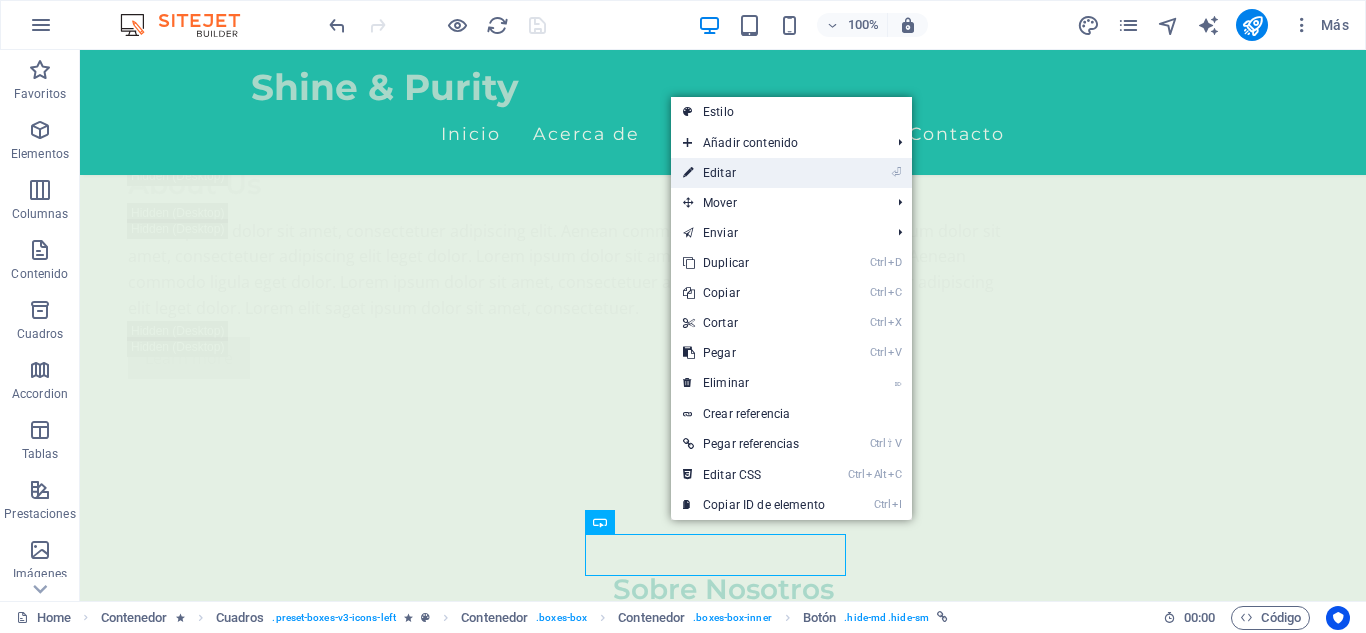 click on "⏎  Editar" at bounding box center (754, 173) 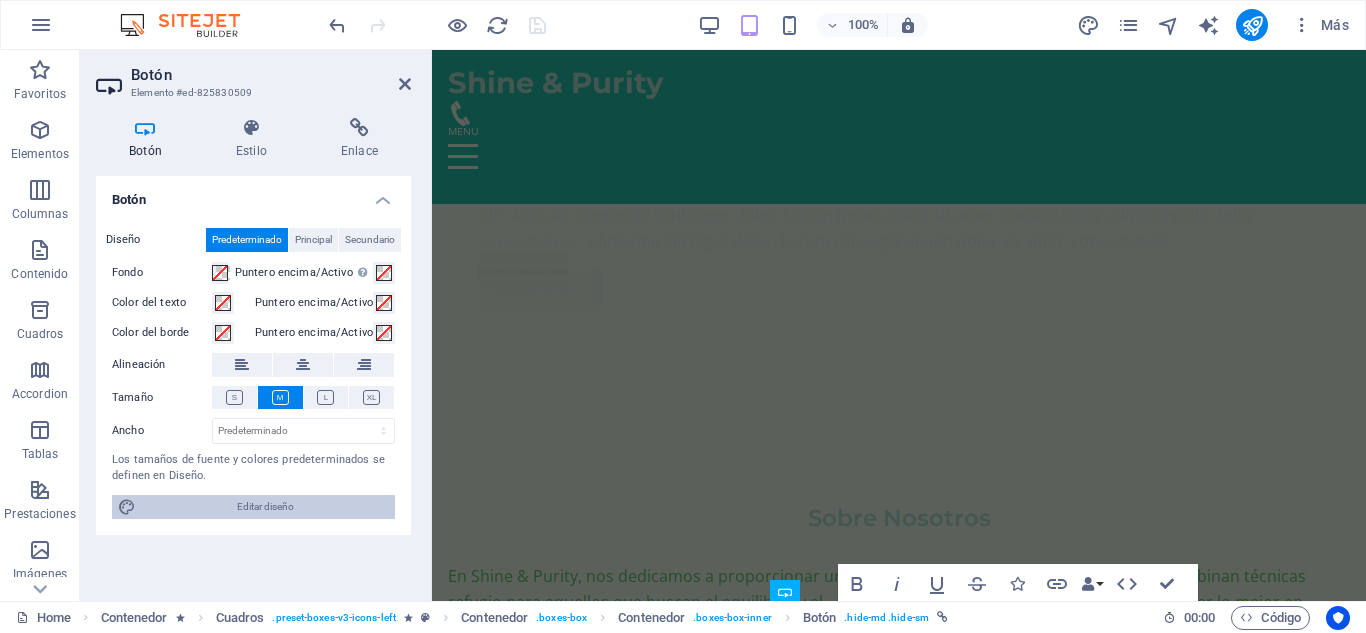 scroll, scrollTop: 3513, scrollLeft: 0, axis: vertical 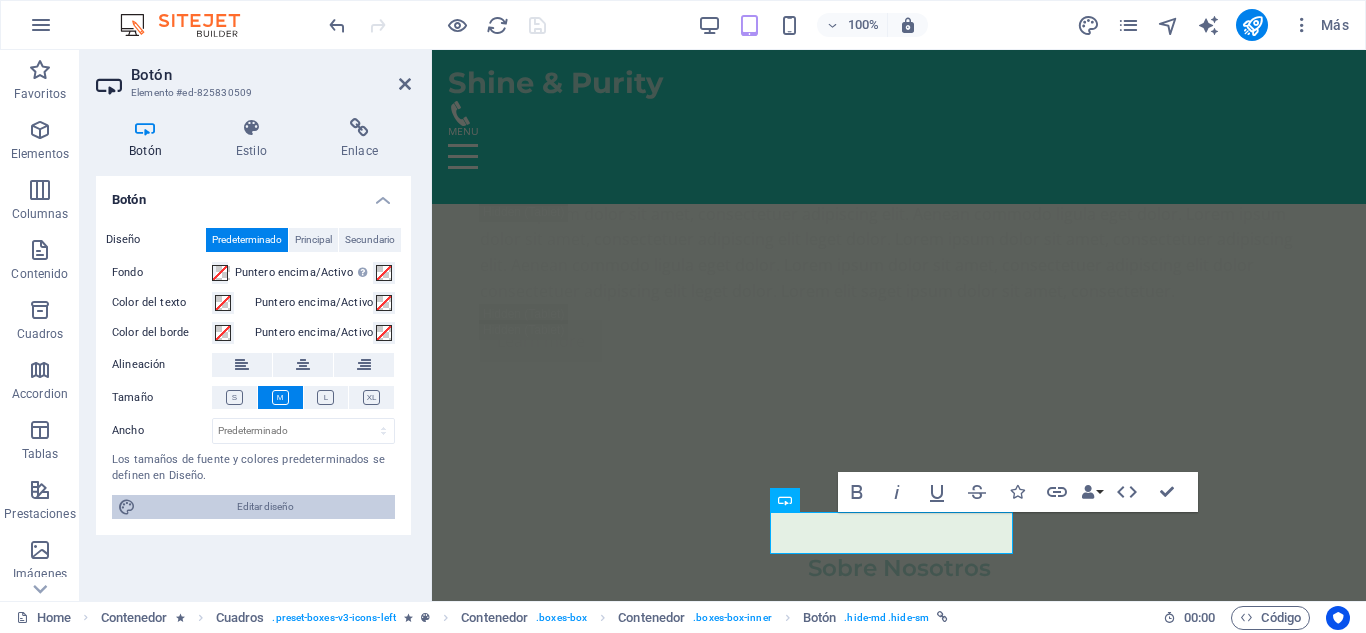 click on "Editar diseño" at bounding box center (265, 507) 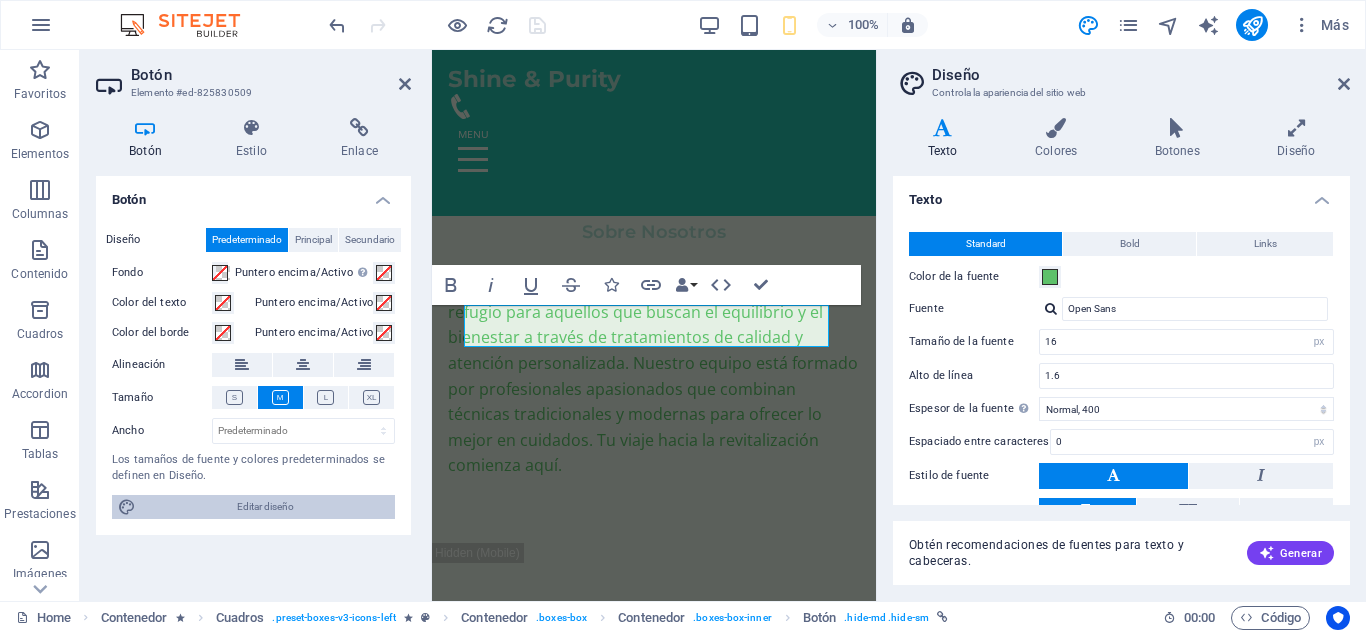 scroll, scrollTop: 4921, scrollLeft: 0, axis: vertical 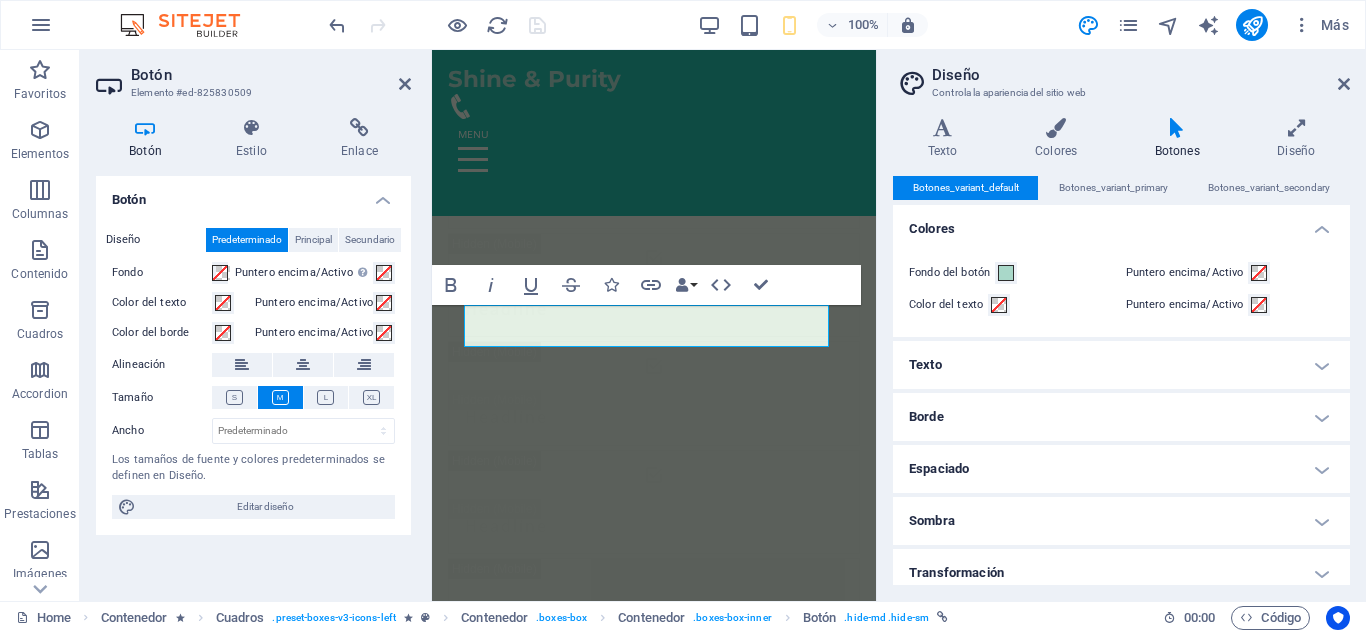 click on "Texto" at bounding box center [1121, 365] 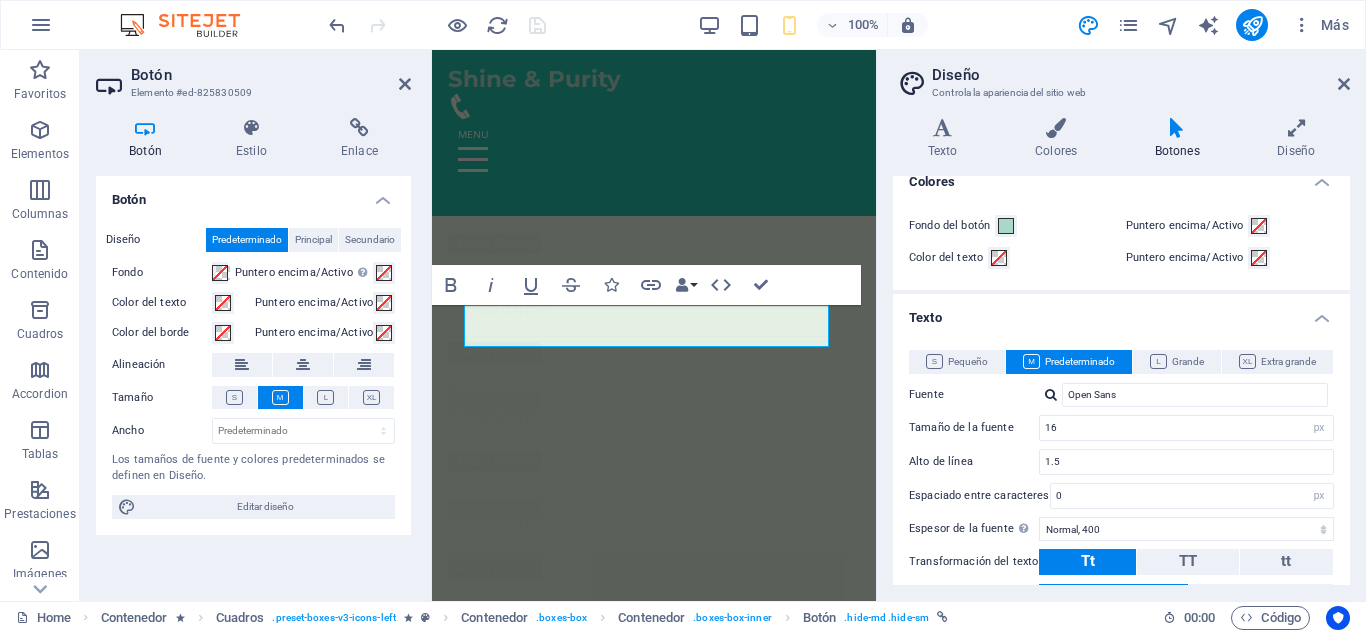 scroll, scrollTop: 39, scrollLeft: 0, axis: vertical 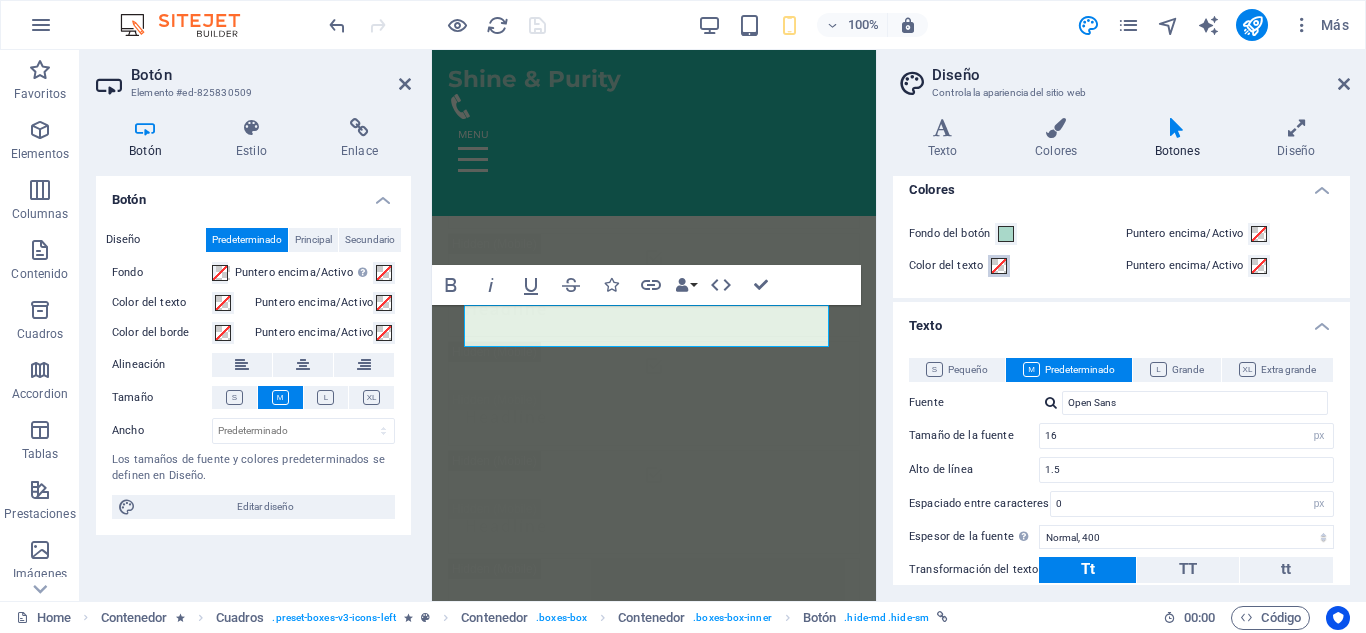 click at bounding box center (999, 266) 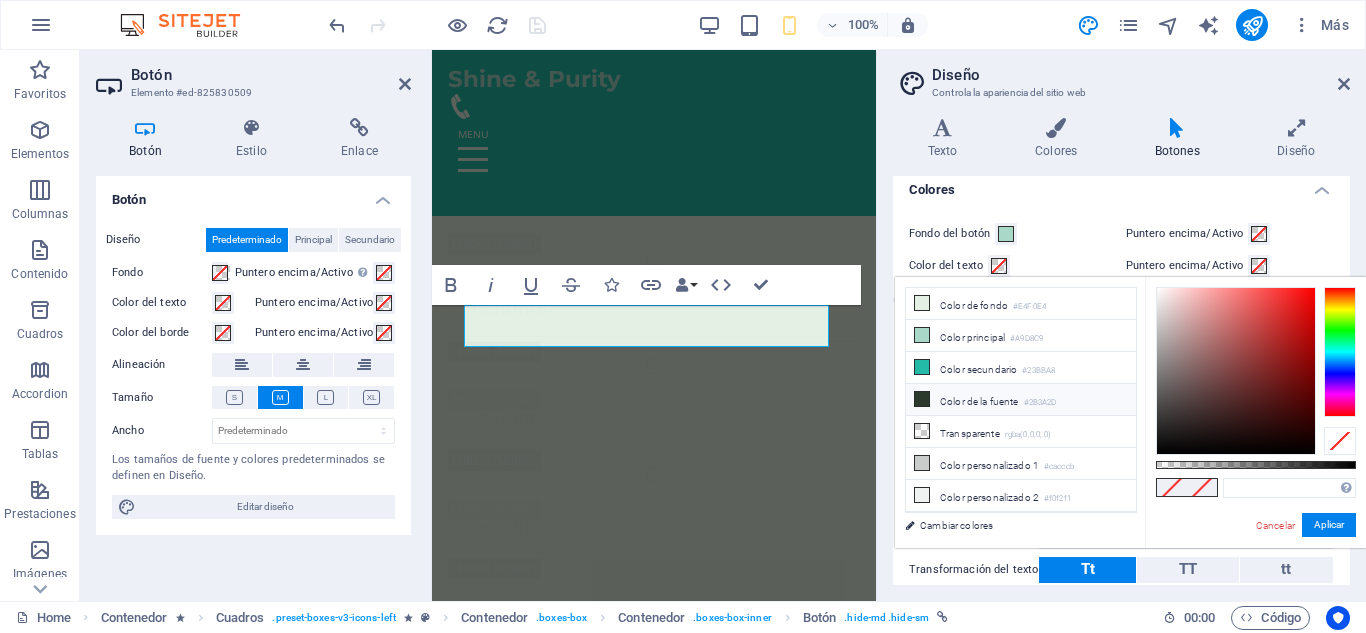click at bounding box center (922, 399) 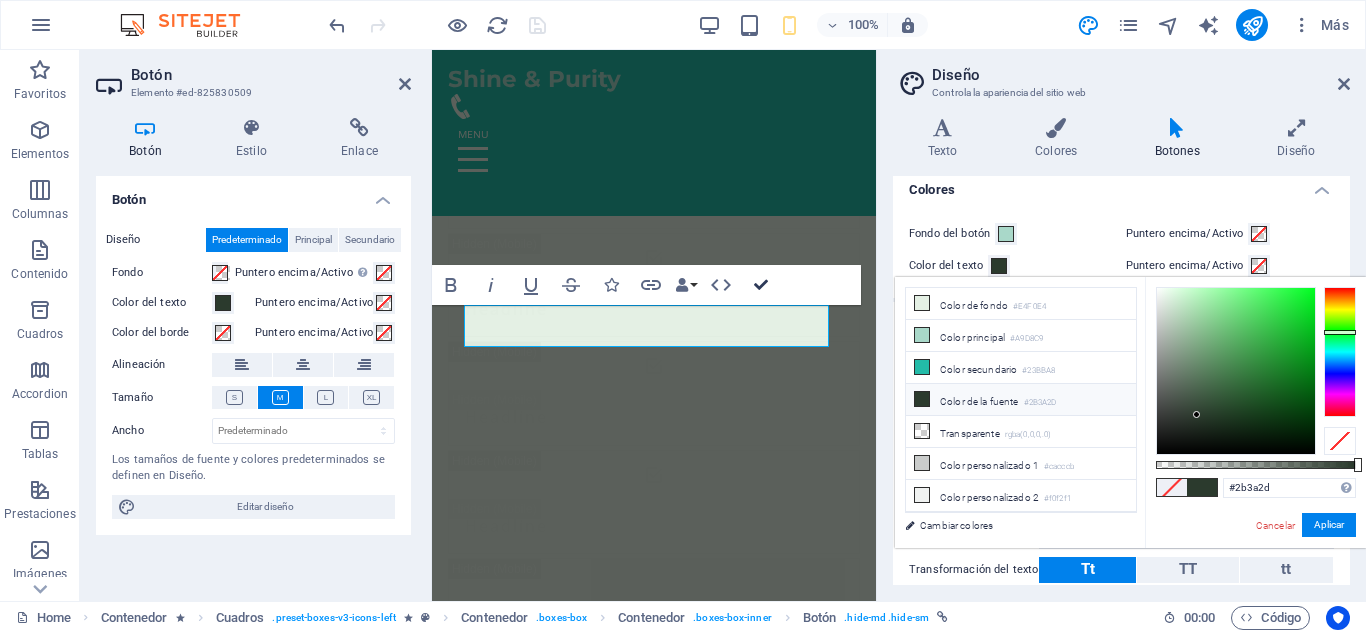 drag, startPoint x: 752, startPoint y: 276, endPoint x: 680, endPoint y: 237, distance: 81.88406 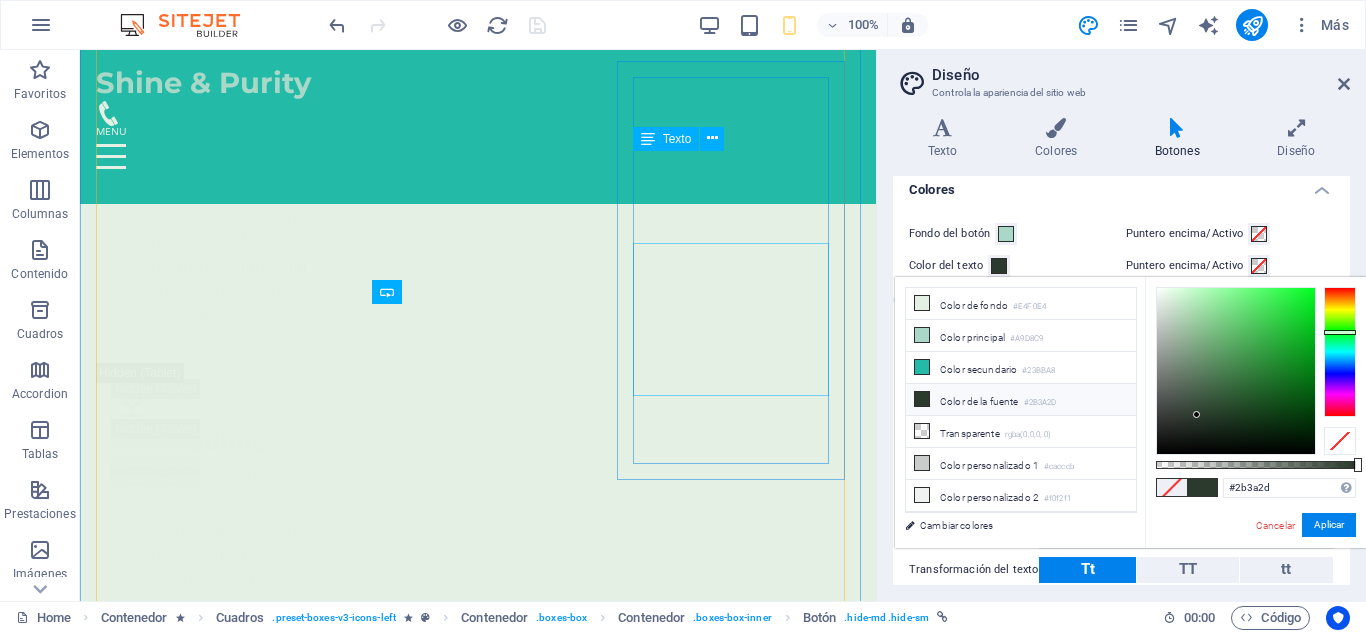scroll, scrollTop: 3920, scrollLeft: 0, axis: vertical 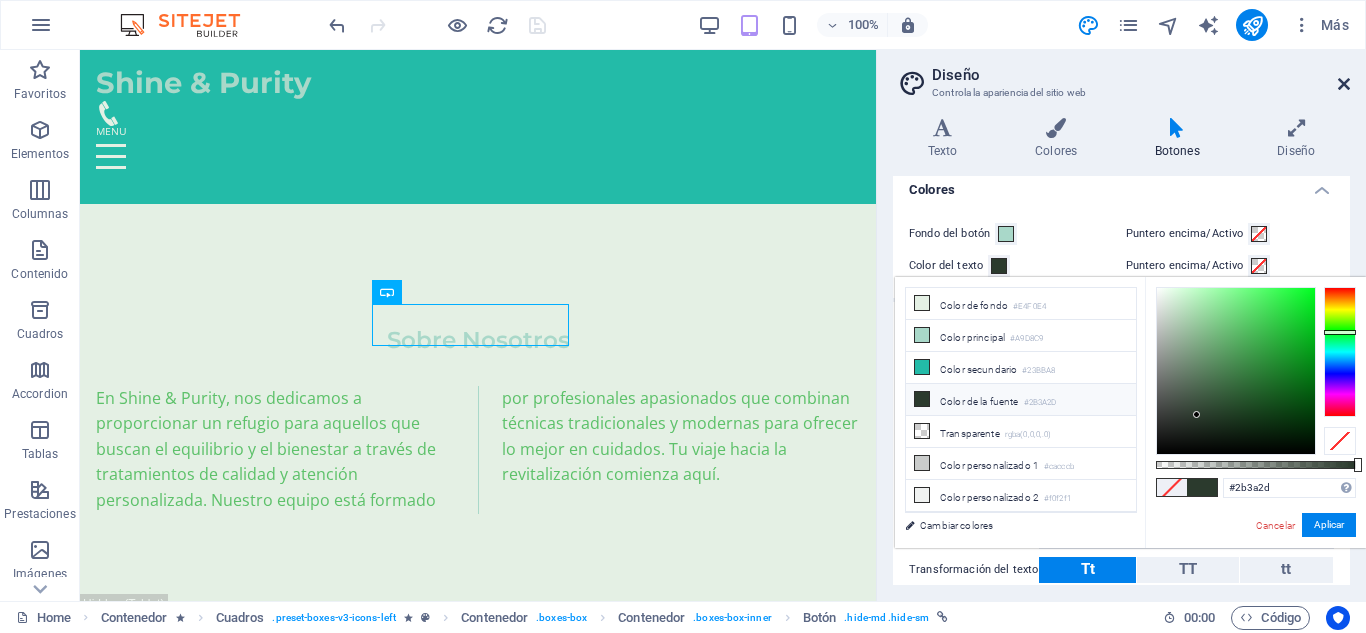 click at bounding box center (1344, 84) 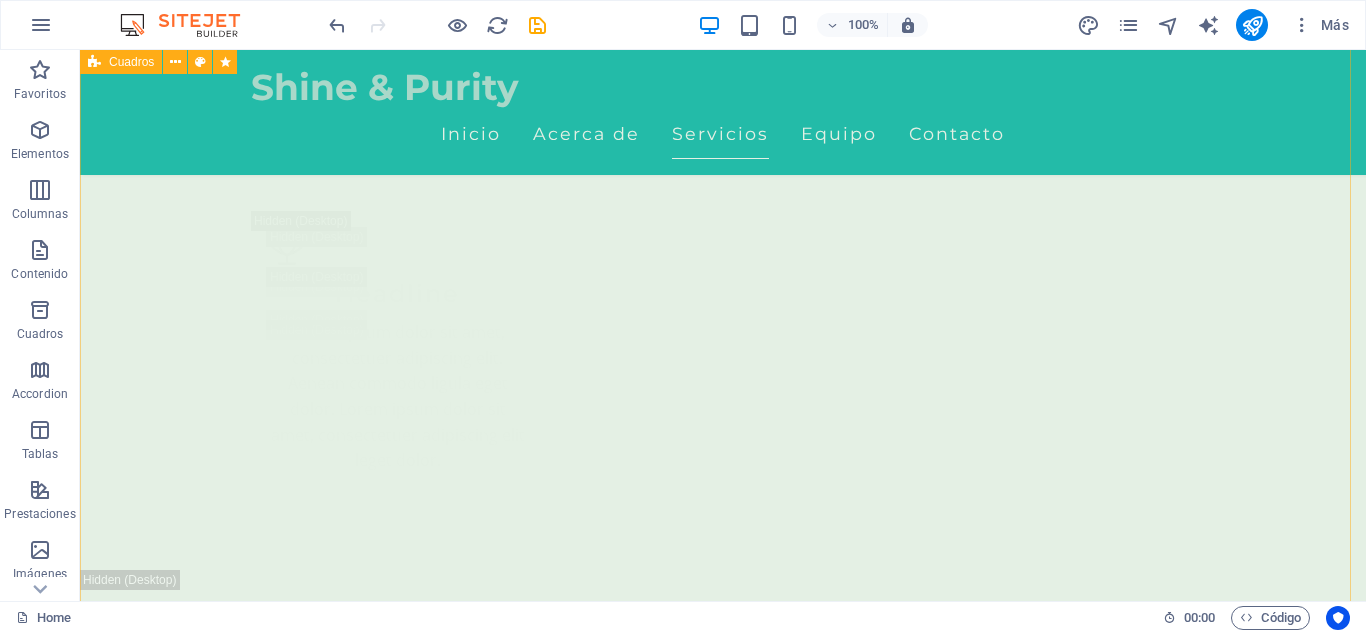 scroll, scrollTop: 5263, scrollLeft: 0, axis: vertical 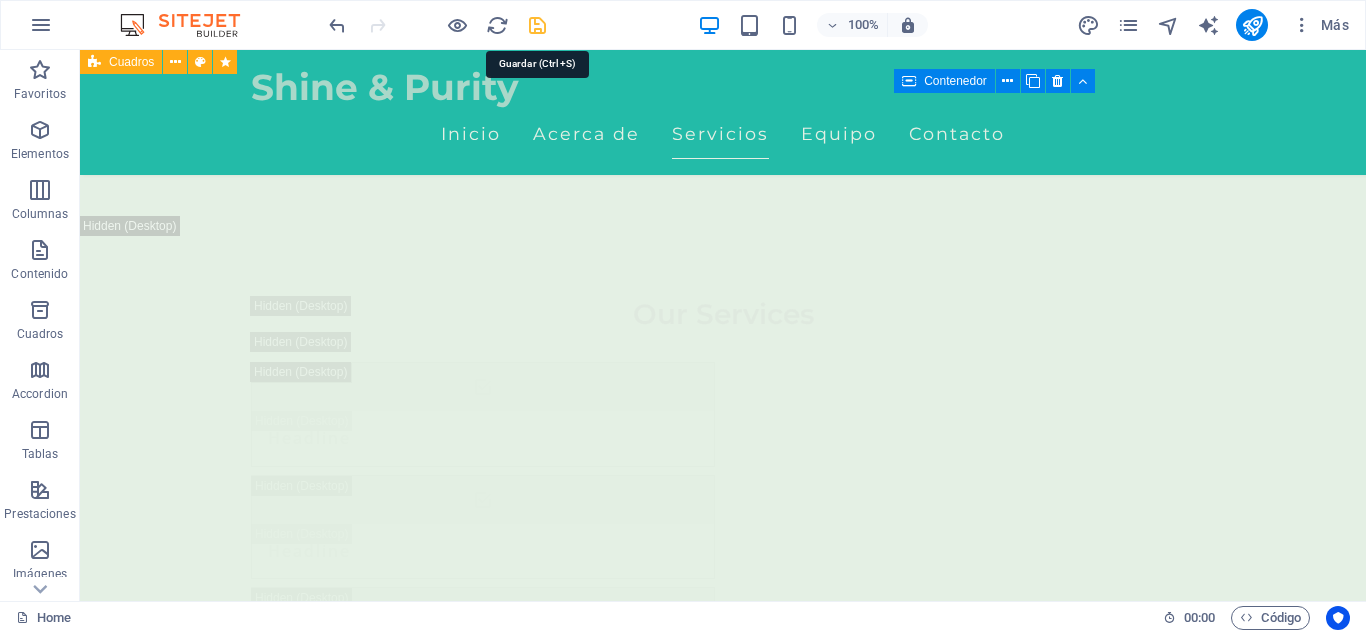 click at bounding box center (537, 25) 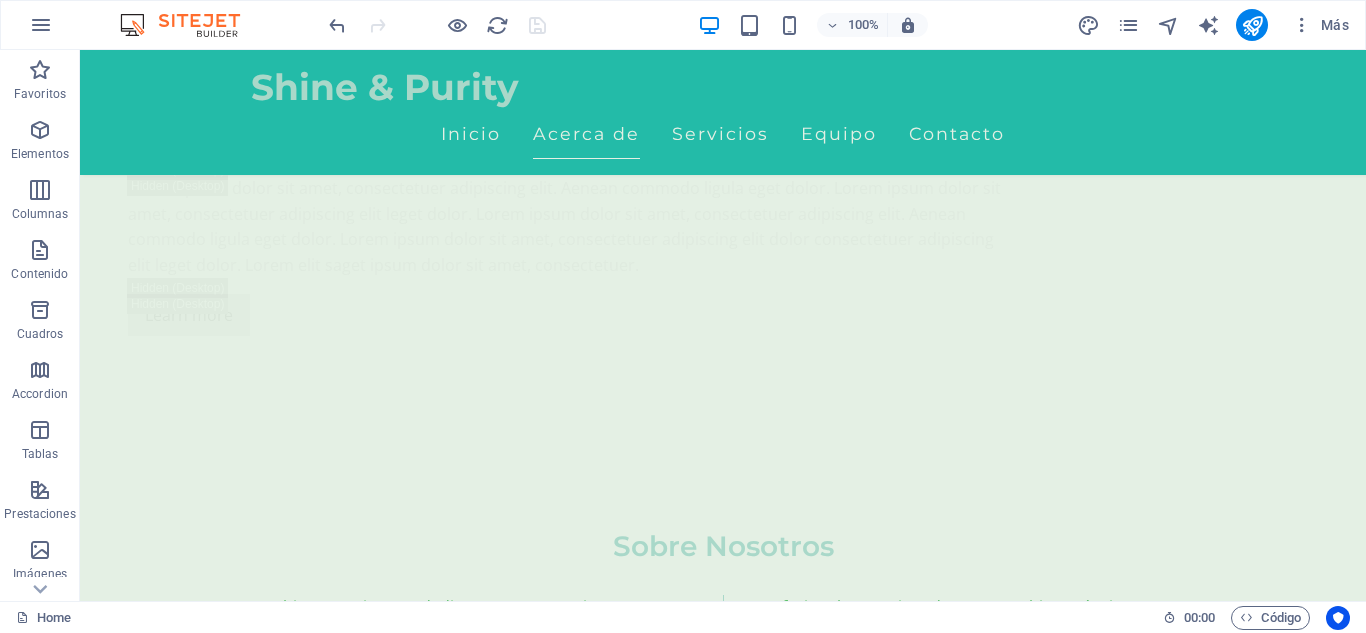 scroll, scrollTop: 3790, scrollLeft: 0, axis: vertical 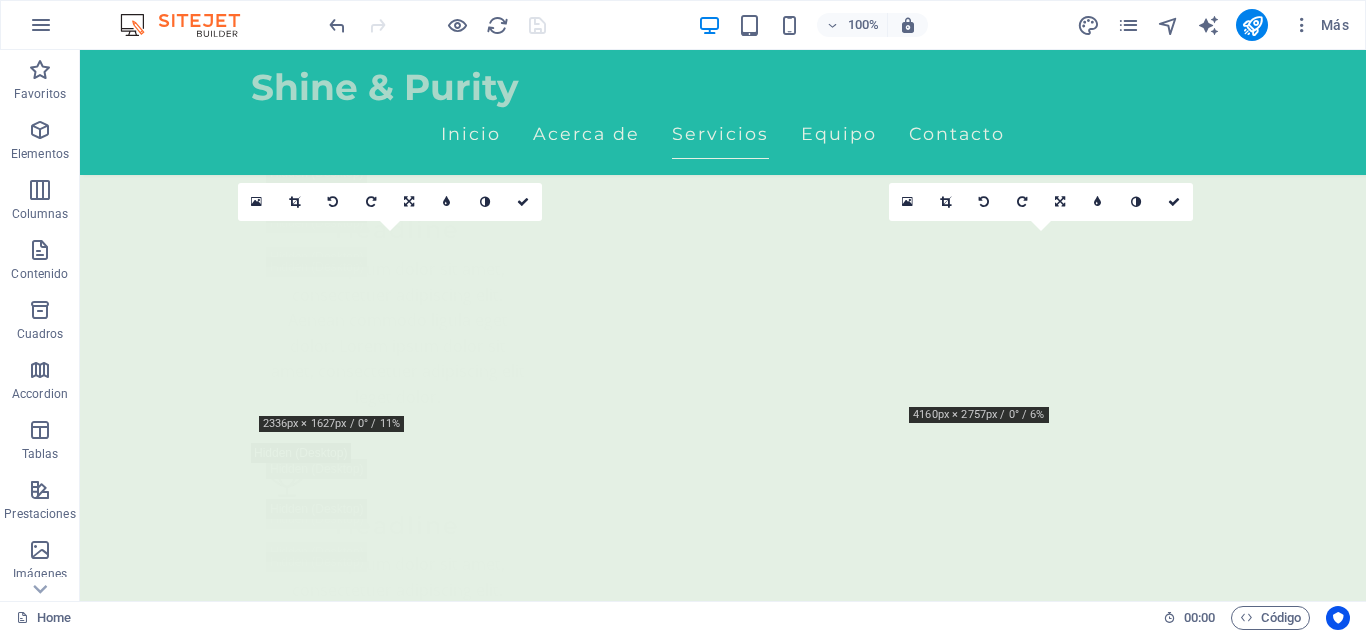 click on "16:10 16:9 4:3 1:1 1:2 0" at bounding box center [1041, 202] 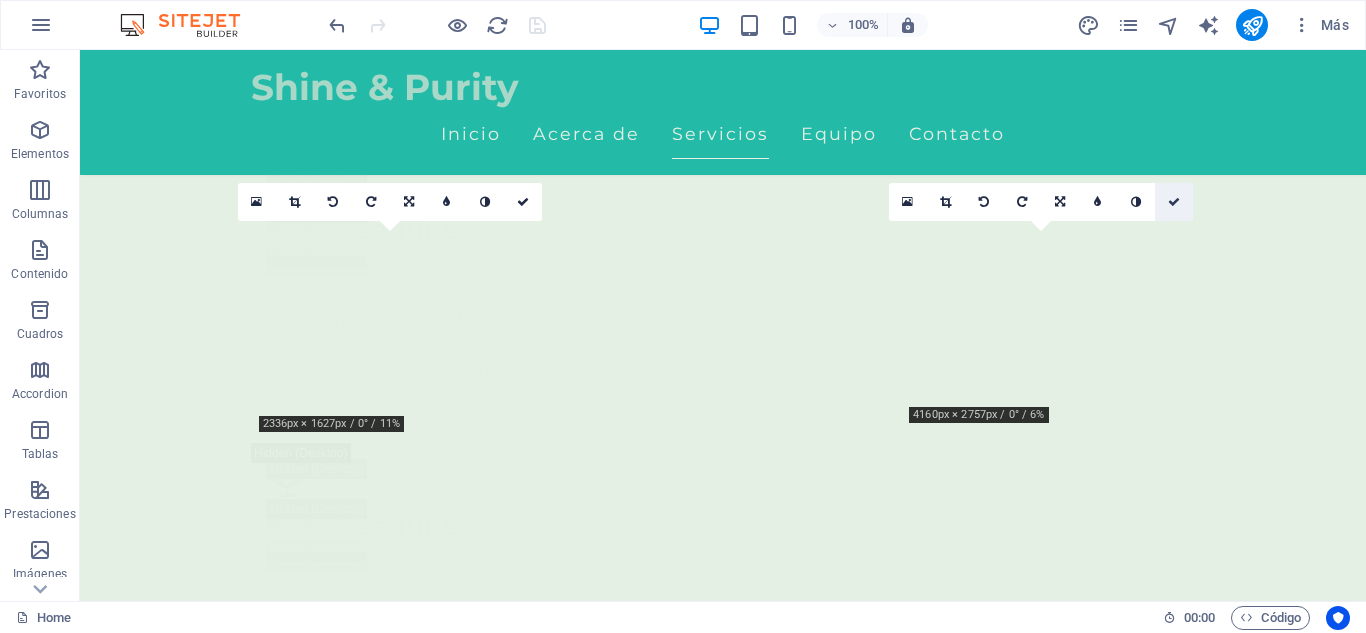 click at bounding box center [1174, 202] 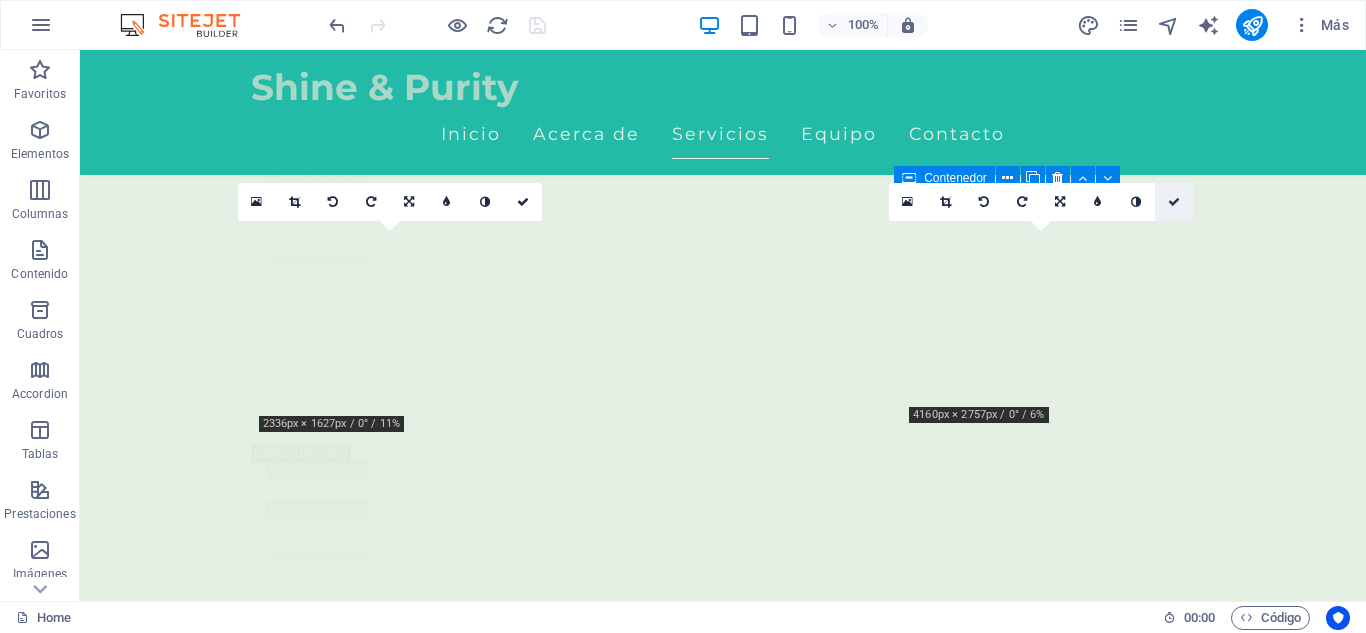 click at bounding box center [1174, 202] 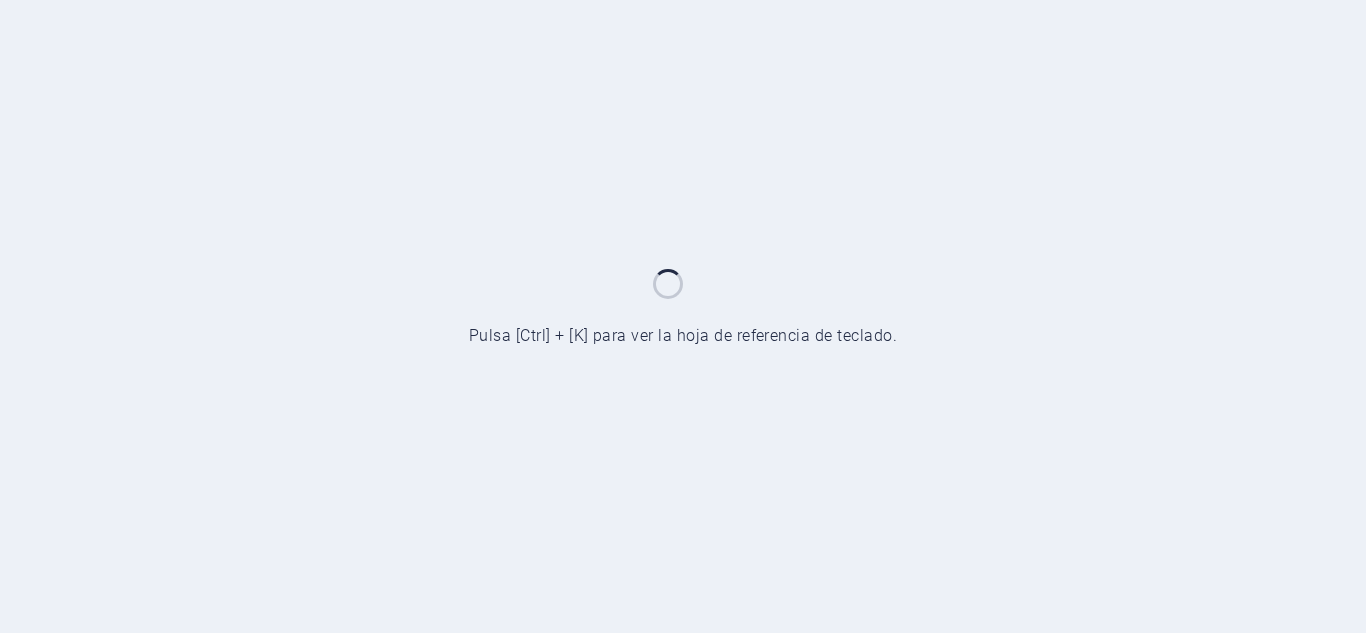 scroll, scrollTop: 0, scrollLeft: 0, axis: both 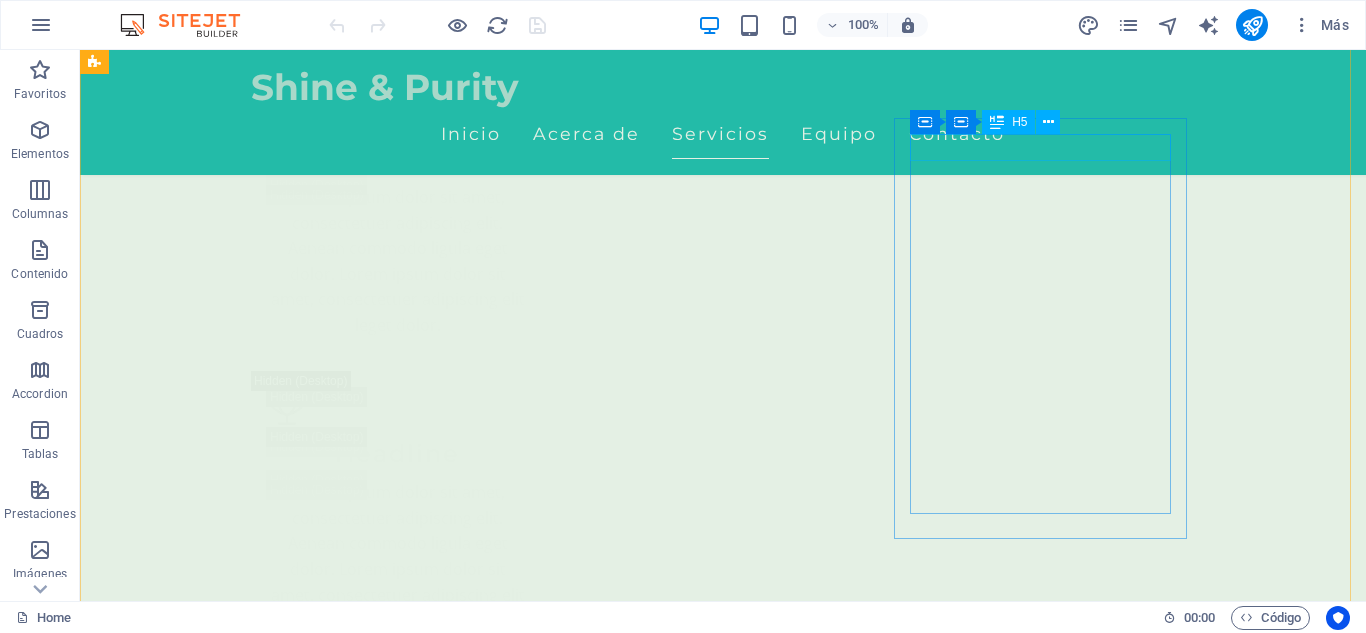 click on "Masaje Deportivo" at bounding box center (242, 10710) 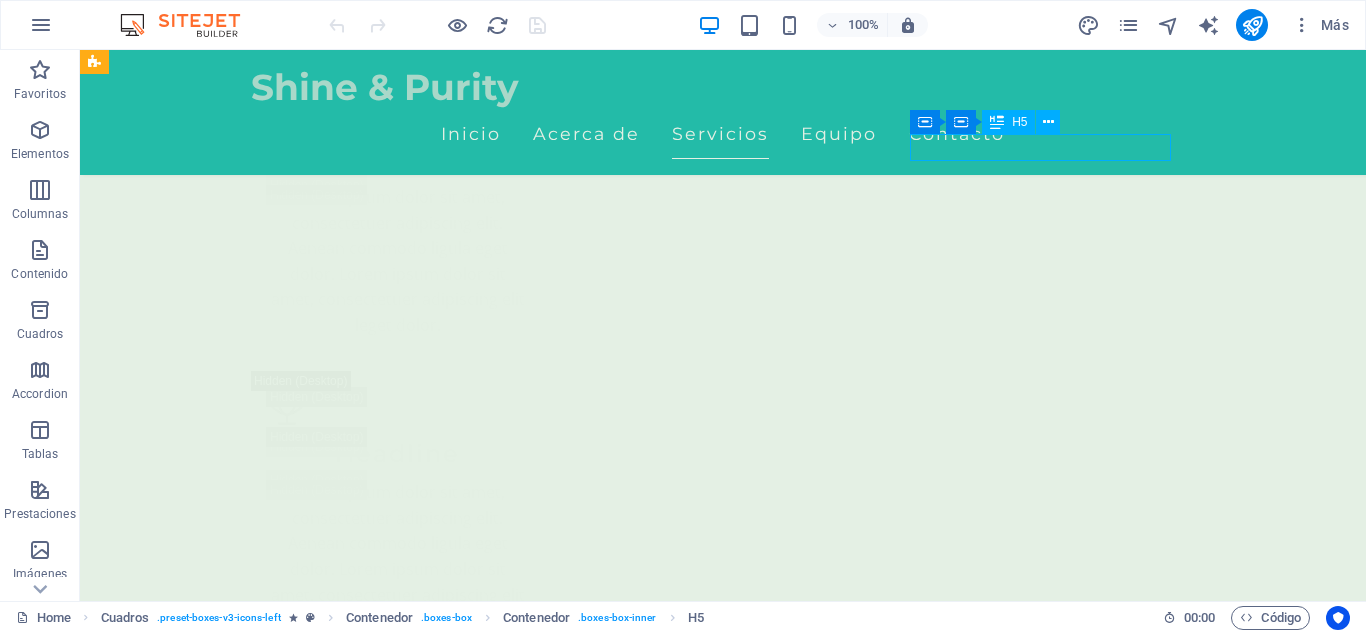 click on "Masaje Deportivo" at bounding box center (242, 10710) 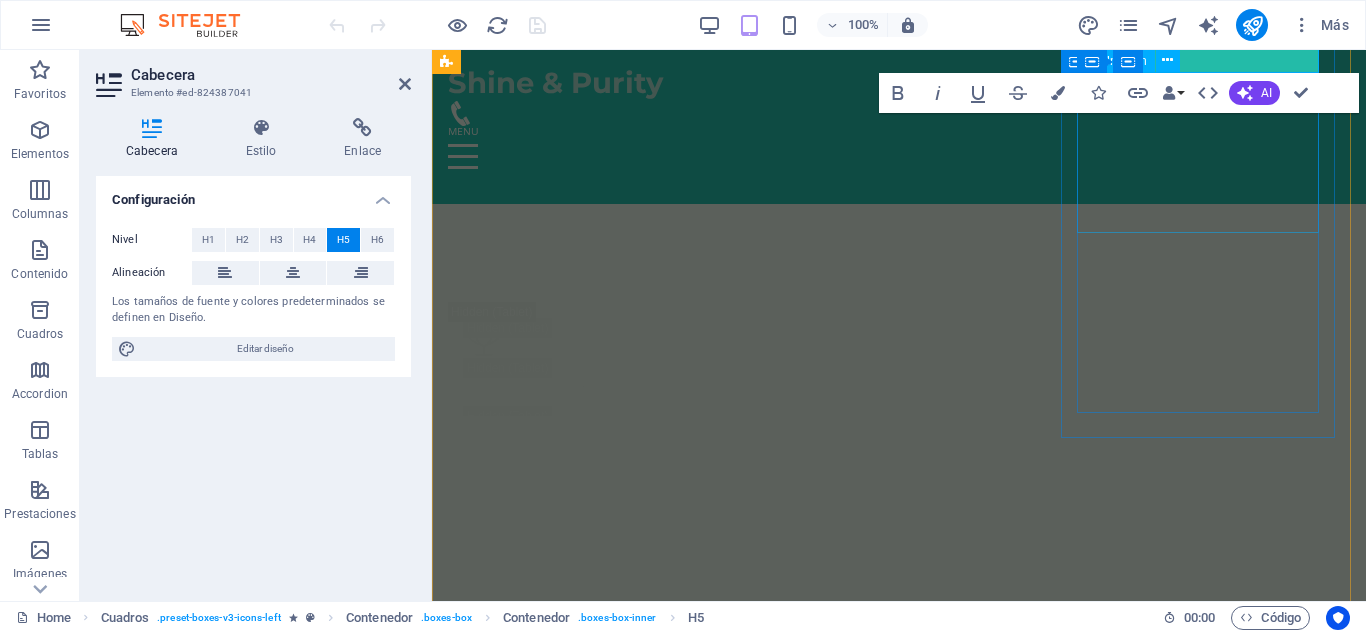 scroll, scrollTop: 4740, scrollLeft: 0, axis: vertical 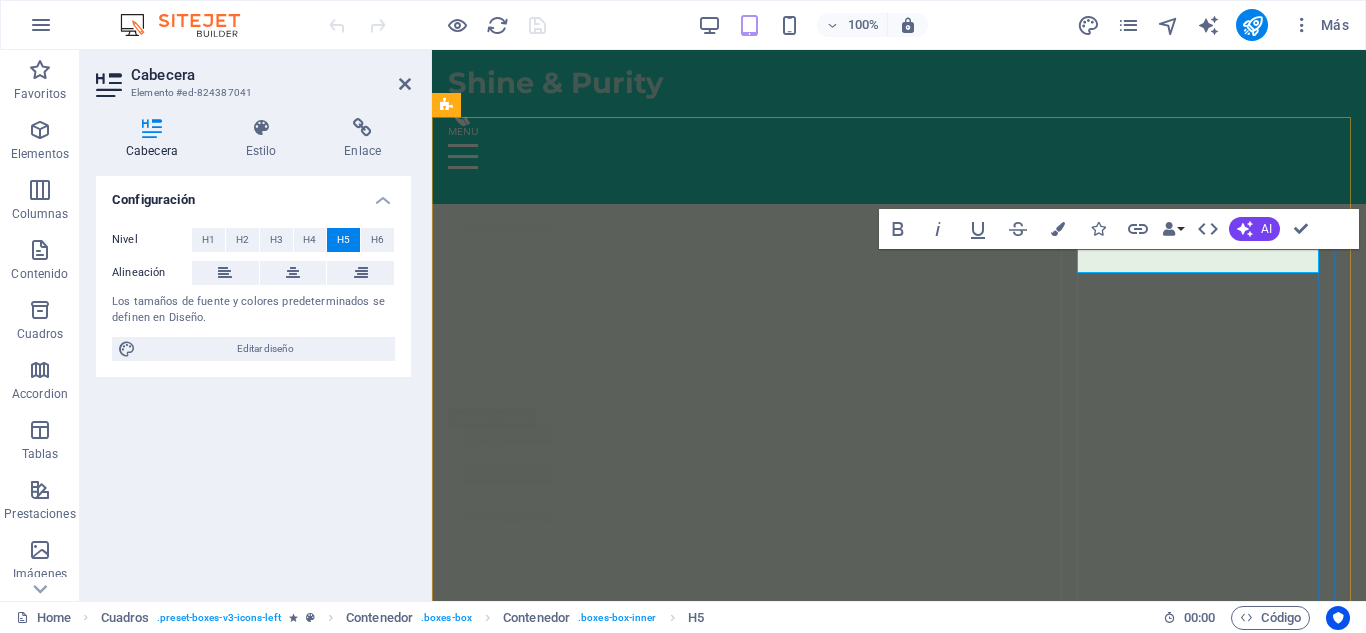 click on "Masaje Deportivo" at bounding box center (587, 9240) 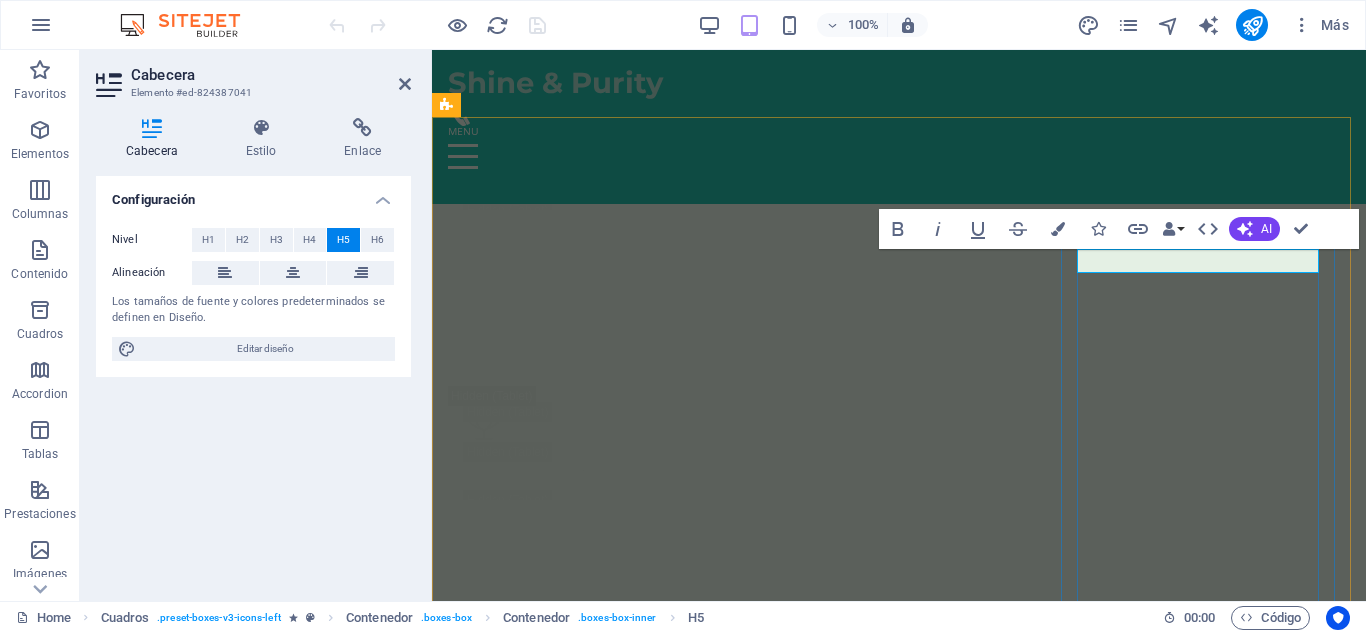 type 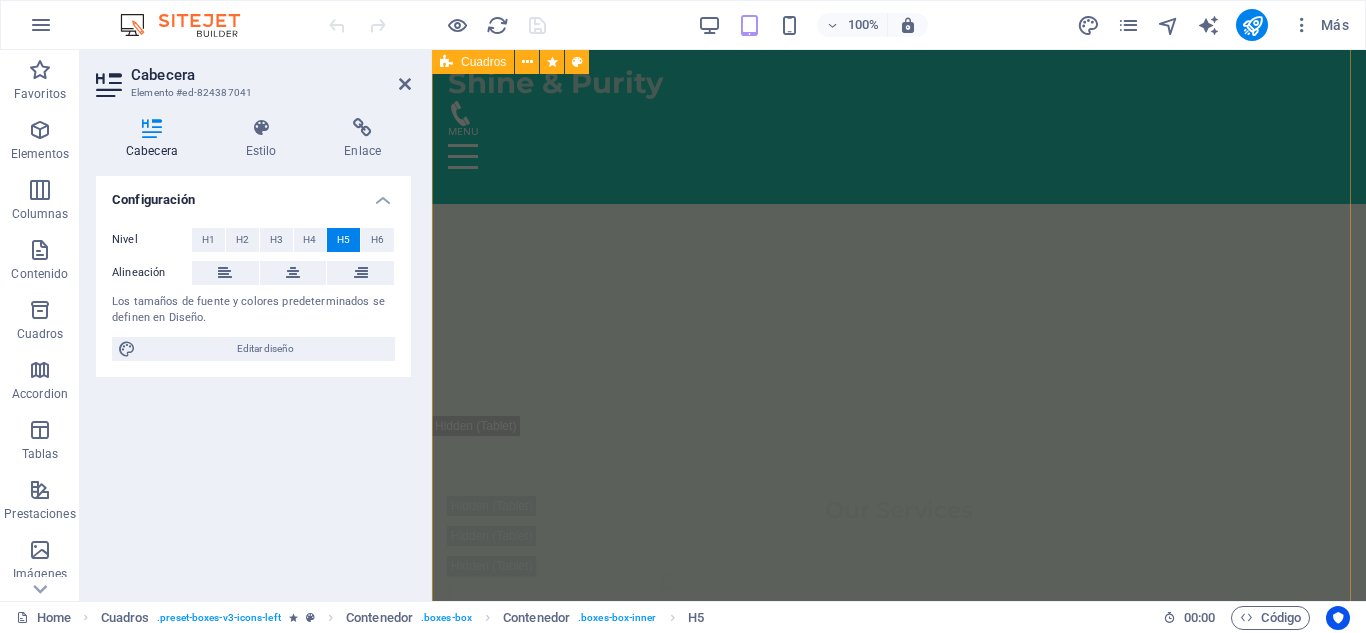 scroll, scrollTop: 5095, scrollLeft: 0, axis: vertical 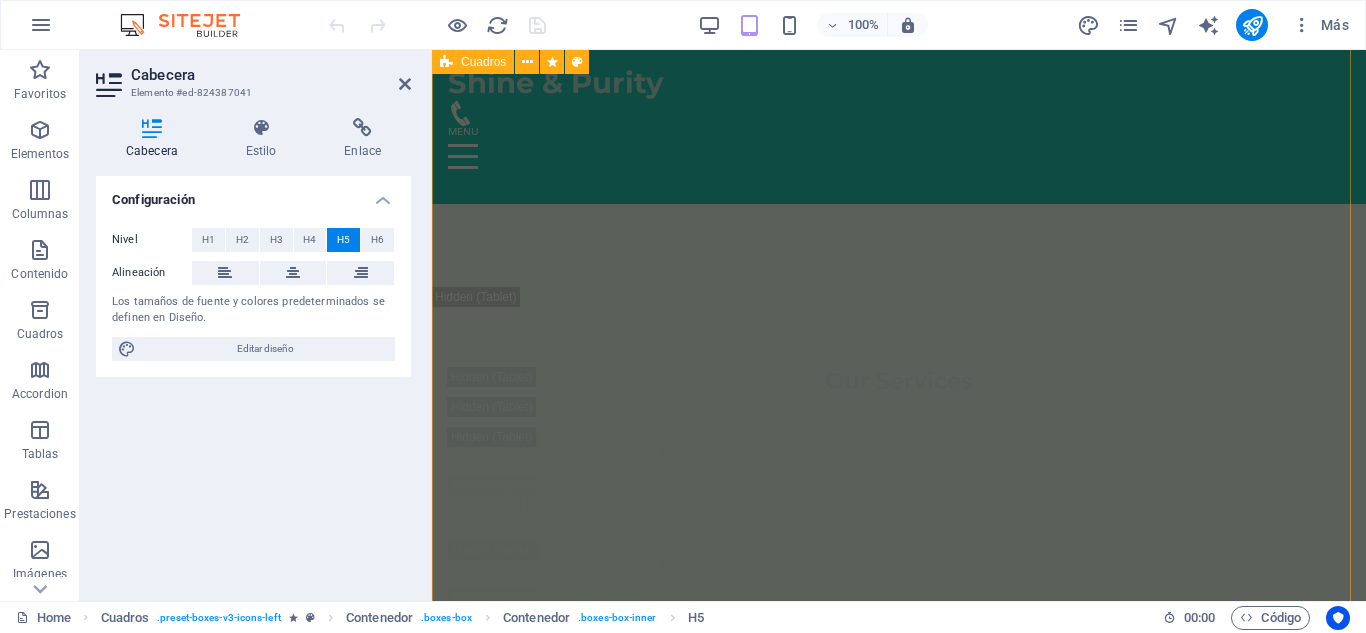 click on "Limpieza Facial Profunda Ideal para soltar tensiones acumuladas y reconectar contigo mismo. Ritmo lento, toques suaves, paz profunda . 150.000 ​   ​ COP  Agregar    Limpieza Facial Simple Presión firme y técnica enfocada para liberar tensiones desde su base muscular. 120.000 COP  Agregar    ​Alta hidratación facial Perfecto para acompañar tu rutina de entrenamiento. Disminuye el riesgo de lesiones y mejora tu movilidad. 150.000 COP  Agregar    Masaje en Pareja Relajación y conexión, ideal para fortalecer el vínculo emocional en un ambiente armonioso y terapéutico 280.000 COP  Agregar    Drenaje Línfatico Masaje suave que estimula el sistema linfático, ideal para desinflamar, depurar y mejorar la circulación. 150.000 COP  Agregar    ​ Masaje Relajante Déjate envolver por un masaje relajante que alivia el estrés y renueva la paz en tu cuerpo. 150.000 COP  Agregar" at bounding box center [899, 9663] 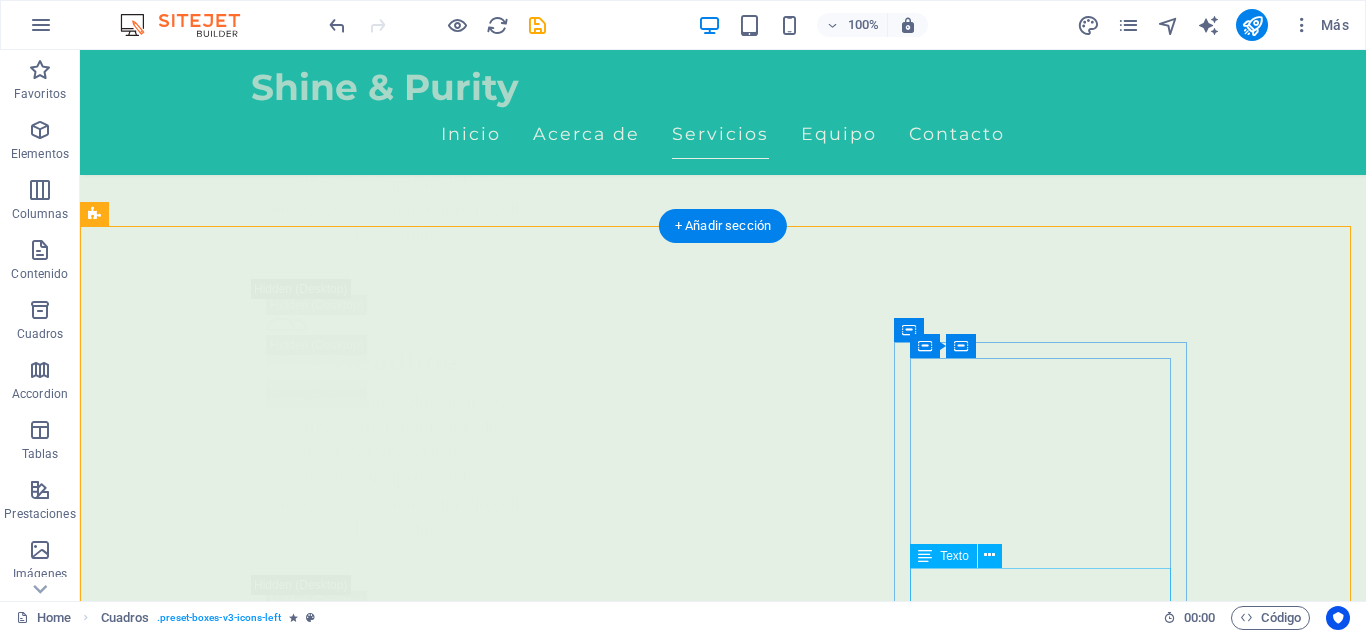 scroll, scrollTop: 4571, scrollLeft: 0, axis: vertical 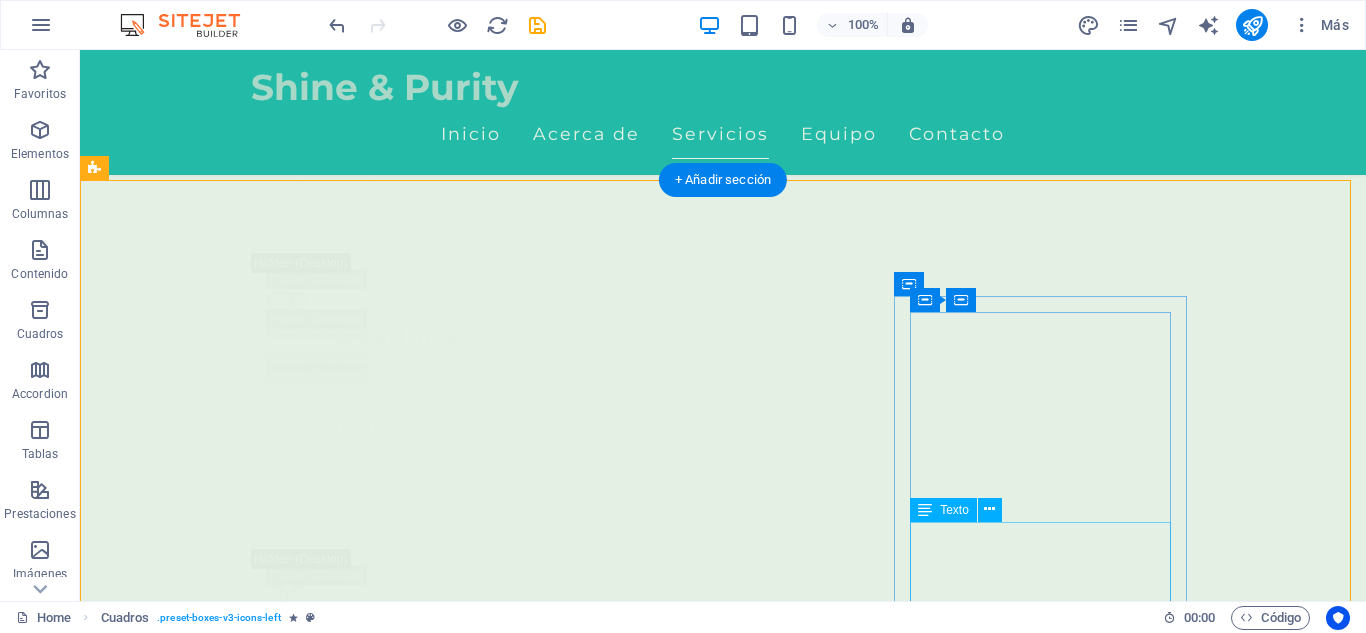 click on "Texto" at bounding box center (943, 510) 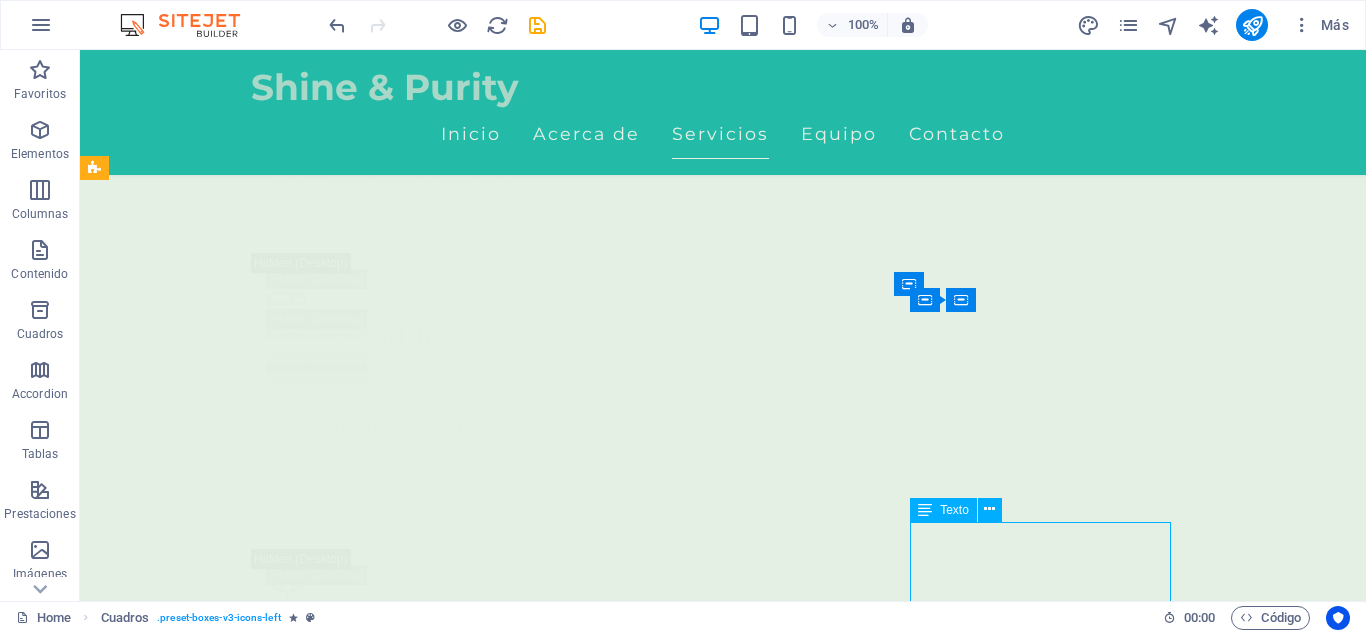 drag, startPoint x: 974, startPoint y: 515, endPoint x: 857, endPoint y: 221, distance: 316.42535 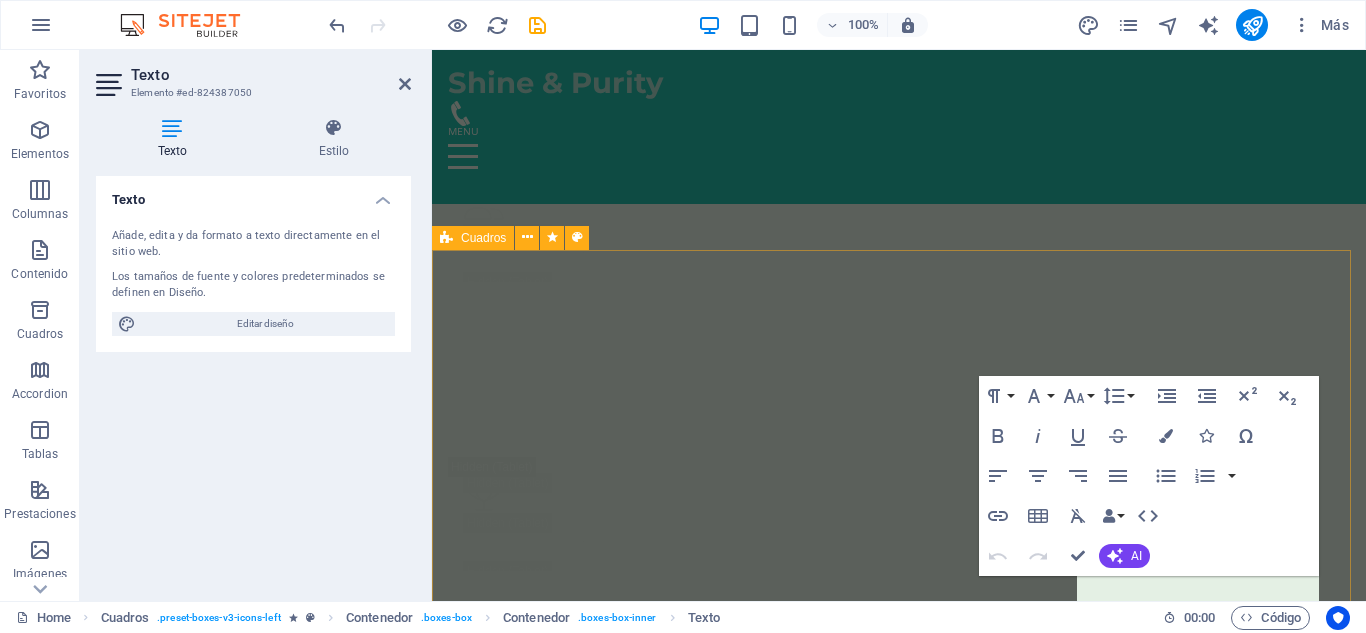 scroll, scrollTop: 4499, scrollLeft: 0, axis: vertical 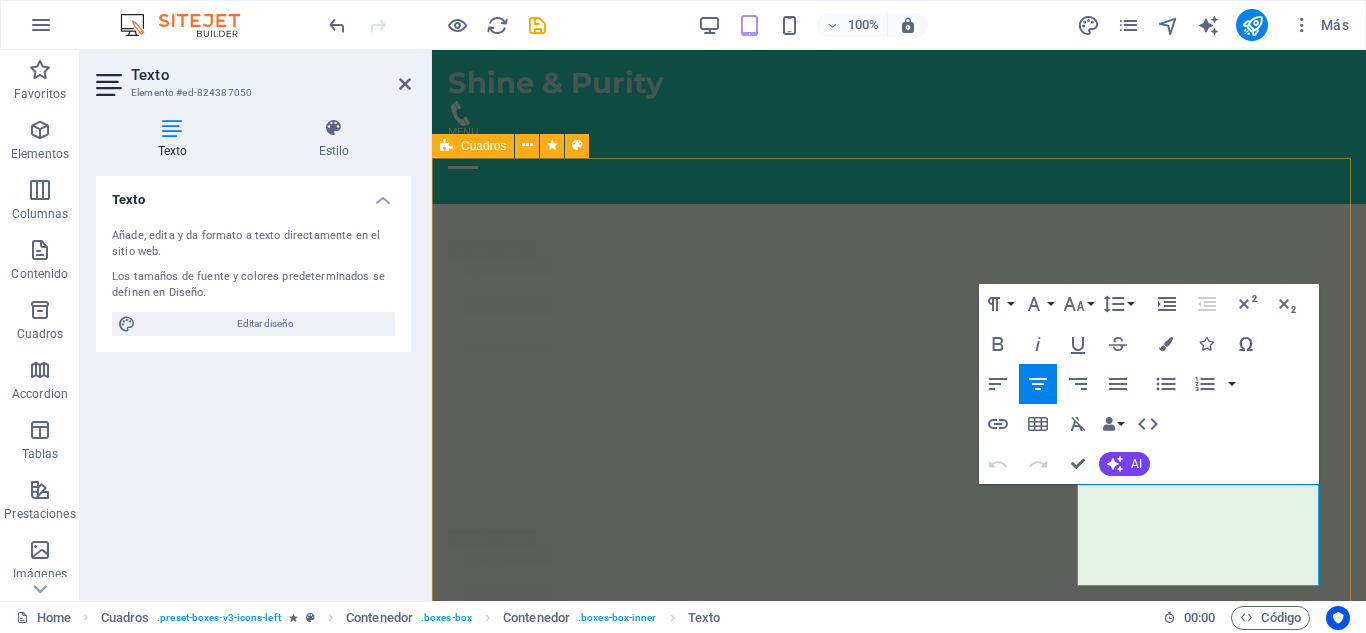 click on "Limpieza Facial Profunda Ideal para soltar tensiones acumuladas y reconectar contigo mismo. Ritmo lento, toques suaves, paz profunda . 150.000 ​   ​ COP  Agregar    Limpieza Facial Simple Presión firme y técnica enfocada para liberar tensiones desde su base muscular. 120.000 COP  Agregar    Alta hidratación facial Perfecto para acompañar tu rutina de entrenamiento. Disminuye el riesgo de lesiones y mejora tu movilidad. 150.000 COP  Agregar    Masaje en Pareja Relajación y conexión, ideal para fortalecer el vínculo emocional en un ambiente armonioso y terapéutico 280.000 COP  Agregar    Drenaje Línfatico Masaje suave que estimula el sistema linfático, ideal para desinflamar, depurar y mejorar la circulación. 150.000 COP  Agregar    ​ Masaje Relajante Déjate envolver por un masaje relajante que alivia el estrés y renueva la paz en tu cuerpo. 150.000 COP  Agregar" at bounding box center [899, 10259] 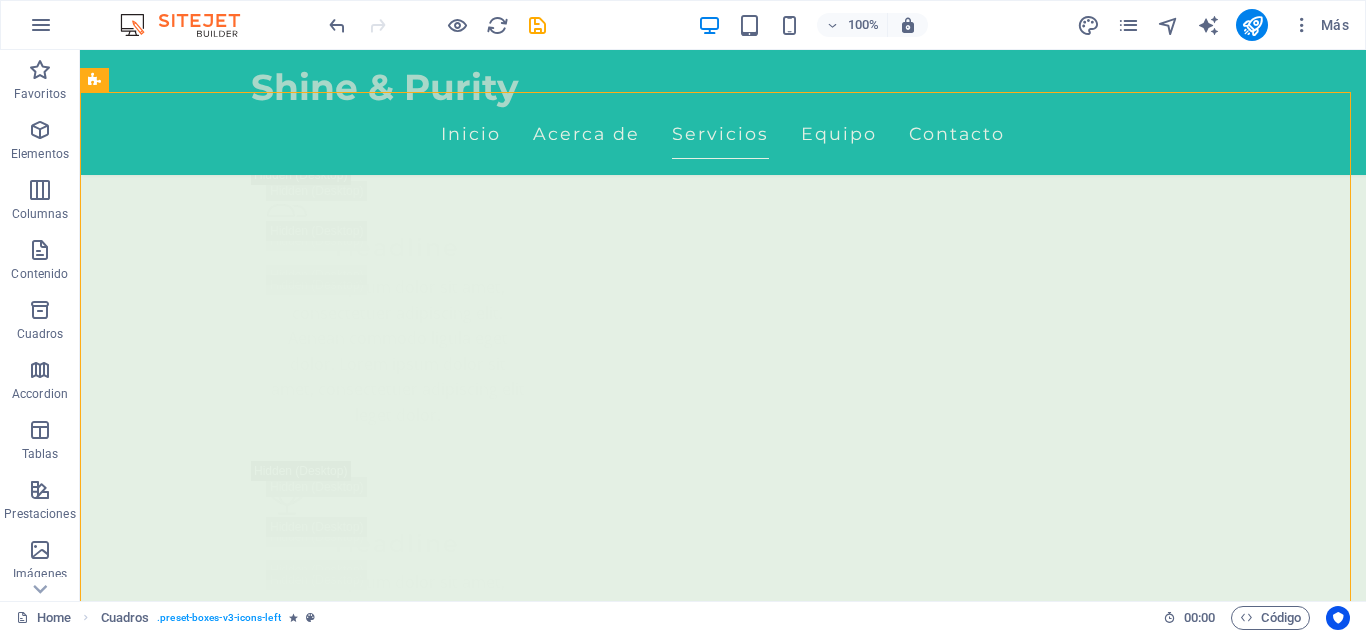scroll, scrollTop: 4699, scrollLeft: 0, axis: vertical 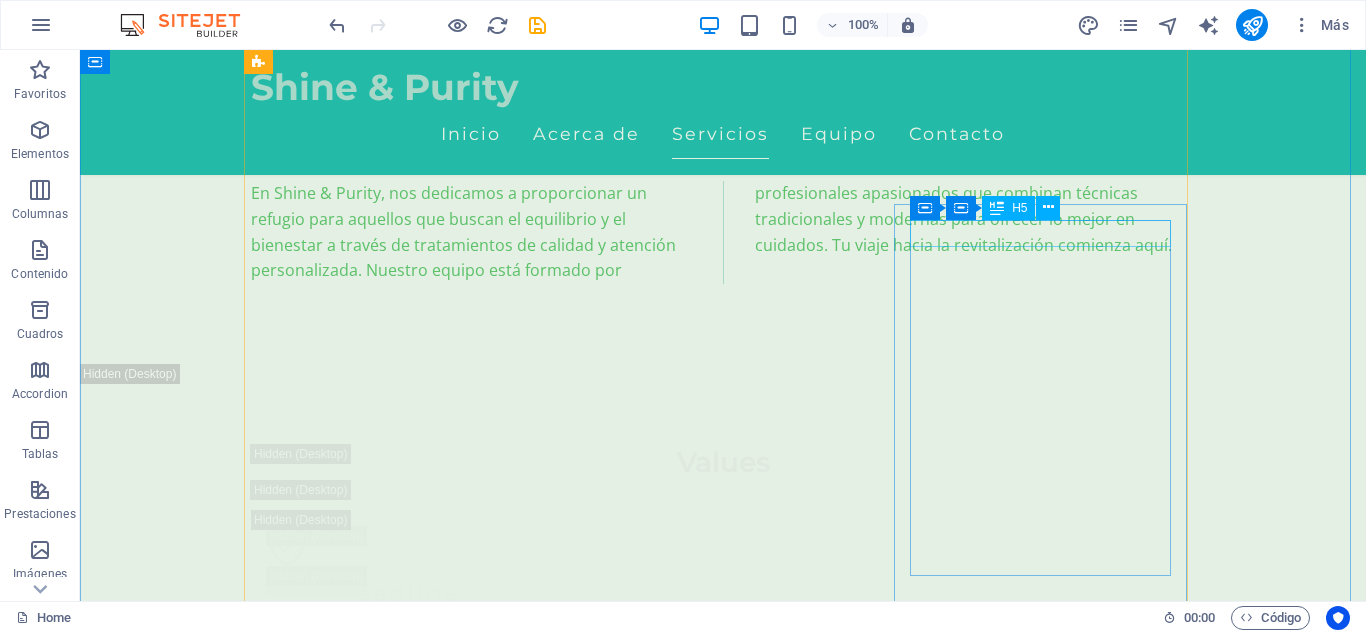 click on "​ Masaje Relajante" at bounding box center [397, 8056] 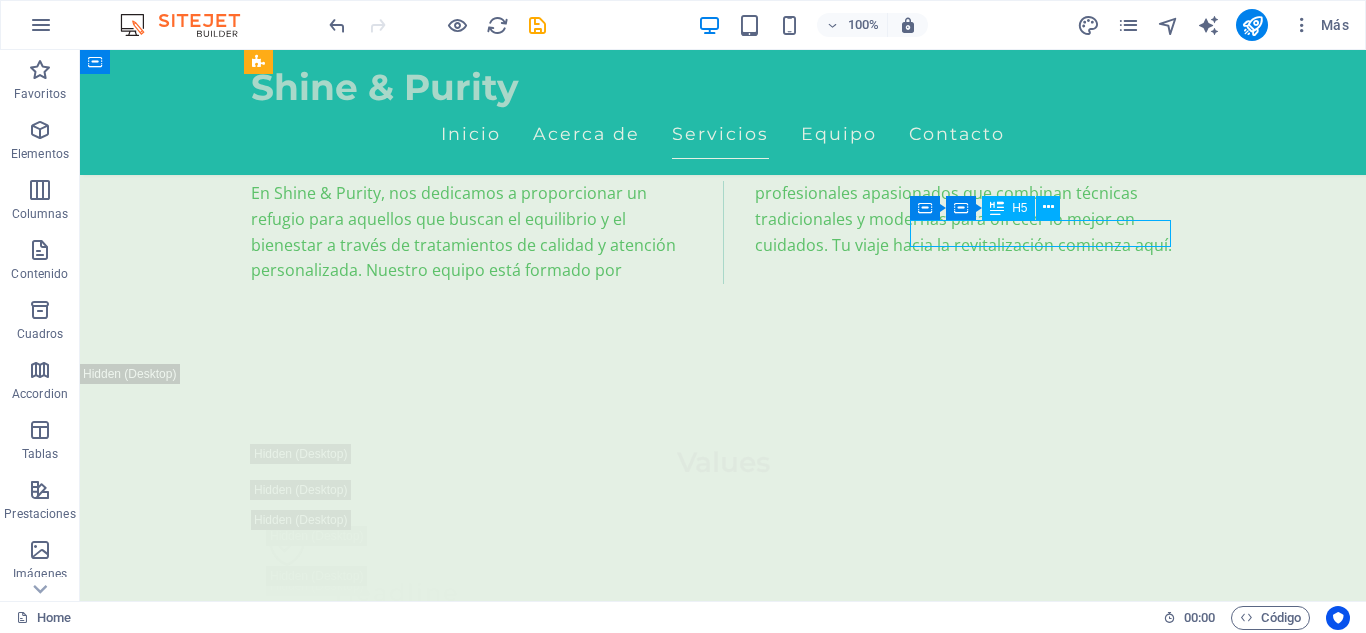 click on "​ Masaje Relajante" at bounding box center (397, 8056) 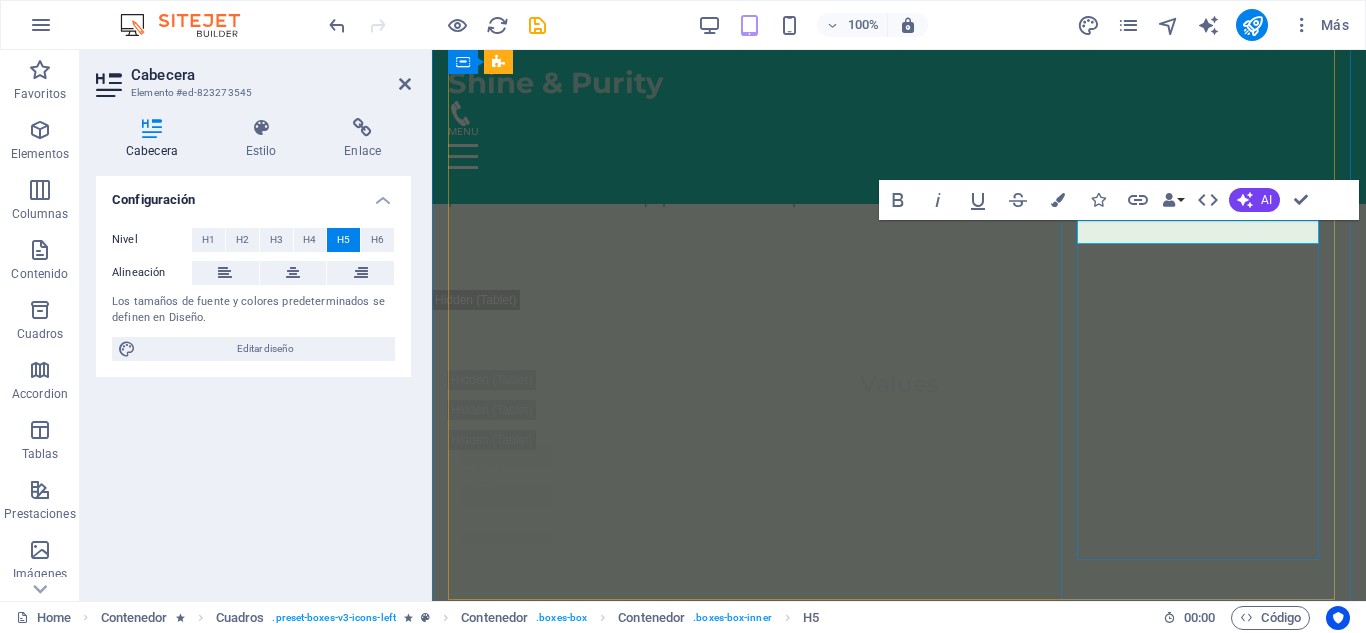 scroll, scrollTop: 3947, scrollLeft: 0, axis: vertical 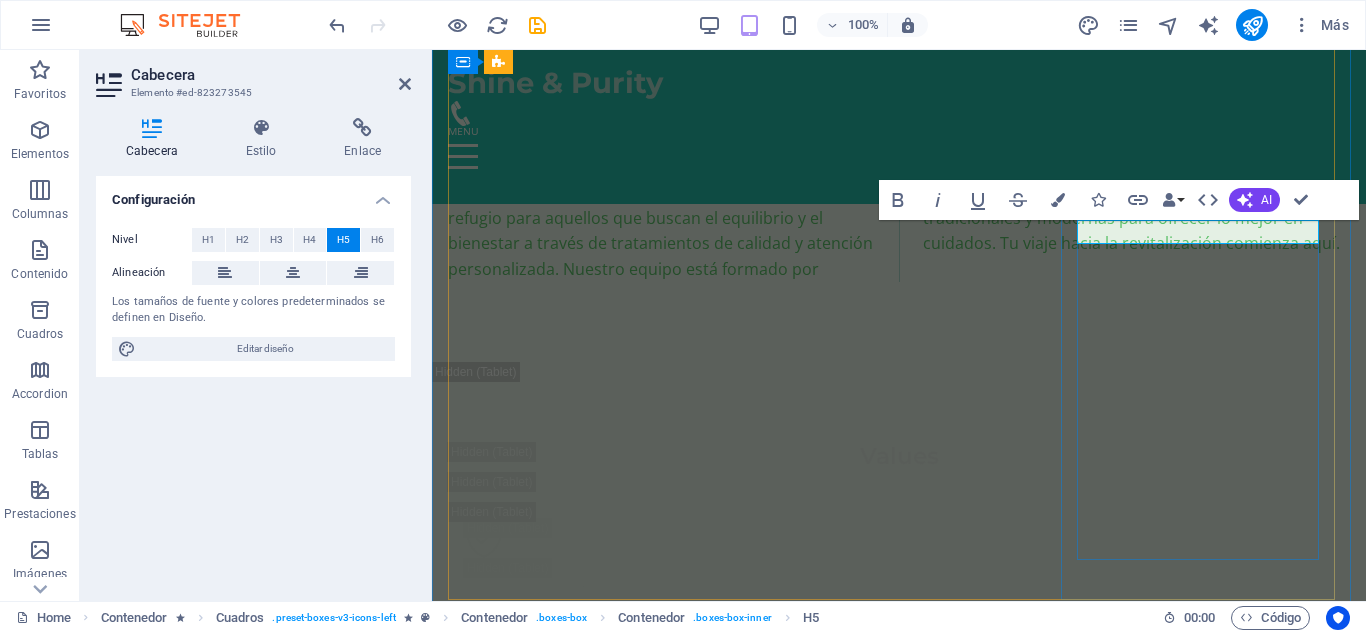 click on "​ Masaje Relajante" at bounding box center [587, 7245] 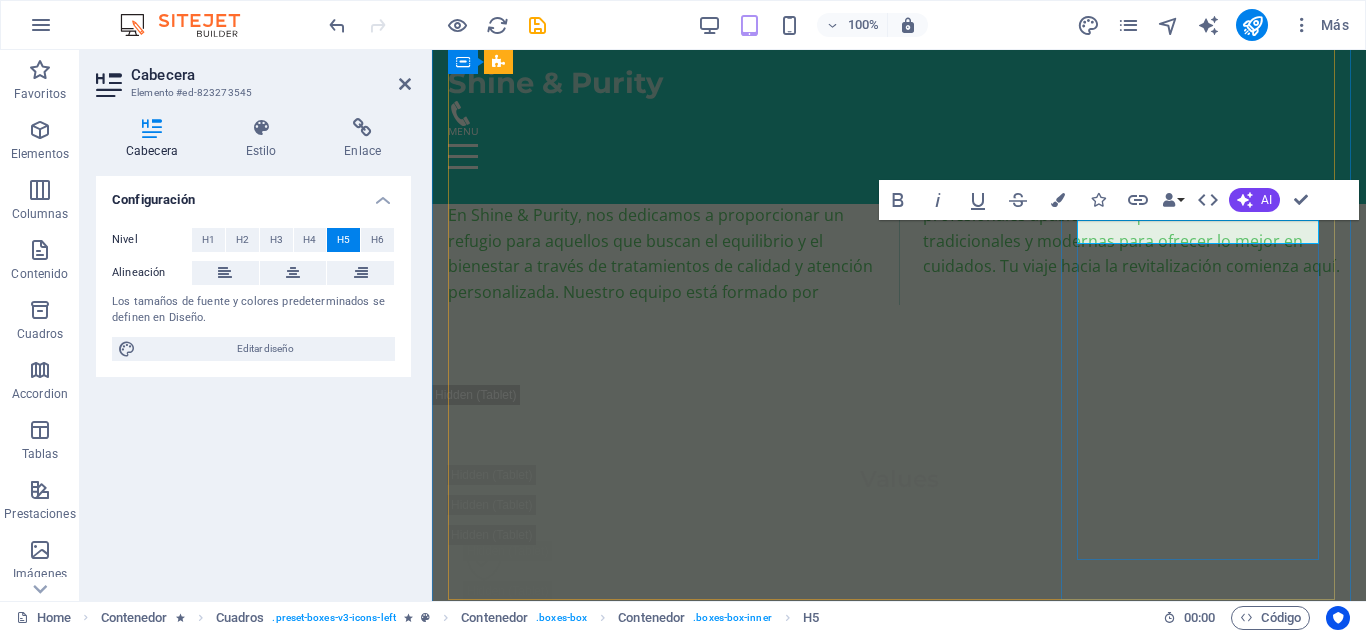 type 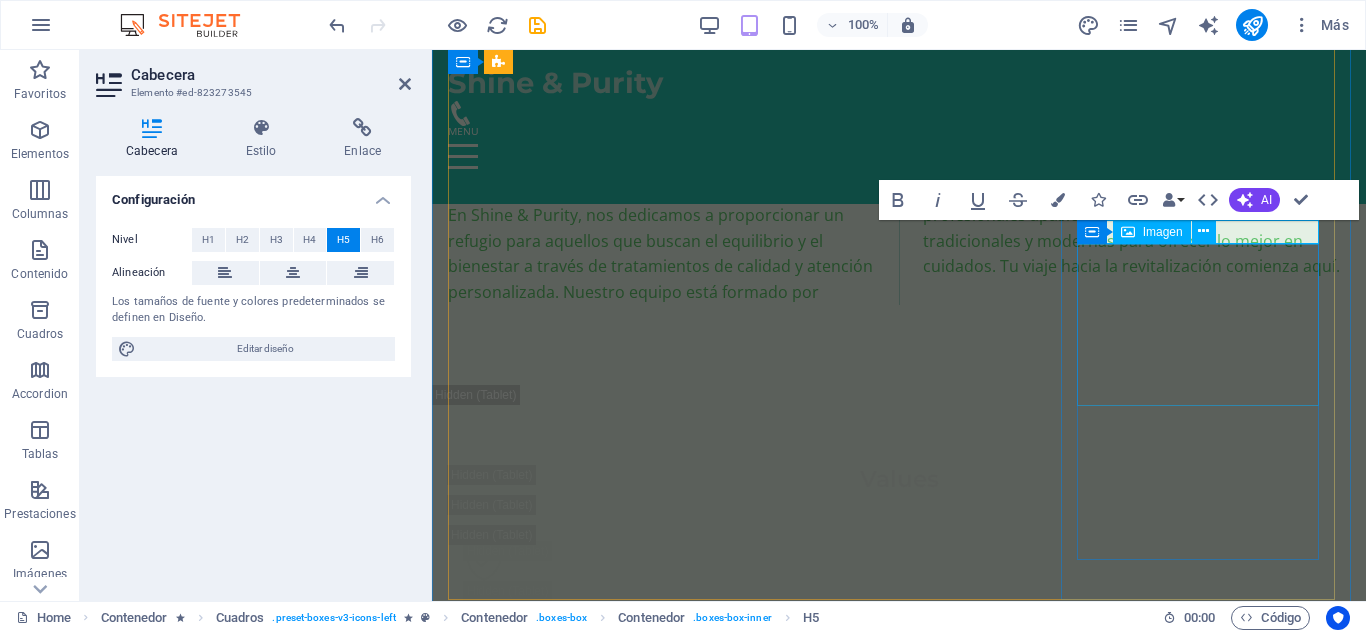 click at bounding box center (587, 7622) 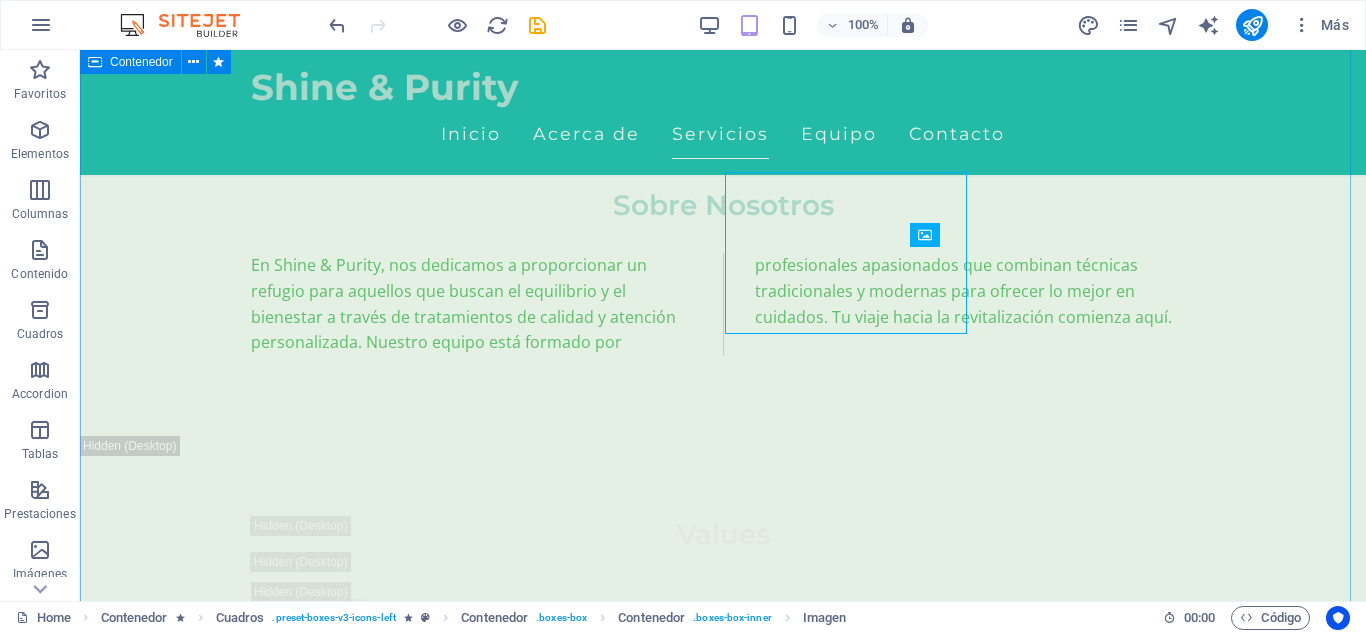 click on "Nuestros Servicios Masaje Relajante Ideal para soltar tensiones acumuladas y reconectar contigo mismo. Ritmo lento, toques suaves, paz profunda . 150.000 ​   ​ COP  Agregar    Masaje Tejido profundo Presión firme y técnica enfocada para liberar tensiones desde su base muscular. 150.000 COP  Agregar    Masaje Deportivo Perfecto para acompañar tu rutina de entrenamiento. Disminuye el riesgo de lesiones y mejora tu movilidad. 150.000 COP  Agregar    Masaje en Pareja Relajación y conexión, ideal para fortalecer el vínculo emocional en un ambiente armonioso y terapéutico 280.000 COP  Agregar    Drenaje Línfatico Masaje suave que estimula el sistema linfático, ideal para desinflamar, depurar y mejorar la circulación. 150.000 COP  Agregar    Masaje Cuatro Manos Déjate envolver por un masaje relajante que alivia el estrés y renueva la paz en tu cuerpo. 150.000 COP  Agregar" at bounding box center (723, 5817) 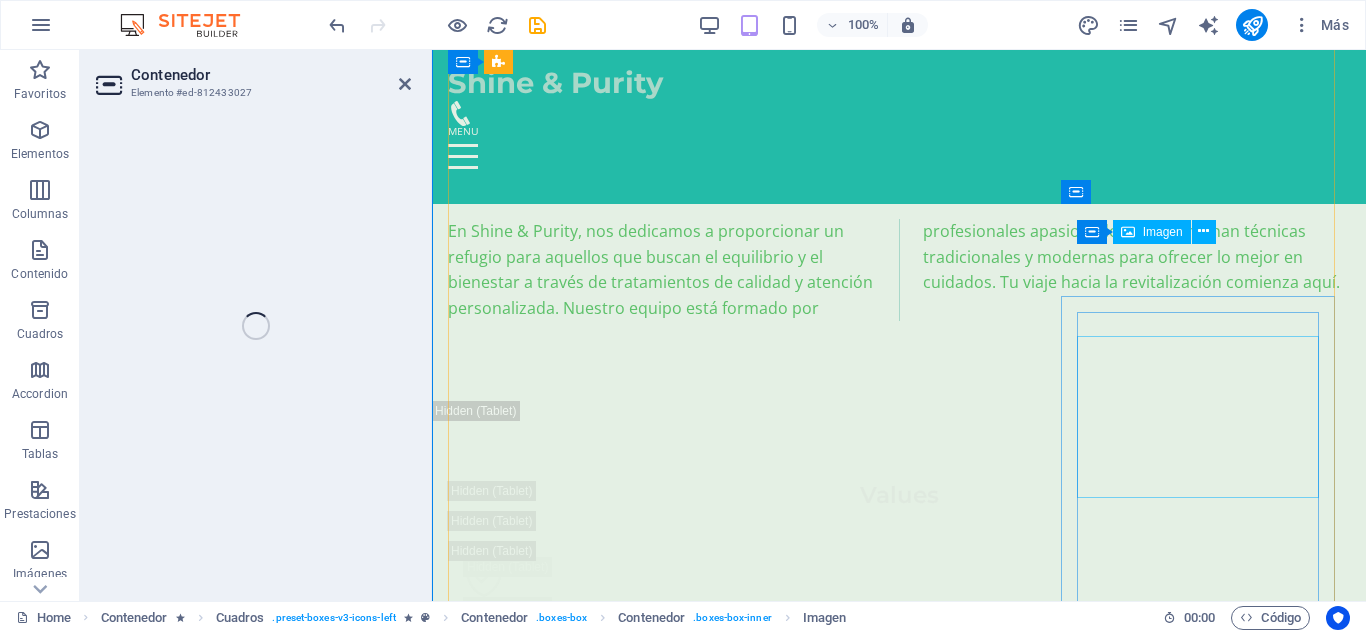 click on "Masaje Relajante Ideal para soltar tensiones acumuladas y reconectar contigo mismo. Ritmo lento, toques suaves, paz profunda . 150.000 ​   ​ COP  Agregar    Masaje Tejido profundo Presión firme y técnica enfocada para liberar tensiones desde su base muscular. 150.000 COP  Agregar    Masaje Deportivo Perfecto para acompañar tu rutina de entrenamiento. Disminuye el riesgo de lesiones y mejora tu movilidad. 150.000 COP  Agregar    Masaje en Pareja Relajación y conexión, ideal para fortalecer el vínculo emocional en un ambiente armonioso y terapéutico 280.000 COP  Agregar    Drenaje Línfatico Masaje suave que estimula el sistema linfático, ideal para desinflamar, depurar y mejorar la circulación. 150.000 COP  Agregar    Masaje Cuatro Manos Déjate envolver por un masaje relajante que alivia el estrés y renueva la paz en tu cuerpo. 150.000 COP  Agregar" at bounding box center [899, 5392] 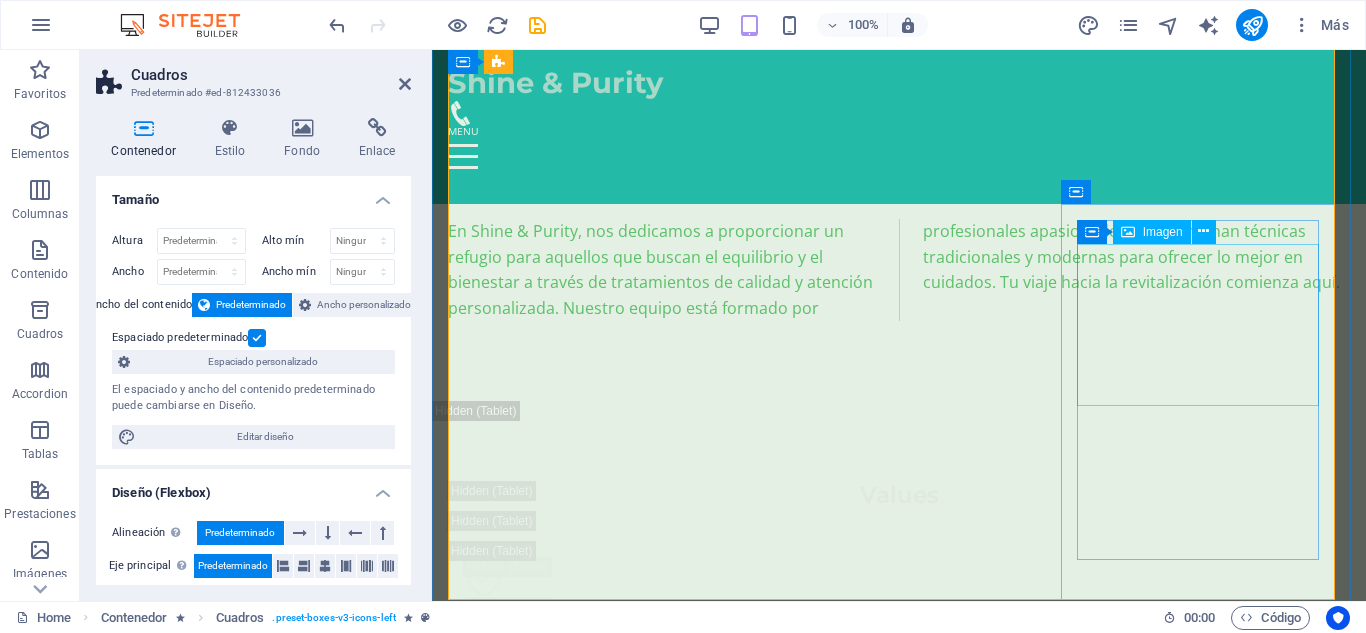 click at bounding box center [587, 7638] 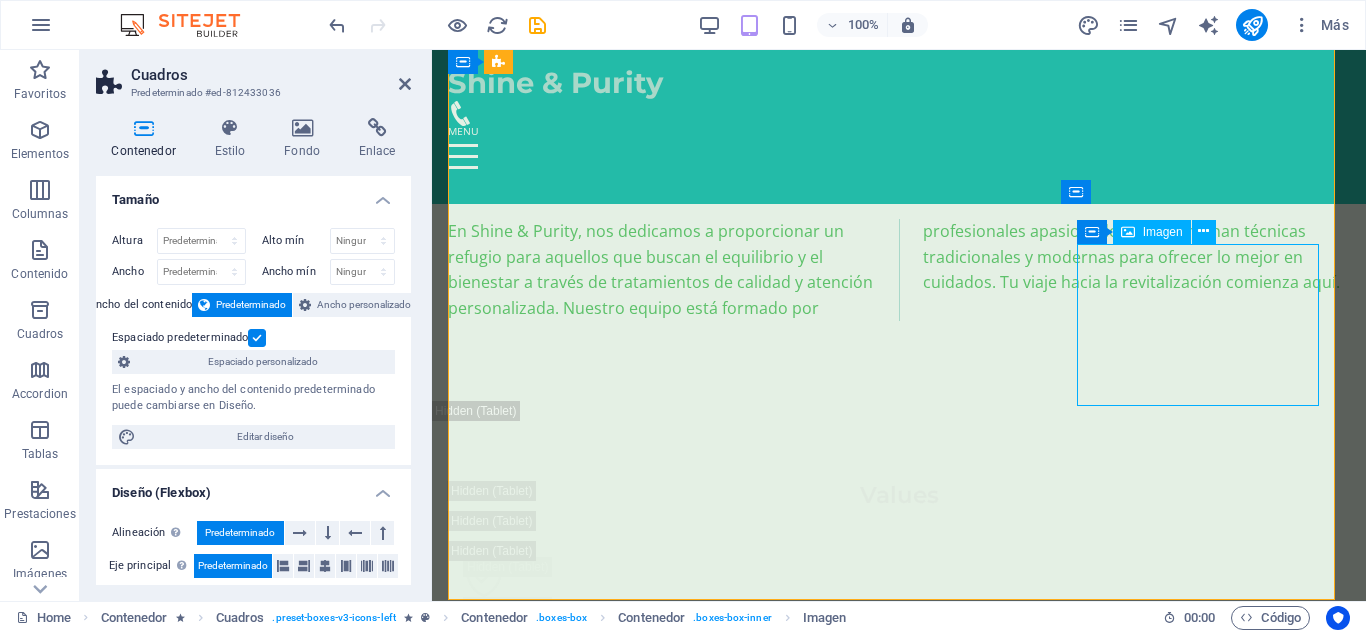 click at bounding box center (587, 7638) 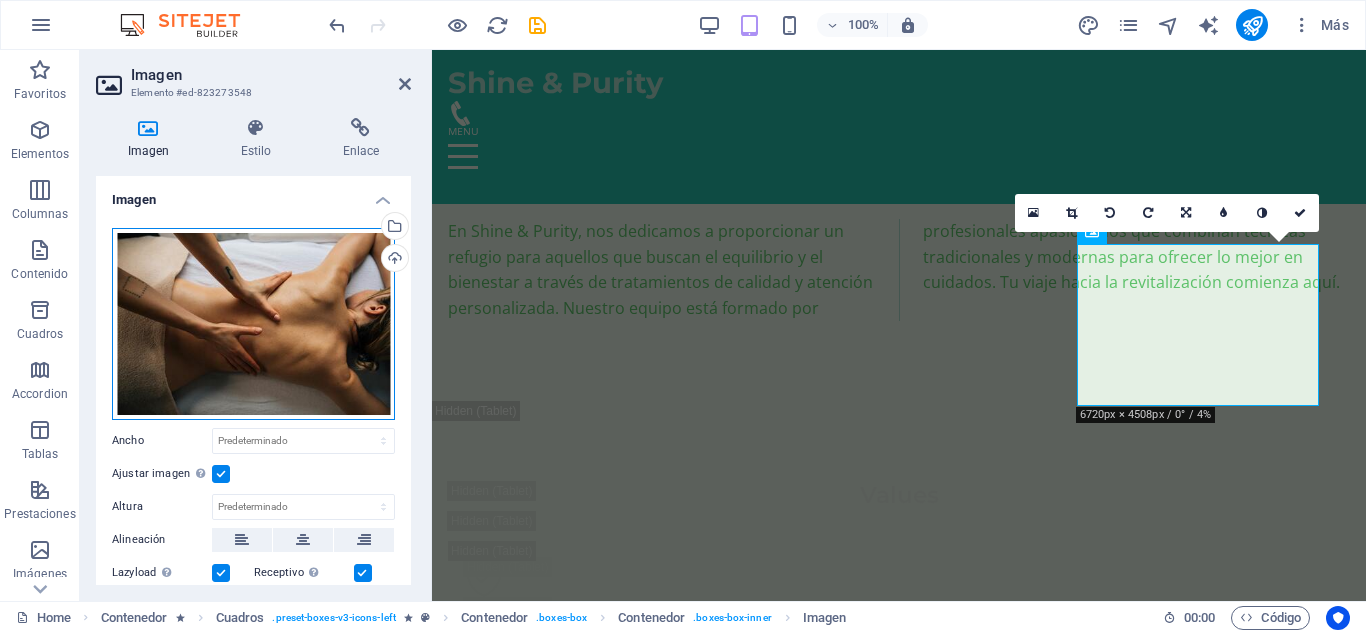 click on "Arrastra archivos aquí, haz clic para escoger archivos o  selecciona archivos de Archivos o de nuestra galería gratuita de fotos y vídeos" at bounding box center [253, 324] 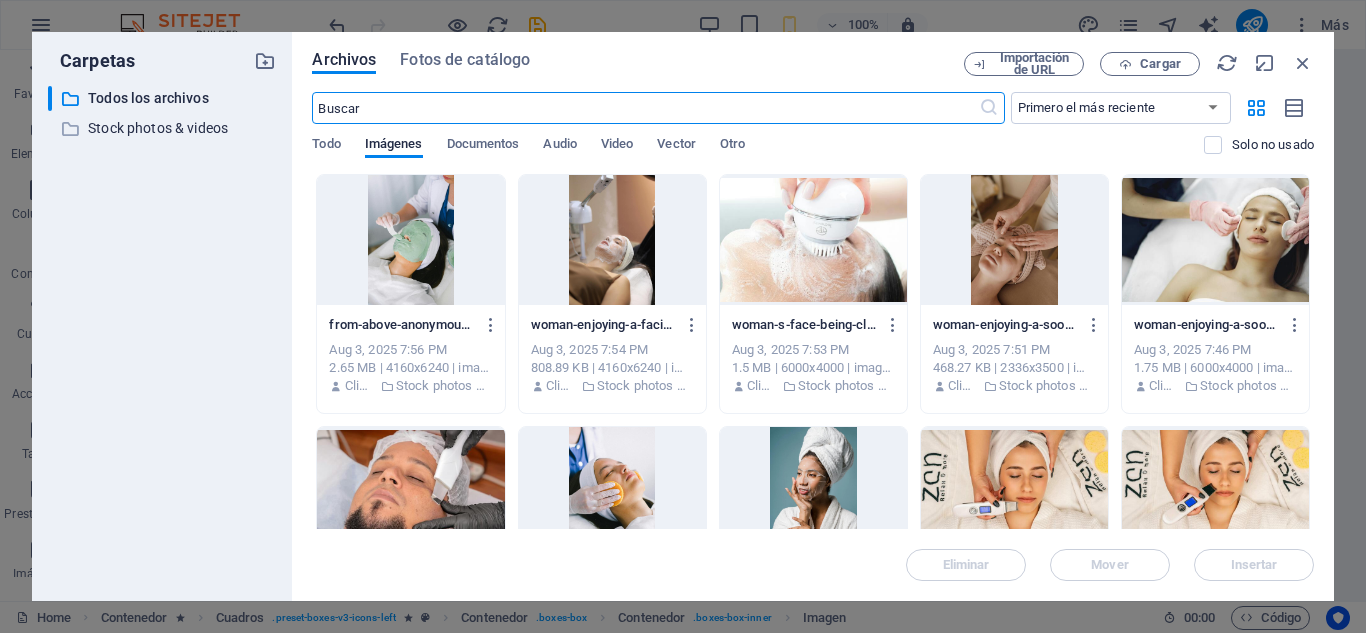 scroll, scrollTop: 6724, scrollLeft: 0, axis: vertical 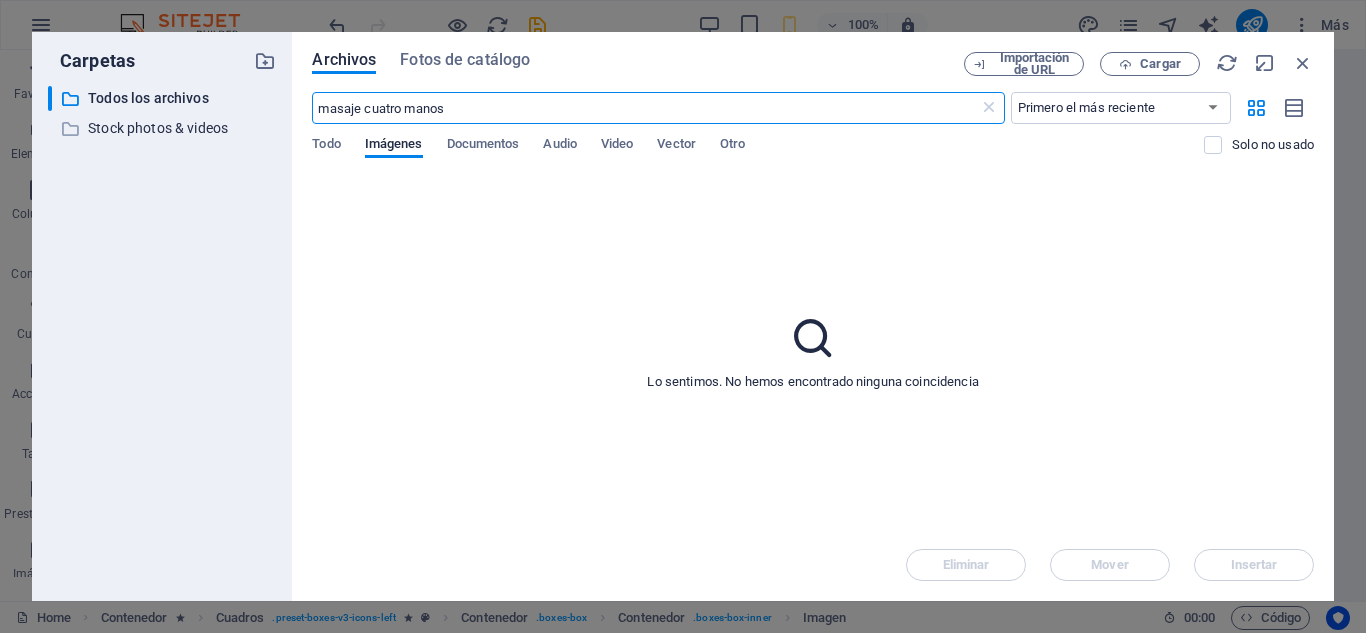 type on "masaje cuatro manos" 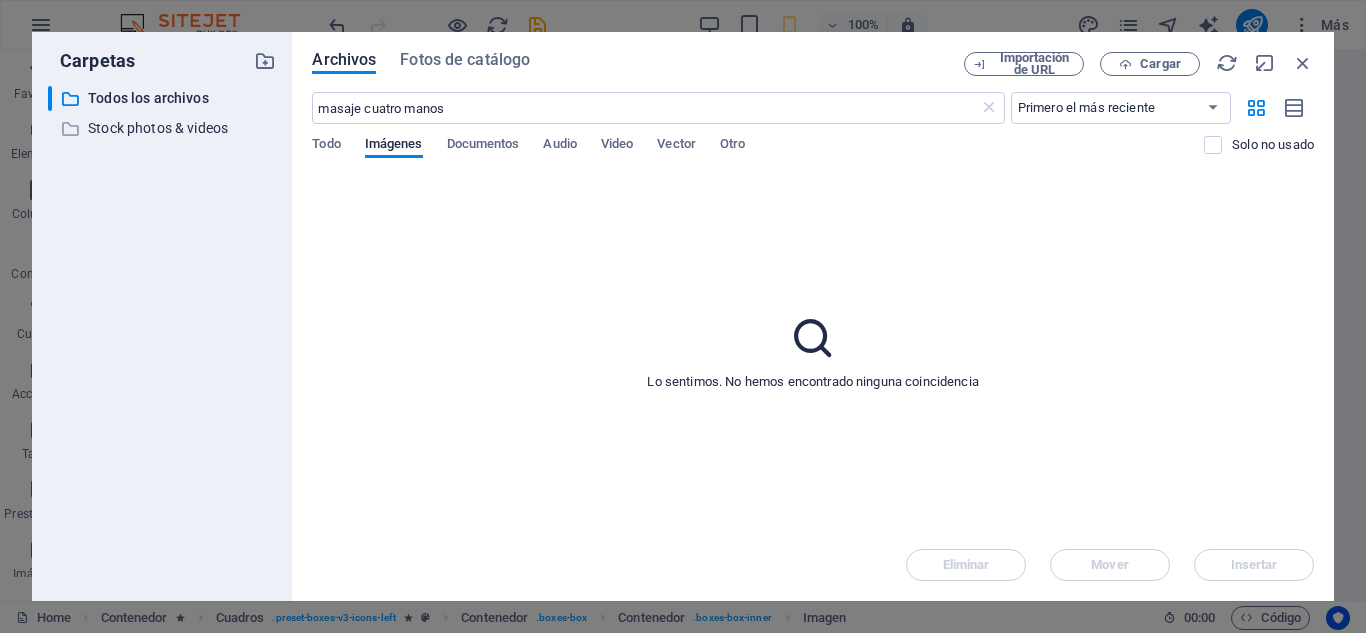 click on "Archivos Fotos de catálogo Importación de URL Cargar masaje cuatro manos ​ Primero el más reciente Primero el más antiguo Nombre (A-Z) Nombre (Z-A) Tamaño (0-9) Tamaño (9-0) Resolución (0-9) Resolución (9-0) Todo Imágenes Documentos Audio Video Vector Otro Solo no usado Lo sentimos. No hemos encontrado ninguna coincidencia Eliminar Mover Insertar" at bounding box center (813, 316) 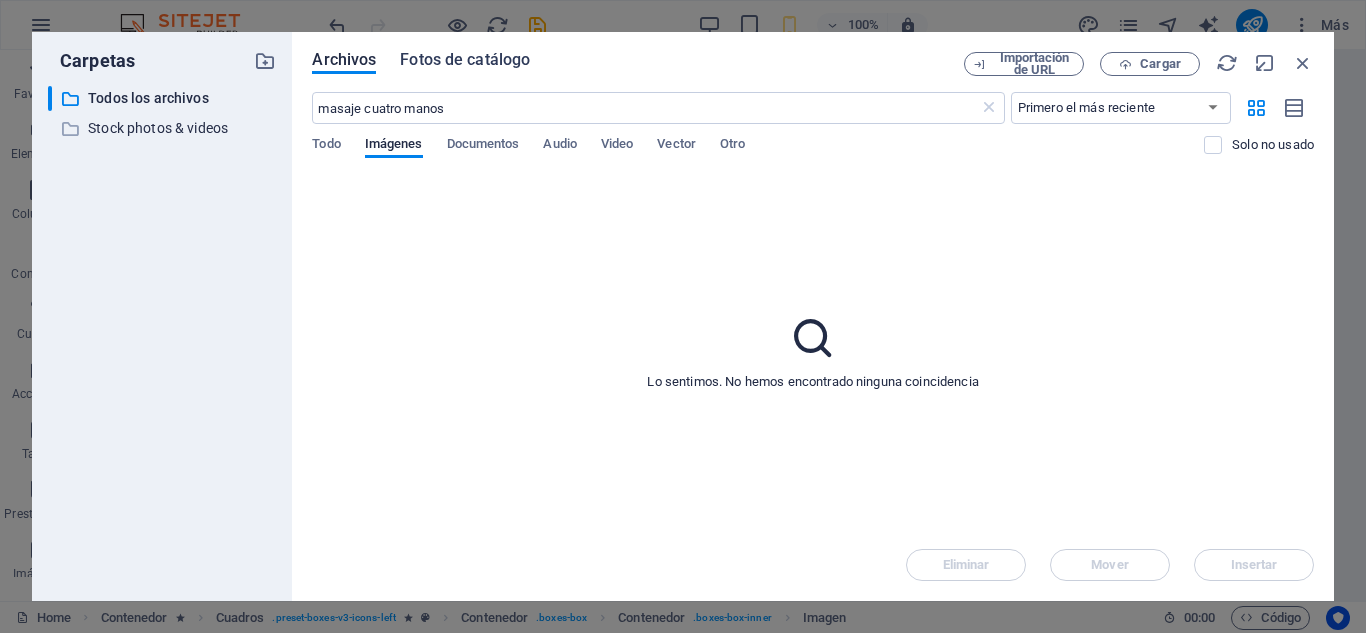 click on "Fotos de catálogo" at bounding box center (465, 60) 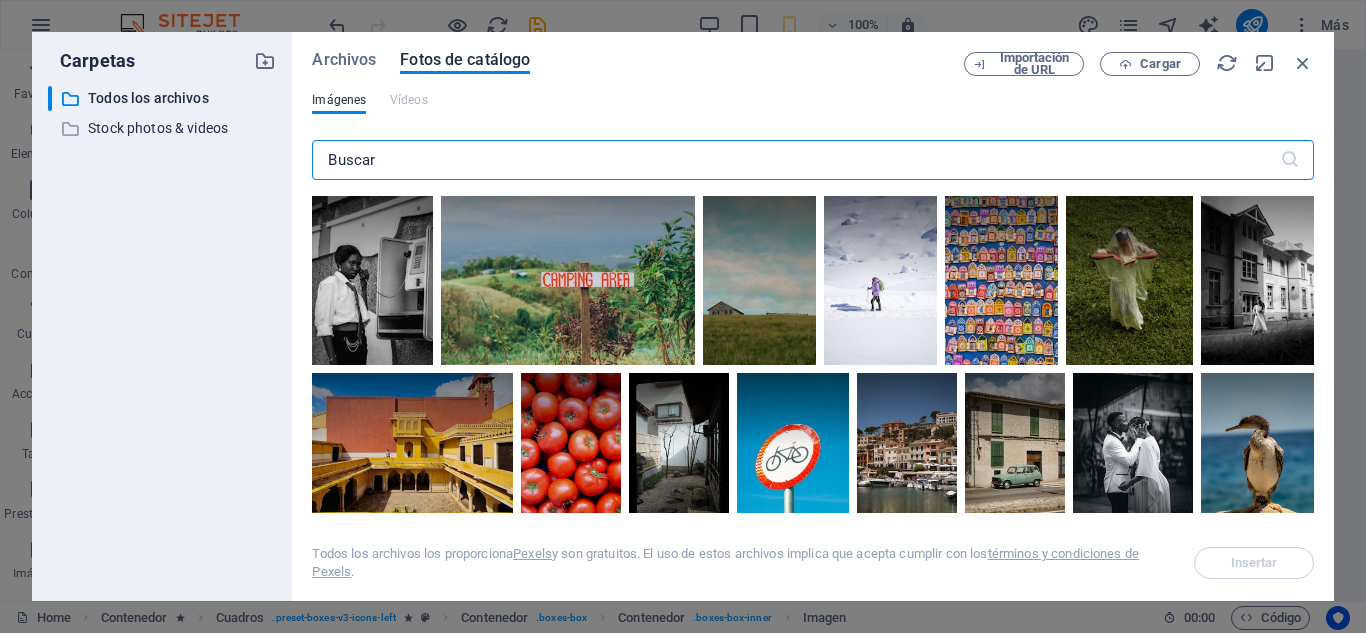 click at bounding box center [795, 160] 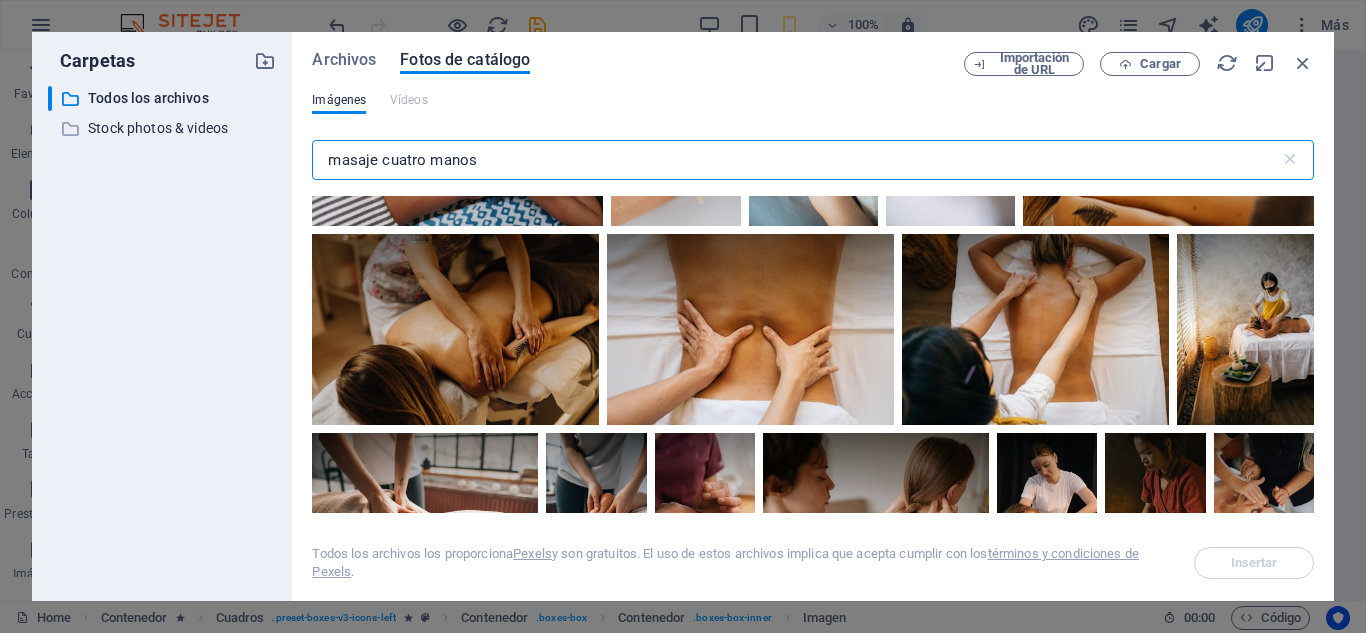 scroll, scrollTop: 7728, scrollLeft: 0, axis: vertical 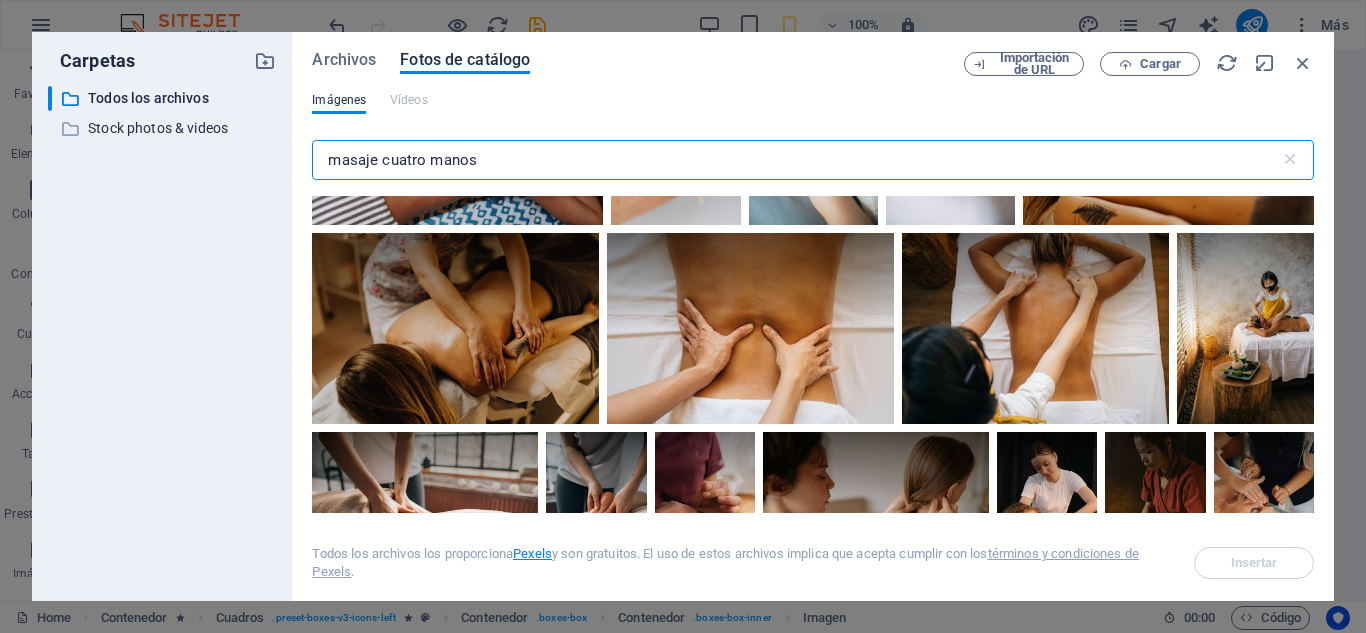 type on "masaje cuatro manos" 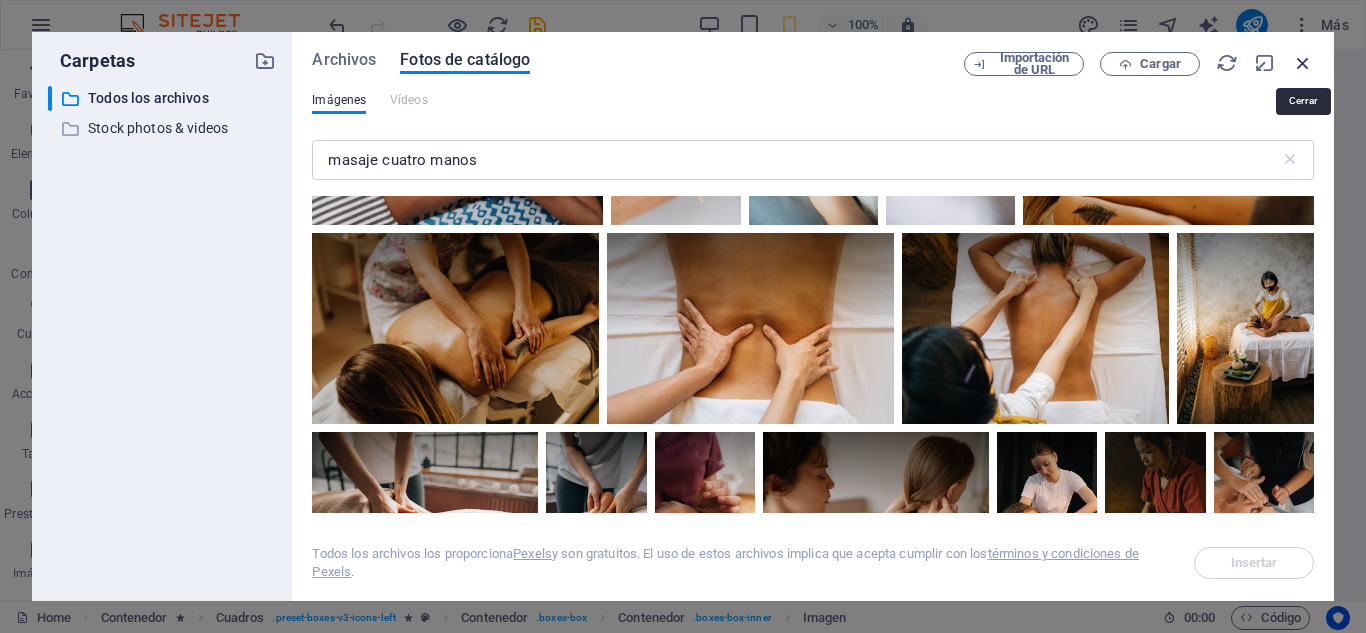 click at bounding box center [1303, 63] 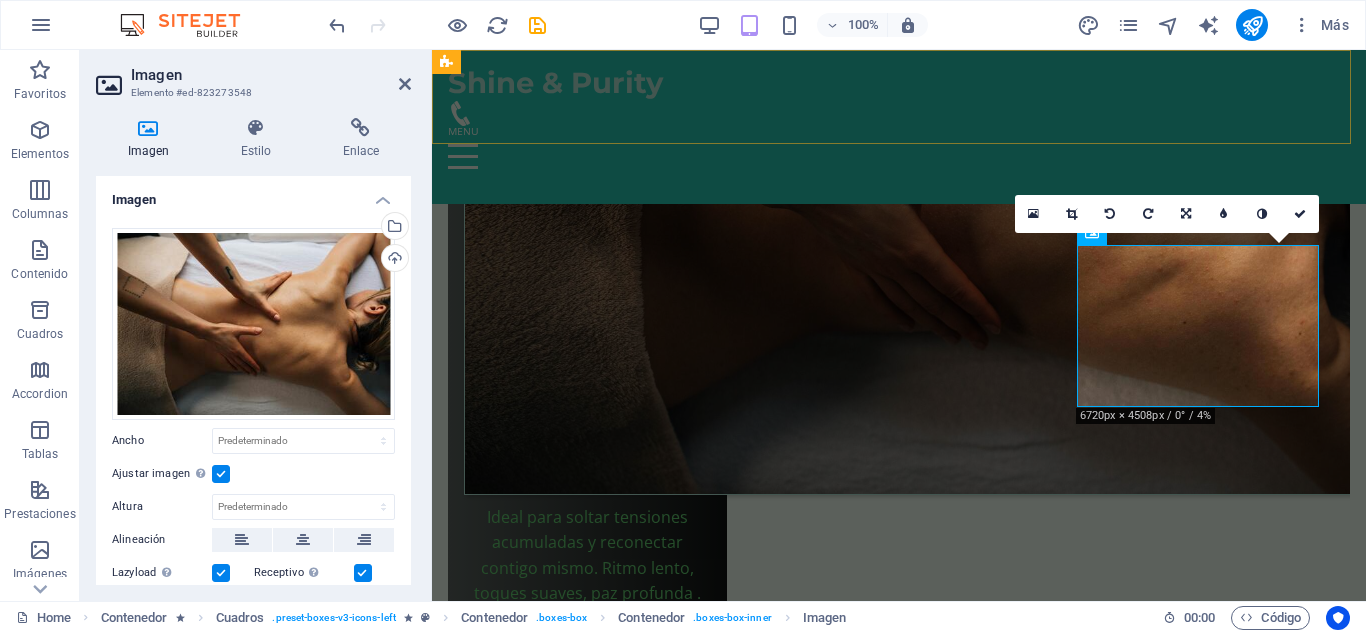 scroll, scrollTop: 3946, scrollLeft: 0, axis: vertical 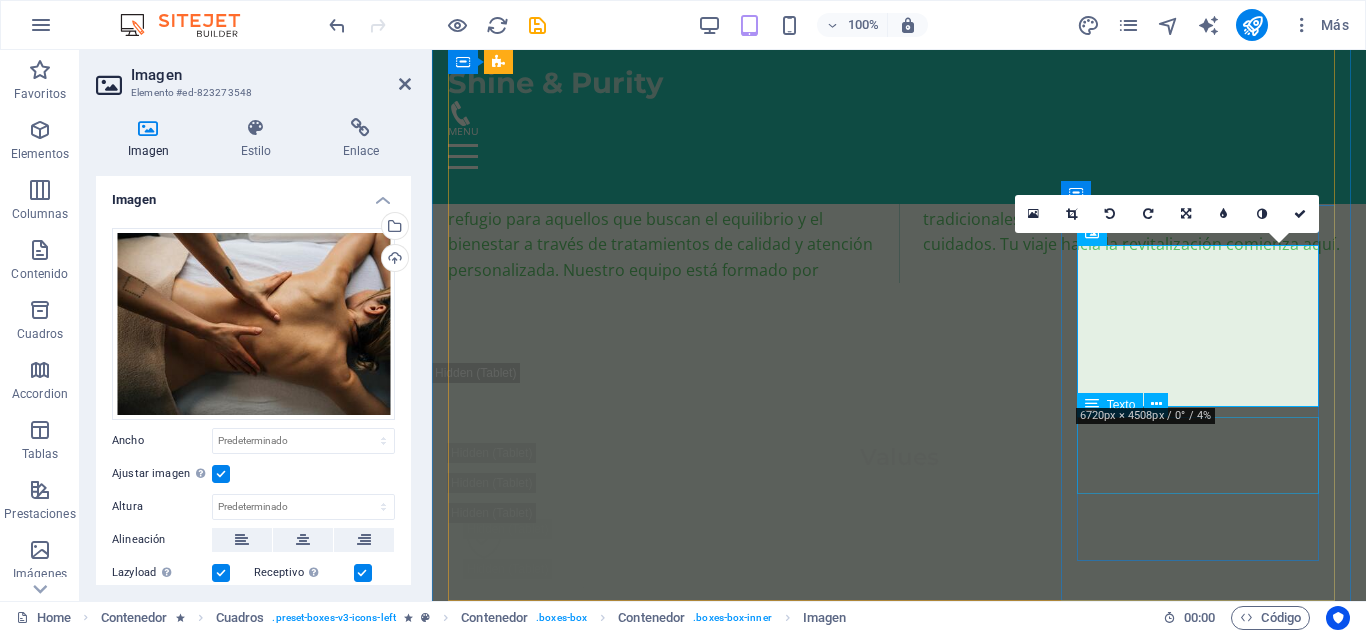 click on "Déjate envolver por un masaje relajante que alivia el estrés y renueva la paz en tu cuerpo." at bounding box center (587, 7990) 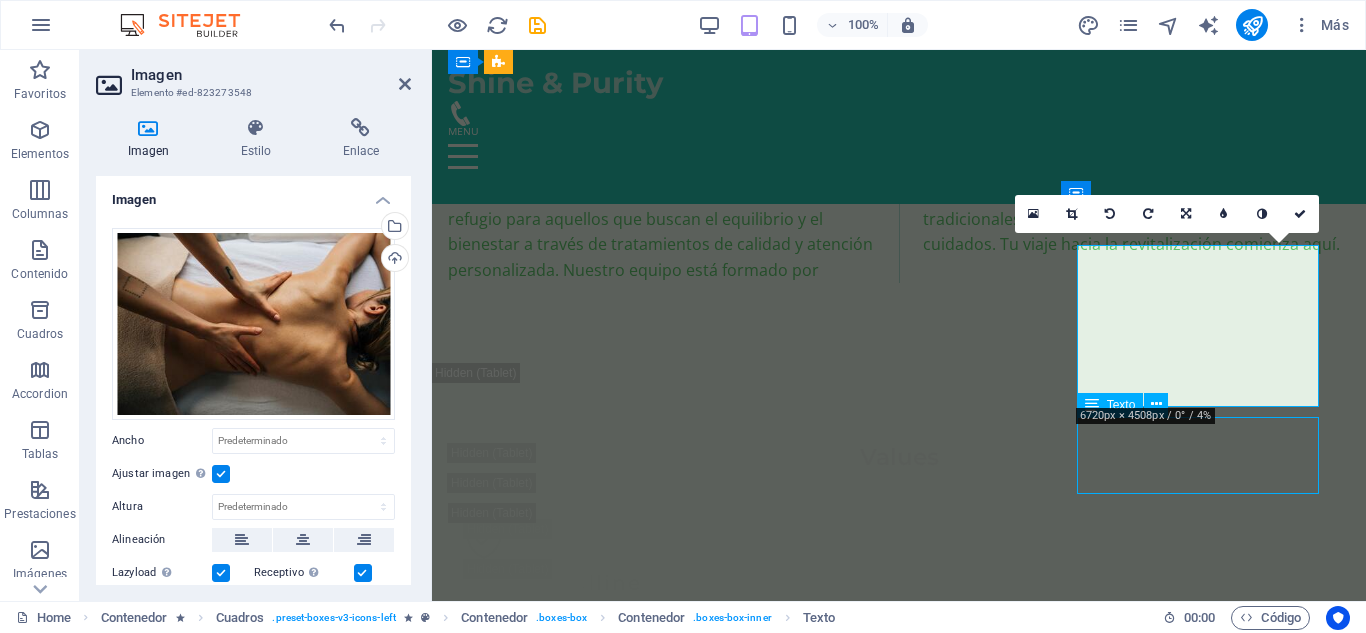click on "Nuestros Servicios Masaje Relajante Ideal para soltar tensiones acumuladas y reconectar contigo mismo. Ritmo lento, toques suaves, paz profunda . 150.000 ​   ​ COP  Agregar    Masaje Tejido profundo Presión firme y técnica enfocada para liberar tensiones desde su base muscular. 150.000 COP  Agregar    Masaje Deportivo Perfecto para acompañar tu rutina de entrenamiento. Disminuye el riesgo de lesiones y mejora tu movilidad. 150.000 COP  Agregar    Masaje en Pareja Relajación y conexión, ideal para fortalecer el vínculo emocional en un ambiente armonioso y terapéutico 280.000 COP  Agregar    Drenaje Línfatico Masaje suave que estimula el sistema linfático, ideal para desinflamar, depurar y mejorar la circulación. 150.000 COP  Agregar    Masaje Cuatro Manos Déjate envolver por un masaje relajante que alivia el estrés y renueva la paz en tu cuerpo. 150.000 COP  Agregar" at bounding box center [899, 5324] 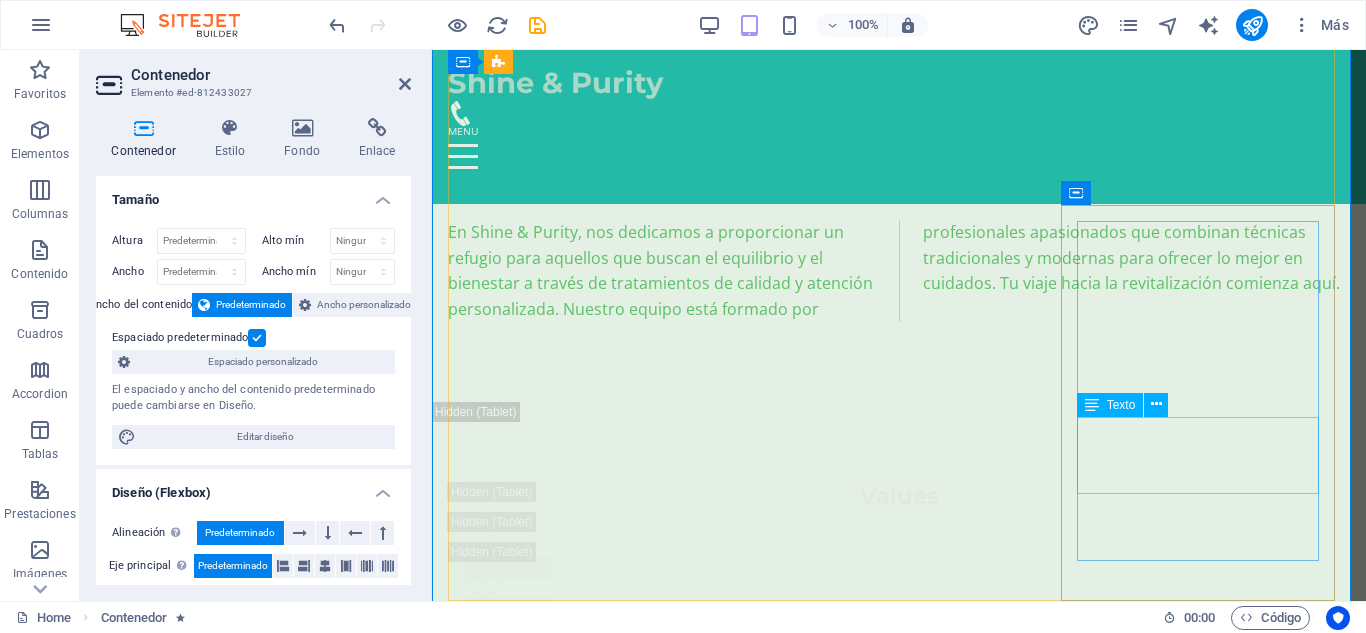 click on "Déjate envolver por un masaje relajante que alivia el estrés y renueva la paz en tu cuerpo." at bounding box center (587, 8029) 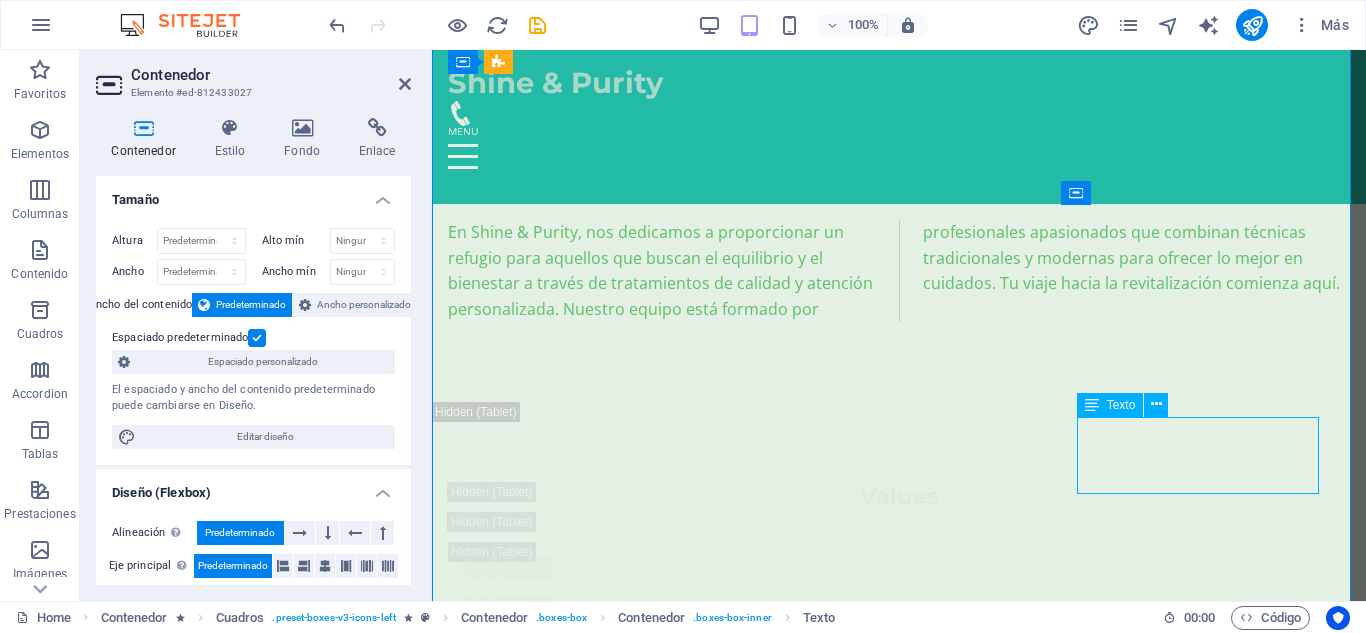 click on "Déjate envolver por un masaje relajante que alivia el estrés y renueva la paz en tu cuerpo." at bounding box center (587, 8029) 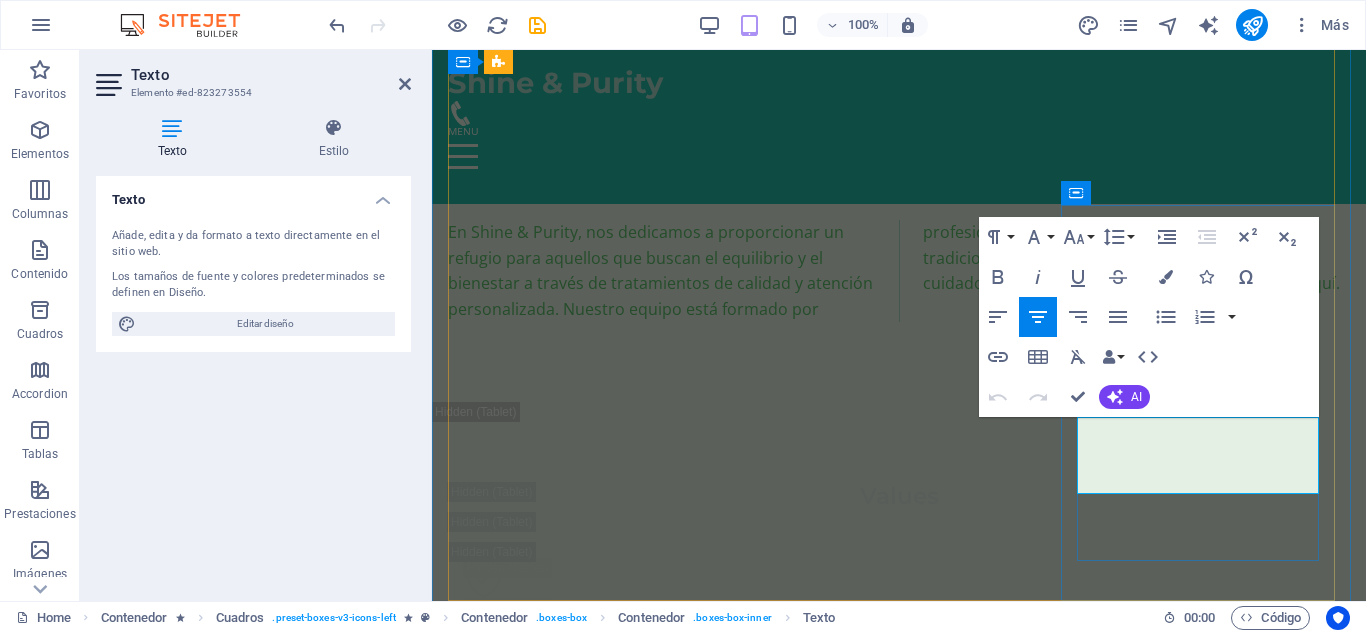 drag, startPoint x: 1305, startPoint y: 480, endPoint x: 1082, endPoint y: 436, distance: 227.29936 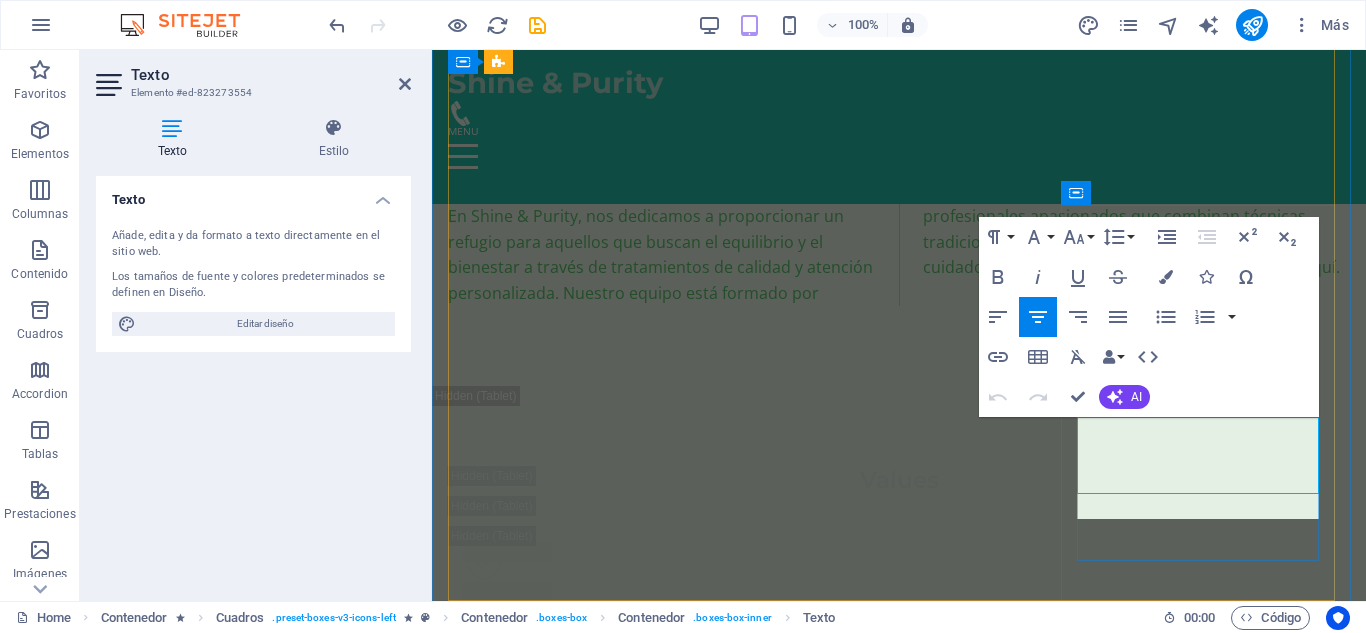 scroll, scrollTop: 1062, scrollLeft: 3, axis: both 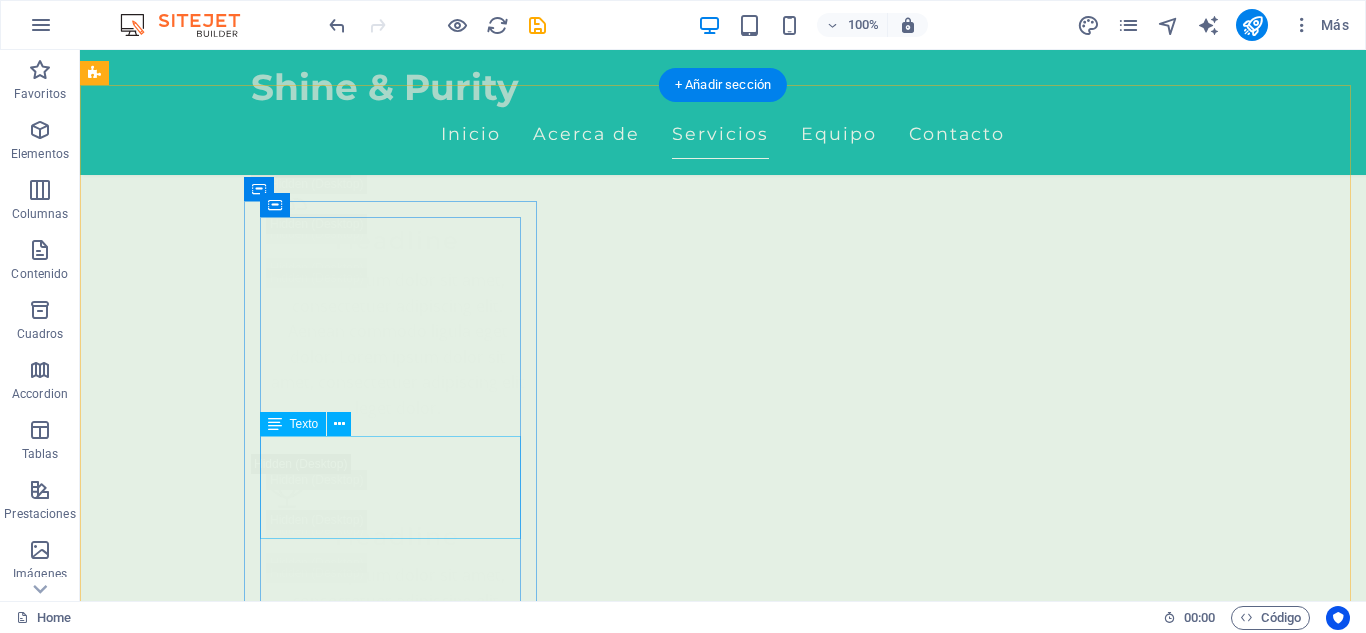 click on "Ideal para soltar tensiones acumuladas y reconectar contigo mismo. Ritmo lento, toques suaves, paz profunda ." at bounding box center [242, 9412] 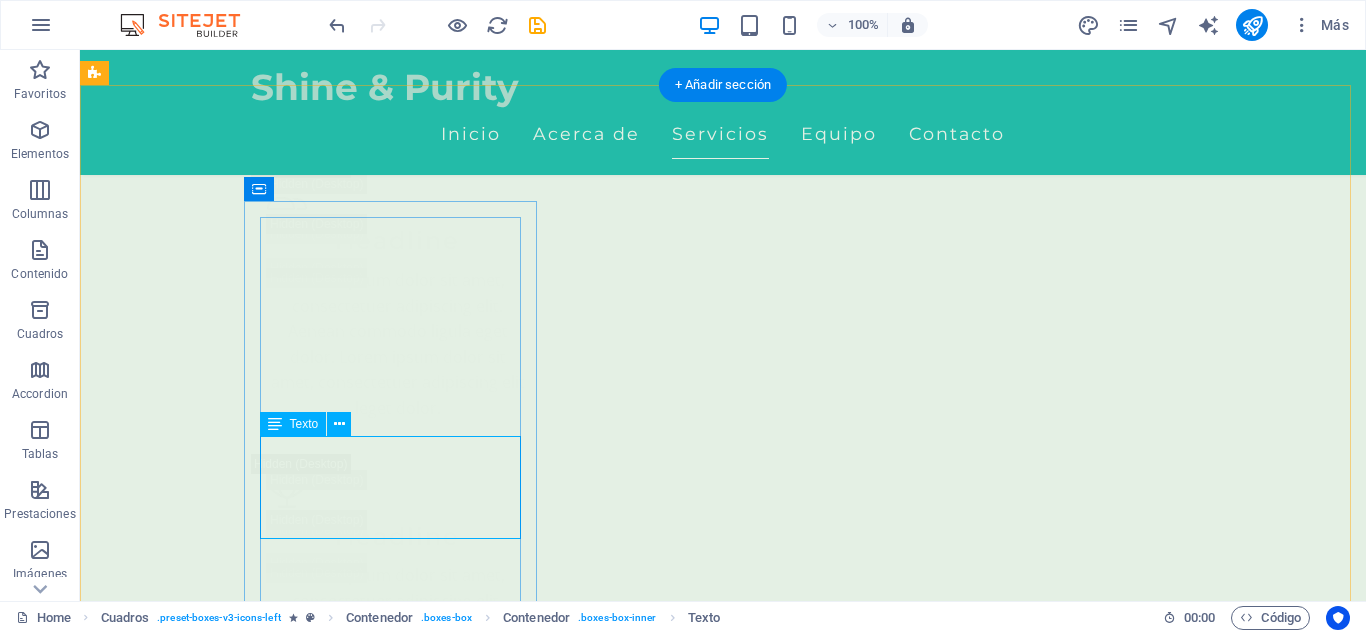 click on "Ideal para soltar tensiones acumuladas y reconectar contigo mismo. Ritmo lento, toques suaves, paz profunda ." at bounding box center (242, 9412) 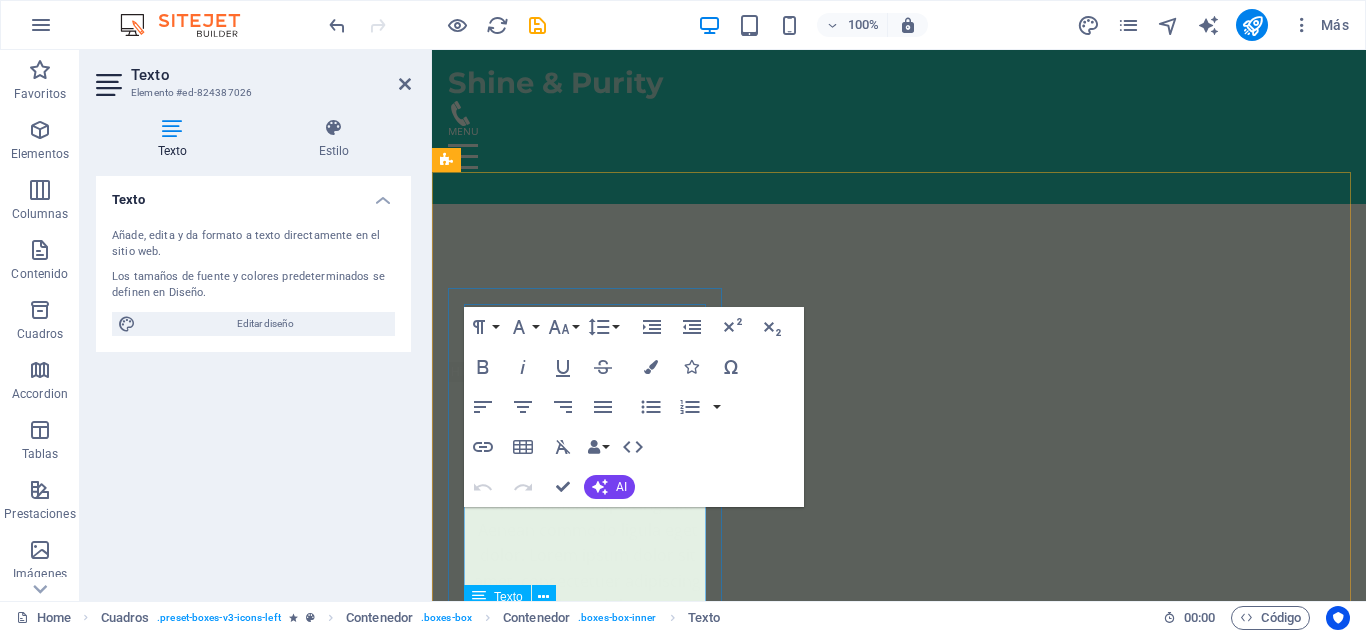 scroll, scrollTop: 4579, scrollLeft: 0, axis: vertical 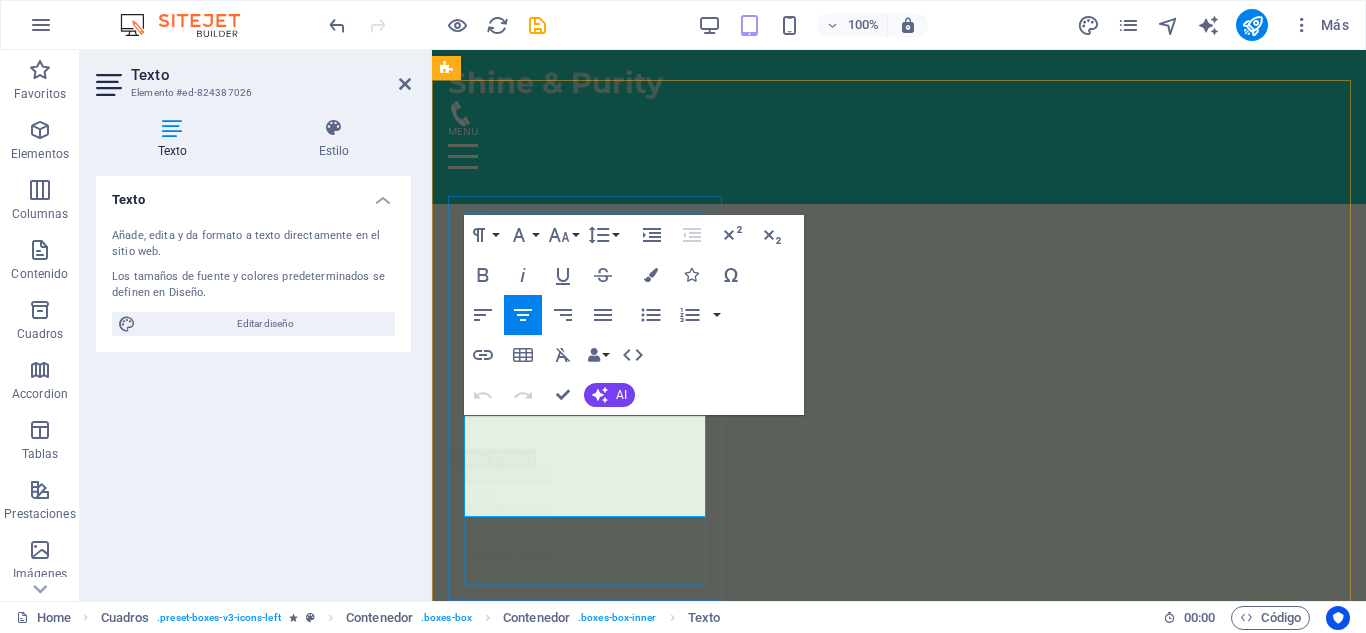 drag, startPoint x: 691, startPoint y: 499, endPoint x: 484, endPoint y: 425, distance: 219.82948 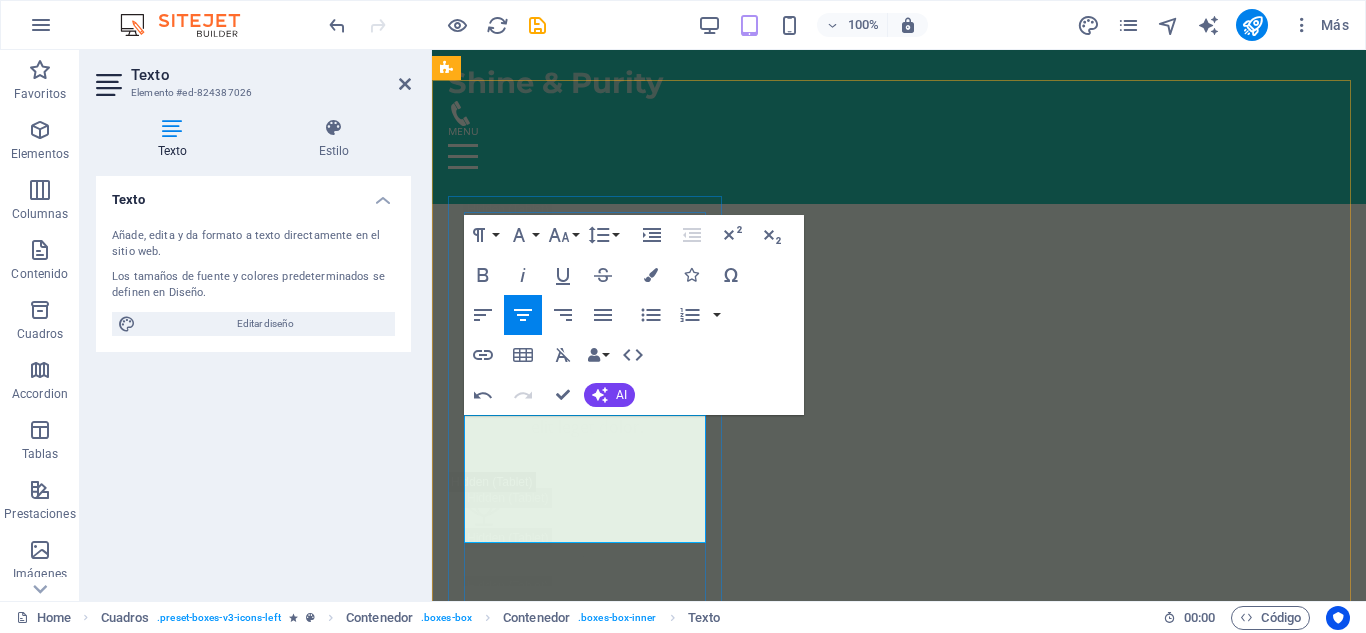 scroll, scrollTop: 657, scrollLeft: 3, axis: both 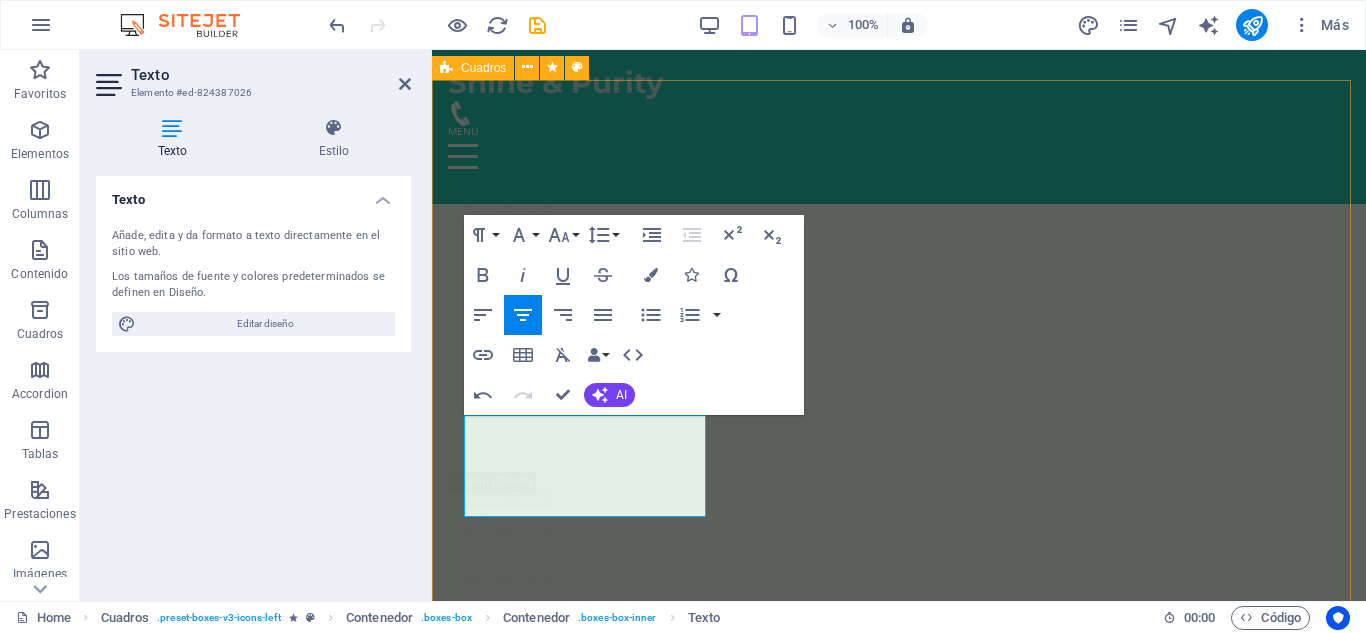 click on "Limpieza Facial Profunda Limpieza suave, resultados visibles. Ideal para mantener tu piel saludable y equilibrada. Limpieza suave, resultados visibles. Ideal para mantener tu piel saludable y equilibrada. 150.000 ​   ​ COP  Agregar    Limpieza Facial Simple Presión firme y técnica enfocada para liberar tensiones desde su base muscular. 120.000 COP  Agregar    Alta hidratación facial Perfecto para acompañar tu rutina de entrenamiento. Disminuye el riesgo de lesiones y mejora tu movilidad. 150.000 COP  Agregar    Masaje en Pareja Relajación y conexión, ideal para fortalecer el vínculo emocional en un ambiente armonioso y terapéutico 280.000 COP  Agregar    Drenaje Línfatico Masaje suave que estimula el sistema linfático, ideal para desinflamar, depurar y mejorar la circulación. 150.000 COP  Agregar    ​ Masaje Relajante Déjate envolver por un masaje relajante que alivia el estrés y renueva la paz en tu cuerpo. 150.000 COP  Agregar" at bounding box center (899, 10228) 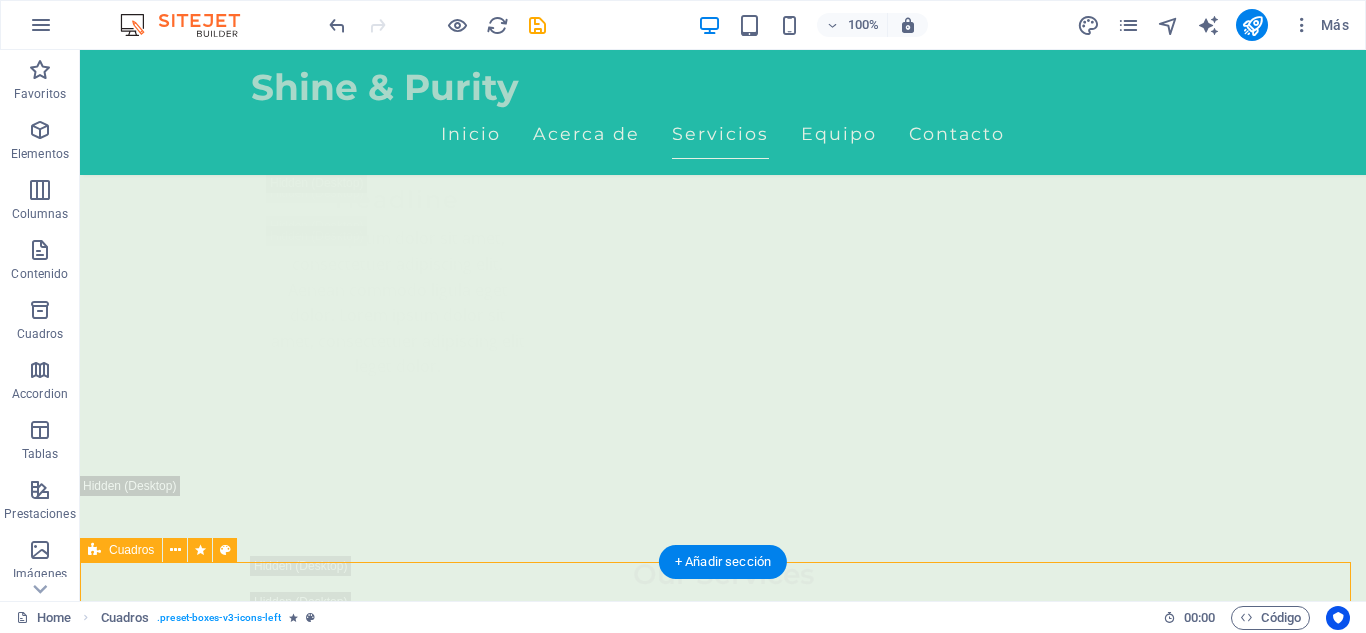 scroll, scrollTop: 3982, scrollLeft: 0, axis: vertical 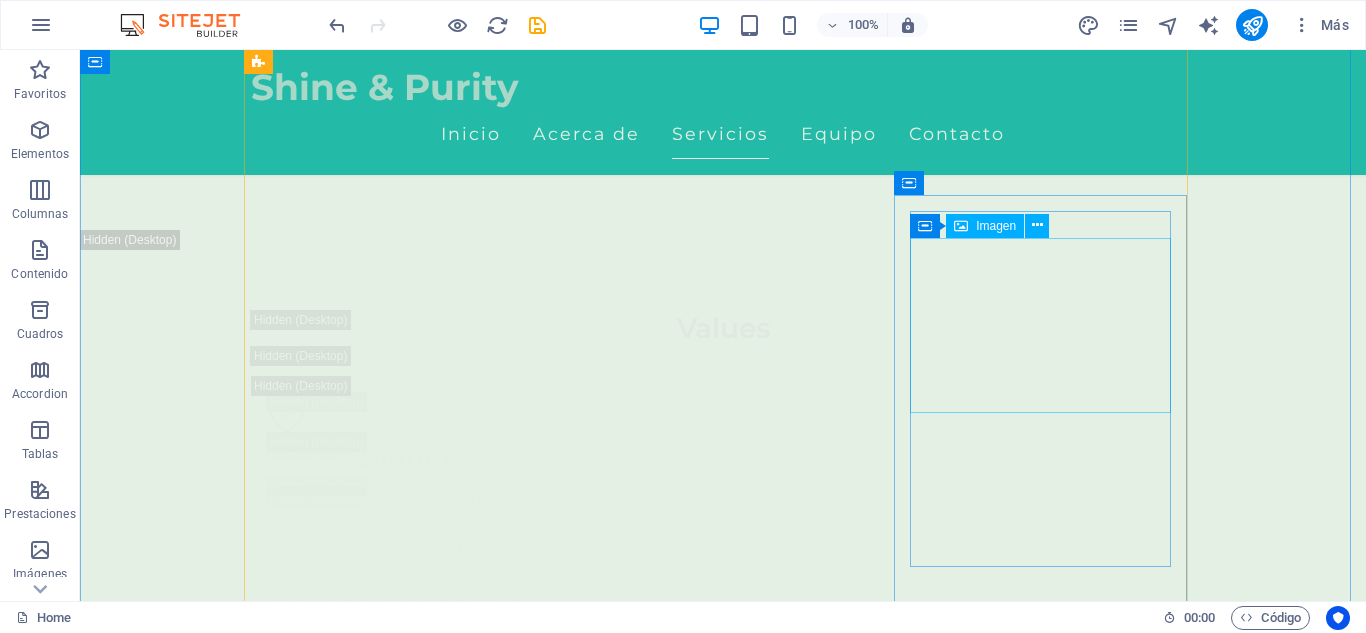 click at bounding box center [397, 8278] 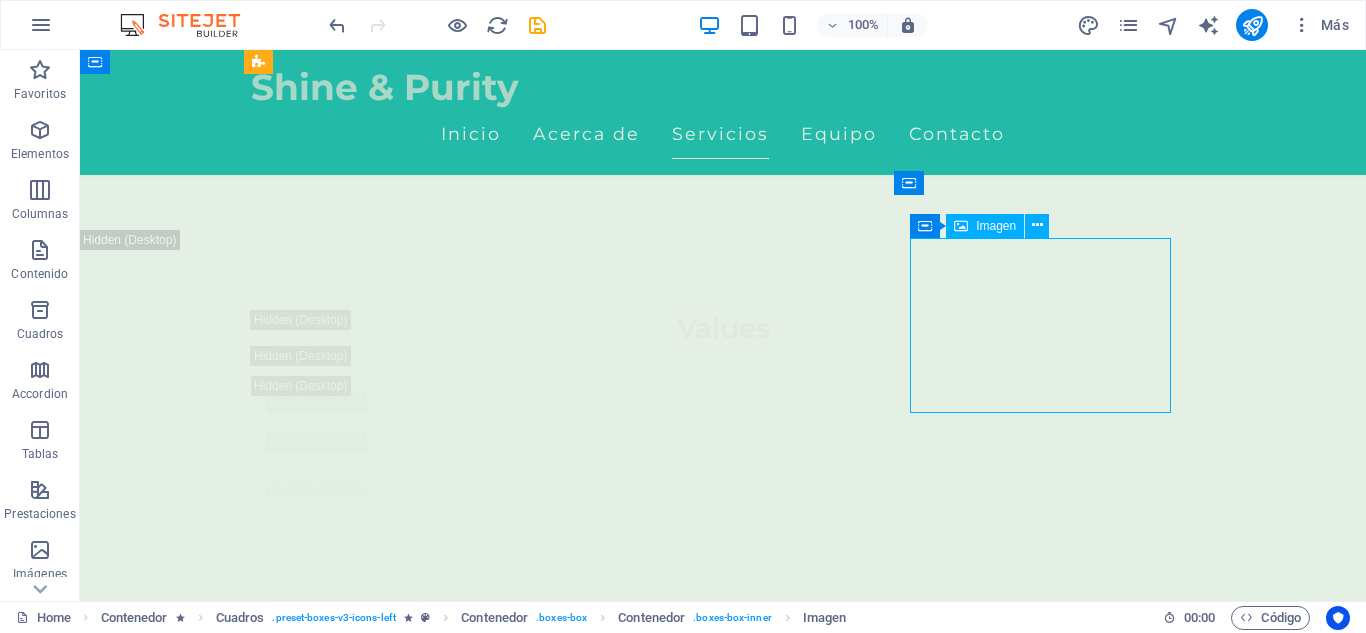 click at bounding box center (397, 8278) 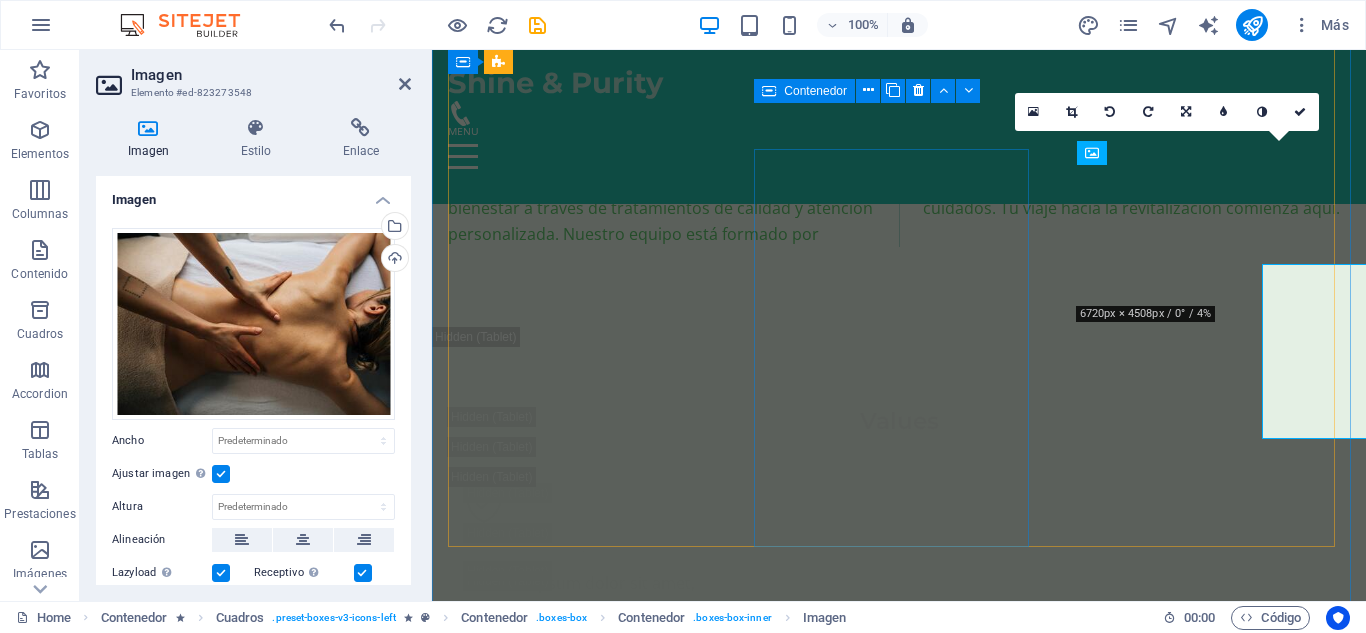 scroll, scrollTop: 3956, scrollLeft: 0, axis: vertical 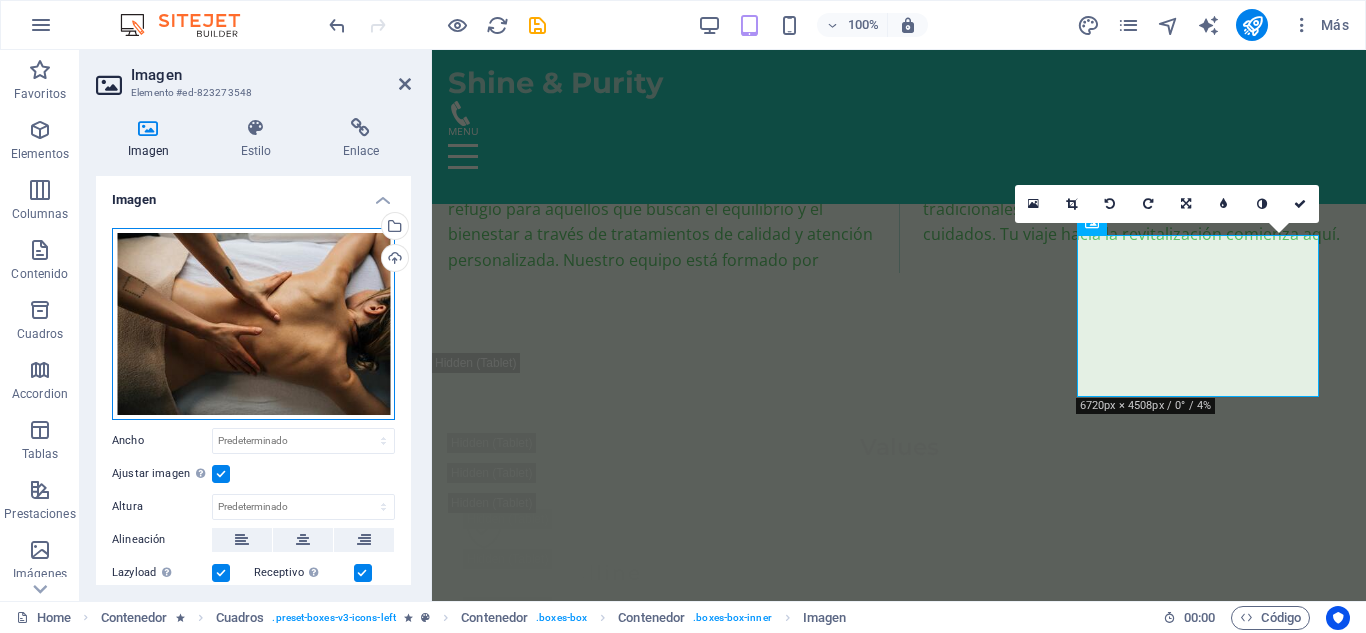 click on "Arrastra archivos aquí, haz clic para escoger archivos o  selecciona archivos de Archivos o de nuestra galería gratuita de fotos y vídeos" at bounding box center (253, 324) 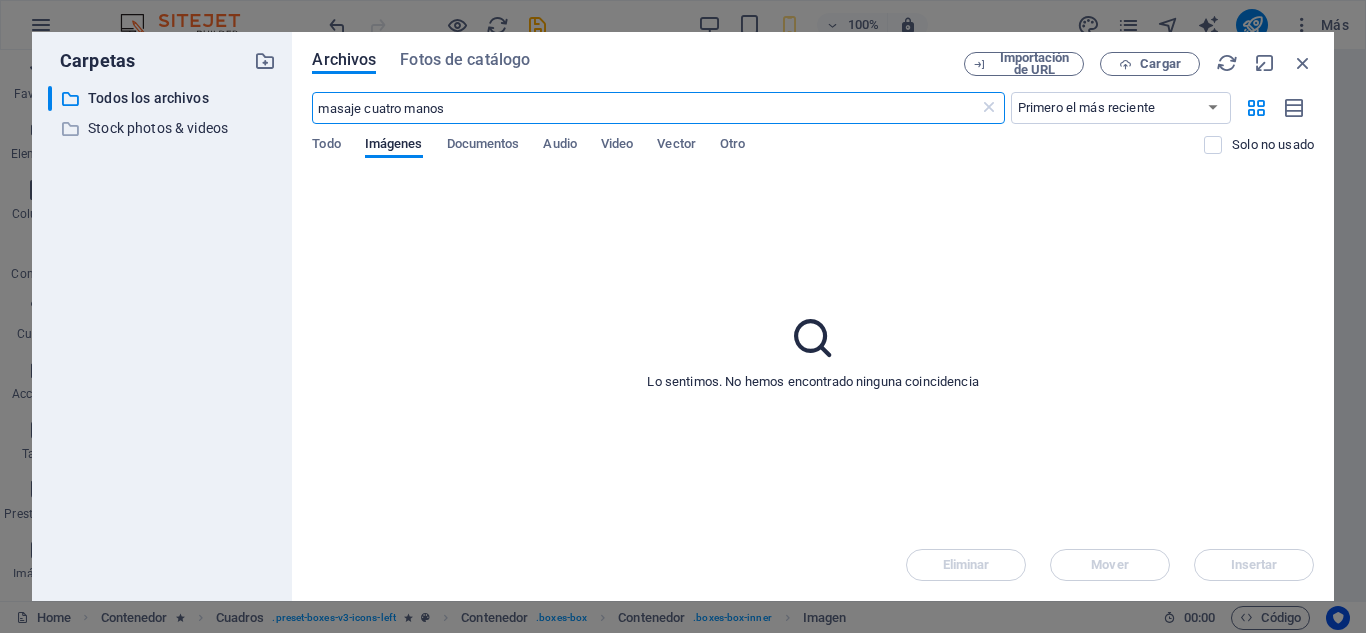 scroll, scrollTop: 6724, scrollLeft: 0, axis: vertical 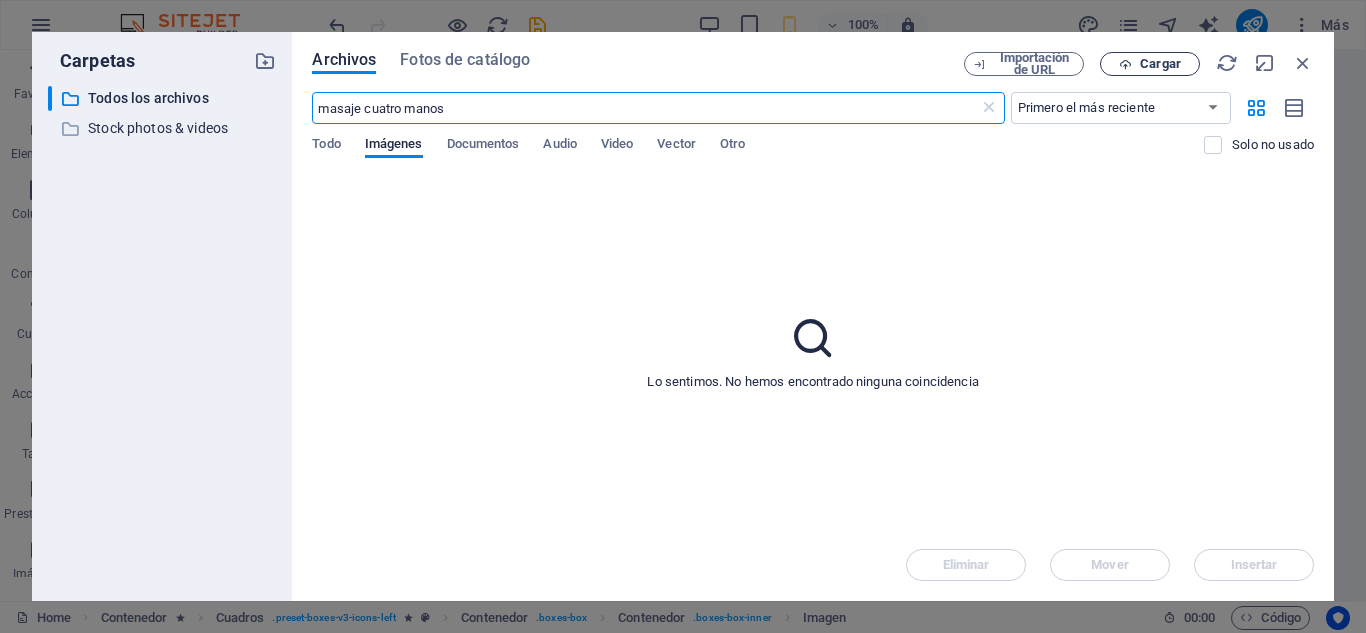 click on "Cargar" at bounding box center (1160, 64) 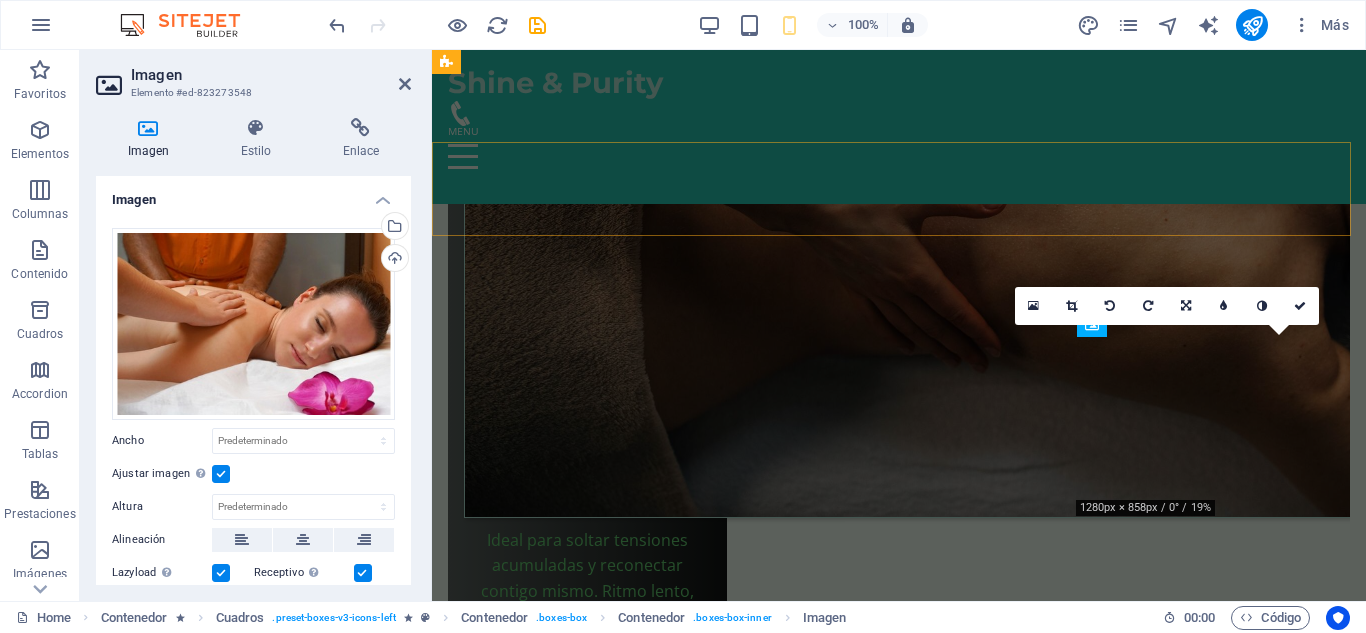scroll, scrollTop: 3946, scrollLeft: 0, axis: vertical 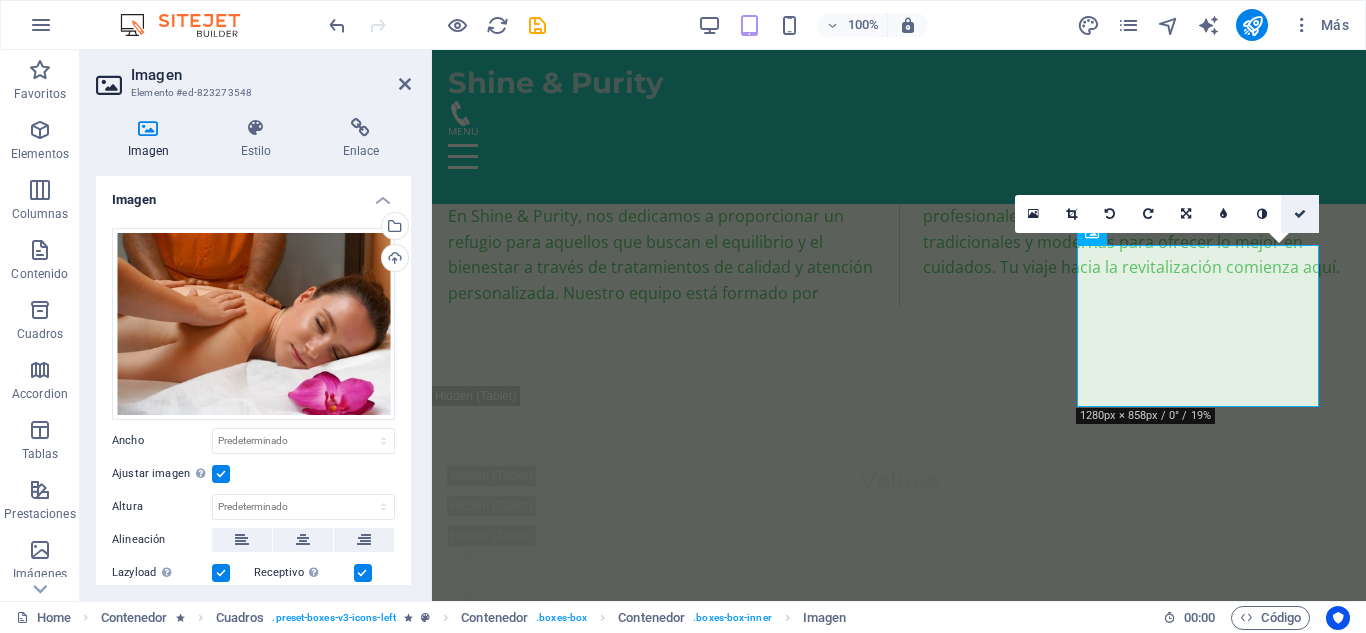 click at bounding box center [1300, 214] 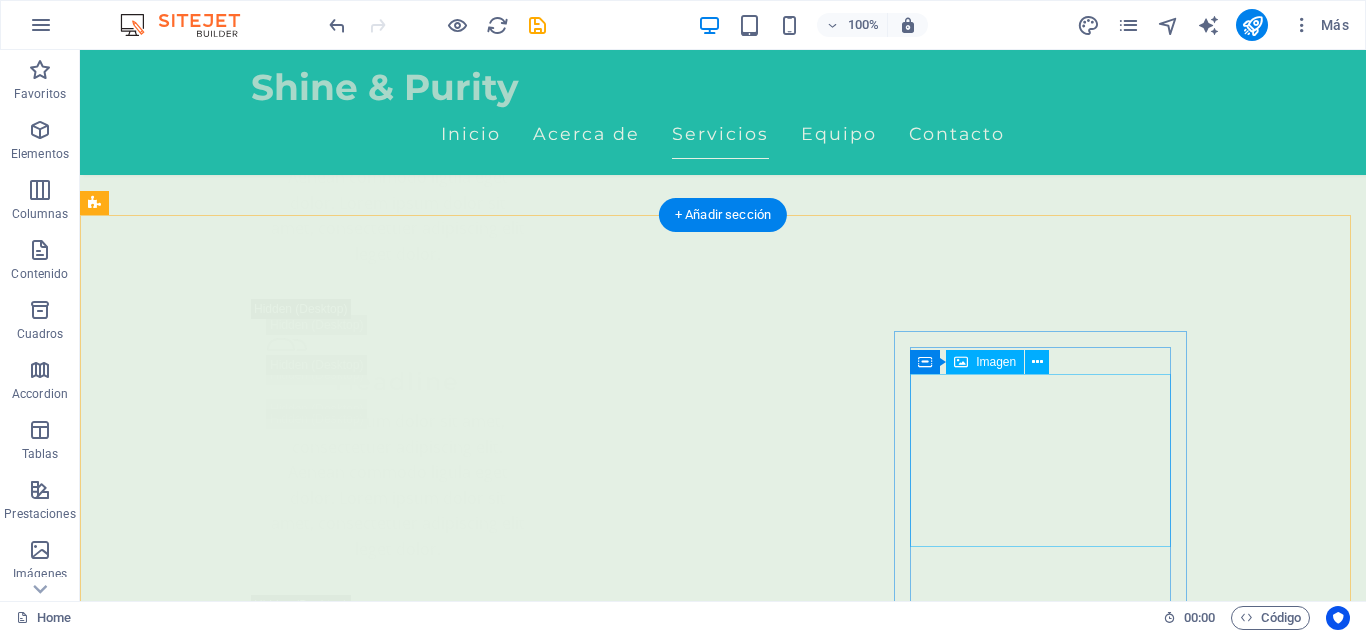scroll, scrollTop: 4743, scrollLeft: 0, axis: vertical 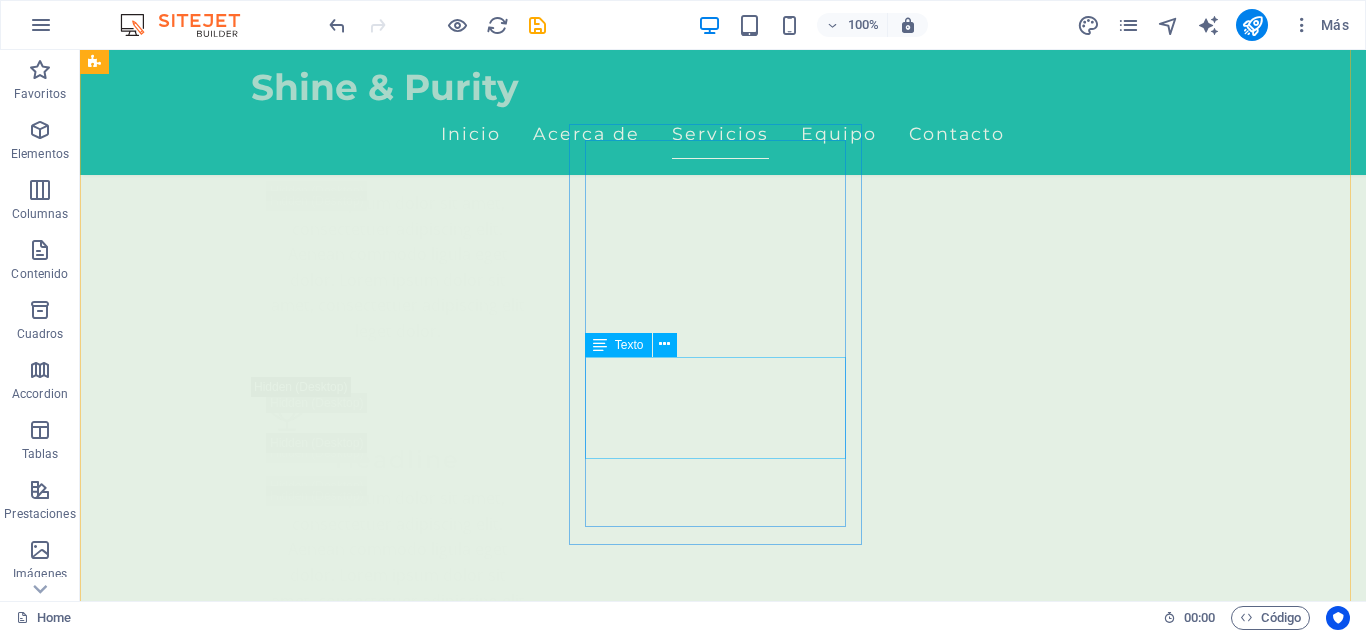 click on "Presión firme y técnica enfocada para liberar tensiones desde su base muscular." at bounding box center (242, 10589) 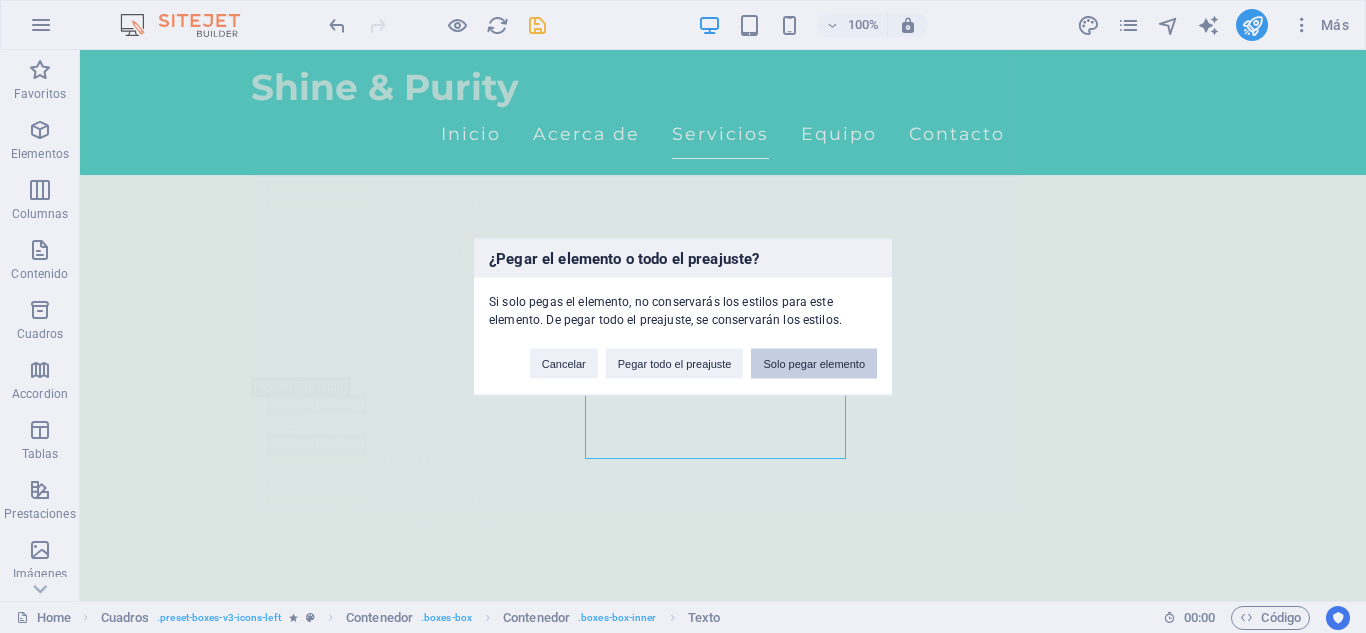 type 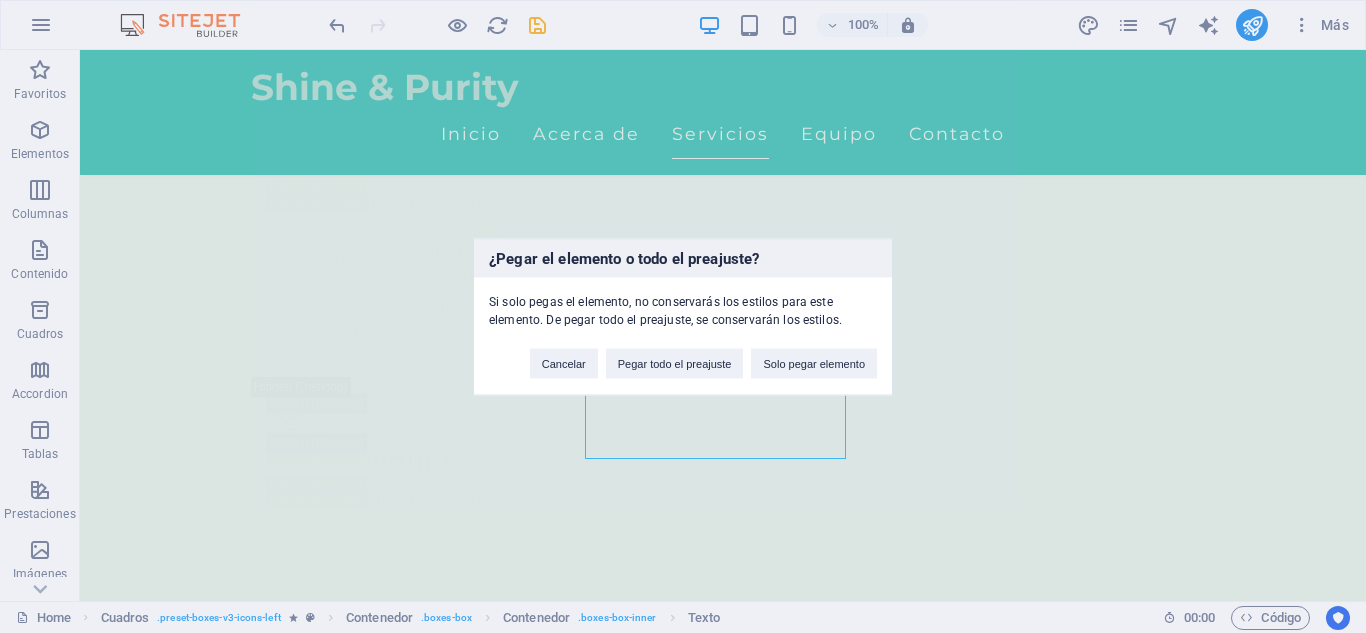 click on "¿Pegar el elemento o todo el preajuste? Si solo pegas el elemento, no conservarás los estilos para este elemento. De pegar todo el preajuste, se conservarán los estilos. Cancelar Pegar todo el preajuste Solo pegar elemento" at bounding box center (683, 316) 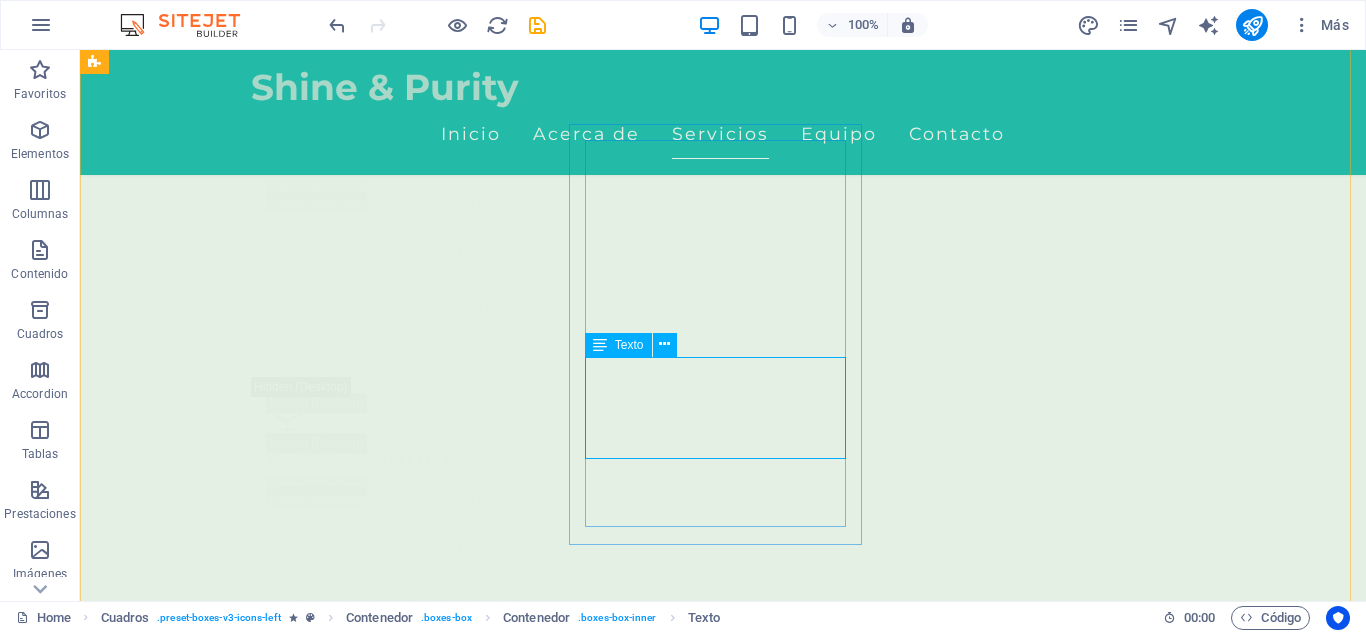 click on "Presión firme y técnica enfocada para liberar tensiones desde su base muscular." at bounding box center [242, 10589] 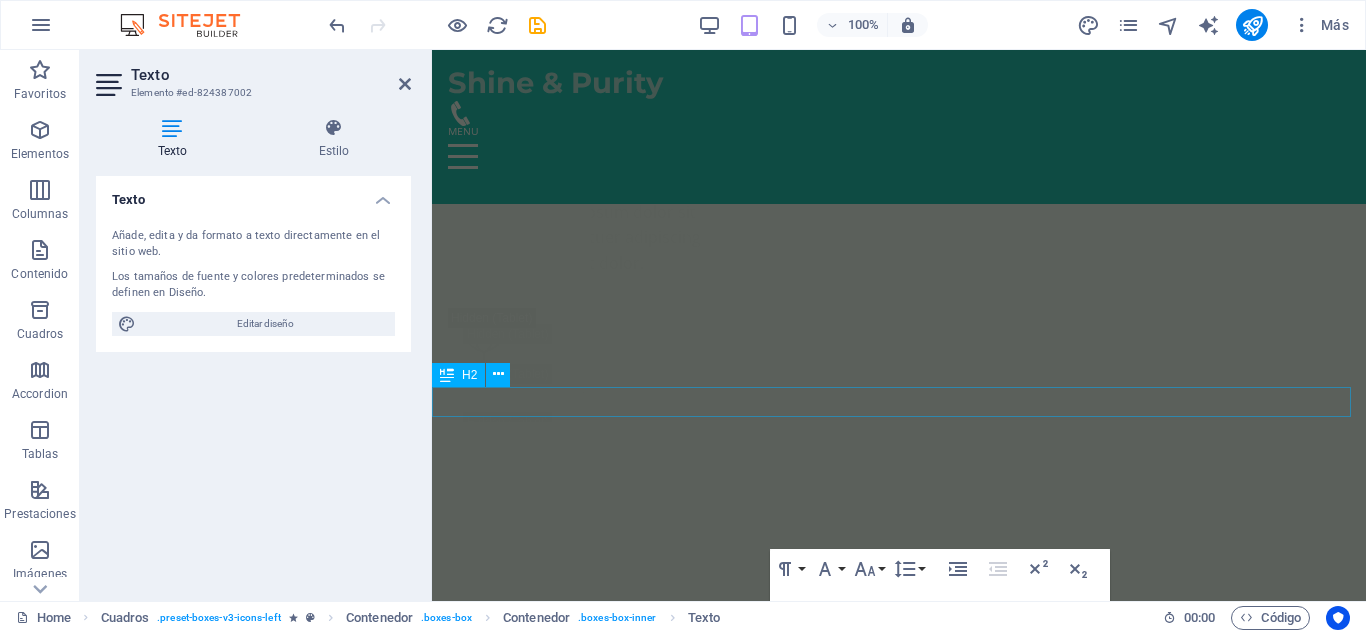 scroll, scrollTop: 4334, scrollLeft: 0, axis: vertical 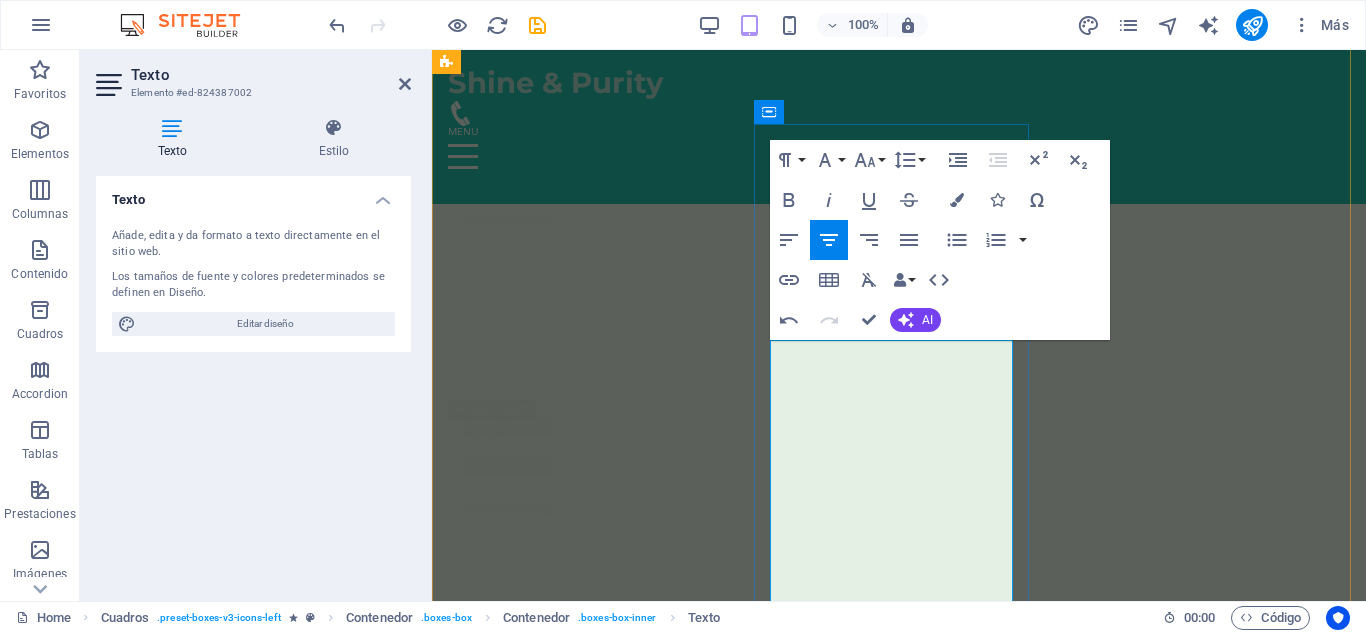 click at bounding box center [587, 8987] 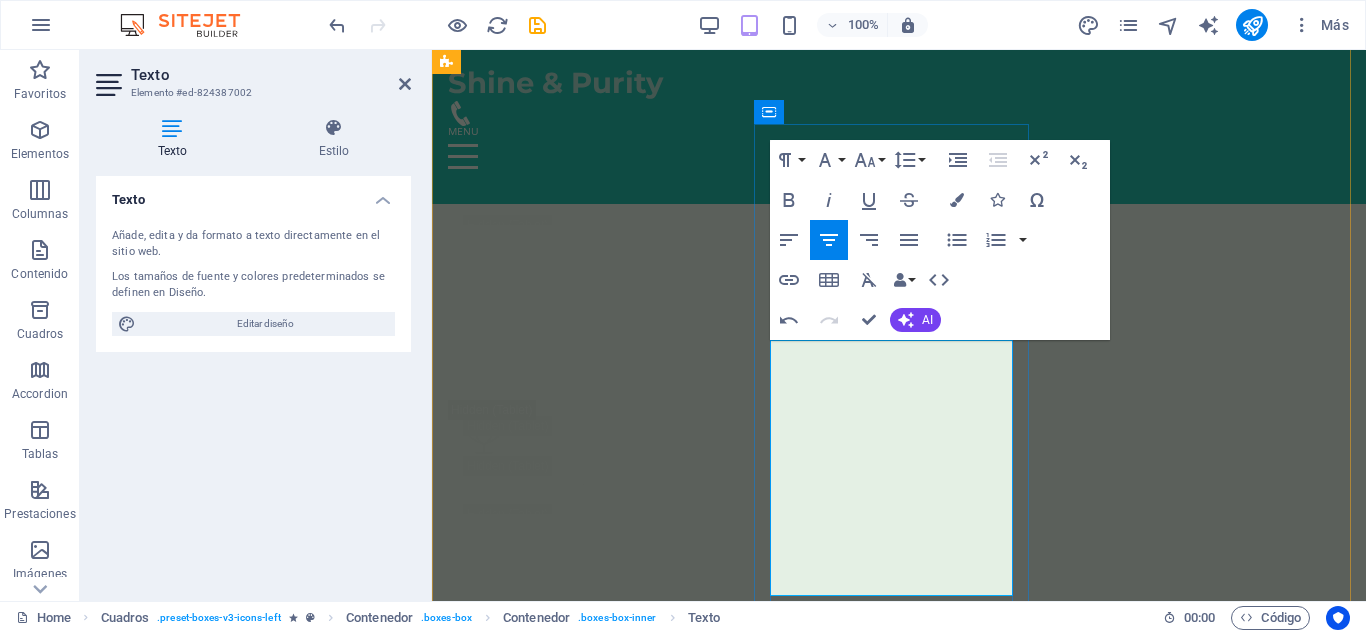 drag, startPoint x: 983, startPoint y: 556, endPoint x: 806, endPoint y: 506, distance: 183.92662 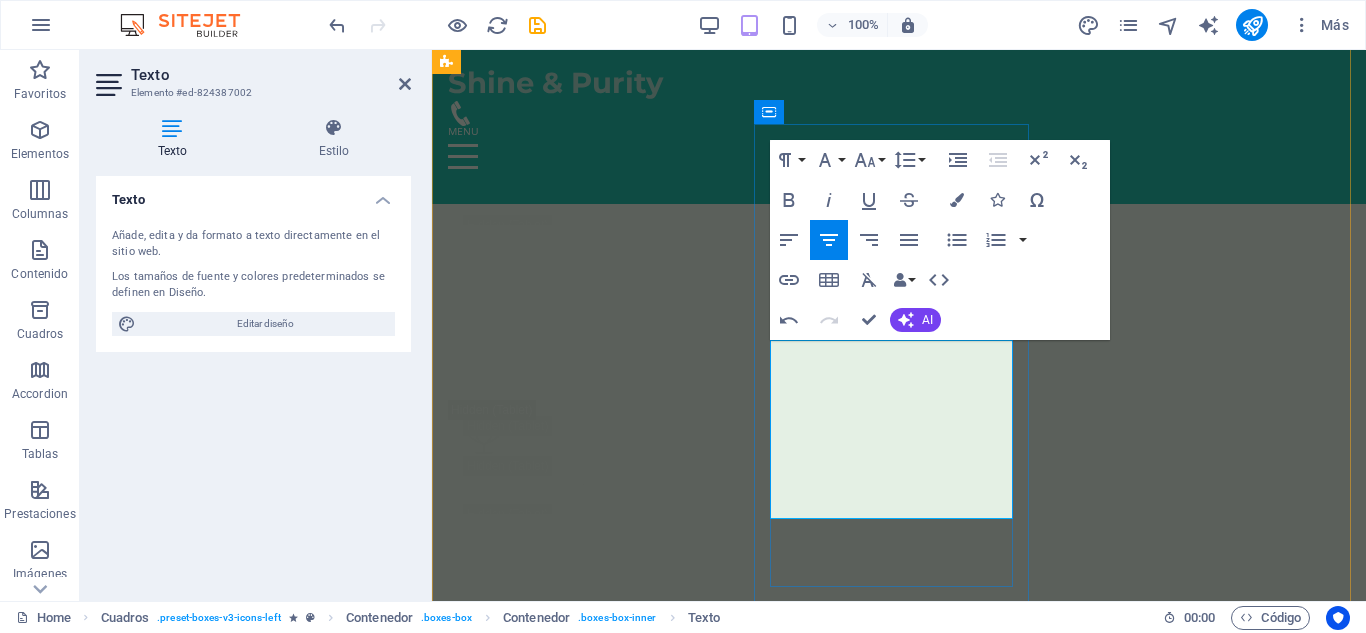 type 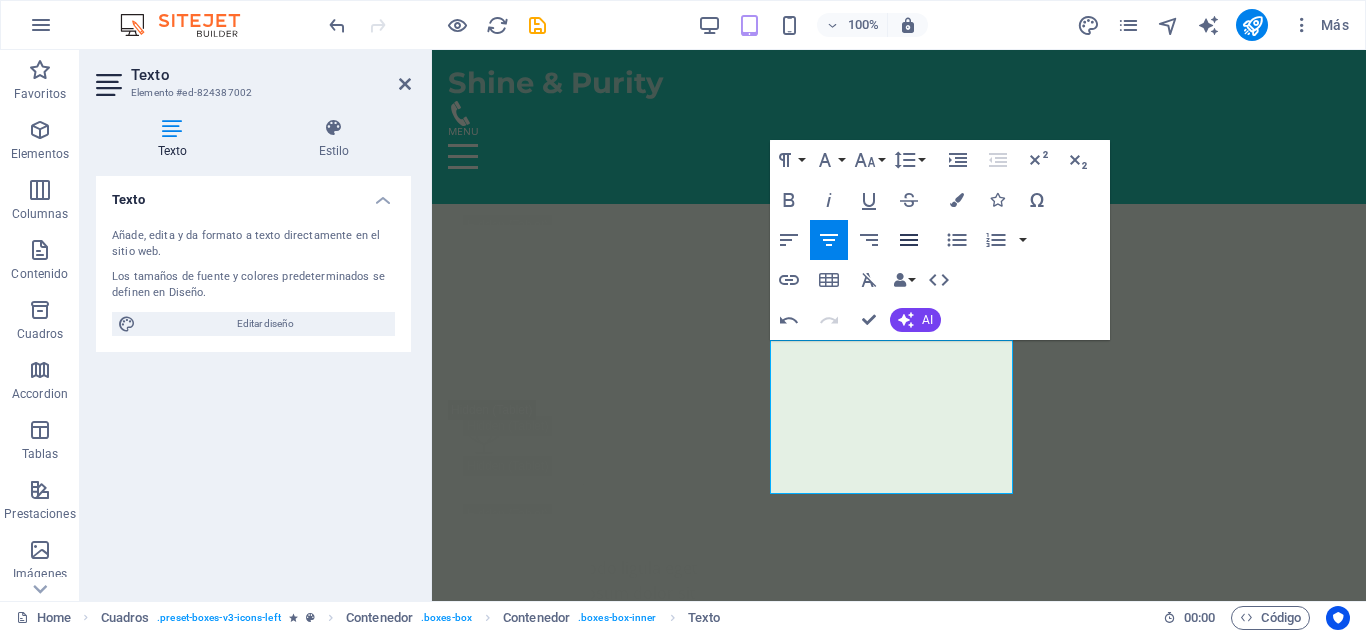 click 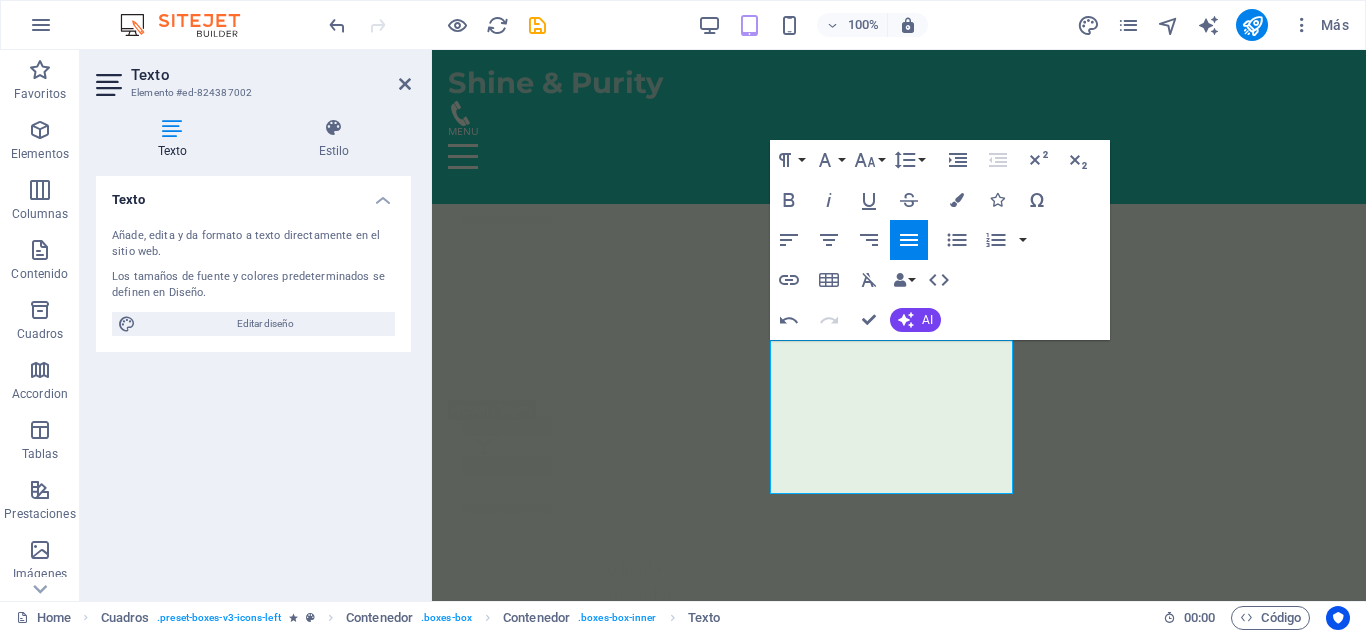 click 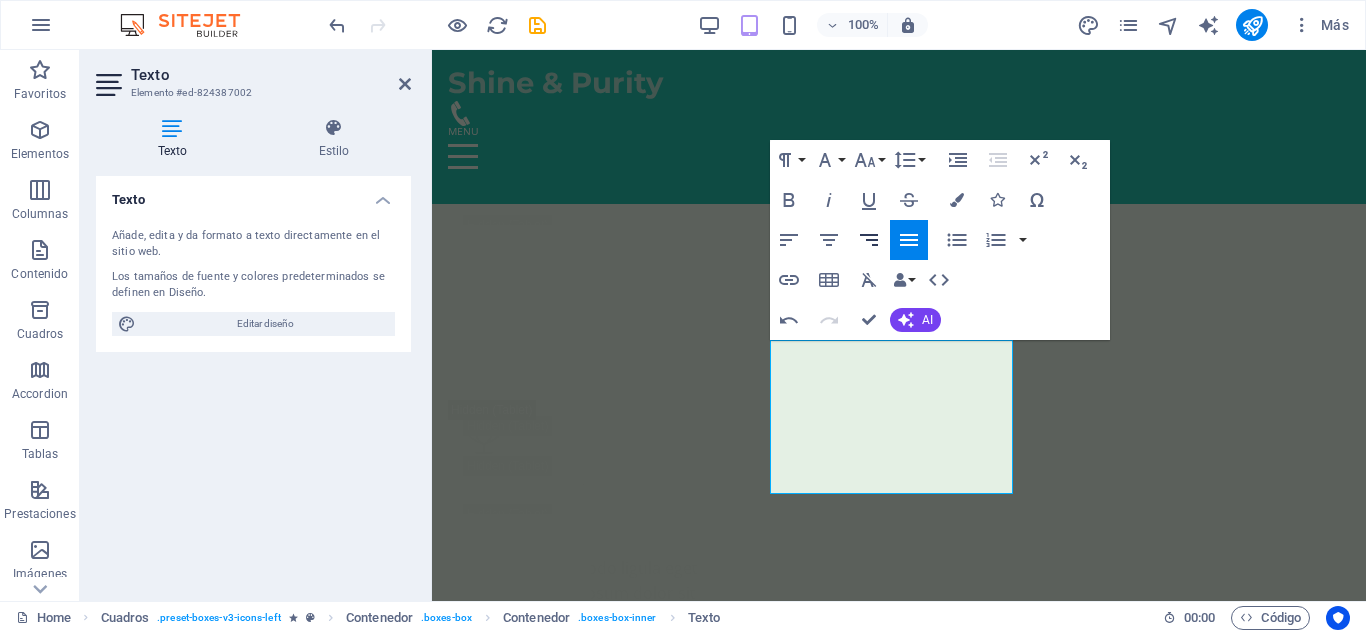 click 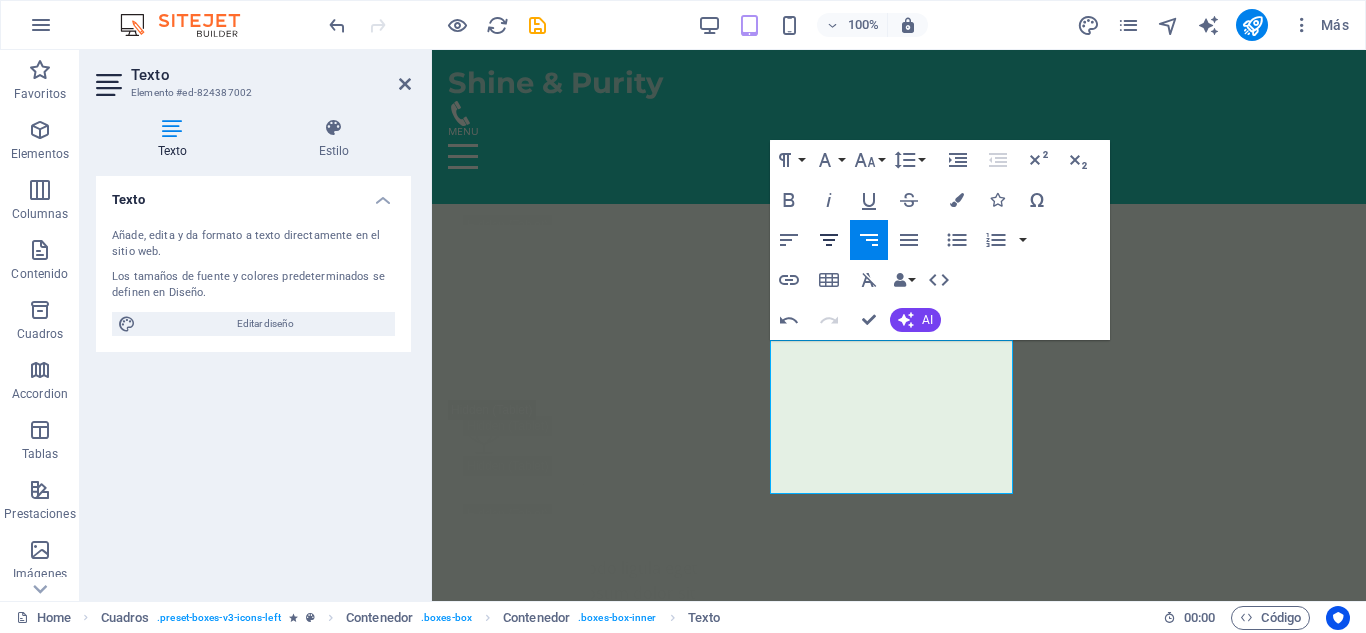 click on "Align Center" at bounding box center [829, 240] 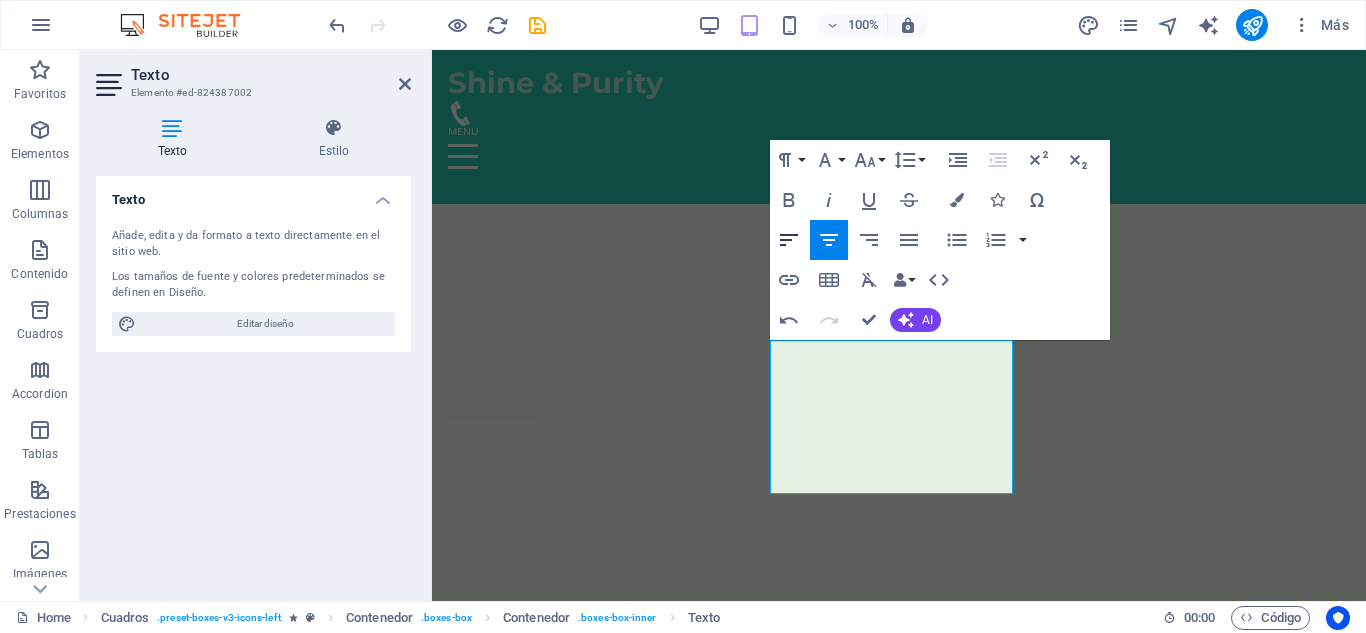 click 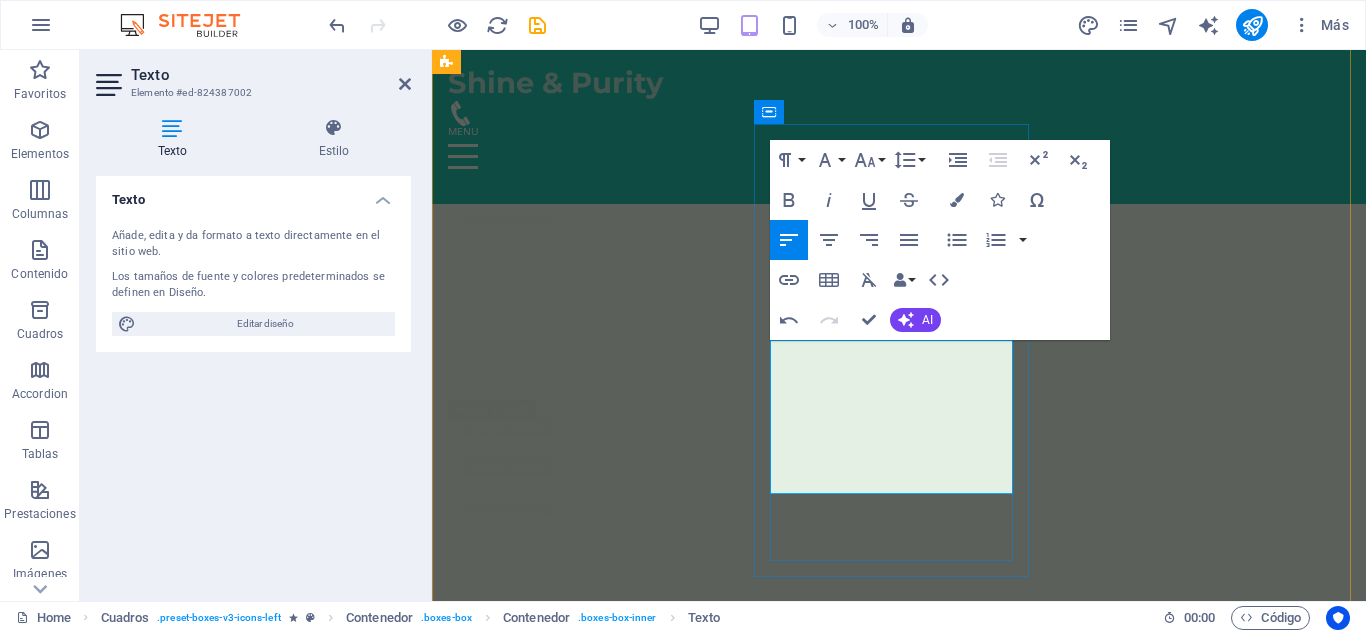 click on "Elimina puntos negros, células muertas y revive tu piel." at bounding box center [587, 8948] 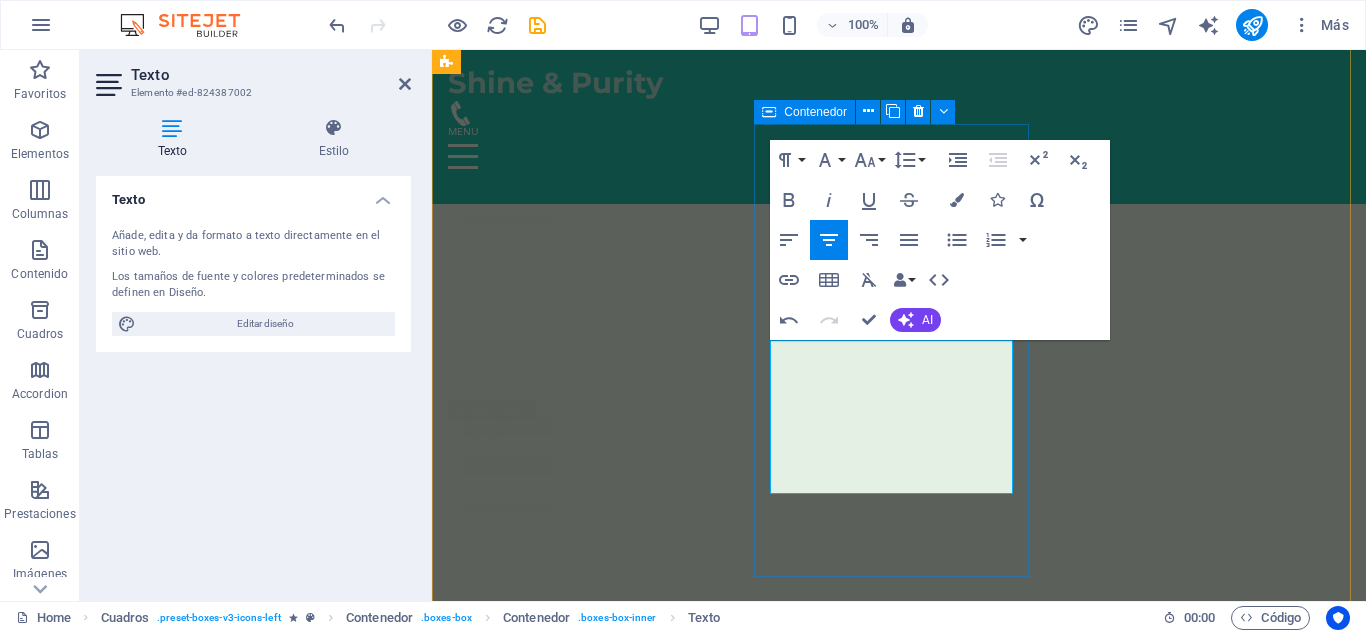 drag, startPoint x: 983, startPoint y: 459, endPoint x: 769, endPoint y: 354, distance: 238.37155 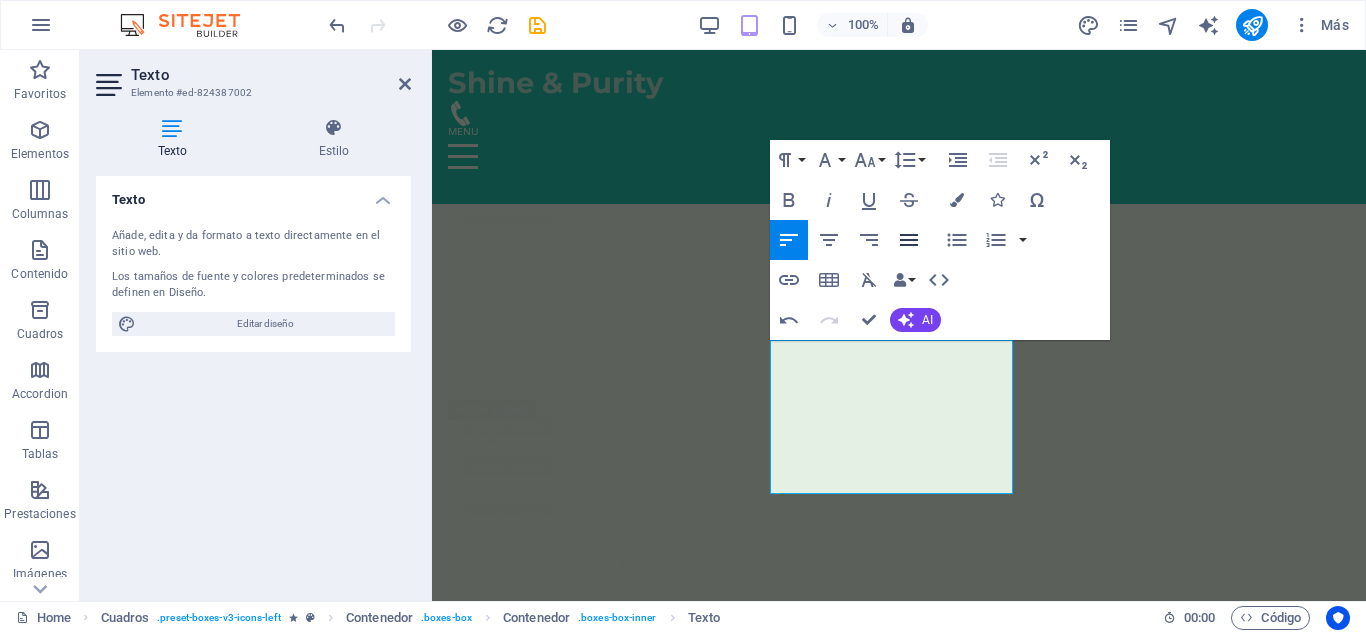 click 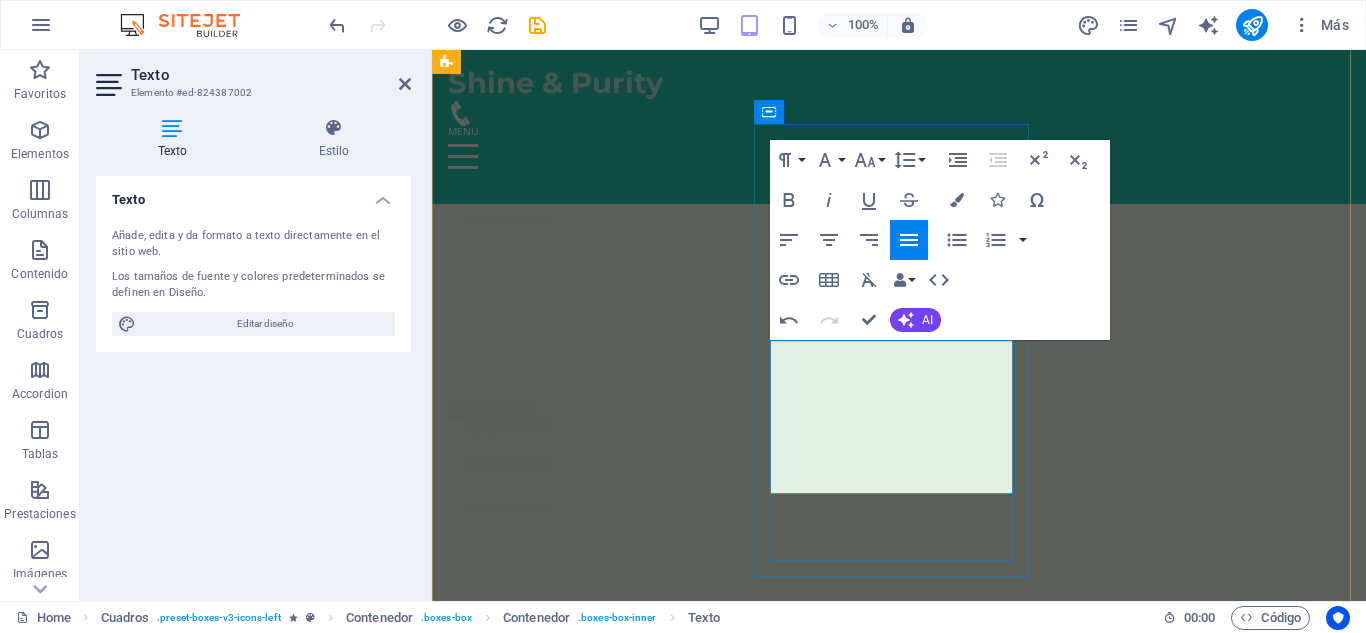 click at bounding box center [587, 8987] 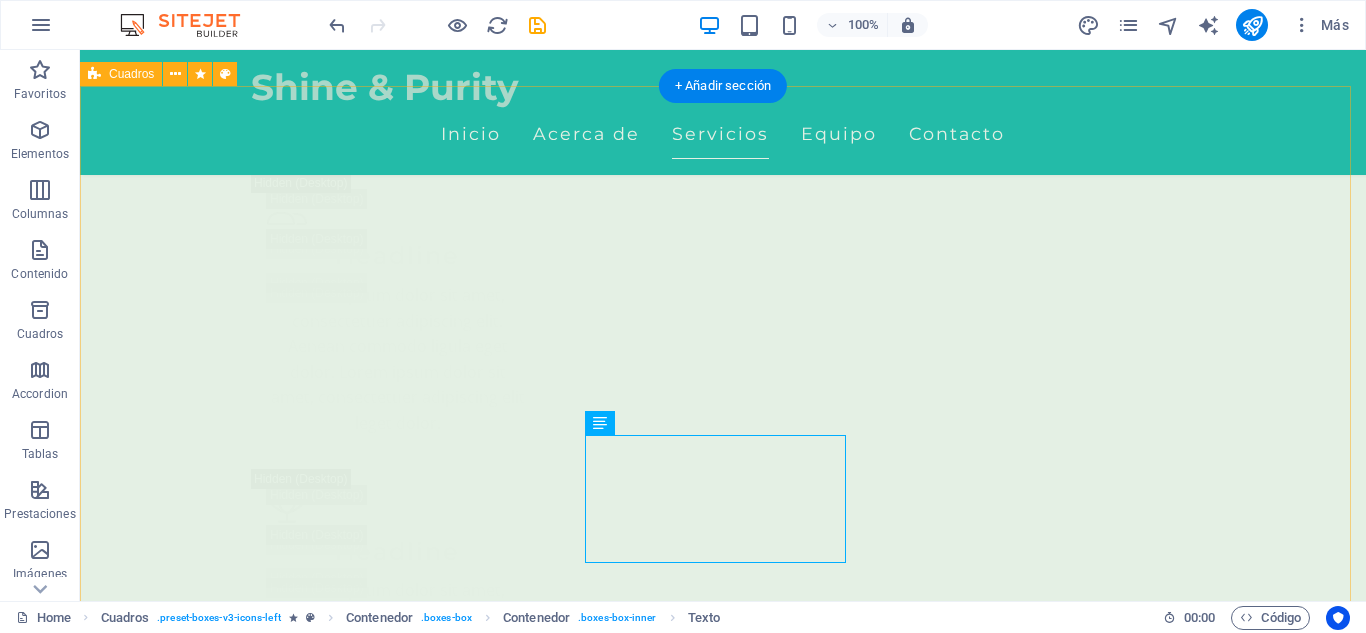 scroll, scrollTop: 4741, scrollLeft: 0, axis: vertical 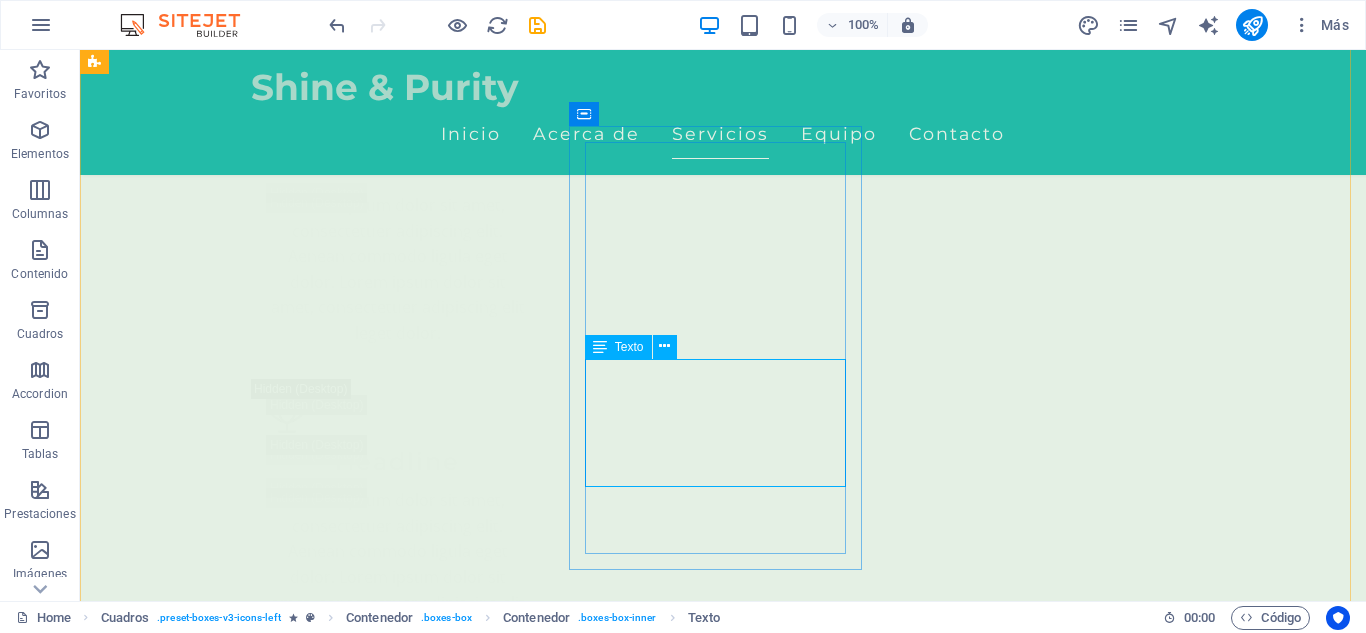 click on "Limpieza intensiva para un rostro más limpio, suave y renovado.   Elimina puntos negros, células muertas y revive tu piel." at bounding box center [242, 10604] 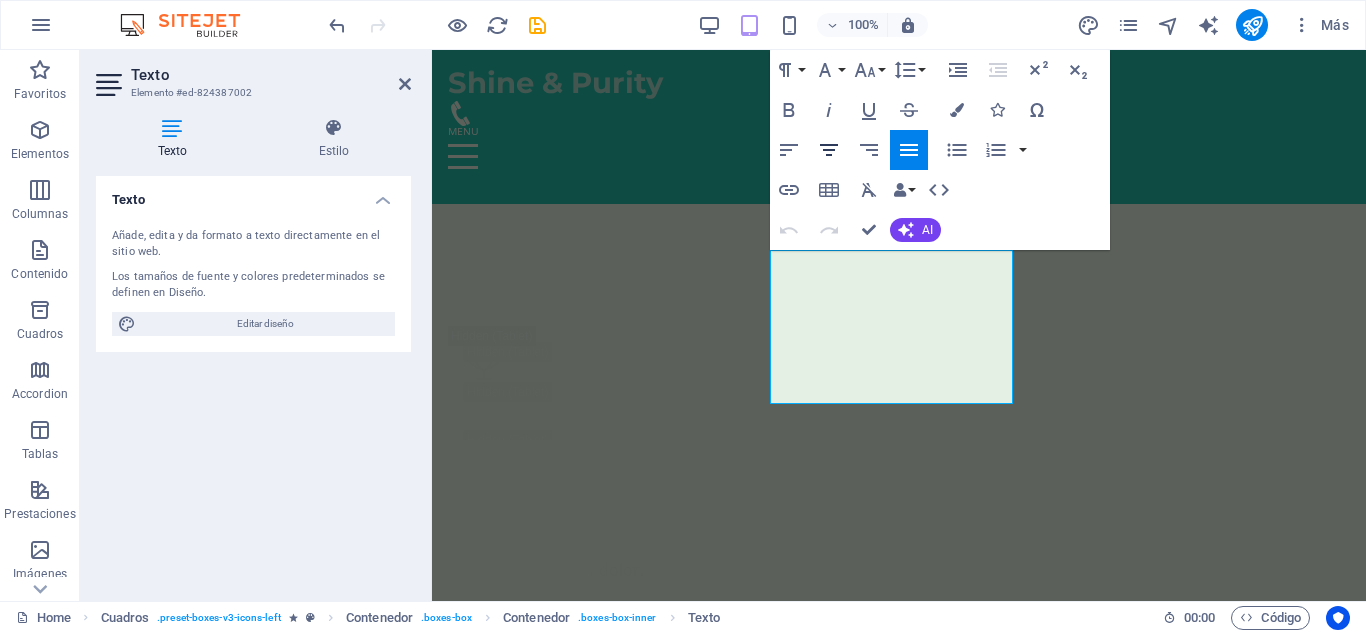 click 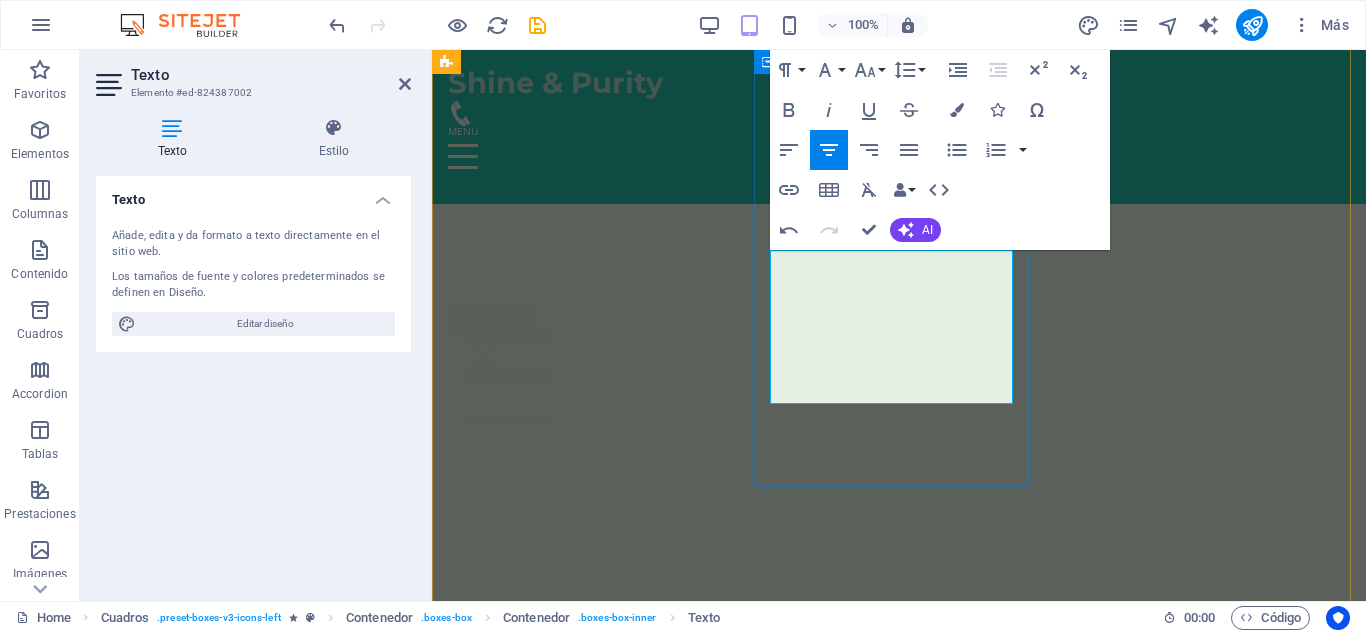 drag, startPoint x: 958, startPoint y: 370, endPoint x: 766, endPoint y: 339, distance: 194.4865 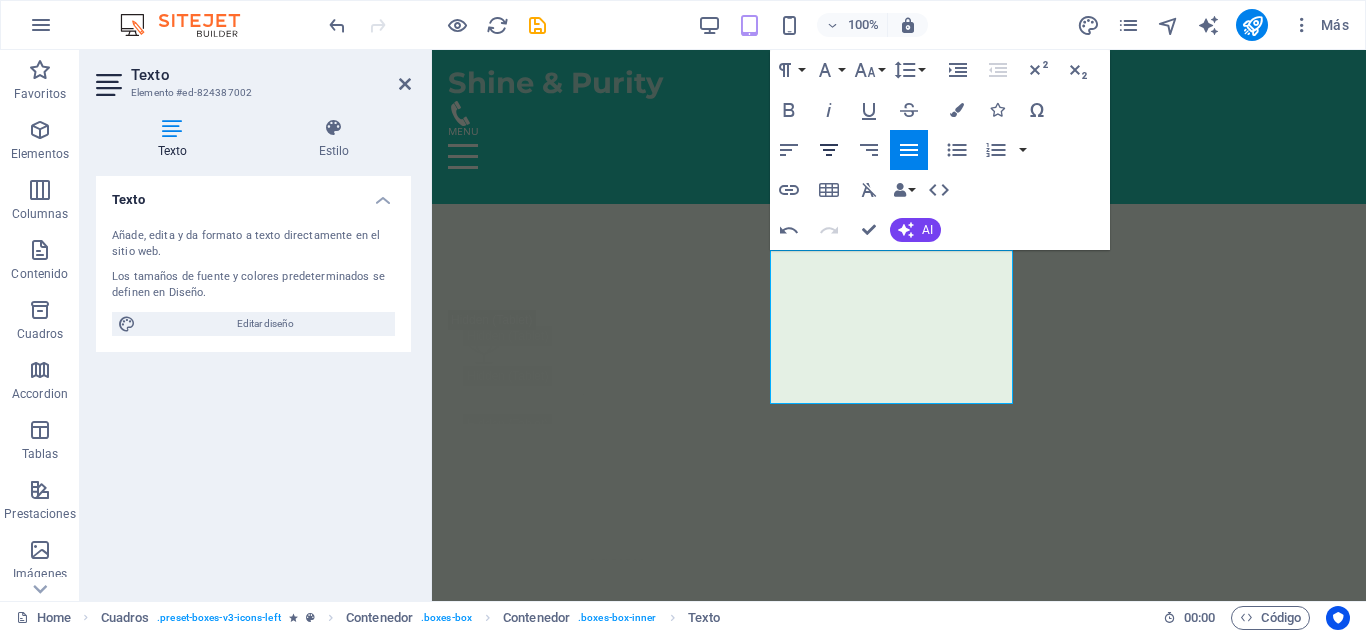 click 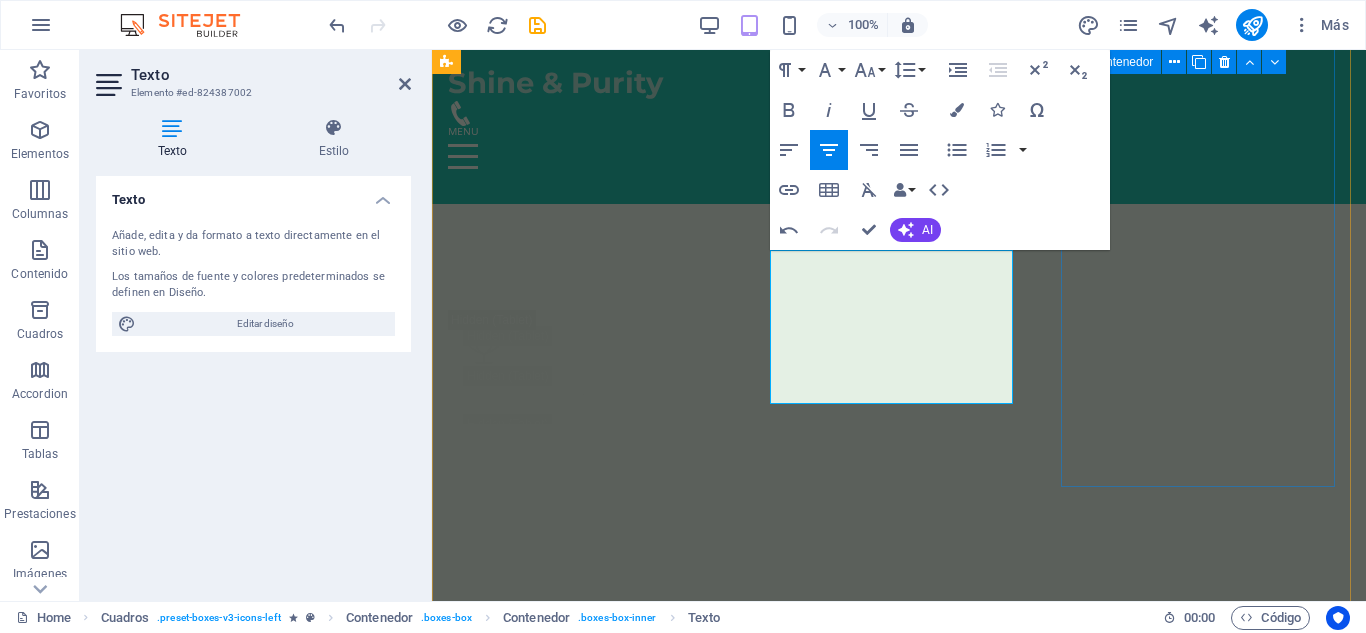 click on "Alta hidratación facial Perfecto para acompañar tu rutina de entrenamiento. Disminuye el riesgo de lesiones y mejora tu movilidad. 150.000 COP  Agregar" at bounding box center (587, 9512) 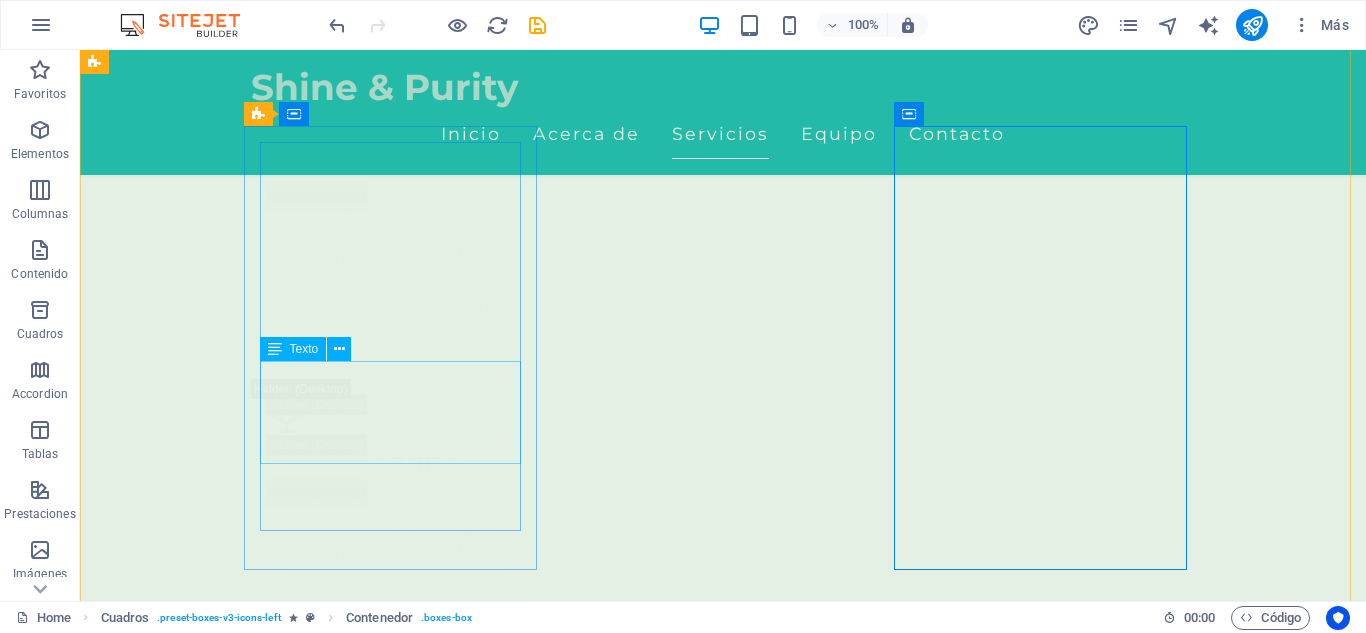 click on "Limpieza suave, resultados visibles. Ideal para mantener tu piel saludable y equilibrada." at bounding box center (242, 9511) 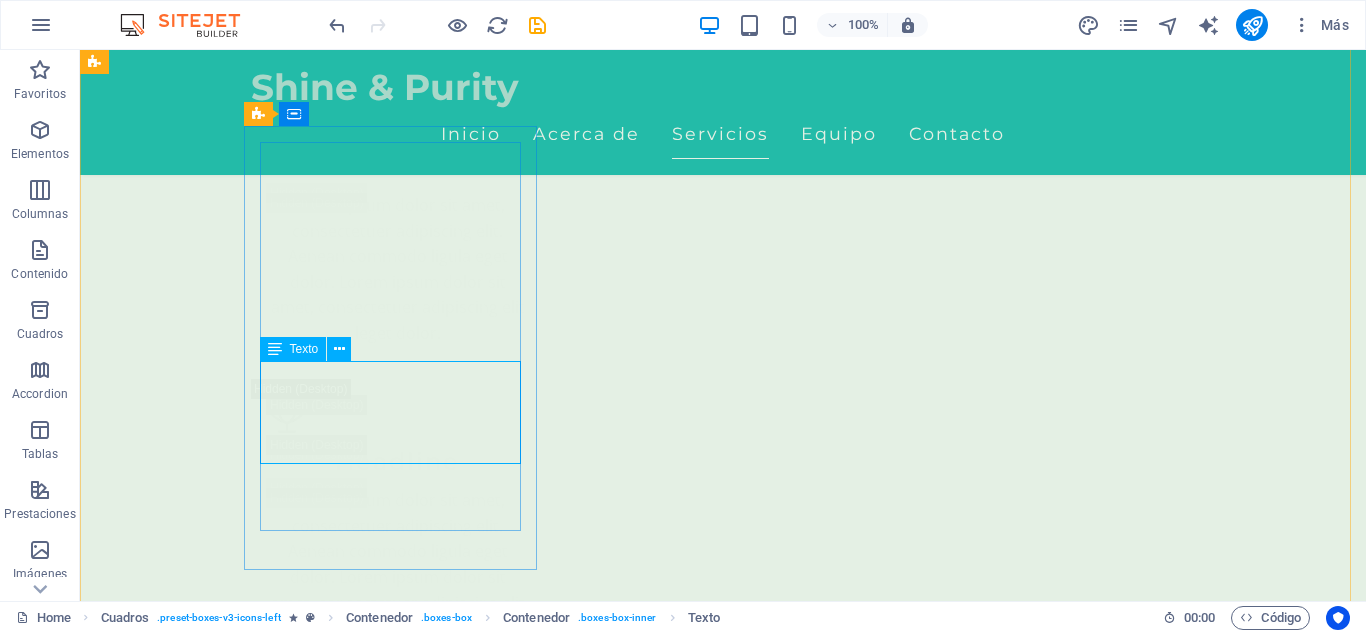 click on "Limpieza suave, resultados visibles. Ideal para mantener tu piel saludable y equilibrada." at bounding box center [242, 9511] 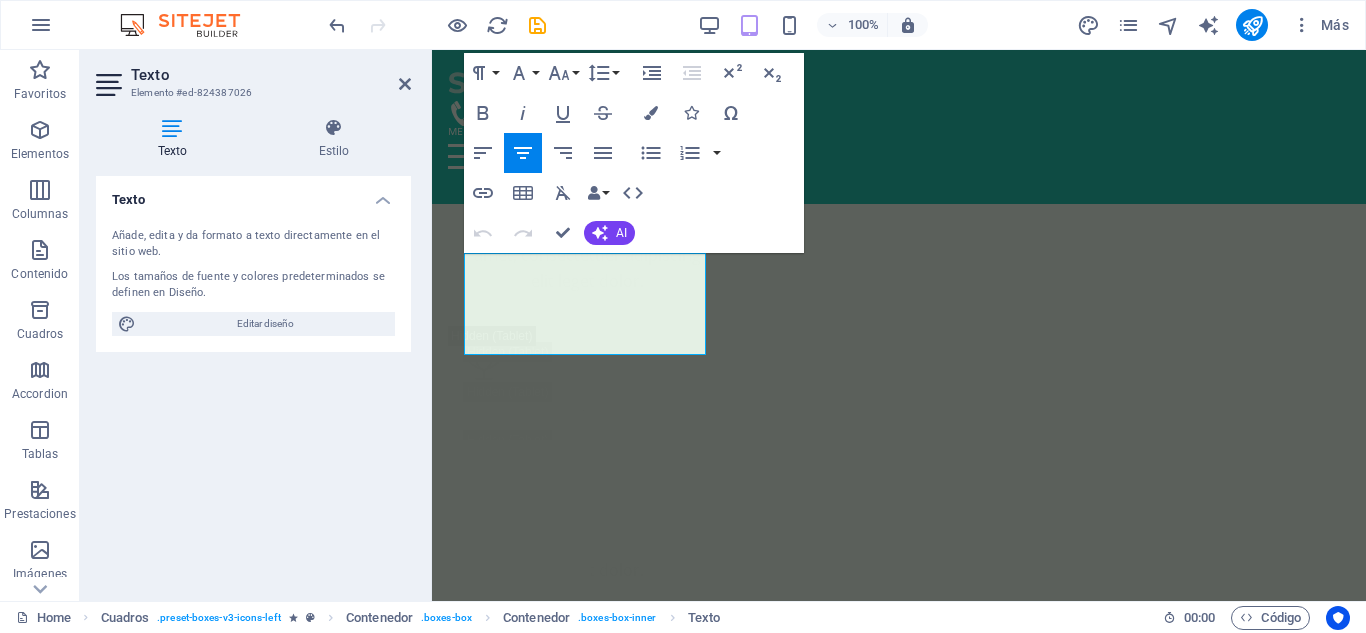 click 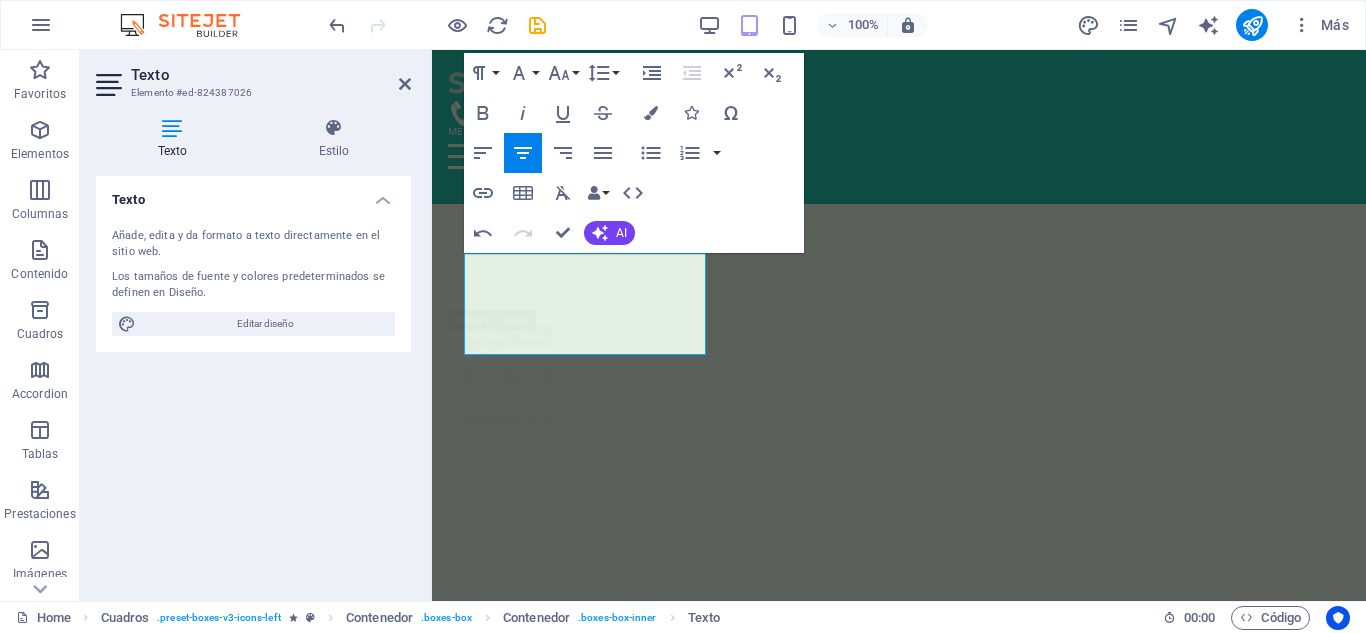 click 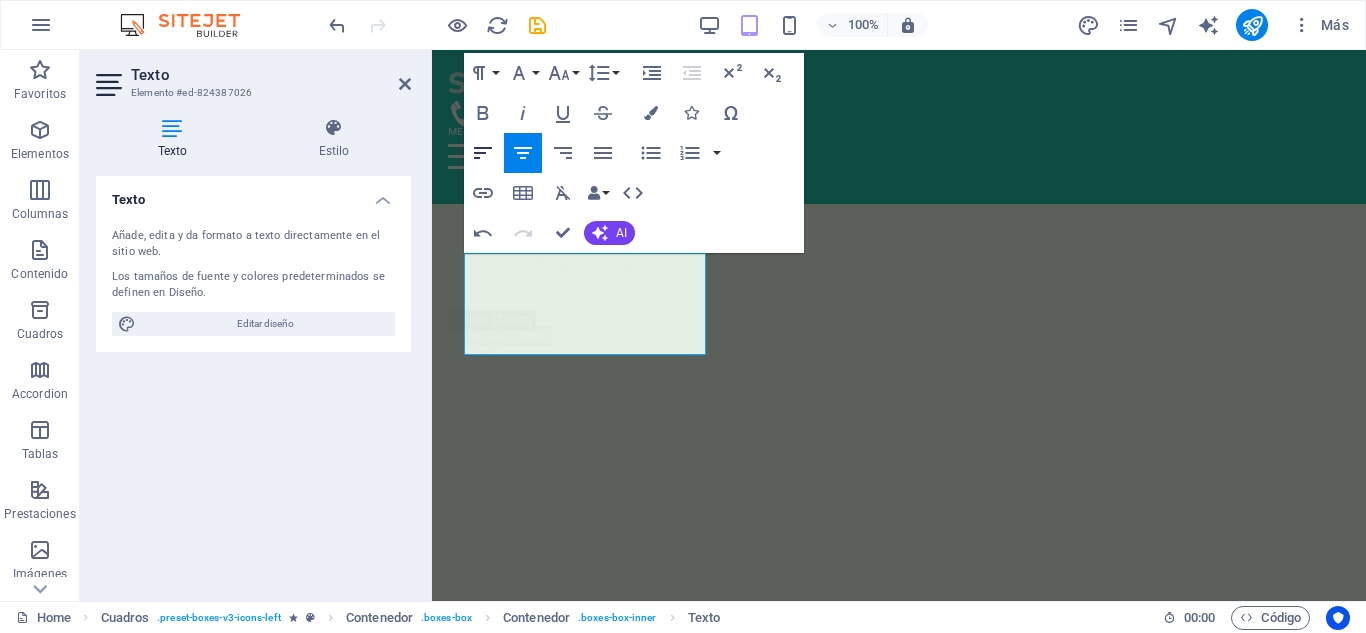 click 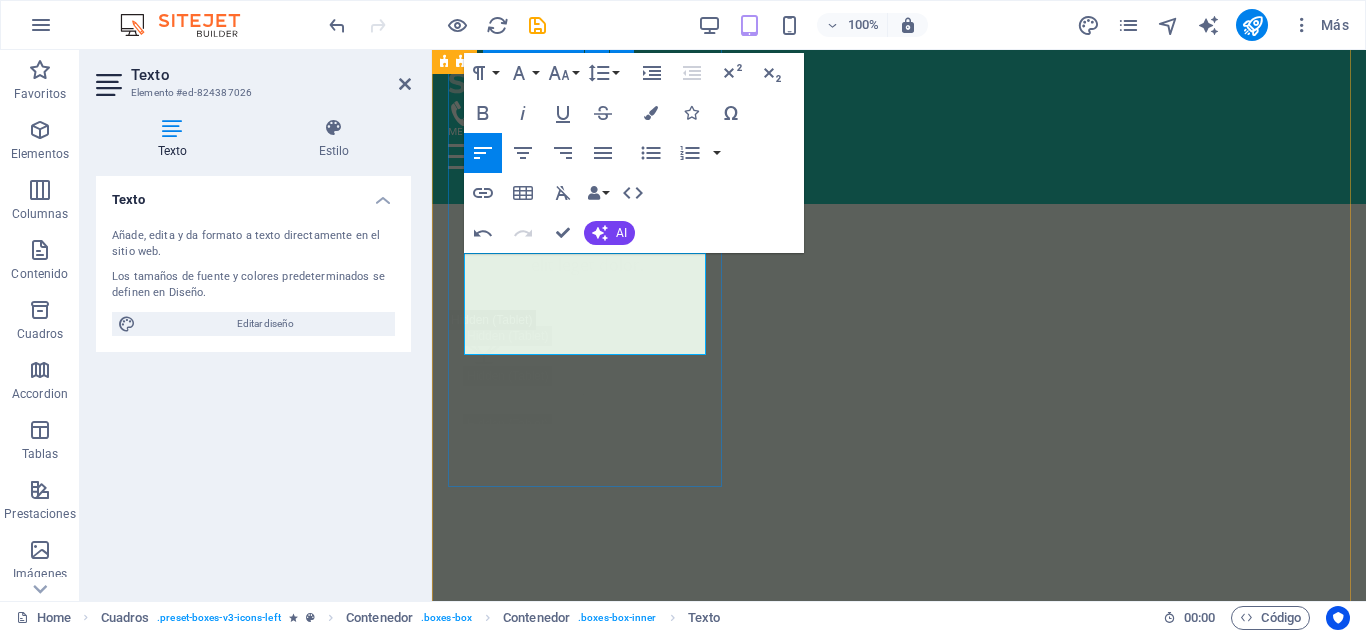 drag, startPoint x: 683, startPoint y: 340, endPoint x: 458, endPoint y: 256, distance: 240.16869 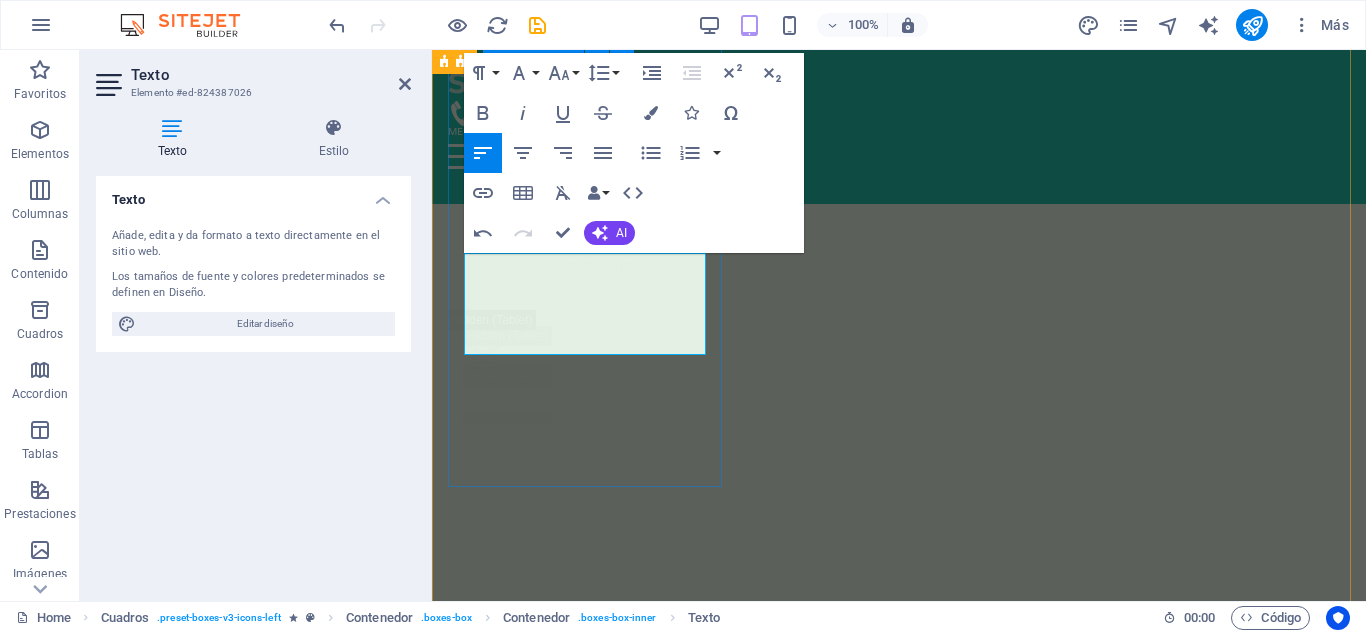 click on "Limpieza Facial Profunda Limpieza suave, resultados visibles. Ideal para mantener tu piel saludable y equilibrada. 150.000 ​   ​ COP  Agregar" at bounding box center (587, 7915) 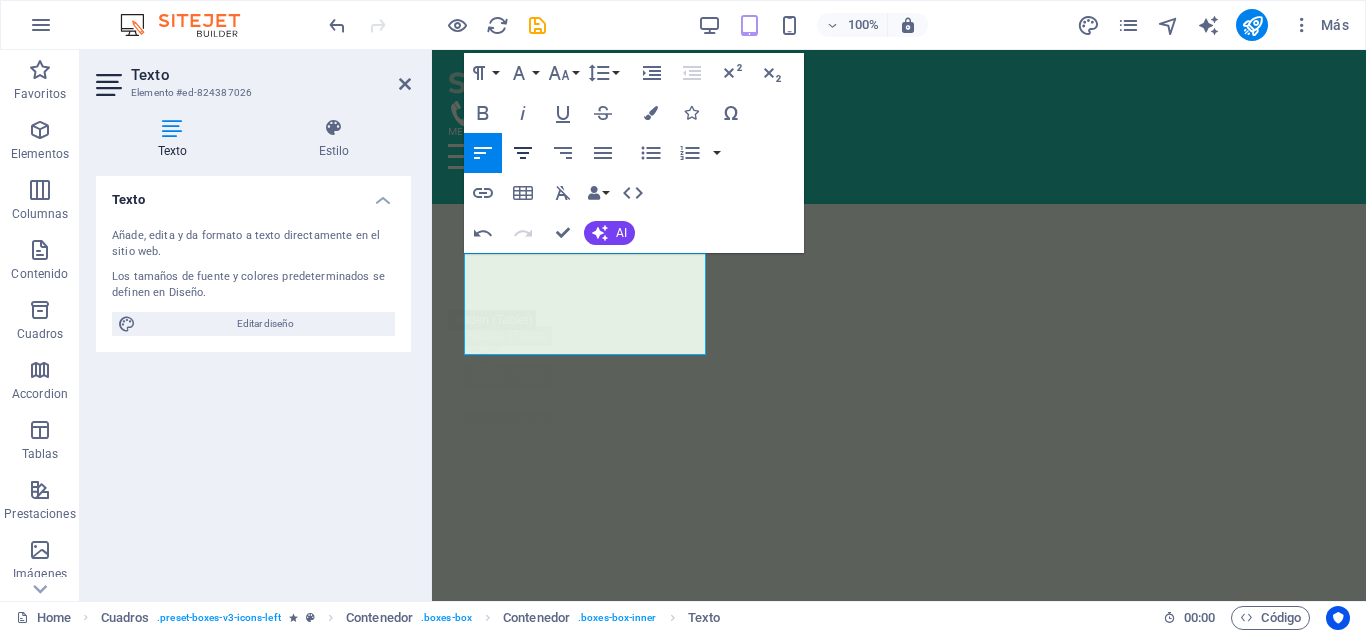 click 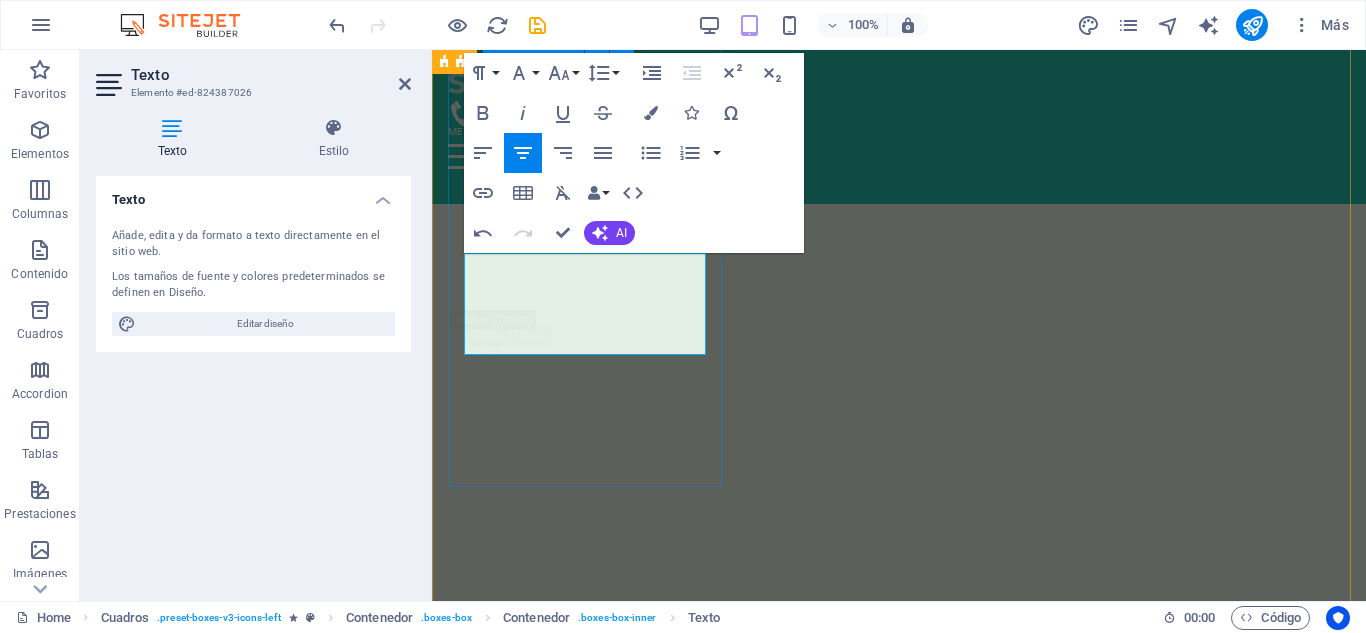 click on "Limpieza Facial Profunda Limpieza suave, resultados visibles. Ideal para mantener tu piel saludable y equilibrada. 150.000 ​   ​ COP  Agregar" at bounding box center [587, 7915] 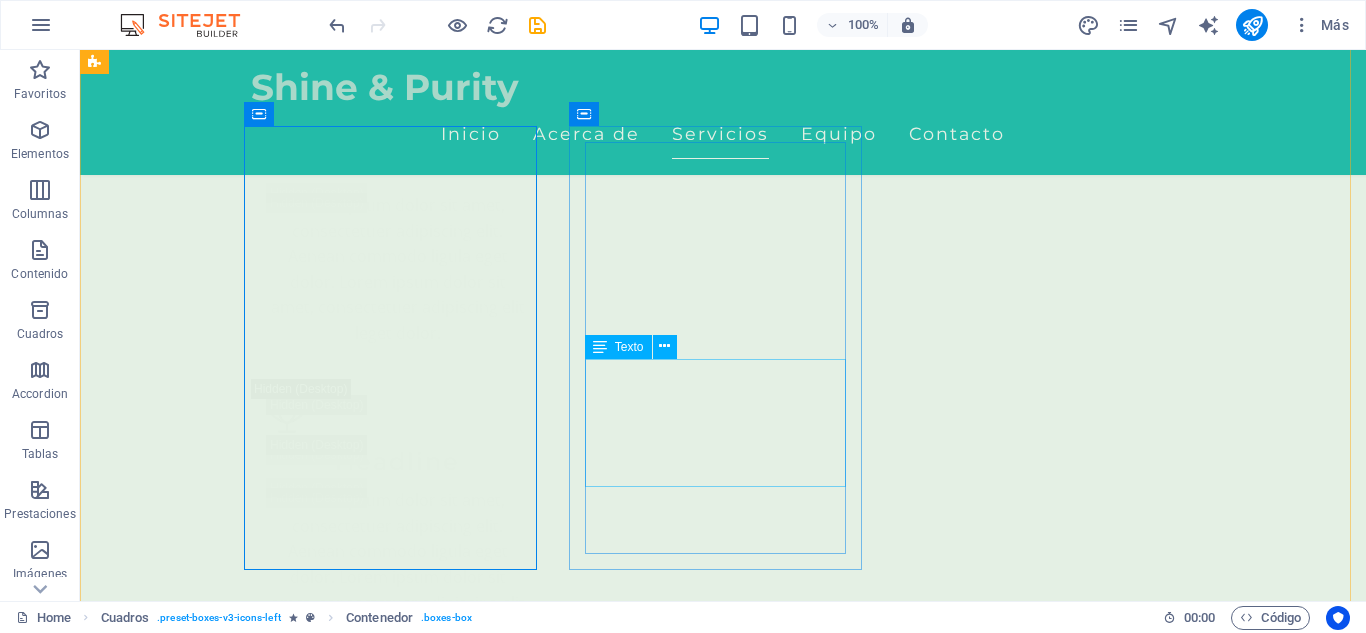 click on "Limpieza intensiva para un rostro más limpio, suave y renovado.   Elimina puntos negros, células muertas y revive tu piel." at bounding box center [242, 10604] 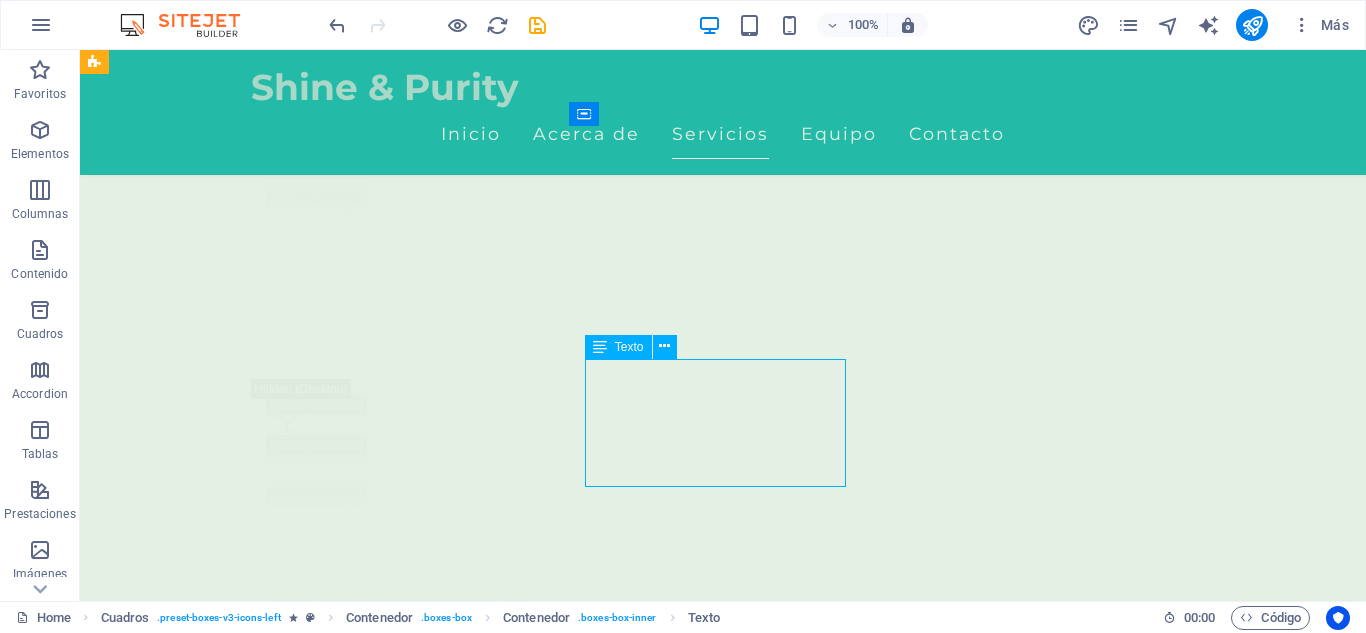 click on "Limpieza intensiva para un rostro más limpio, suave y renovado.   Elimina puntos negros, células muertas y revive tu piel." at bounding box center (242, 10604) 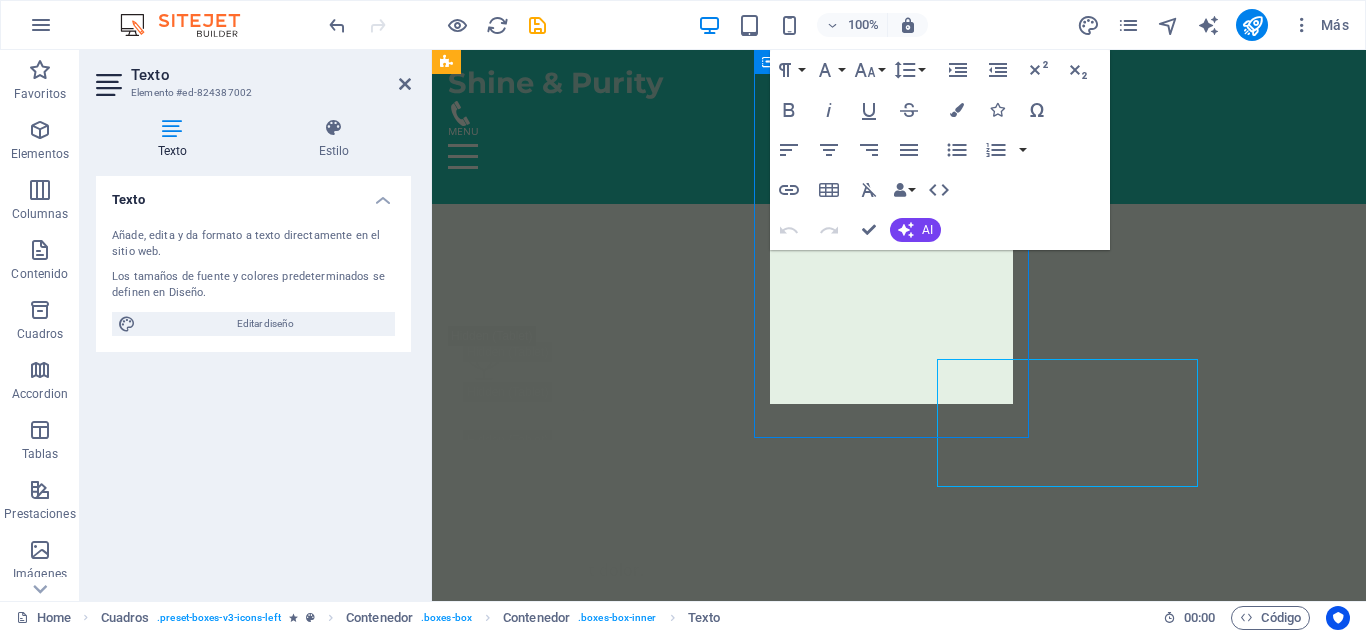 click on "Limpieza Facial Simple Limpieza intensiva para un rostro más limpio, suave y renovado.   Elimina puntos negros, células muertas y revive tu piel. 120.000 COP  Agregar" at bounding box center (587, 8687) 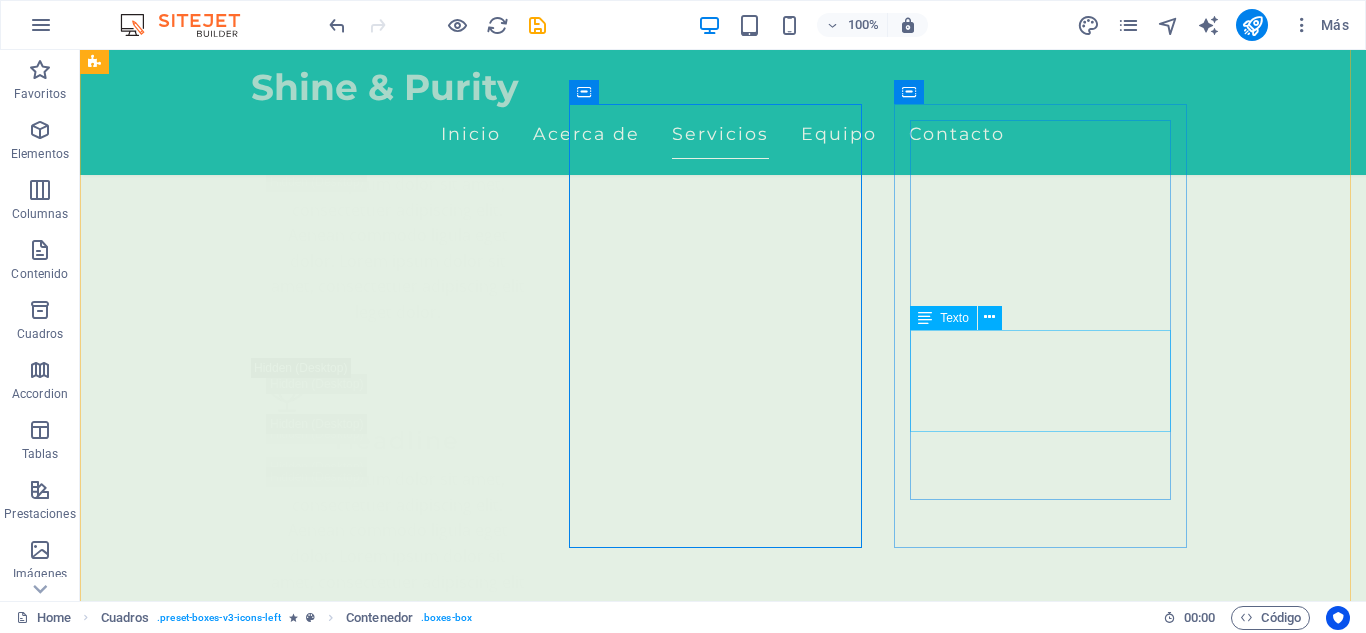 scroll, scrollTop: 4763, scrollLeft: 0, axis: vertical 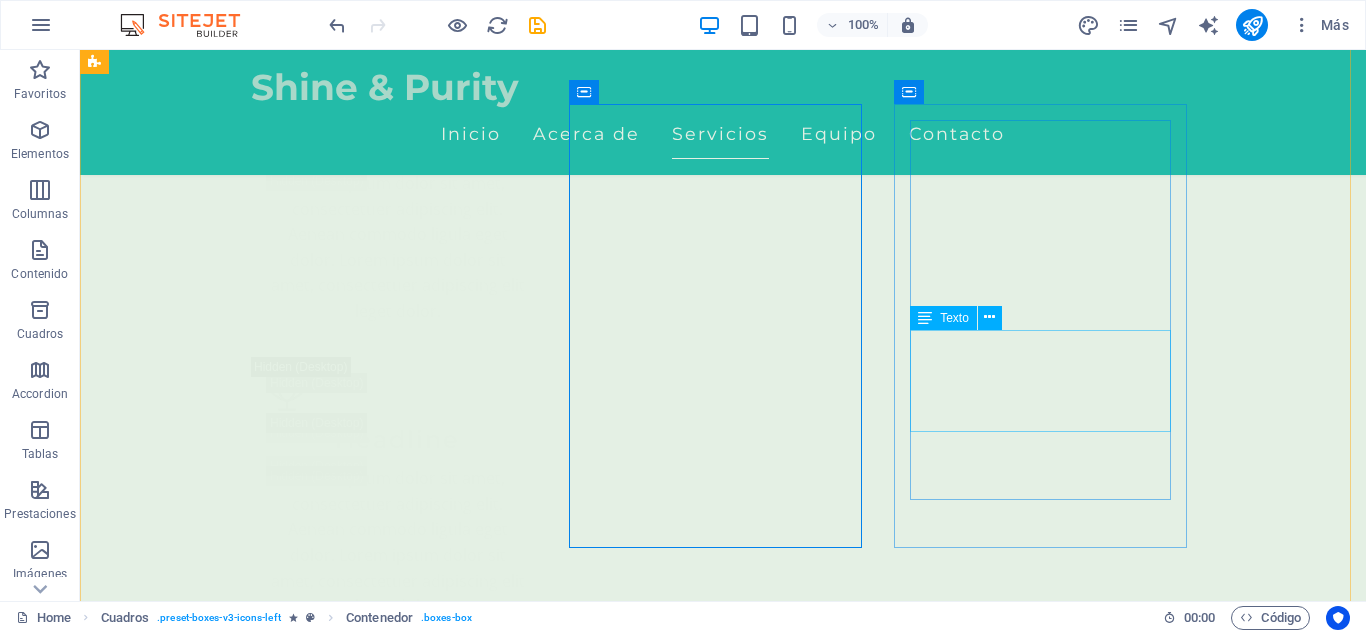 click on "Perfecto para acompañar tu rutina de entrenamiento. Disminuye el riesgo de lesiones y mejora tu movilidad." at bounding box center [242, 11647] 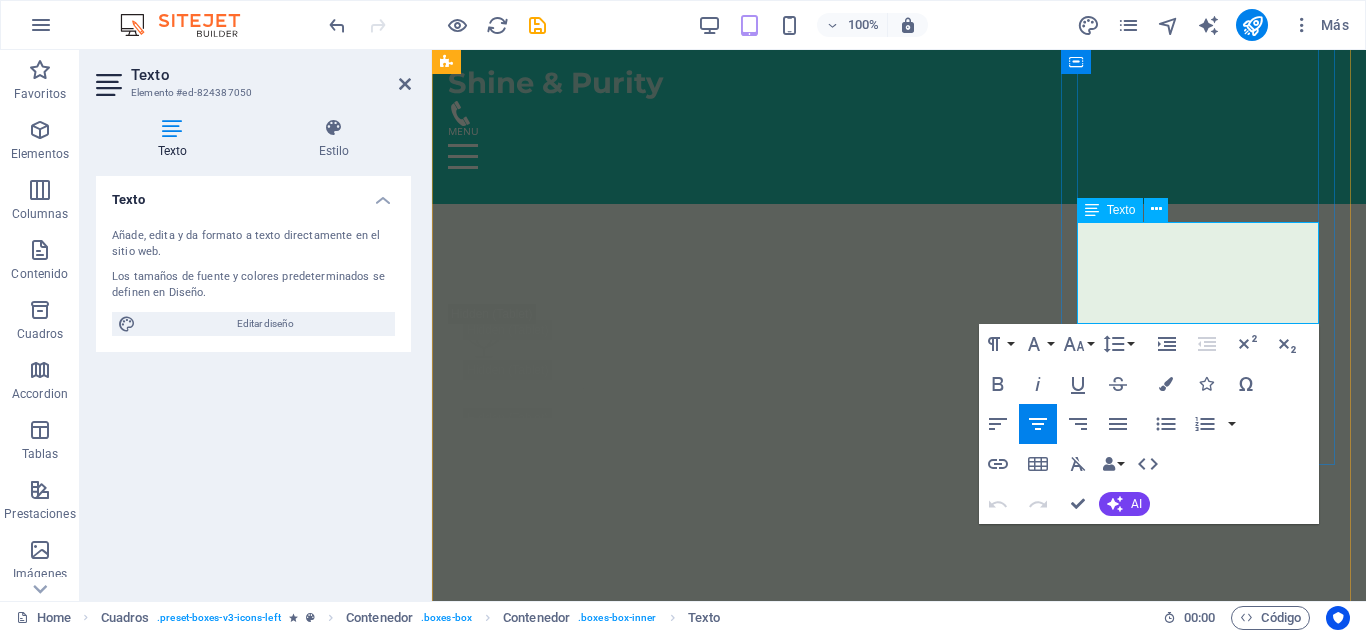 drag, startPoint x: 1094, startPoint y: 237, endPoint x: 1283, endPoint y: 311, distance: 202.97044 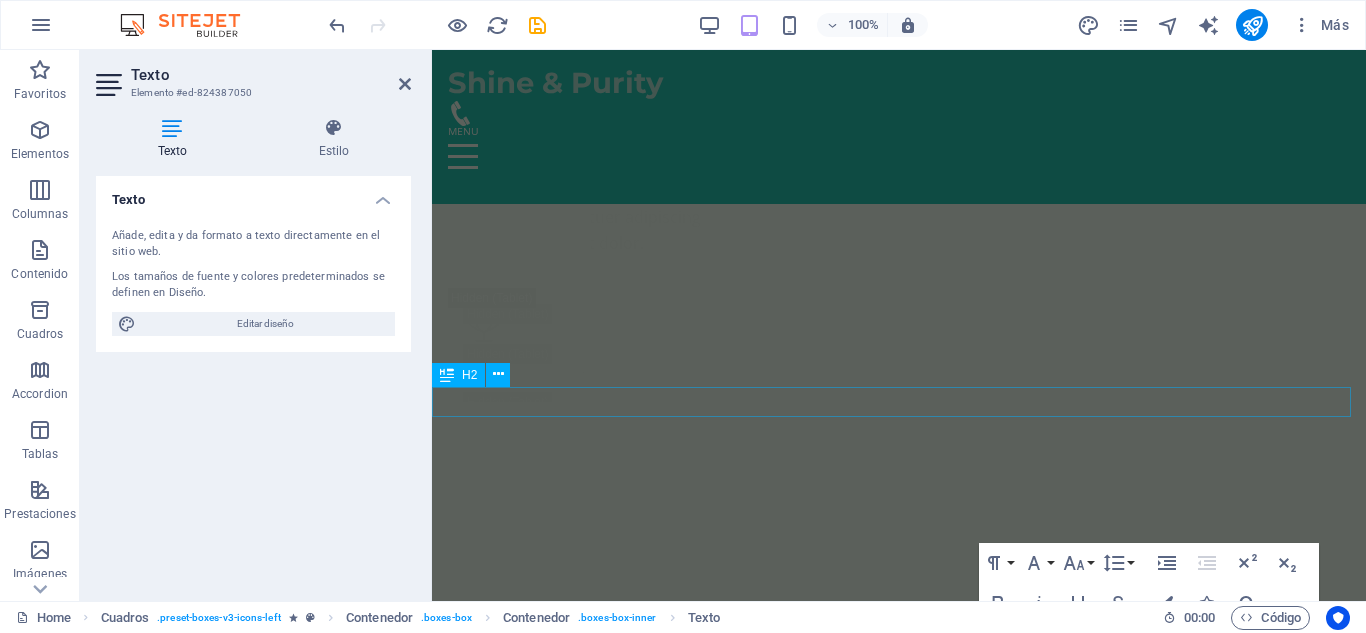 scroll, scrollTop: 4334, scrollLeft: 0, axis: vertical 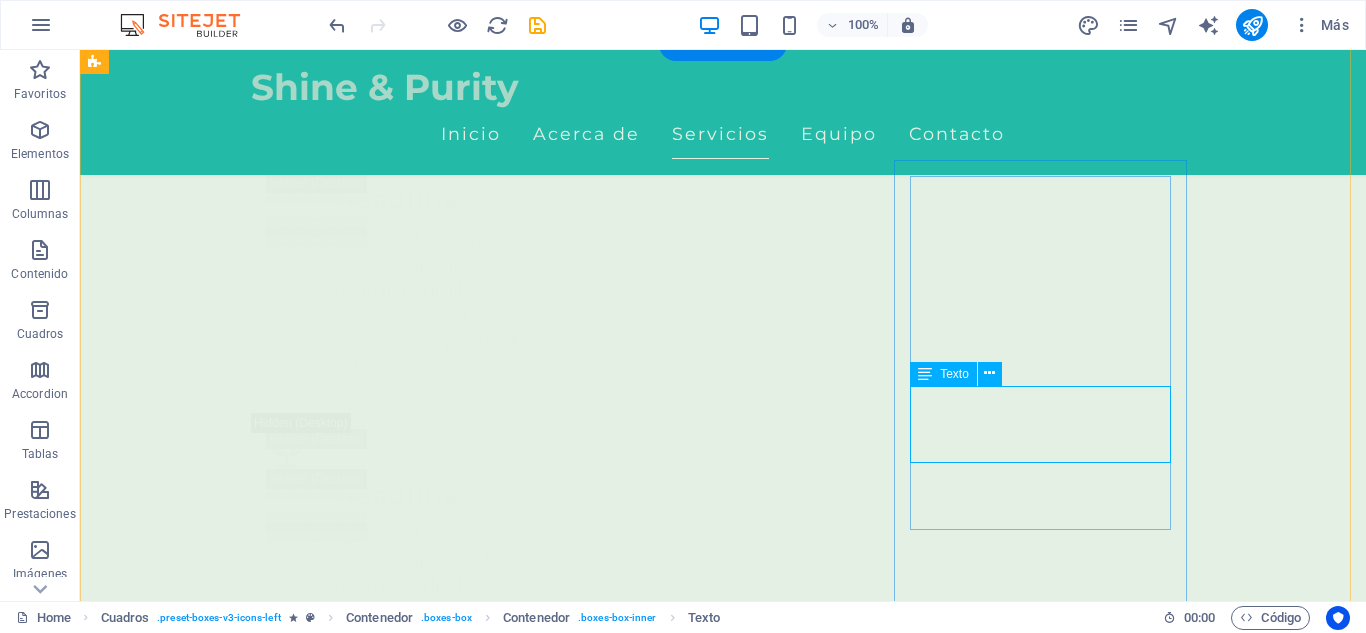 click on "Hidratación de lujo para tu piel. Recupera suavidad, brillo y firmeza en una sola sesión" at bounding box center [242, 11690] 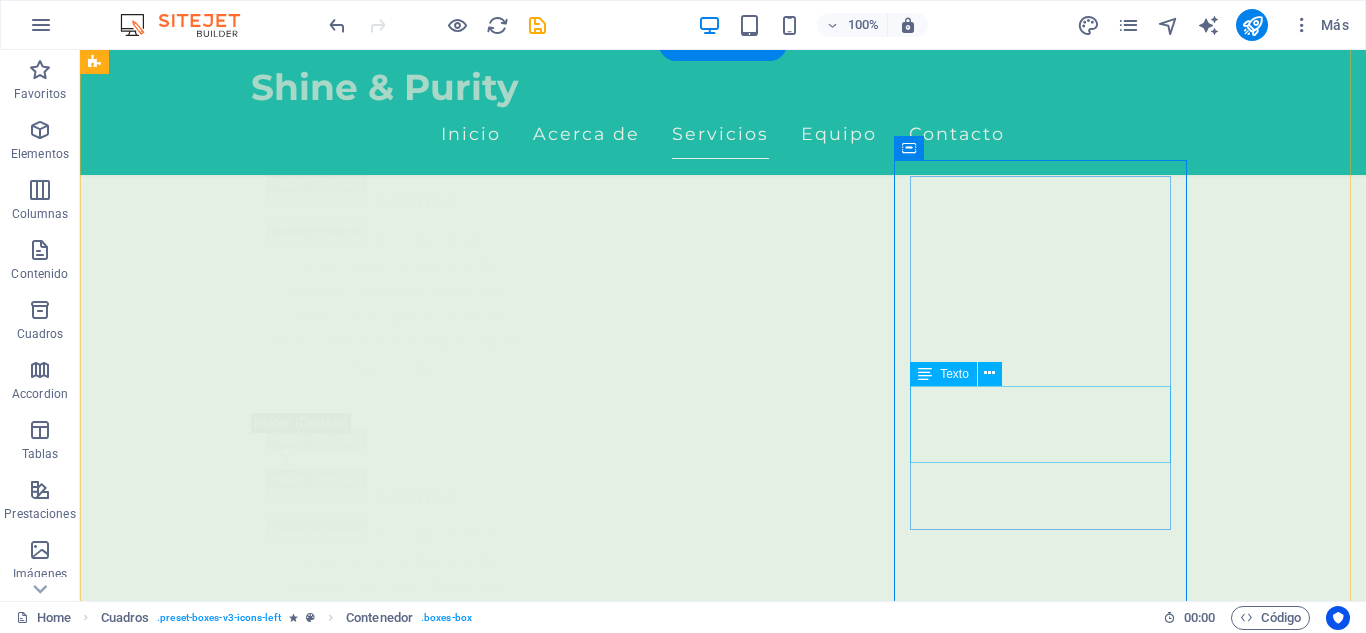 click on "Hidratación de lujo para tu piel. Recupera suavidad, brillo y firmeza en una sola sesión" at bounding box center (242, 11690) 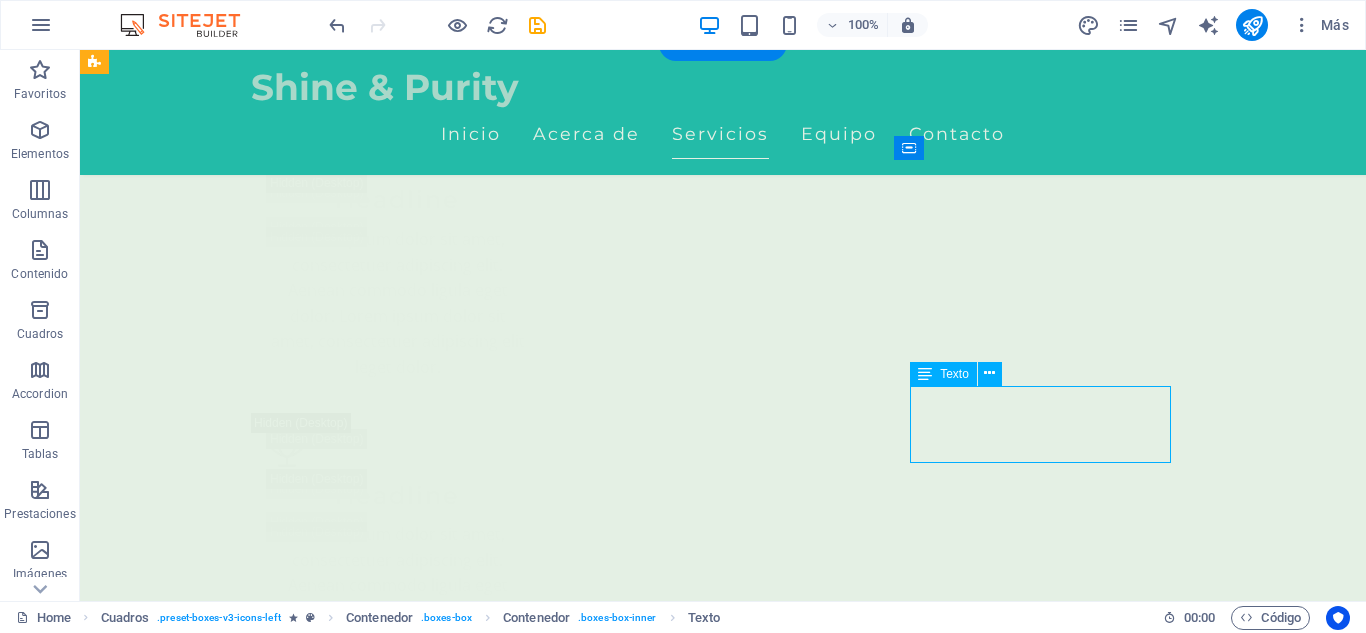 click on "Hidratación de lujo para tu piel. Recupera suavidad, brillo y firmeza en una sola sesión" at bounding box center (242, 11690) 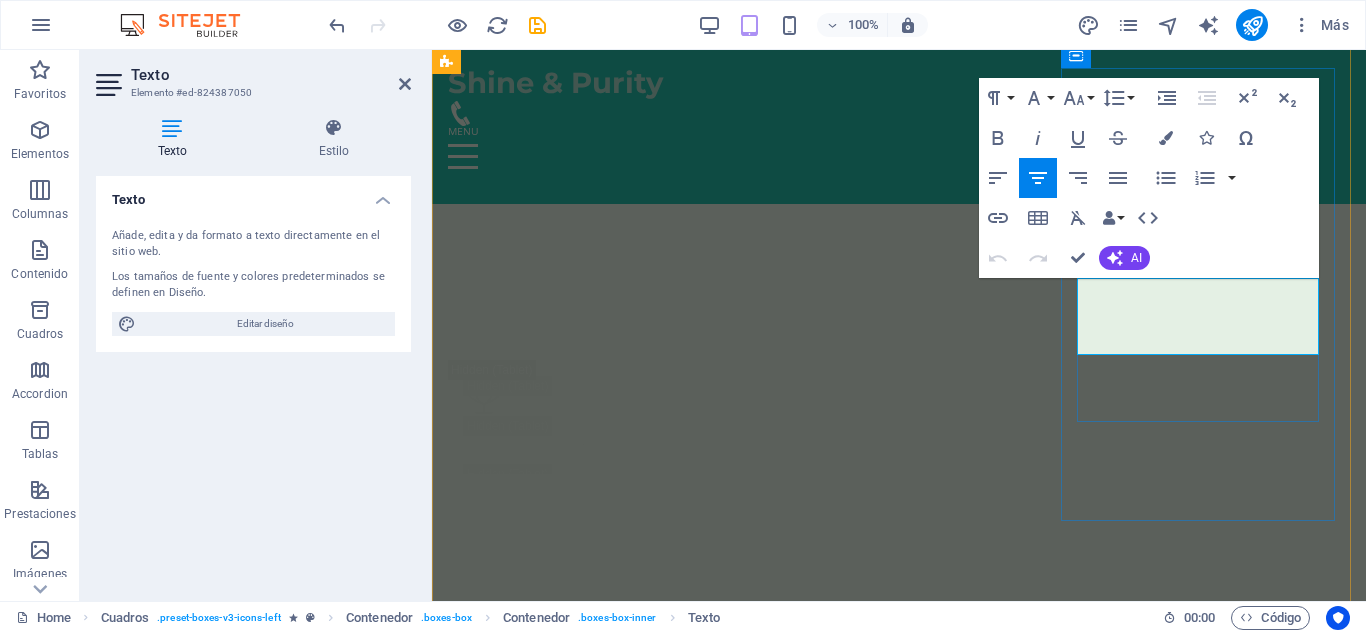 click on "Recupera suavidad, brillo y firmeza en una sola sesión" at bounding box center [587, 9722] 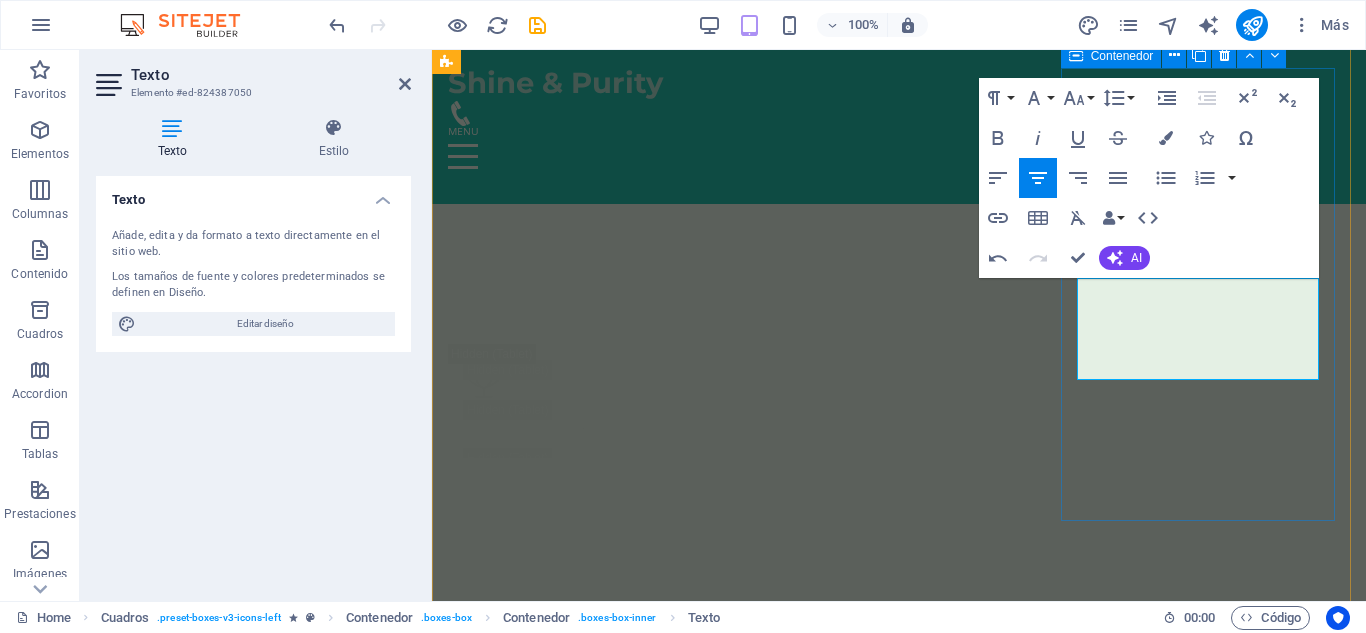 click on "Alta hidratación facial Hidratación de lujo para tu piel. Recupera suavidad, brillo y firmeza en una sola sesión con productos de alta calidad 150.000 COP  Agregar" at bounding box center [587, 9546] 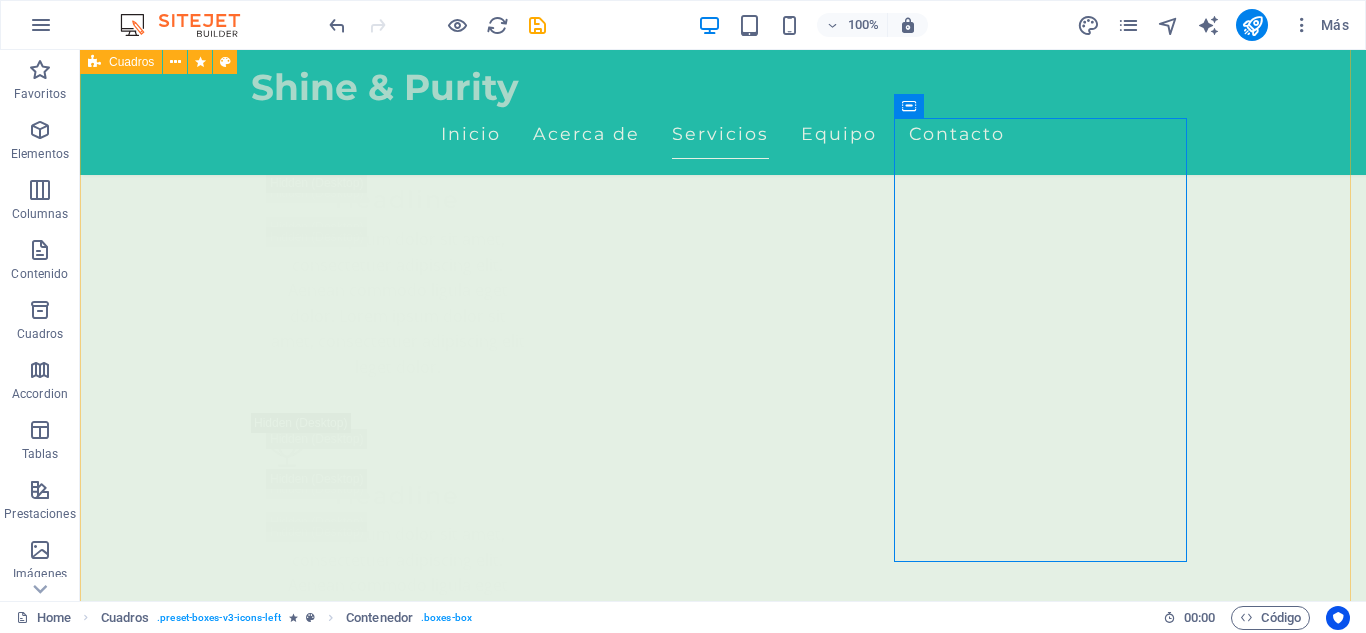 scroll, scrollTop: 4753, scrollLeft: 0, axis: vertical 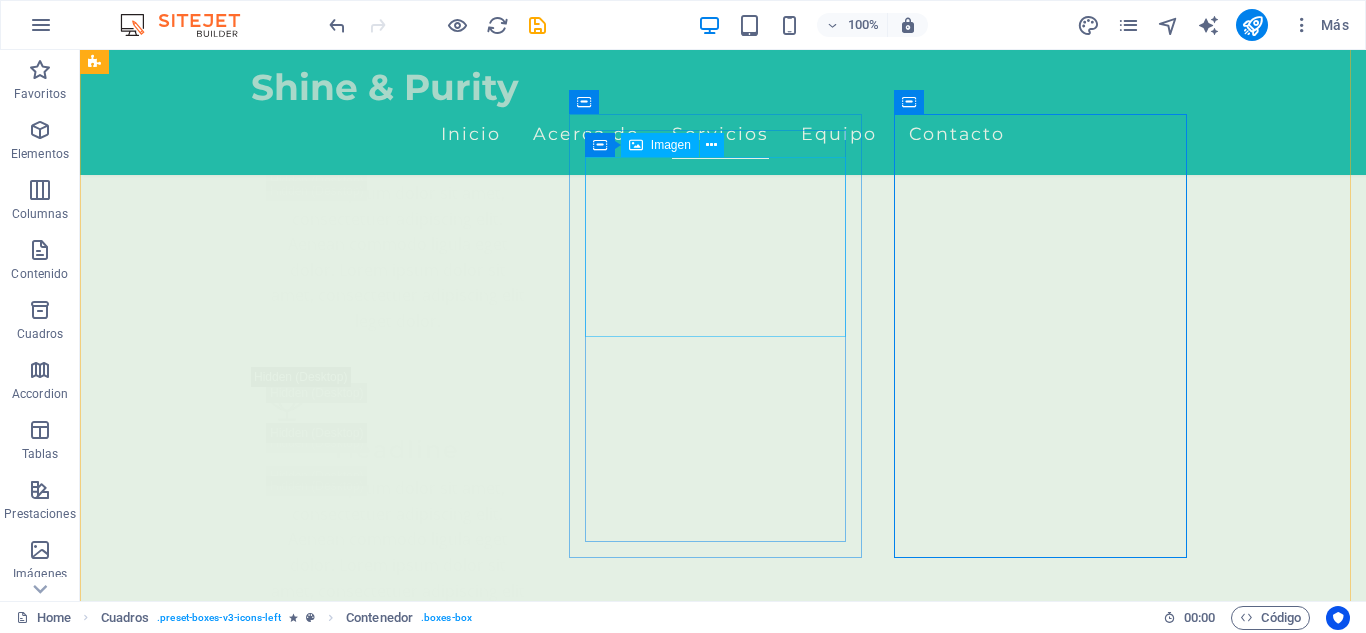 click at bounding box center (242, 10166) 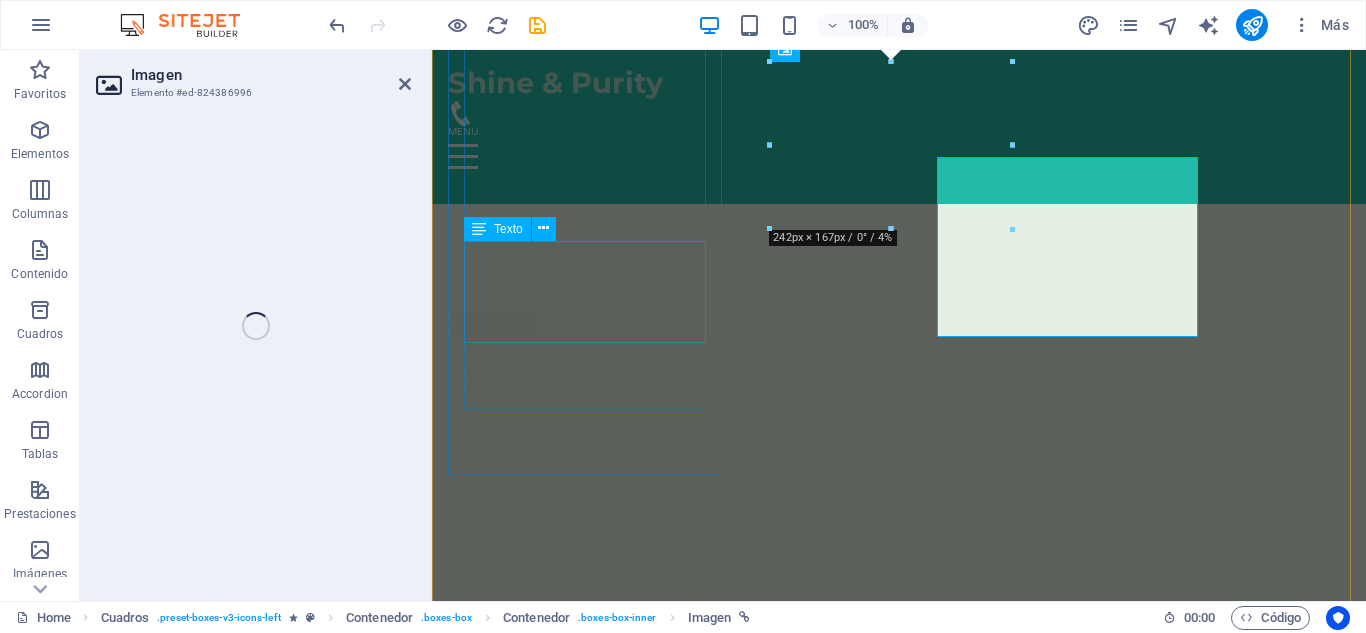 select on "px" 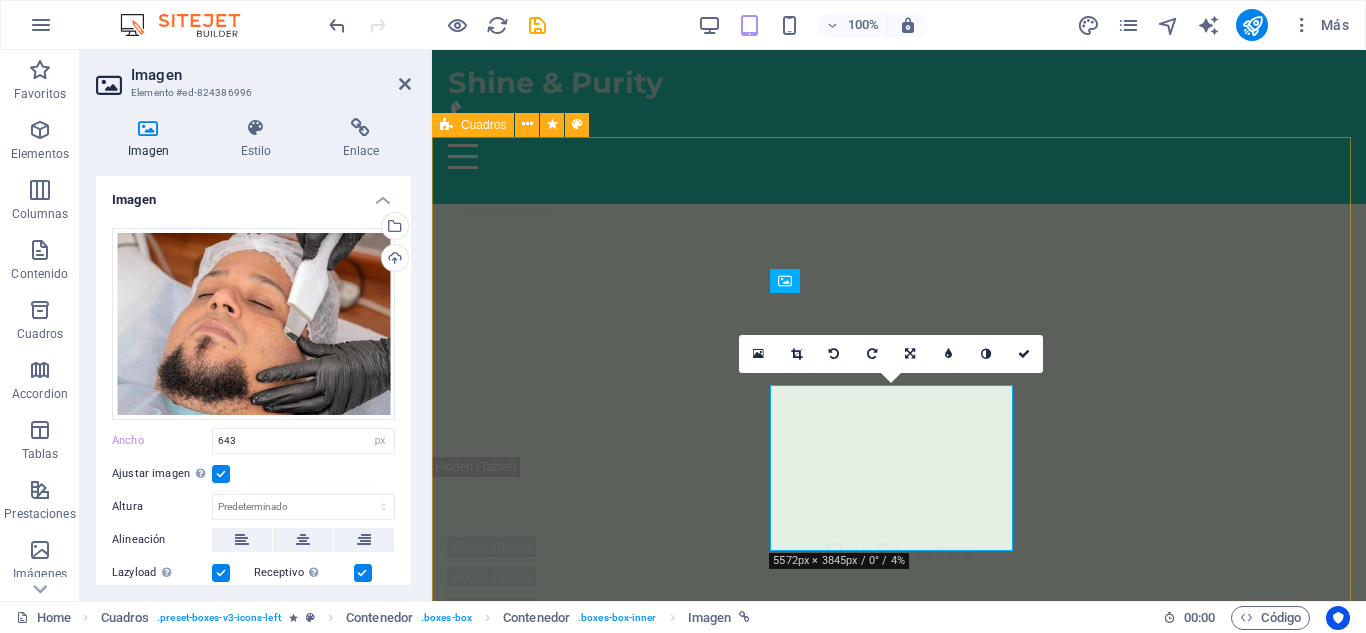 scroll, scrollTop: 4430, scrollLeft: 0, axis: vertical 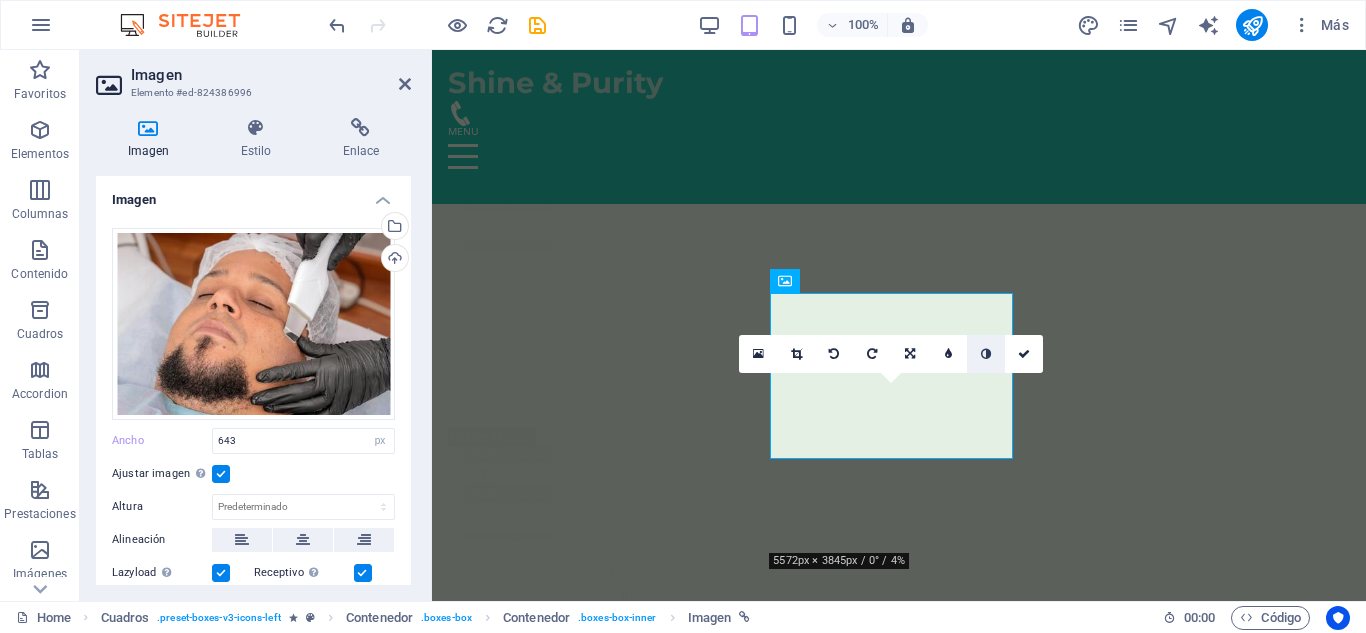 click at bounding box center (986, 354) 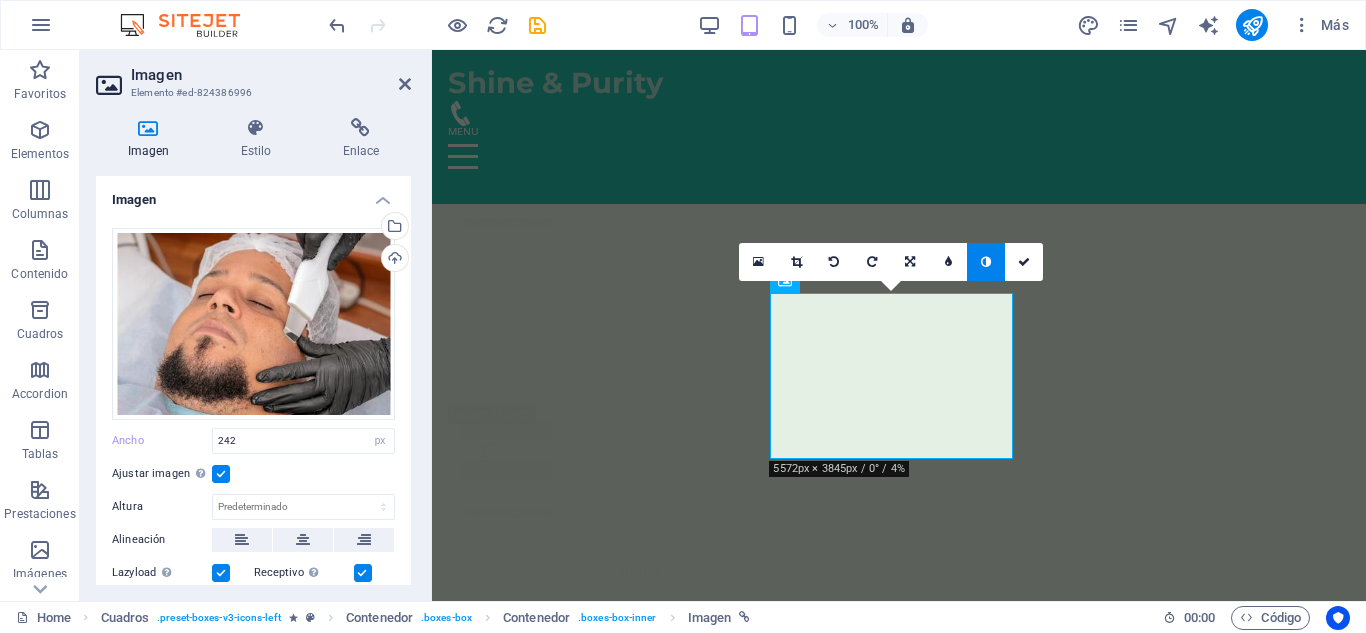 click at bounding box center (986, 262) 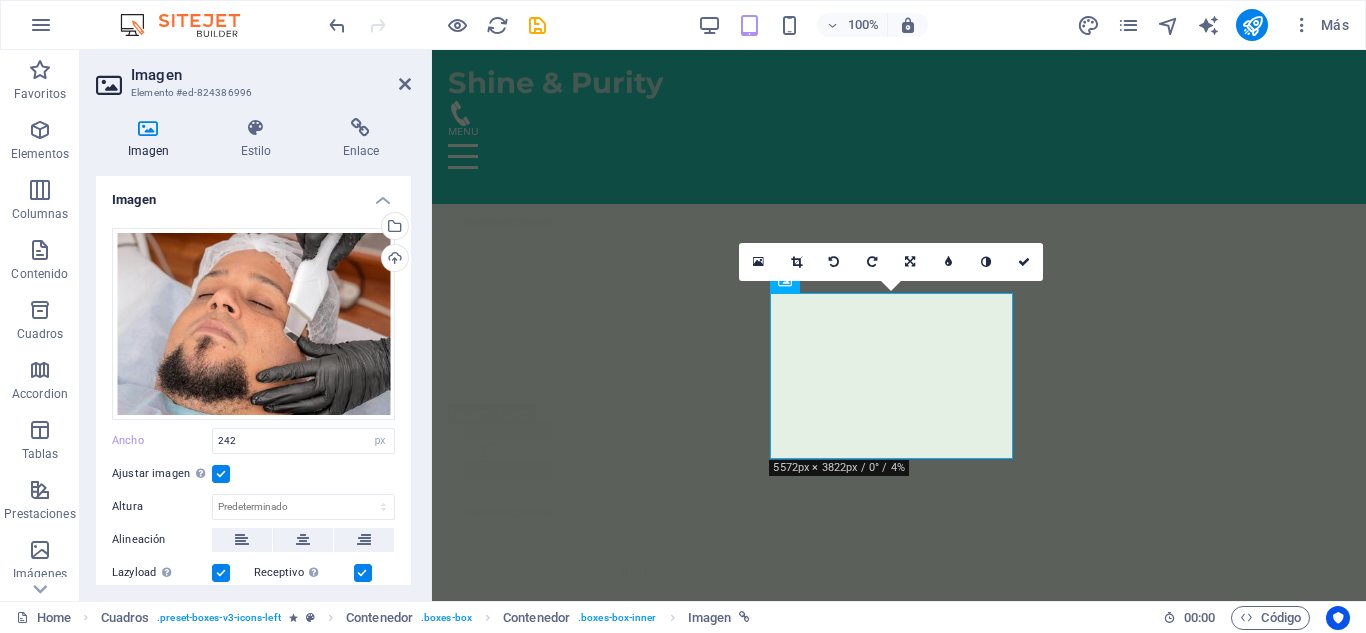 click at bounding box center [986, 262] 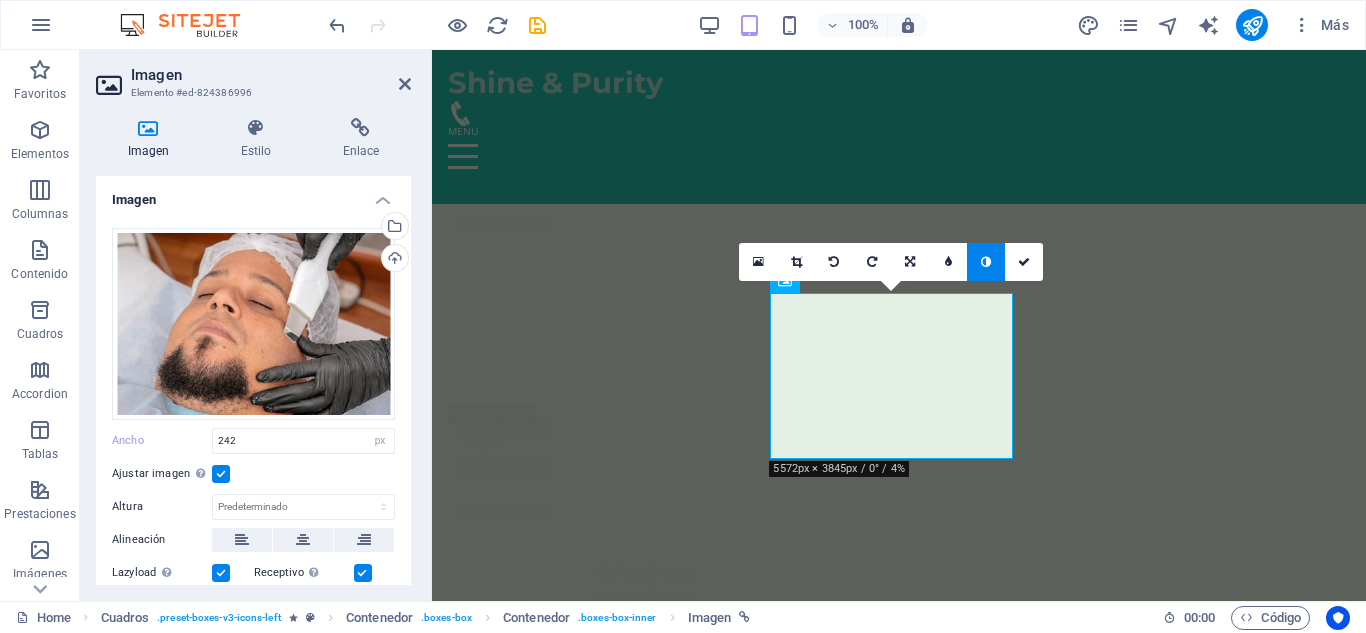 click at bounding box center [986, 262] 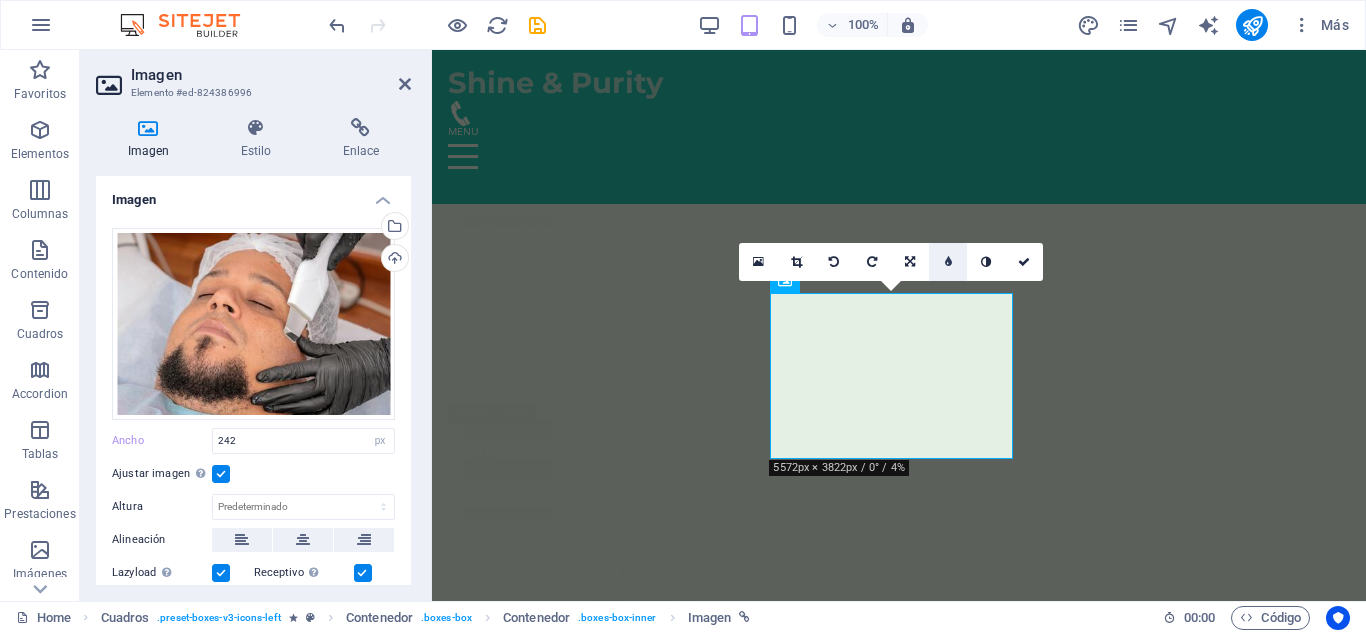 click at bounding box center (948, 262) 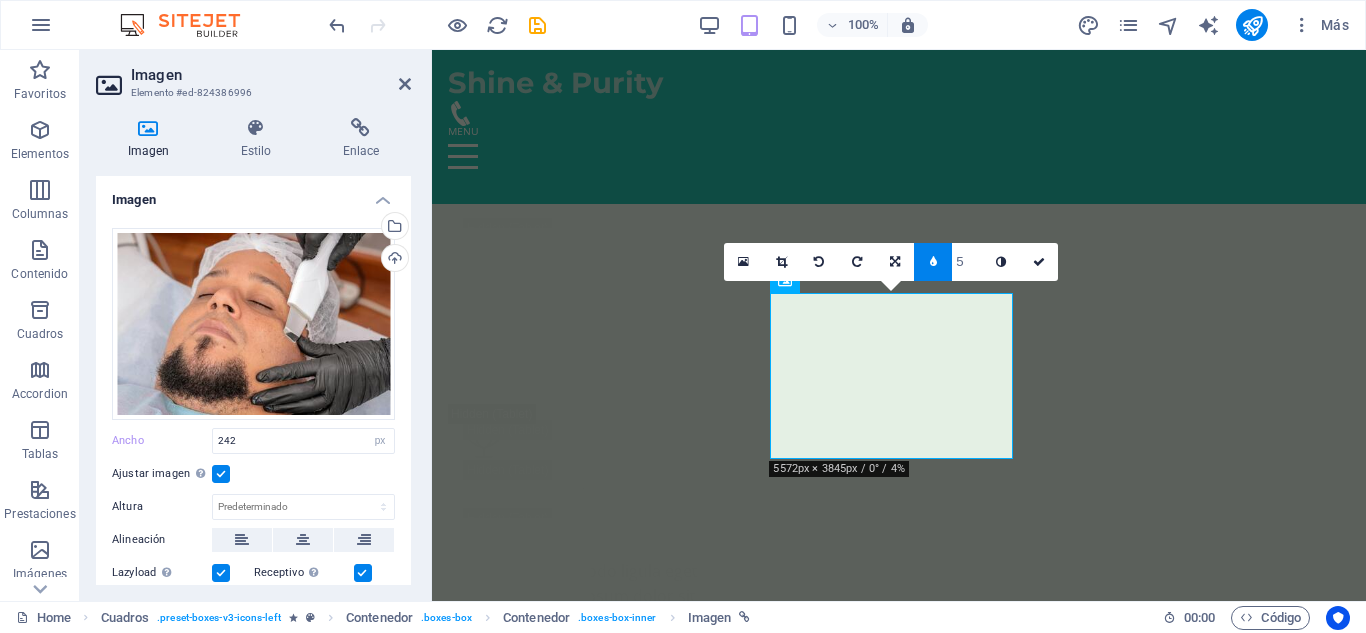 click at bounding box center [933, 262] 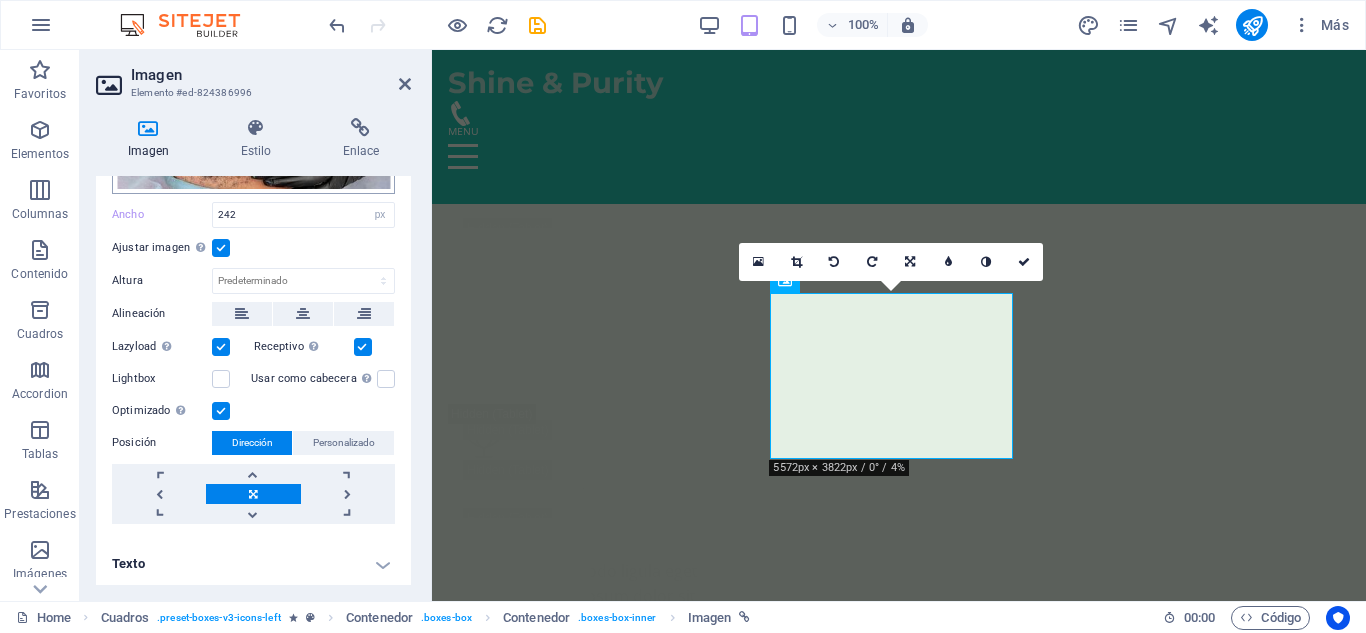 scroll, scrollTop: 0, scrollLeft: 0, axis: both 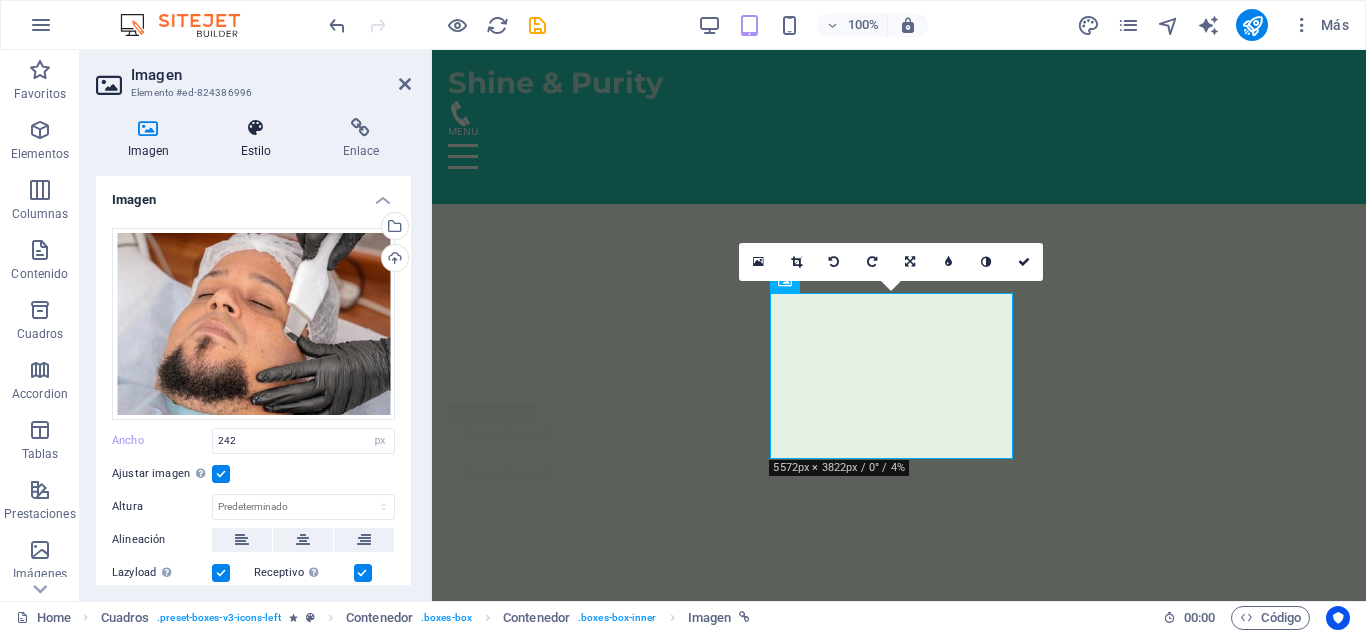 click on "Estilo" at bounding box center [260, 139] 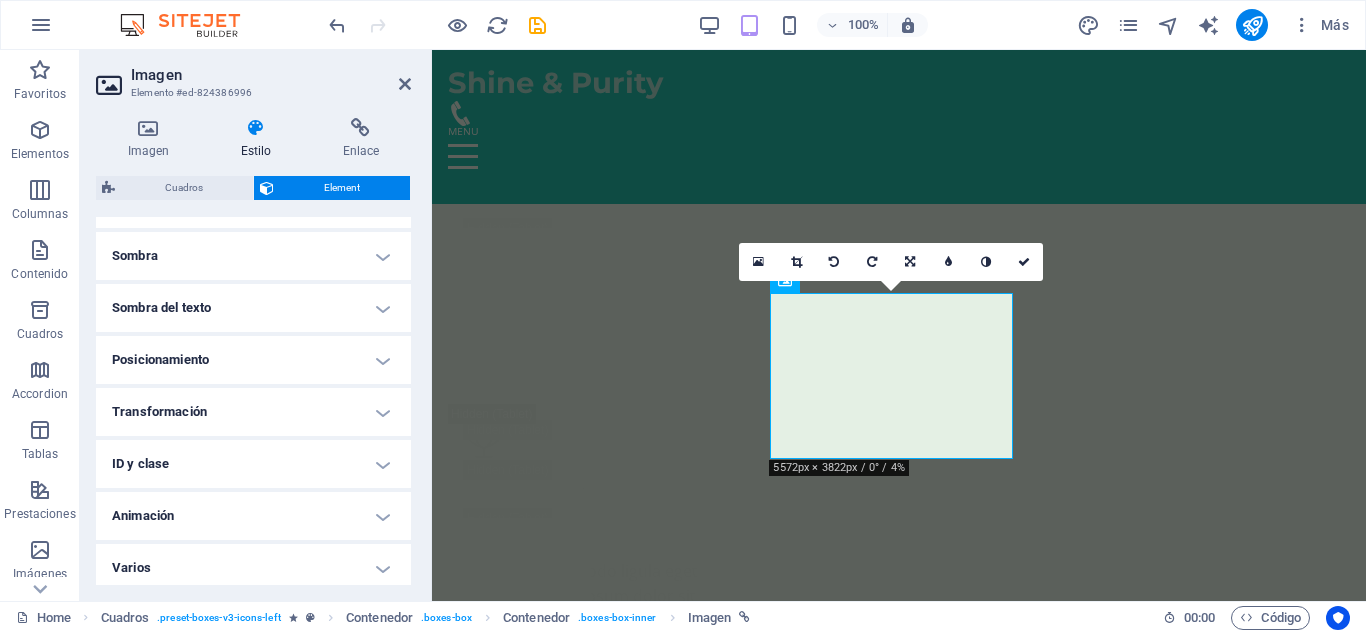 scroll, scrollTop: 494, scrollLeft: 0, axis: vertical 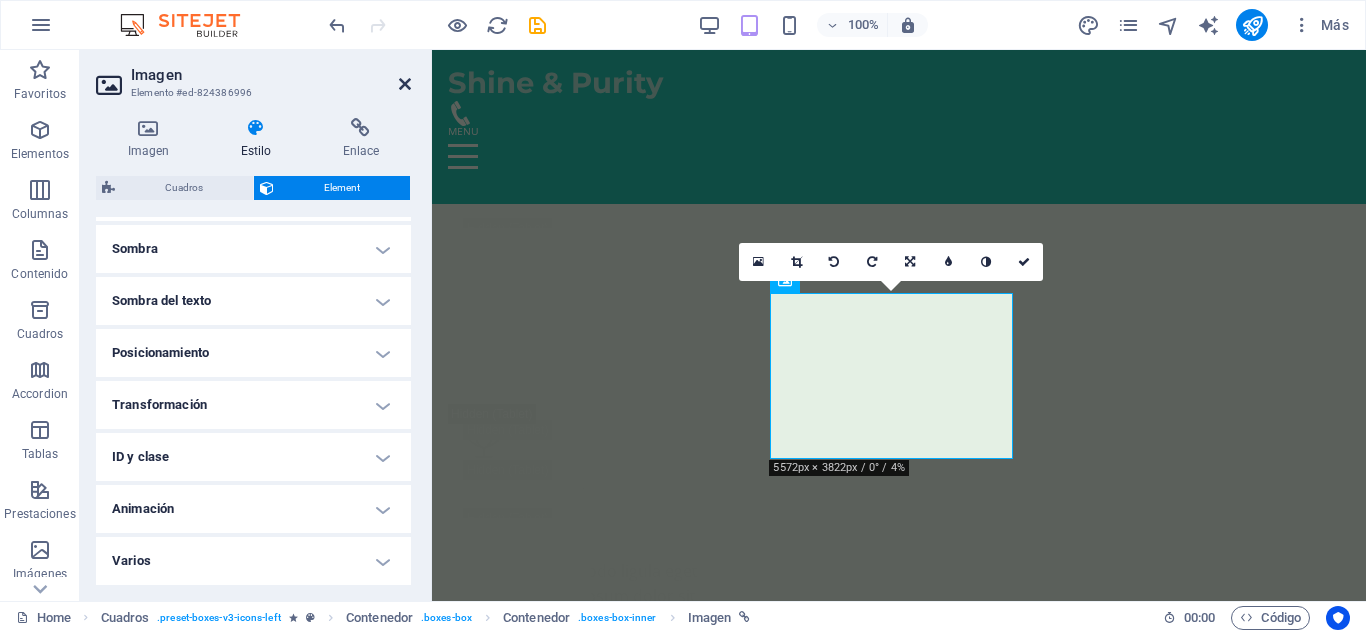 click at bounding box center [405, 84] 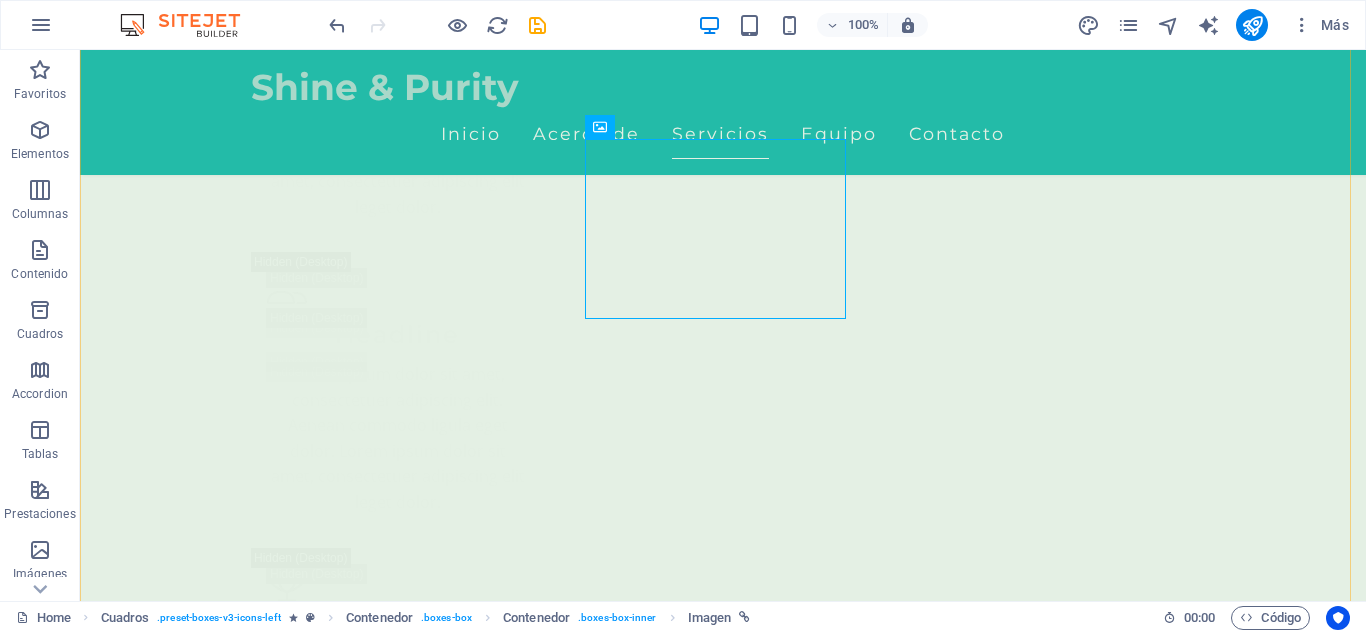 scroll, scrollTop: 4771, scrollLeft: 0, axis: vertical 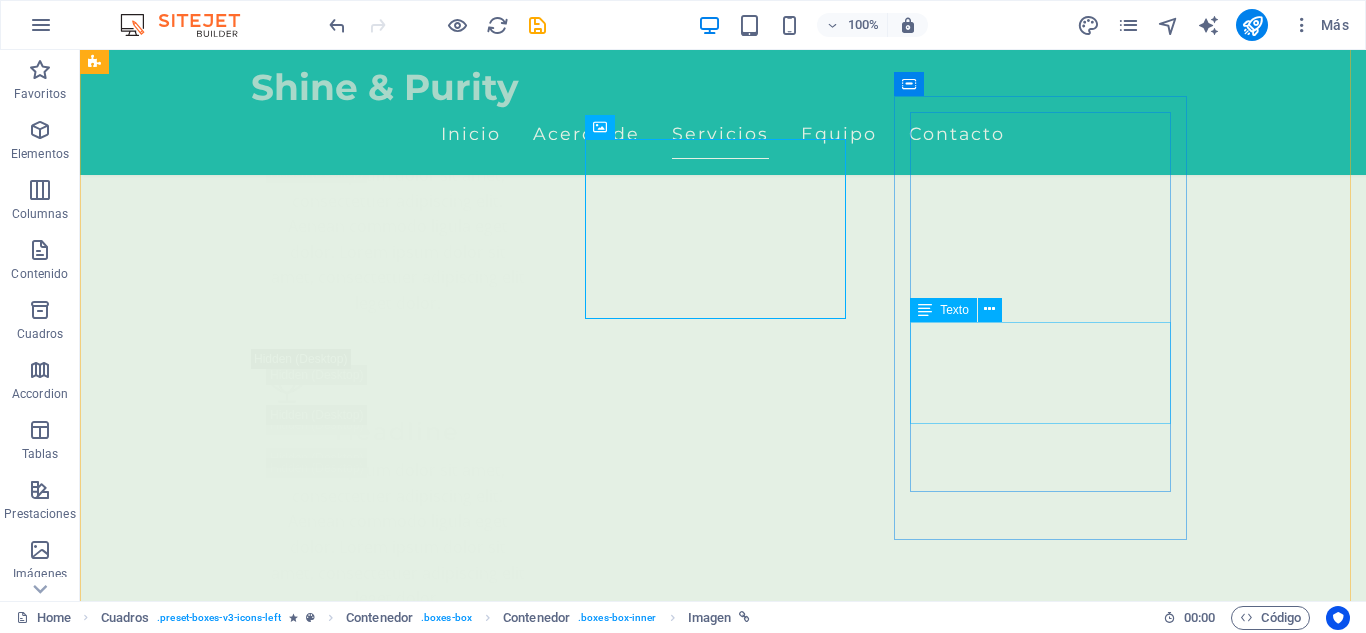 click on "Hidratación de lujo para tu piel. Recupera suavidad, brillo y firmeza en una sola sesión con productos de alta calidad" at bounding box center (242, 11639) 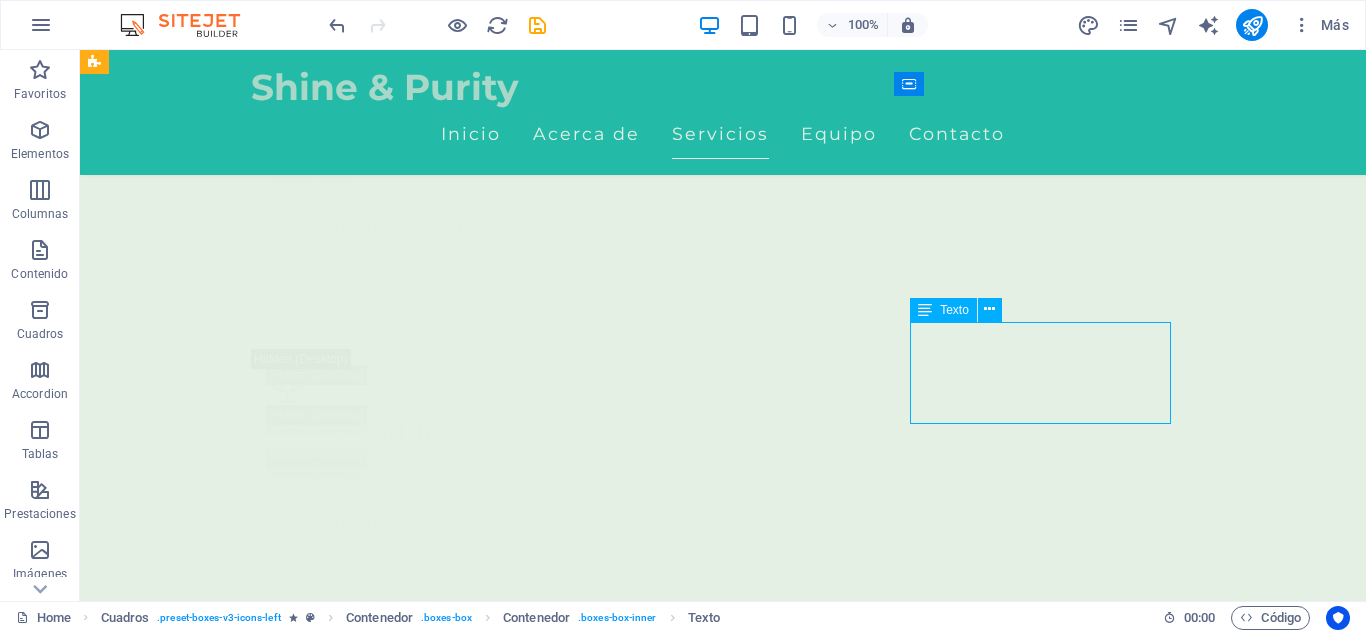 click on "Hidratación de lujo para tu piel. Recupera suavidad, brillo y firmeza en una sola sesión con productos de alta calidad" at bounding box center [242, 11639] 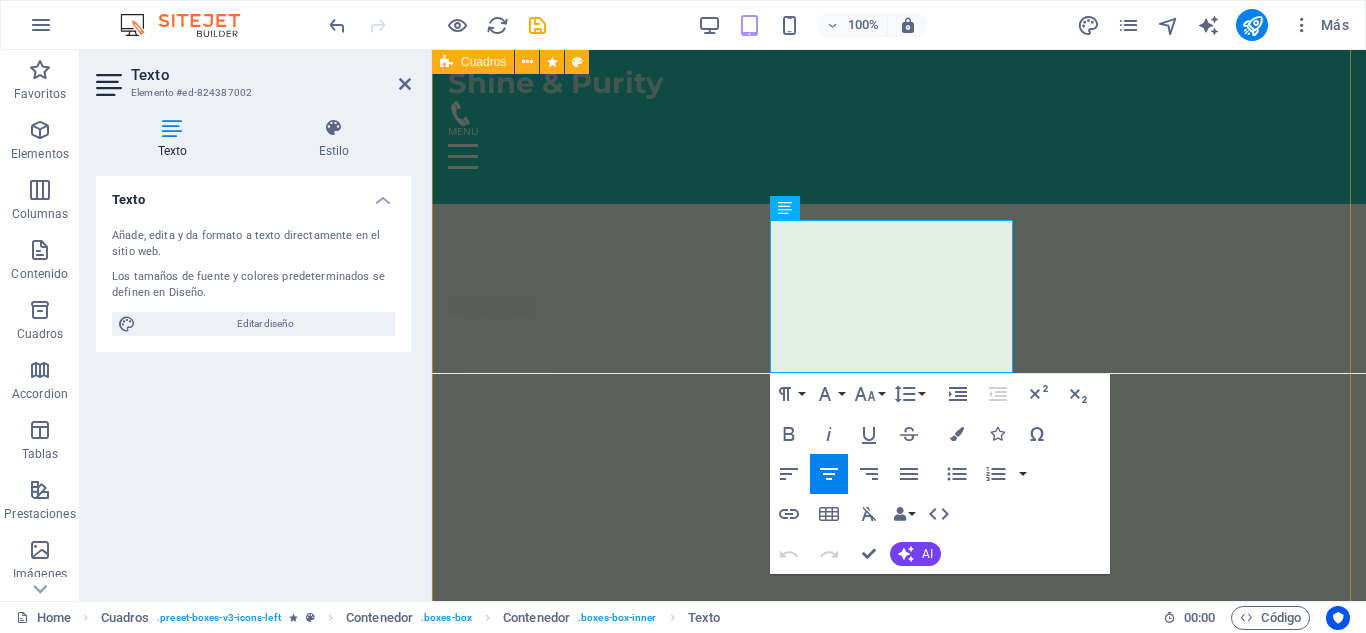 click on "Limpieza Facial Profunda Limpieza suave, resultados visibles. Ideal para mantener tu piel saludable y equilibrada. 150.000 ​   ​ COP  Agregar    Limpieza Facial Simple Limpieza intensiva para un rostro más limpio, suave y renovado.   Elimina puntos negros, células muertas y revive tu piel. 120.000 COP  Agregar    Alta hidratación facial Hidratación de lujo para tu piel. Recupera suavidad, brillo y firmeza en una sola sesión con productos de alta calidad 150.000 COP  Agregar    Masaje en Pareja Relajación y conexión, ideal para fortalecer el vínculo emocional en un ambiente armonioso y terapéutico 280.000 COP  Agregar    Drenaje Línfatico Masaje suave que estimula el sistema linfático, ideal para desinflamar, depurar y mejorar la circulación. 150.000 COP  Agregar    ​ Masaje Relajante Déjate envolver por un masaje relajante que alivia el estrés y renueva la paz en tu cuerpo. 150.000 COP  Agregar" at bounding box center (899, 9880) 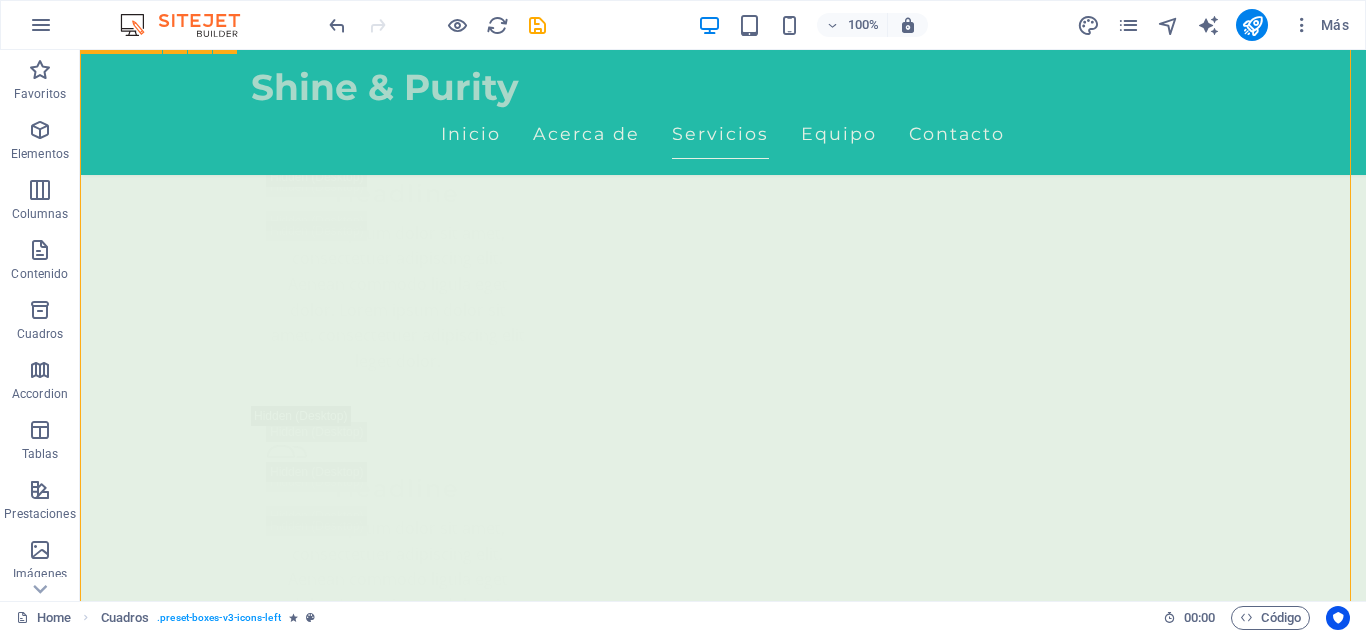 scroll, scrollTop: 4697, scrollLeft: 0, axis: vertical 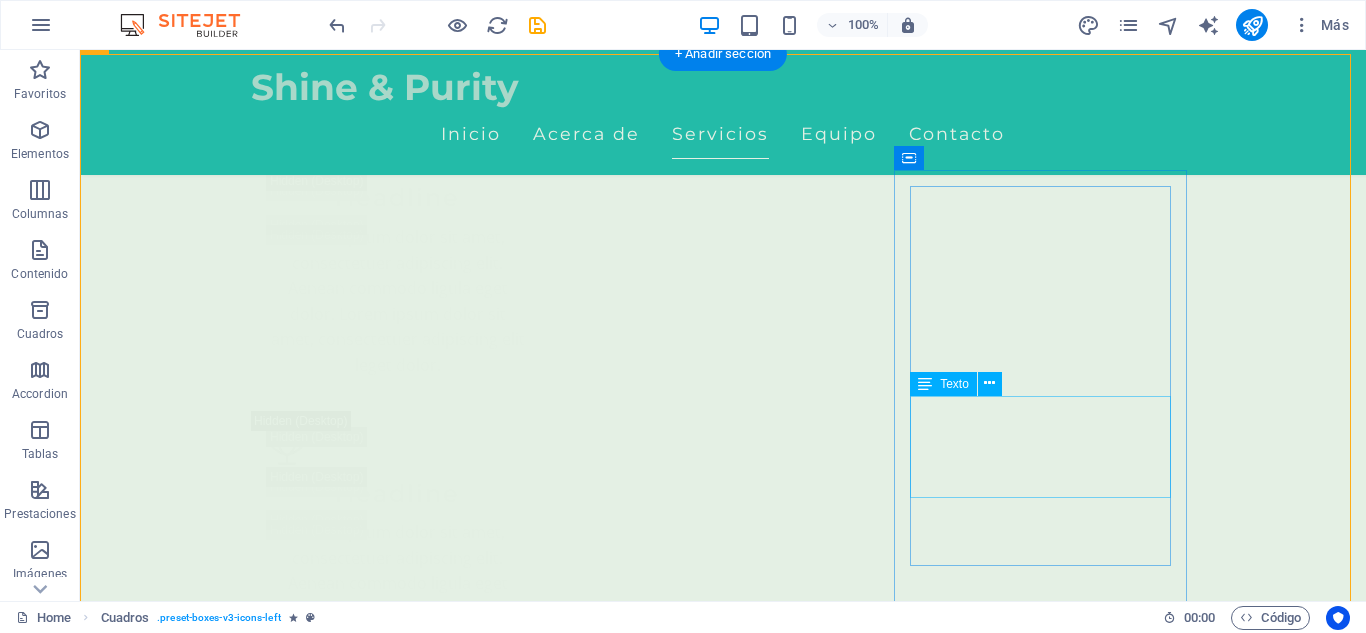 click on "Hidratación de lujo para tu piel. Recupera suavidad, brillo y firmeza en una sola sesión con productos de alta calidad" at bounding box center (242, 11701) 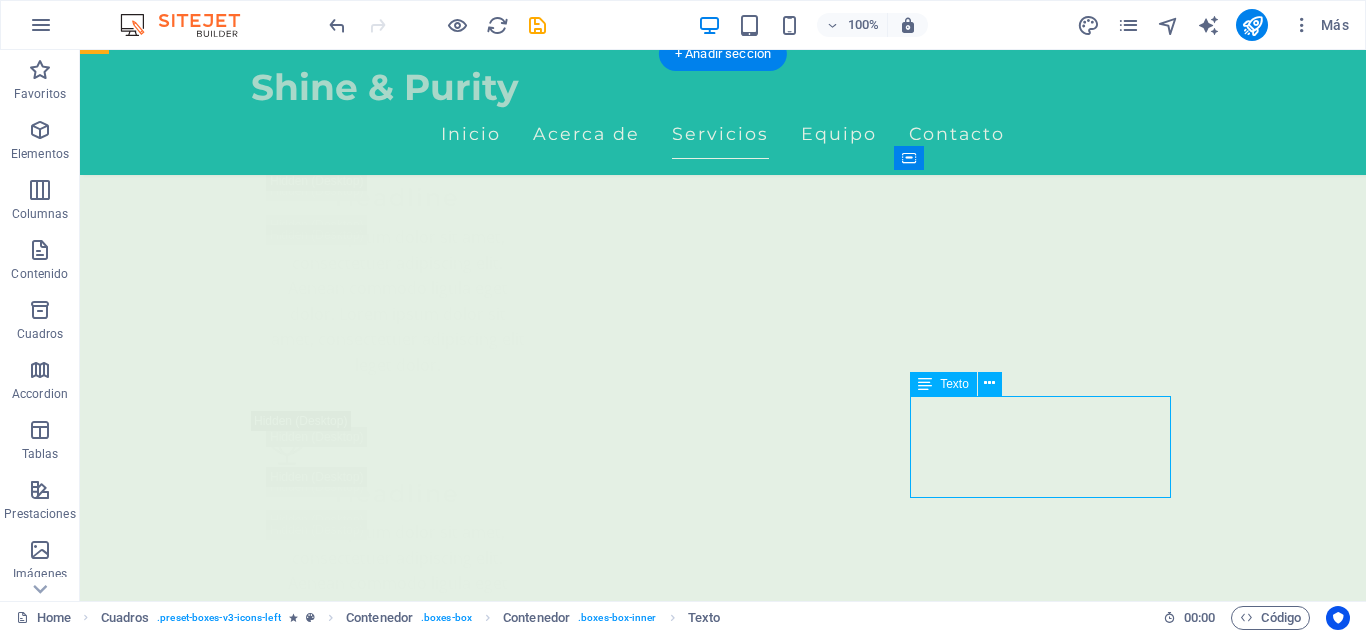 click on "Hidratación de lujo para tu piel. Recupera suavidad, brillo y firmeza en una sola sesión con productos de alta calidad" at bounding box center [242, 11701] 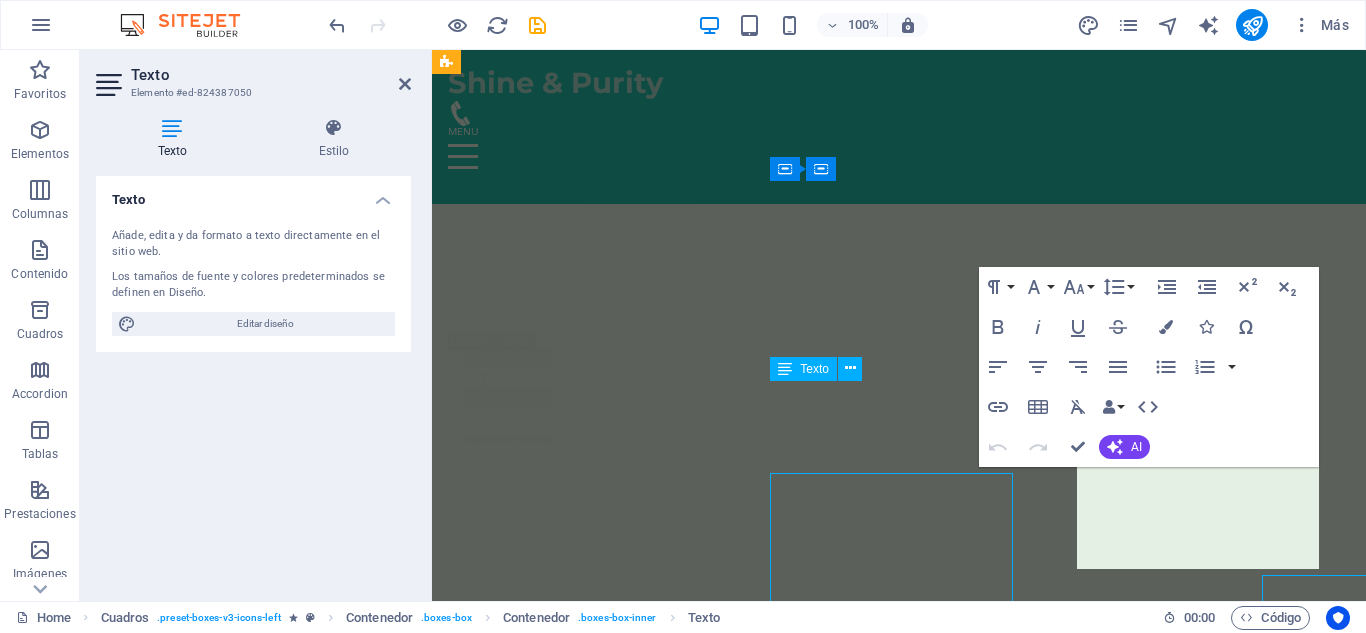 click on "Limpieza intensiva para un rostro más limpio, suave y renovado.   Elimina puntos negros, células muertas y revive tu piel." at bounding box center (587, 8580) 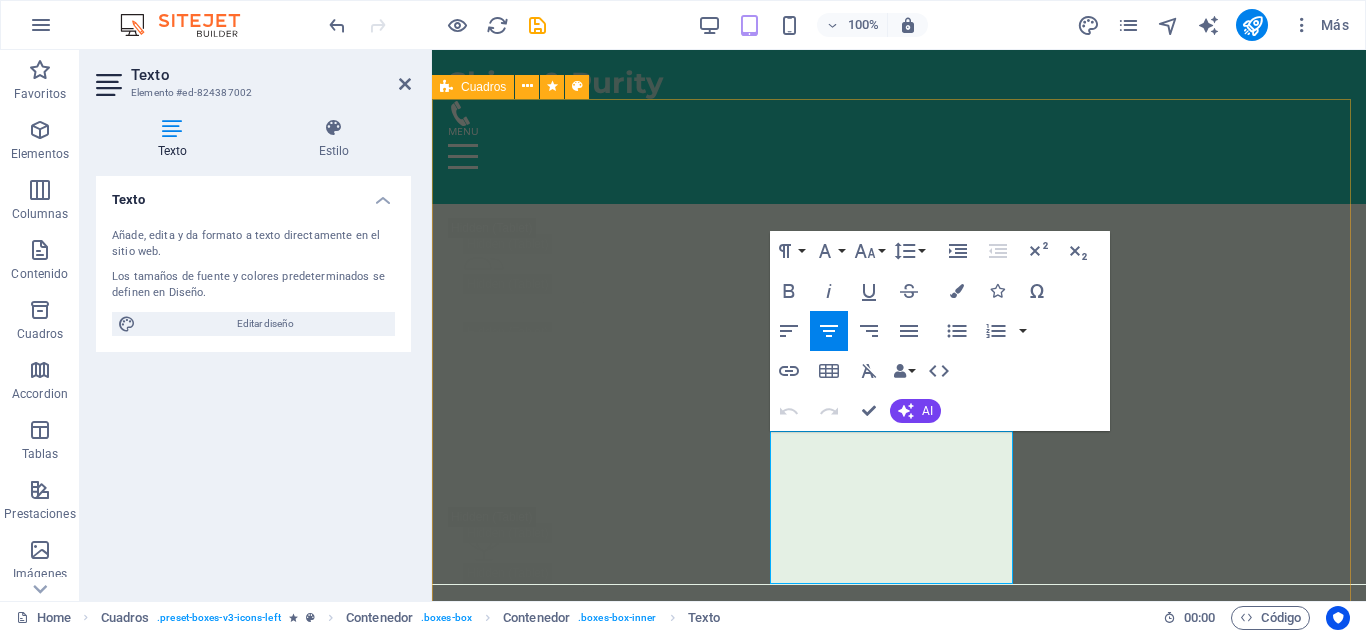 click on "Limpieza Facial Profunda Limpieza suave, resultados visibles. Ideal para mantener tu piel saludable y equilibrada. 150.000 ​   ​ COP  Agregar    Limpieza Facial Simple Limpieza intensiva para un rostro más limpio, suave y renovado.   Elimina puntos negros, células muertas y revive tu piel. 120.000 COP  Agregar    Alta hidratación facial Hidratación de lujo para tu piel. Recupera suavidad, brillo y firmeza en una sola sesión con productos de alta calidad 150.000 COP  Agregar    Masaje en Pareja Relajación y conexión, ideal para fortalecer el vínculo emocional en un ambiente armonioso y terapéutico 280.000 COP  Agregar    Drenaje Línfatico Masaje suave que estimula el sistema linfático, ideal para desinflamar, depurar y mejorar la circulación. 150.000 COP  Agregar    ​ Masaje Relajante Déjate envolver por un masaje relajante que alivia el estrés y renueva la paz en tu cuerpo. 150.000 COP  Agregar" at bounding box center [899, 10091] 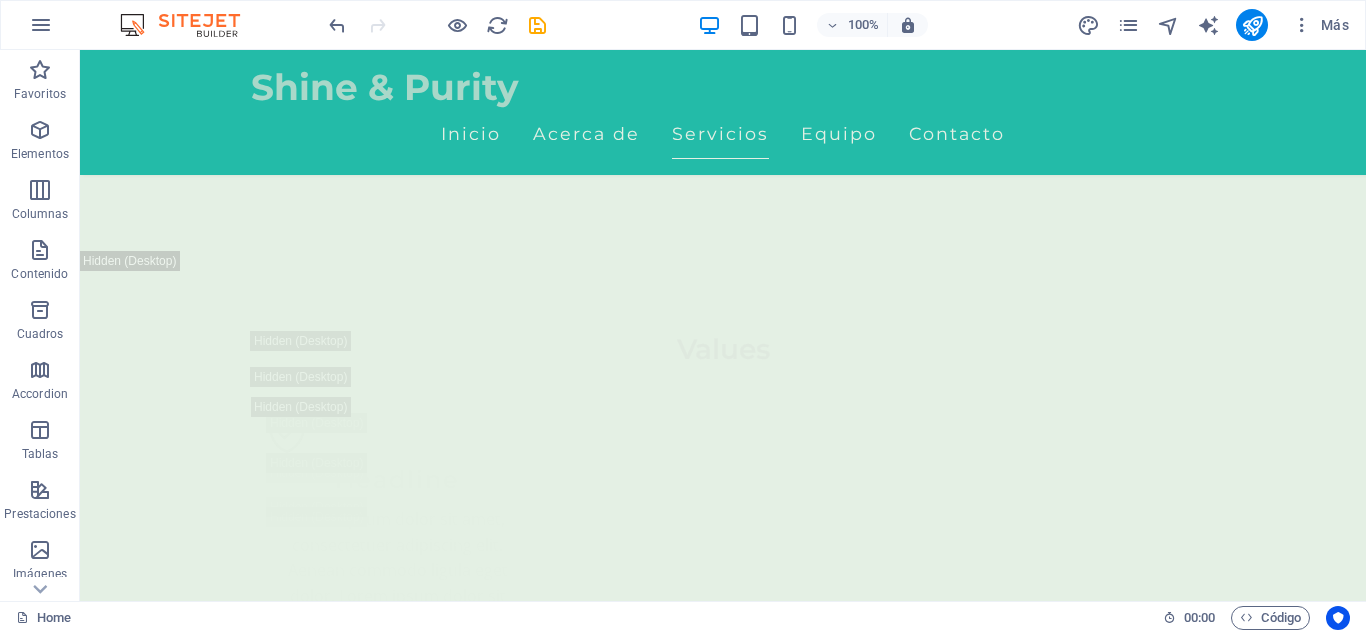 scroll, scrollTop: 3763, scrollLeft: 0, axis: vertical 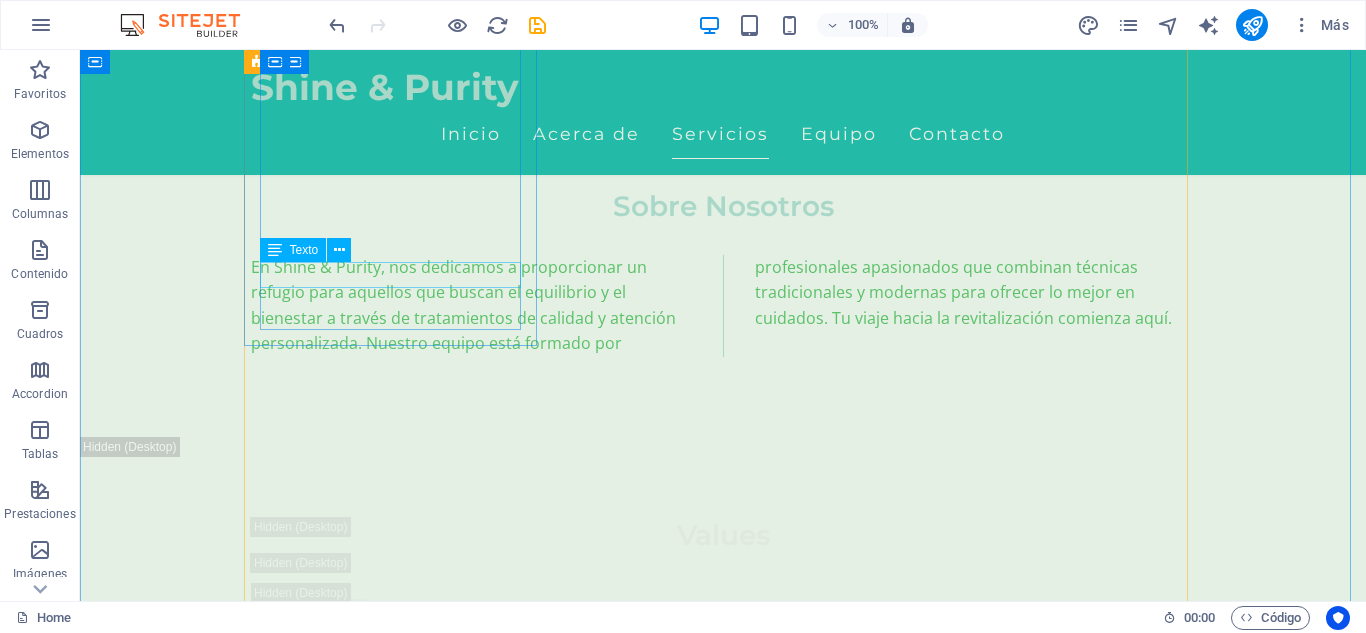 click on "150.000 ​   ​ COP" at bounding box center [397, 3511] 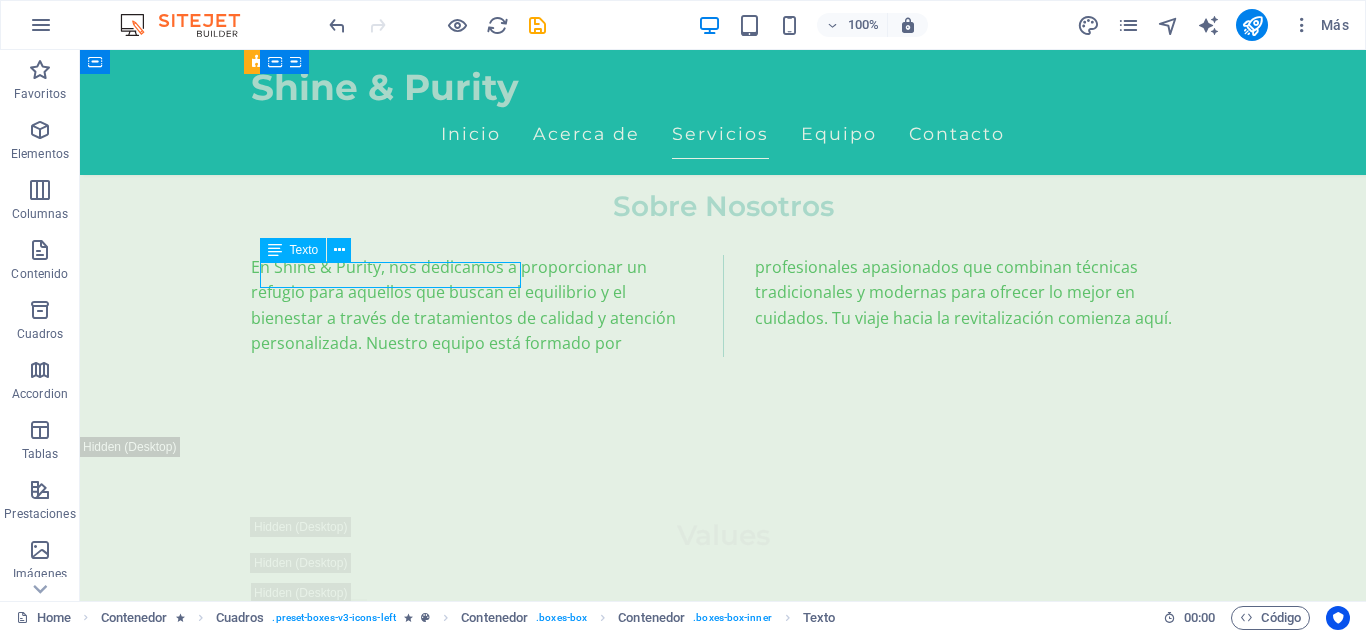 click on "150.000 ​   ​ COP" at bounding box center (397, 3511) 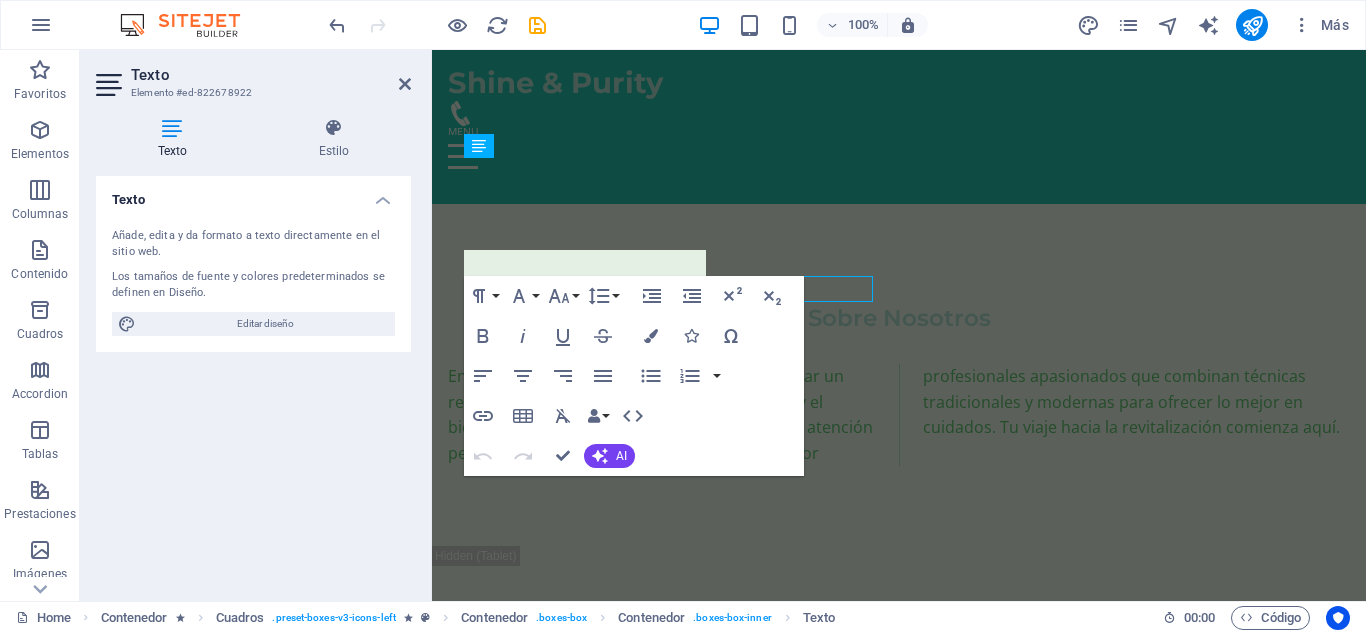 scroll, scrollTop: 3749, scrollLeft: 0, axis: vertical 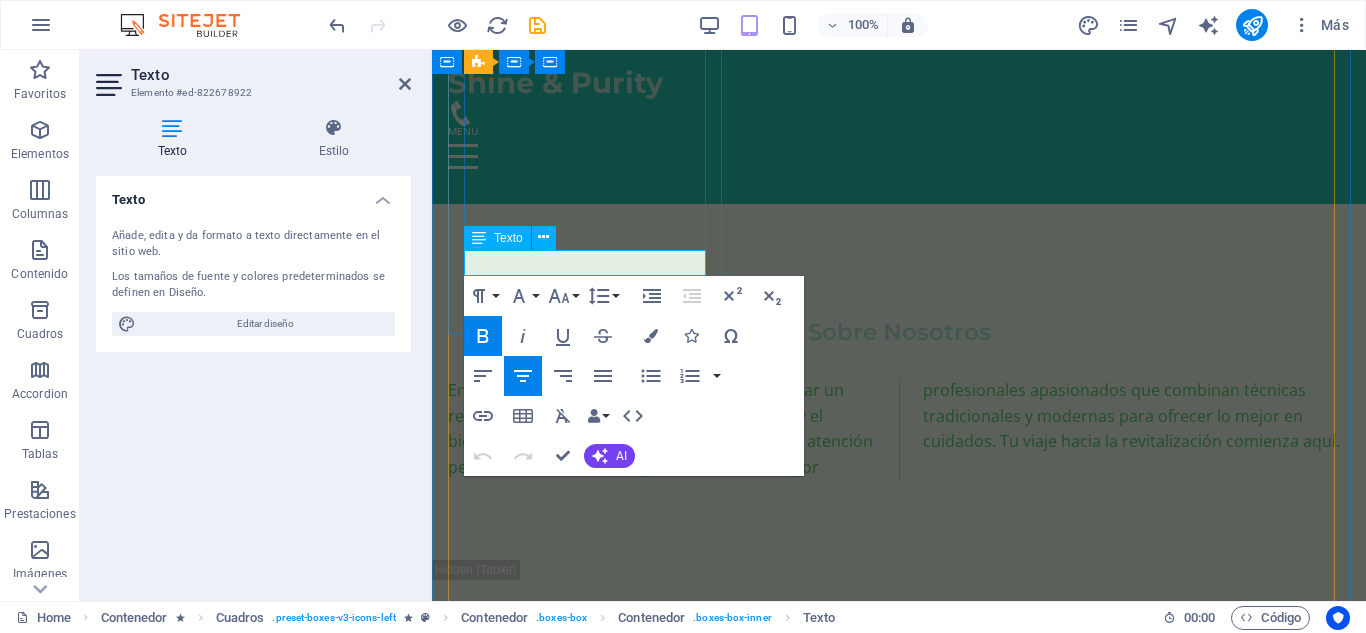 click on "150.000 COP" at bounding box center [588, 3594] 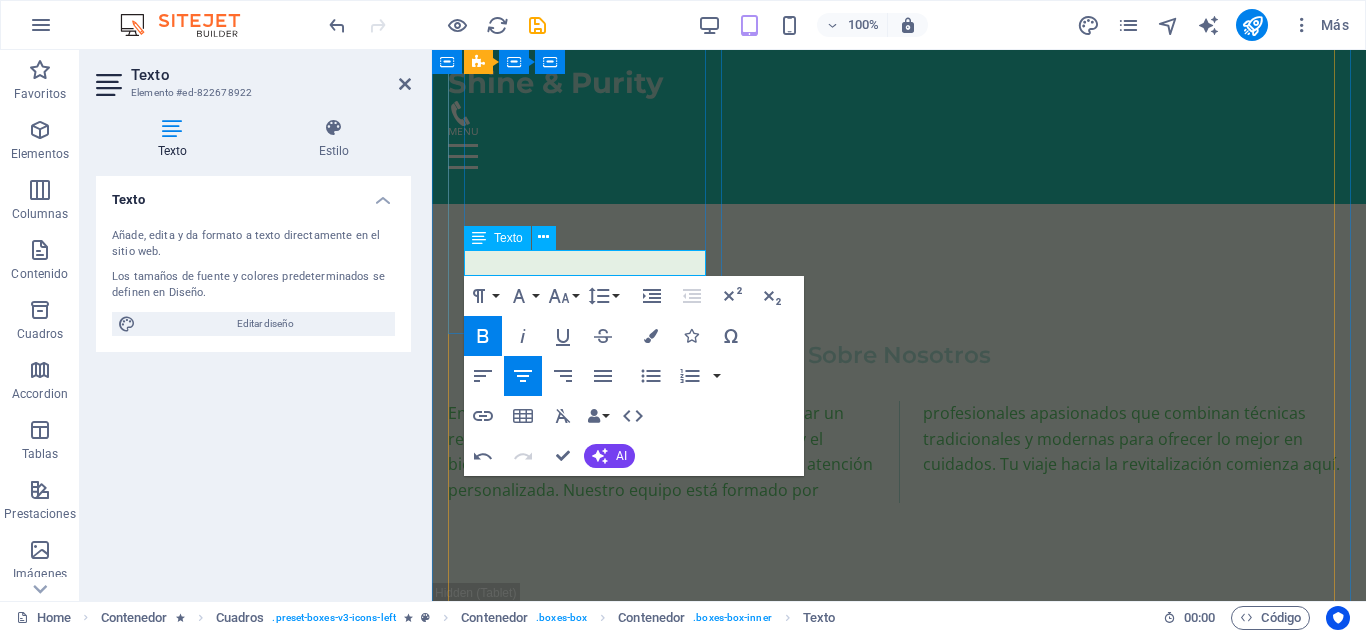 type 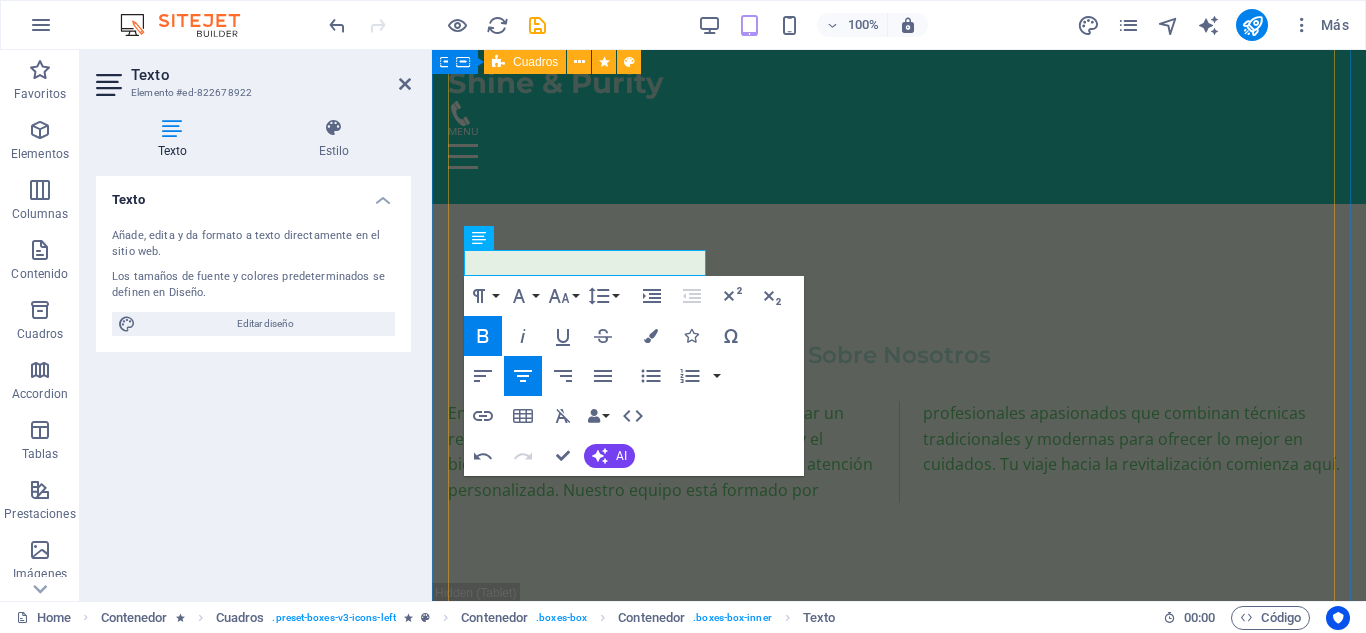 click on "Masaje Relajante Ideal para soltar tensiones acumuladas y reconectar contigo mismo. Ritmo lento, toques suaves, paz profunda . 148.000 COP  Agregar    Masaje Tejido profundo Presión firme y técnica enfocada para liberar tensiones desde su base muscular. 150.000 COP  Agregar    Masaje Deportivo Perfecto para acompañar tu rutina de entrenamiento. Disminuye el riesgo de lesiones y mejora tu movilidad. 150.000 COP  Agregar    Masaje en Pareja Relajación y conexión, ideal para fortalecer el vínculo emocional en un ambiente armonioso y terapéutico 280.000 COP  Agregar    Drenaje Línfatico Masaje suave que estimula el sistema linfático, ideal para desinflamar, depurar y mejorar la circulación. 150.000 COP  Agregar    Masaje Cuatro Manos Relájate el doble. Cuatro manos que trabajan juntas para desconectar cuerpo y mente. 150.000 COP  Agregar" at bounding box center [899, 5557] 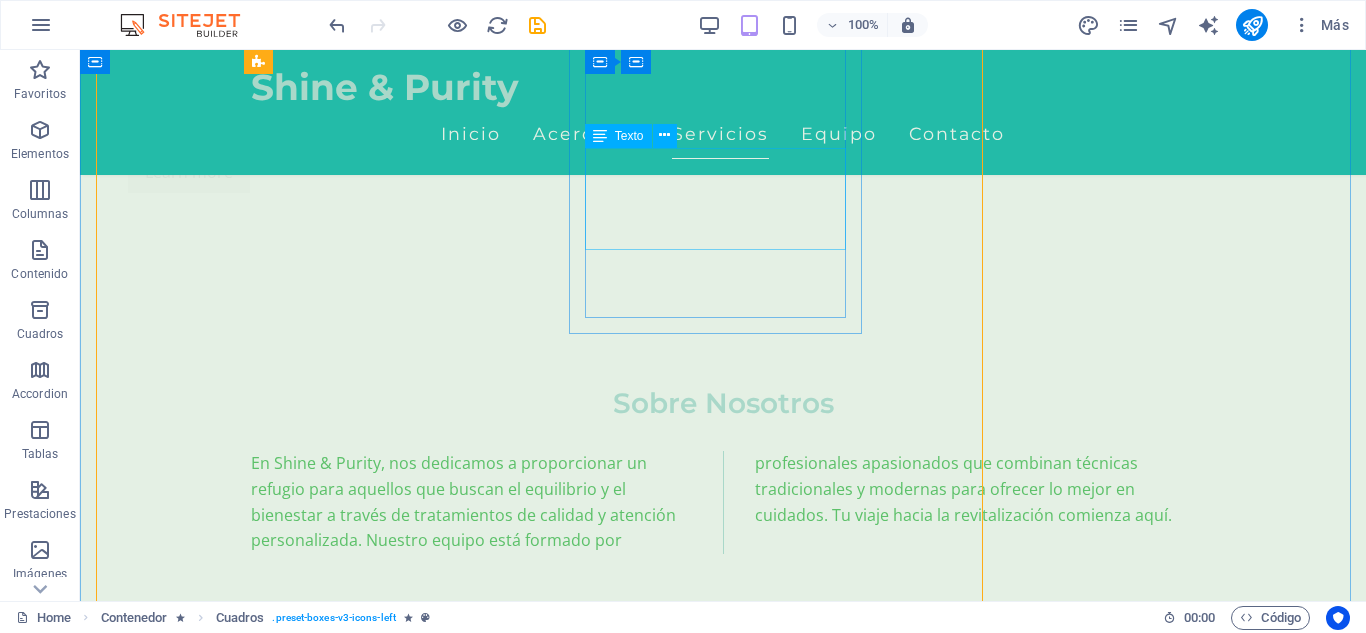 scroll, scrollTop: 3821, scrollLeft: 0, axis: vertical 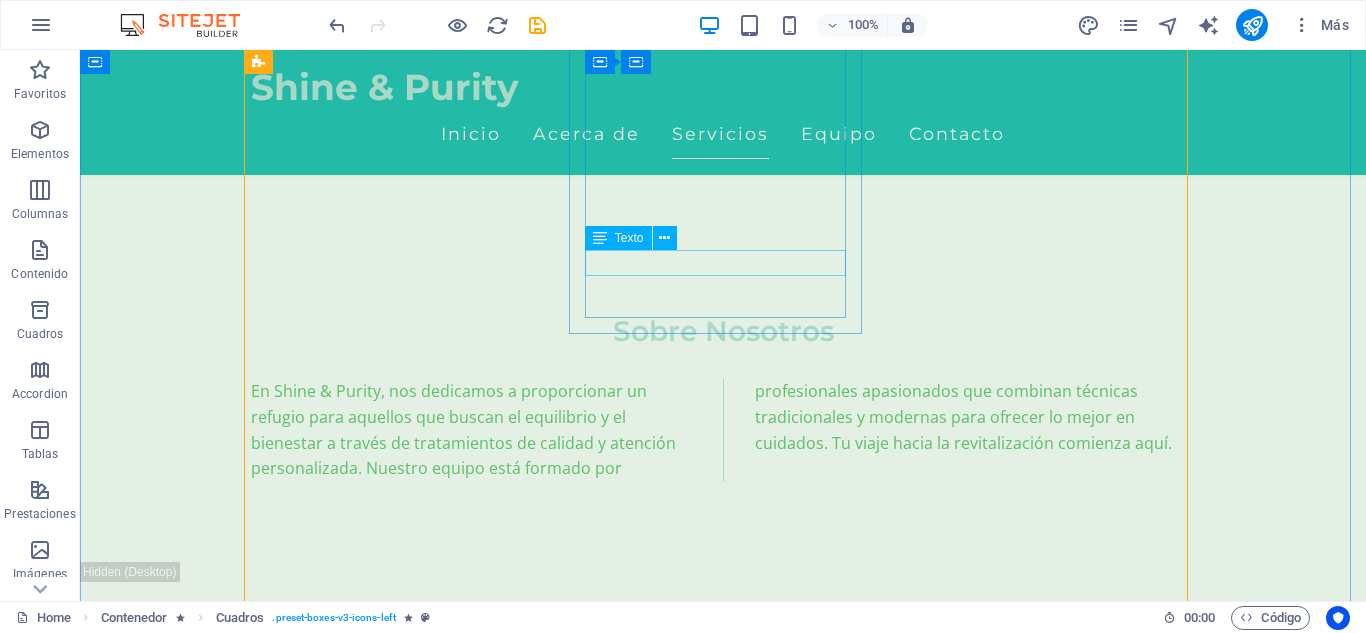 click on "150.000 COP" at bounding box center (397, 4696) 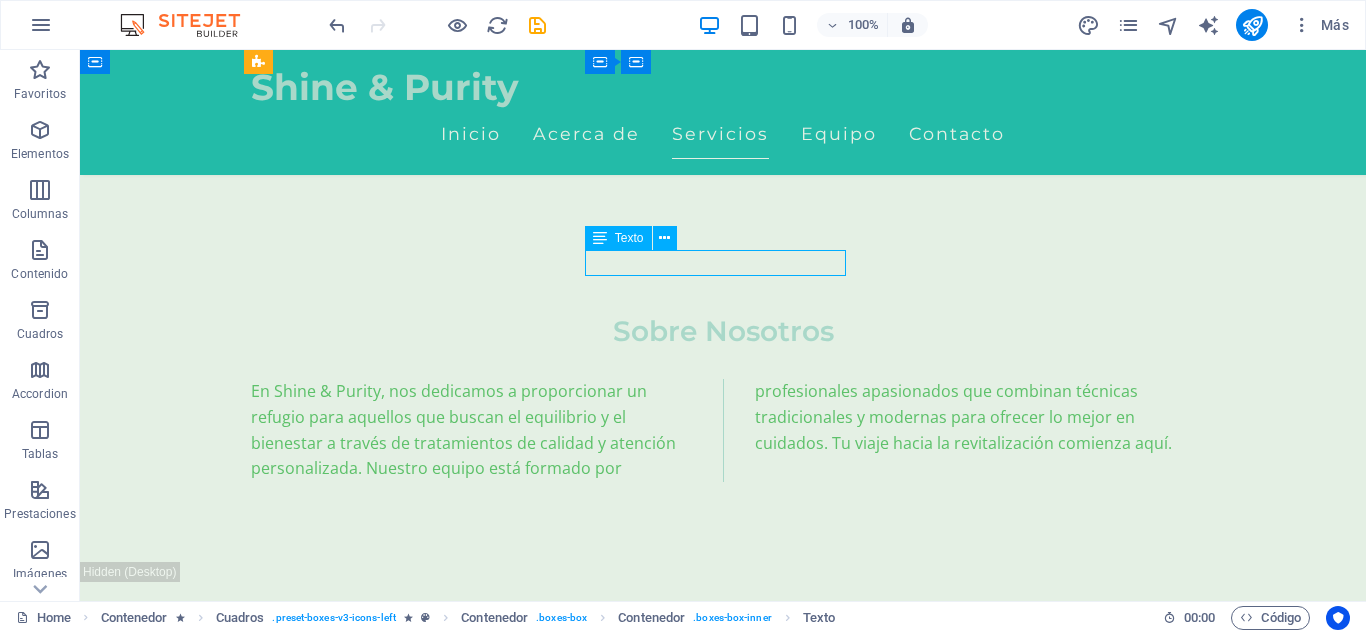 click on "150.000 COP" at bounding box center [397, 4696] 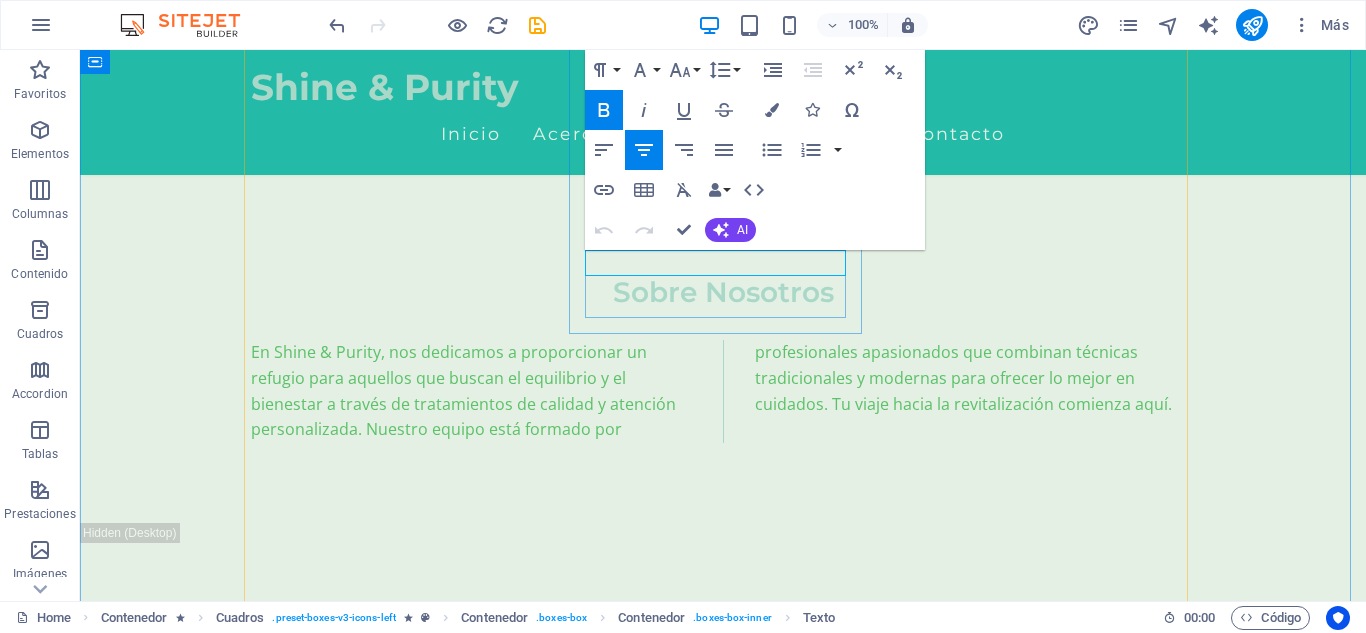 click on "150.000 COP" at bounding box center (398, 4656) 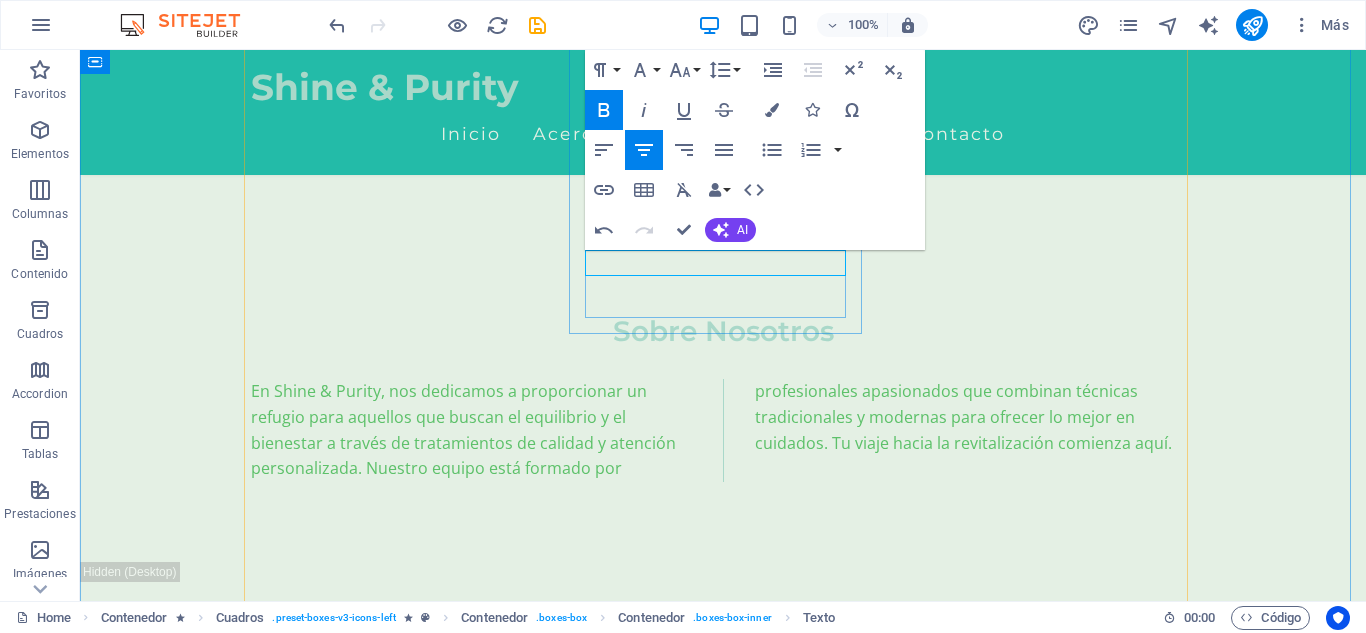 type 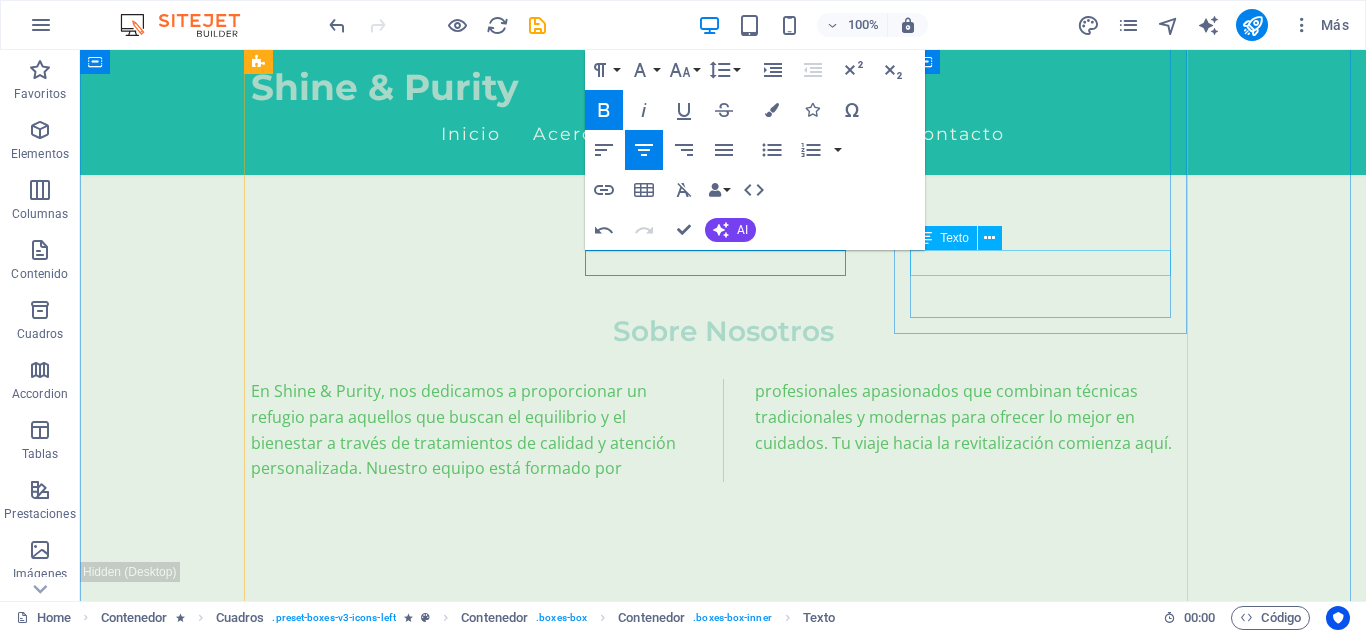 click on "150.000 COP" at bounding box center (397, 5931) 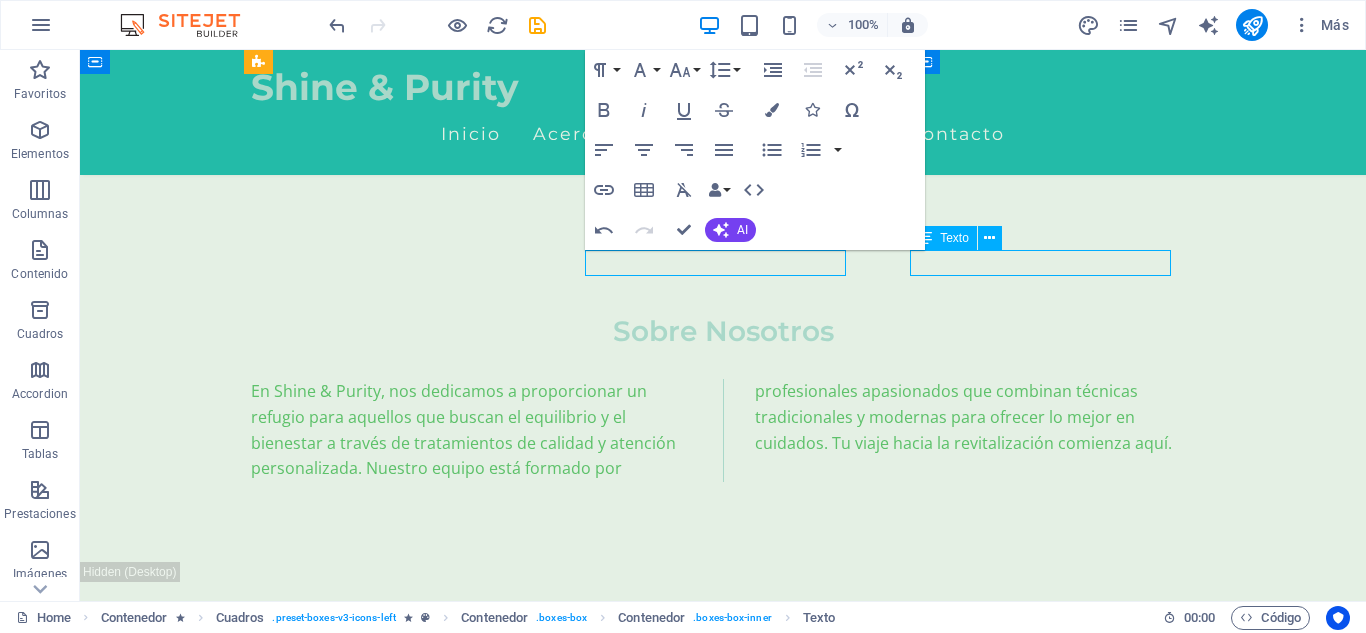 click on "150.000 COP" at bounding box center (397, 5931) 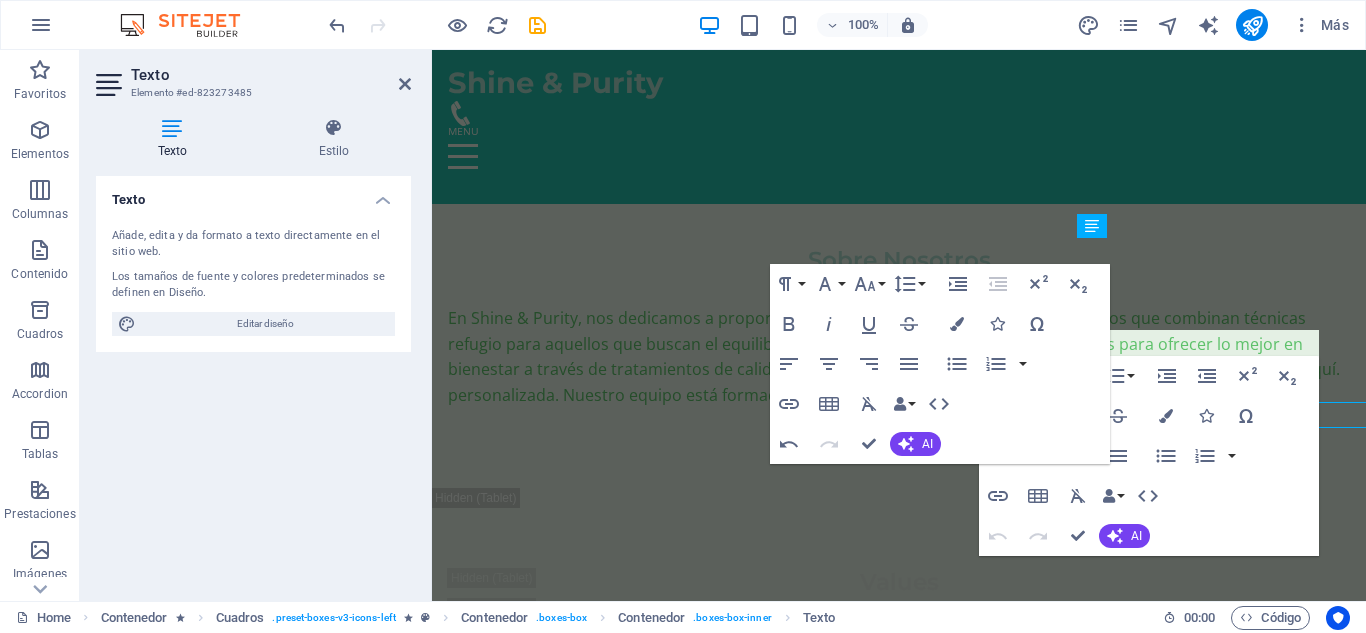 scroll, scrollTop: 3761, scrollLeft: 0, axis: vertical 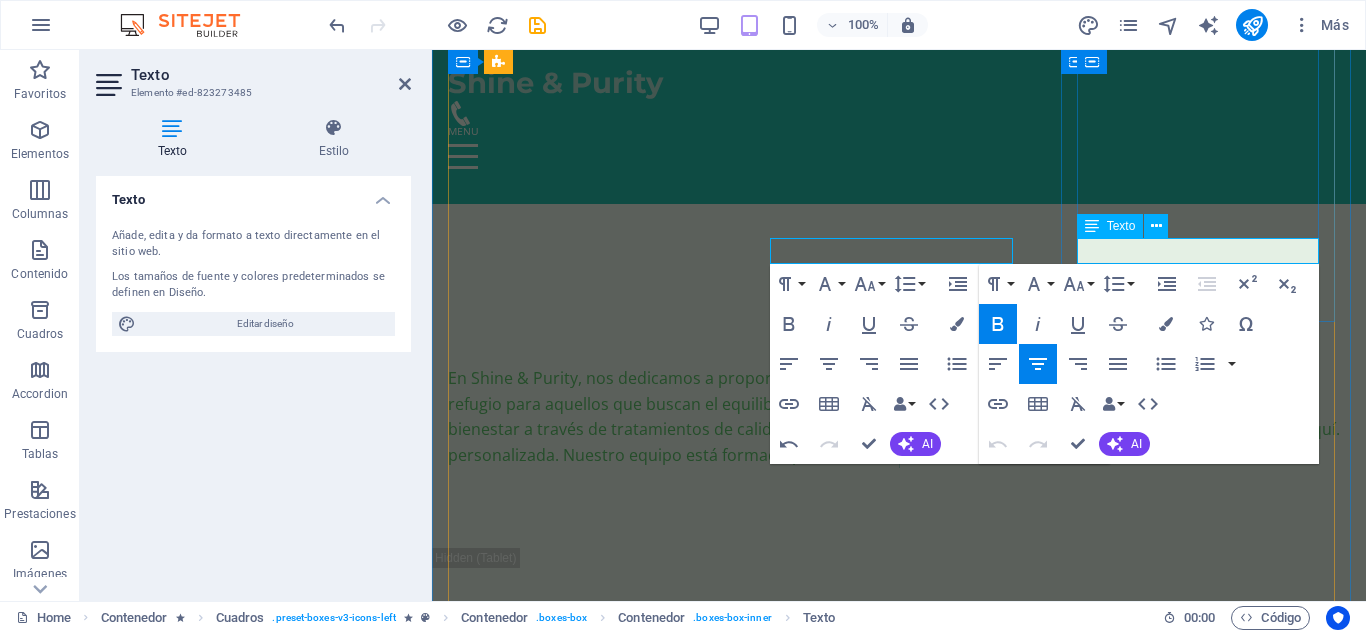 click on "150.000 COP" at bounding box center (588, 5637) 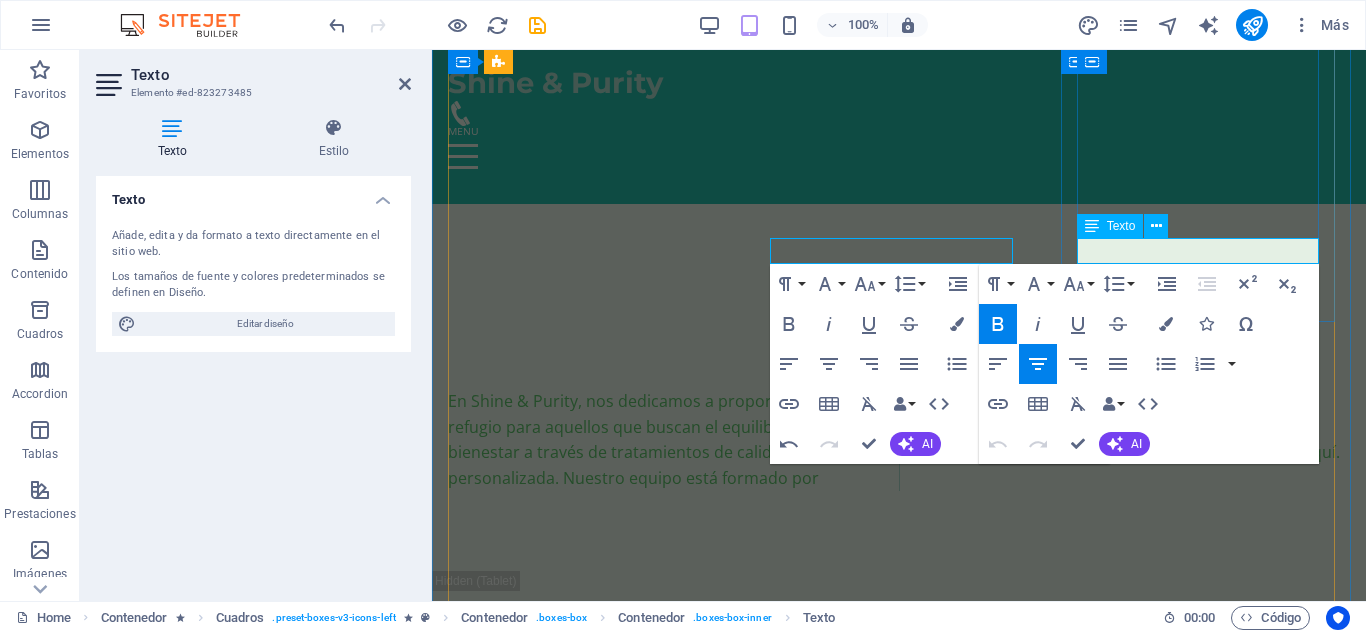 type 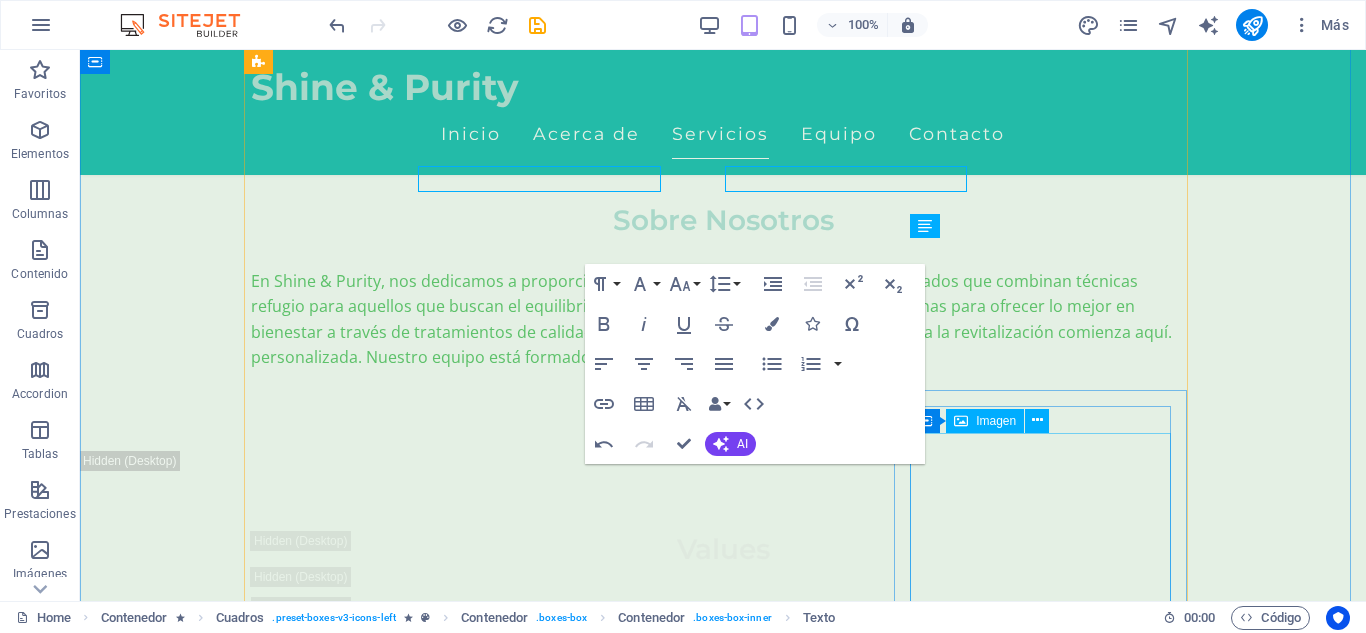 scroll, scrollTop: 3833, scrollLeft: 0, axis: vertical 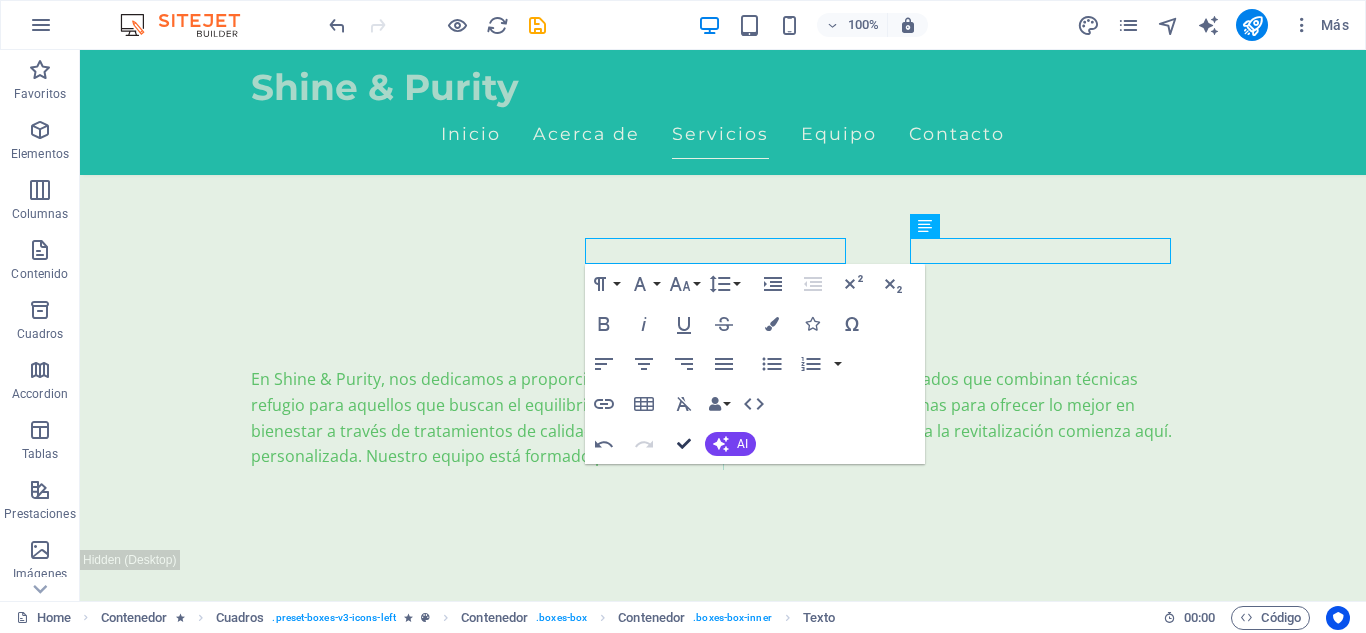 click at bounding box center [684, 444] 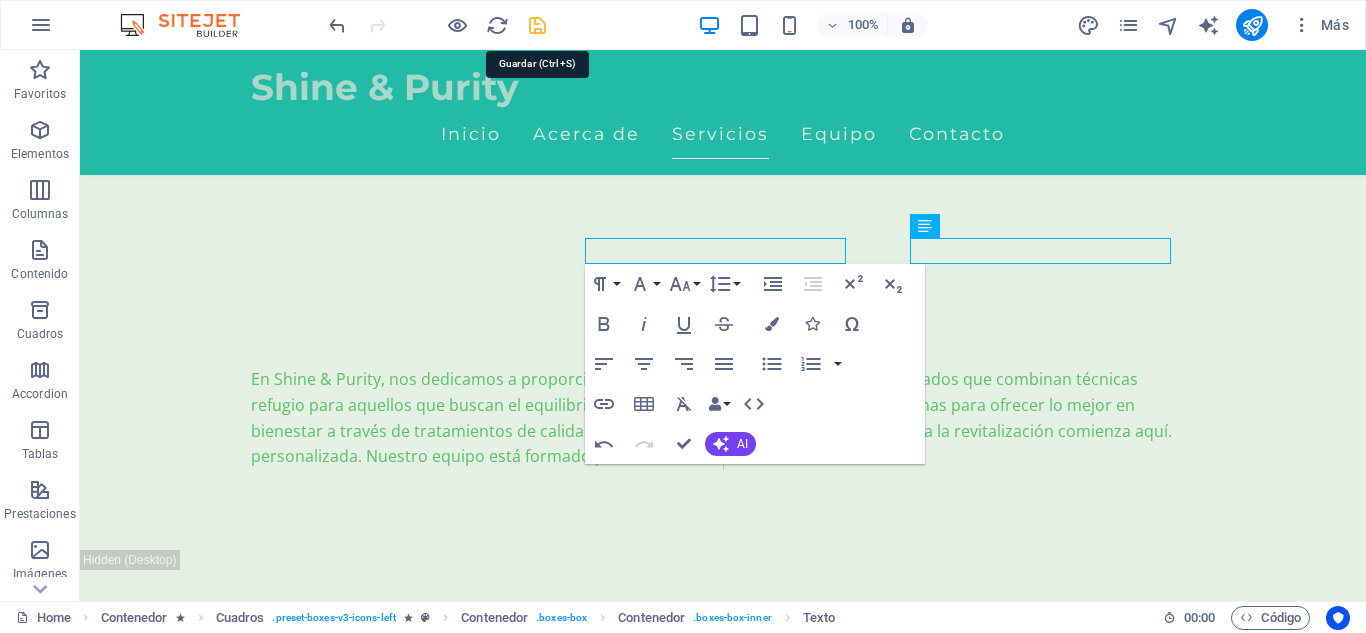 click at bounding box center (537, 25) 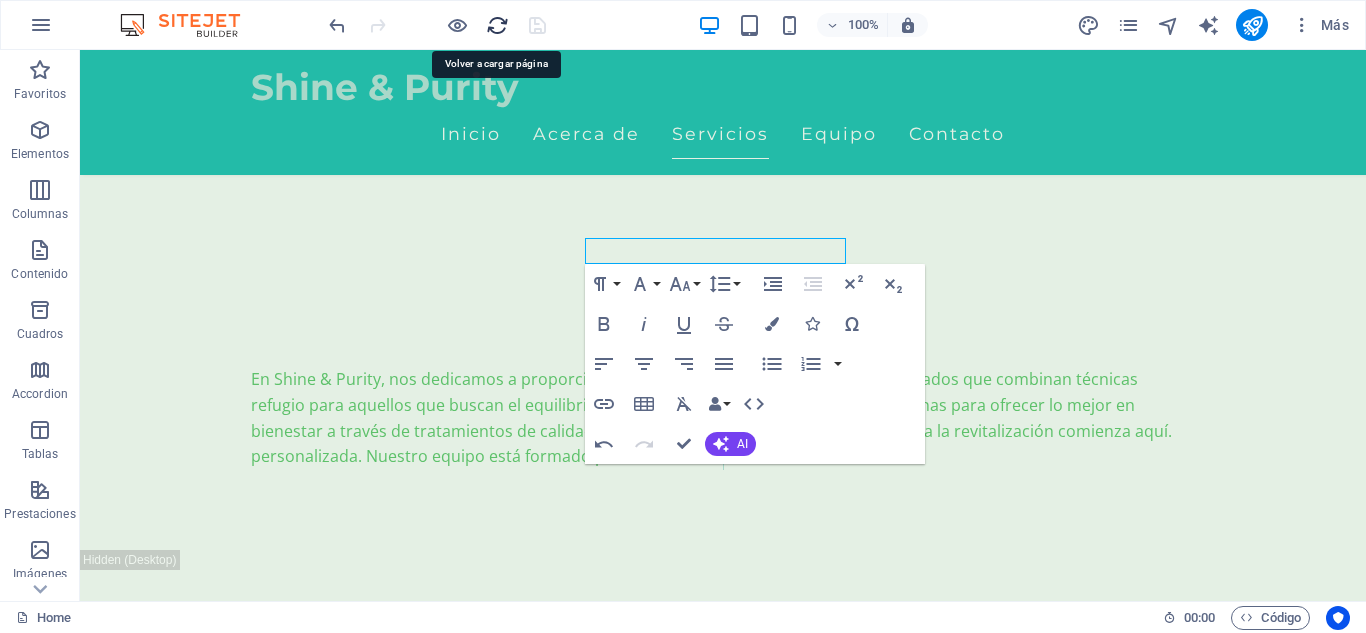 click at bounding box center (497, 25) 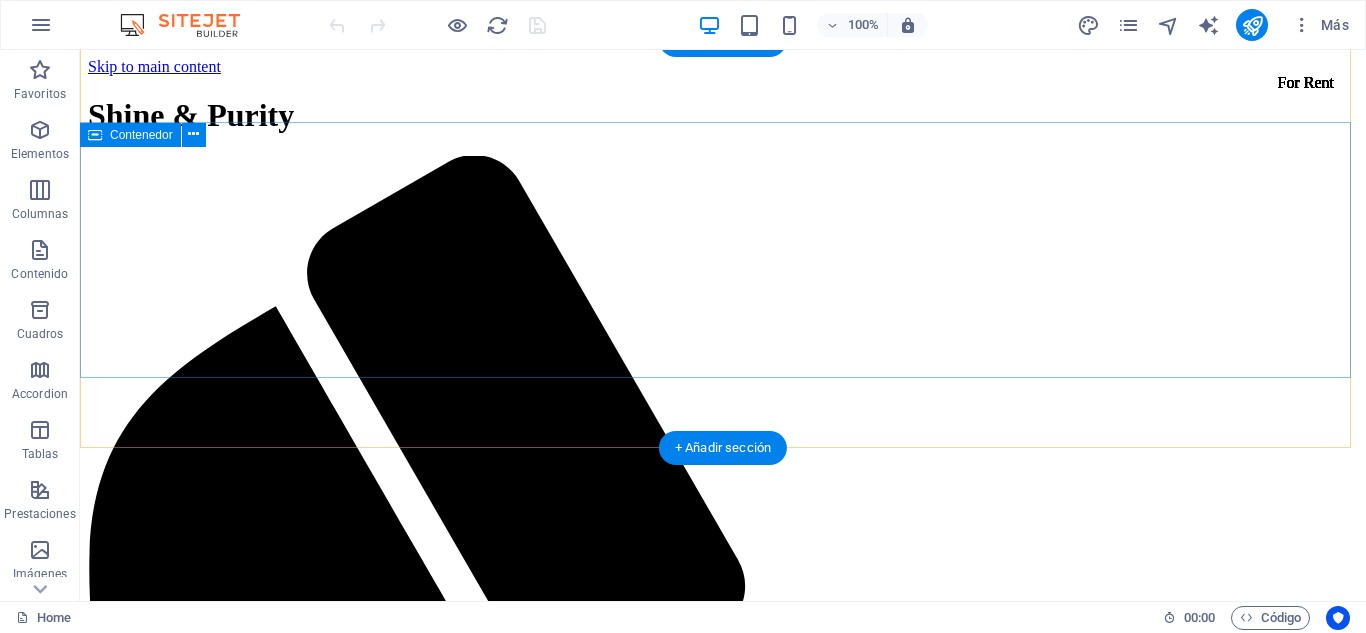 scroll, scrollTop: 236, scrollLeft: 0, axis: vertical 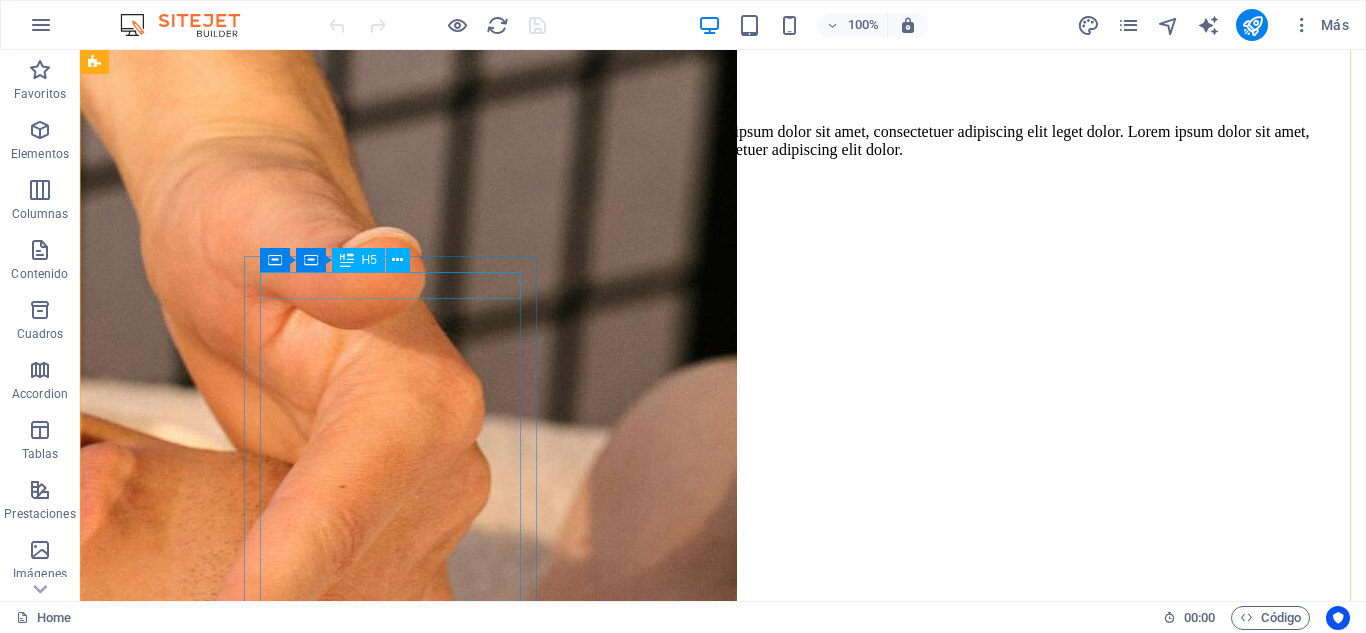 click on "Masaje en Pareja" at bounding box center (723, 35819) 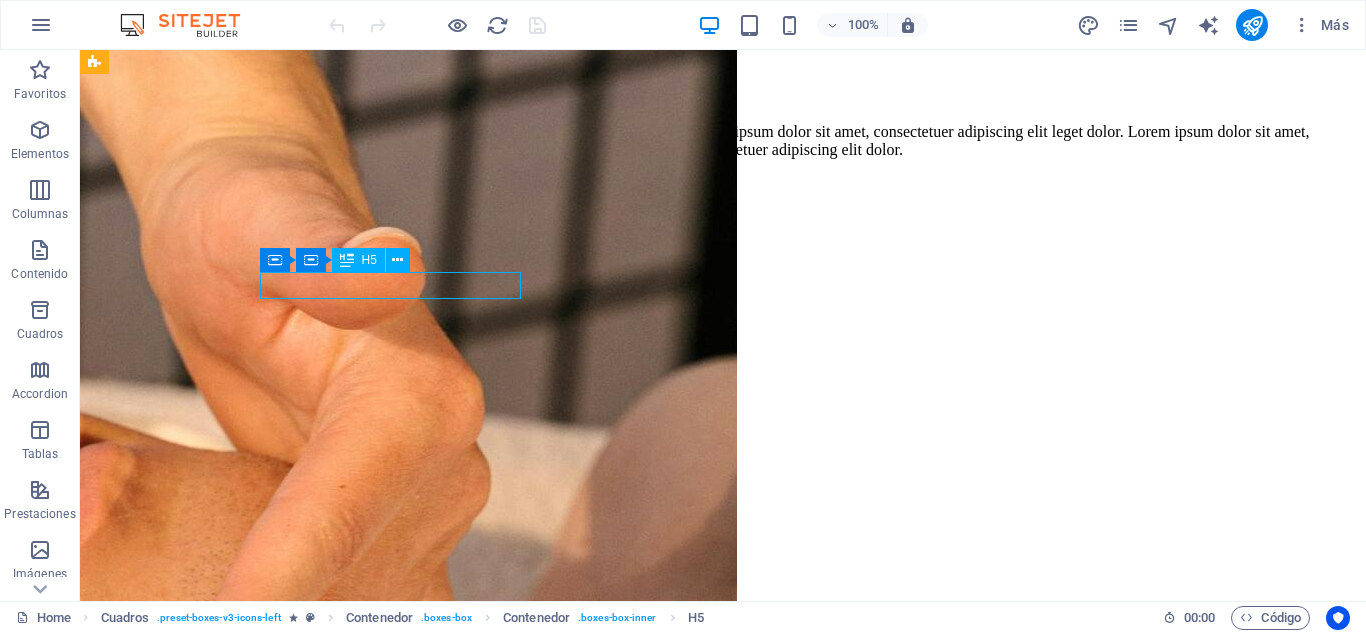 click on "Masaje en Pareja" at bounding box center [723, 35819] 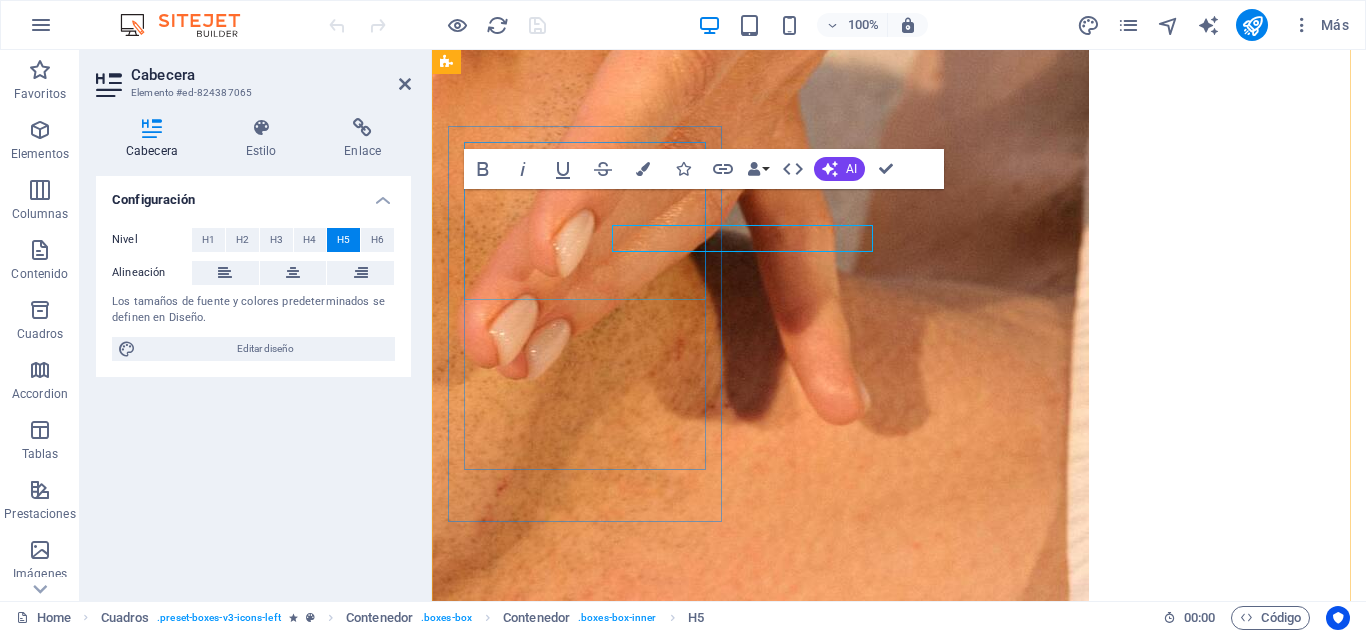 scroll, scrollTop: 5123, scrollLeft: 0, axis: vertical 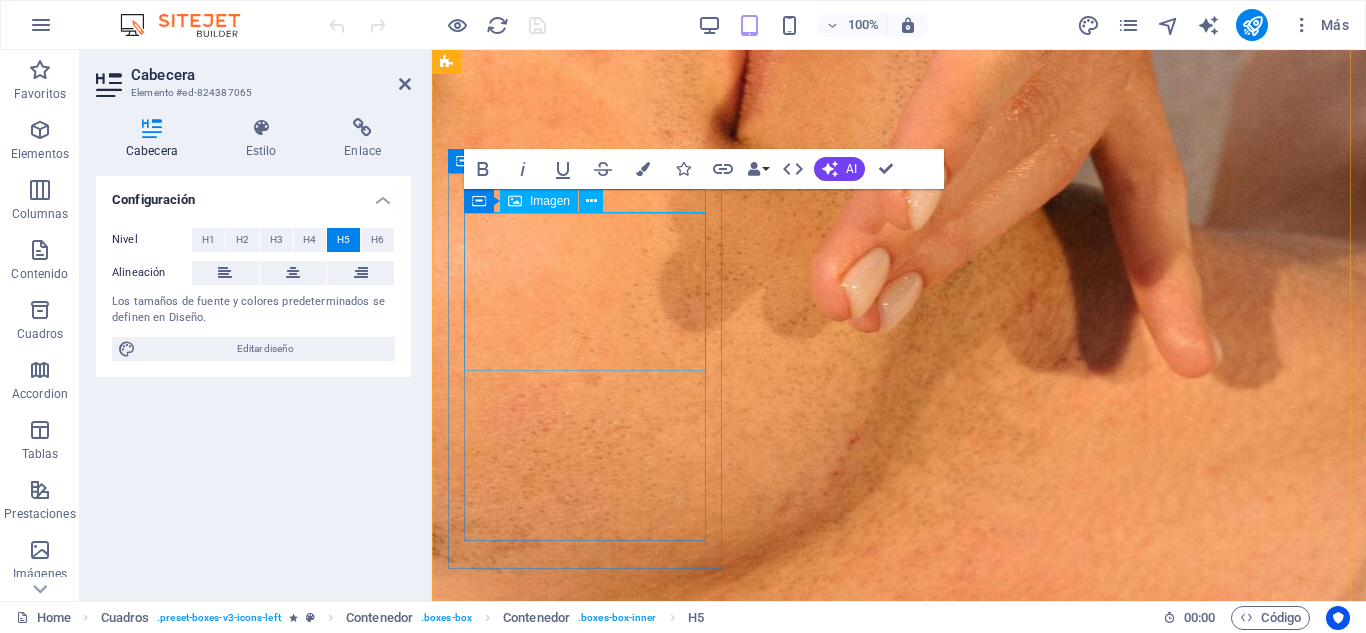 type 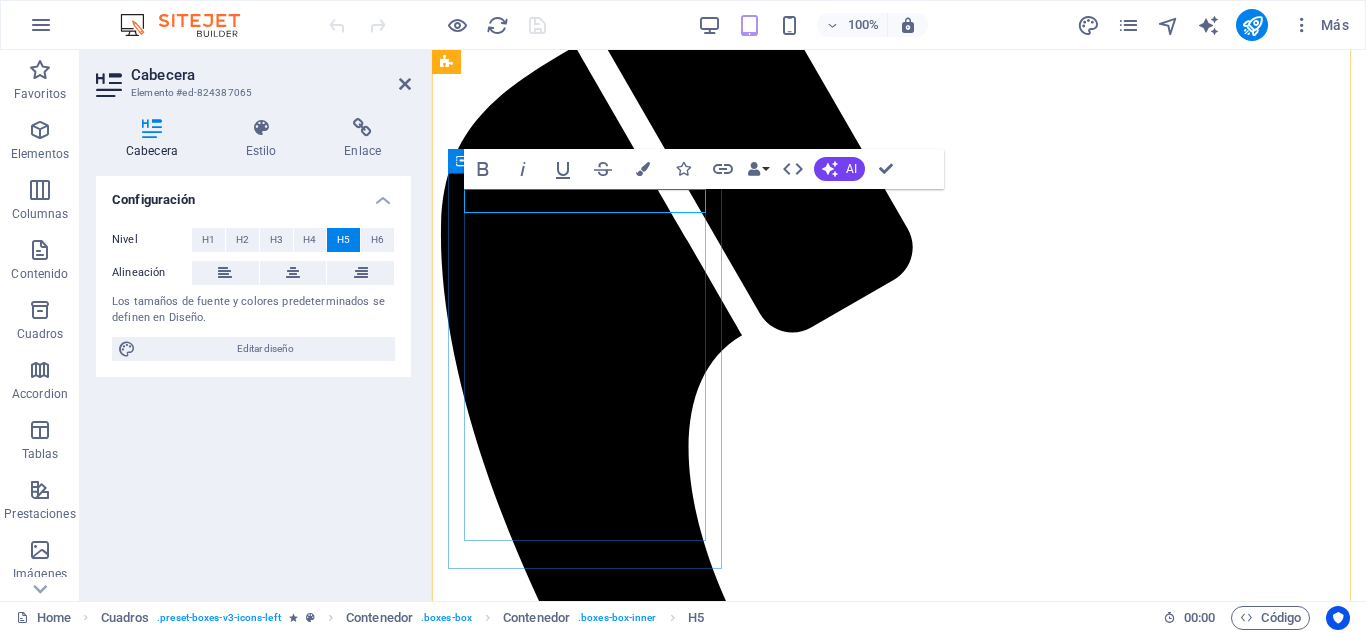 click on "peeling quimico" at bounding box center (899, 26022) 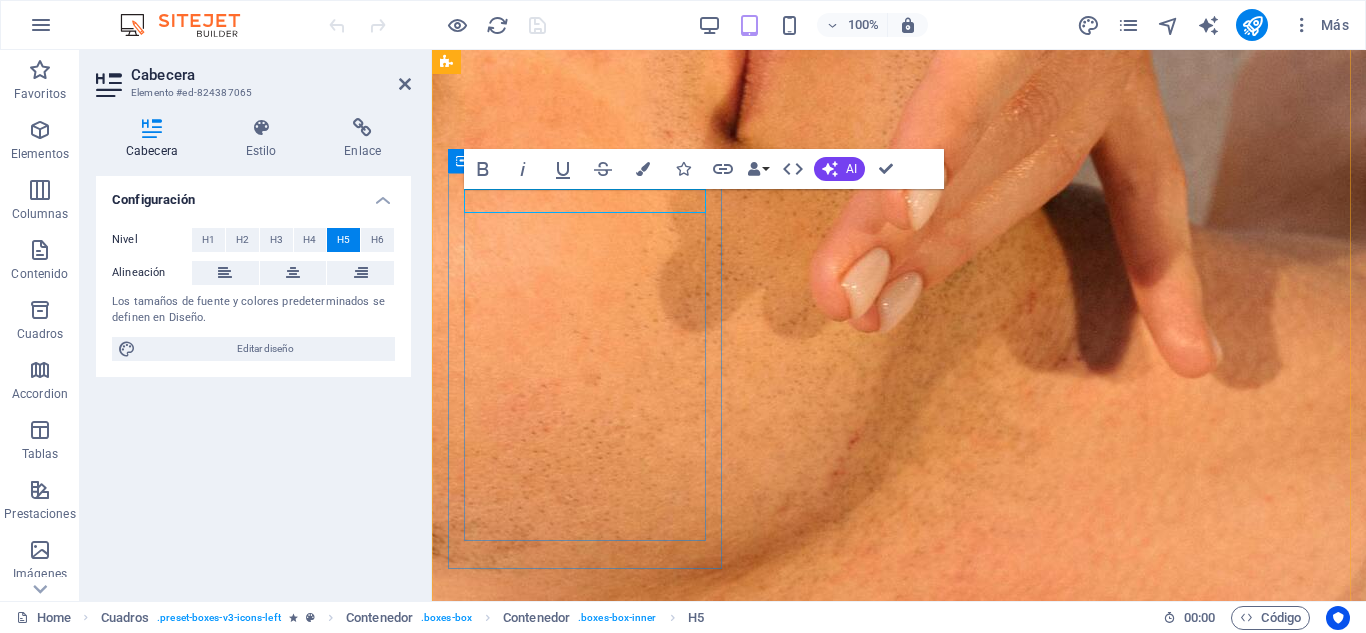 click on "Peeling quimico" at bounding box center [899, 26022] 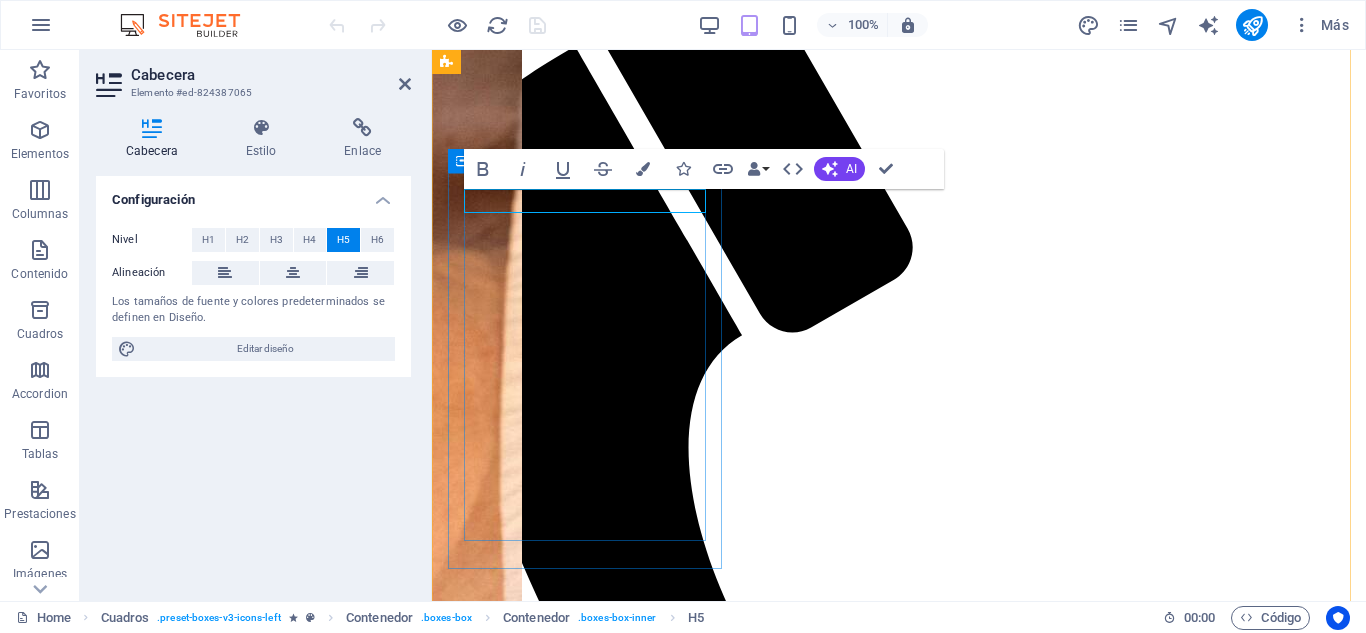 click on "Peeling Quimico" at bounding box center [899, 26022] 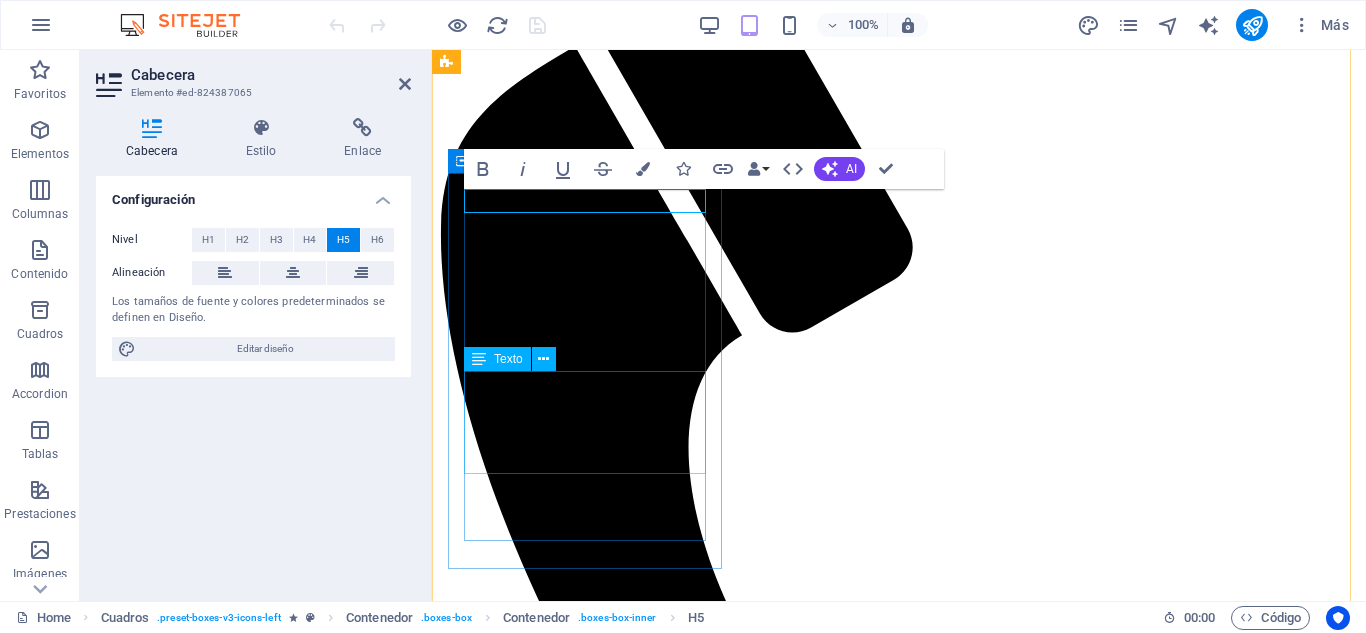click on "Relajación y conexión, ideal para fortalecer el vínculo emocional en un ambiente armonioso y terapéutico" at bounding box center [899, 26477] 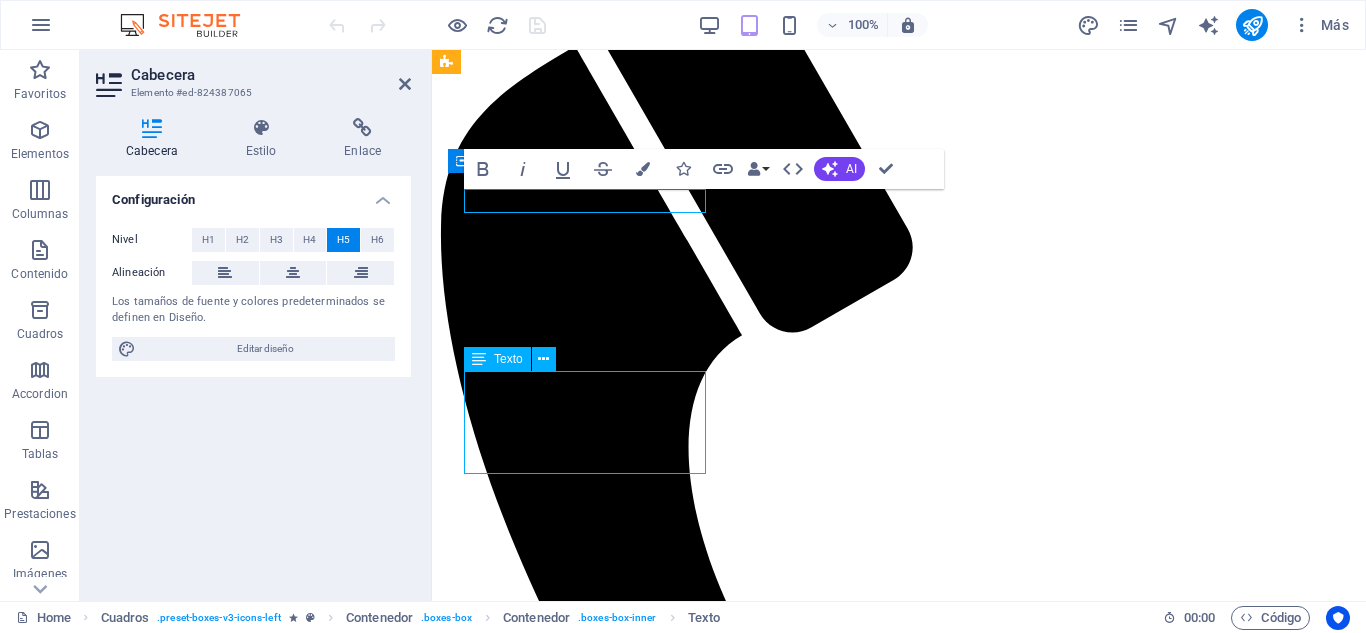 click on "Relajación y conexión, ideal para fortalecer el vínculo emocional en un ambiente armonioso y terapéutico" at bounding box center [899, 26477] 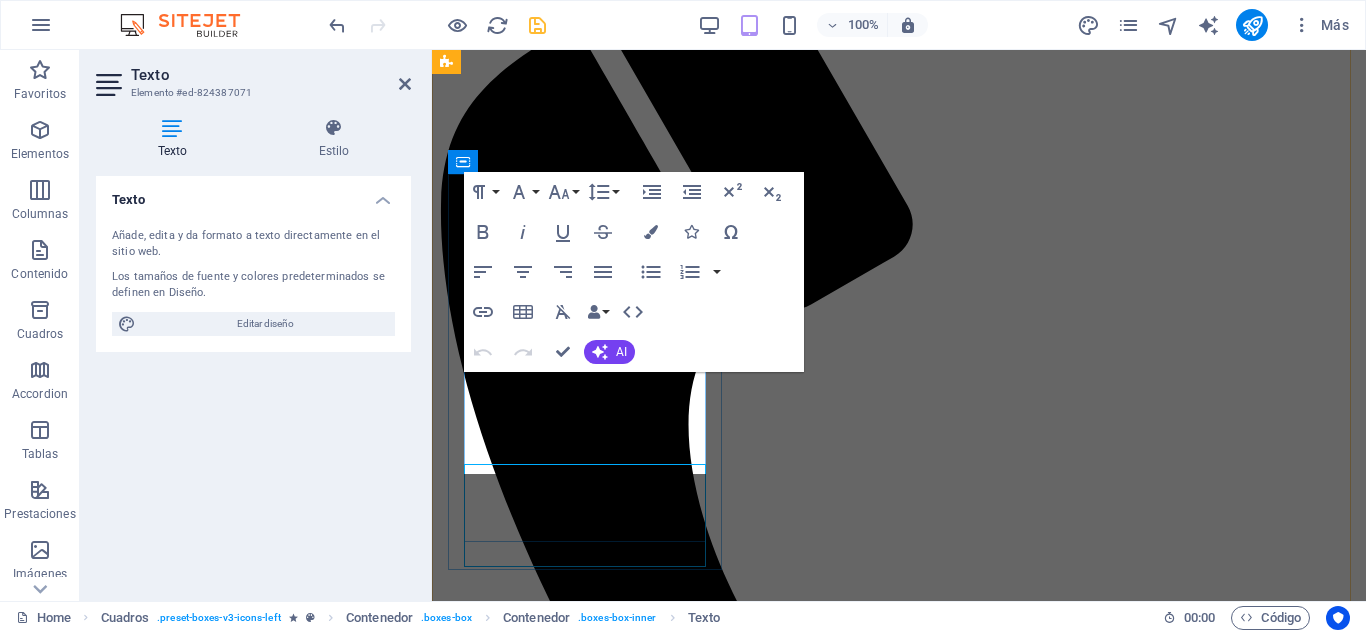 scroll, scrollTop: 5122, scrollLeft: 0, axis: vertical 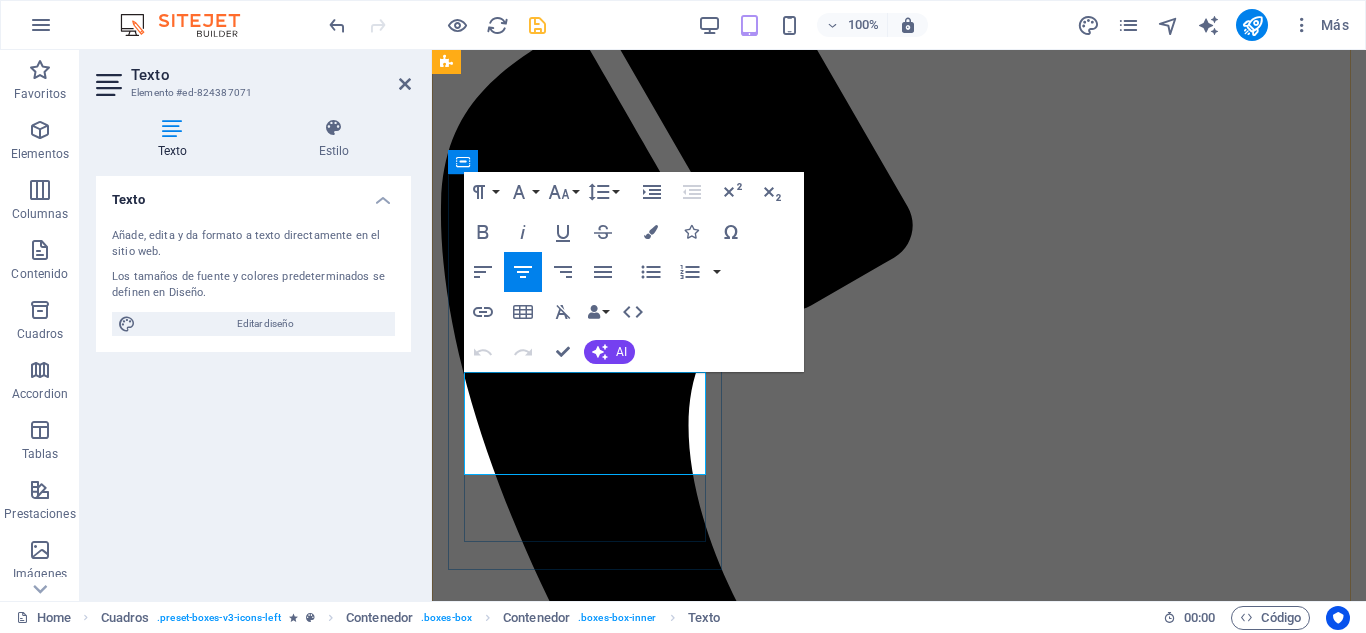 drag, startPoint x: 487, startPoint y: 386, endPoint x: 681, endPoint y: 463, distance: 208.7223 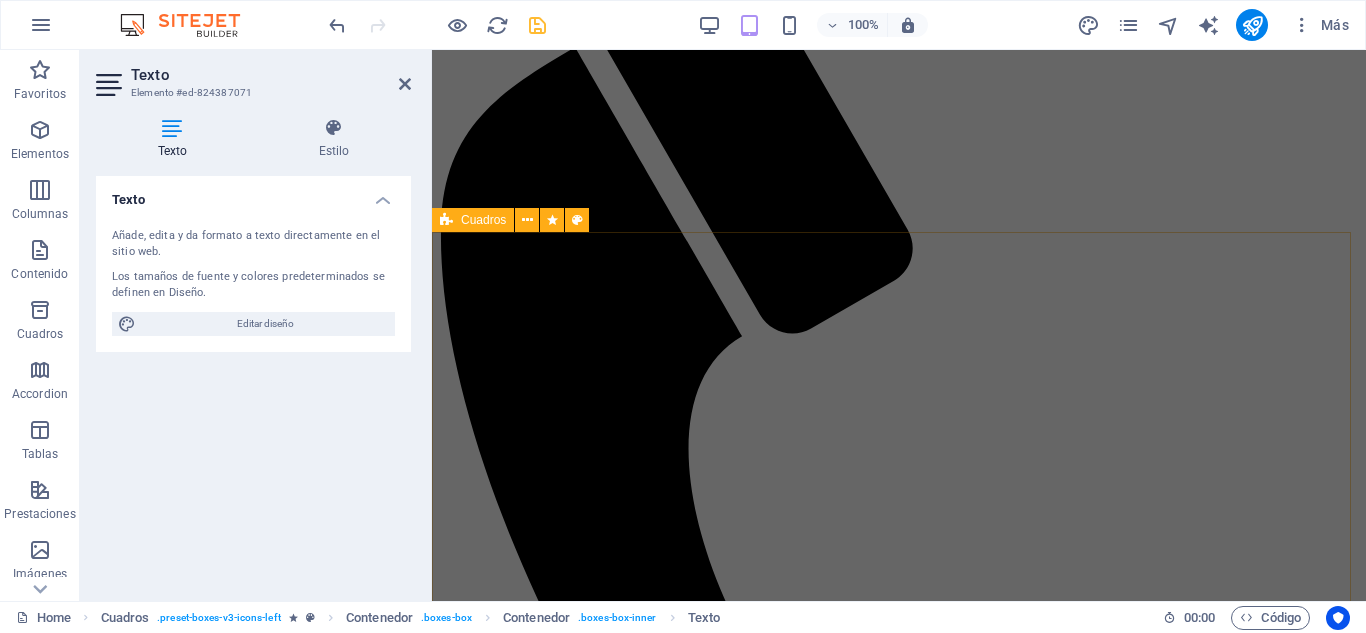 scroll, scrollTop: 4334, scrollLeft: 0, axis: vertical 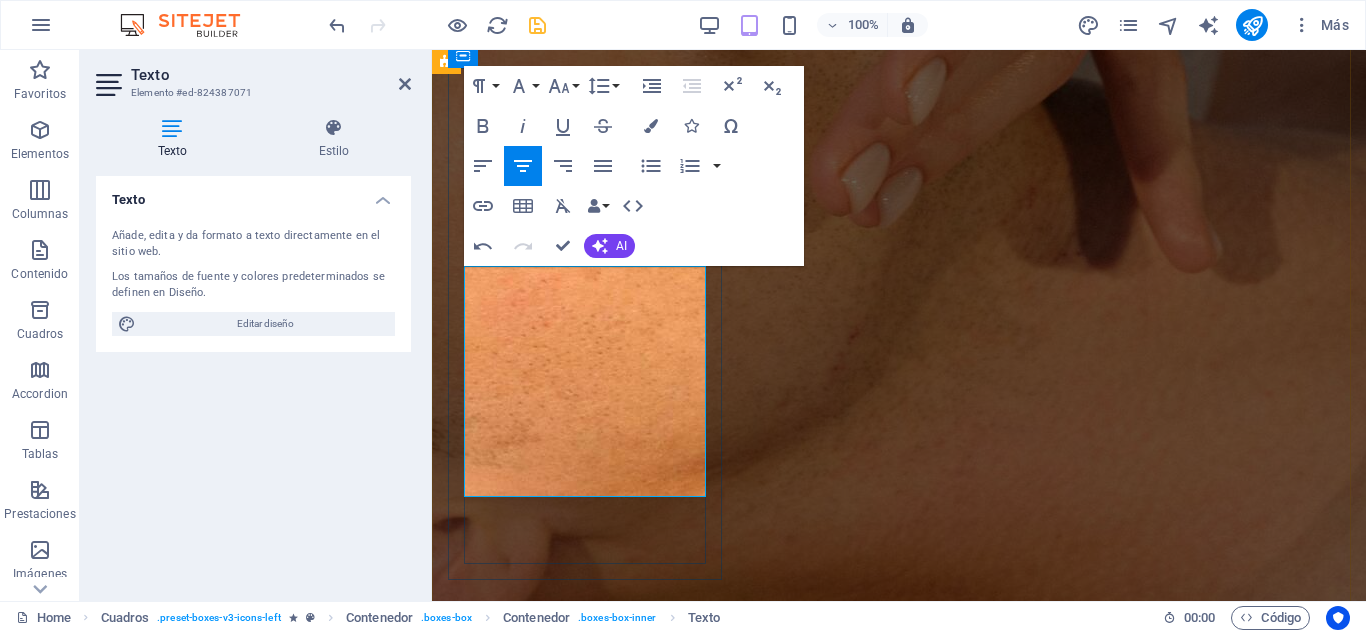click on "2. Piel nueva, más uniforme y luminosa." at bounding box center (899, 26508) 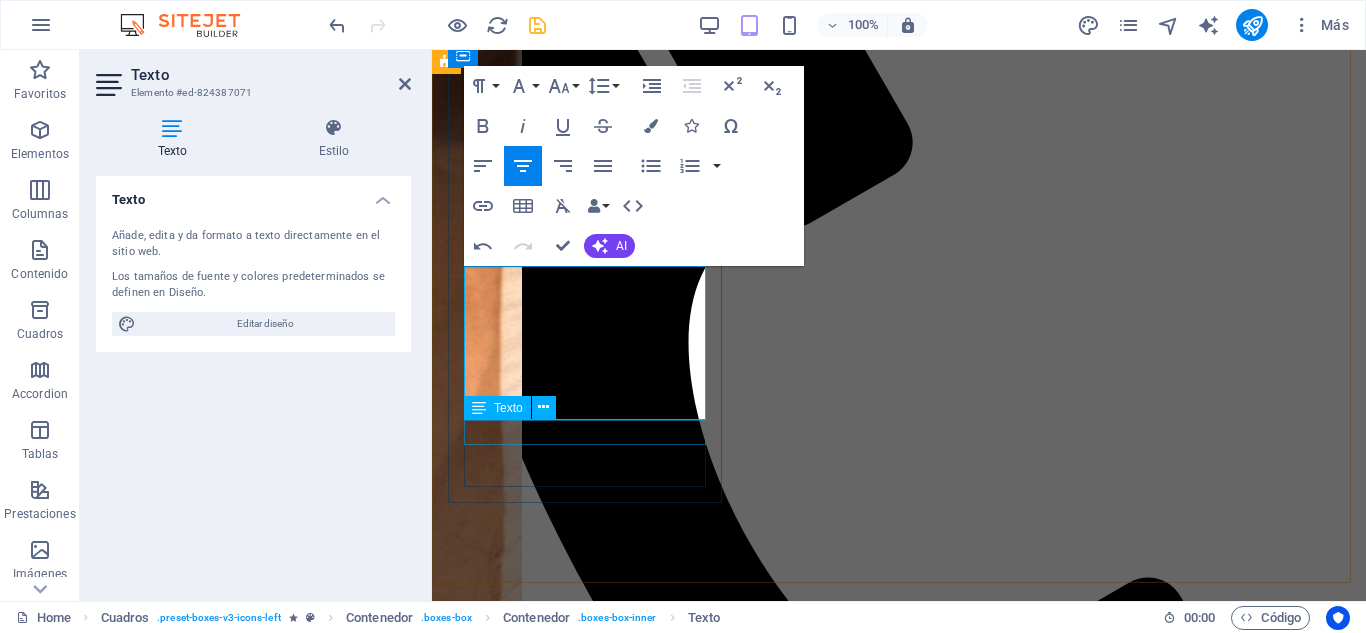 type 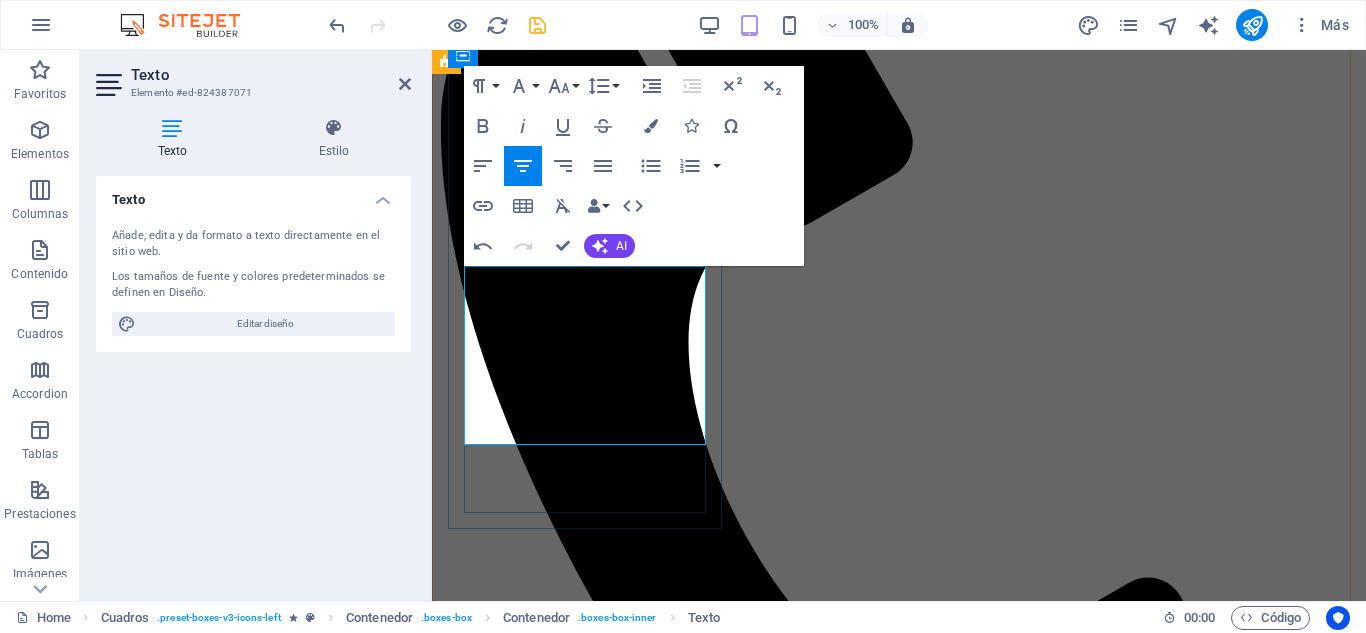 drag, startPoint x: 630, startPoint y: 389, endPoint x: 653, endPoint y: 330, distance: 63.324562 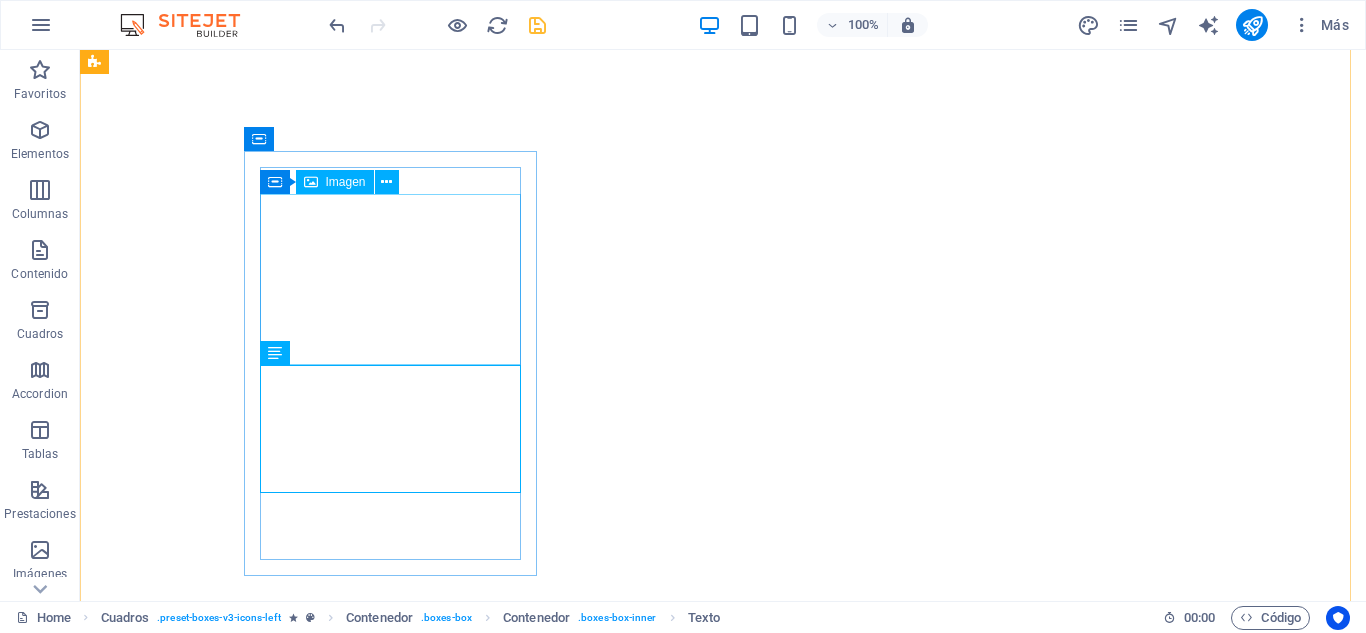 click at bounding box center (723, 36033) 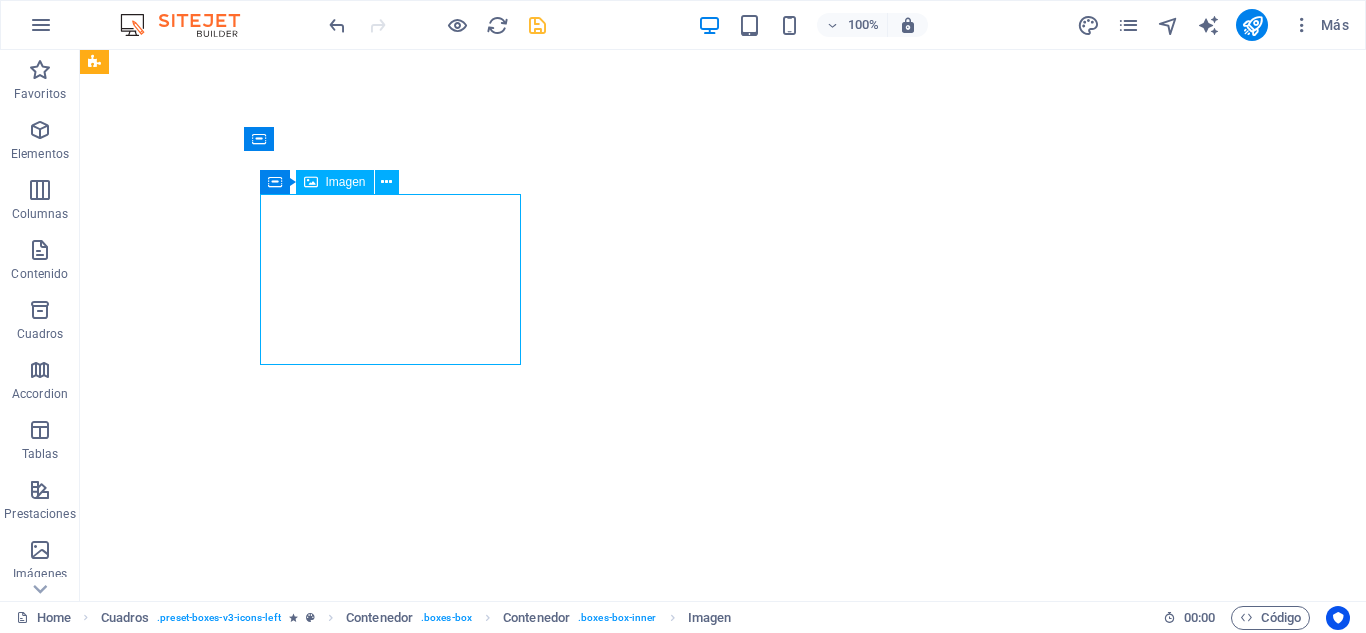 click at bounding box center (723, 36033) 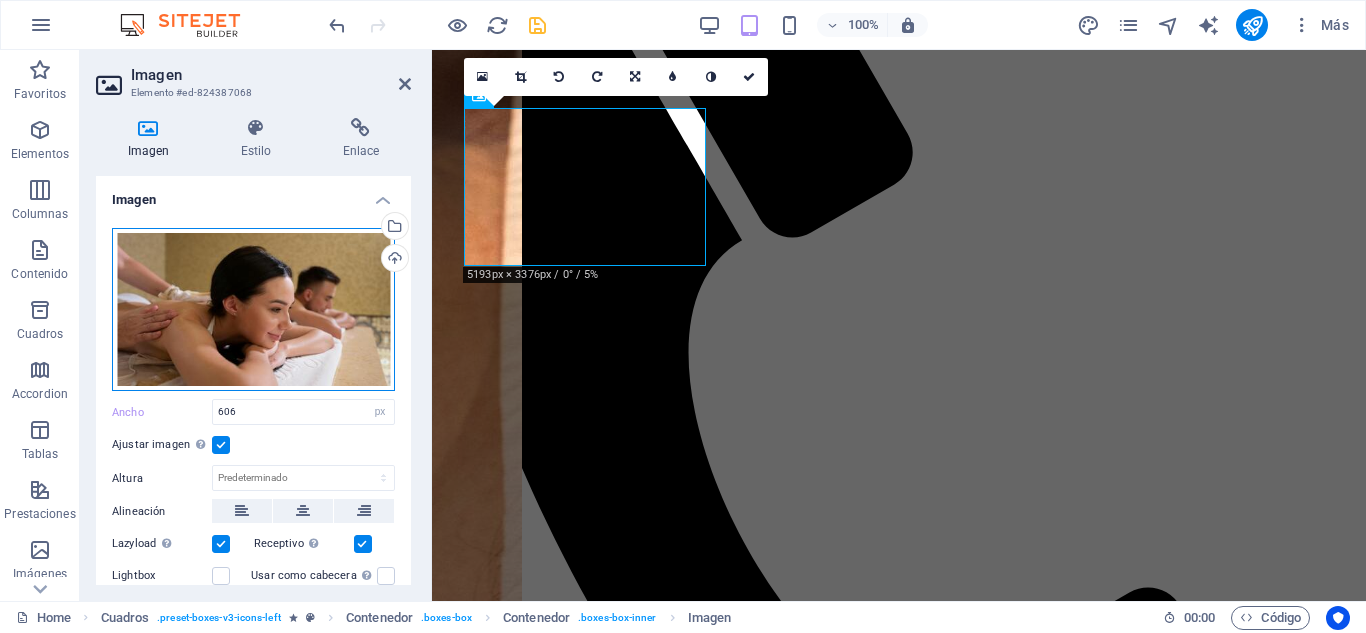 click on "Arrastra archivos aquí, haz clic para escoger archivos o  selecciona archivos de Archivos o de nuestra galería gratuita de fotos y vídeos" at bounding box center [253, 310] 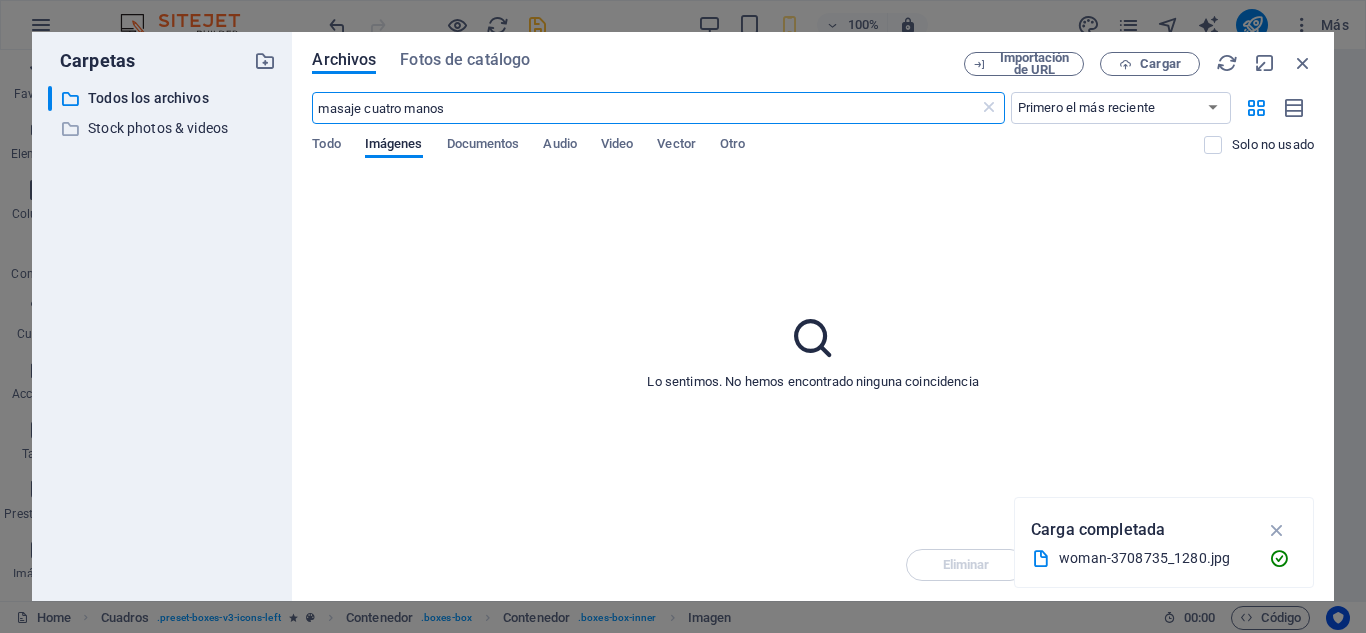 scroll, scrollTop: 8899, scrollLeft: 0, axis: vertical 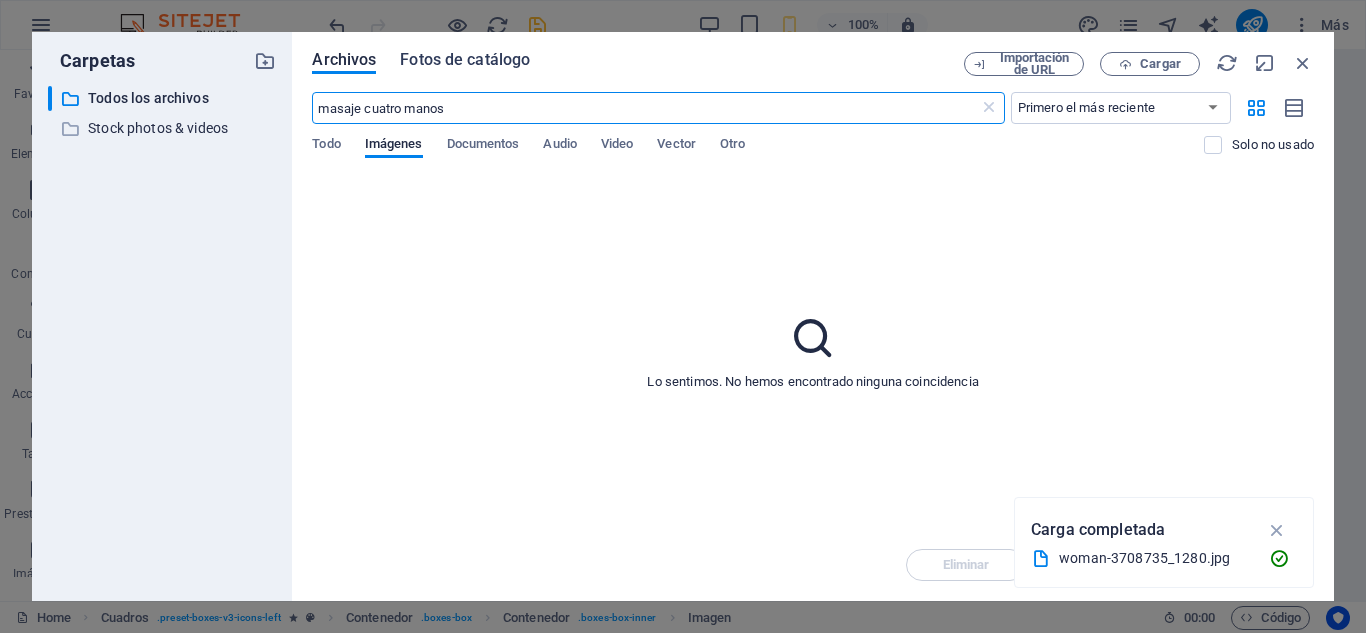 click on "Fotos de catálogo" at bounding box center [465, 60] 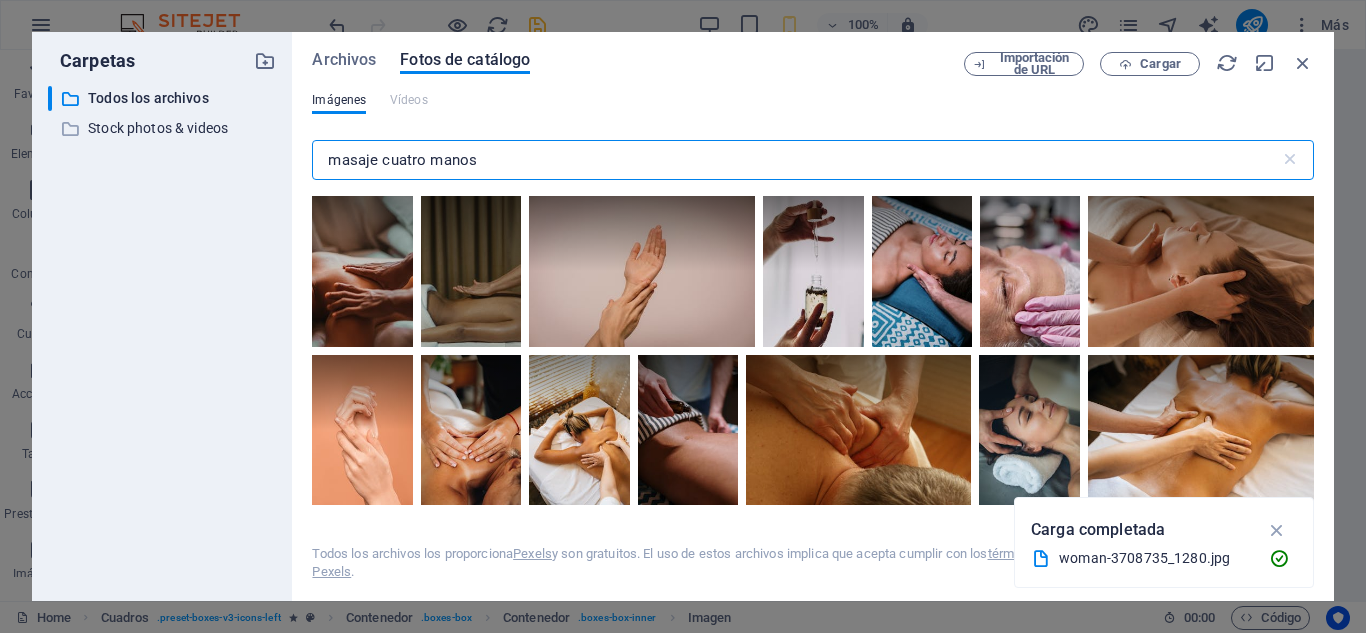 drag, startPoint x: 496, startPoint y: 159, endPoint x: 247, endPoint y: 170, distance: 249.24286 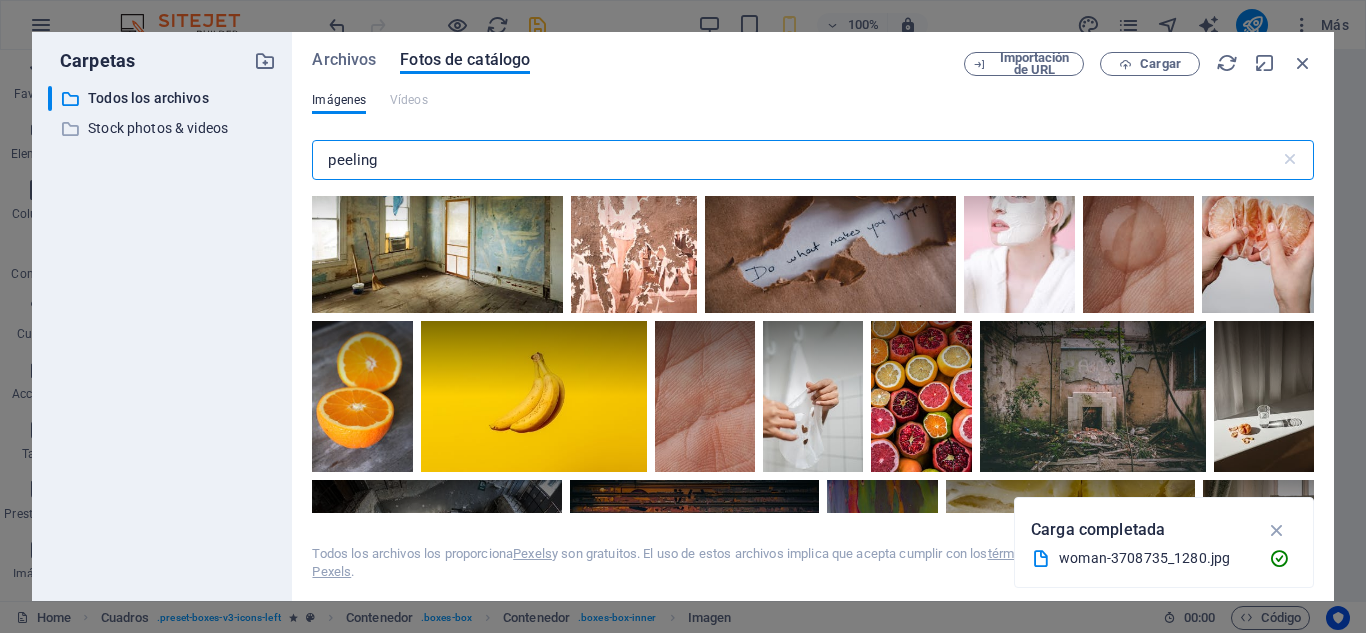 scroll, scrollTop: 2706, scrollLeft: 0, axis: vertical 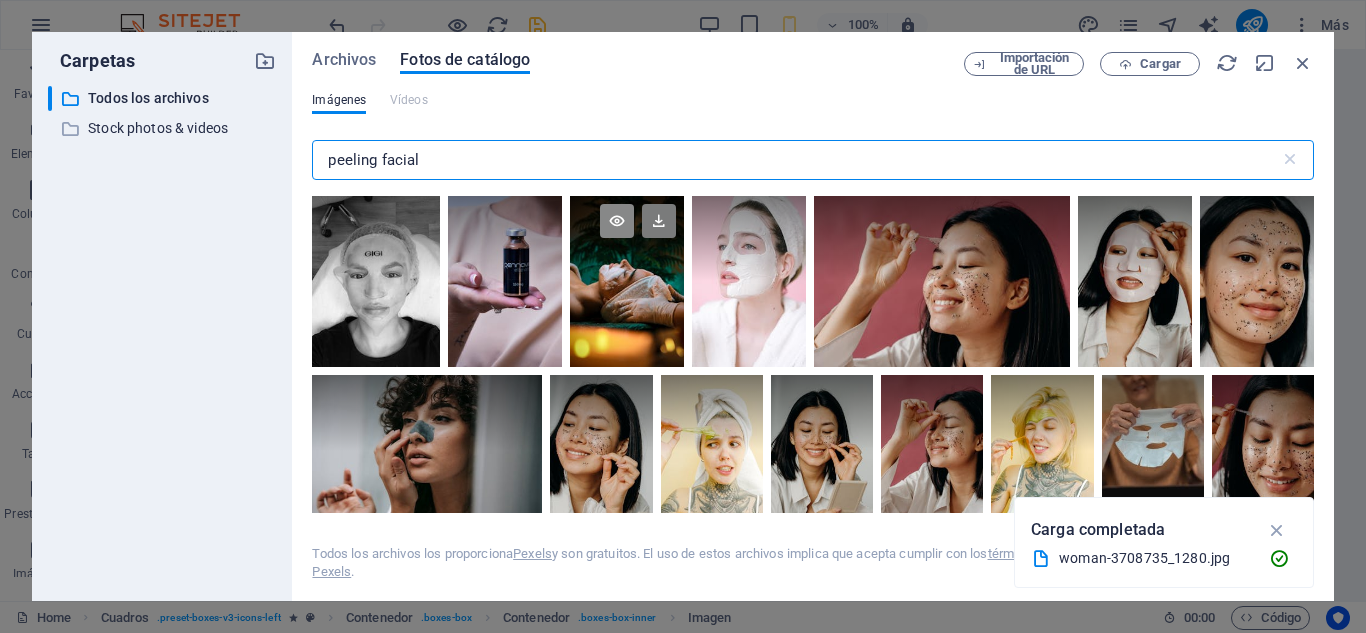 type on "peeling facial" 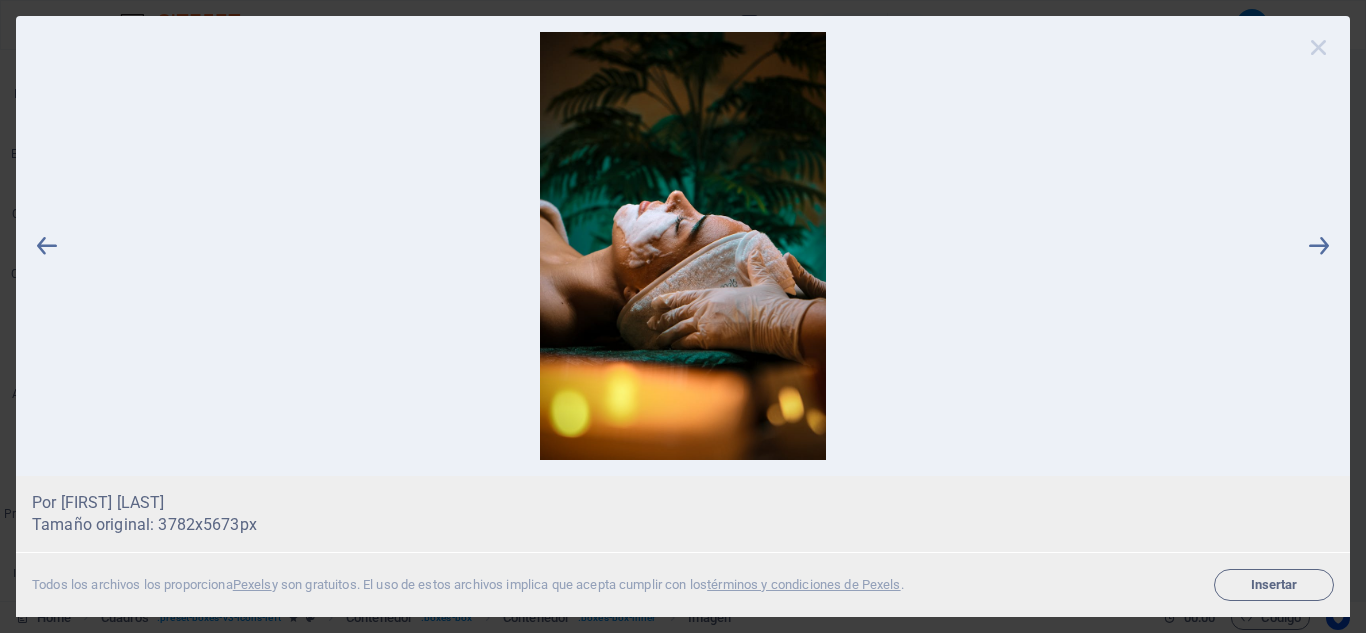 click at bounding box center (1319, 47) 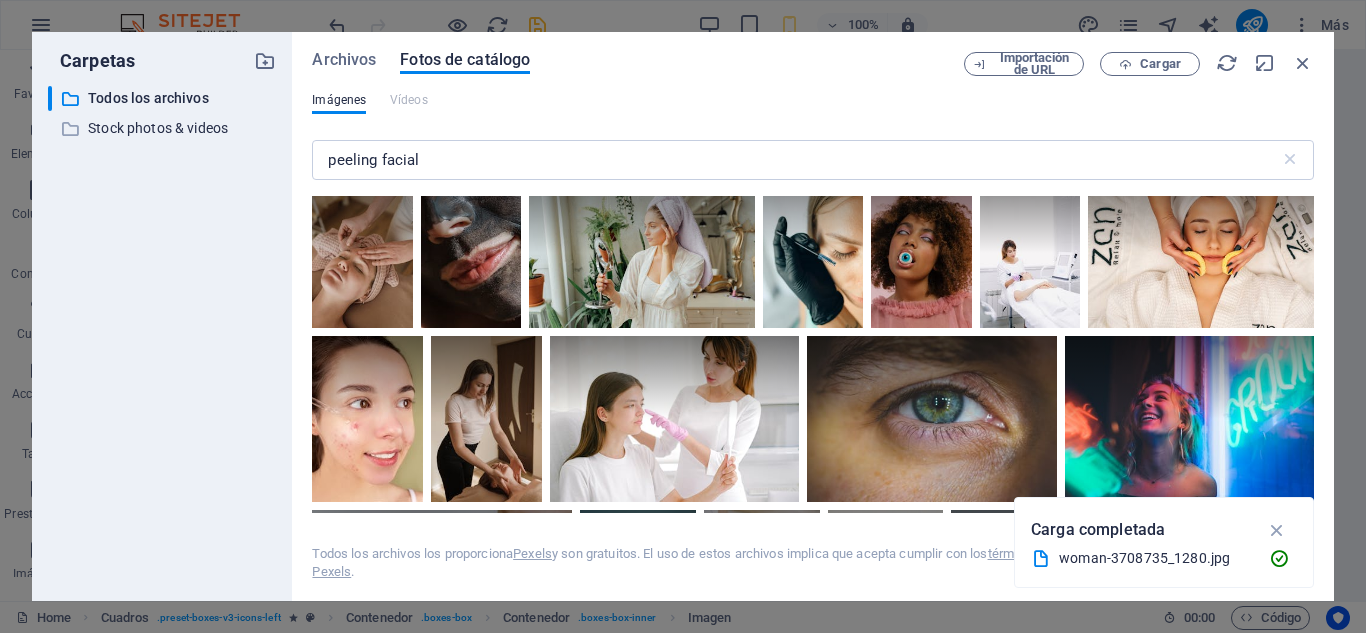 scroll, scrollTop: 4357, scrollLeft: 0, axis: vertical 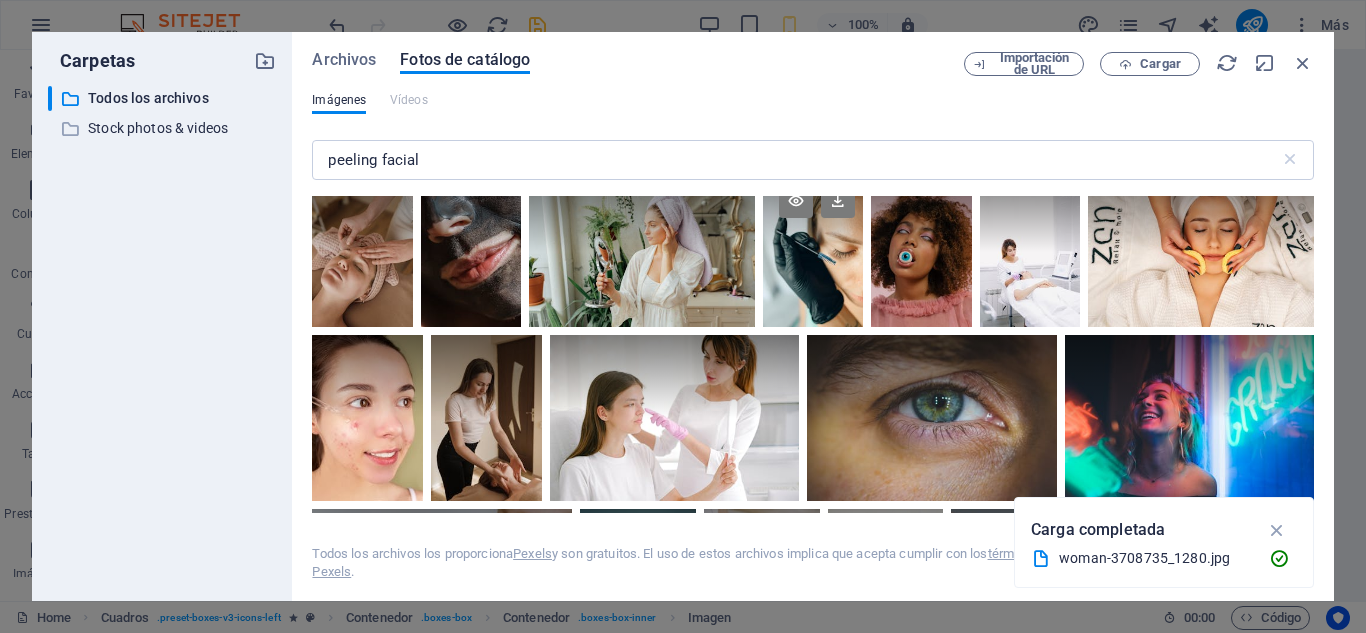 click at bounding box center [813, 251] 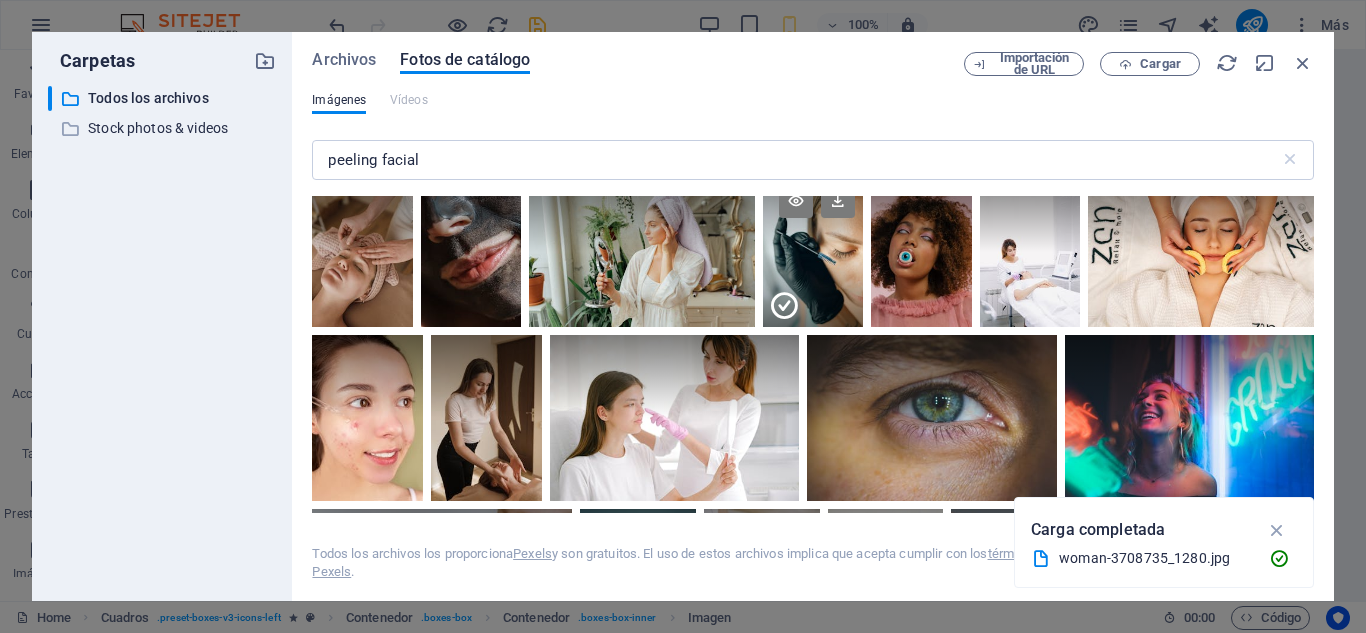 click at bounding box center (813, 289) 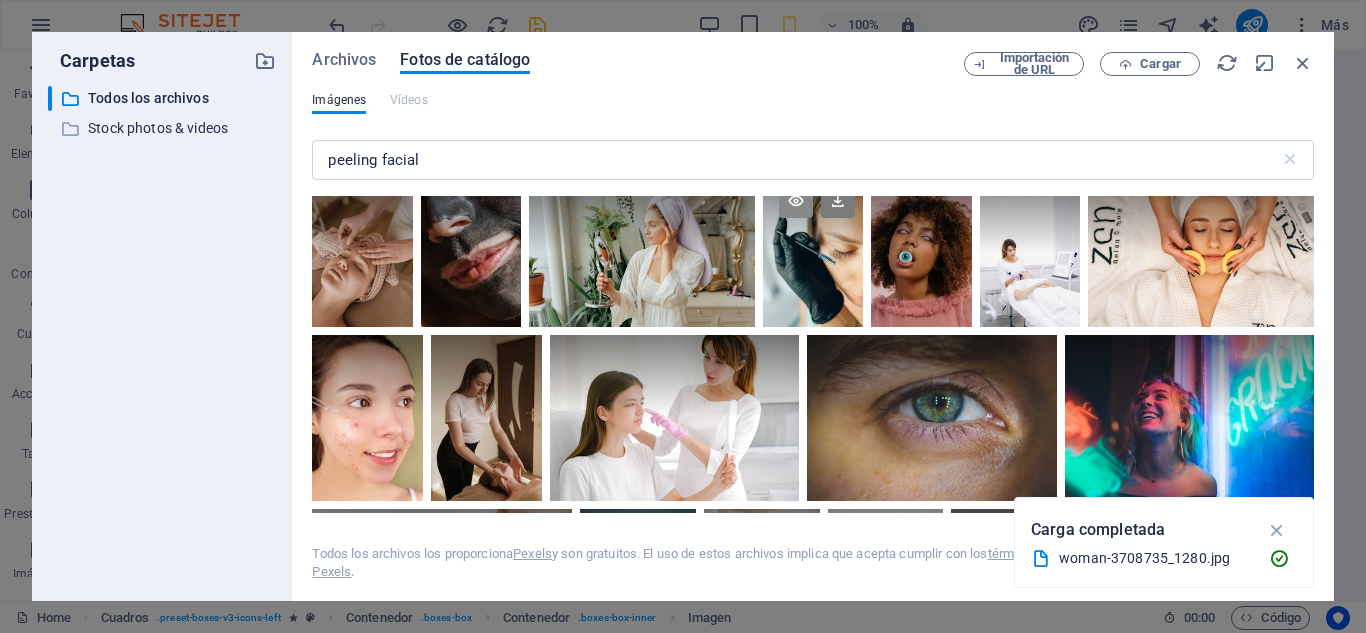 click at bounding box center [796, 201] 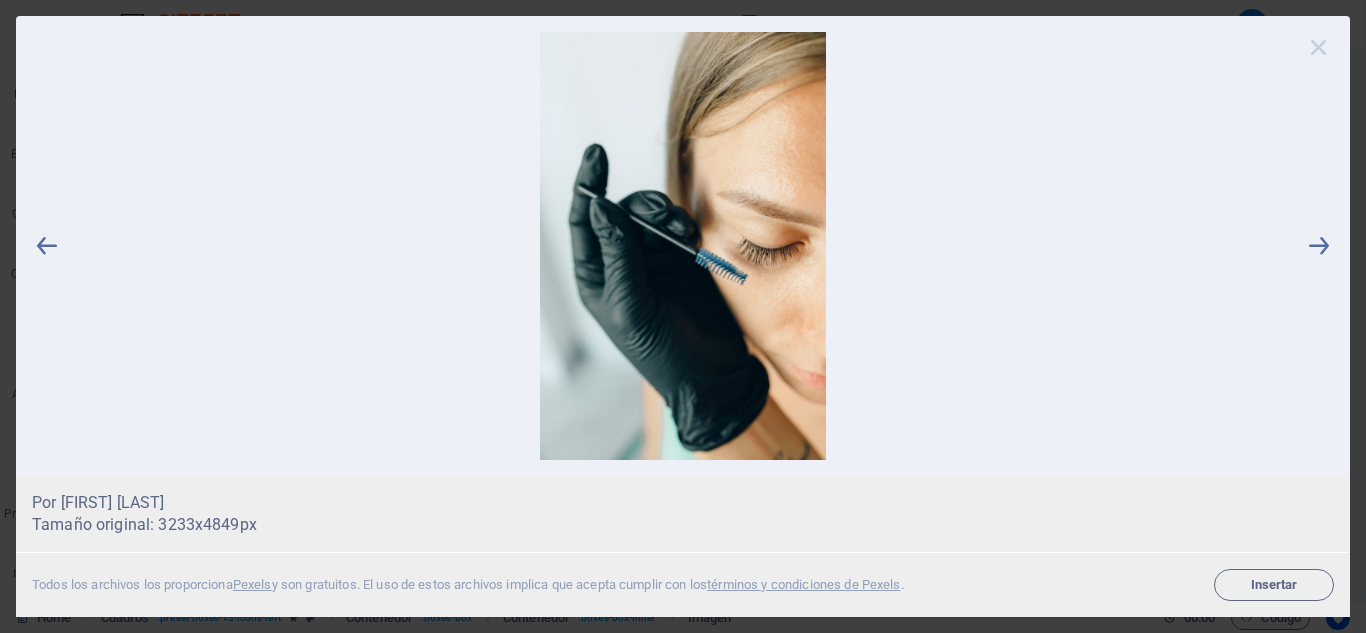 click at bounding box center (1319, 47) 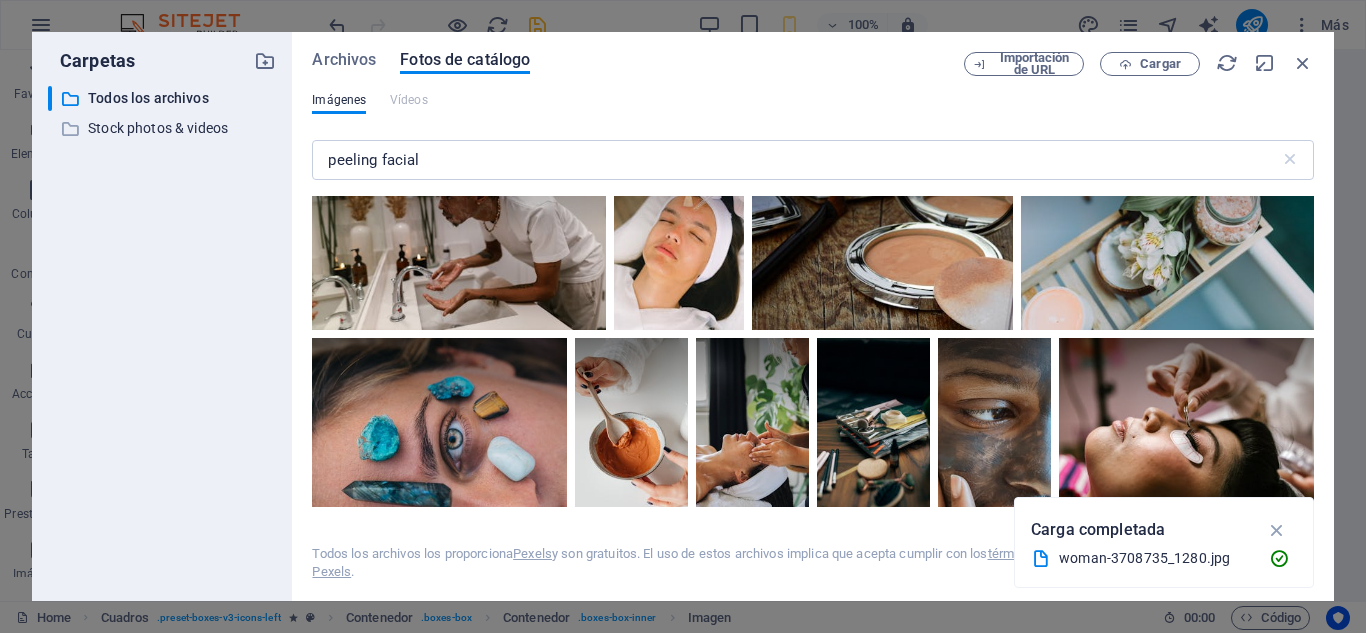 scroll, scrollTop: 5053, scrollLeft: 0, axis: vertical 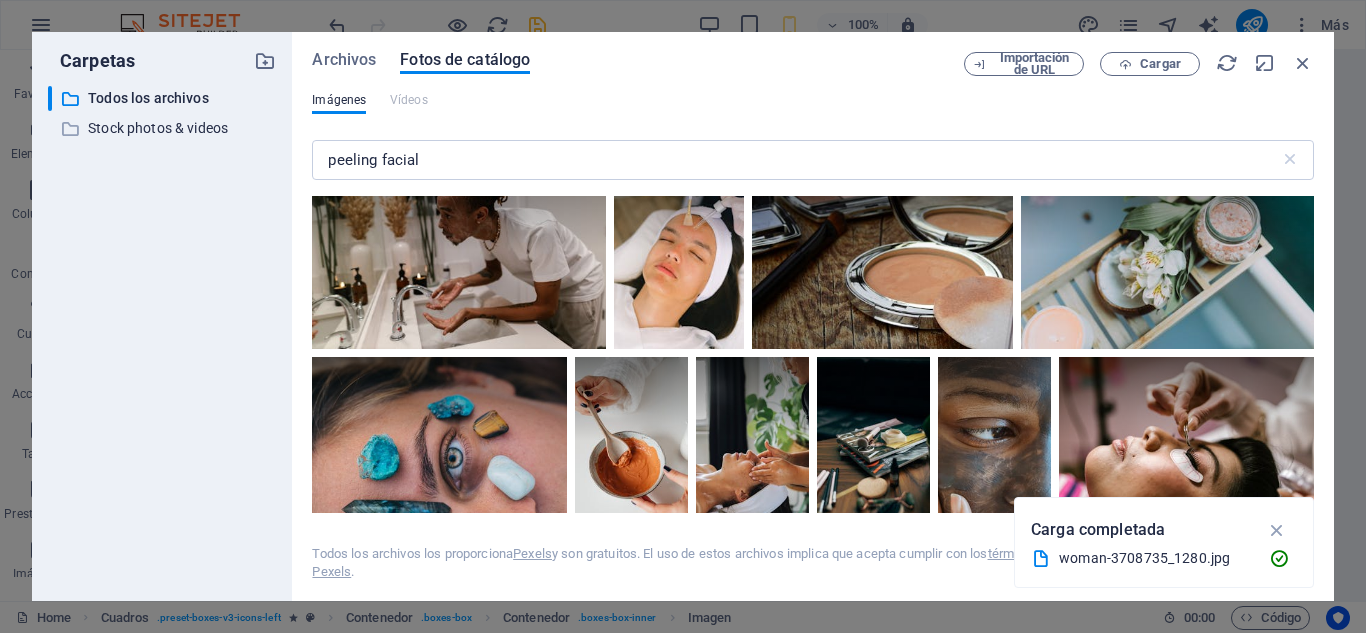 click at bounding box center (679, 202) 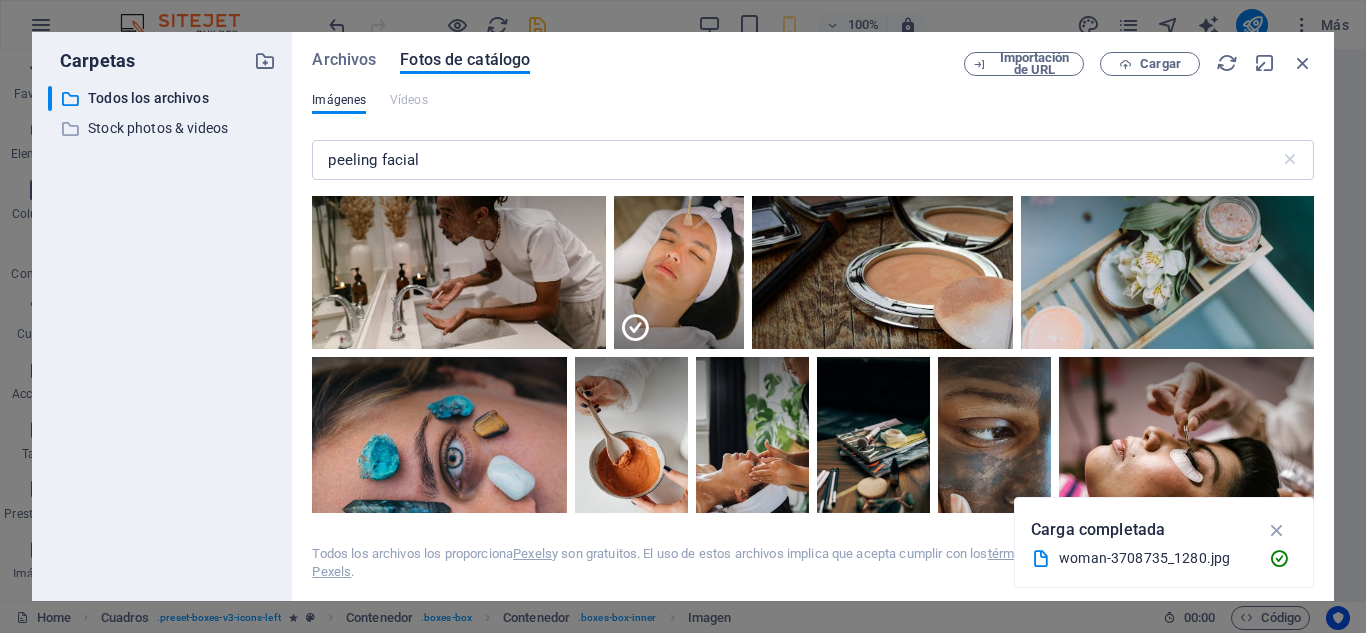 click at bounding box center [677, 178] 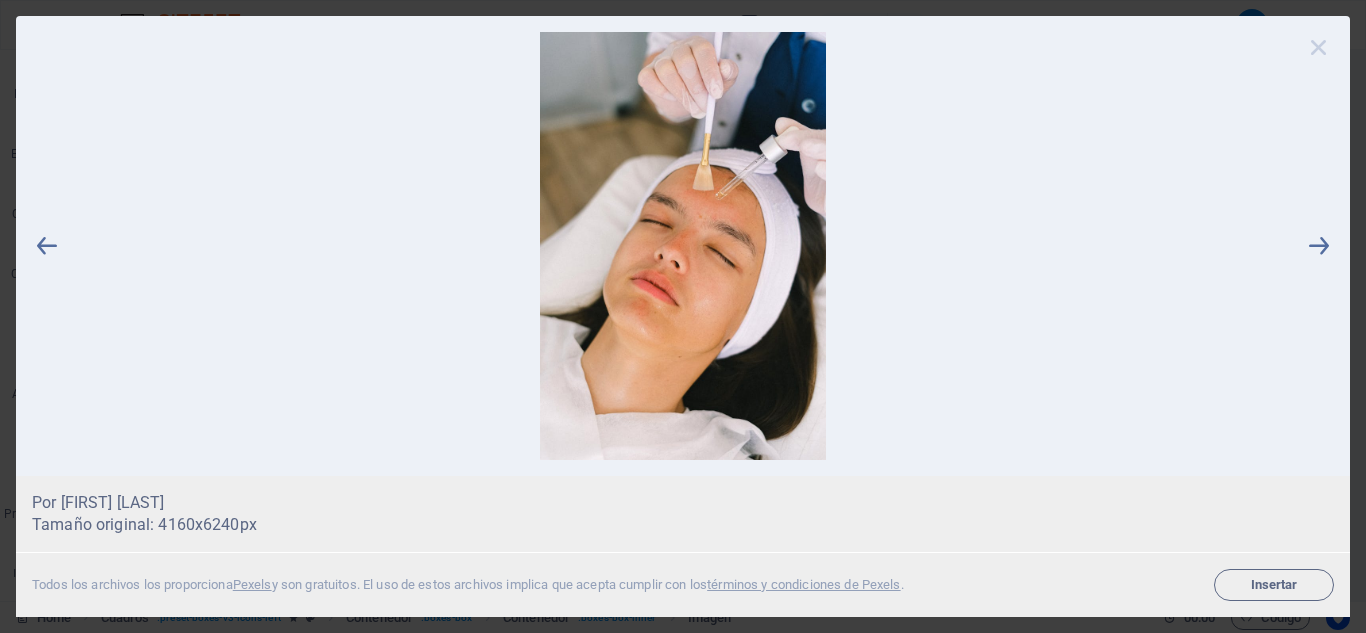 click at bounding box center (1319, 47) 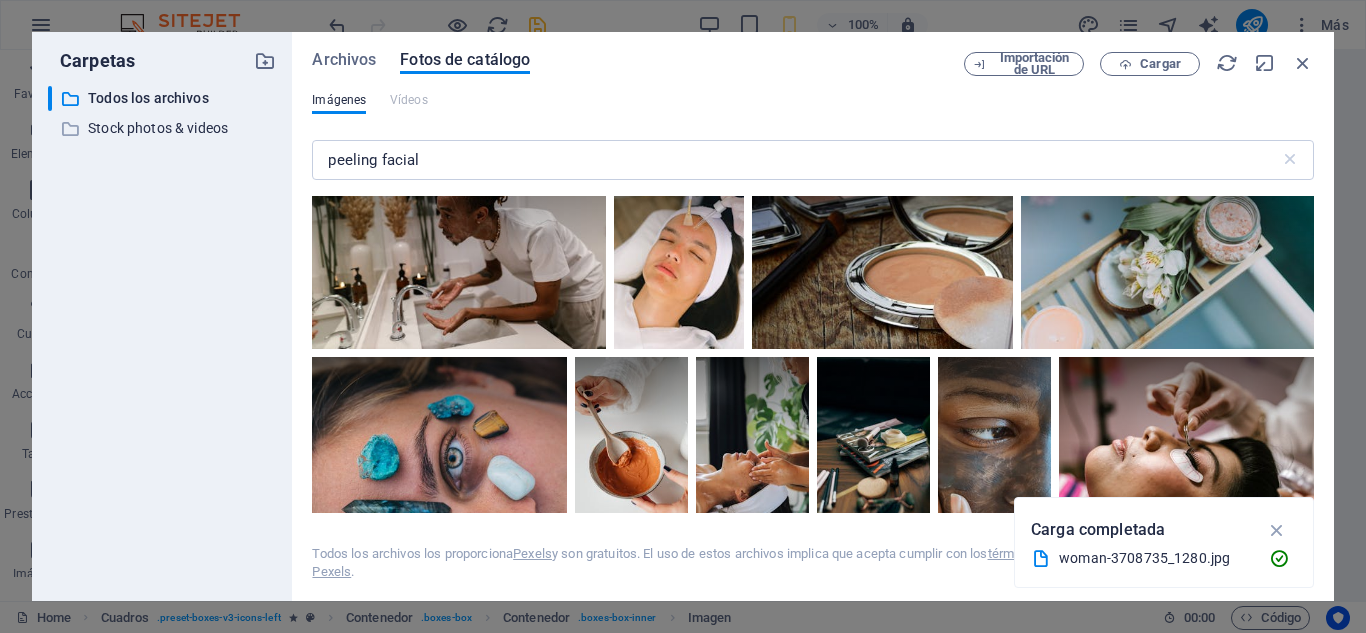 click at bounding box center [719, 178] 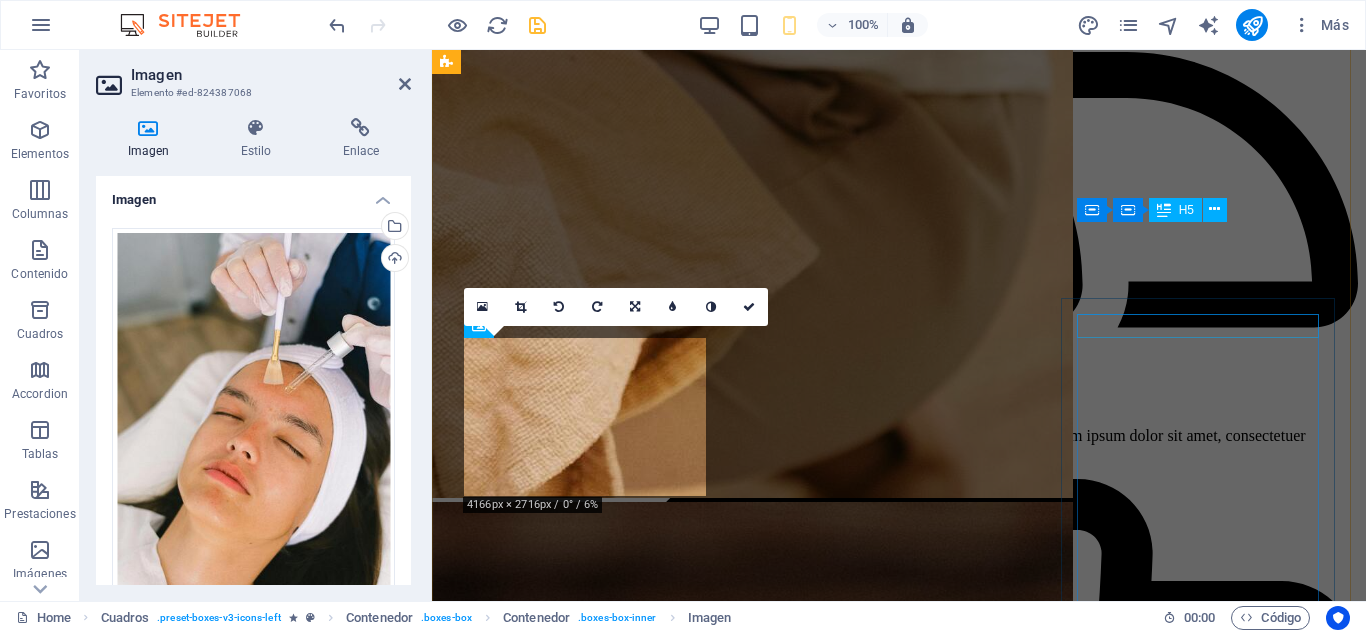 scroll, scrollTop: 5090, scrollLeft: 0, axis: vertical 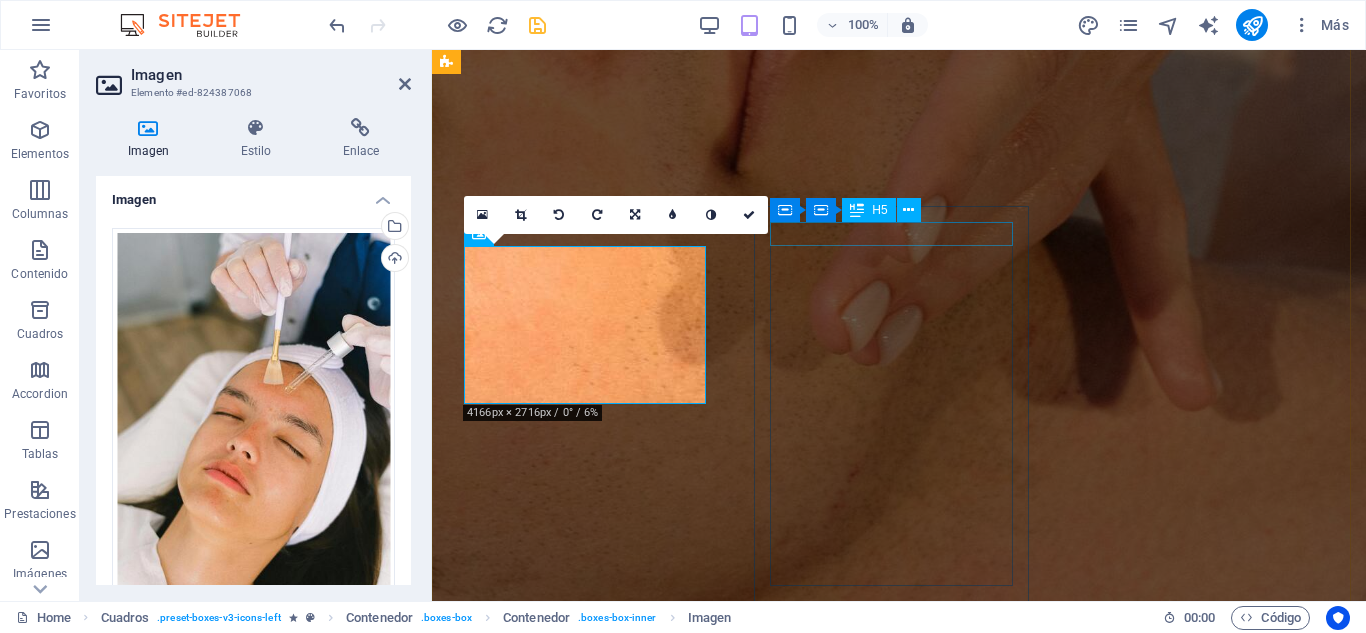 click on "Drenaje Línfatico" at bounding box center [899, 27625] 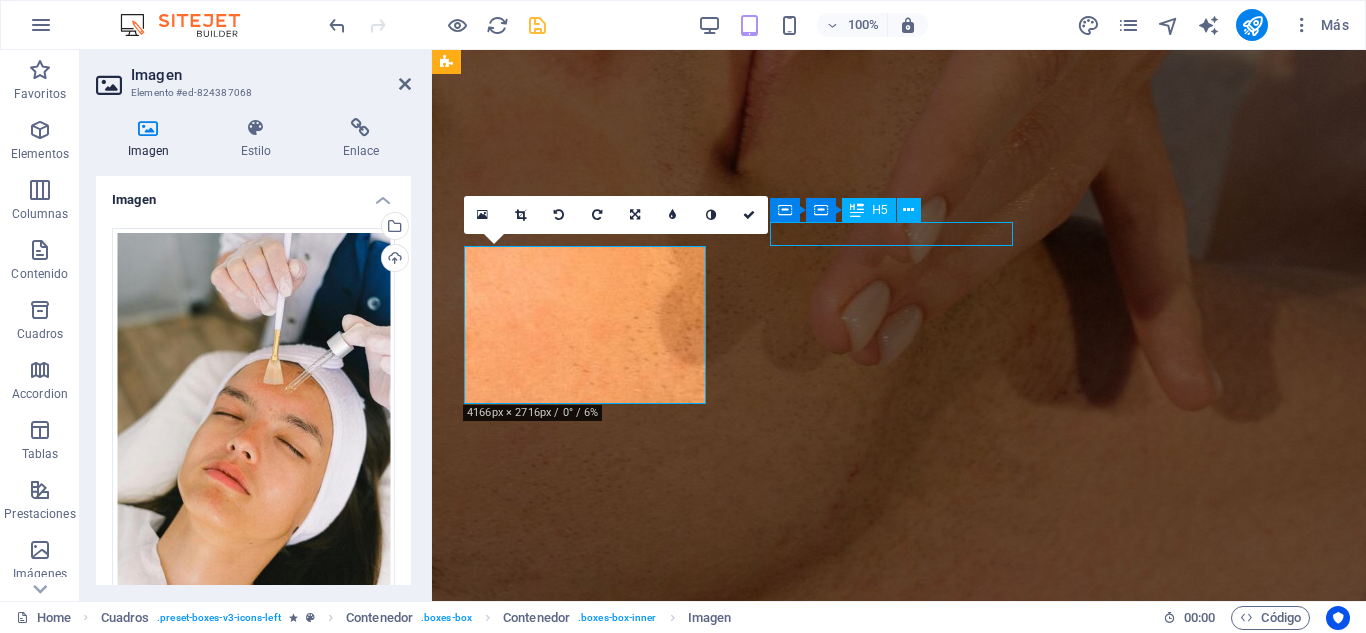 click on "Limpieza Facial Profunda Limpieza suave, resultados visibles. Ideal para mantener tu piel saludable y equilibrada. 150.000 ​   ​ COP  Agregar    Limpieza Facial Simple Limpieza intensiva para un rostro más limpio, suave y renovado.   Elimina puntos negros, células muertas y revive tu piel. 120.000 COP  Agregar    Alta hidratación facial Hidratación de lujo para tu piel. Recupera suavidad, brillo y firmeza en una sola sesión con productos de alta calidad 150.000 COP  Agregar    Peeling Químico Renueva tu piel desde adentro. Despídete de manchas, textura irregular y piel opaca.  Exfoliación profunda con ácidos suaves y seguros. 280.000 COP  Agregar    Drenaje Línfatico Masaje suave que estimula el sistema linfático, ideal para desinflamar, depurar y mejorar la circulación. 150.000 COP  Agregar    ​ Masaje Relajante Déjate envolver por un masaje relajante que alivia el estrés y renueva la paz en tu cuerpo. 150.000 COP  Agregar" at bounding box center (899, 26295) 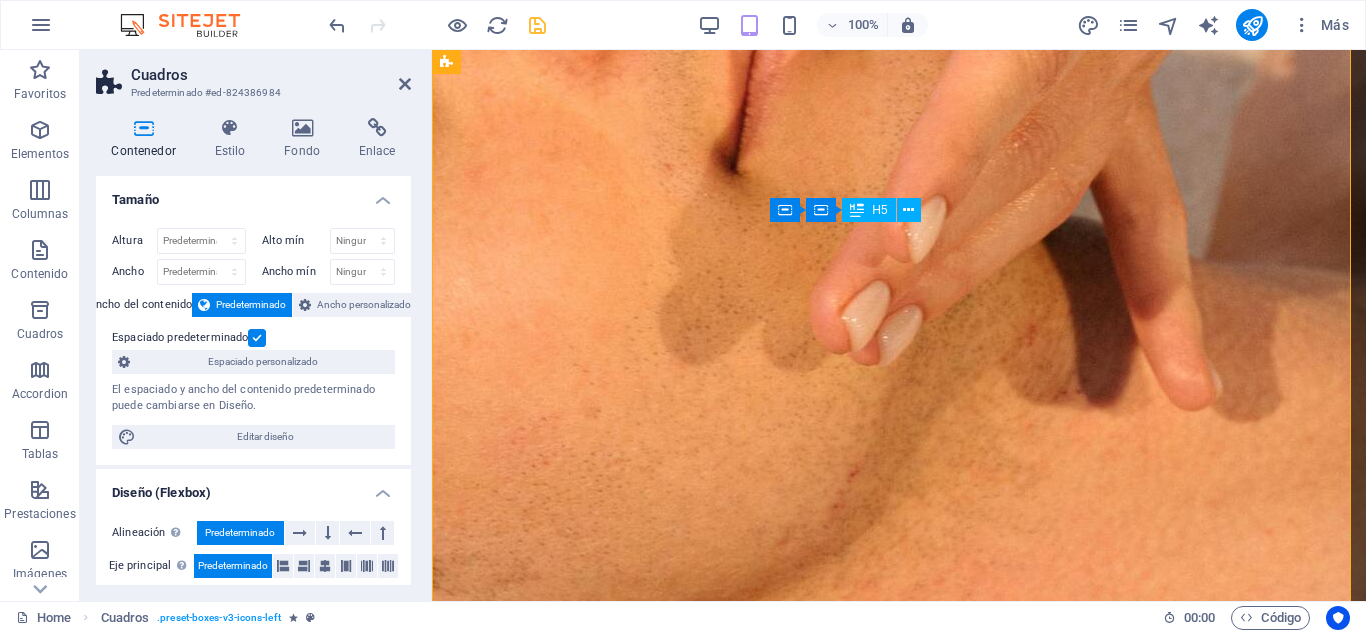 click on "Drenaje Línfatico" at bounding box center (899, 27625) 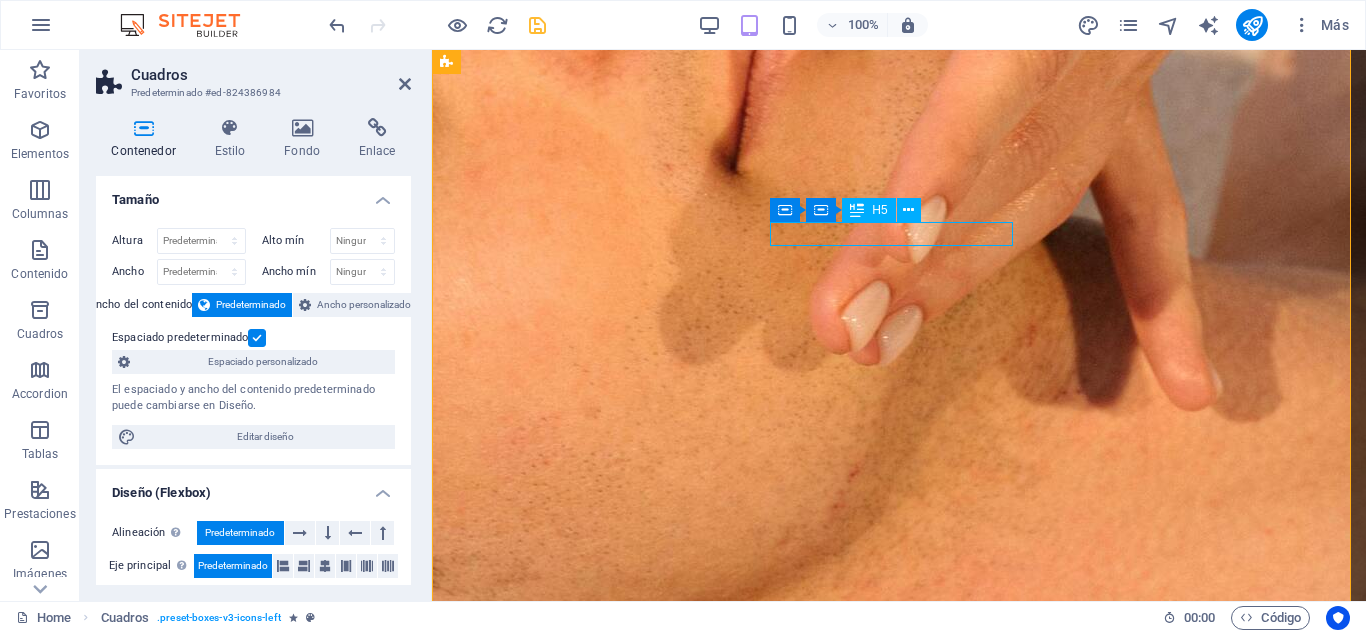 click on "Drenaje Línfatico" at bounding box center (899, 27625) 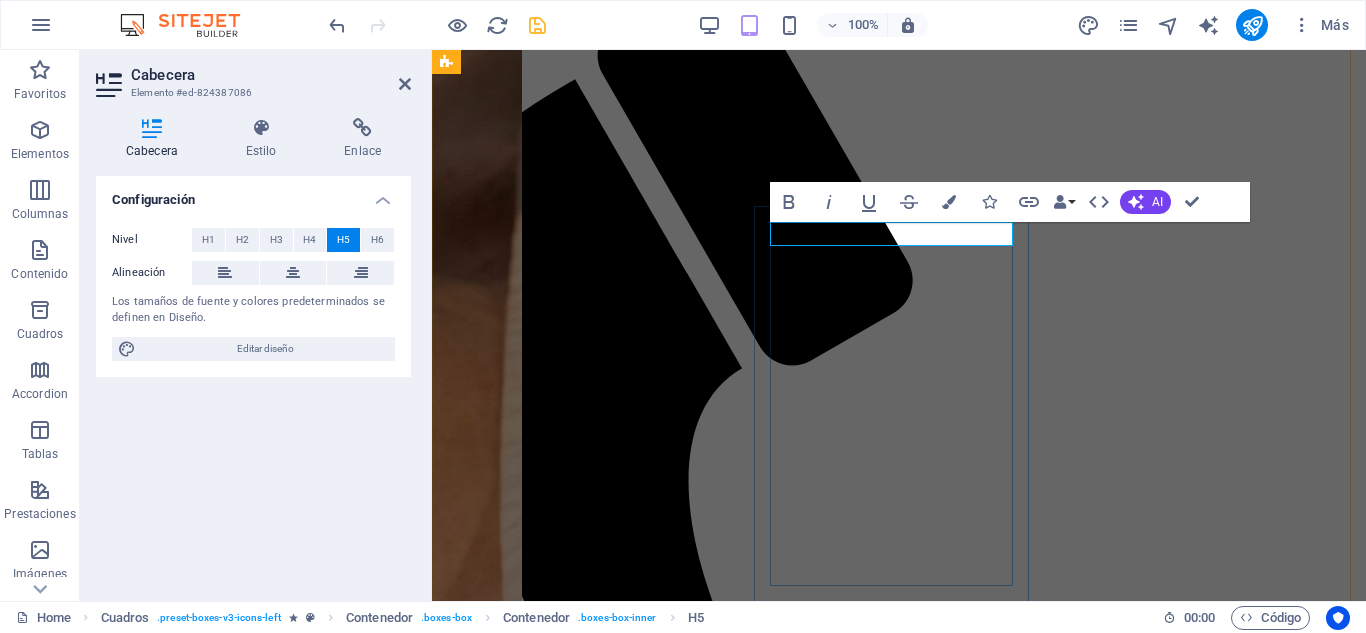 type 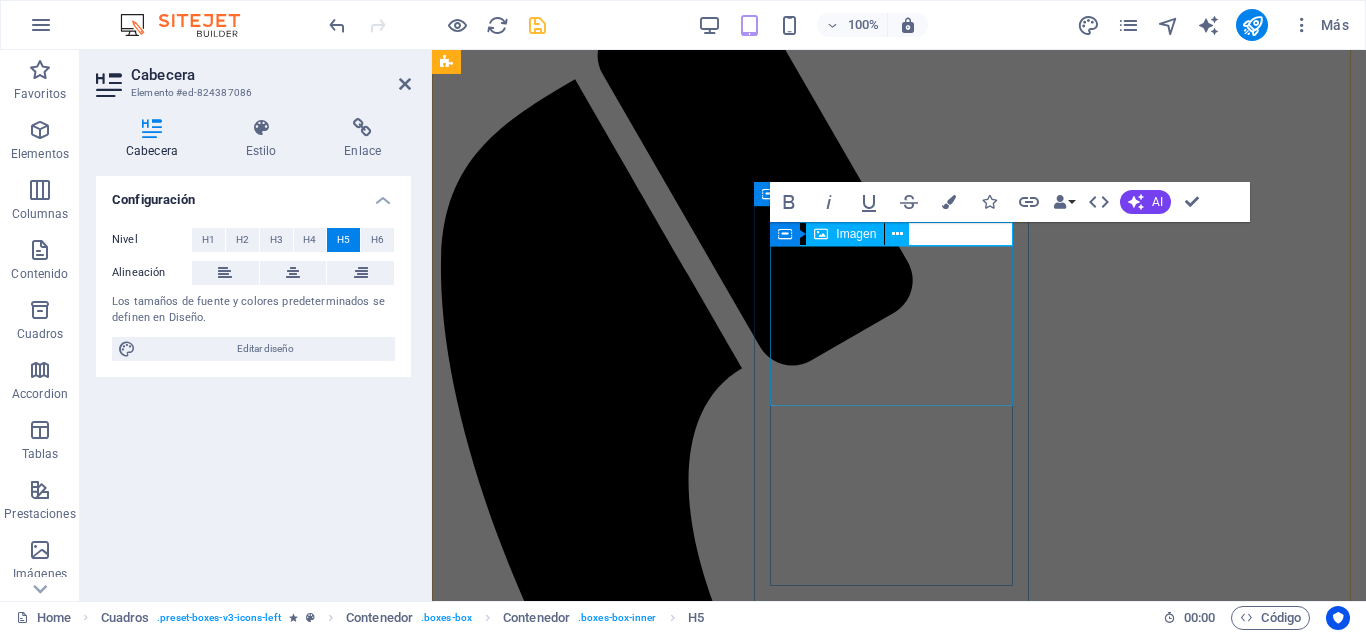 click at bounding box center (899, 27871) 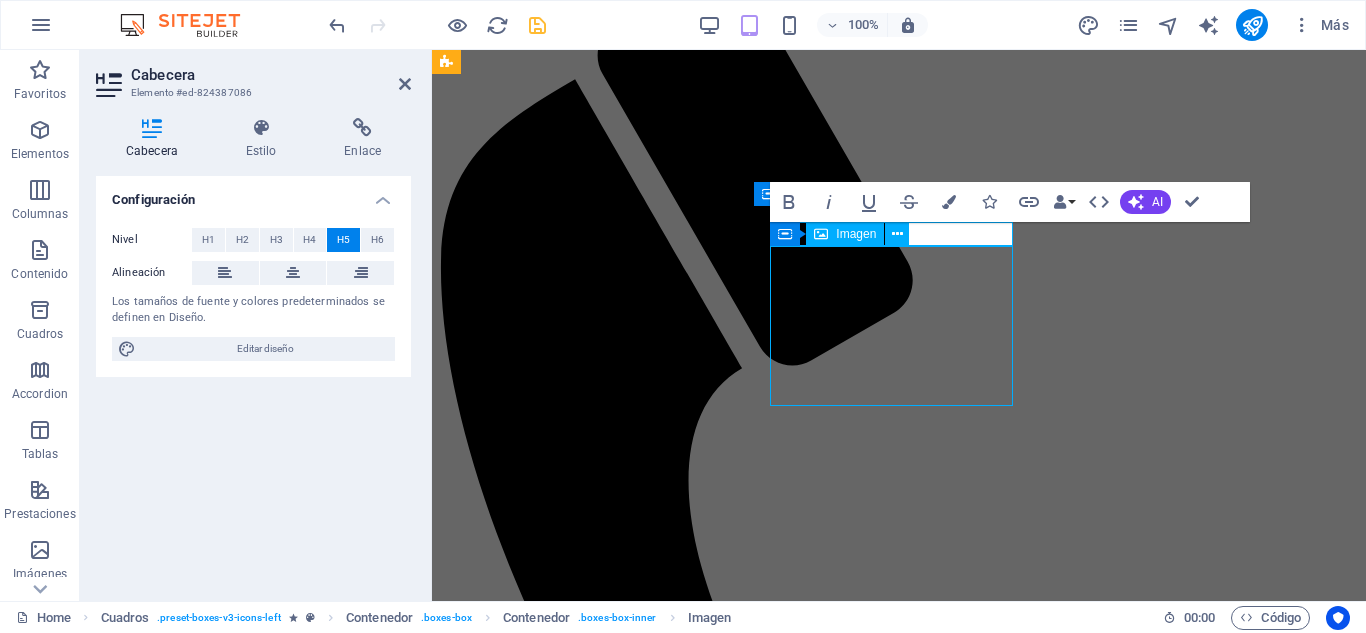 click at bounding box center [899, 27871] 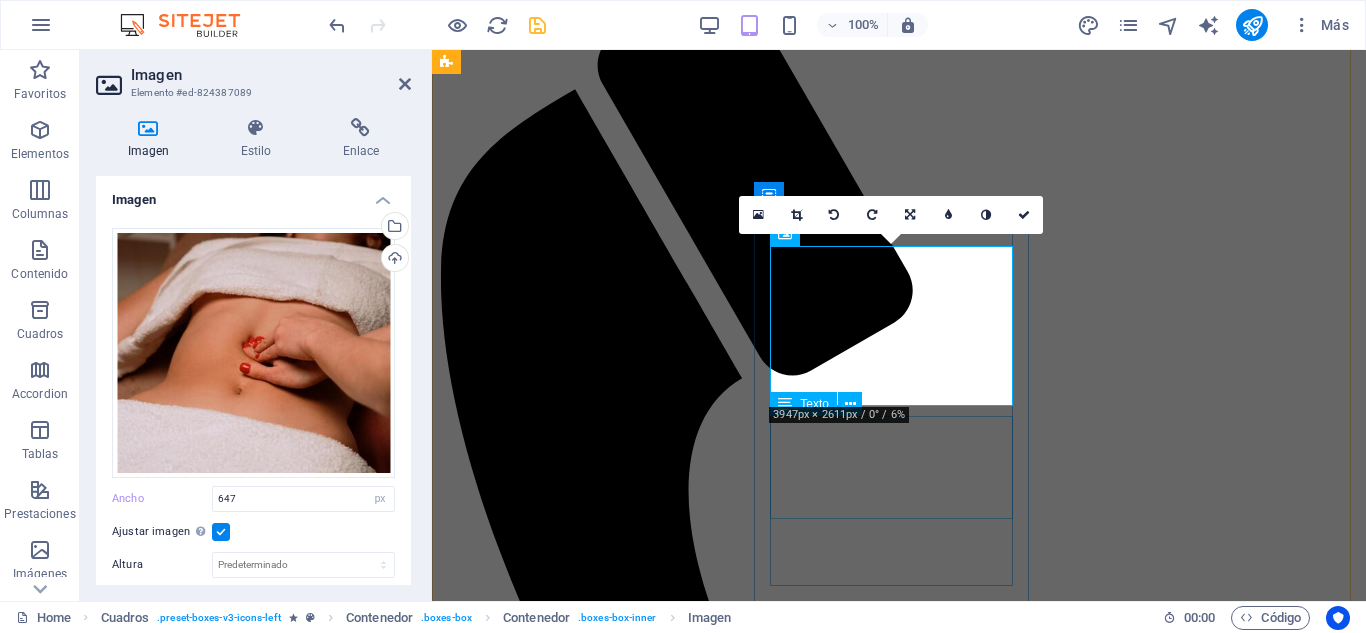 click on "Masaje suave que estimula el sistema linfático, ideal para desinflamar, depurar y mejorar la circulación." at bounding box center [899, 28138] 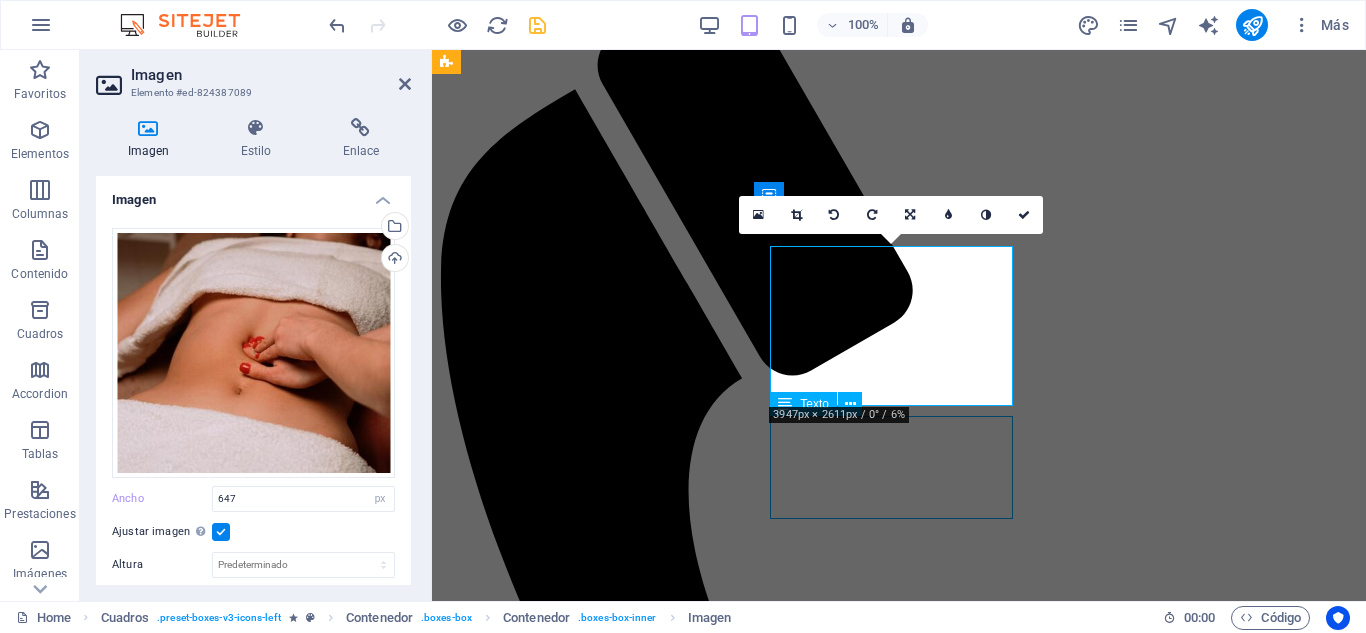 click on "Masaje suave que estimula el sistema linfático, ideal para desinflamar, depurar y mejorar la circulación." at bounding box center (899, 28138) 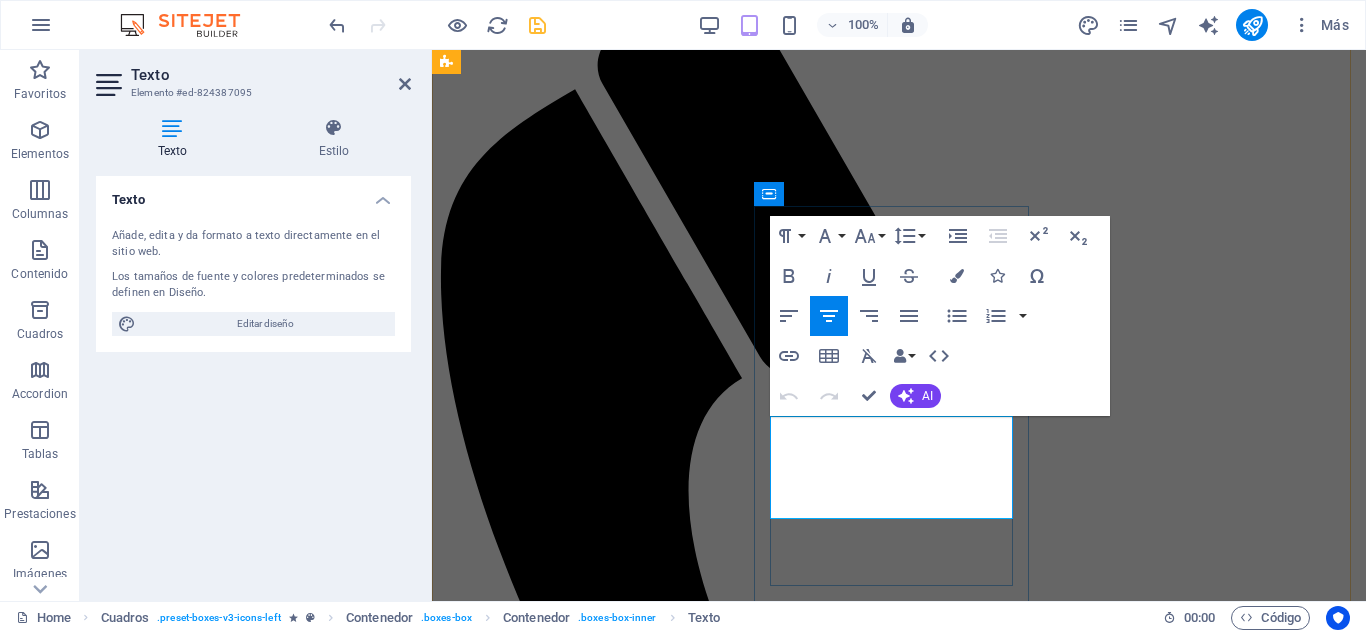 click on "Masaje suave que estimula el sistema linfático, ideal para desinflamar, depurar y mejorar la circulación." at bounding box center (899, 28138) 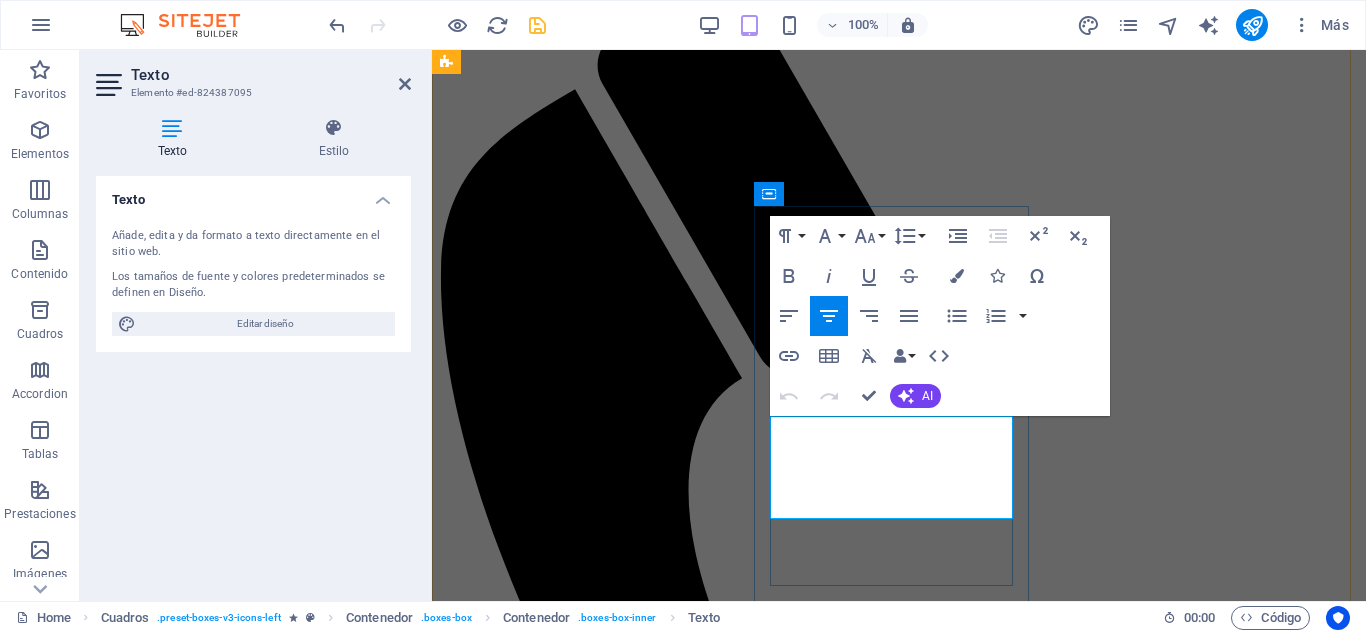 drag, startPoint x: 780, startPoint y: 427, endPoint x: 945, endPoint y: 509, distance: 184.25255 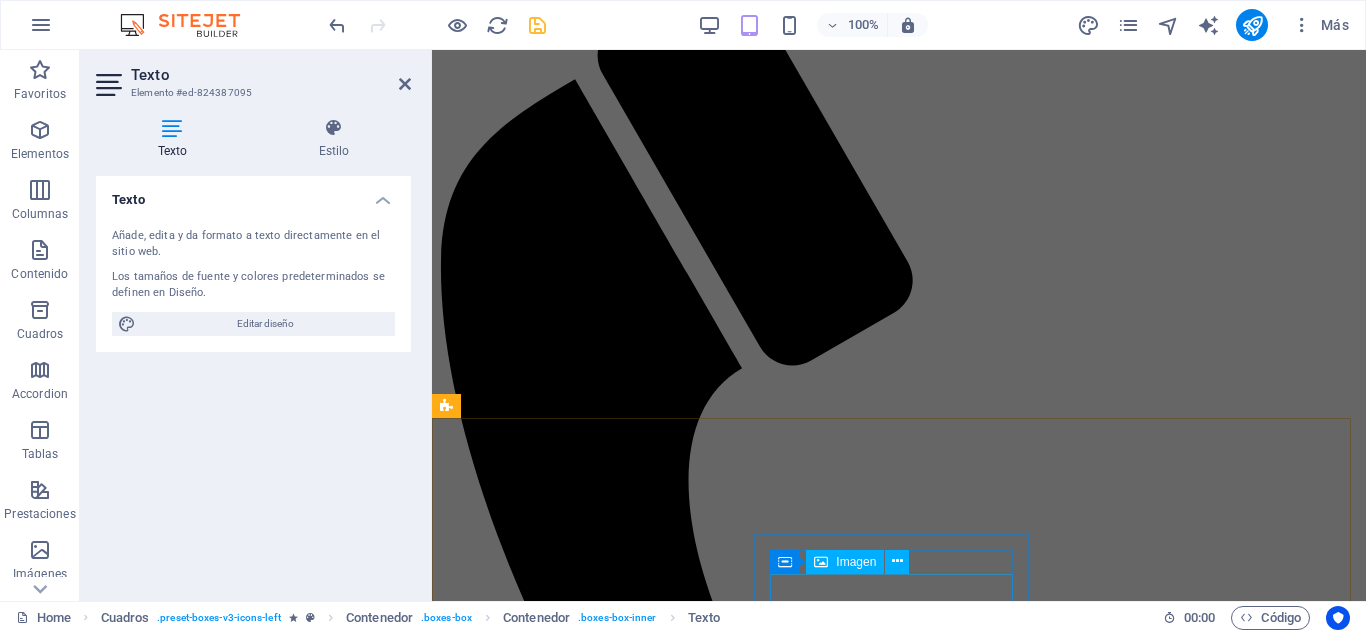 scroll, scrollTop: 4334, scrollLeft: 0, axis: vertical 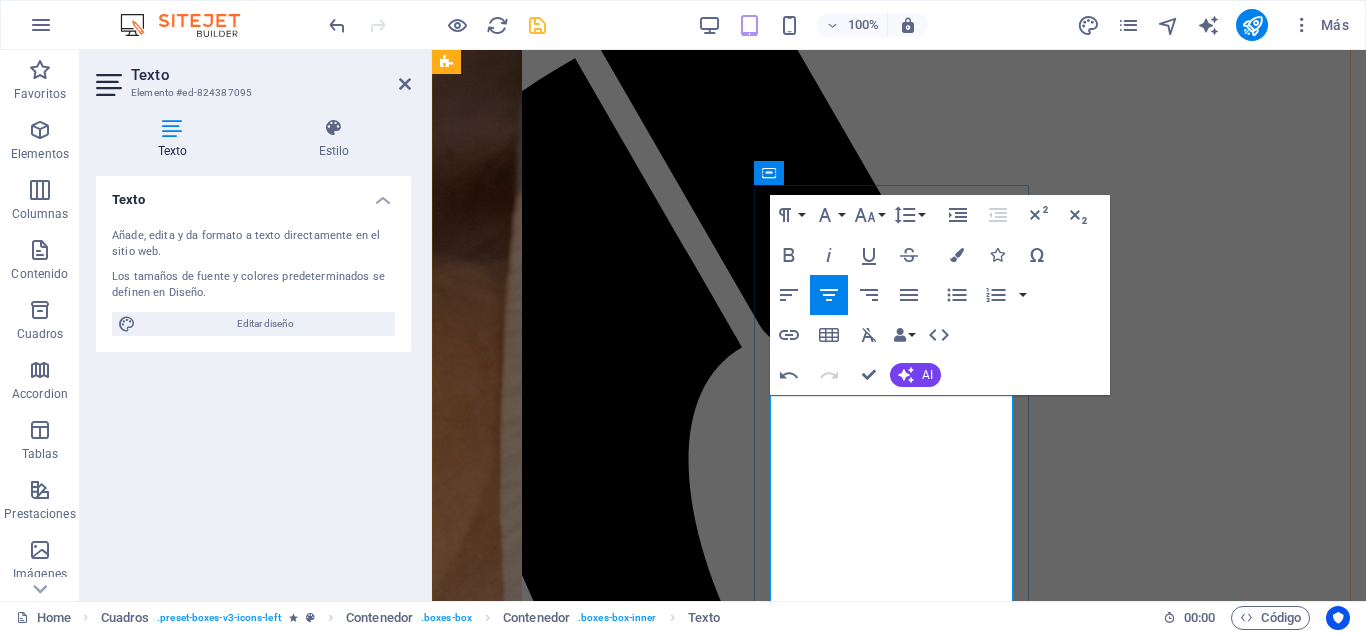 click on "3. Rejuvenece tu rostro de forma natural." at bounding box center [899, 28237] 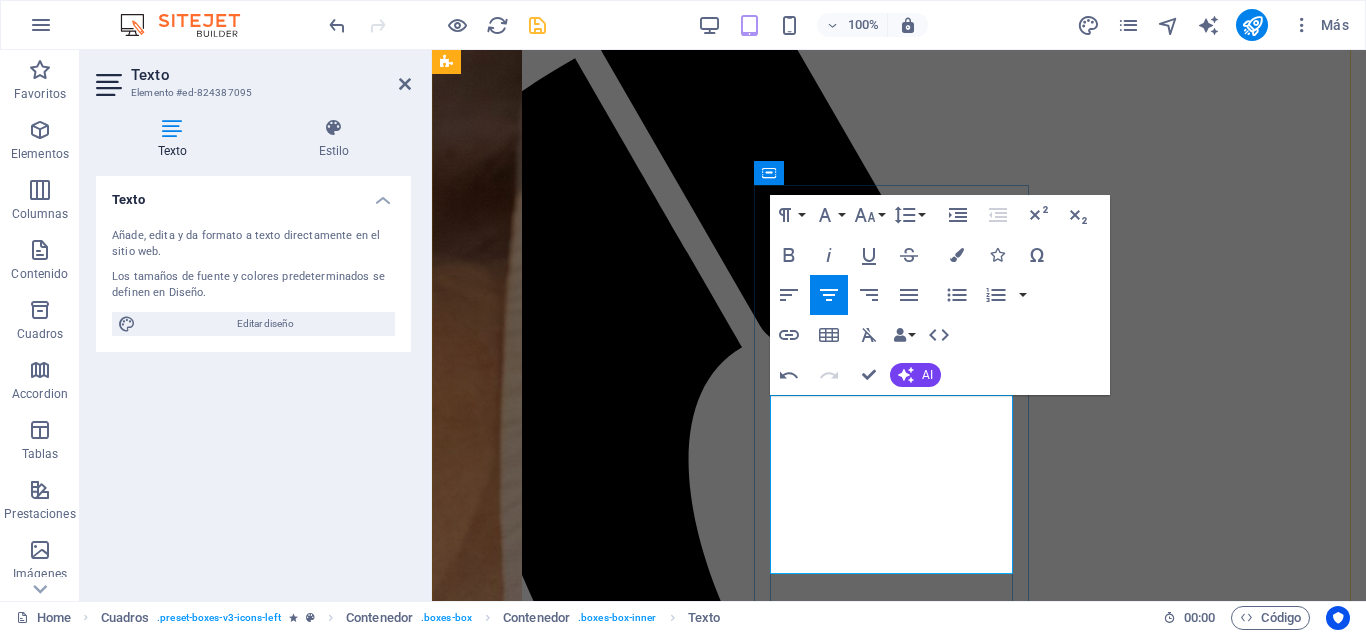 type 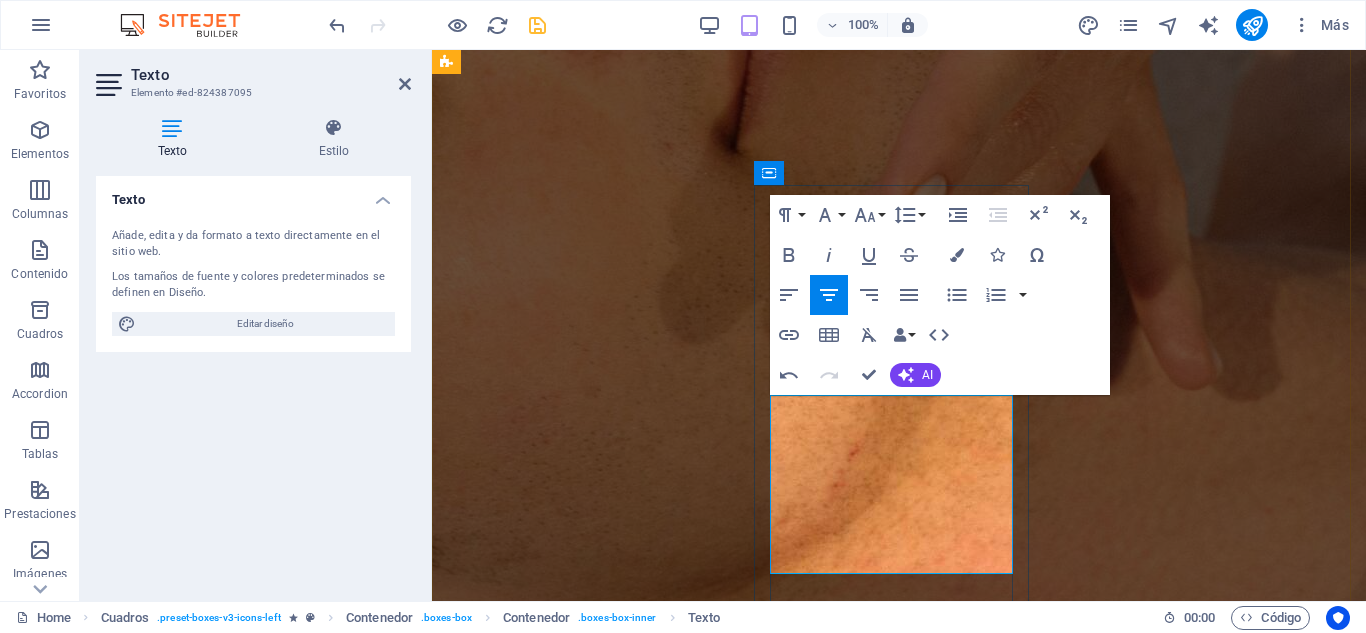 click on "Microneedling con sueros personalizados según tu necesidad.  Rejuvenece tu rostro de forma natural." at bounding box center (899, 28135) 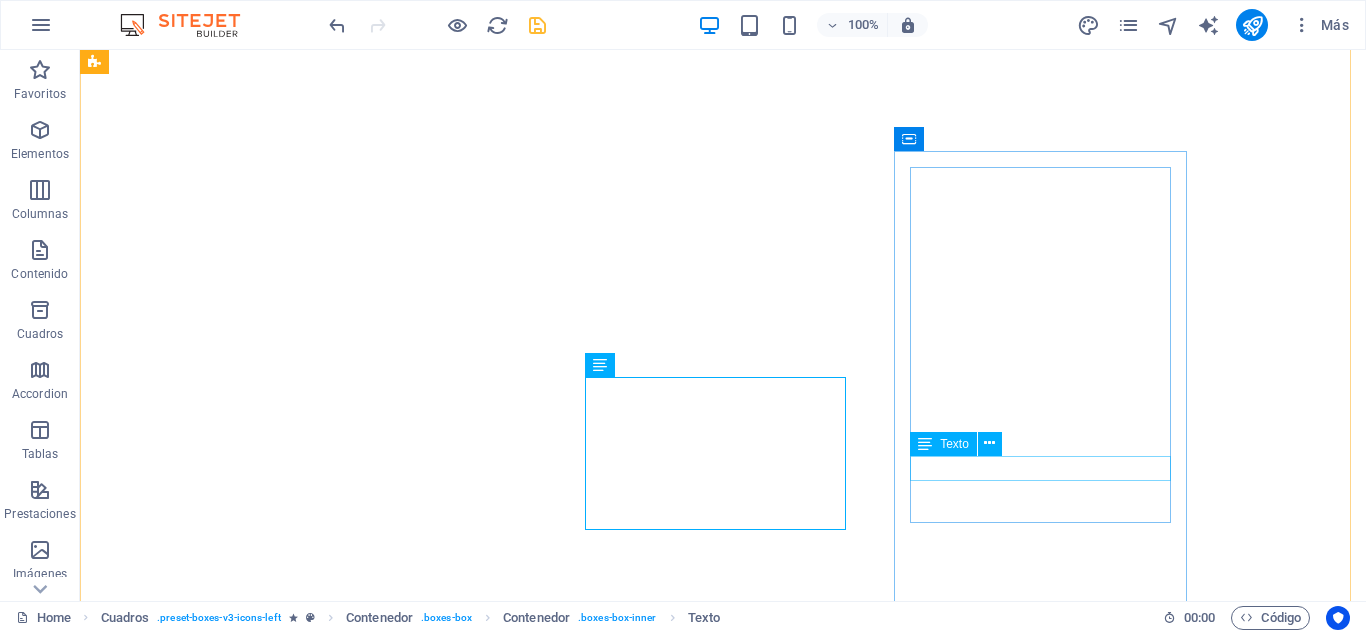 scroll, scrollTop: 5228, scrollLeft: 0, axis: vertical 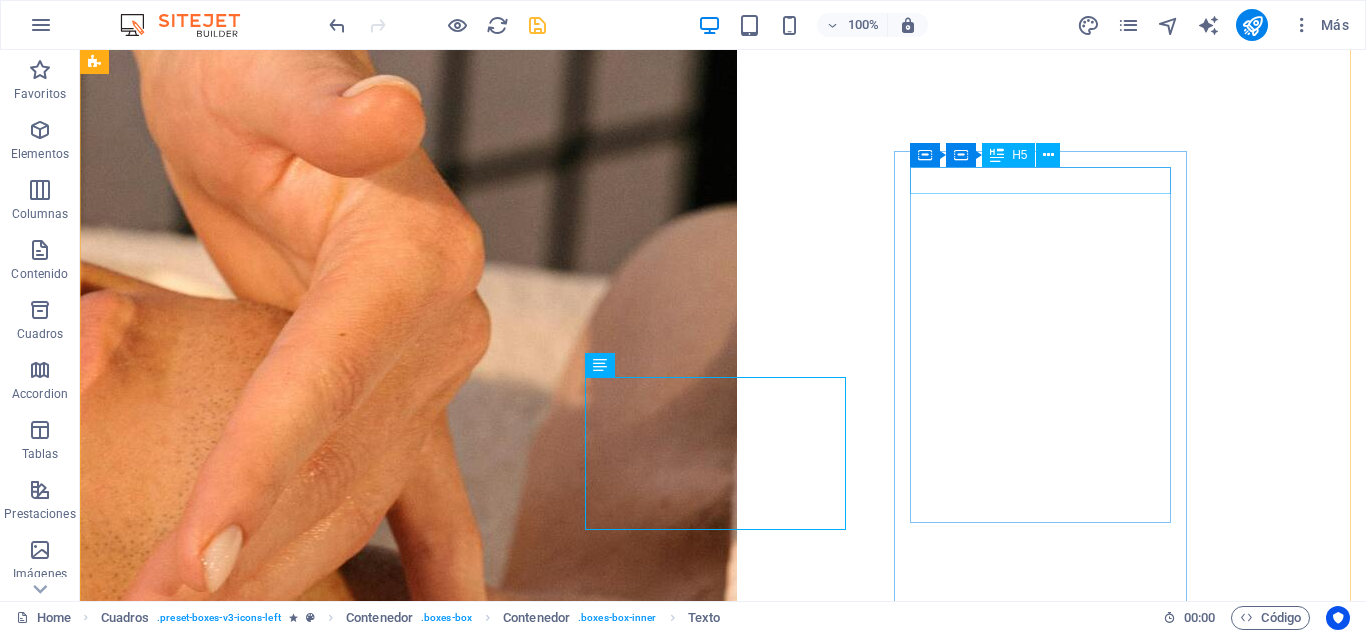 click on "​ Masaje Relajante" at bounding box center [723, 40073] 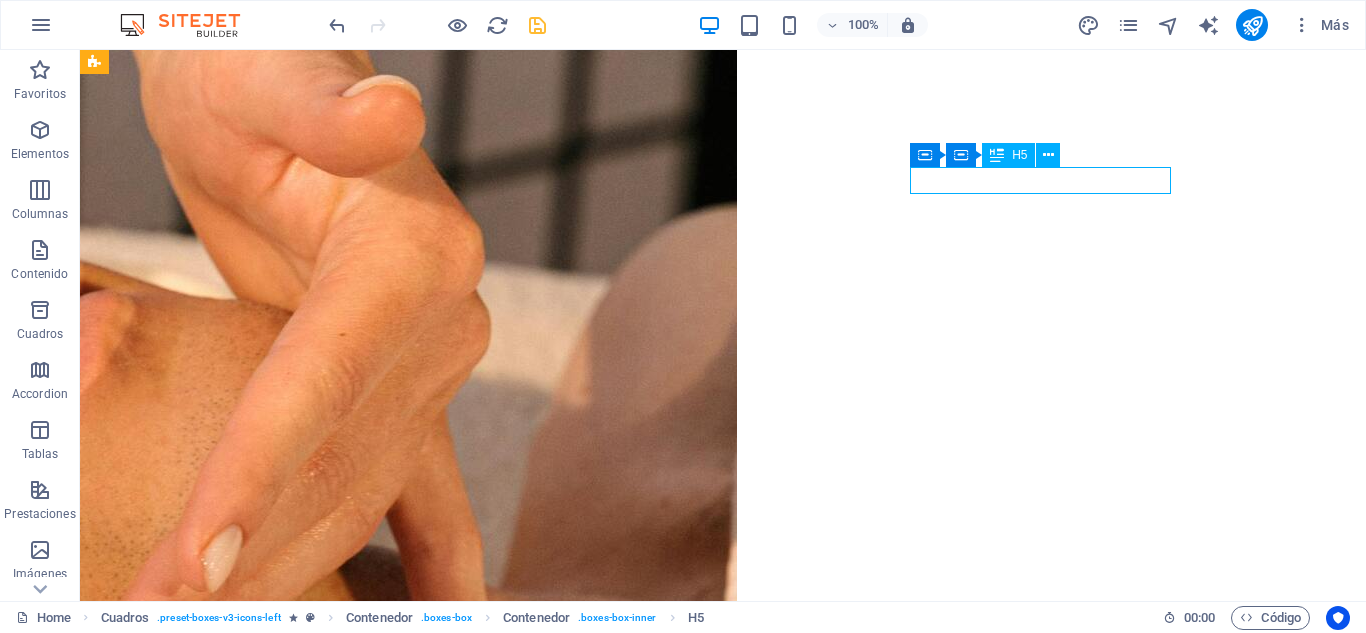 click on "​ Masaje Relajante" at bounding box center (723, 40073) 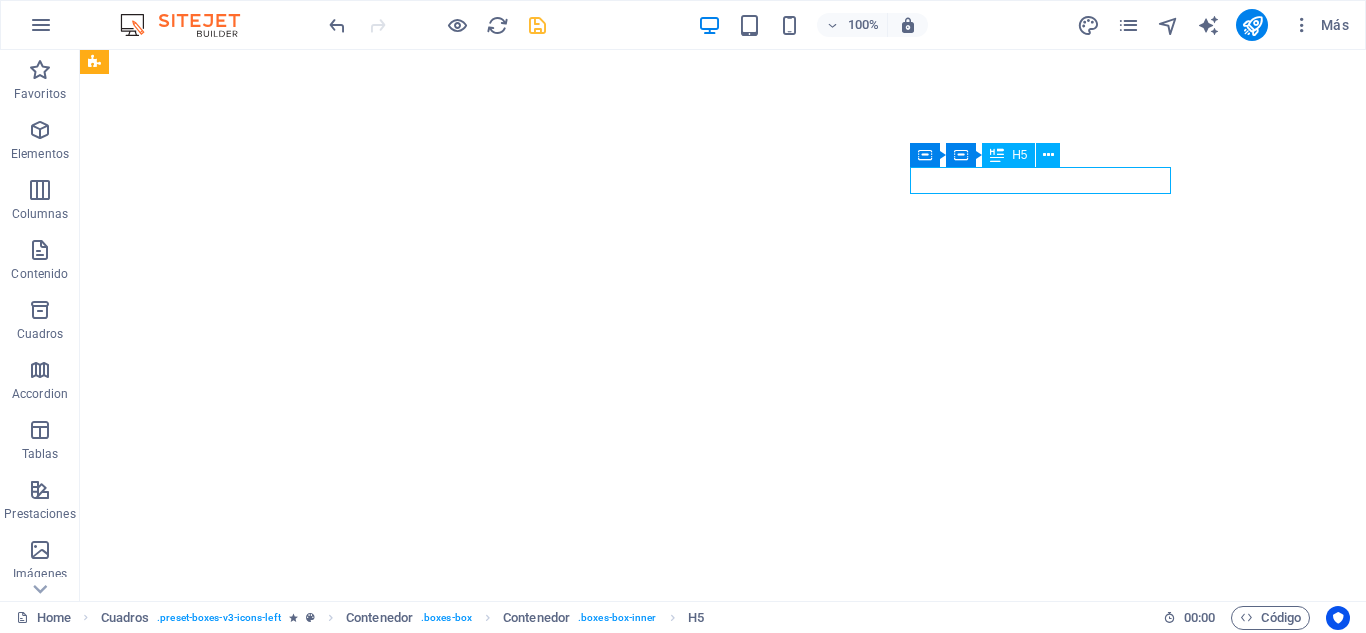 click on "​ Masaje Relajante" at bounding box center [723, 40073] 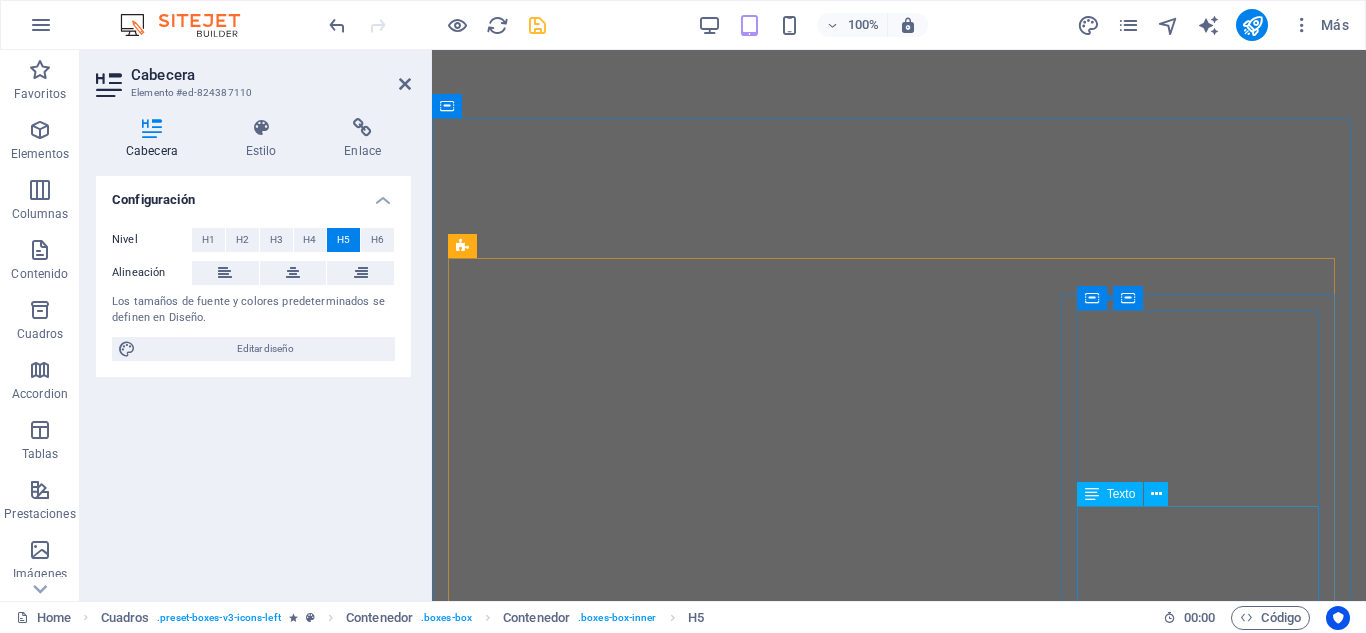 scroll, scrollTop: 3215, scrollLeft: 0, axis: vertical 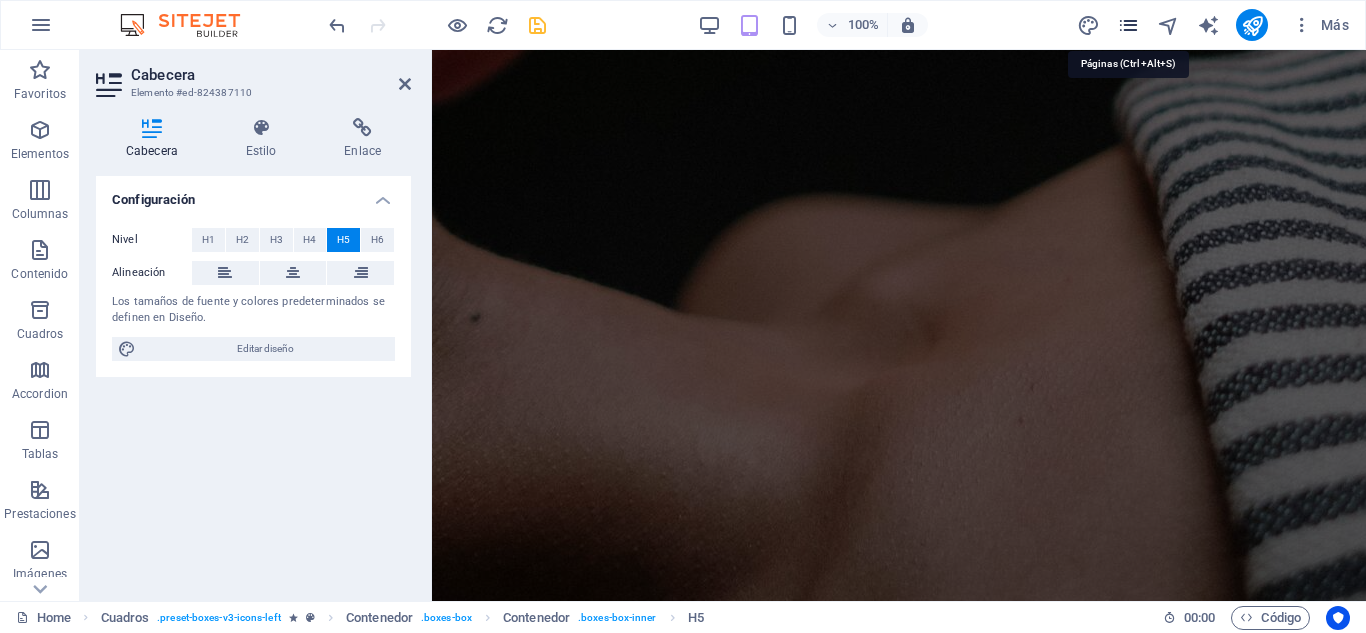 click at bounding box center [1128, 25] 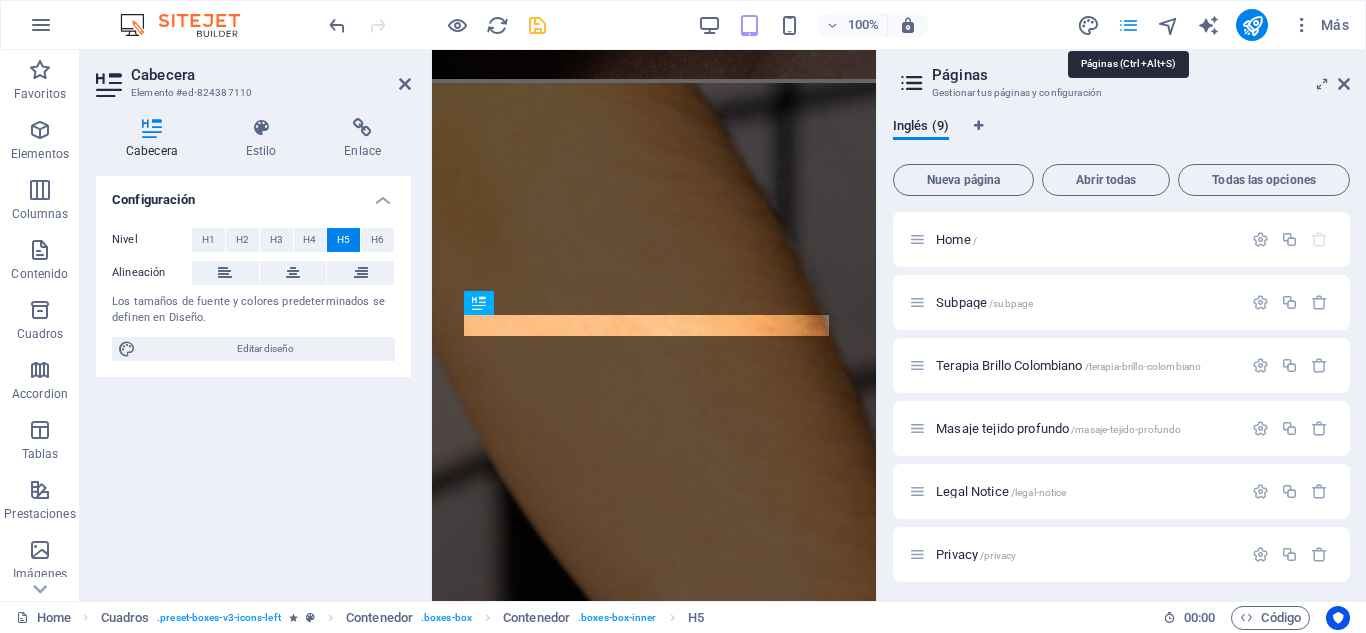 scroll, scrollTop: 9866, scrollLeft: 0, axis: vertical 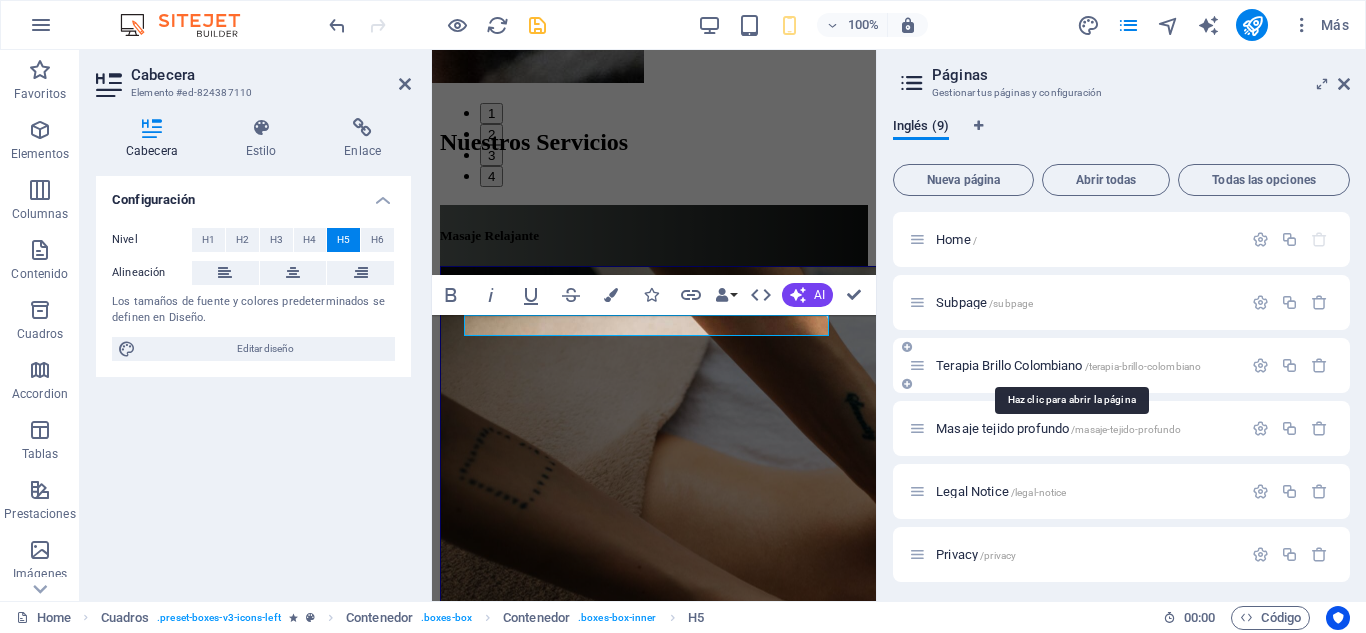 click on "Terapia Brillo Colombiano /terapia-brillo-colombiano" at bounding box center (1068, 365) 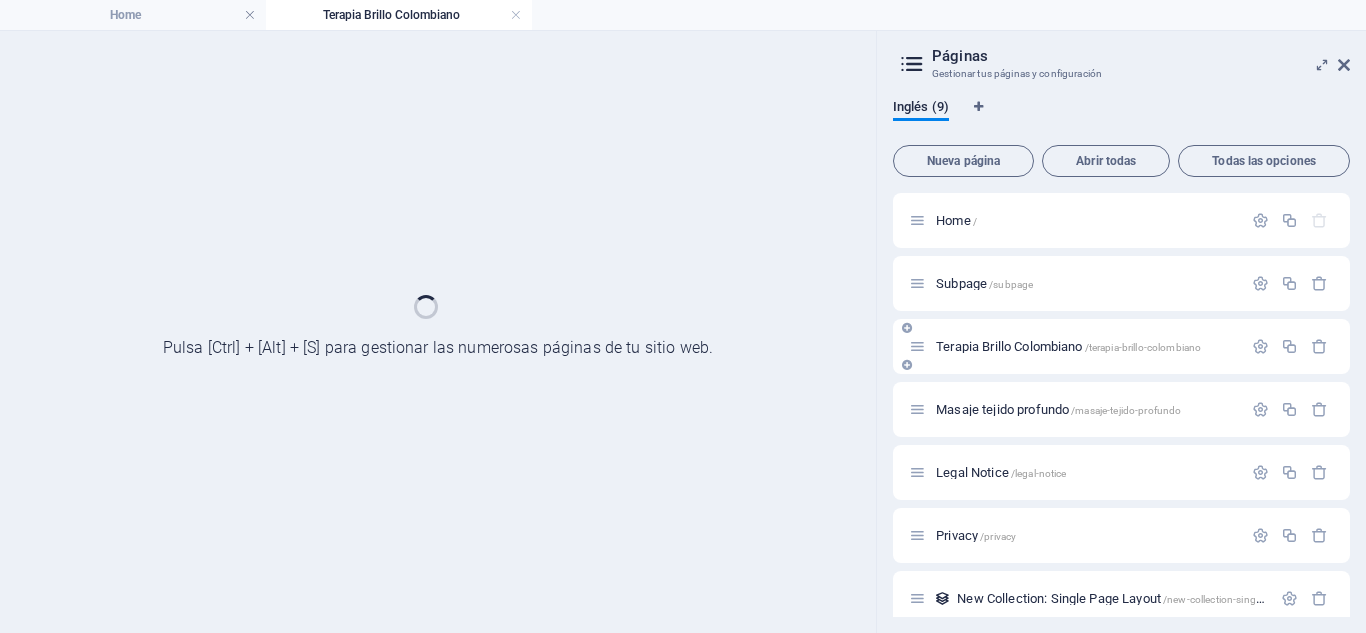 scroll, scrollTop: 0, scrollLeft: 0, axis: both 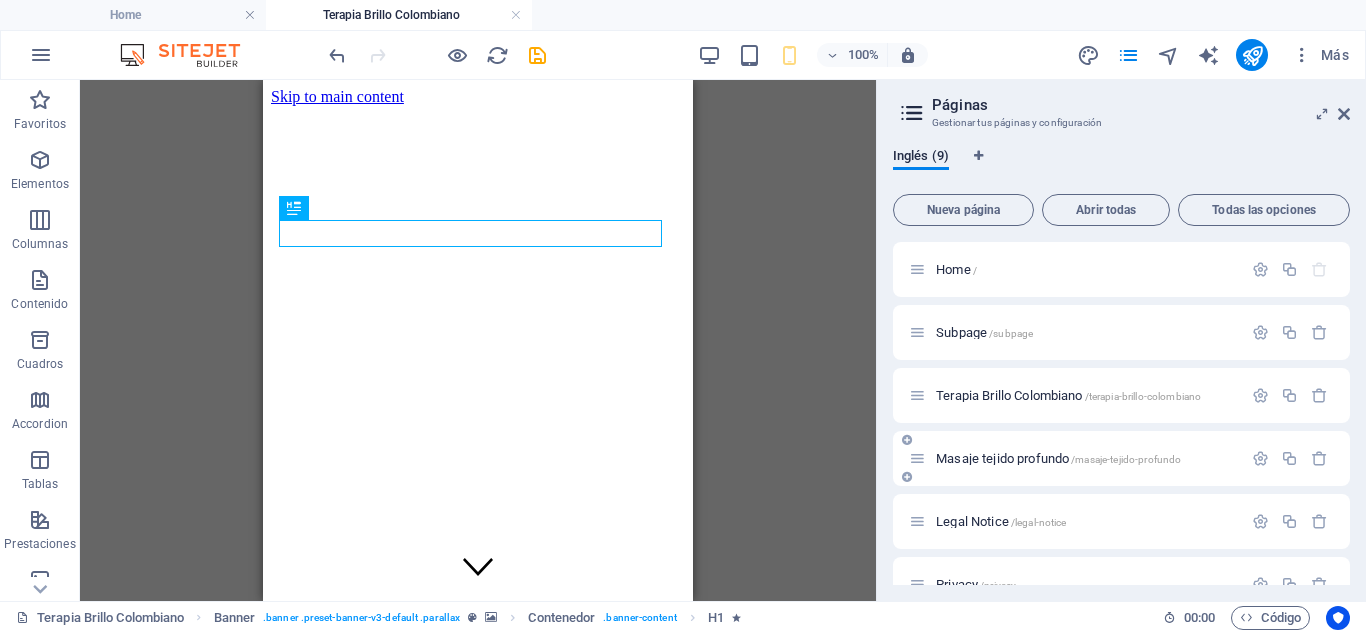 click on "Masaje tejido profundo /masaje-tejido-profundo" at bounding box center [1058, 458] 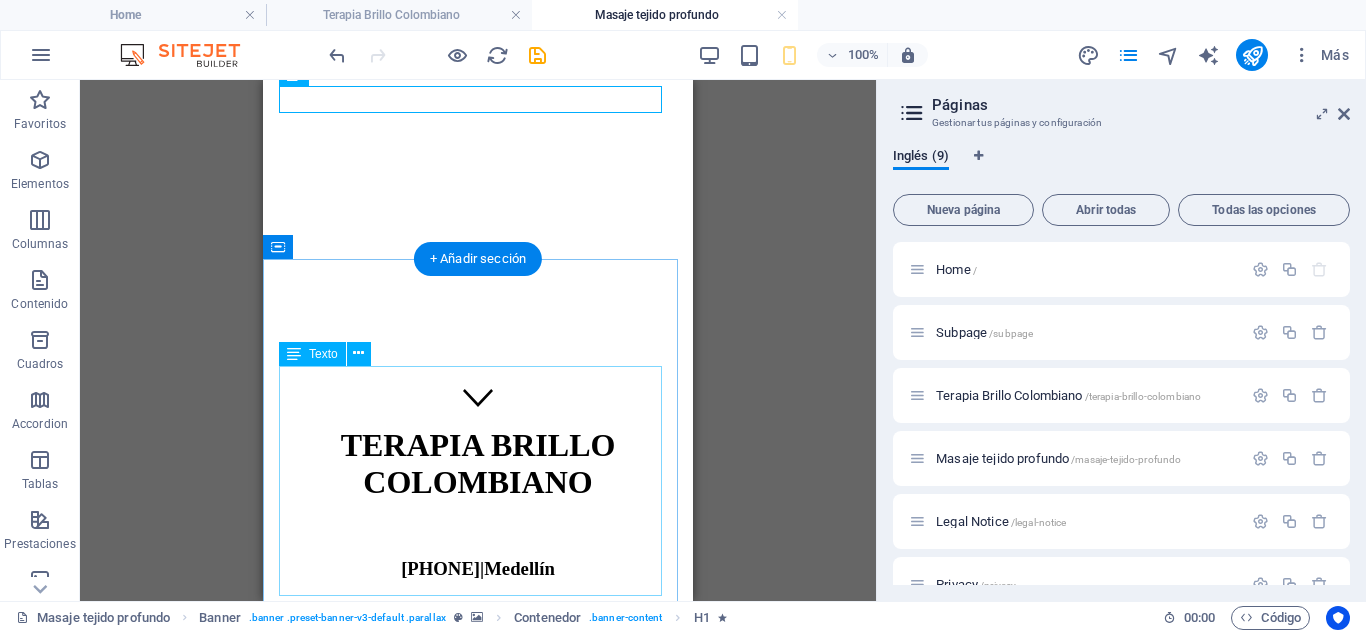 scroll, scrollTop: 260, scrollLeft: 0, axis: vertical 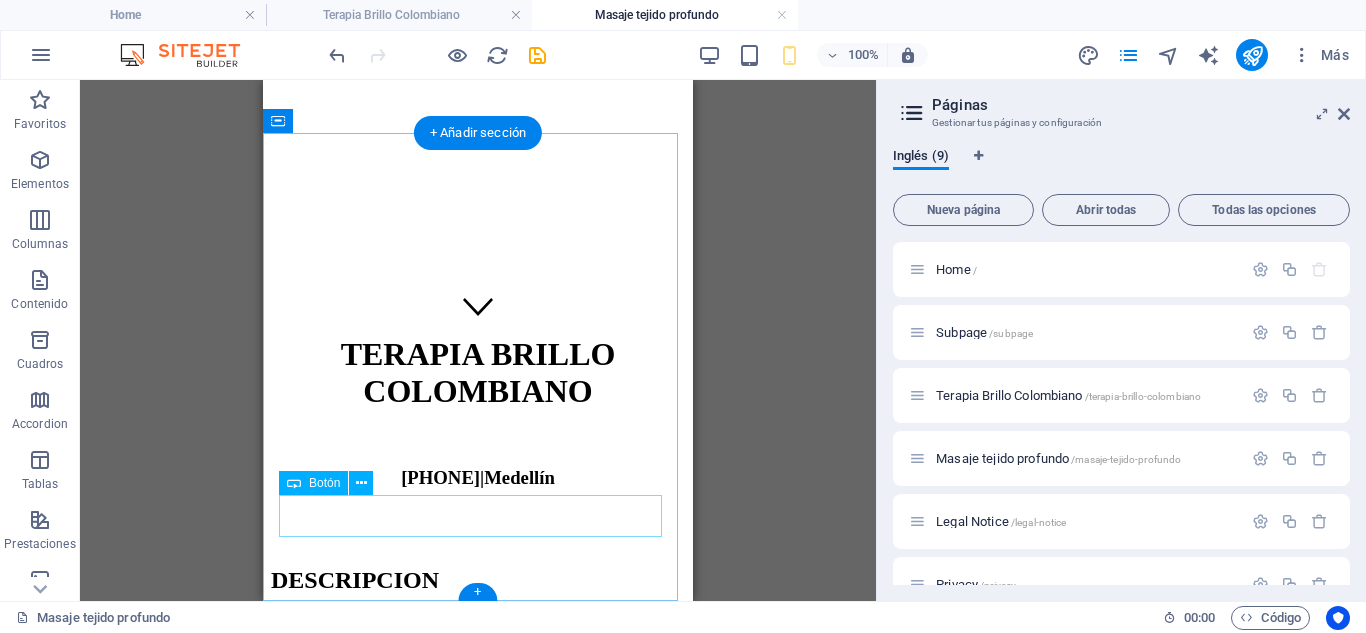 click on "Learn more about references" at bounding box center [478, 826] 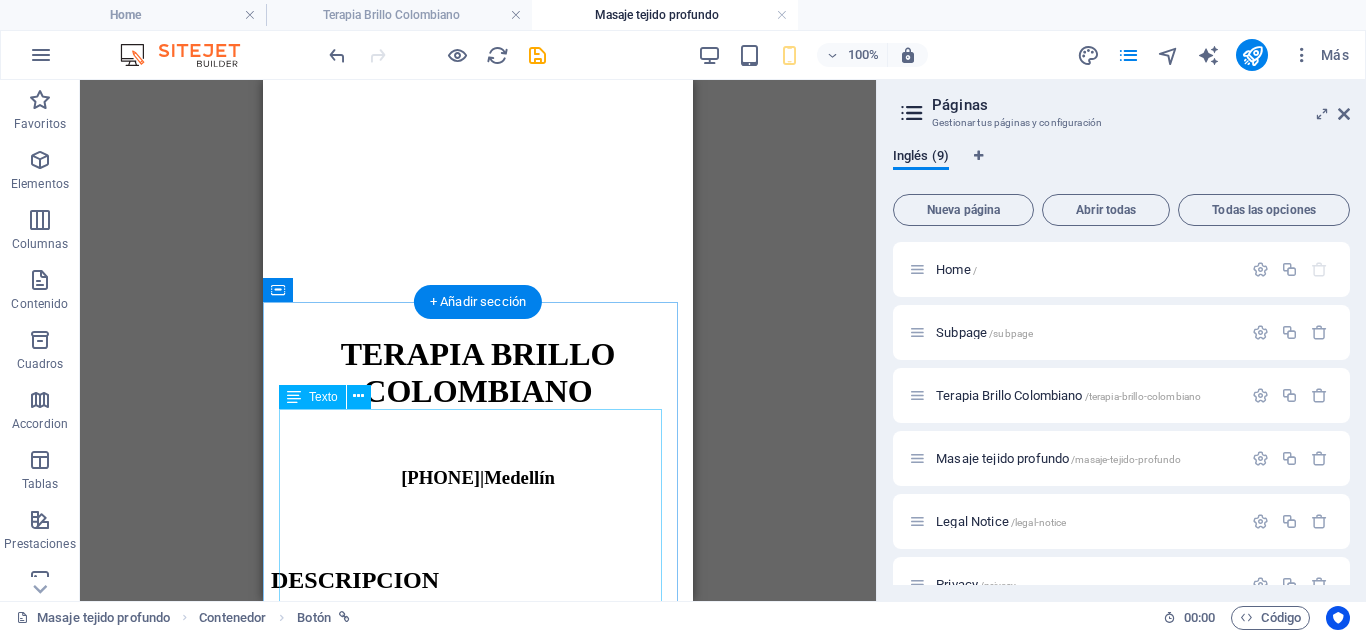 scroll, scrollTop: 0, scrollLeft: 0, axis: both 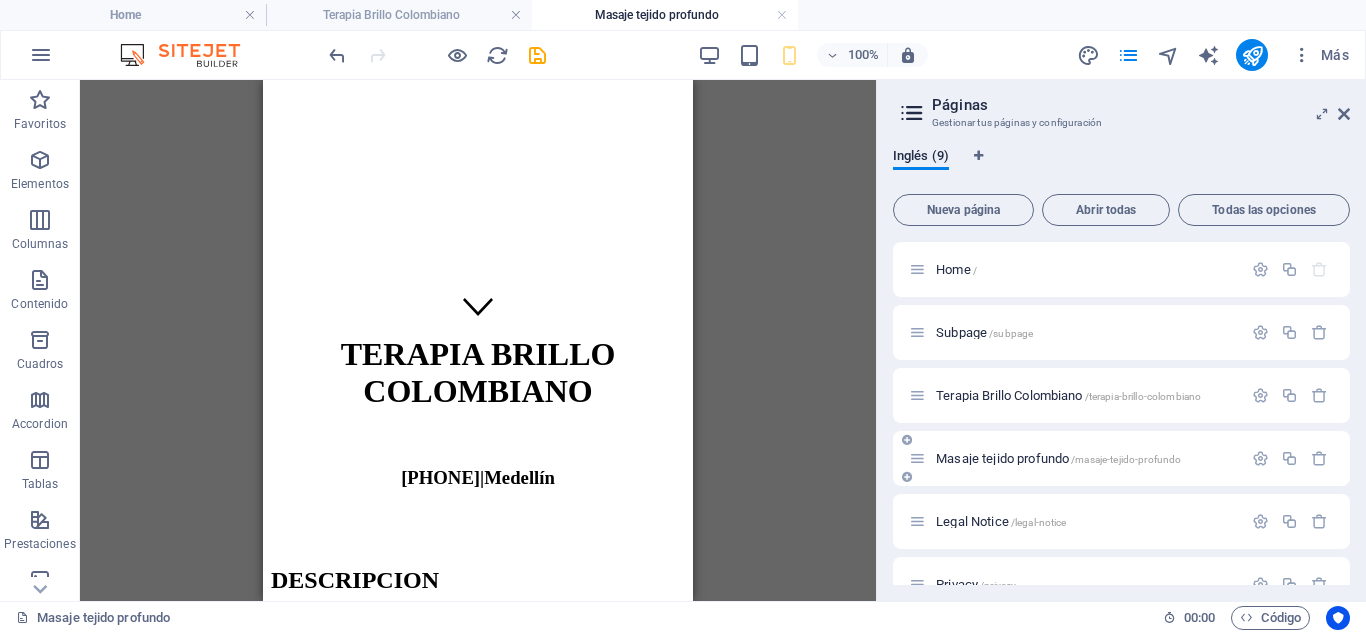 click at bounding box center [907, 477] 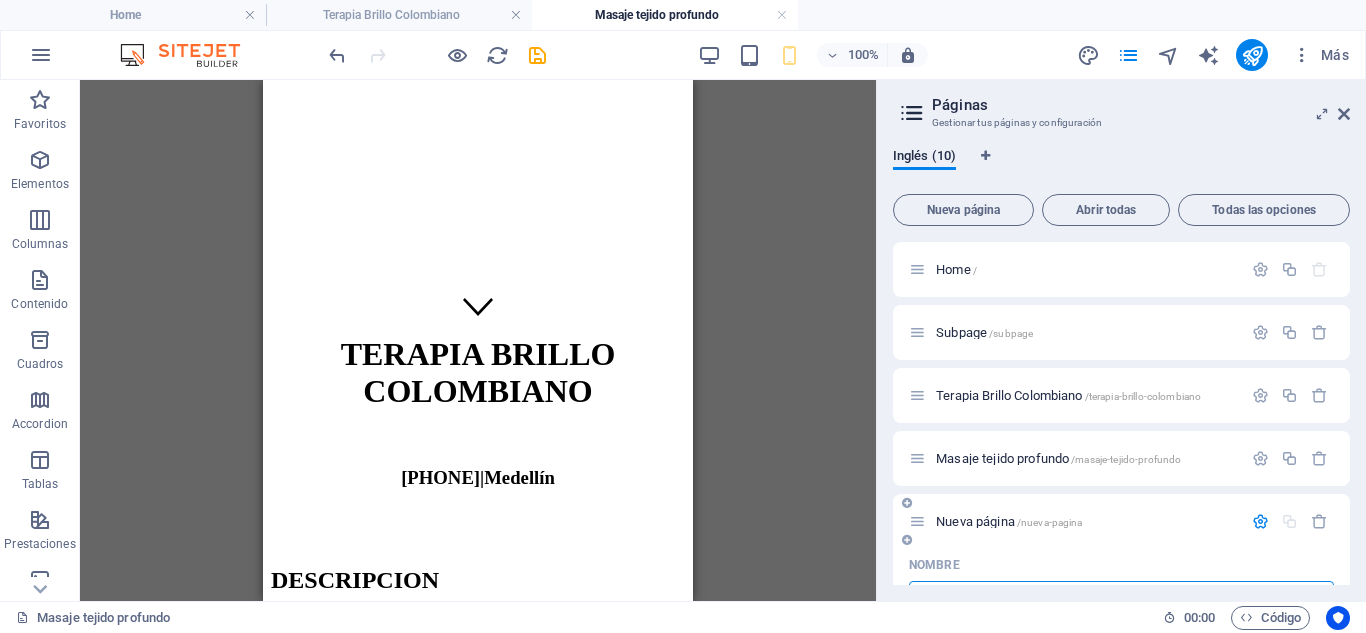 scroll, scrollTop: 28, scrollLeft: 0, axis: vertical 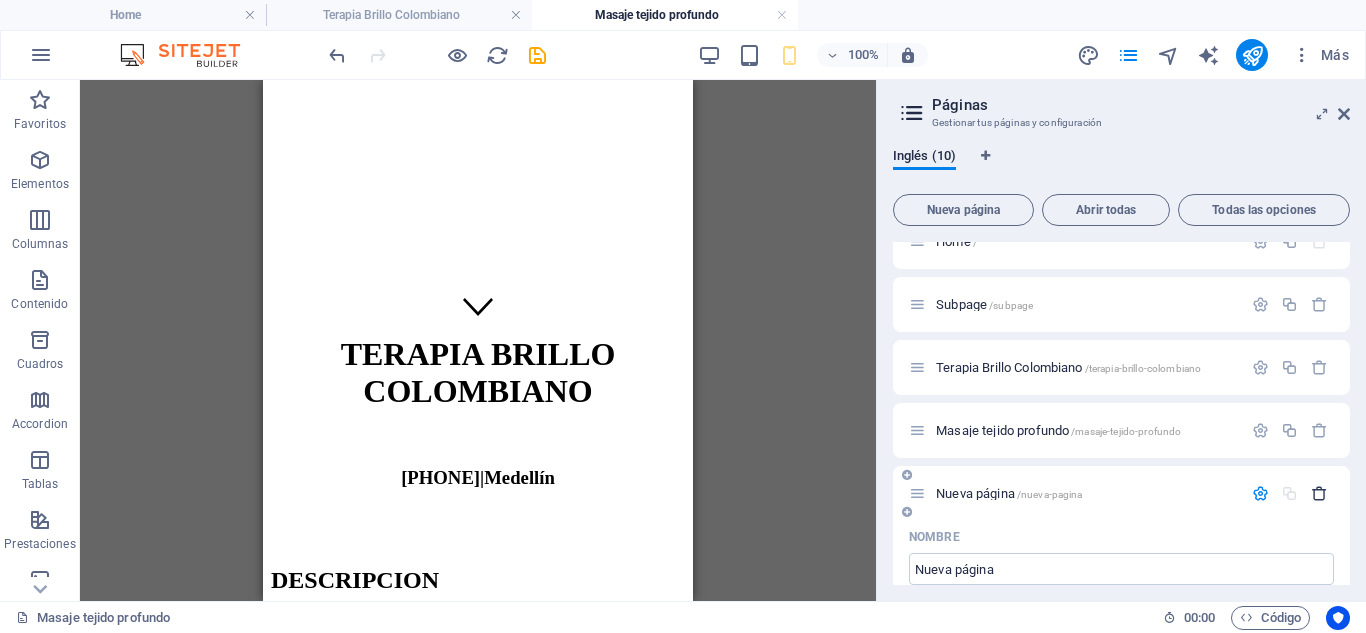 click at bounding box center [1319, 493] 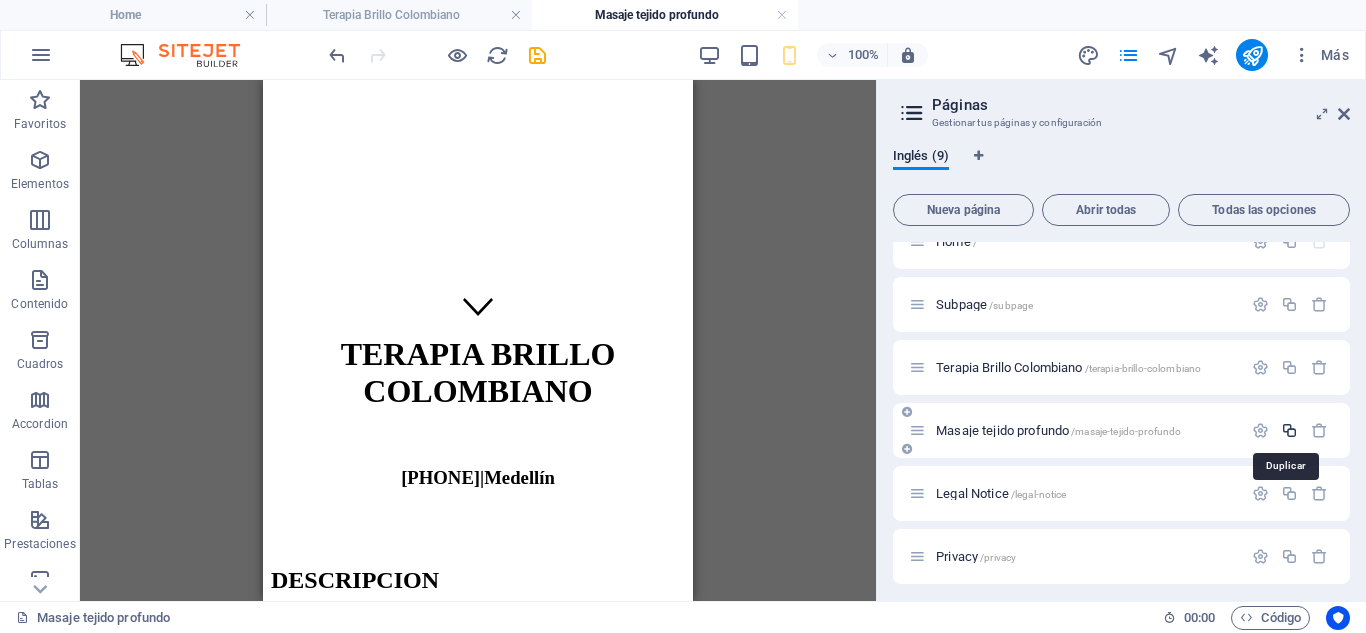 click at bounding box center [1289, 430] 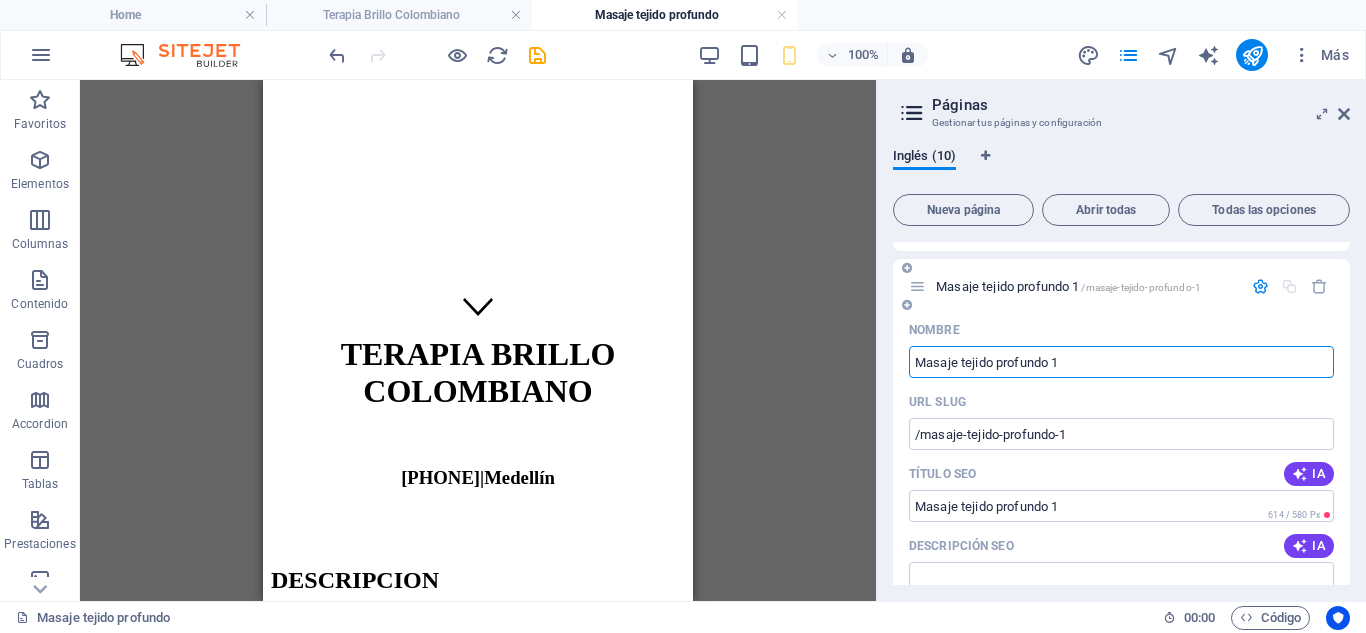scroll, scrollTop: 228, scrollLeft: 0, axis: vertical 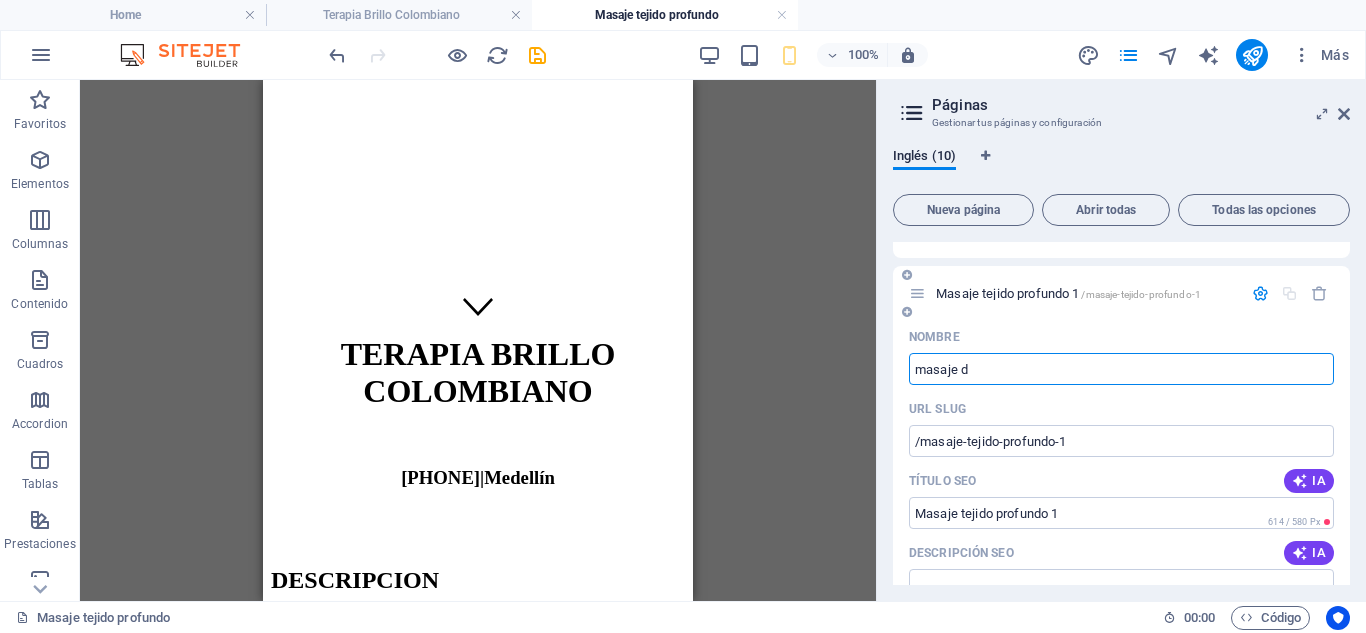 type on "masaje de" 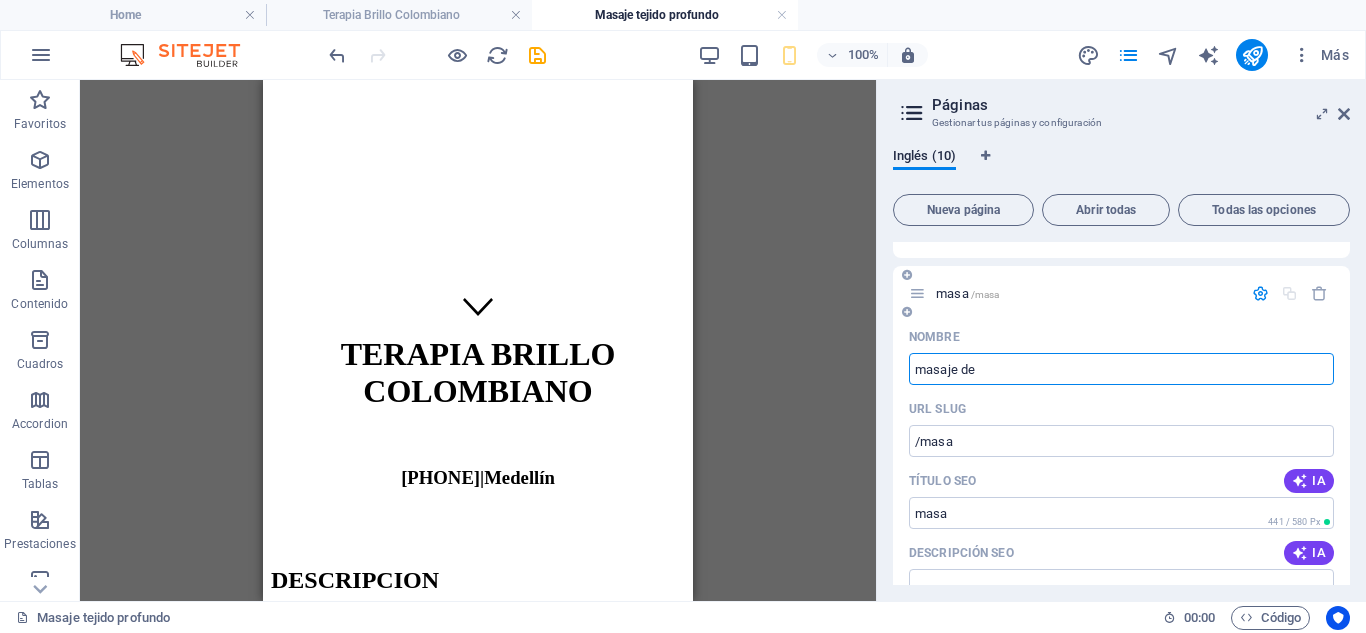 type on "/masa" 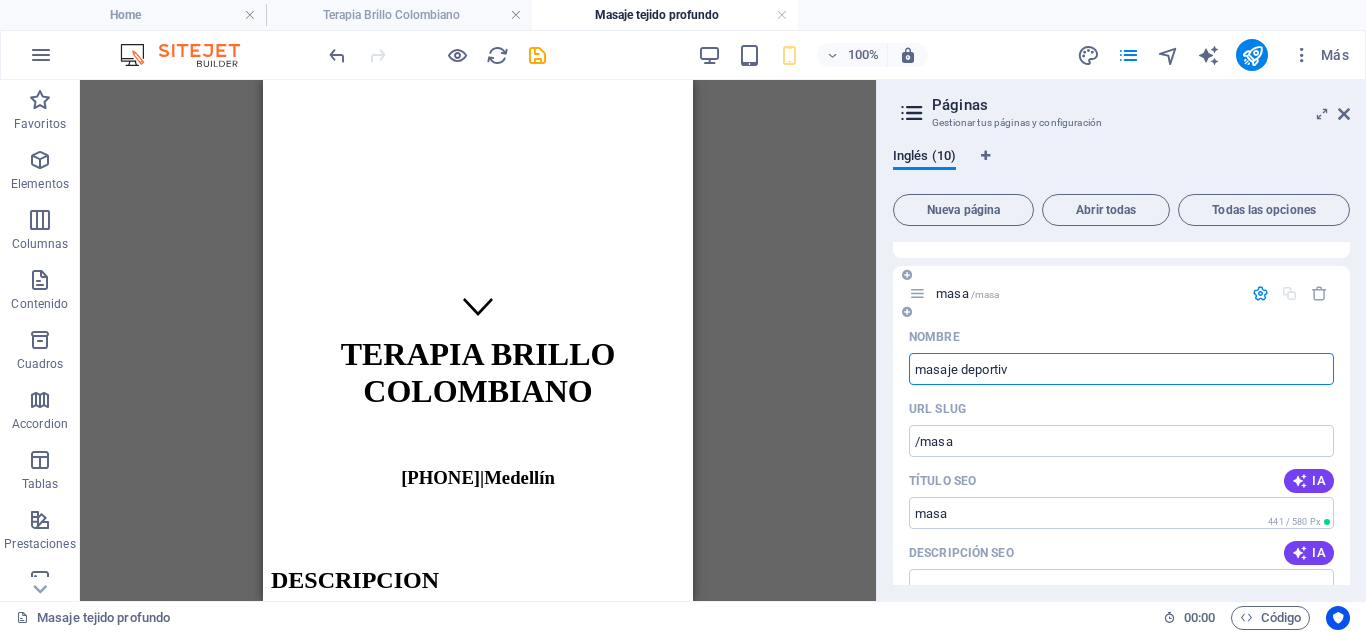 type on "masaje deportivo" 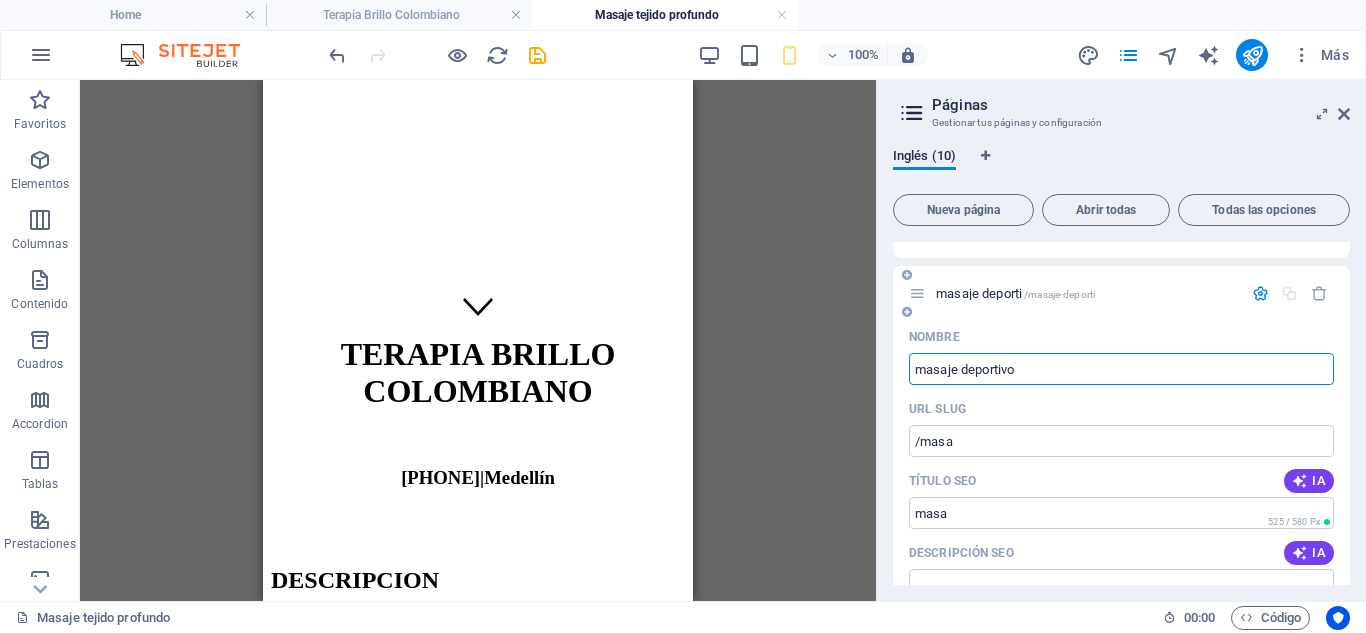 type on "/masaje-deporti" 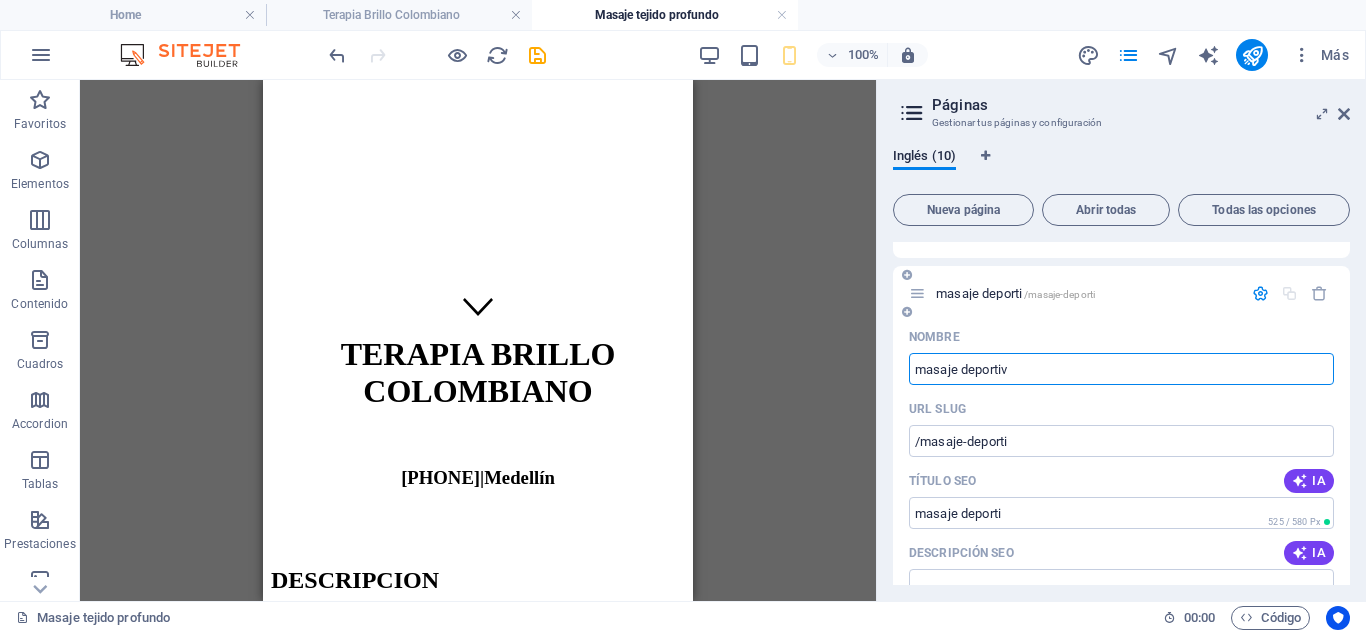 type on "masaje deporti" 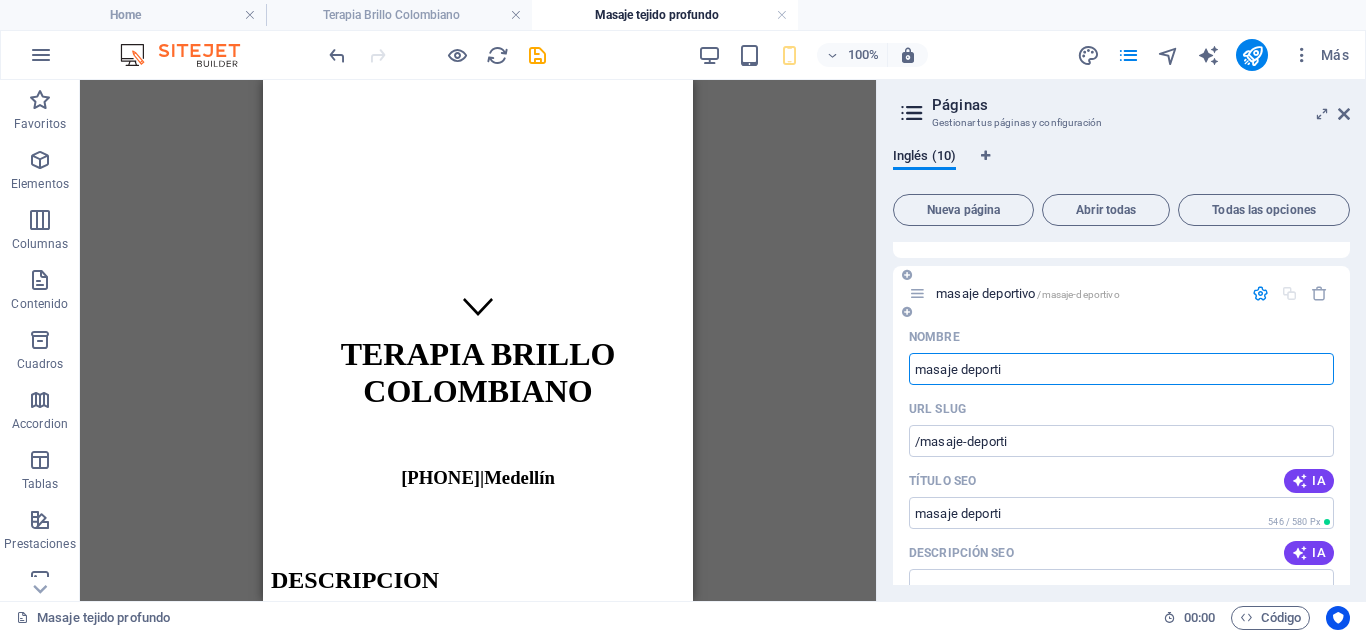 type on "/masaje-deportivo" 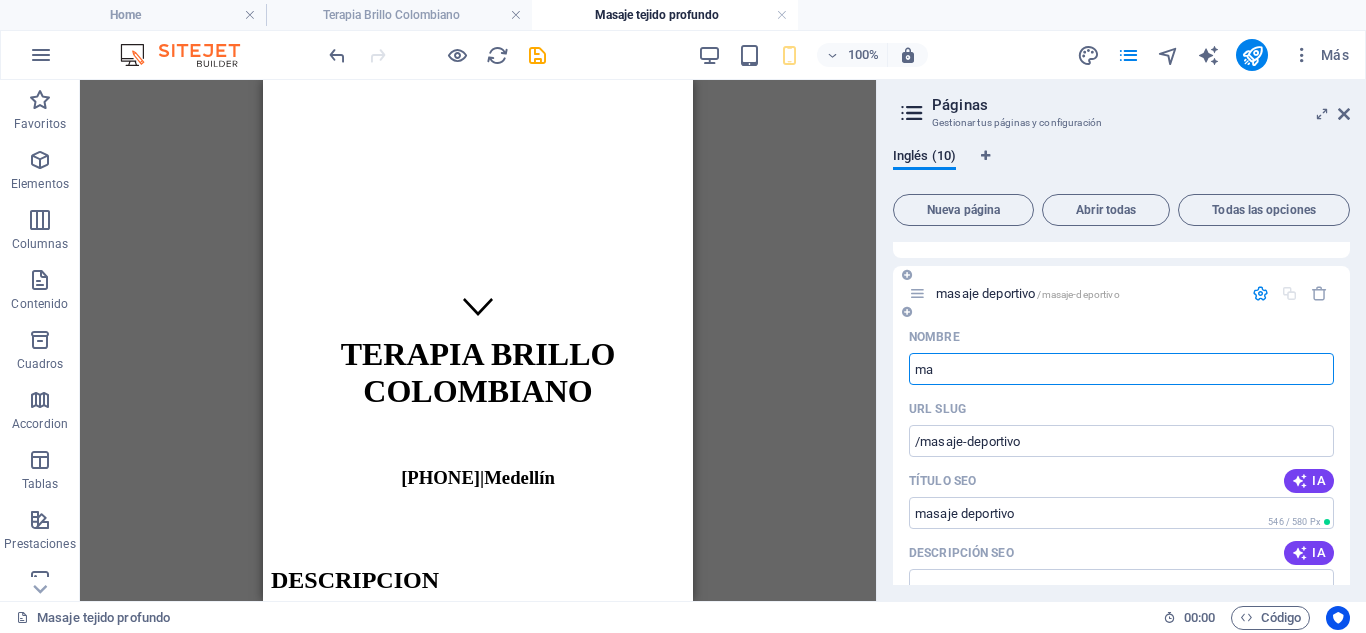 type on "m" 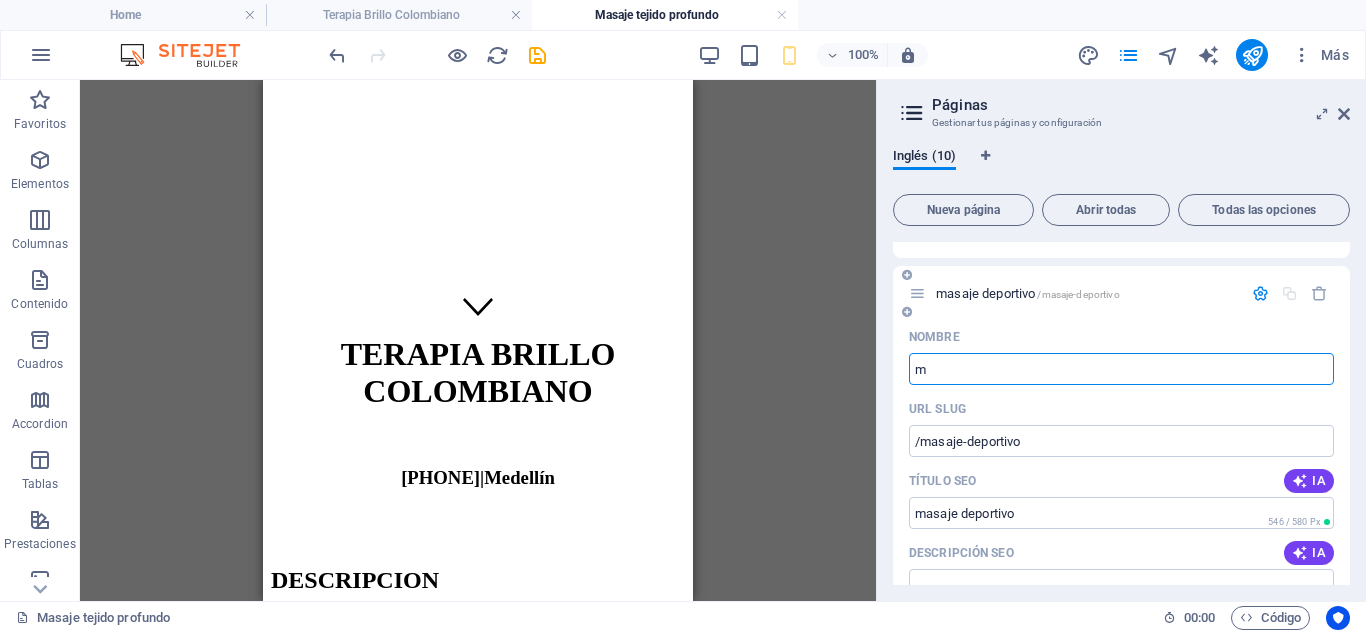 type 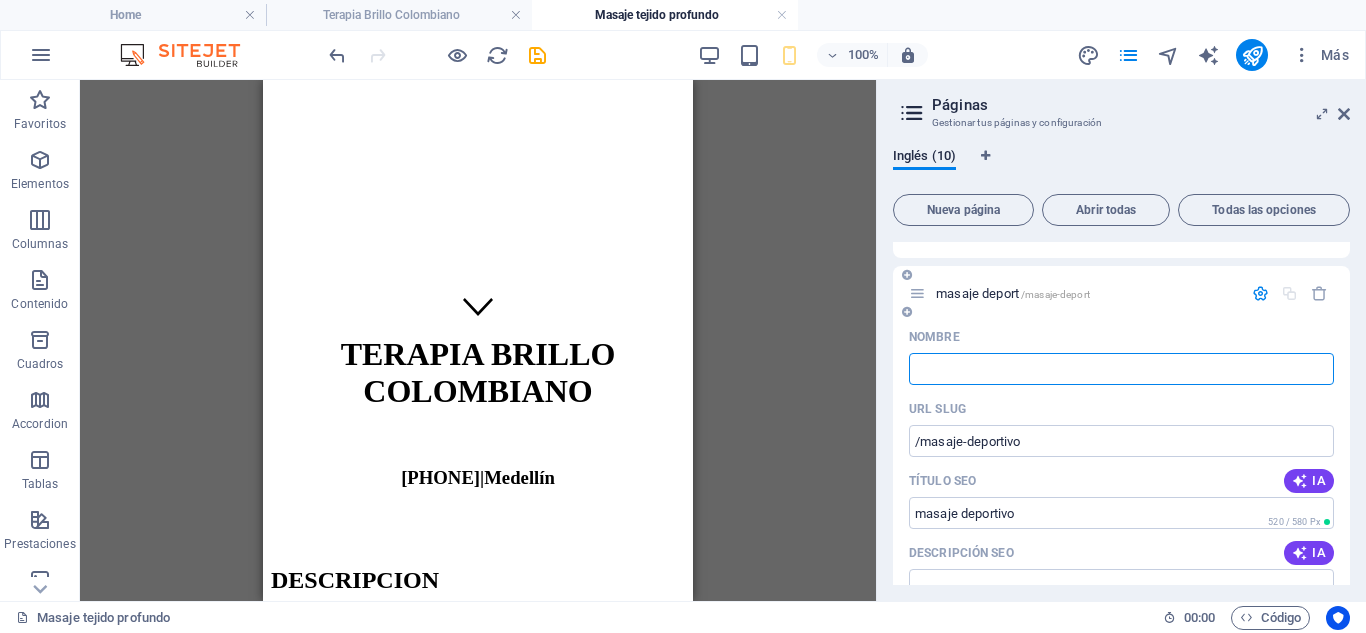 type on "/masaje-deport" 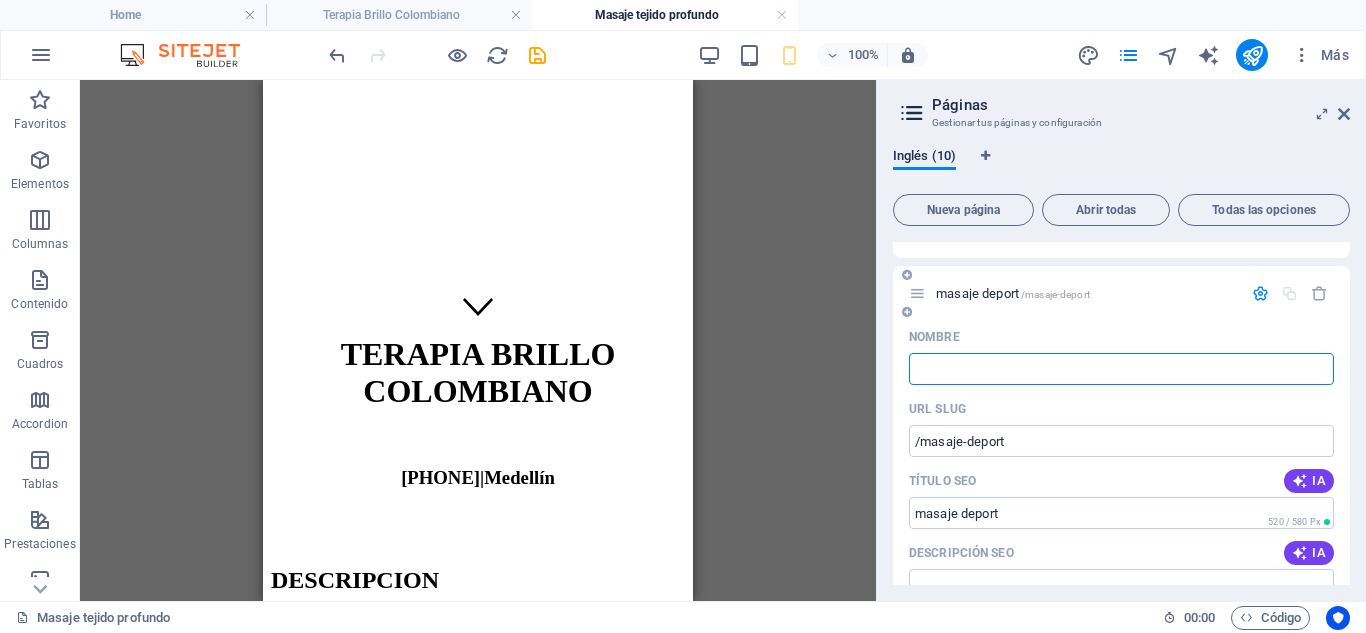 type 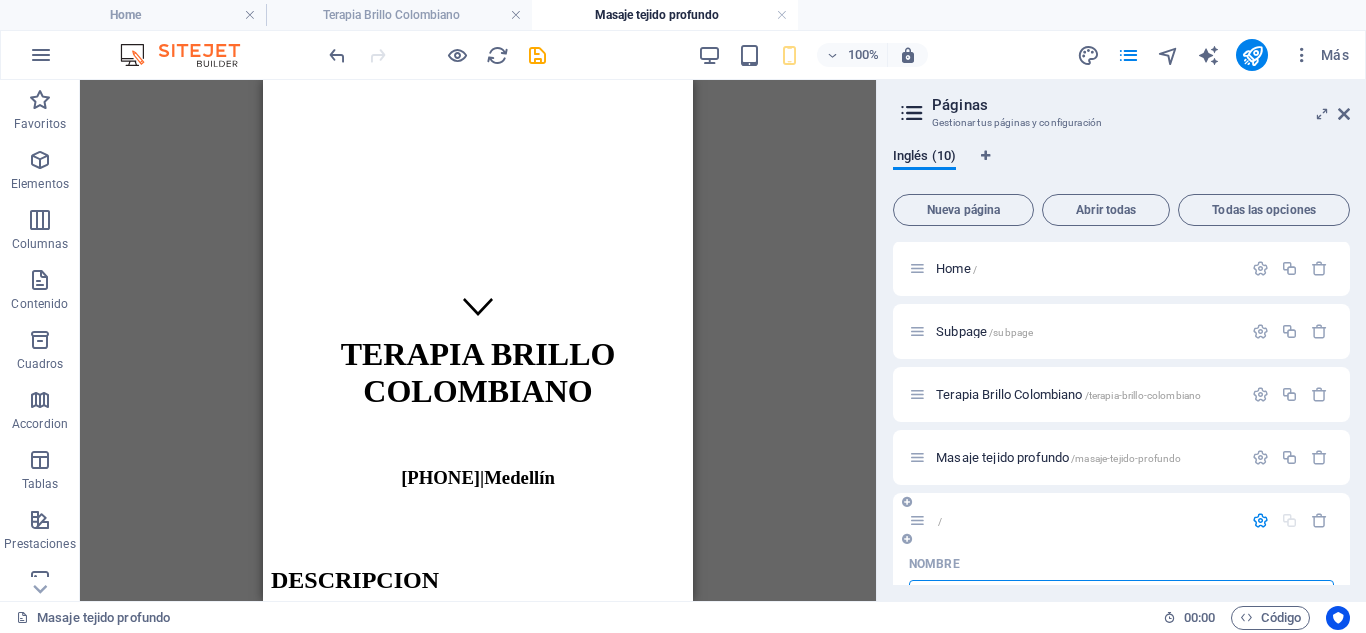 scroll, scrollTop: 0, scrollLeft: 0, axis: both 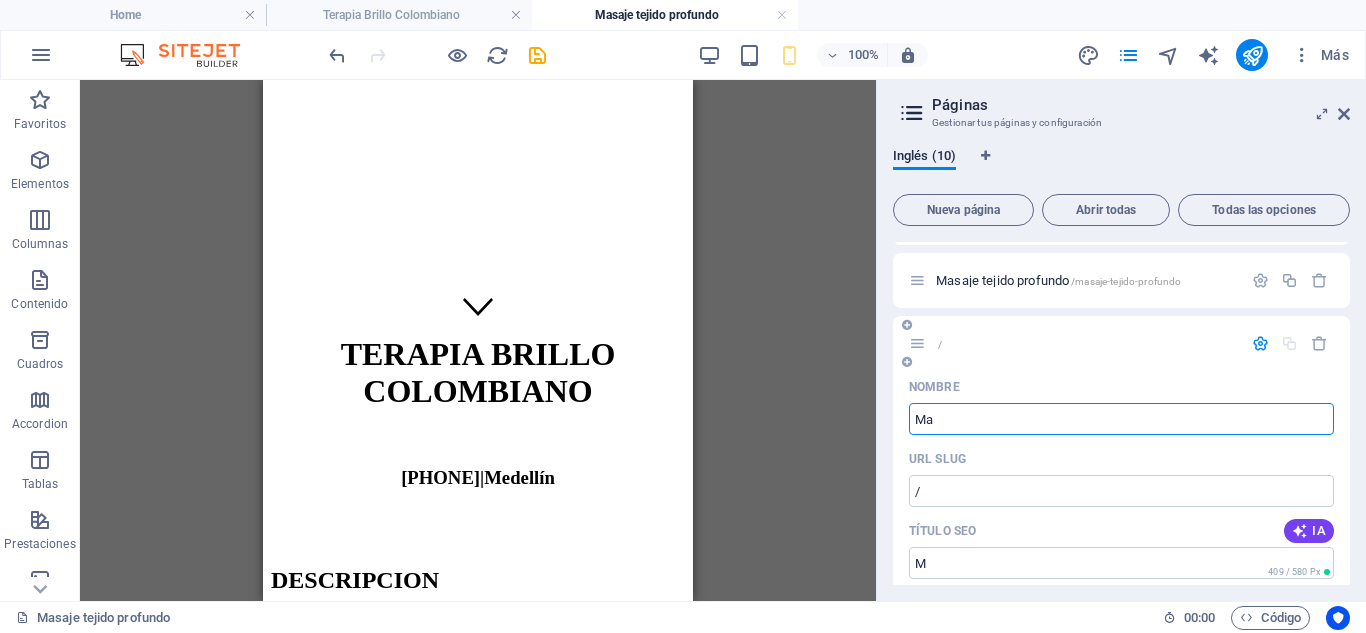 type on "Mas" 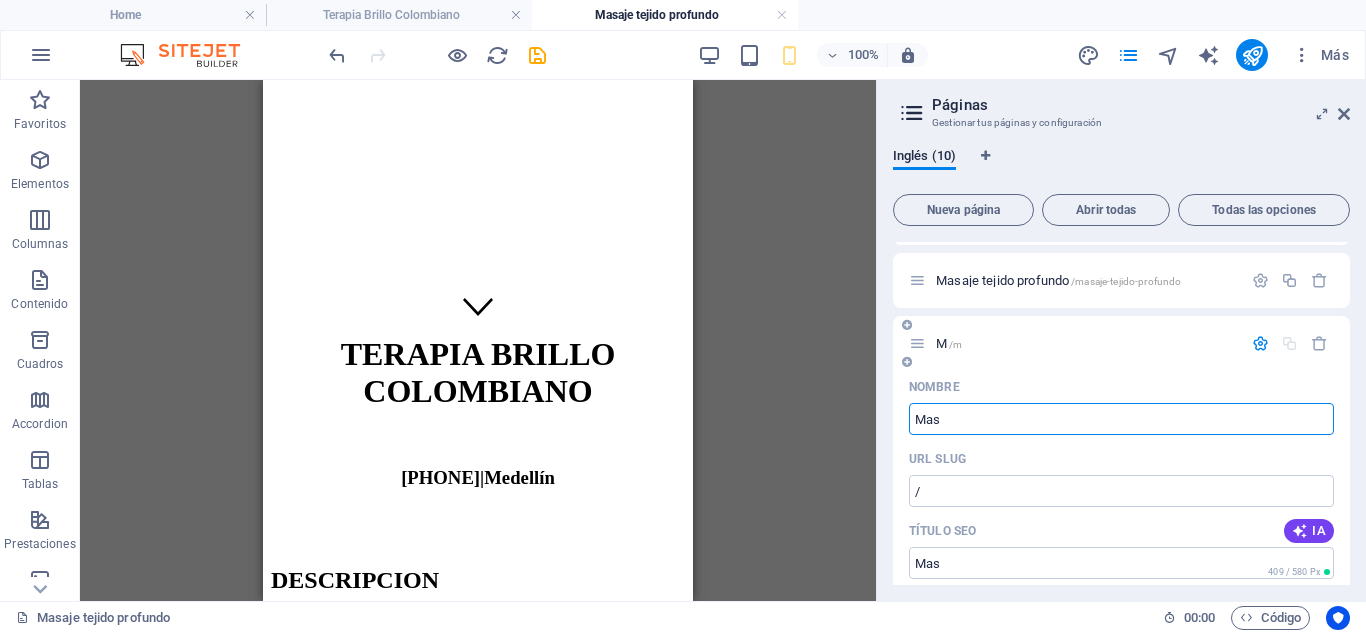 type on "/m" 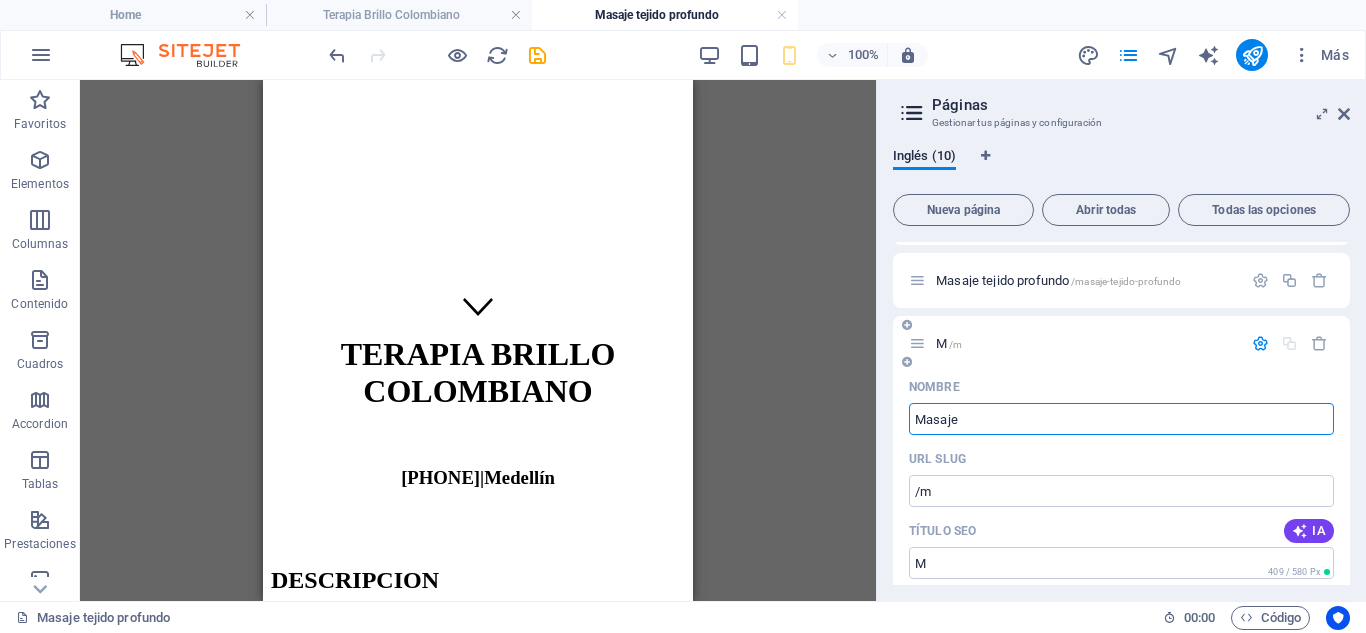 type on "Masaje" 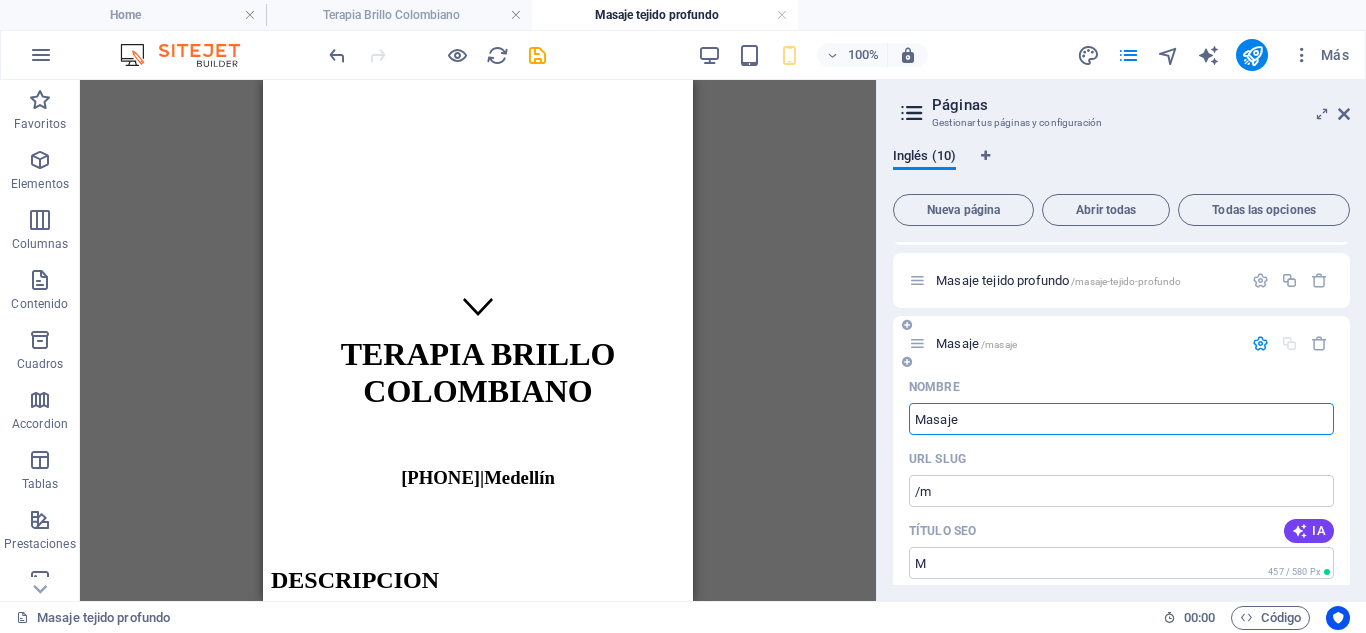type on "/masaje" 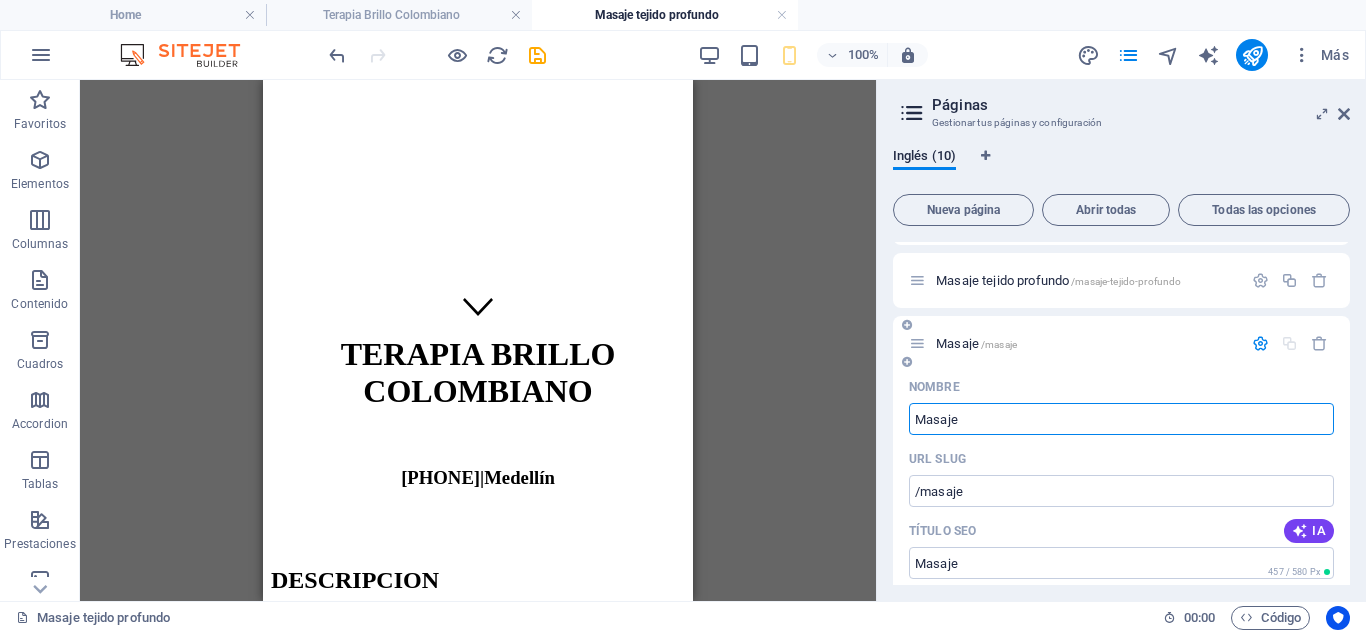 type on "Masaje" 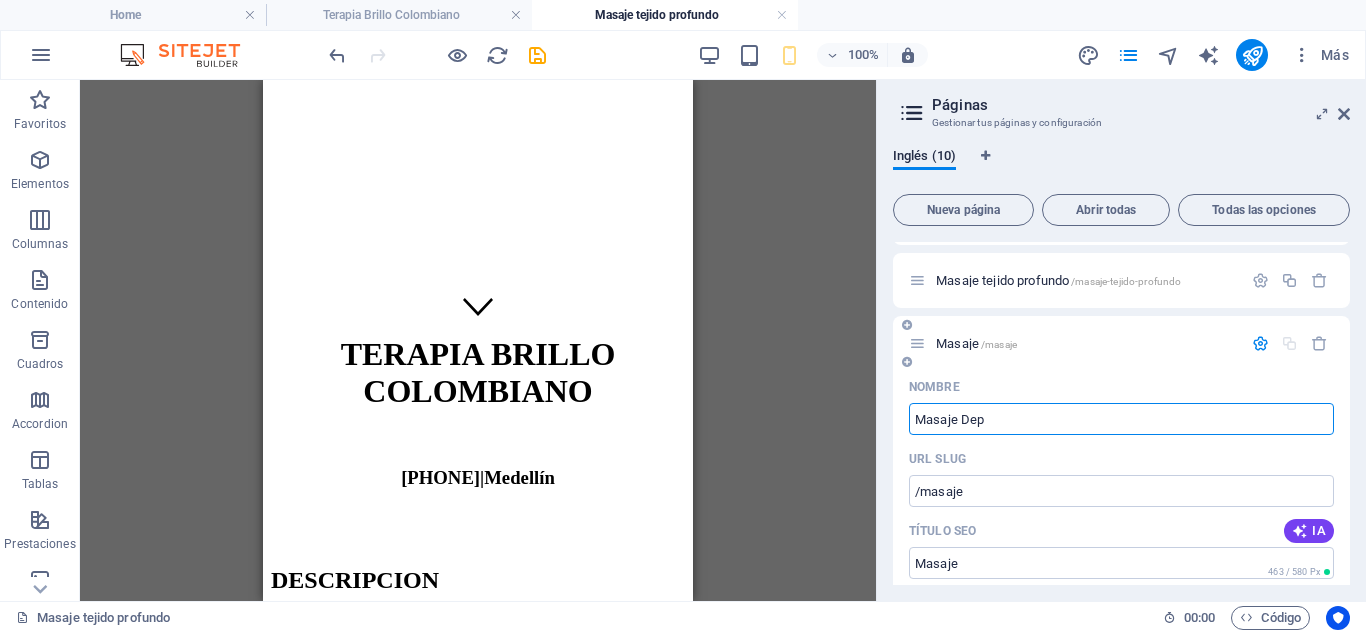 type on "Masaje Depo" 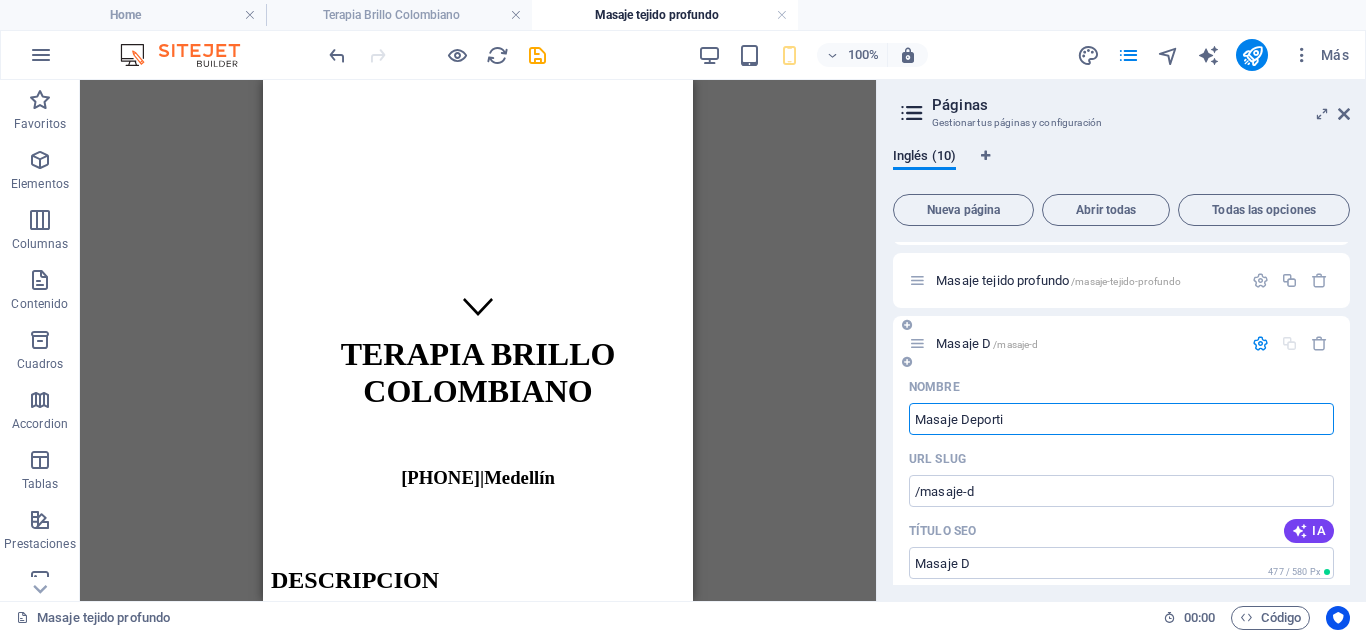type on "Masaje Deporti" 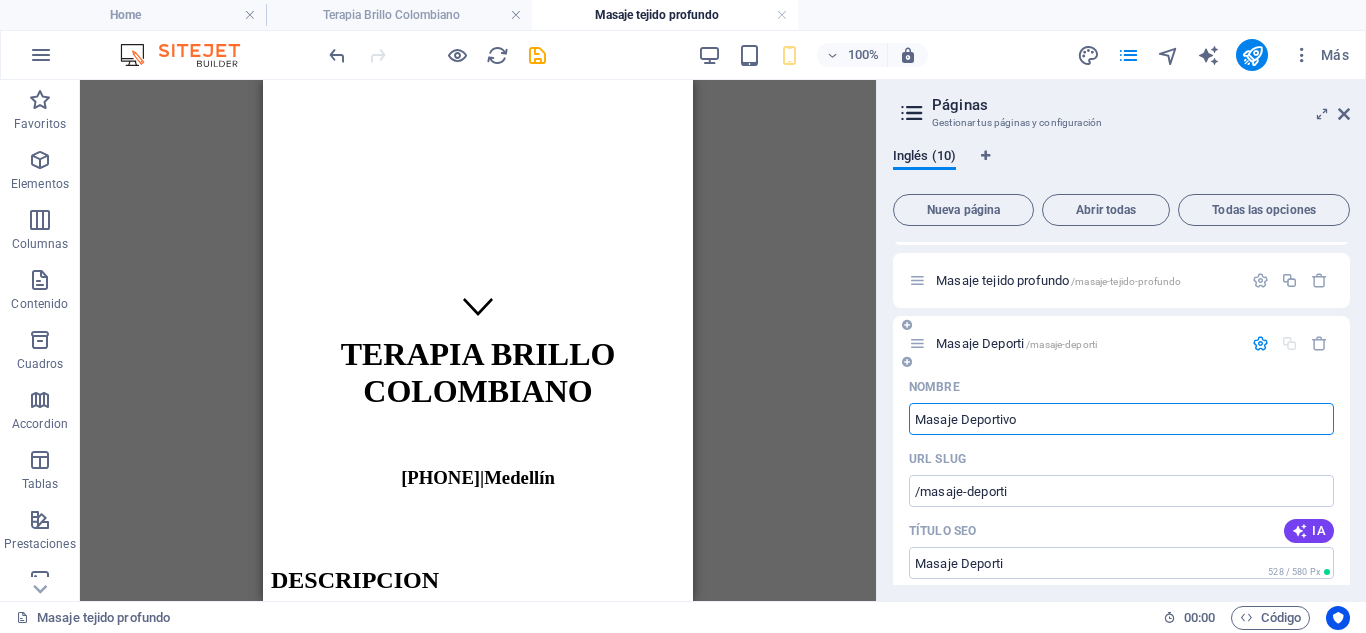 type on "Masaje Deportivo" 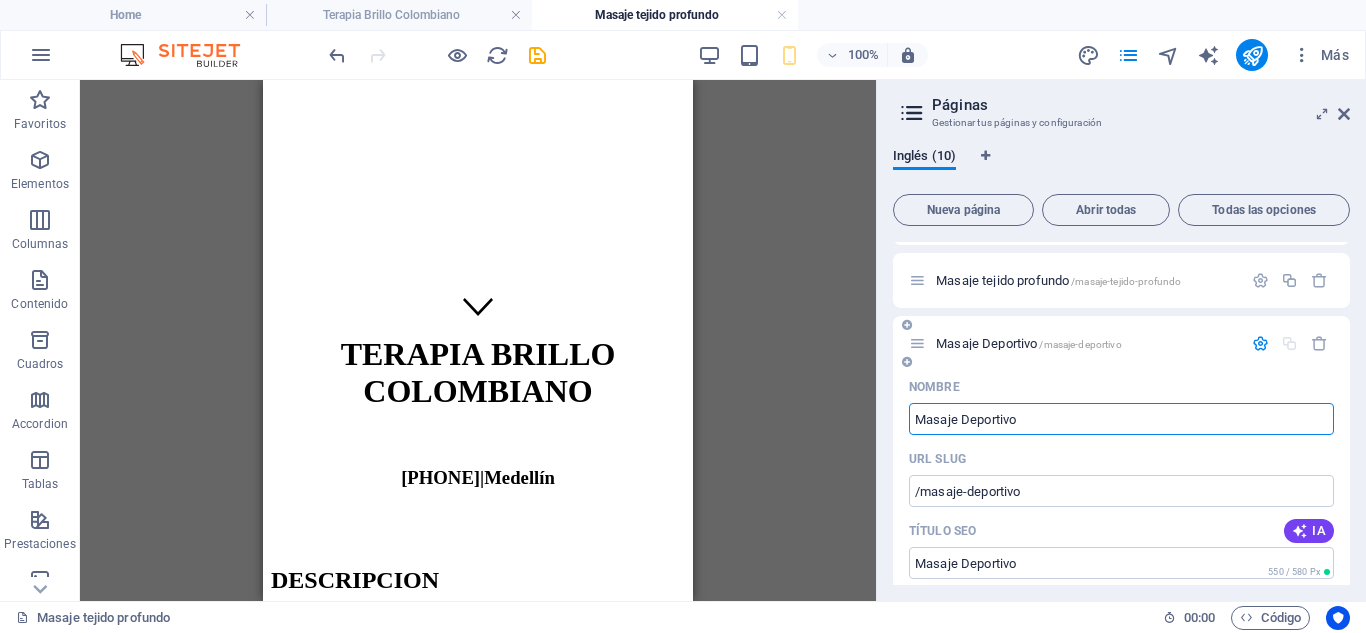 type on "Masaje Deportivo" 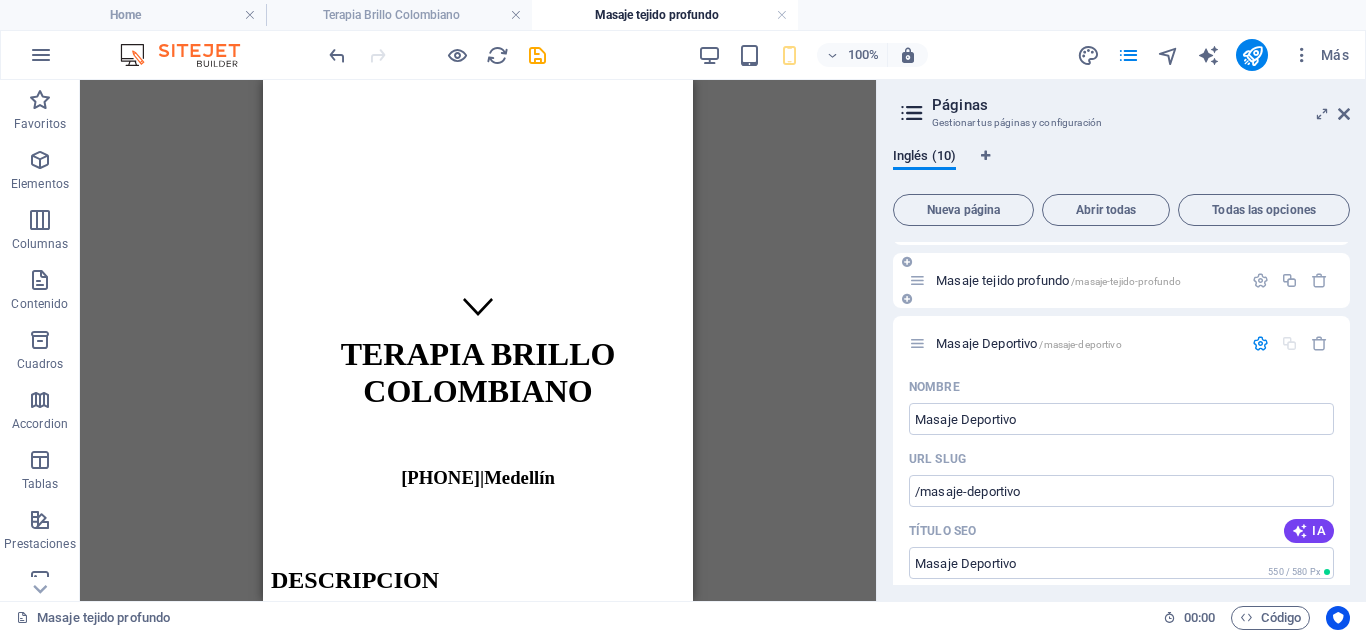 drag, startPoint x: 1127, startPoint y: 330, endPoint x: 1122, endPoint y: 287, distance: 43.289722 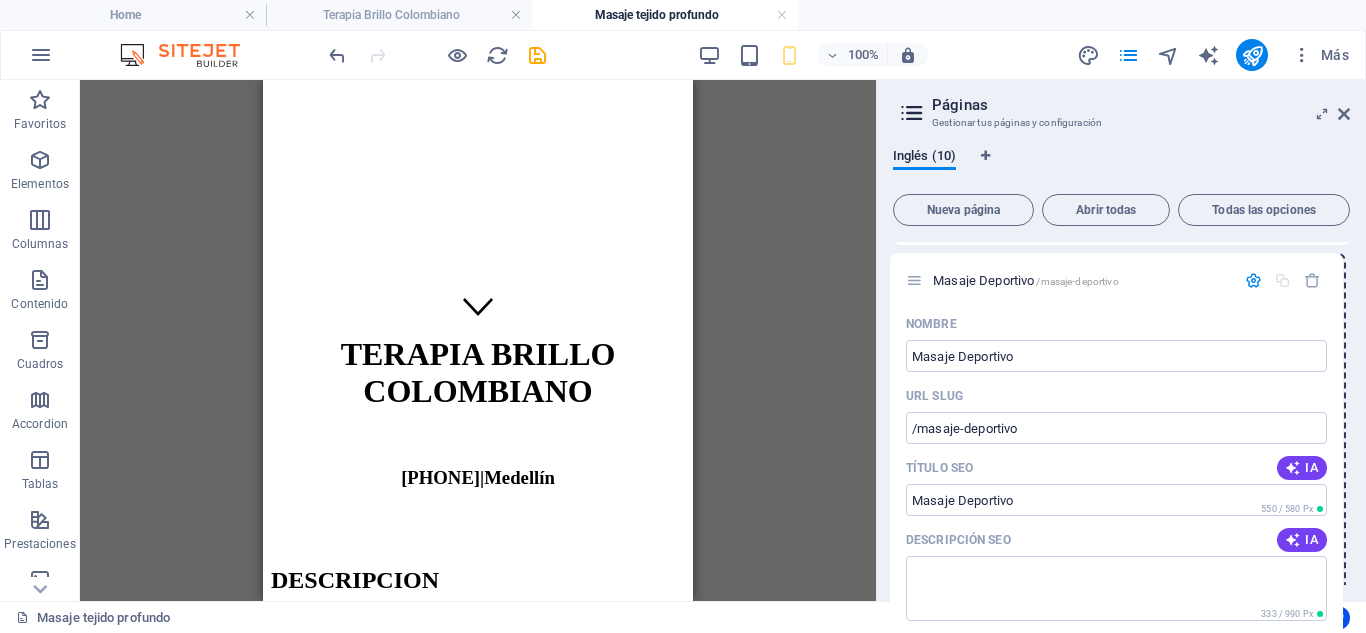 drag, startPoint x: 913, startPoint y: 346, endPoint x: 910, endPoint y: 275, distance: 71.063354 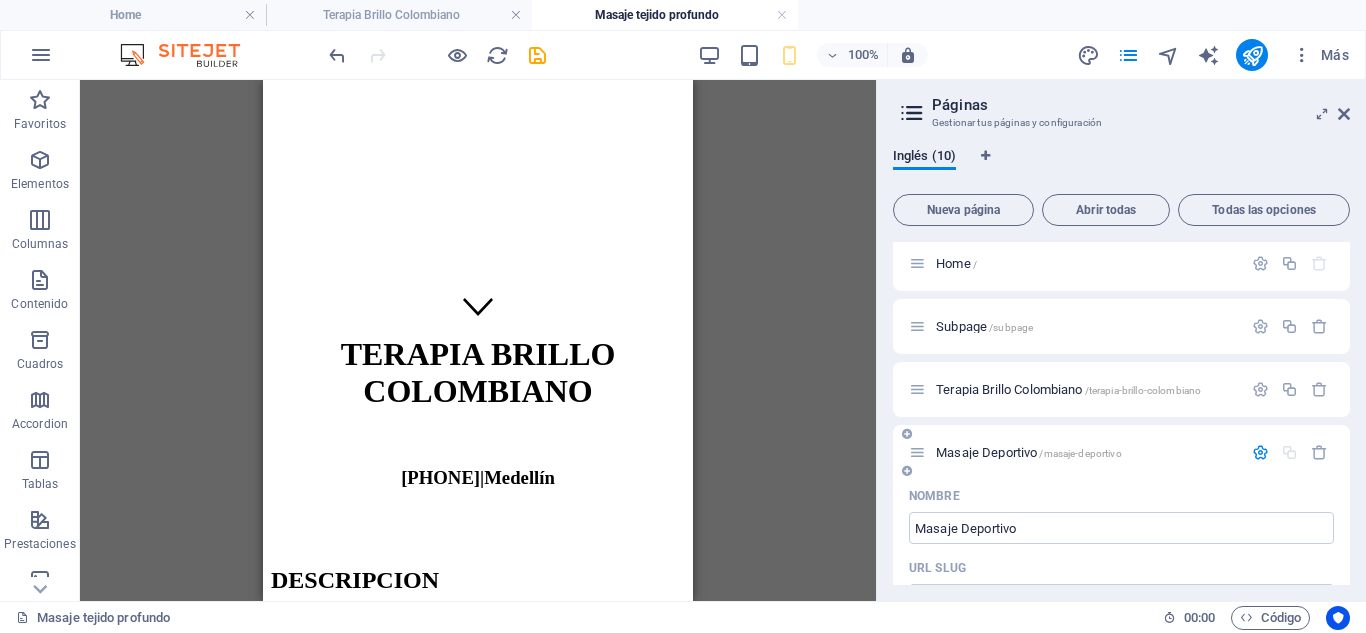 scroll, scrollTop: 5, scrollLeft: 0, axis: vertical 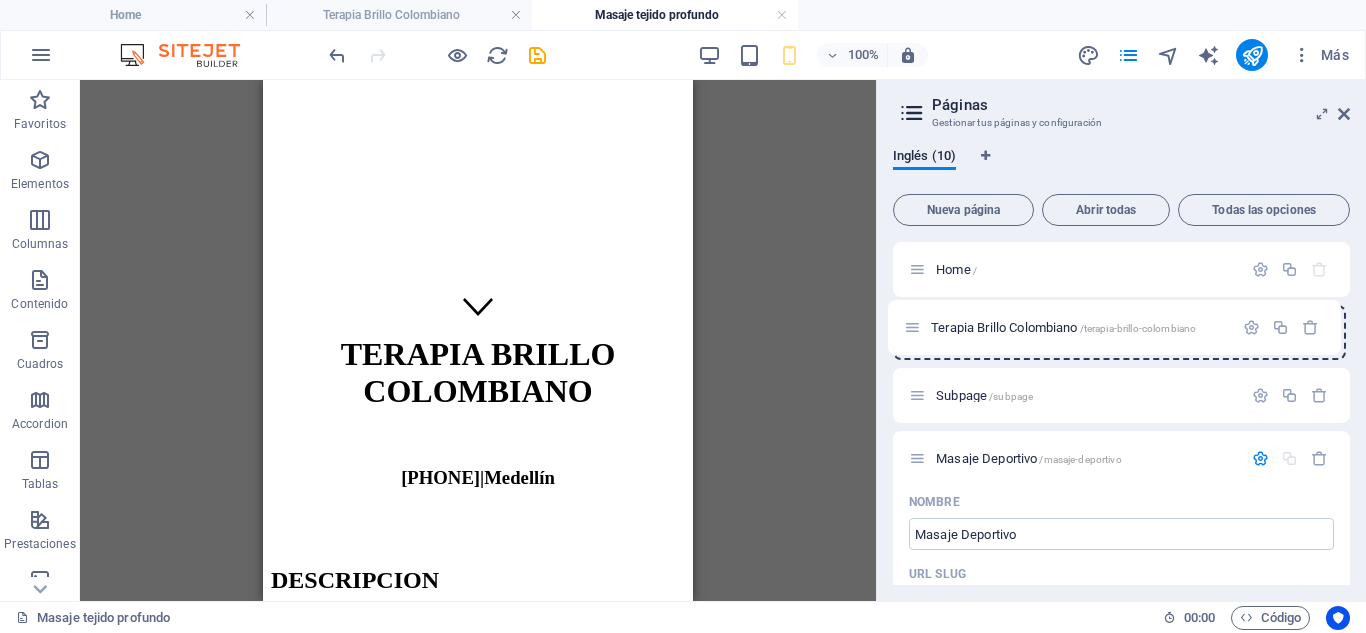 drag, startPoint x: 920, startPoint y: 396, endPoint x: 914, endPoint y: 328, distance: 68.26419 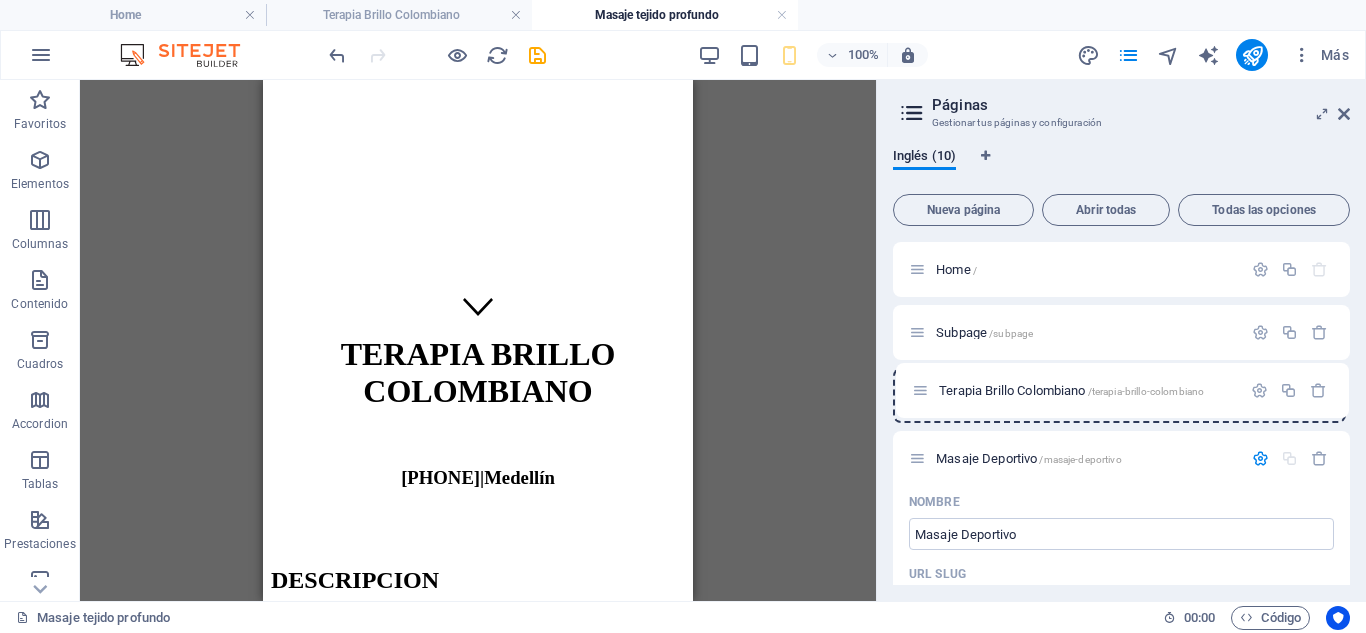 drag, startPoint x: 916, startPoint y: 337, endPoint x: 921, endPoint y: 400, distance: 63.1981 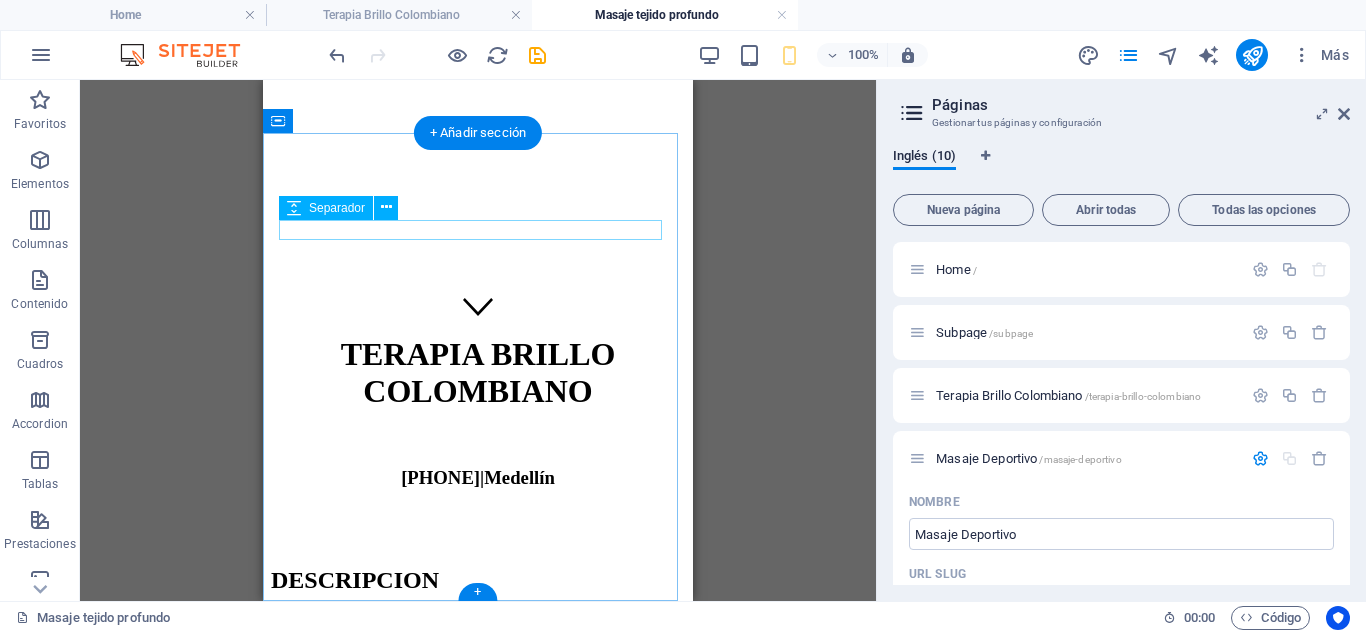 scroll, scrollTop: 0, scrollLeft: 0, axis: both 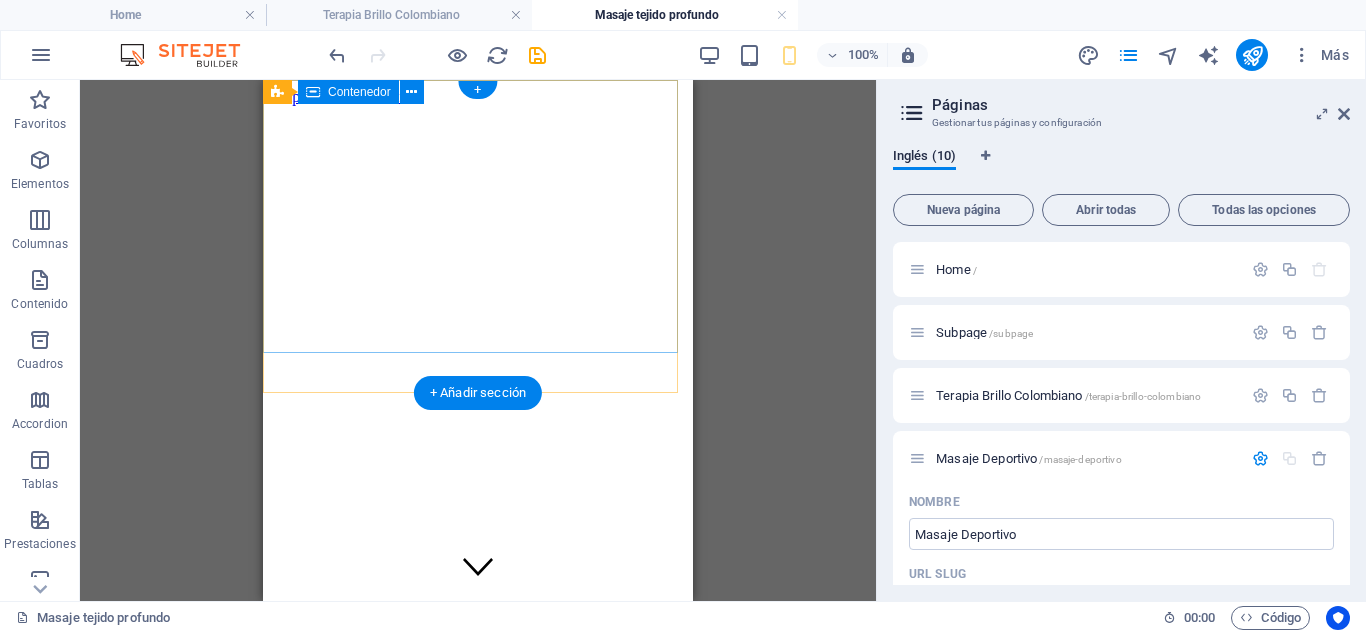 click on "TERAPIA BRILLO COLOMBIANO +57 310 491 64 12  |  Medellín" at bounding box center [478, 671] 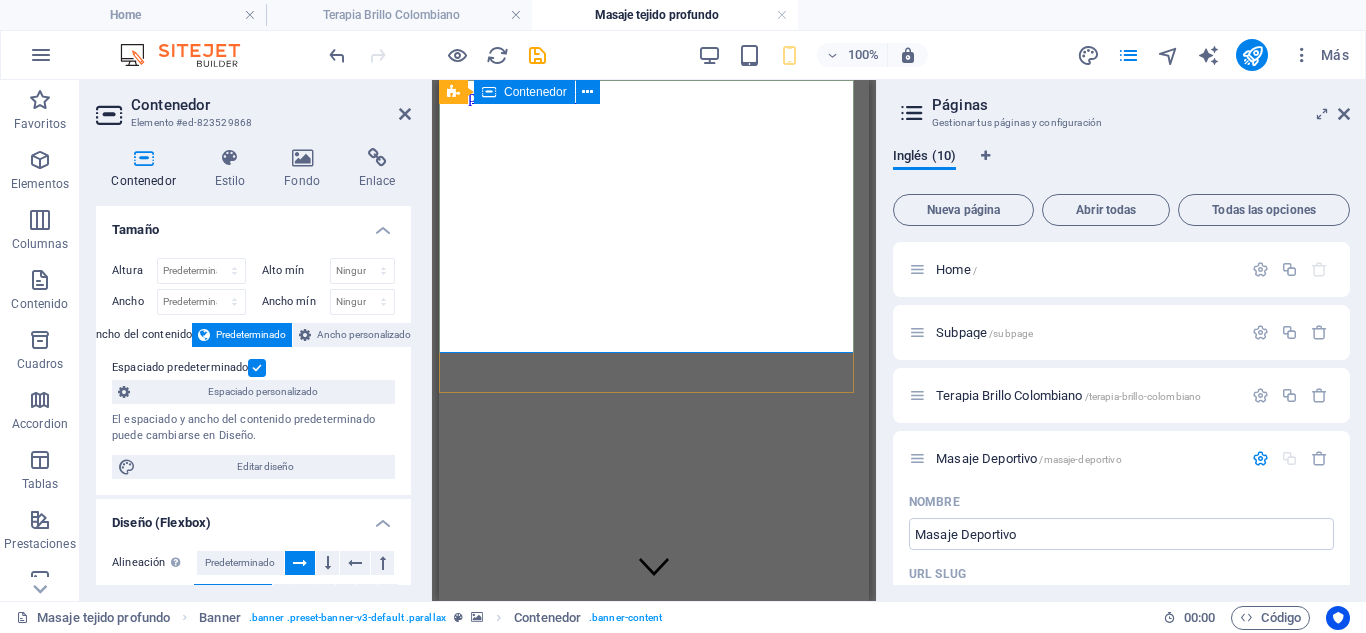 click on "TERAPIA BRILLO COLOMBIANO +57 310 491 64 12  |  Medellín" at bounding box center [654, 671] 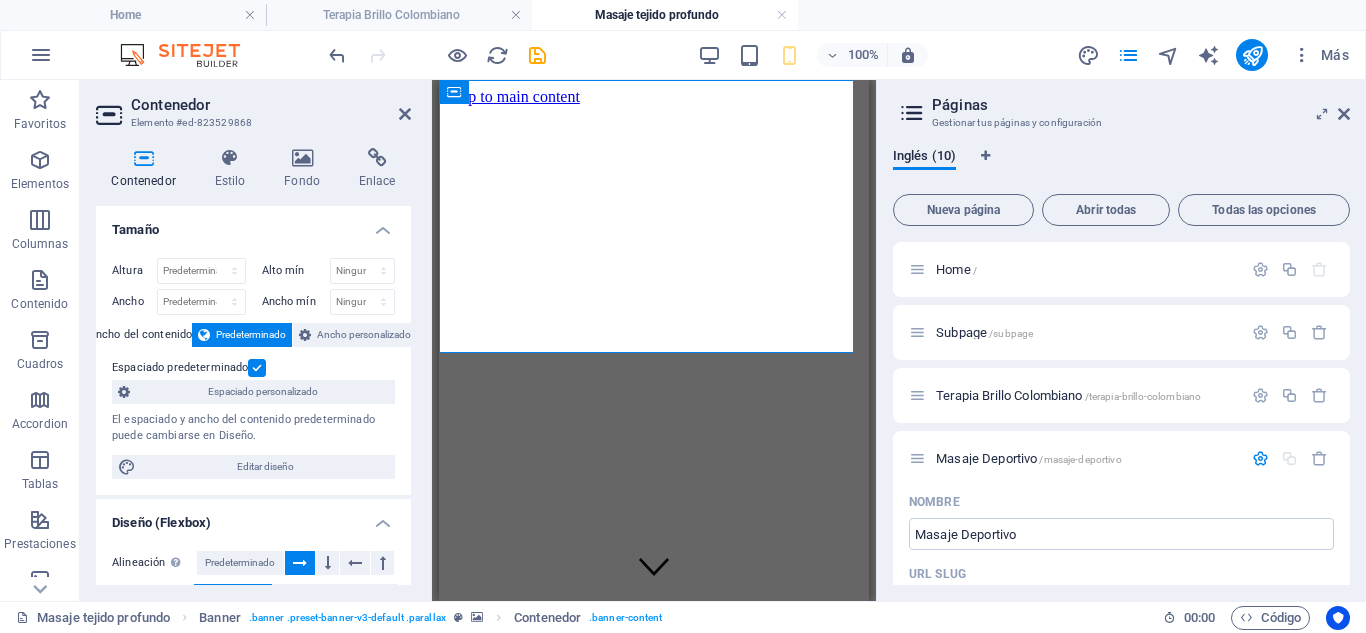 click at bounding box center (654, 106) 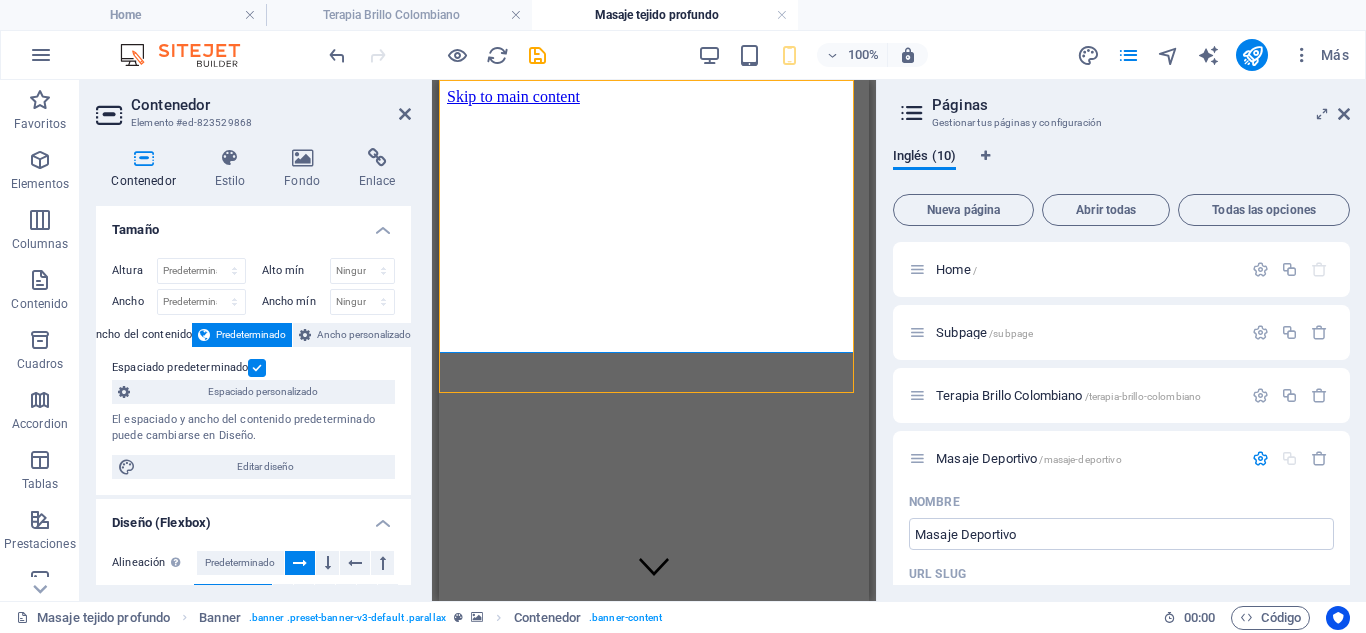 click at bounding box center (654, 106) 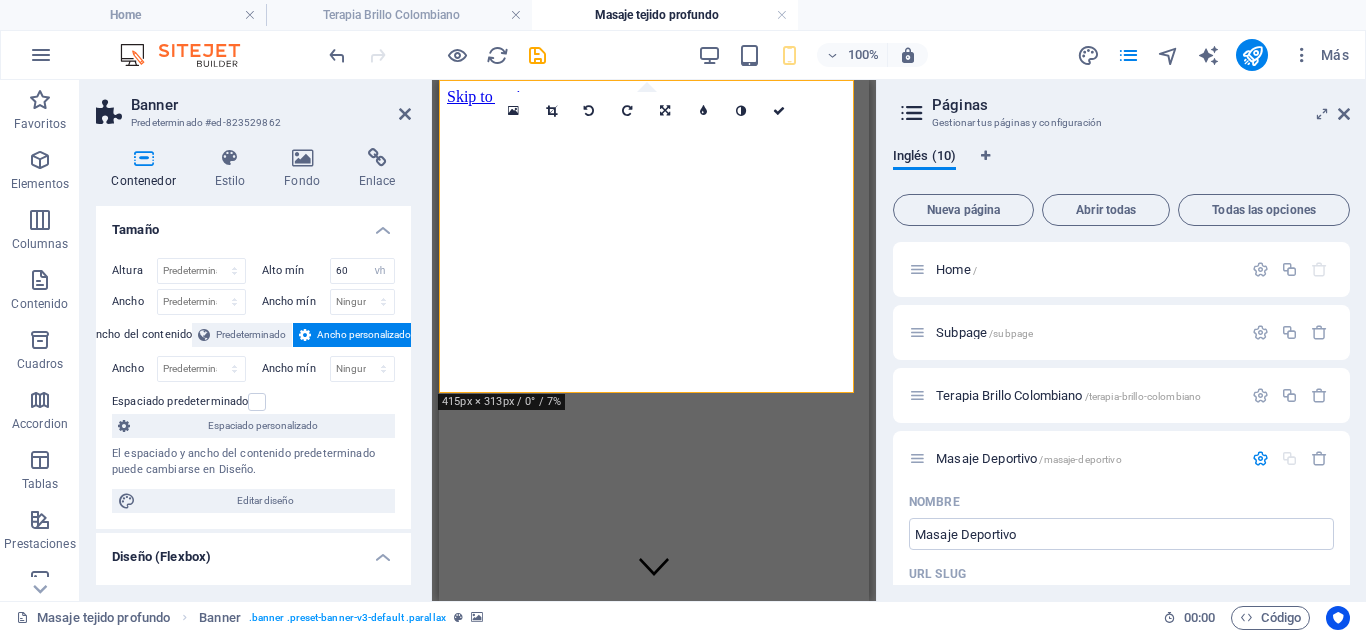 click at bounding box center [654, 106] 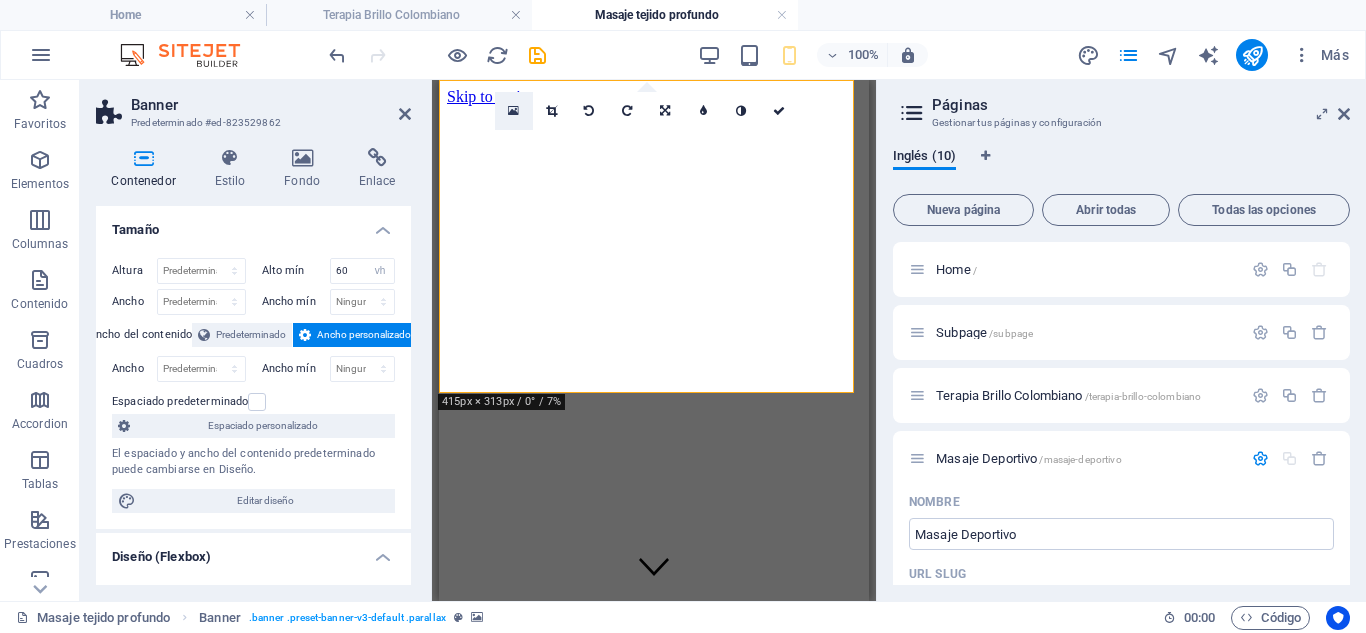 click at bounding box center (513, 111) 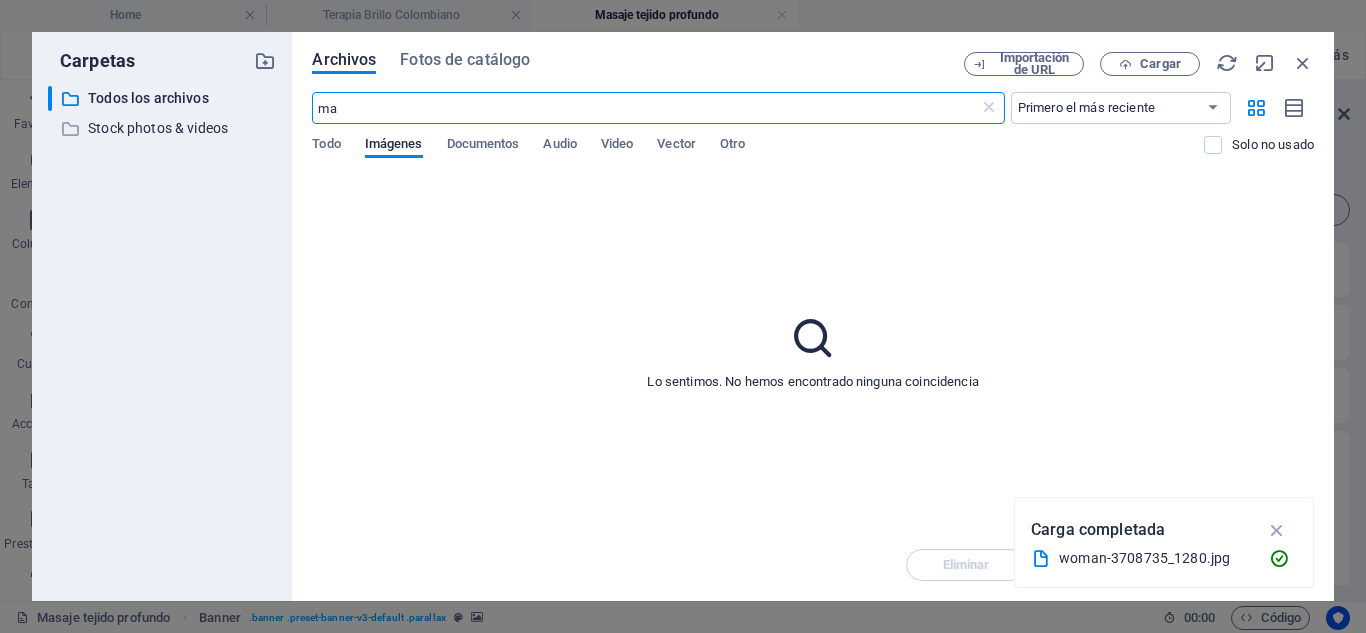 type on "m" 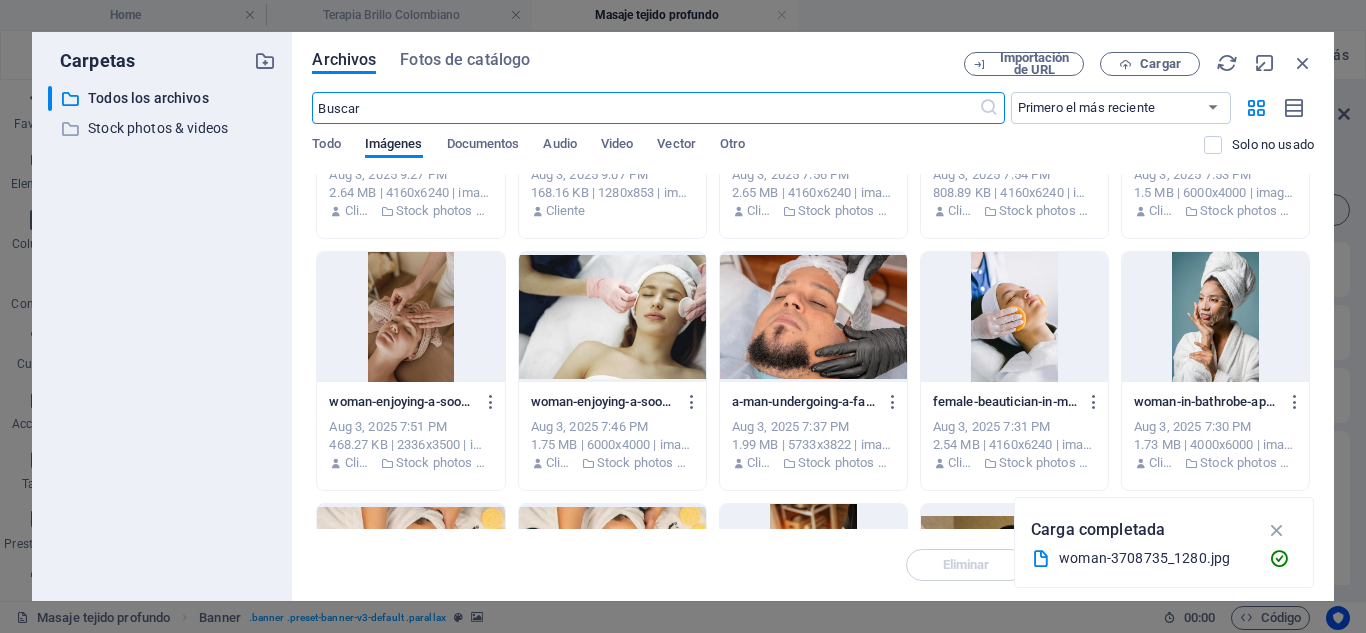 scroll, scrollTop: 0, scrollLeft: 0, axis: both 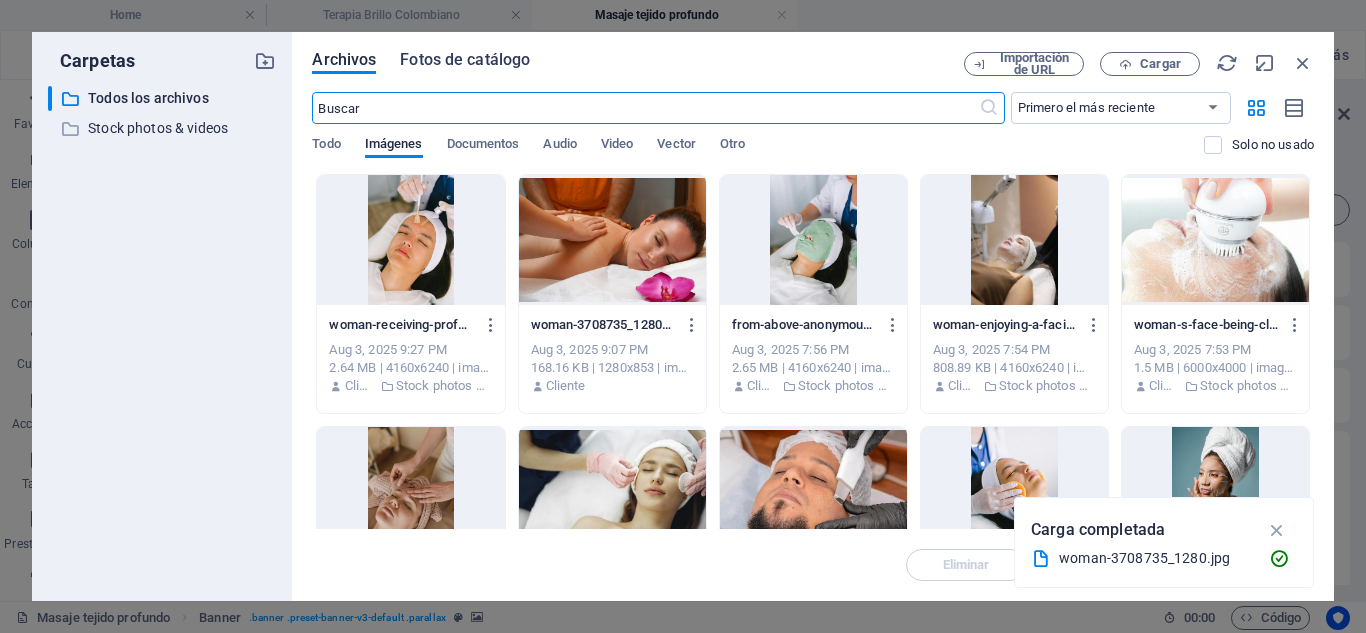 type 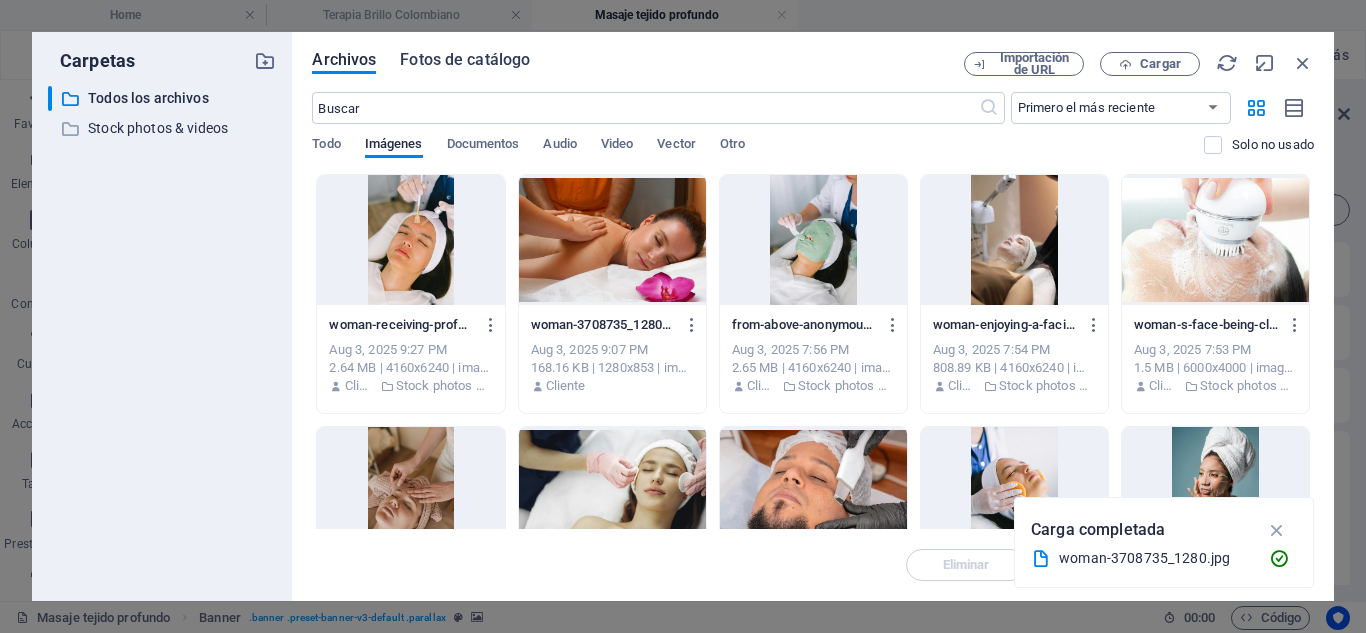 click on "Fotos de catálogo" at bounding box center (465, 60) 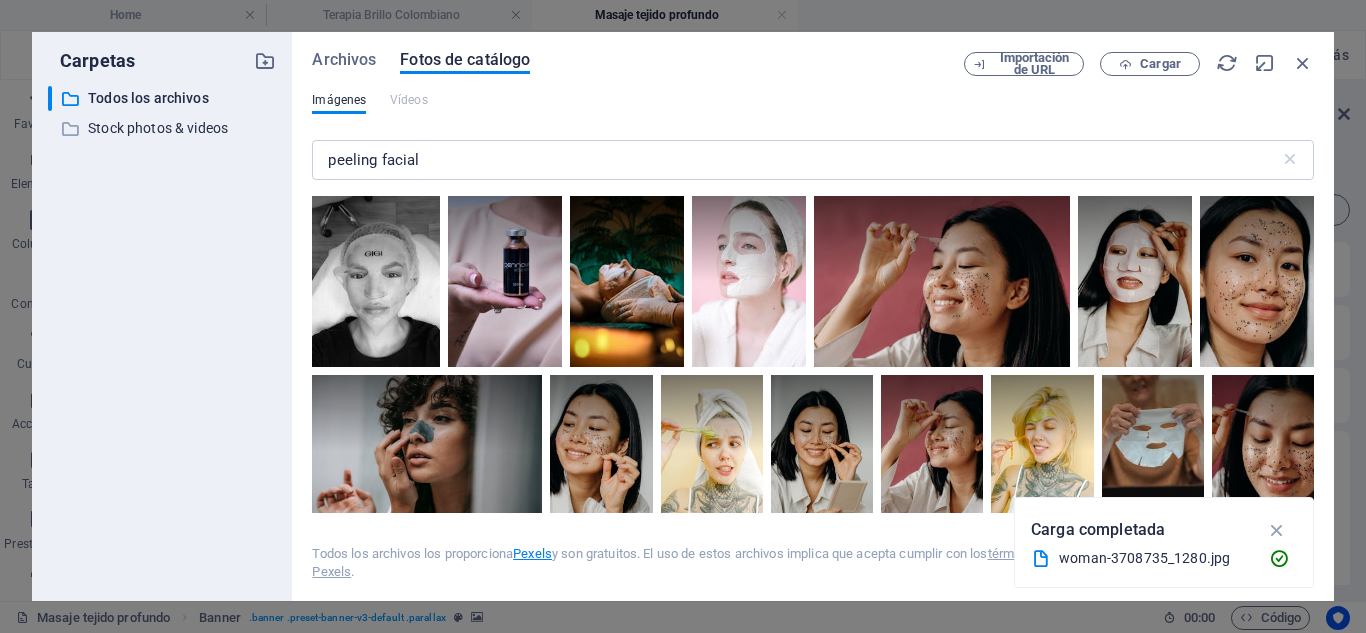 click on "Pexels" at bounding box center [532, 553] 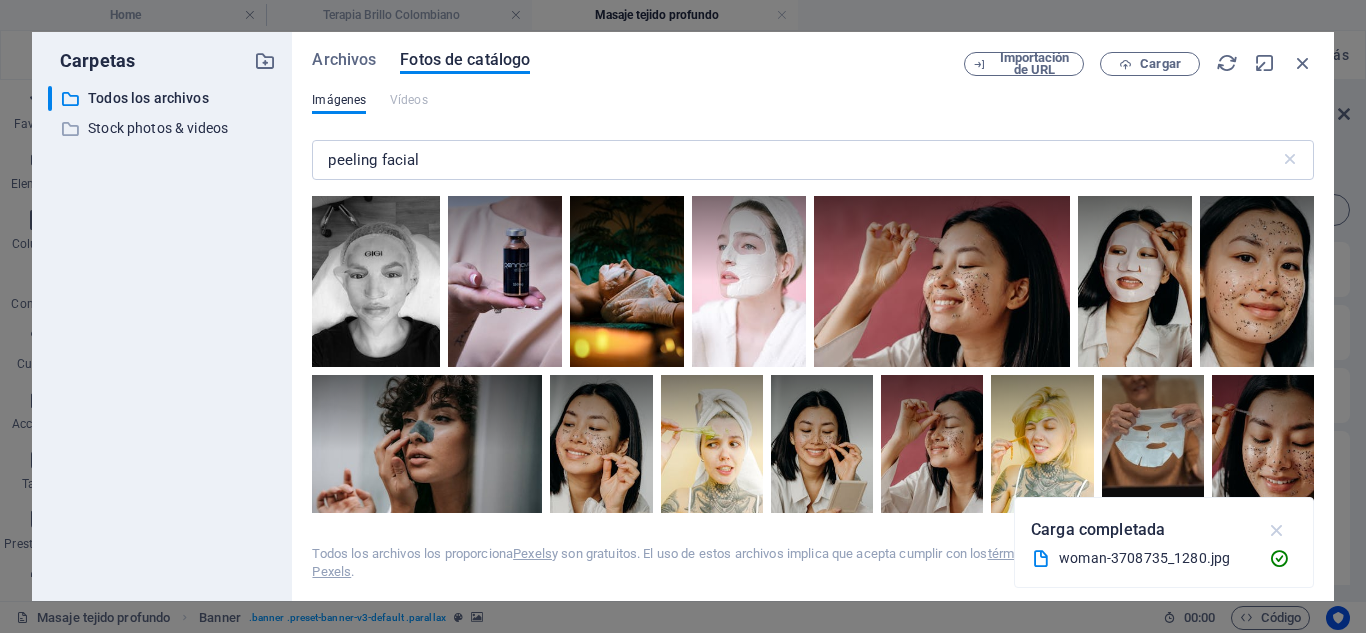 click at bounding box center [1277, 530] 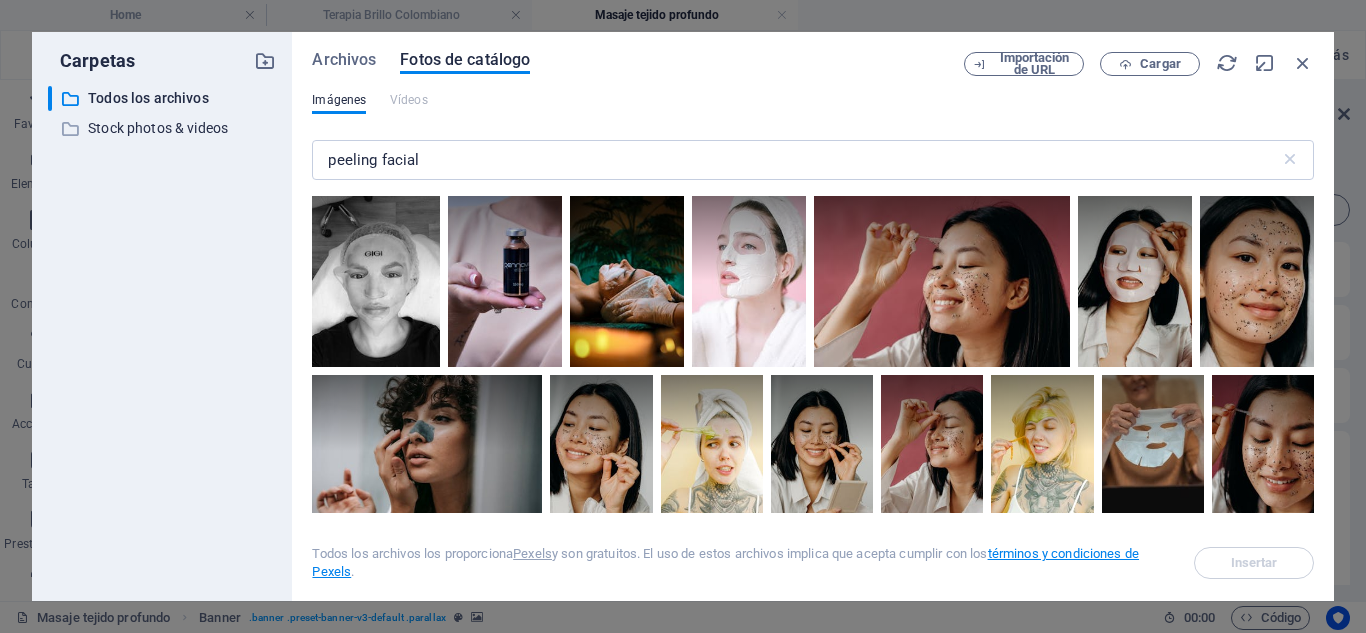 click on "términos y condiciones de Pexels" at bounding box center [725, 562] 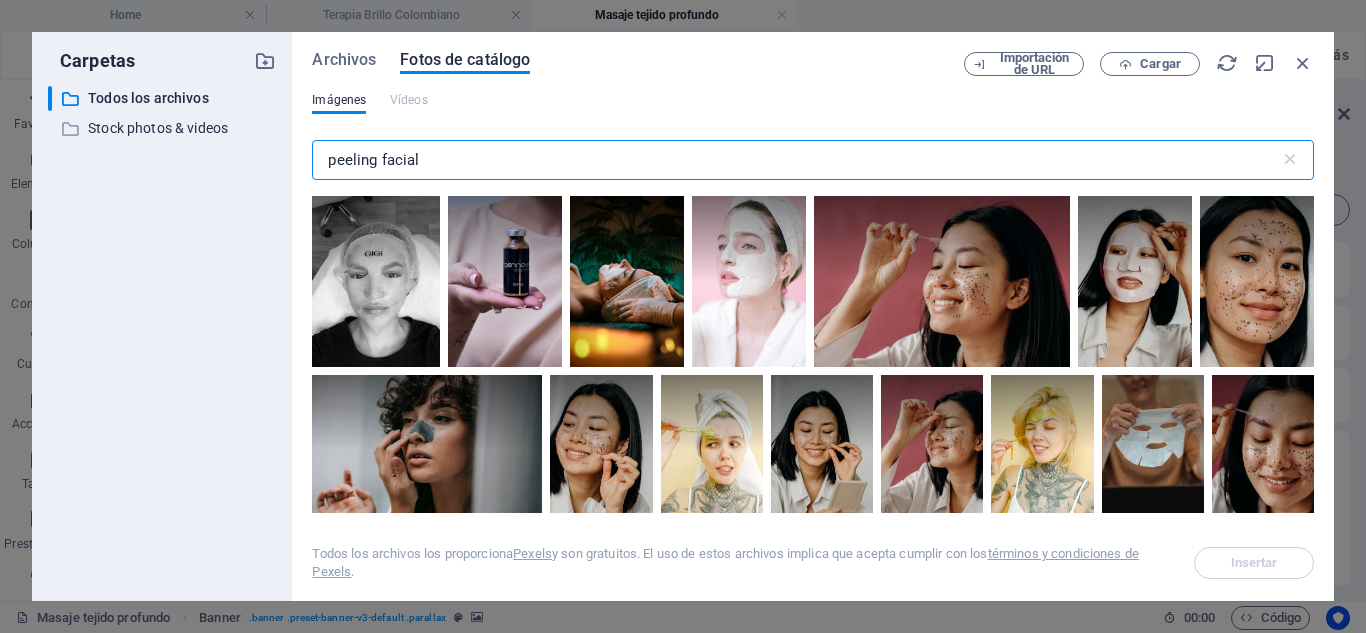 drag, startPoint x: 432, startPoint y: 164, endPoint x: 291, endPoint y: 167, distance: 141.0319 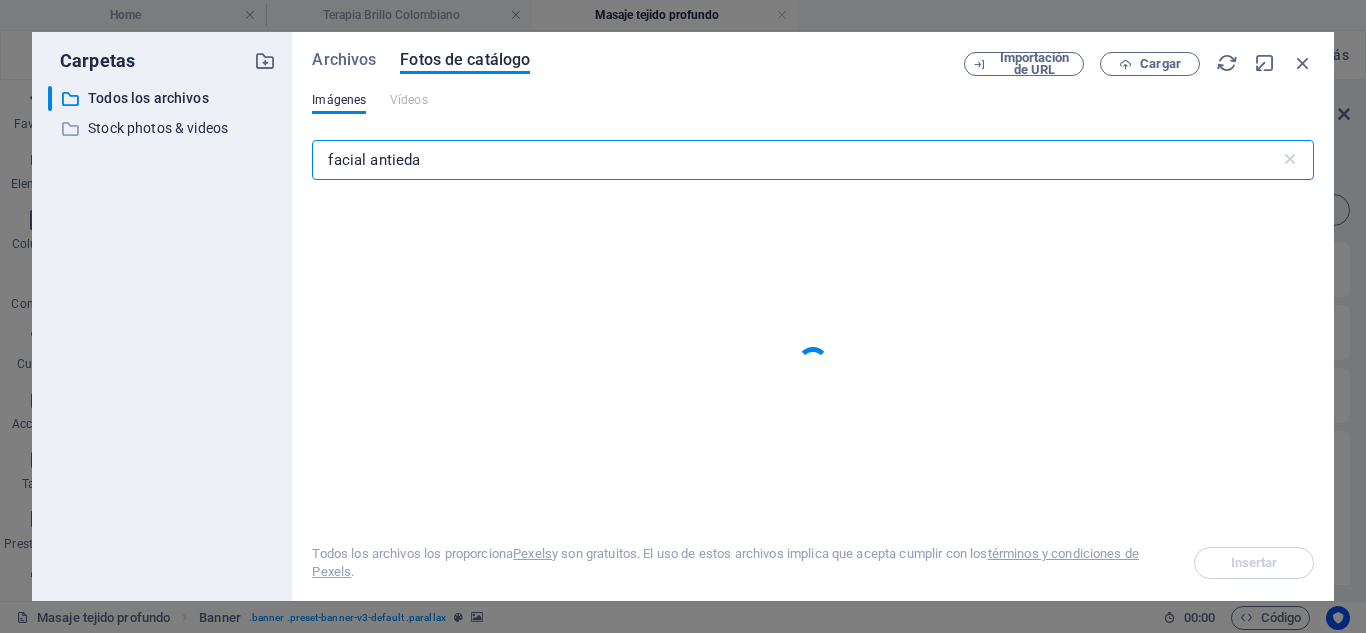 type on "facial antiedad" 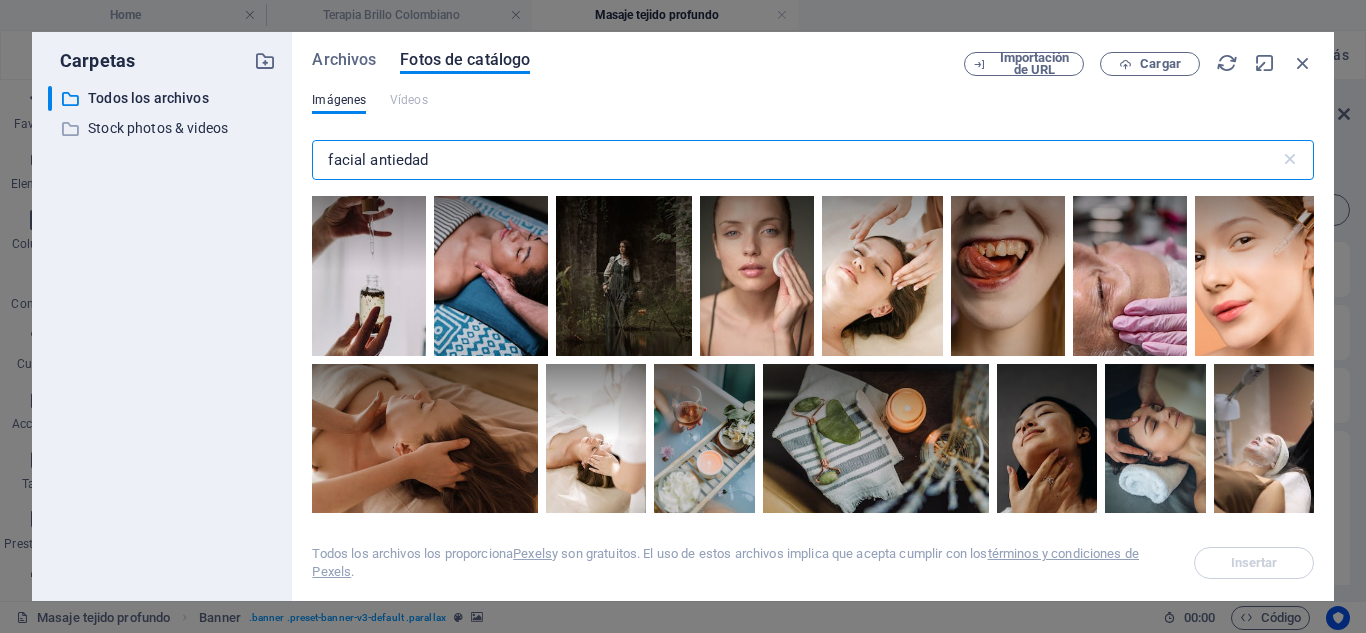 scroll, scrollTop: 354, scrollLeft: 0, axis: vertical 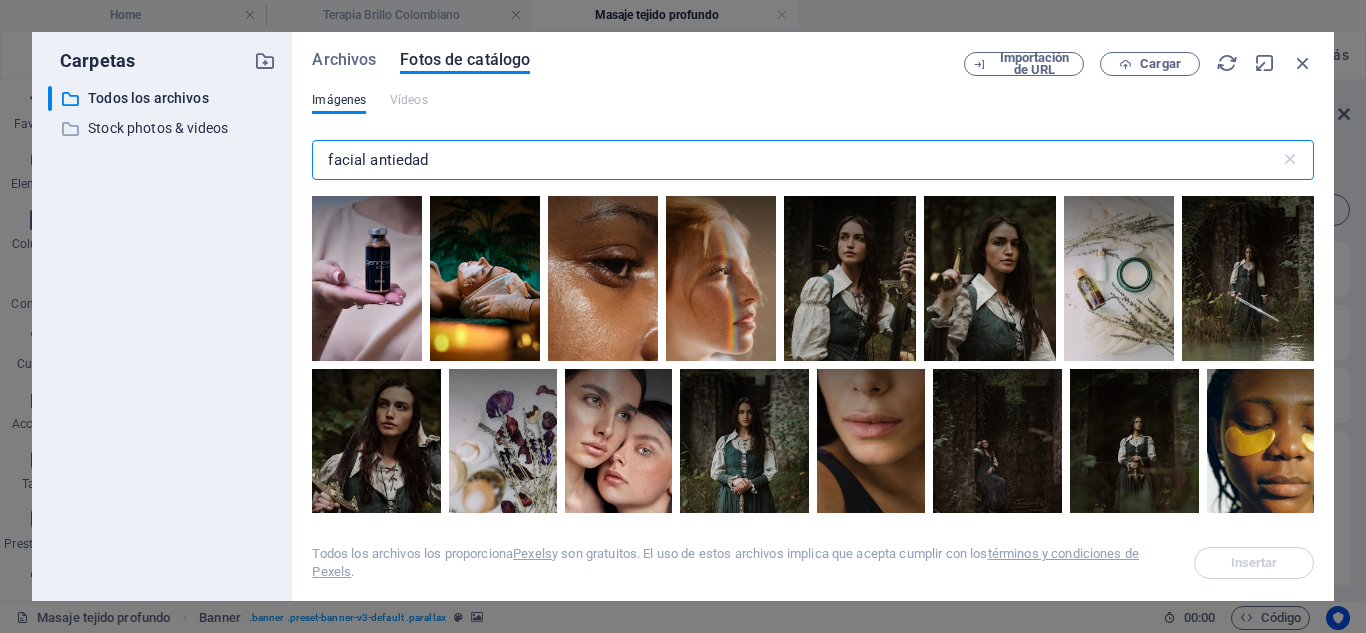 select on "vh" 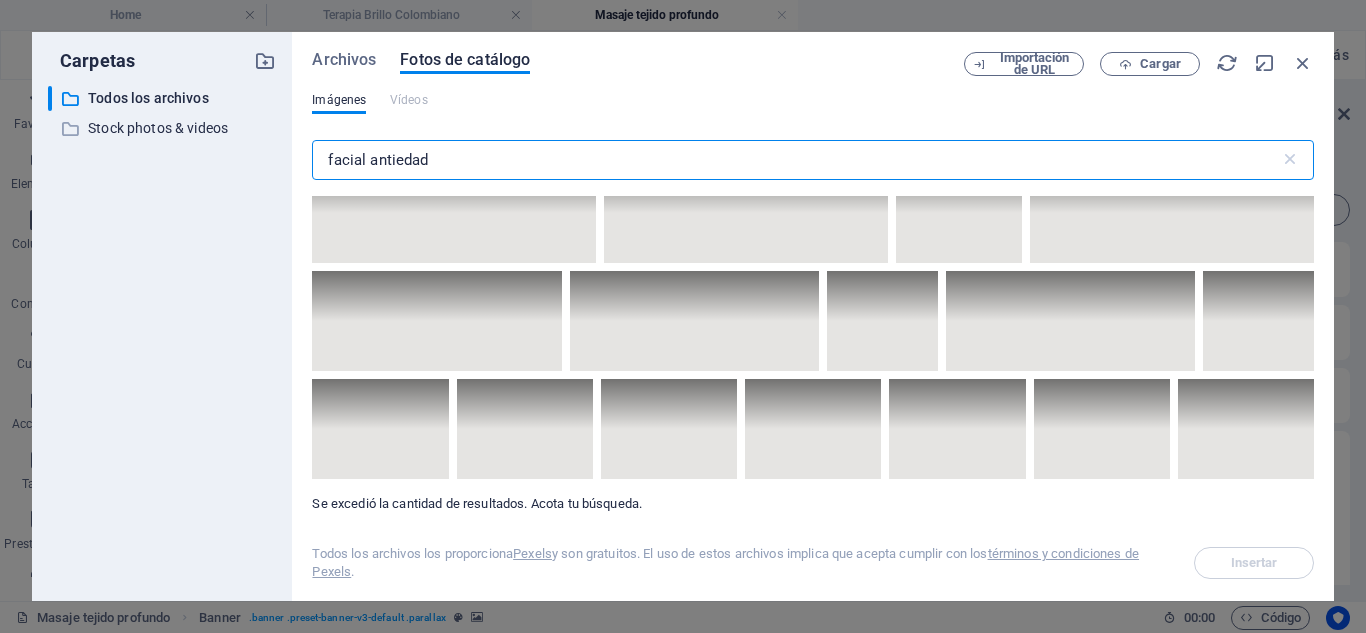 scroll, scrollTop: 12992, scrollLeft: 0, axis: vertical 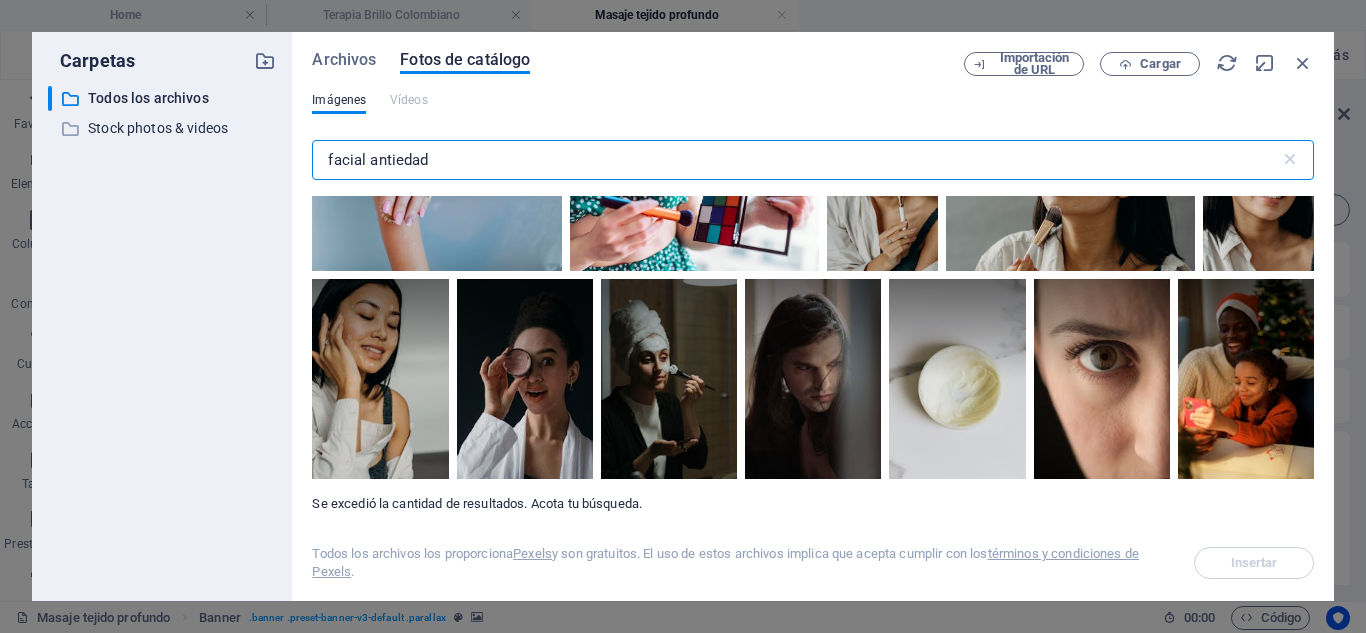 drag, startPoint x: 455, startPoint y: 153, endPoint x: 373, endPoint y: 159, distance: 82.219215 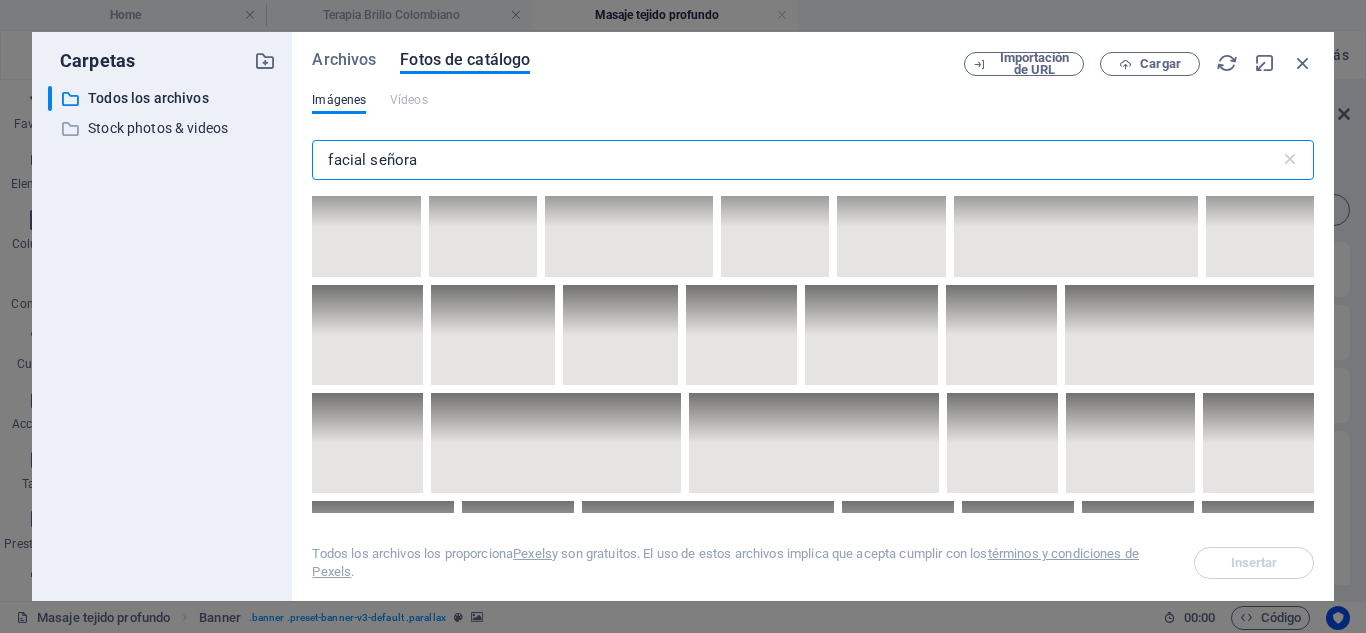 scroll, scrollTop: 4855, scrollLeft: 0, axis: vertical 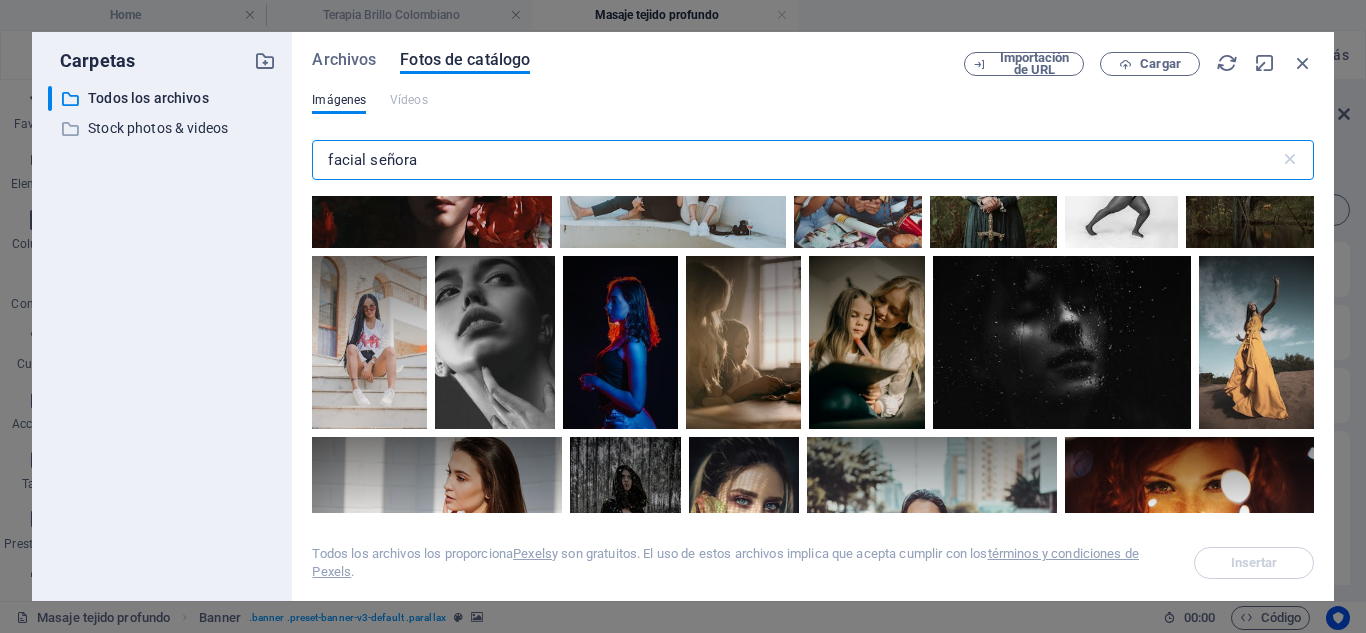 click on "facial señora" at bounding box center (795, 160) 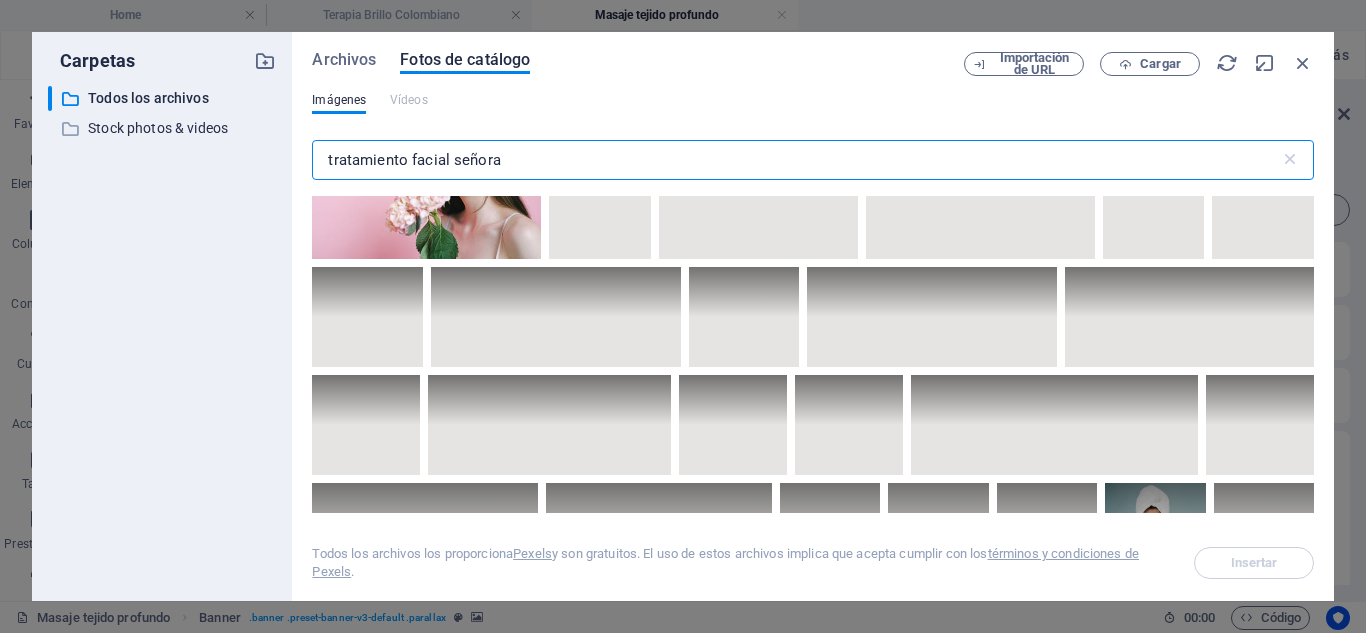 scroll, scrollTop: 6319, scrollLeft: 0, axis: vertical 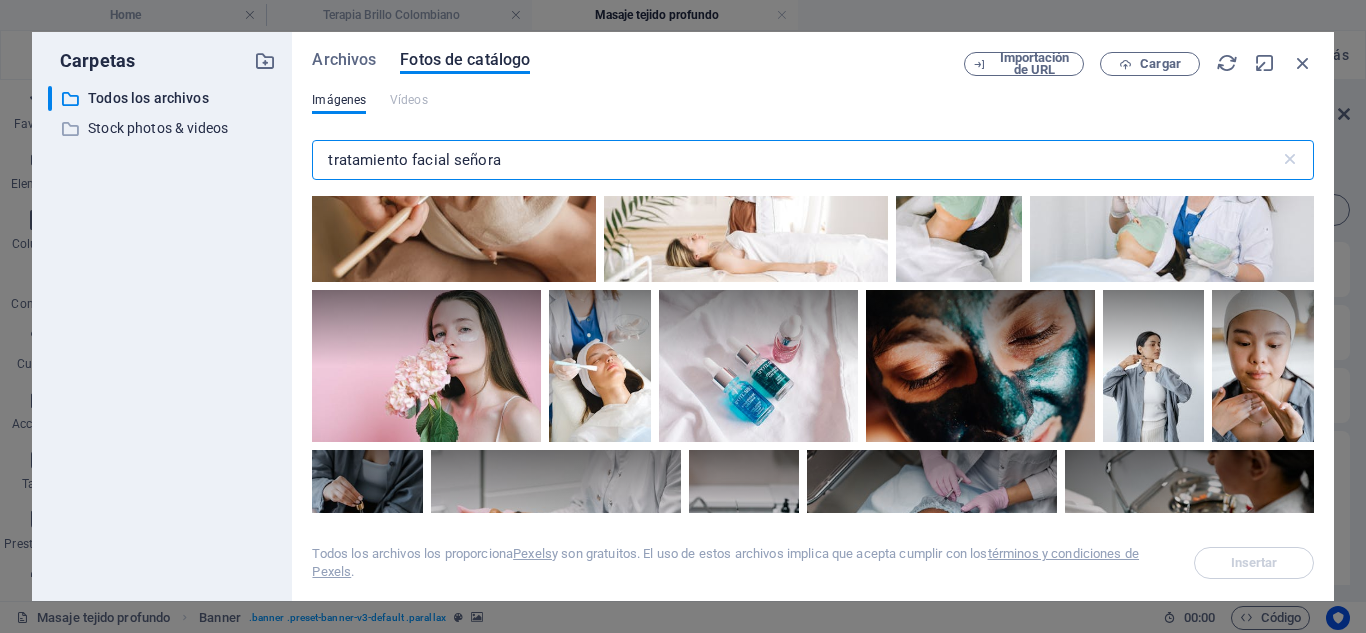 type on "tratamiento facial señora" 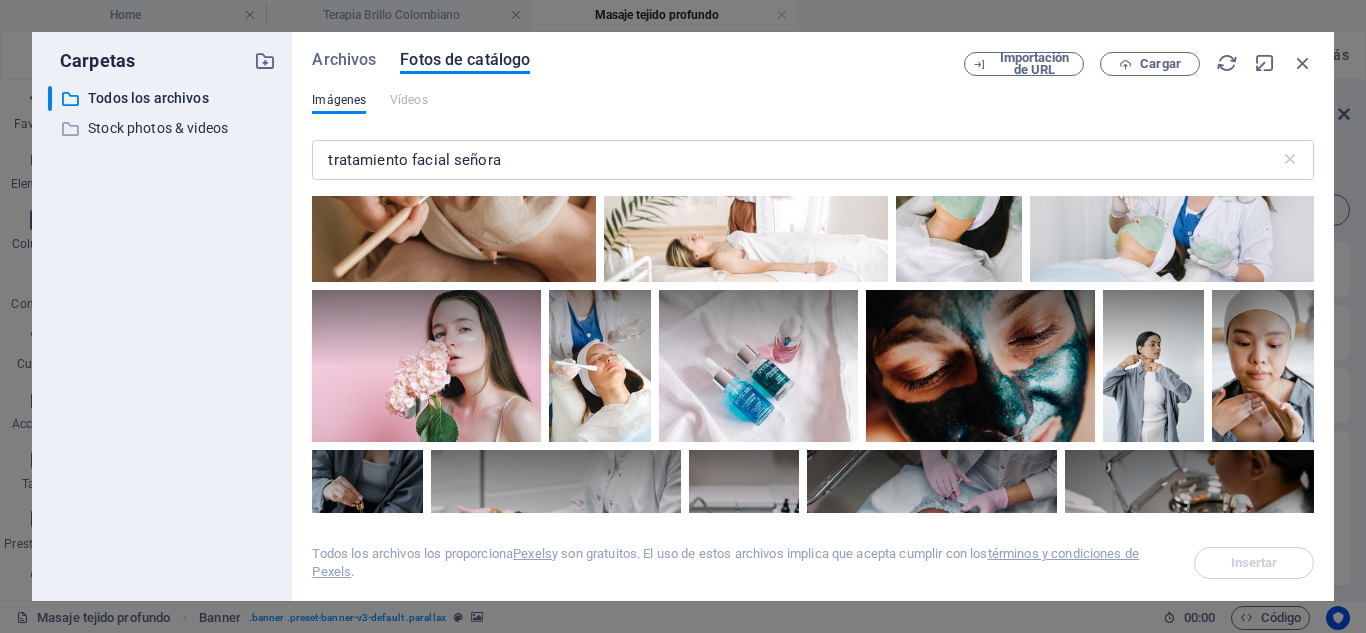 click at bounding box center [457, -13] 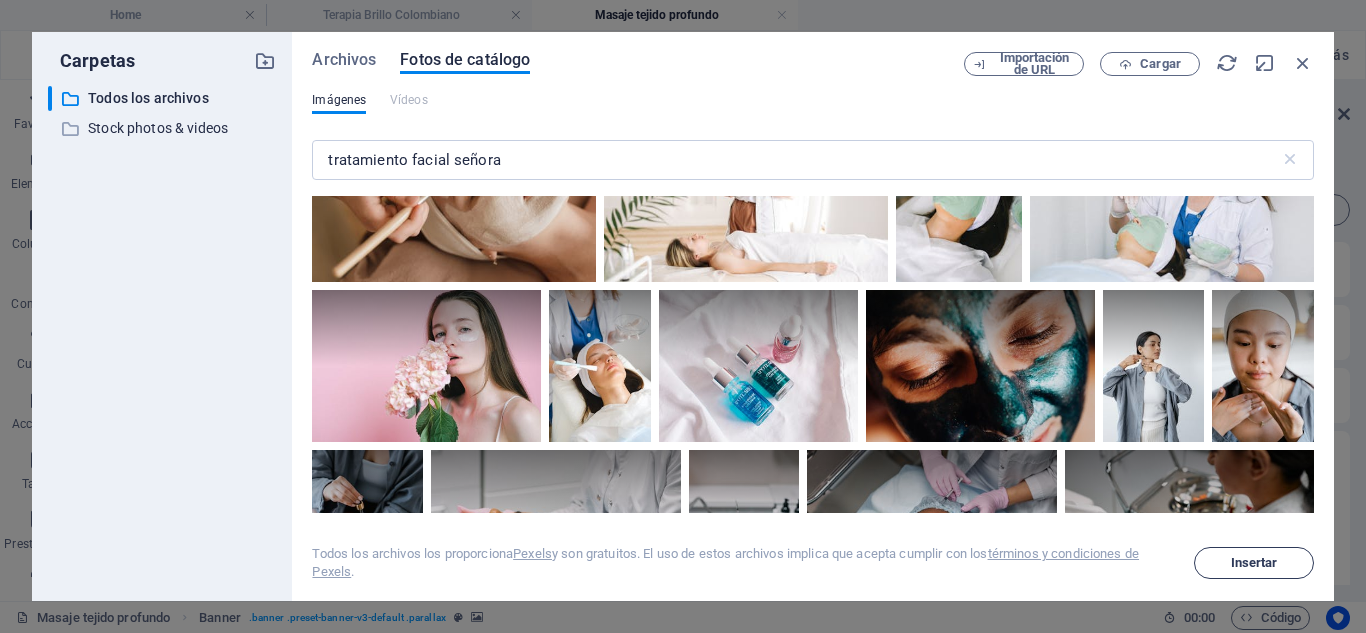 click on "Insertar" at bounding box center (1254, 563) 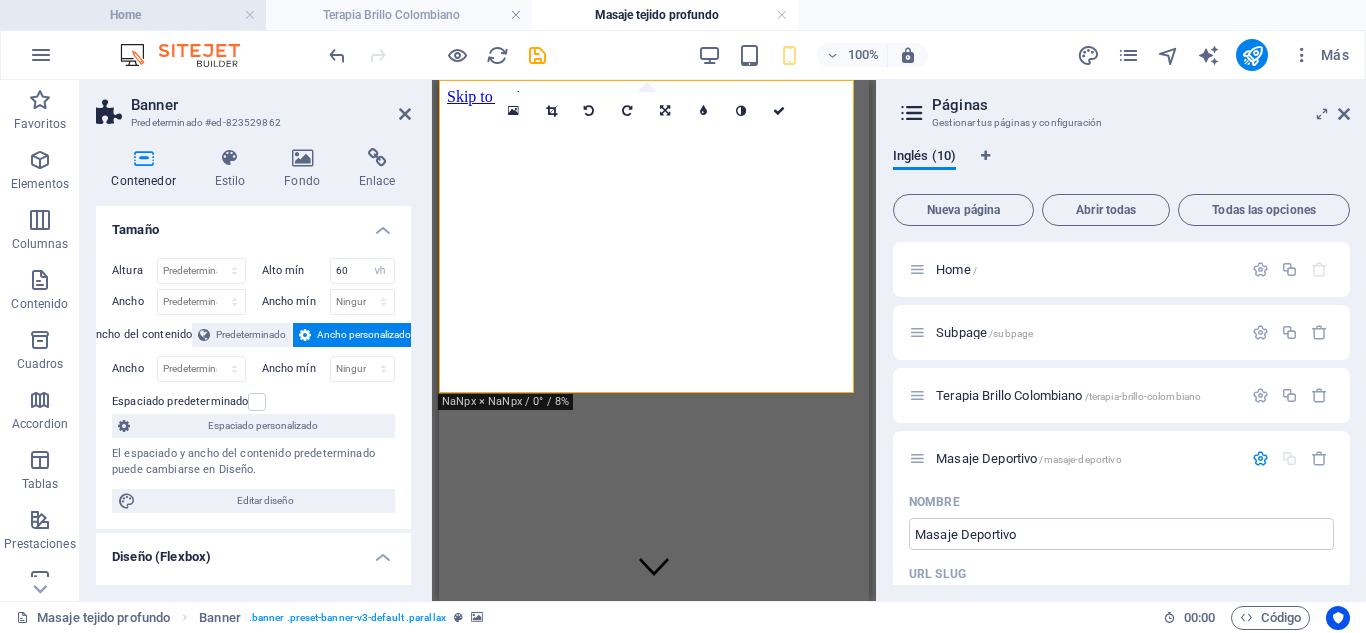 click on "Home" at bounding box center (133, 15) 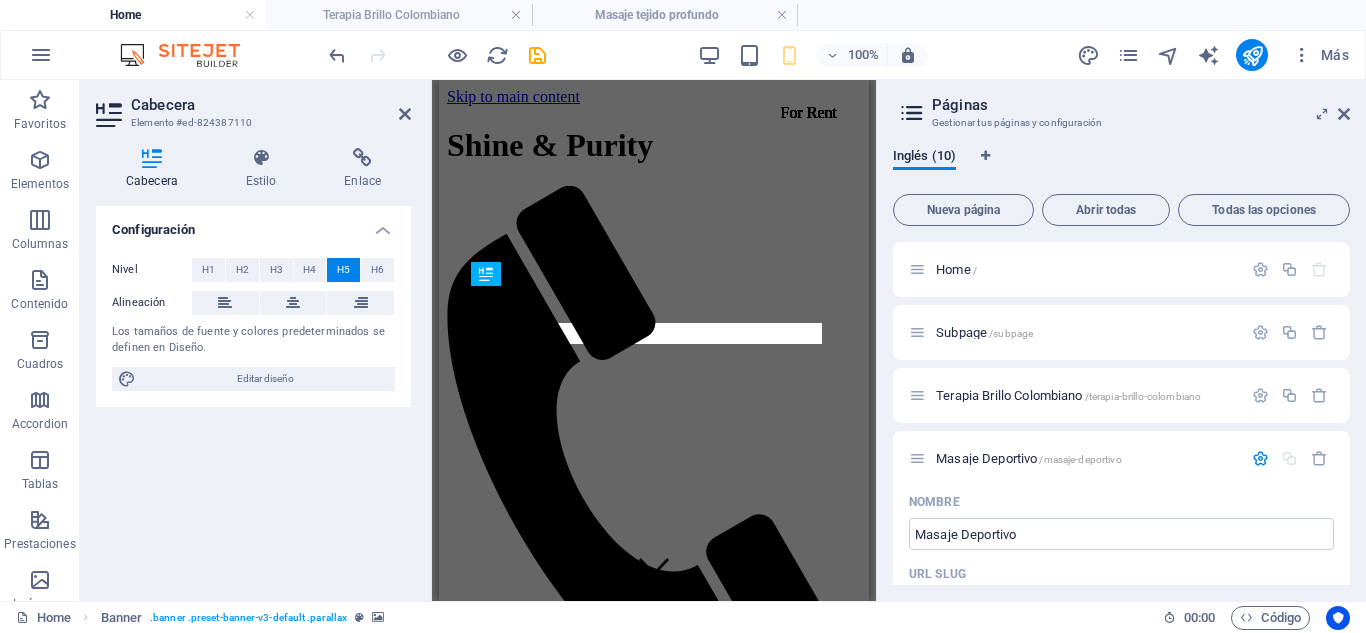 scroll, scrollTop: 9917, scrollLeft: 0, axis: vertical 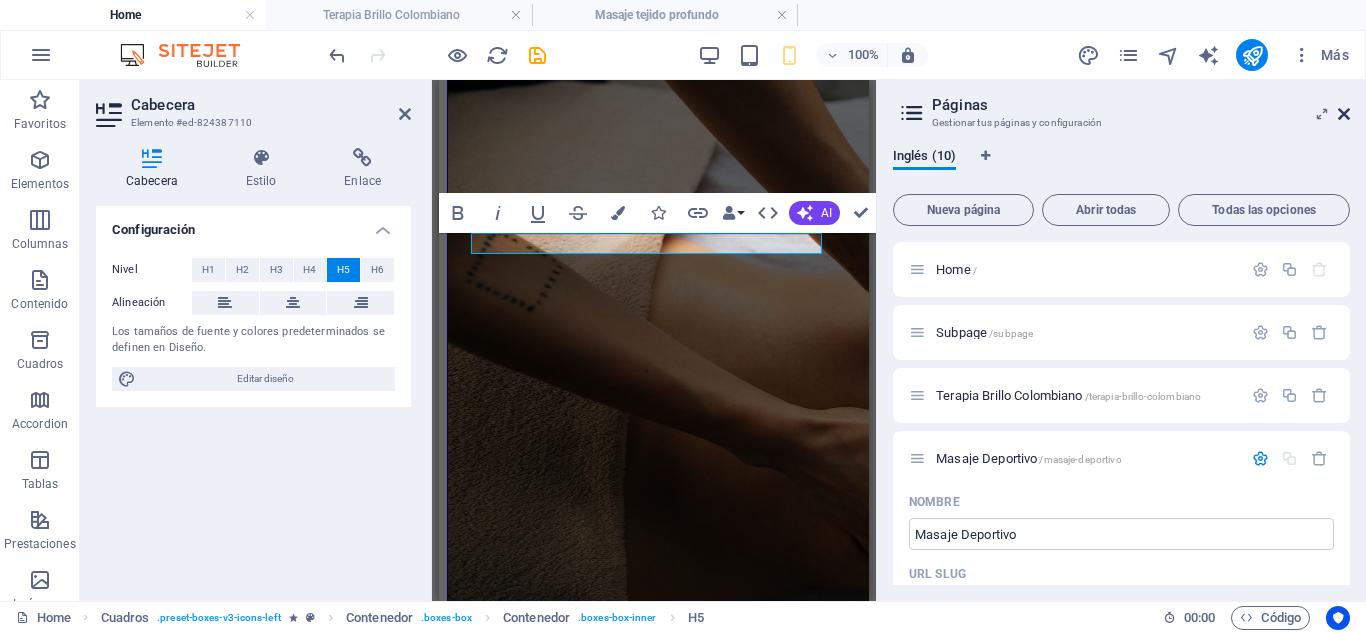 click at bounding box center [1344, 114] 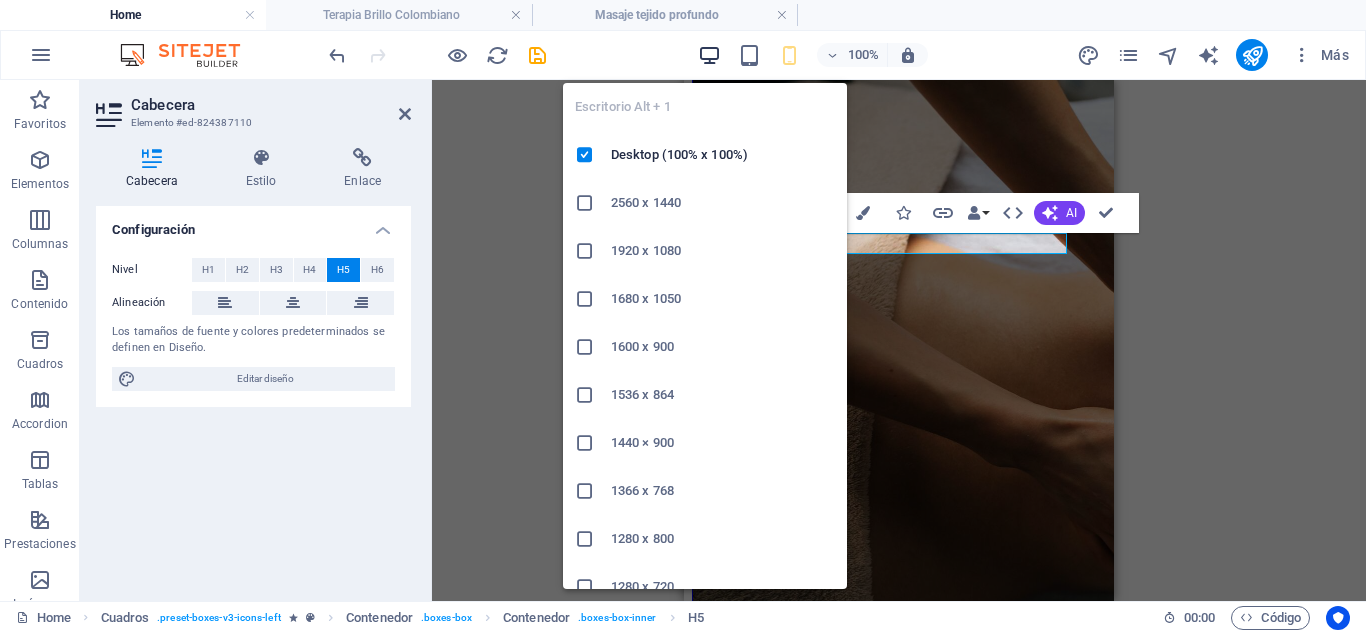 click at bounding box center [709, 55] 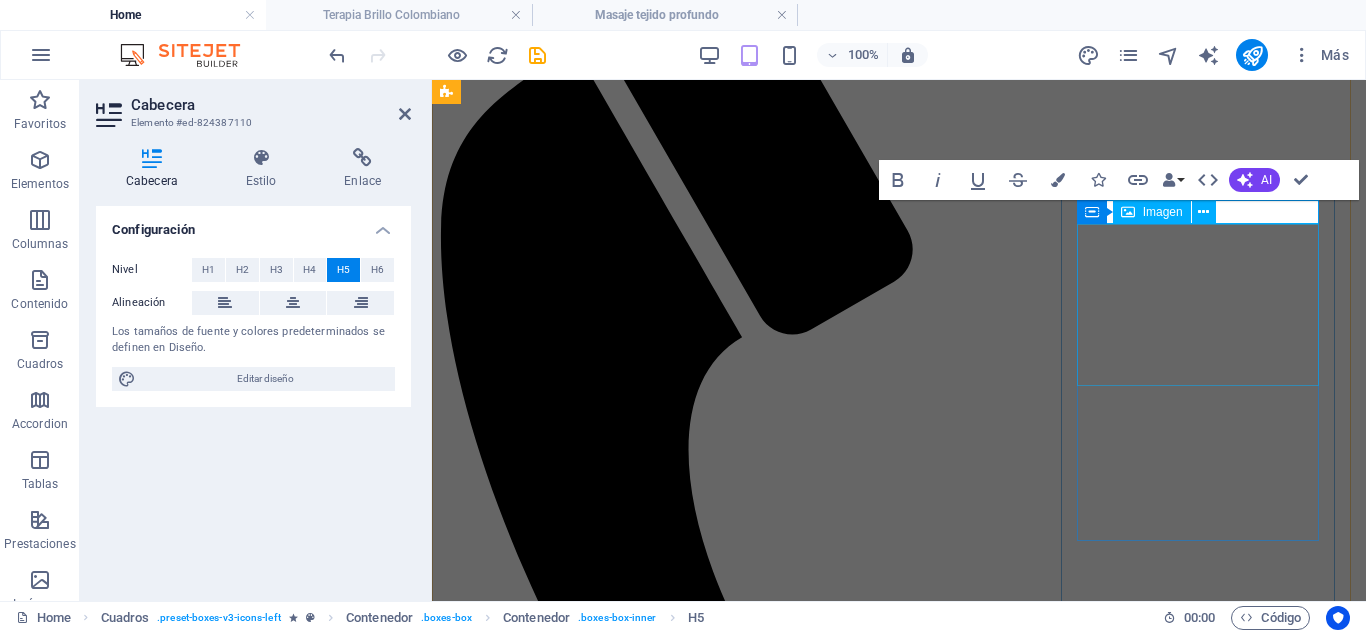 scroll, scrollTop: 5112, scrollLeft: 0, axis: vertical 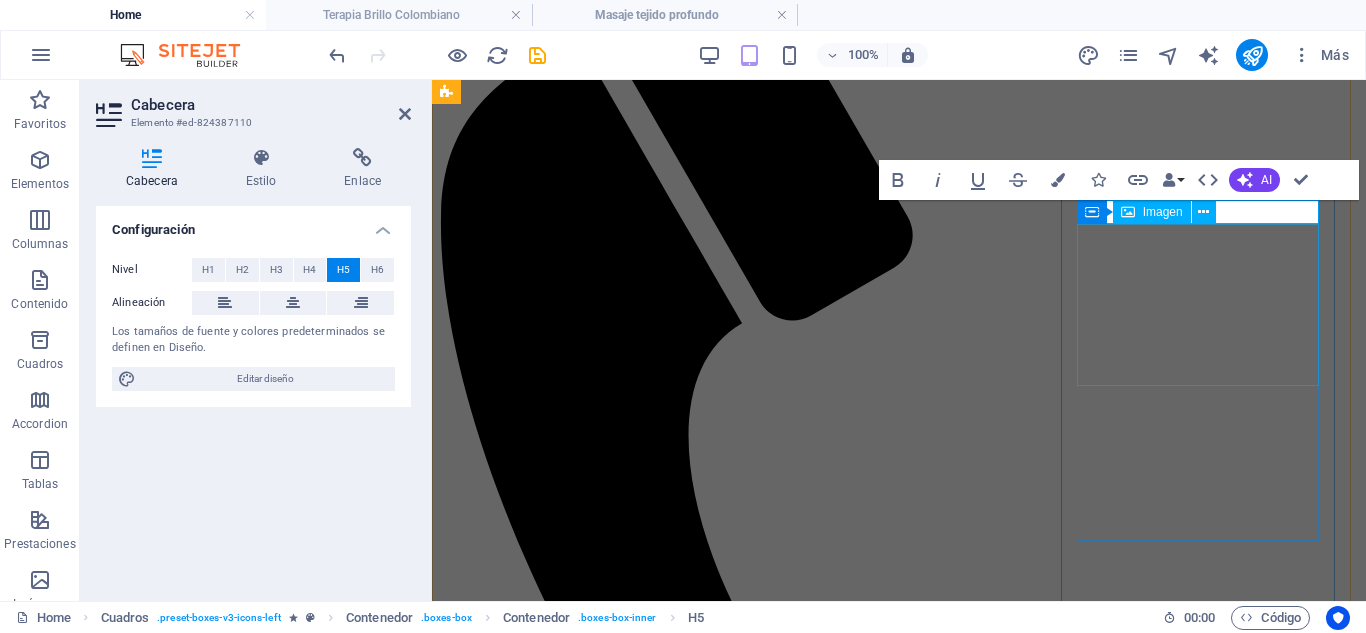 click at bounding box center (899, 29566) 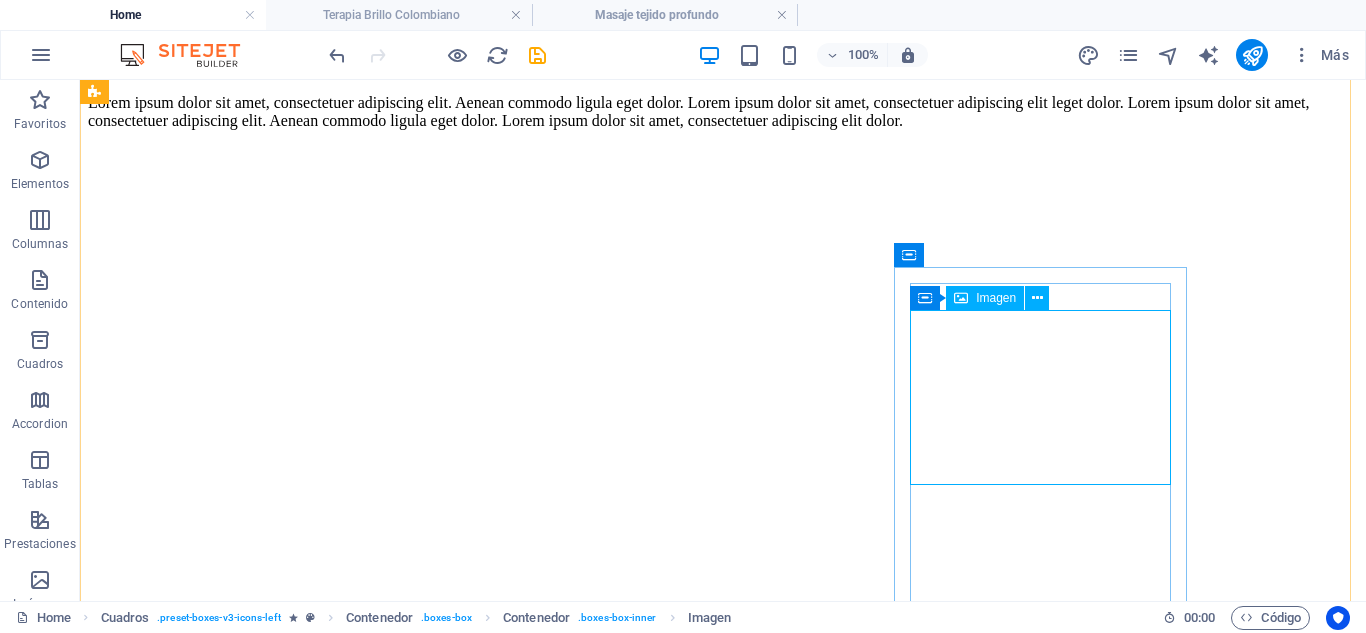 click at bounding box center (723, 40540) 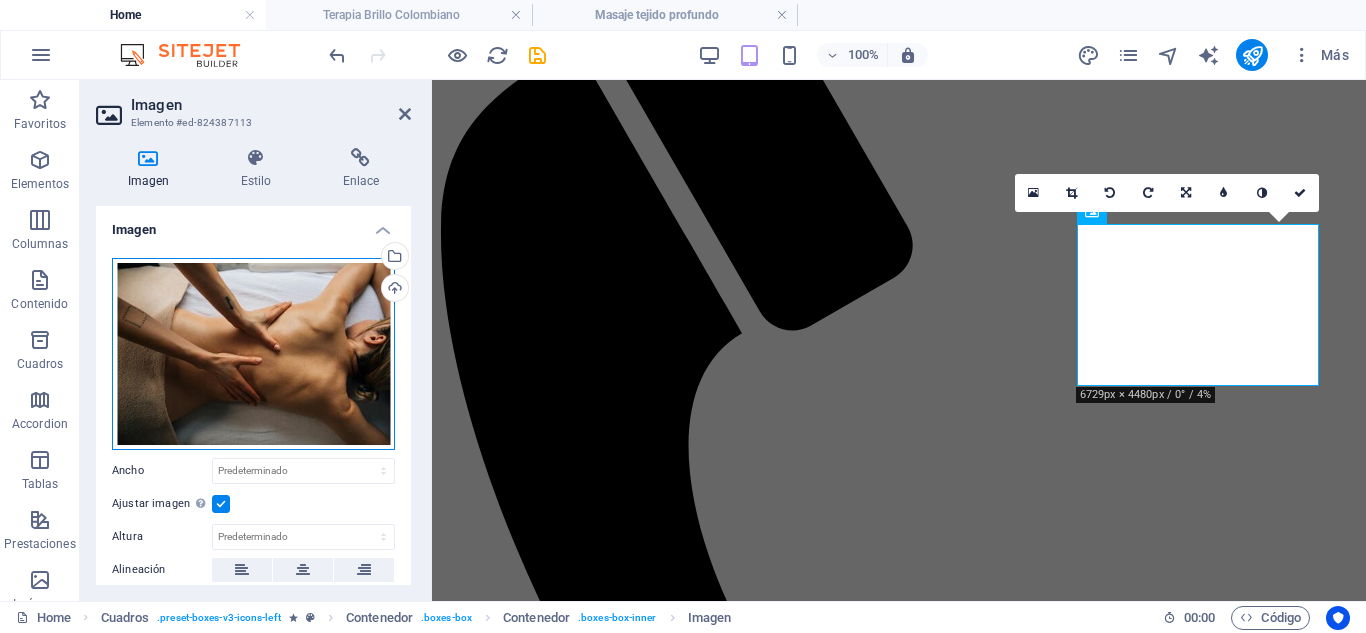 click on "Arrastra archivos aquí, haz clic para escoger archivos o  selecciona archivos de Archivos o de nuestra galería gratuita de fotos y vídeos" at bounding box center (253, 354) 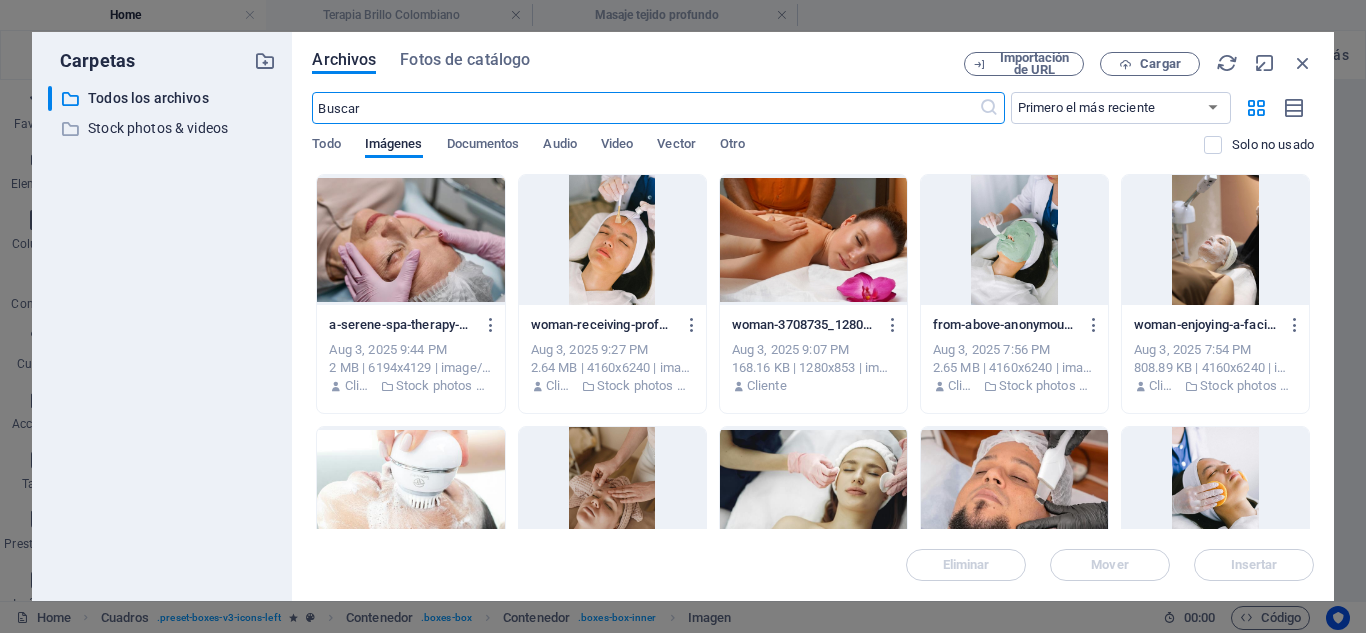 scroll, scrollTop: 9983, scrollLeft: 0, axis: vertical 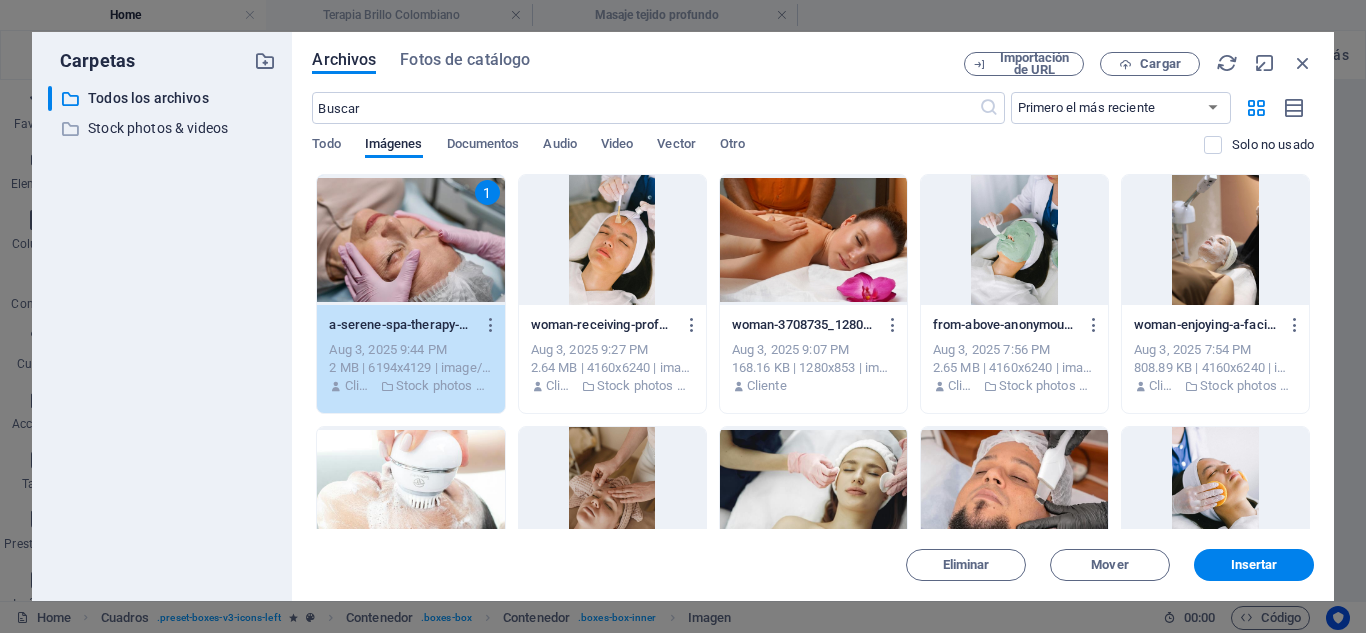 click on "1" at bounding box center [410, 240] 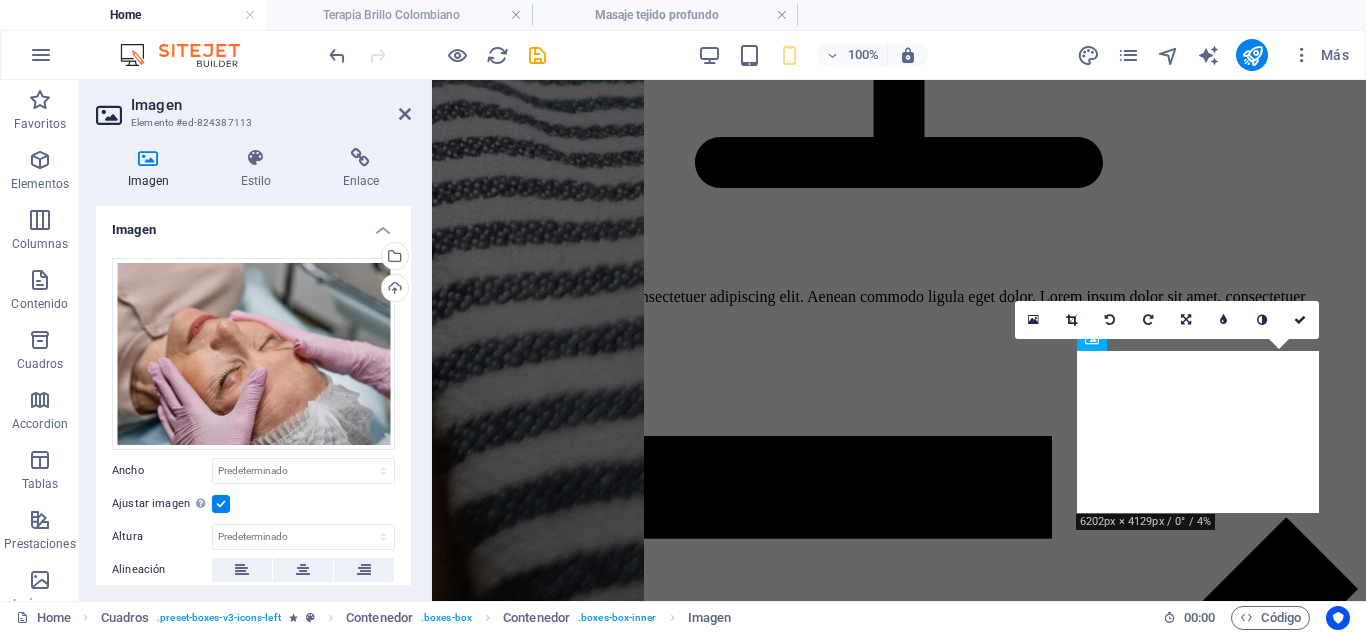scroll, scrollTop: 5077, scrollLeft: 0, axis: vertical 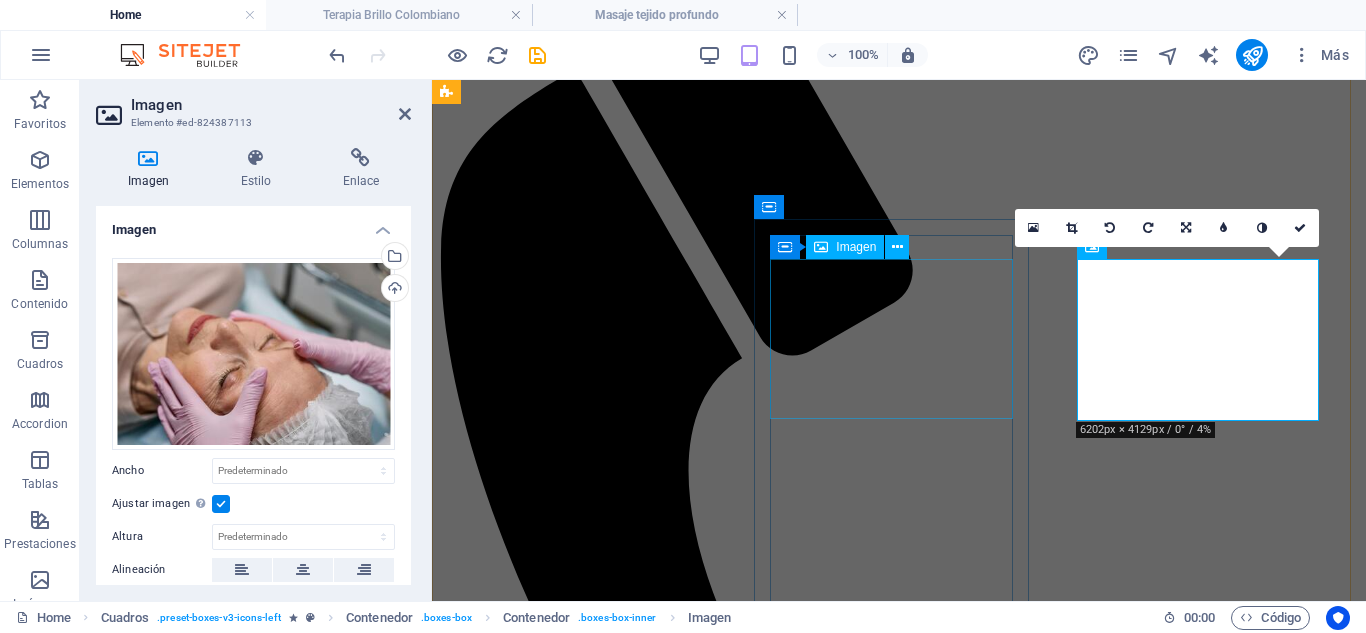 click at bounding box center (899, 27861) 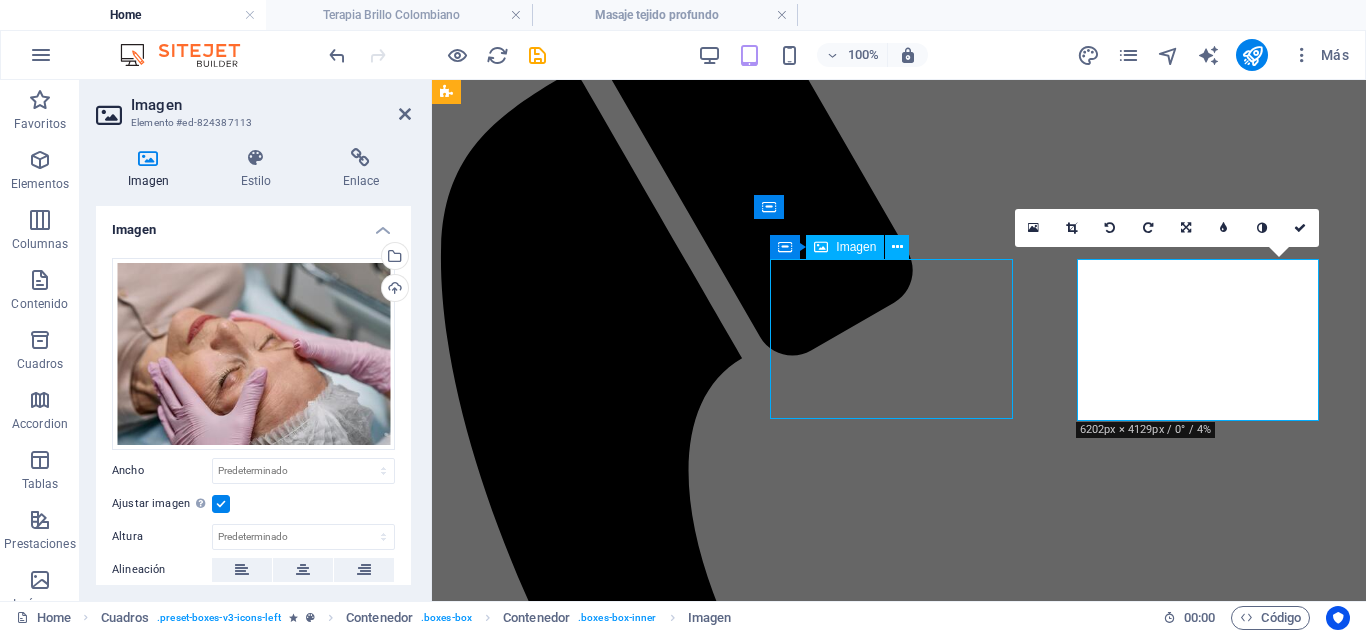 click at bounding box center [899, 27861] 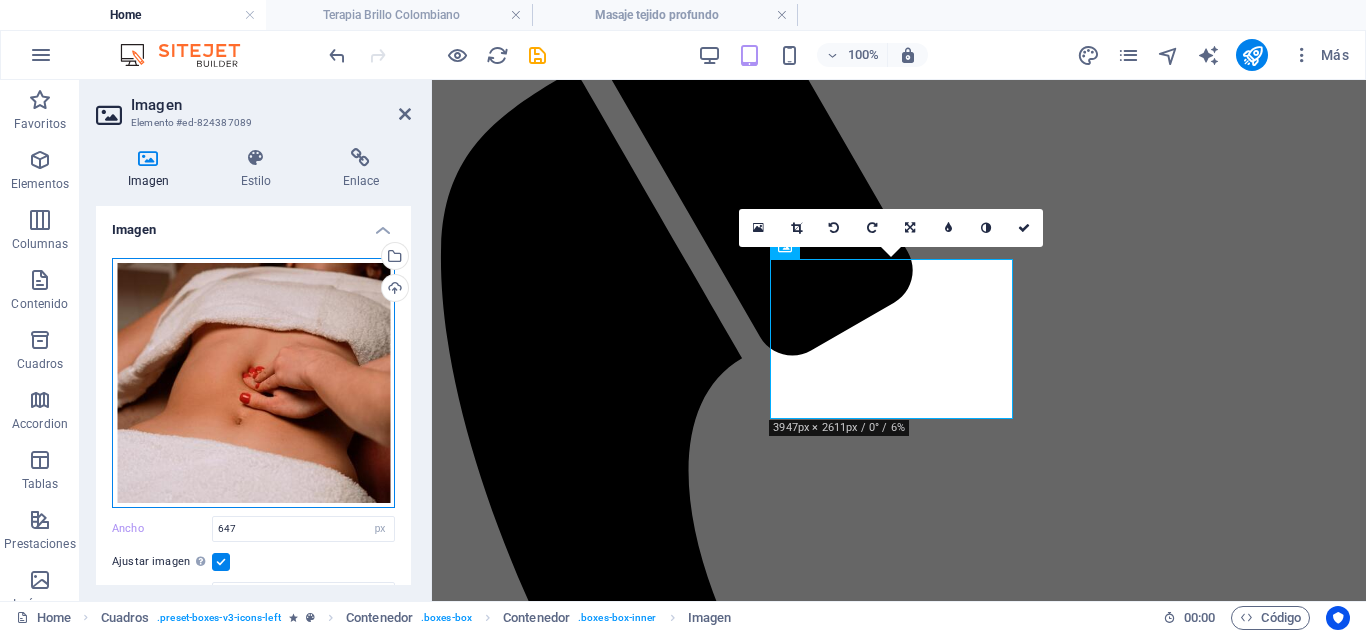 click on "Arrastra archivos aquí, haz clic para escoger archivos o  selecciona archivos de Archivos o de nuestra galería gratuita de fotos y vídeos" at bounding box center [253, 383] 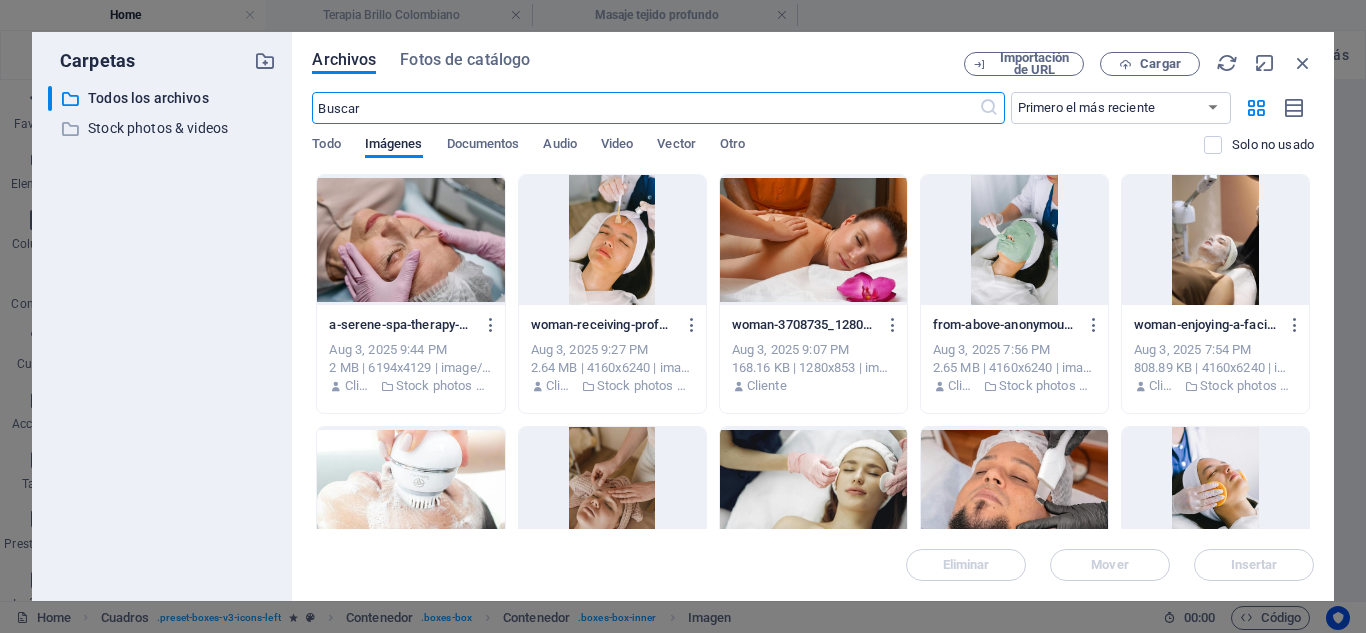 scroll, scrollTop: 9440, scrollLeft: 0, axis: vertical 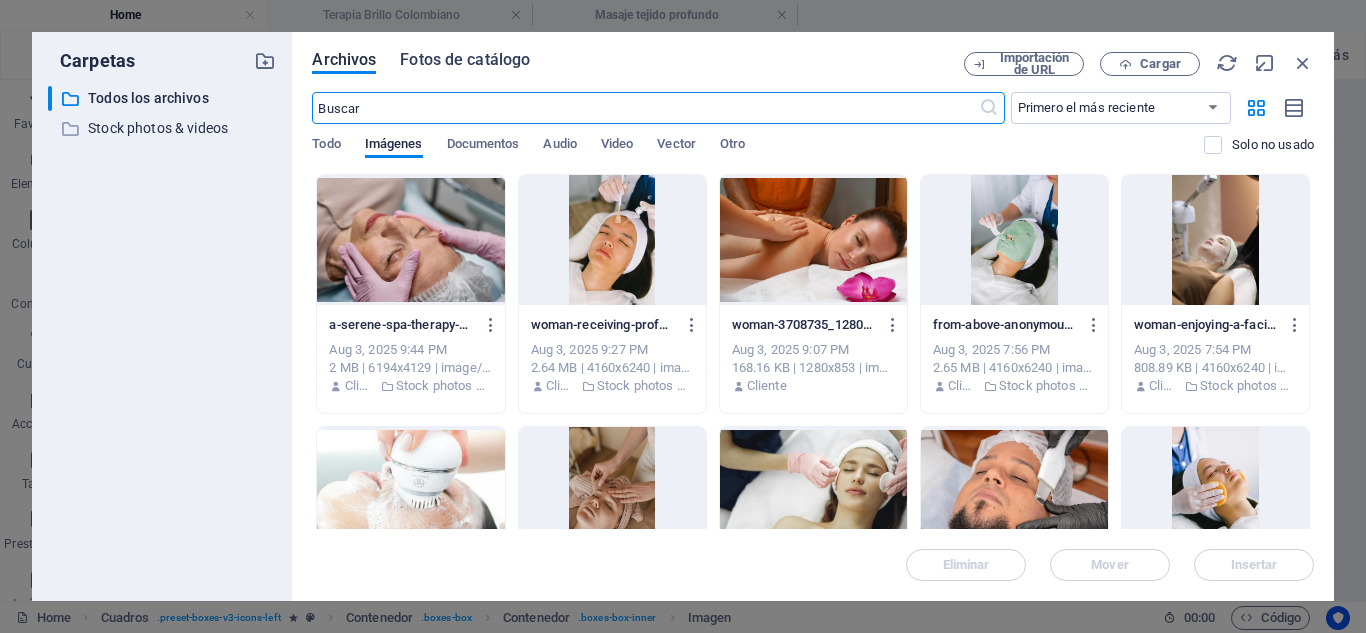 click on "Fotos de catálogo" at bounding box center (465, 60) 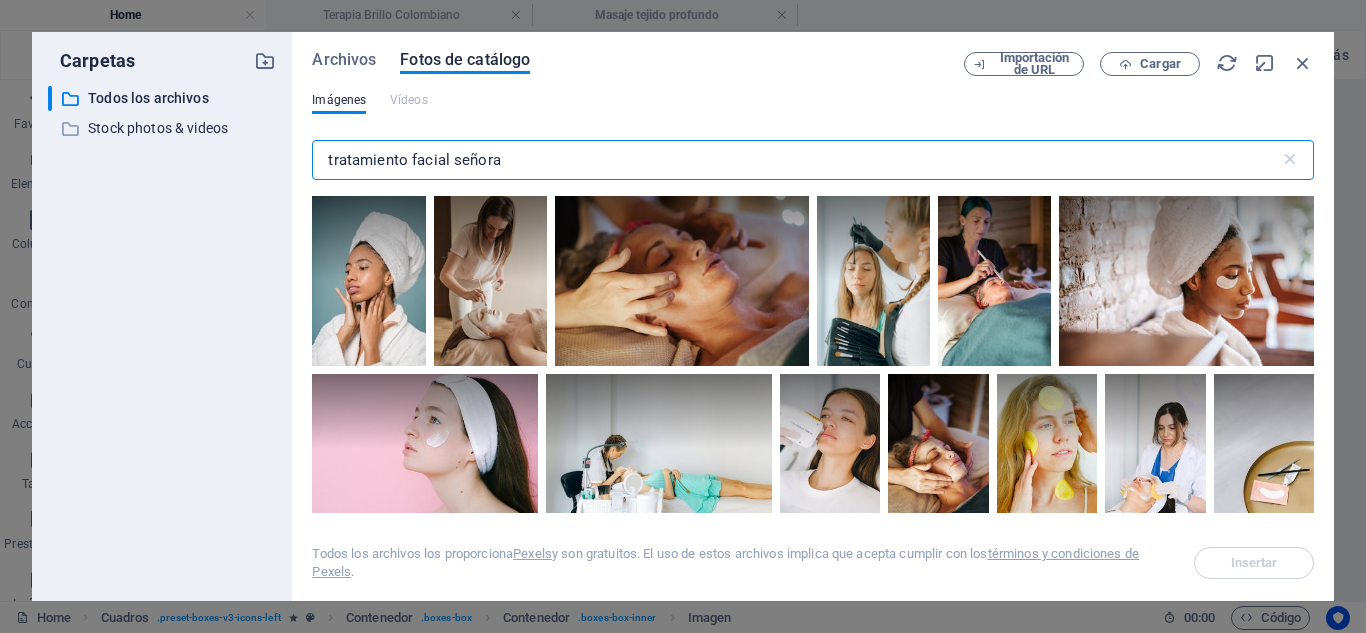 drag, startPoint x: 534, startPoint y: 166, endPoint x: 244, endPoint y: 167, distance: 290.0017 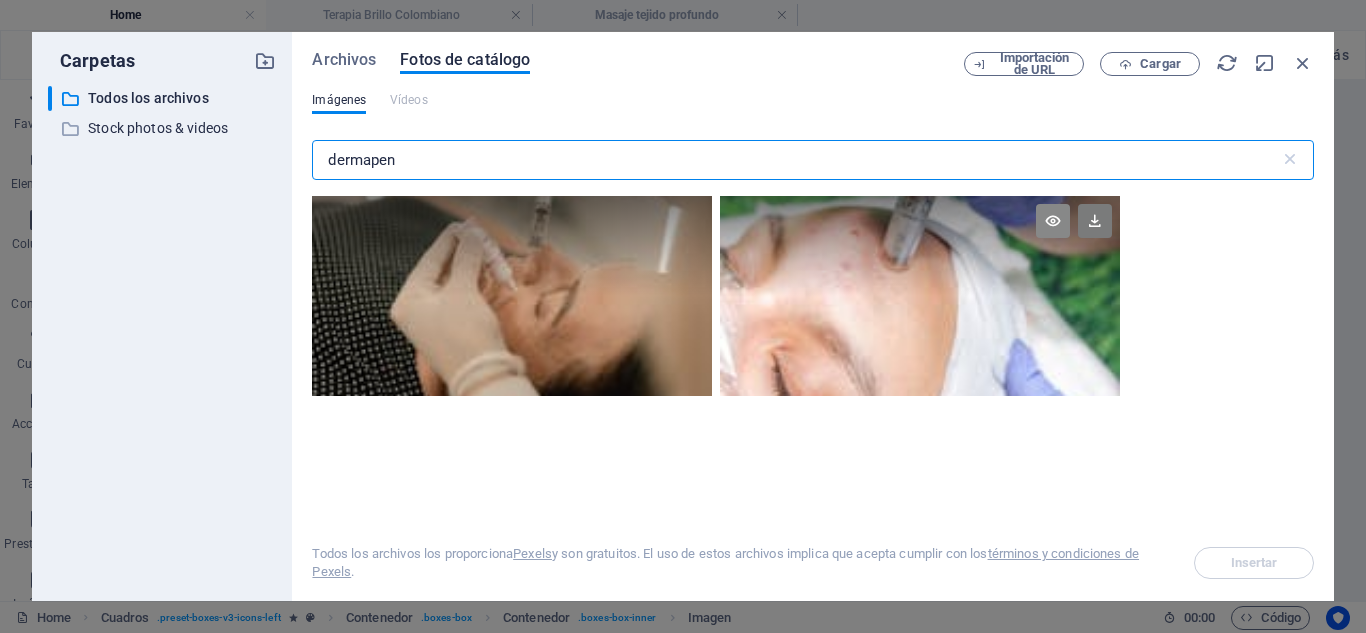 type on "dermapen" 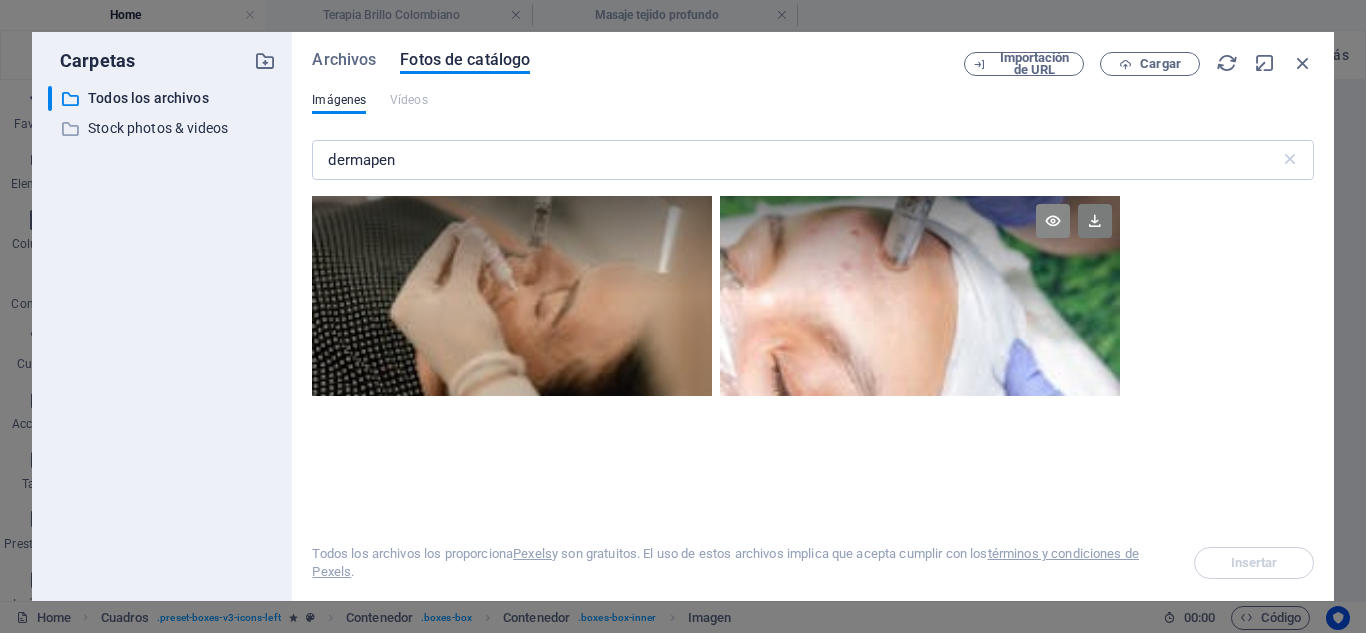 click at bounding box center [1053, 221] 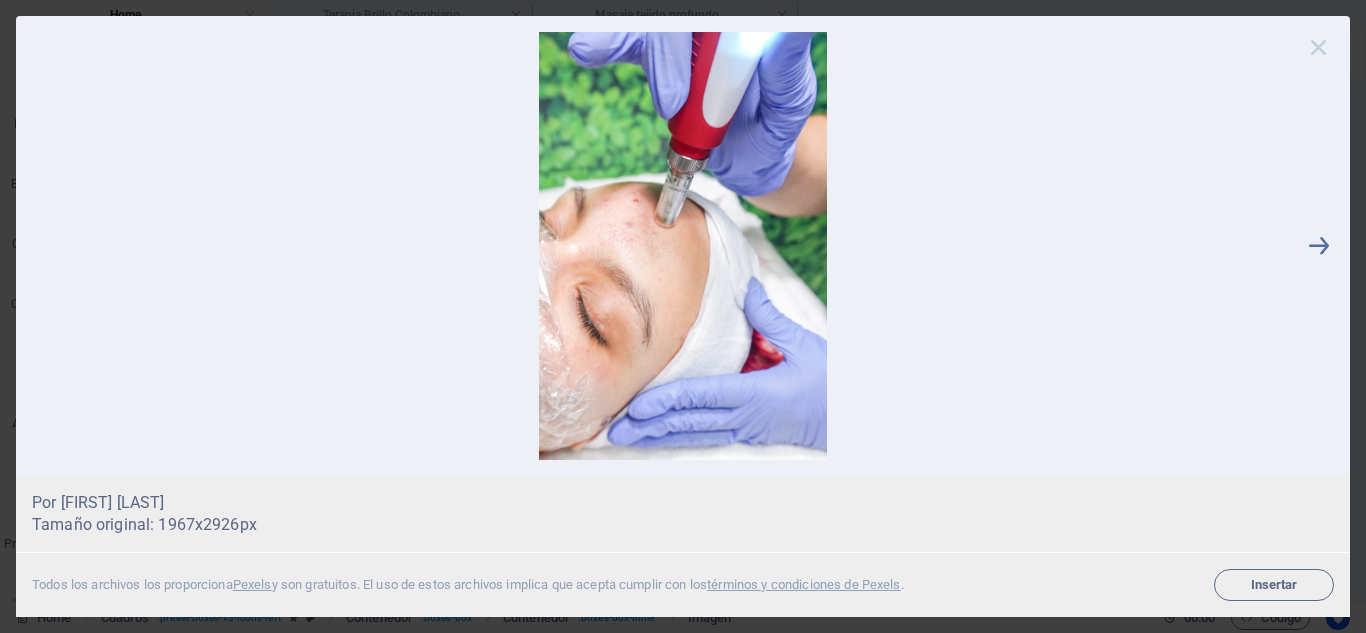 click at bounding box center [1319, 47] 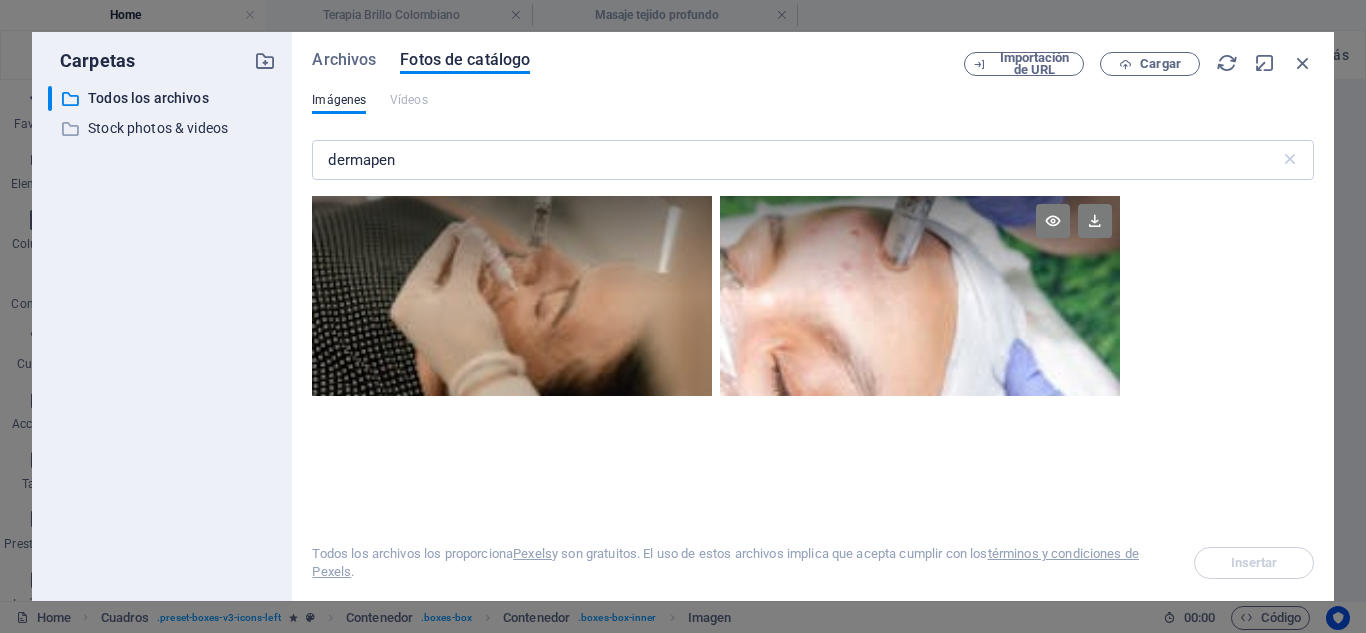 click at bounding box center [920, 246] 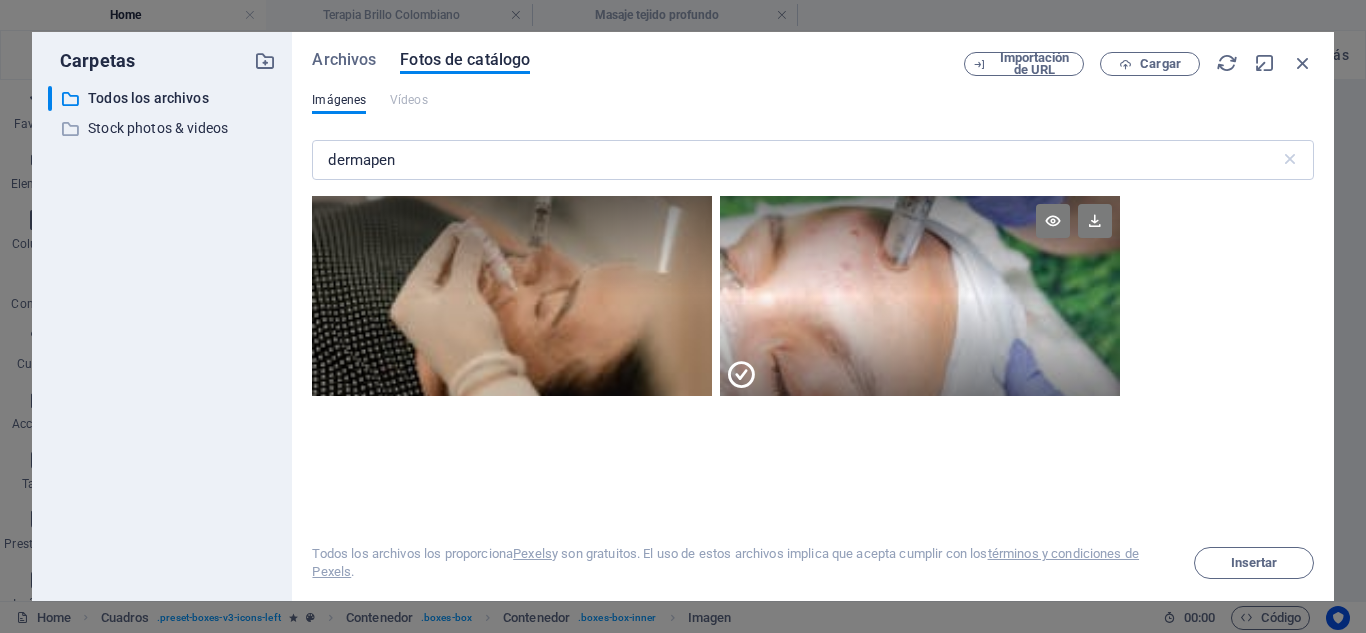 click at bounding box center [920, 246] 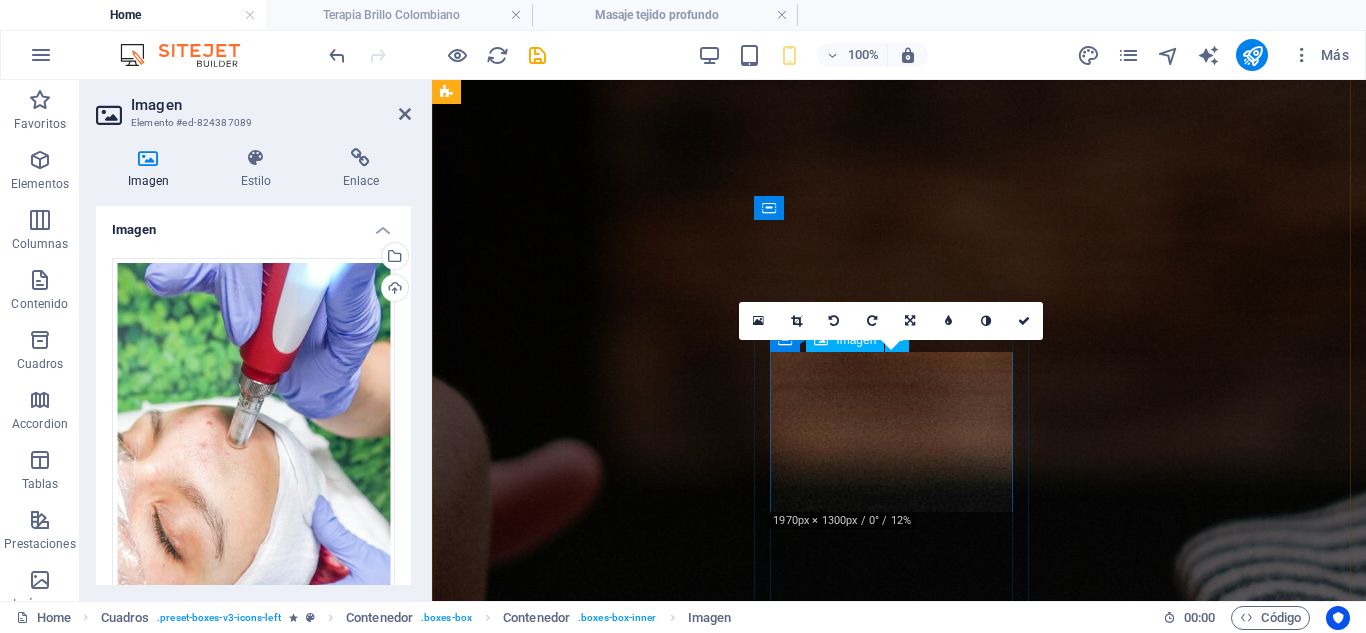 scroll, scrollTop: 5076, scrollLeft: 0, axis: vertical 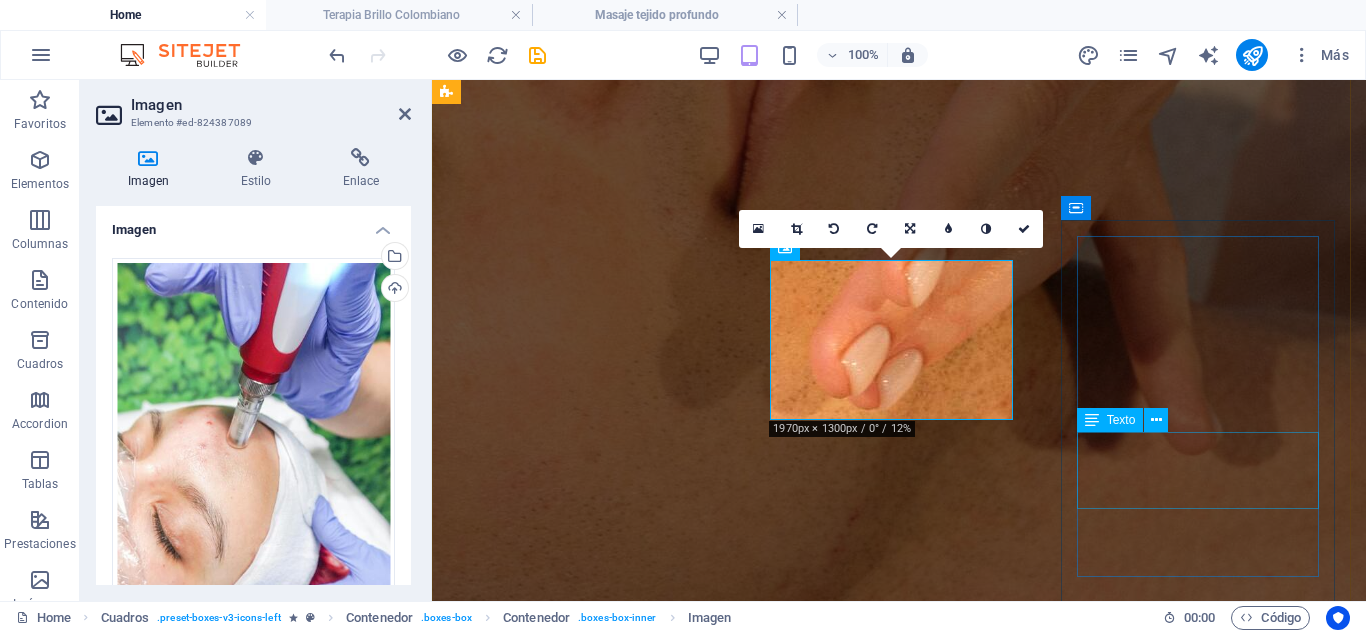 click on "Déjate envolver por un masaje relajante que alivia el estrés y renueva la paz en tu cuerpo." at bounding box center (899, 29922) 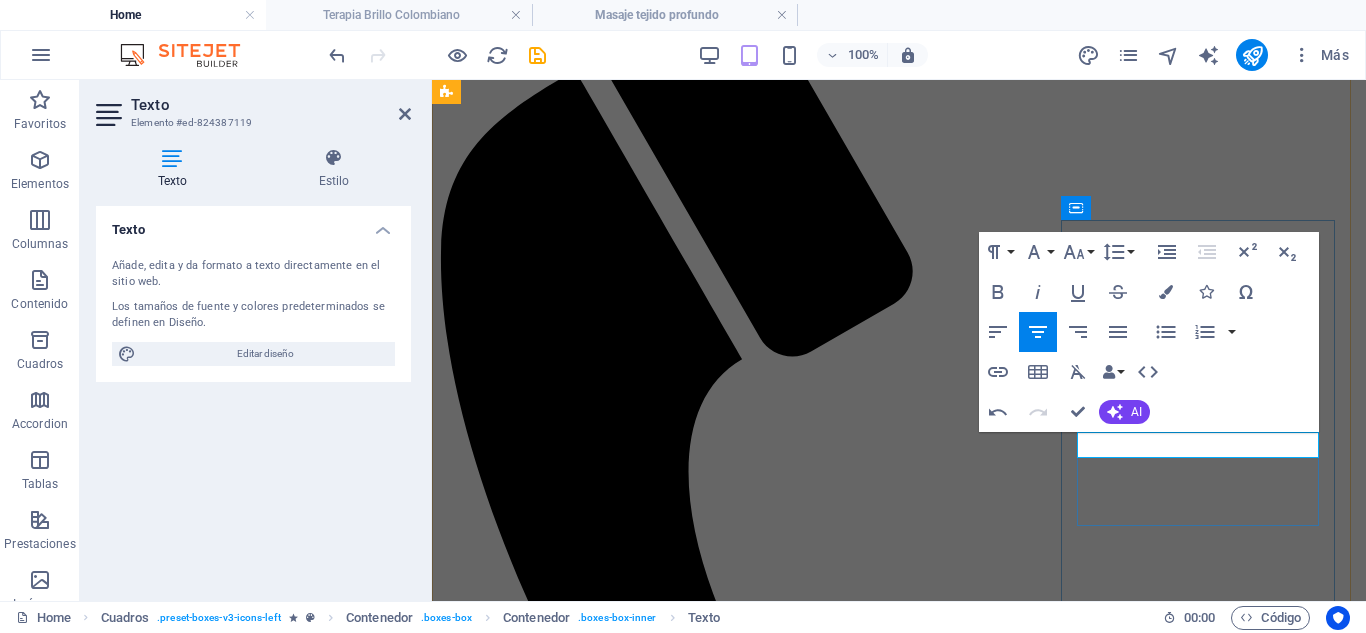 click on "s y renueva la paz en tu cuerpo." at bounding box center [899, 29922] 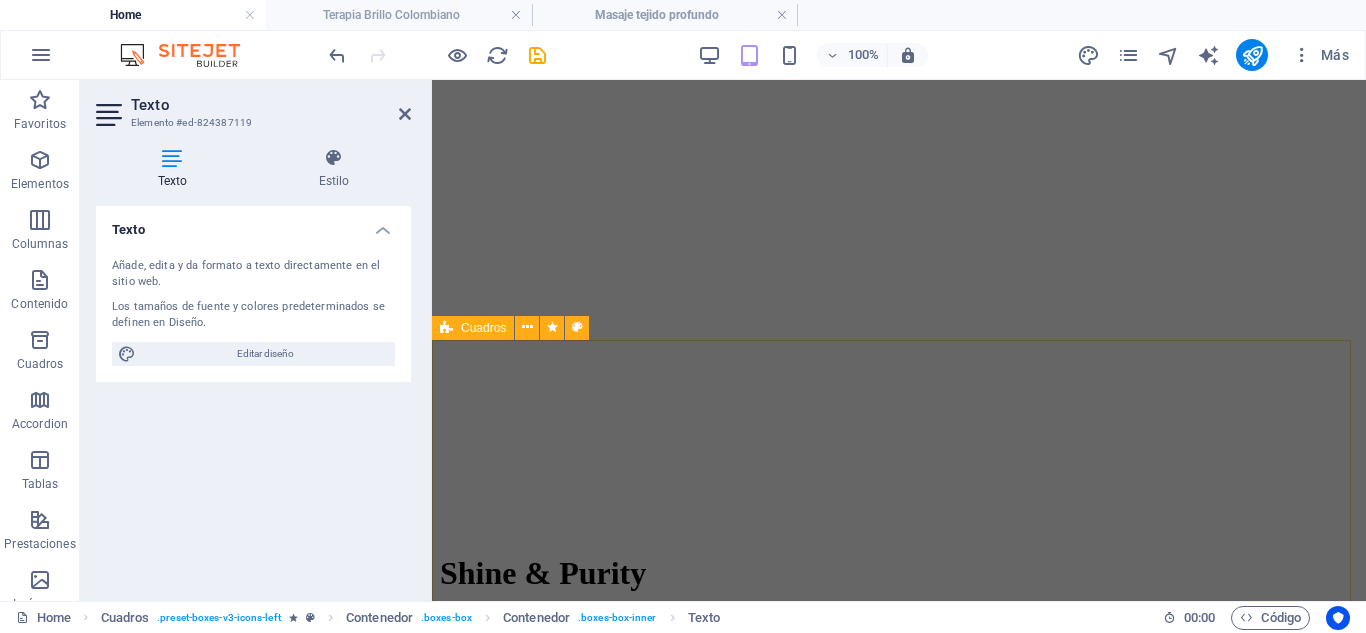 scroll, scrollTop: 784, scrollLeft: 3, axis: both 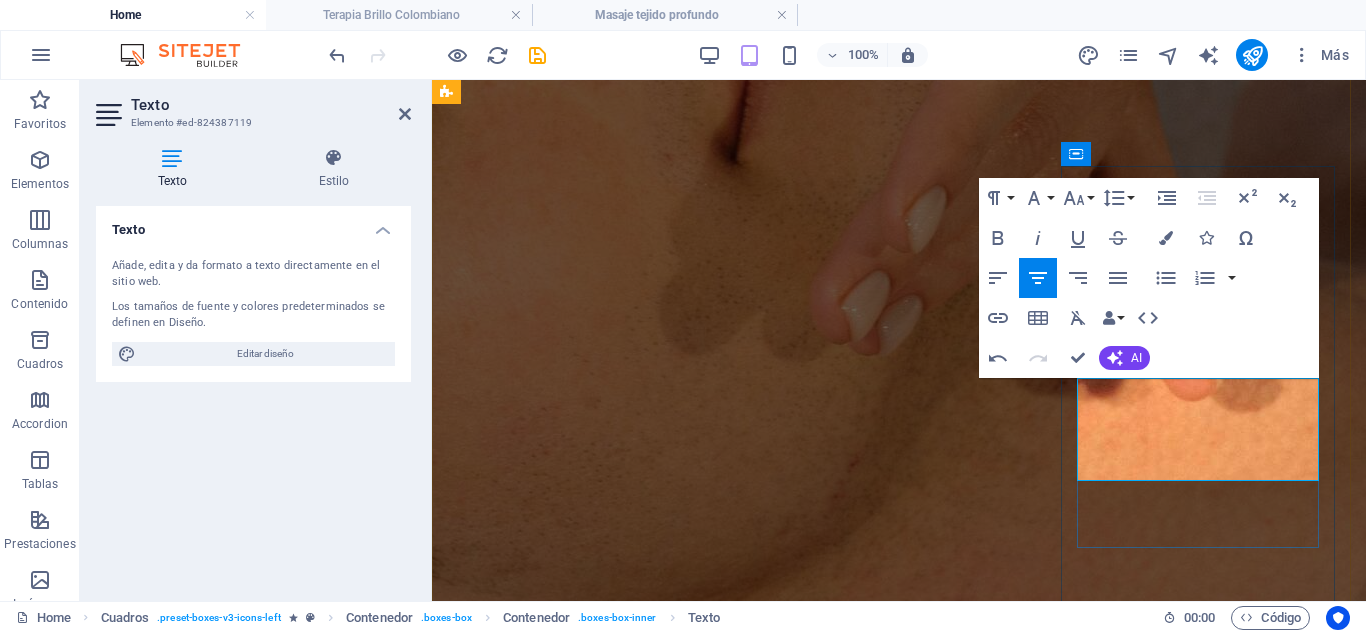 type 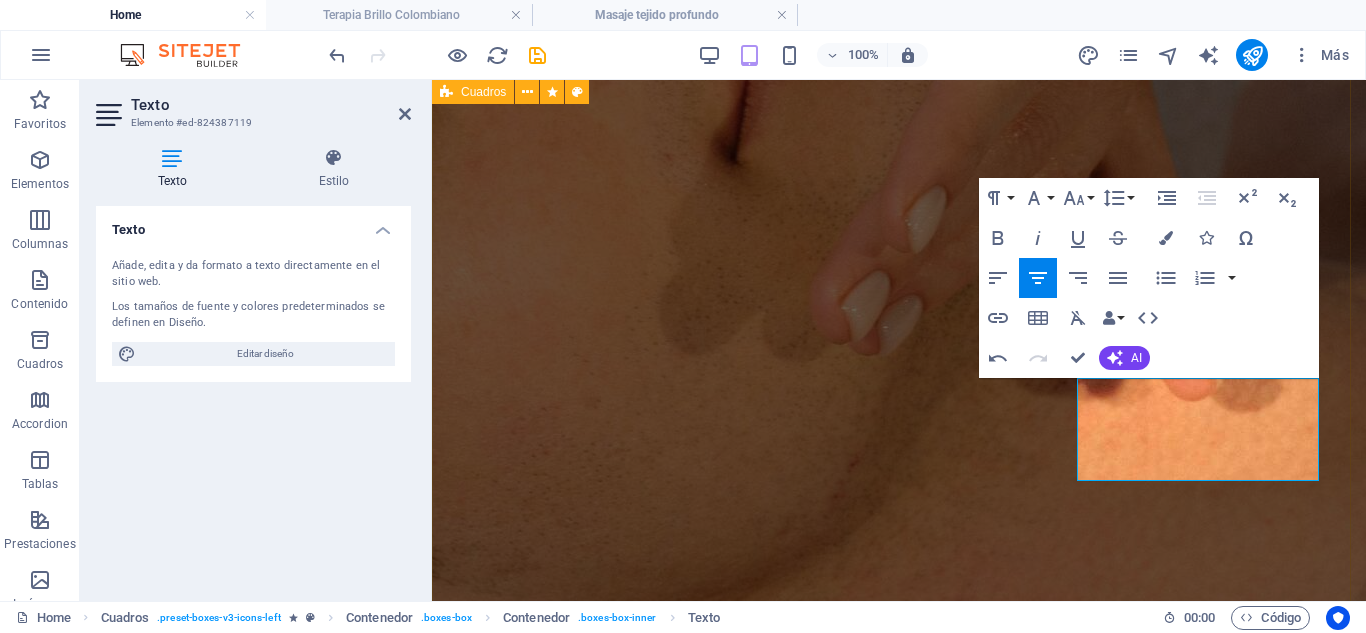 click on "Limpieza Facial Profunda Limpieza suave, resultados visibles. Ideal para mantener tu piel saludable y equilibrada. 150.000 ​   ​ COP  Agregar    Limpieza Facial Simple Limpieza intensiva para un rostro más limpio, suave y renovado.   Elimina puntos negros, células muertas y revive tu piel. 120.000 COP  Agregar    Alta hidratación facial Hidratación de lujo para tu piel. Recupera suavidad, brillo y firmeza en una sola sesión con productos de alta calidad 150.000 COP  Agregar    Peeling Químico Renueva tu piel desde adentro. Despídete de manchas, textura irregular y piel opaca.  Exfoliación profunda con ácidos suaves y seguros. 280.000 COP  Agregar    Dermapen Piel renovada, luminosa y firme. Microneedling con sueros personalizados según tu necesidad. Ideal para acné, líneas finas, manchas y flacidez. 150.000 COP  Agregar    Masaje Relajante Tu piel, más firme y luminosa. Con sueros de colágeno y un masaje lifting que estimula tu belleza natural. 150.000 COP" at bounding box center [899, 26254] 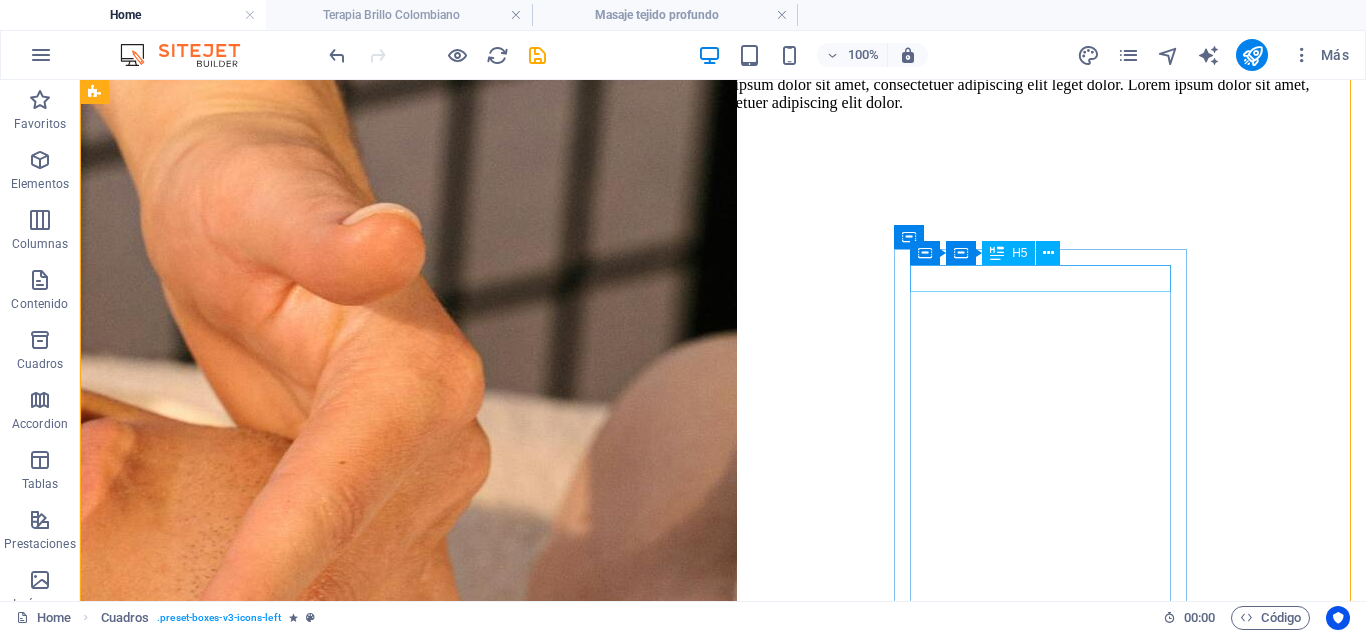 click on "Masaje Relajante" at bounding box center (723, 40320) 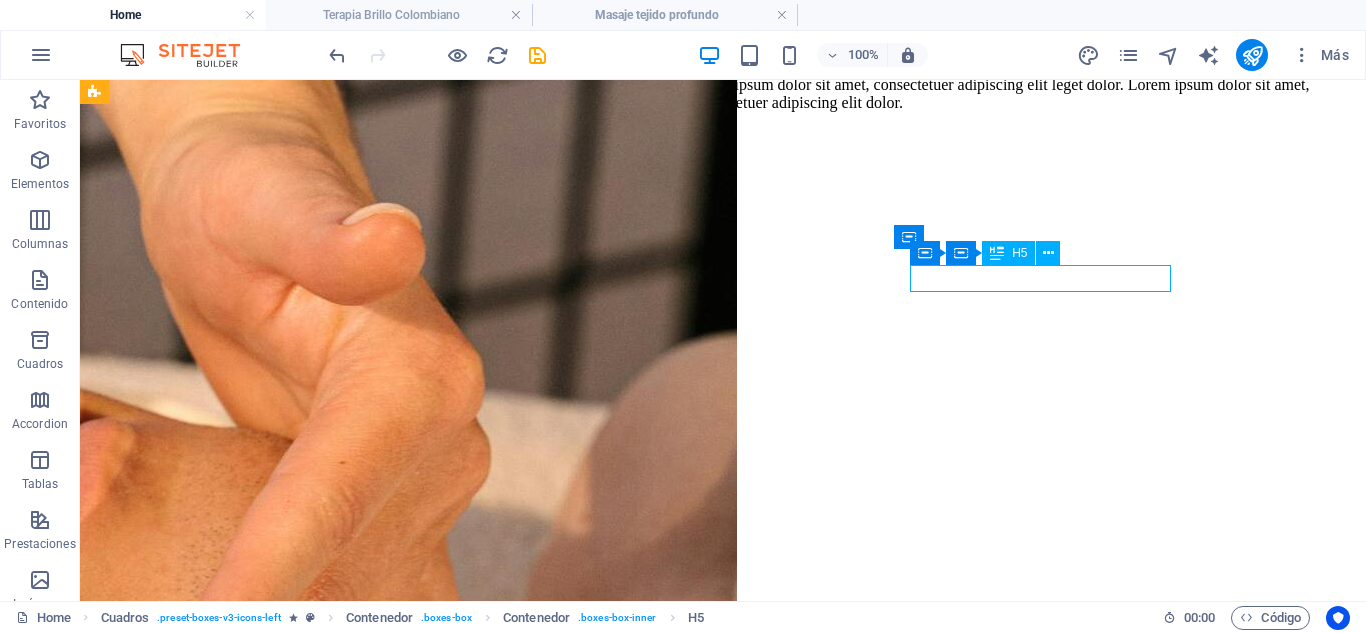 click on "Masaje Relajante" at bounding box center (723, 40320) 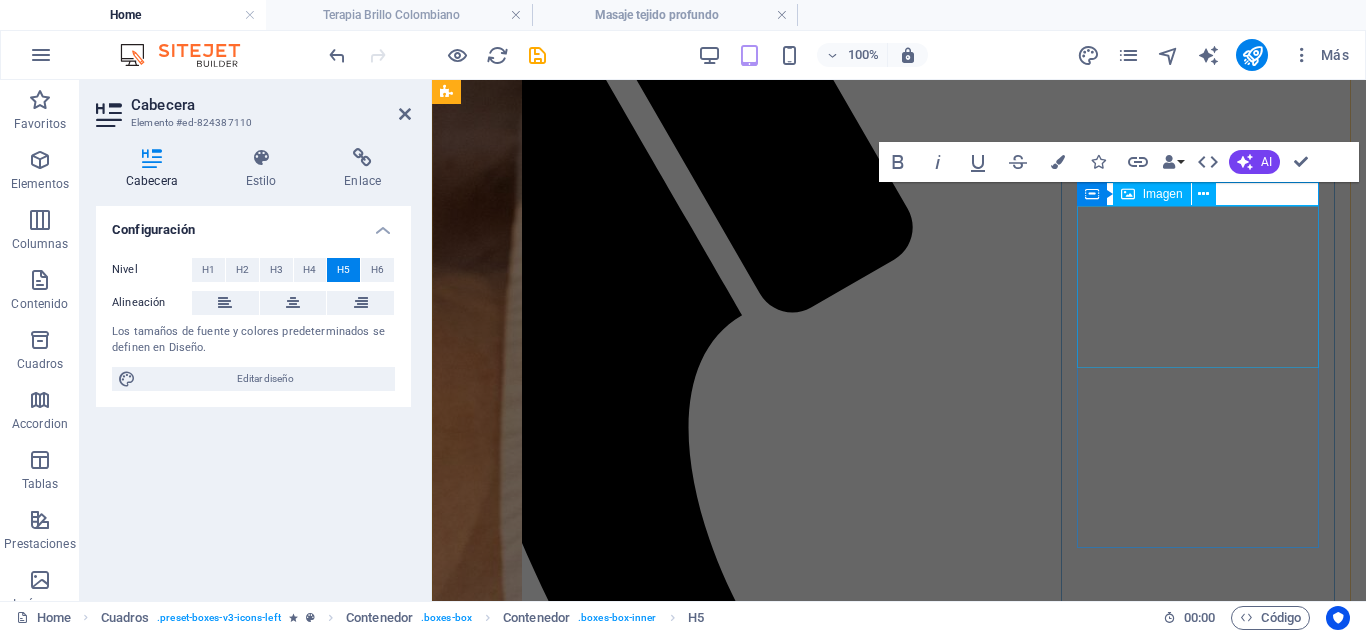 type 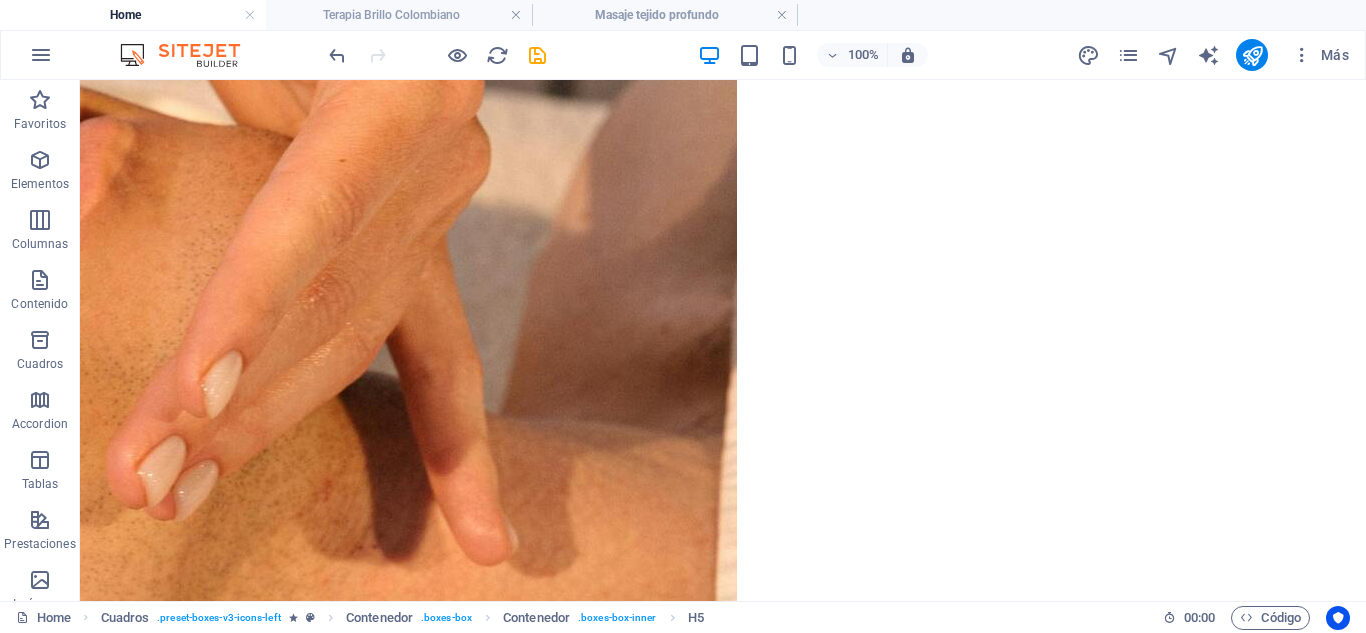 scroll, scrollTop: 5553, scrollLeft: 0, axis: vertical 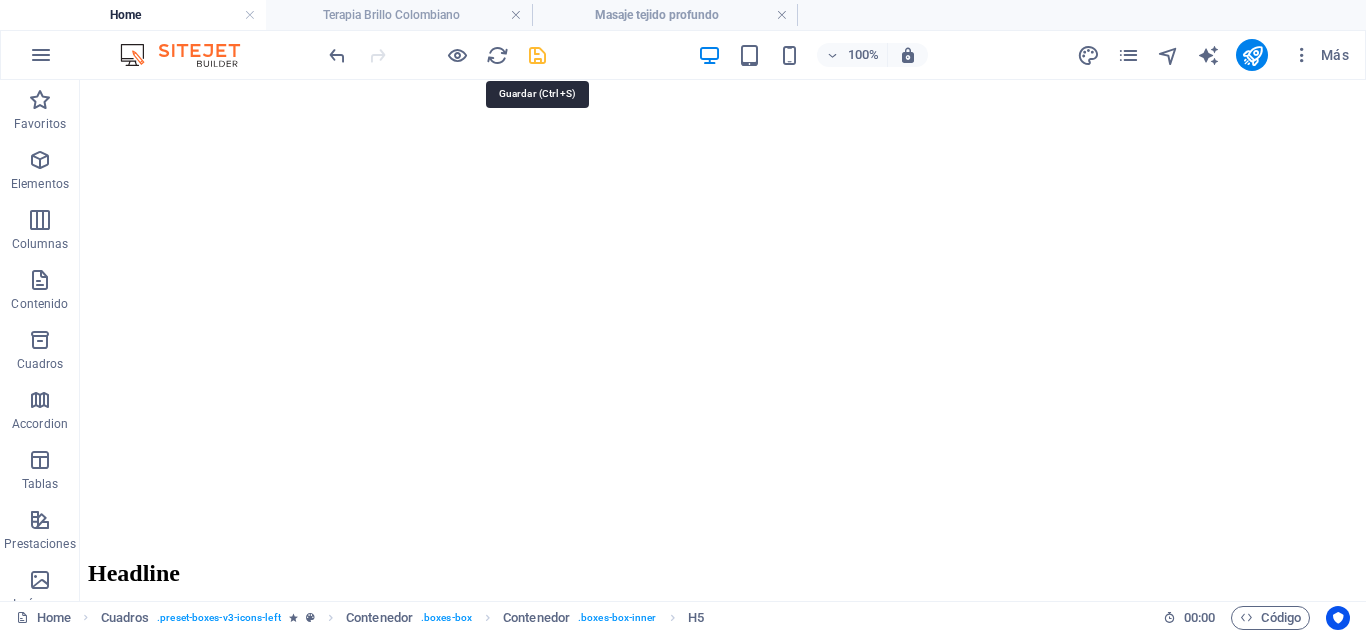 click at bounding box center (537, 55) 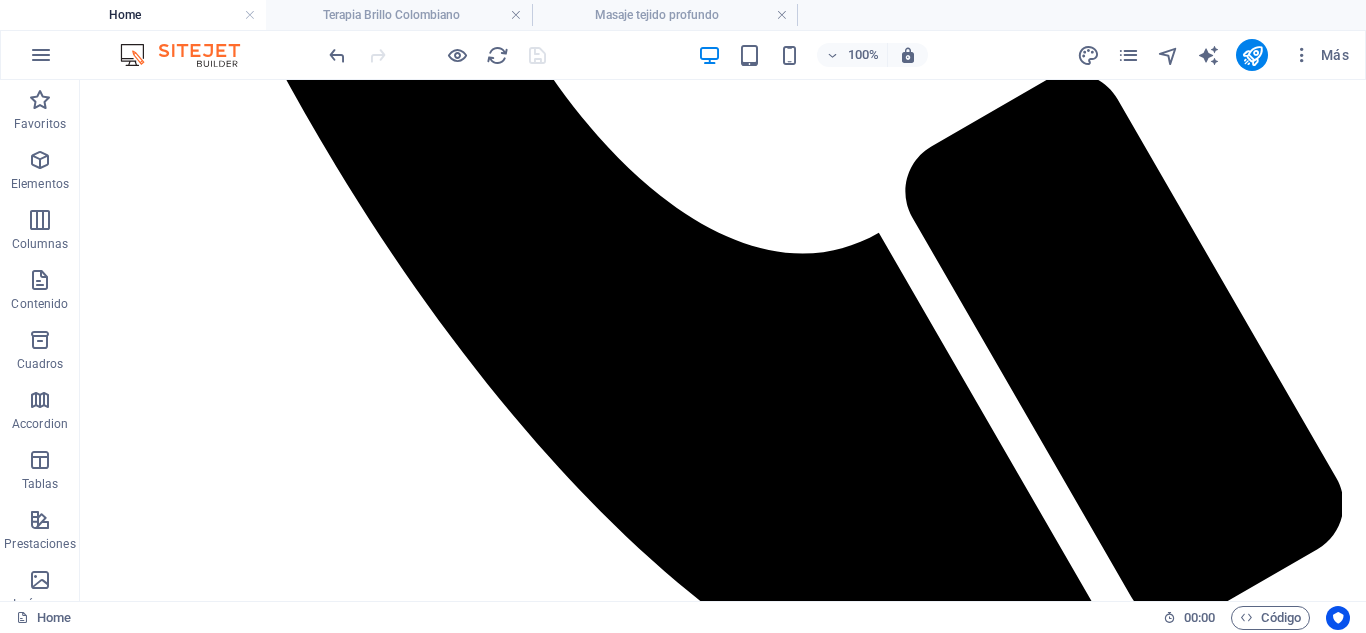 scroll, scrollTop: 0, scrollLeft: 0, axis: both 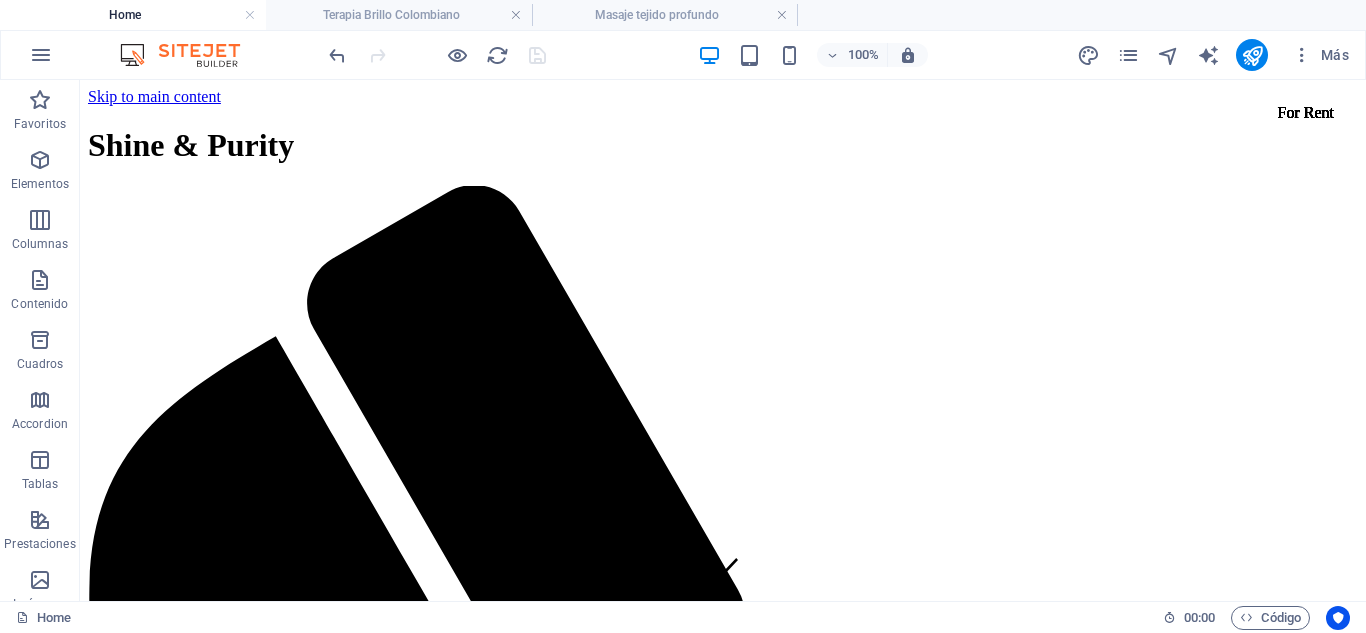 click on "Home" at bounding box center [133, 15] 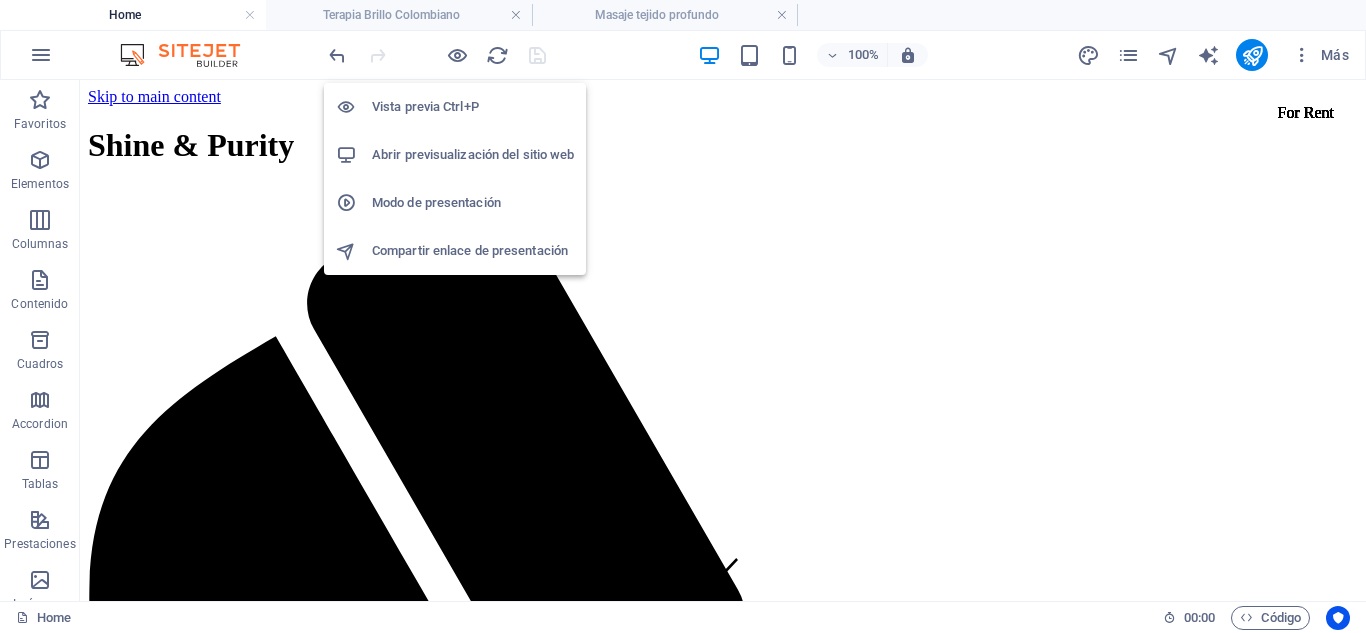 click on "Abrir previsualización del sitio web" at bounding box center [473, 155] 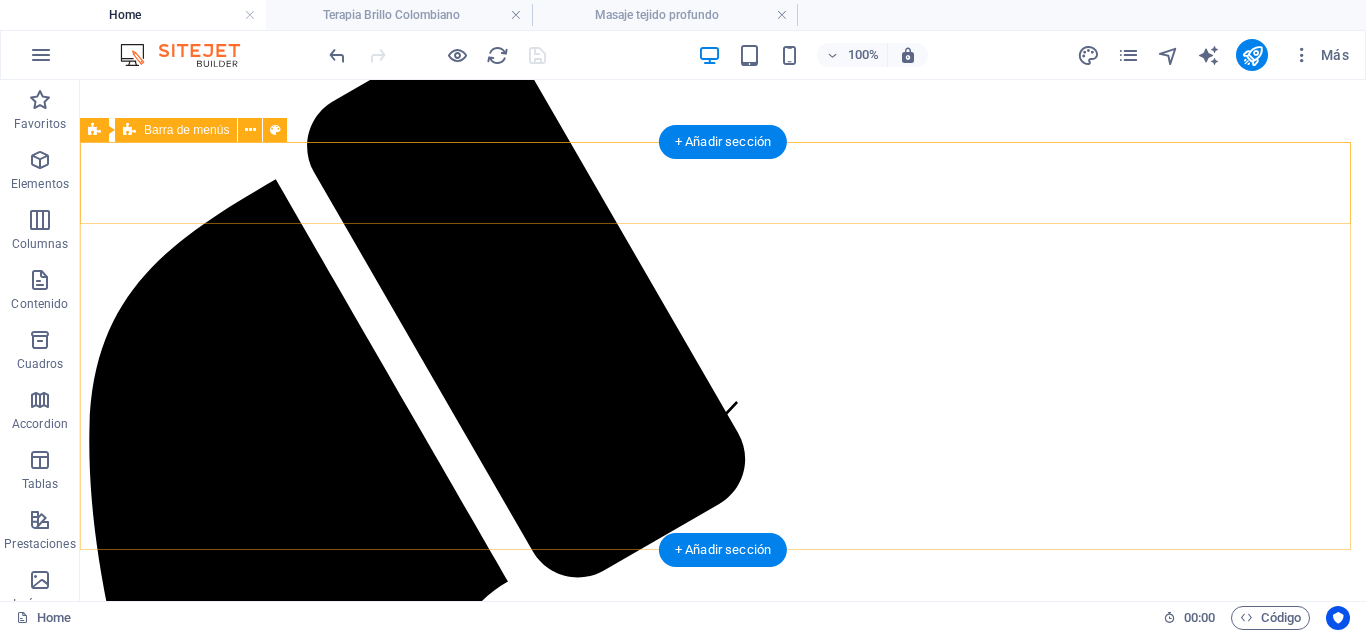 scroll, scrollTop: 361, scrollLeft: 0, axis: vertical 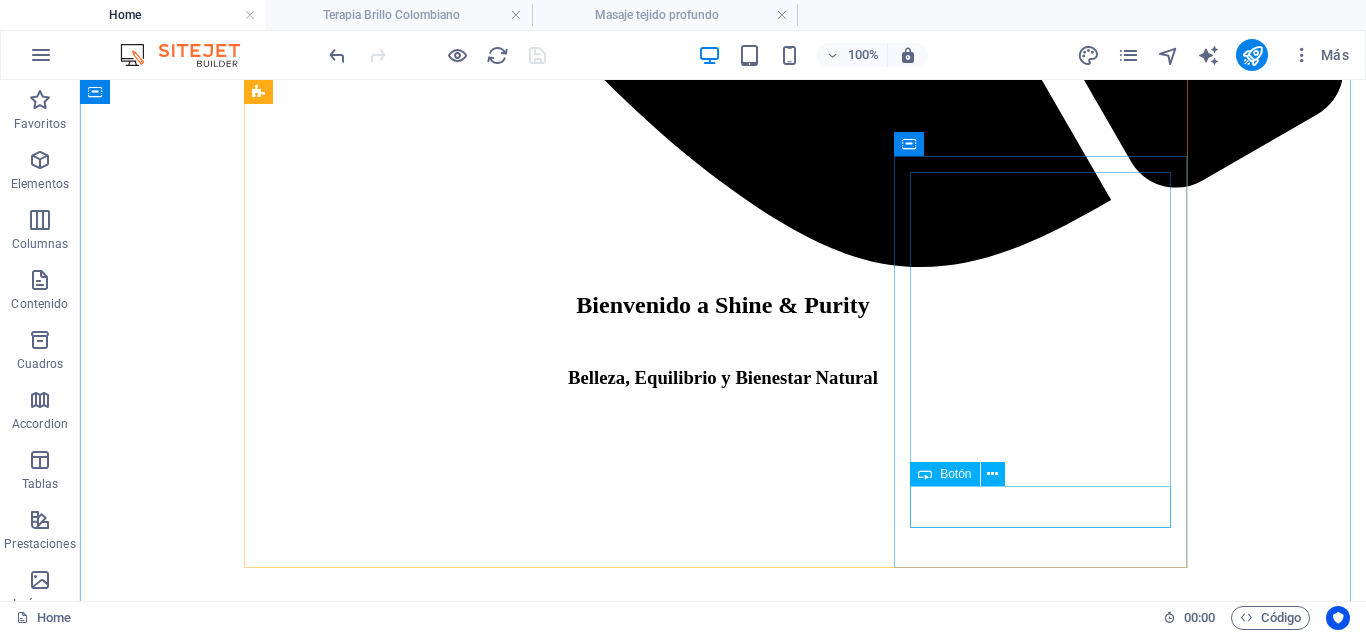 click on "Botón" at bounding box center [963, 474] 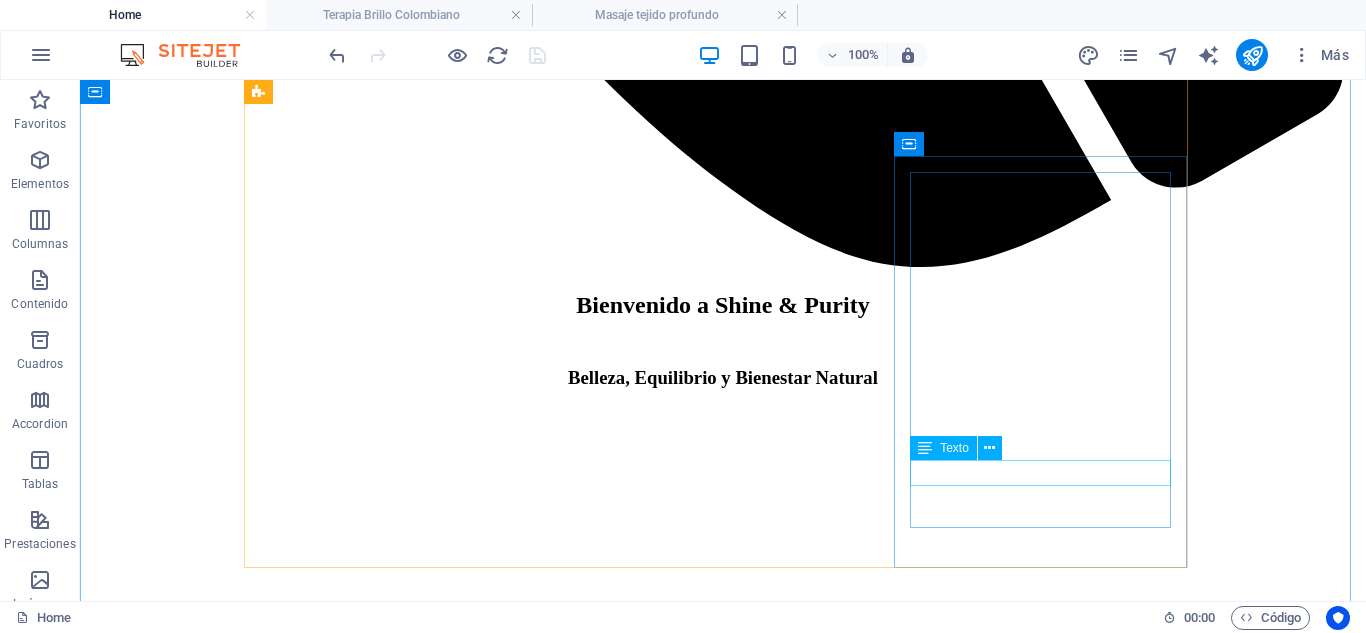 click on "150.000 COP" at bounding box center (723, 28738) 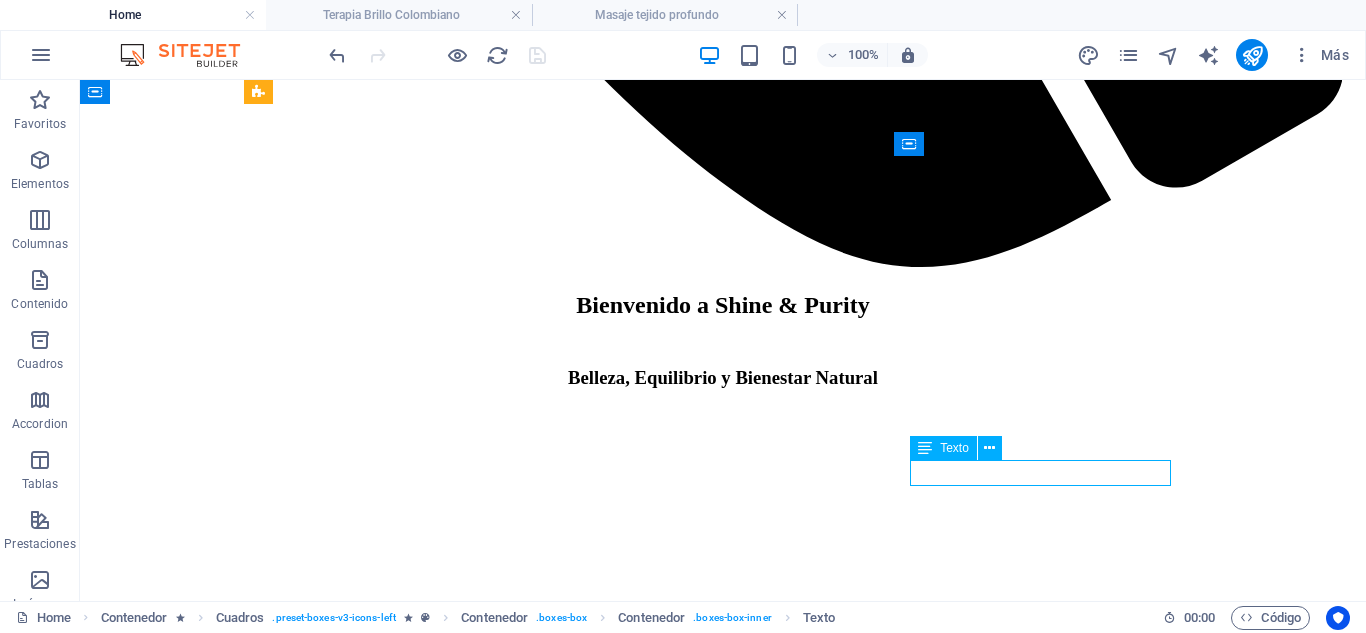click on "150.000 COP" at bounding box center (723, 28738) 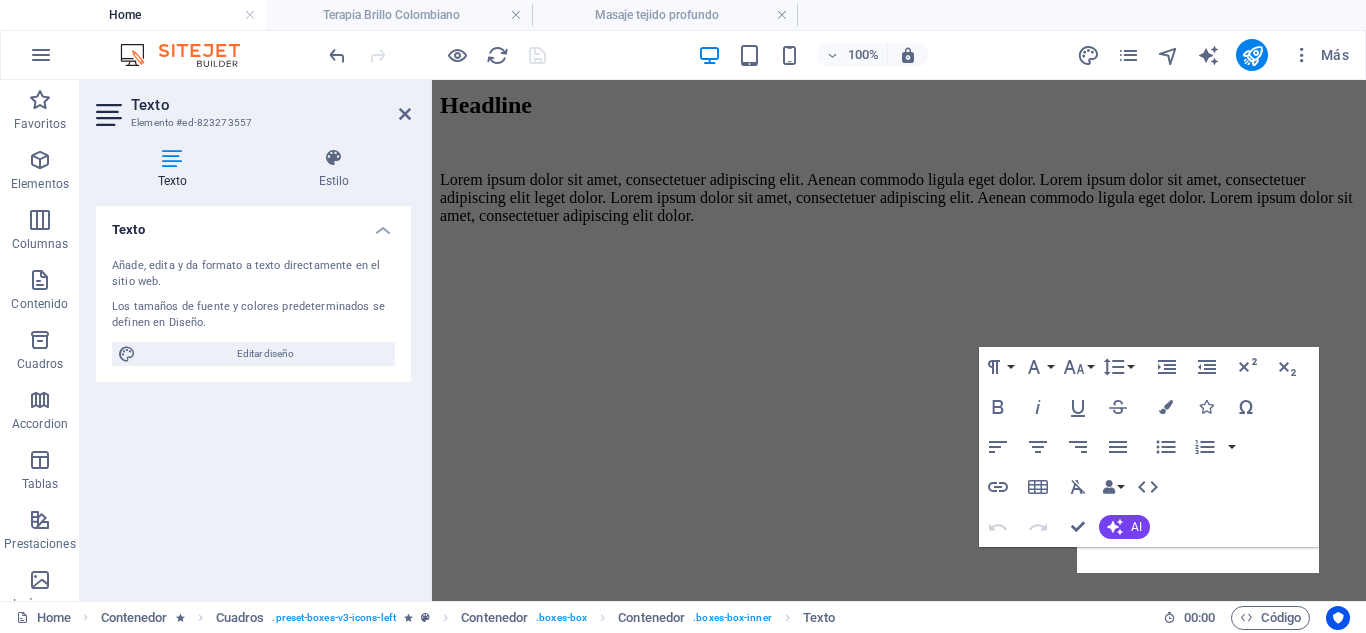 scroll, scrollTop: 4010, scrollLeft: 0, axis: vertical 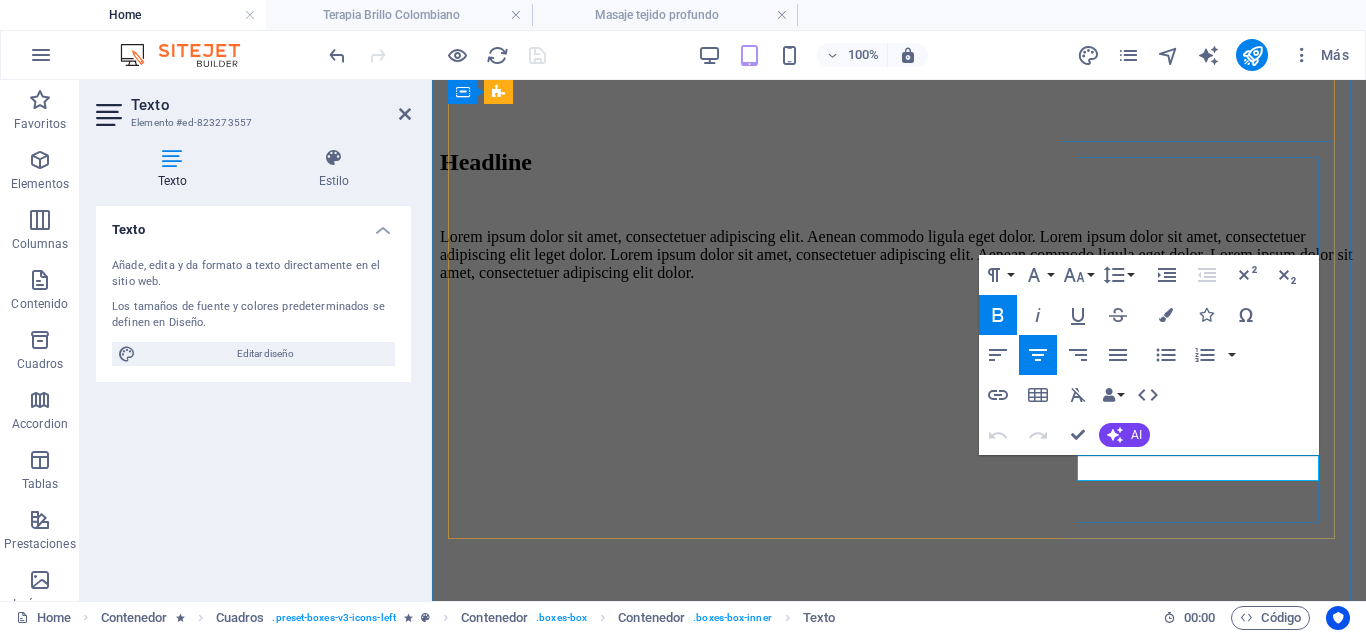 click on "150.000 COP" at bounding box center [485, 21635] 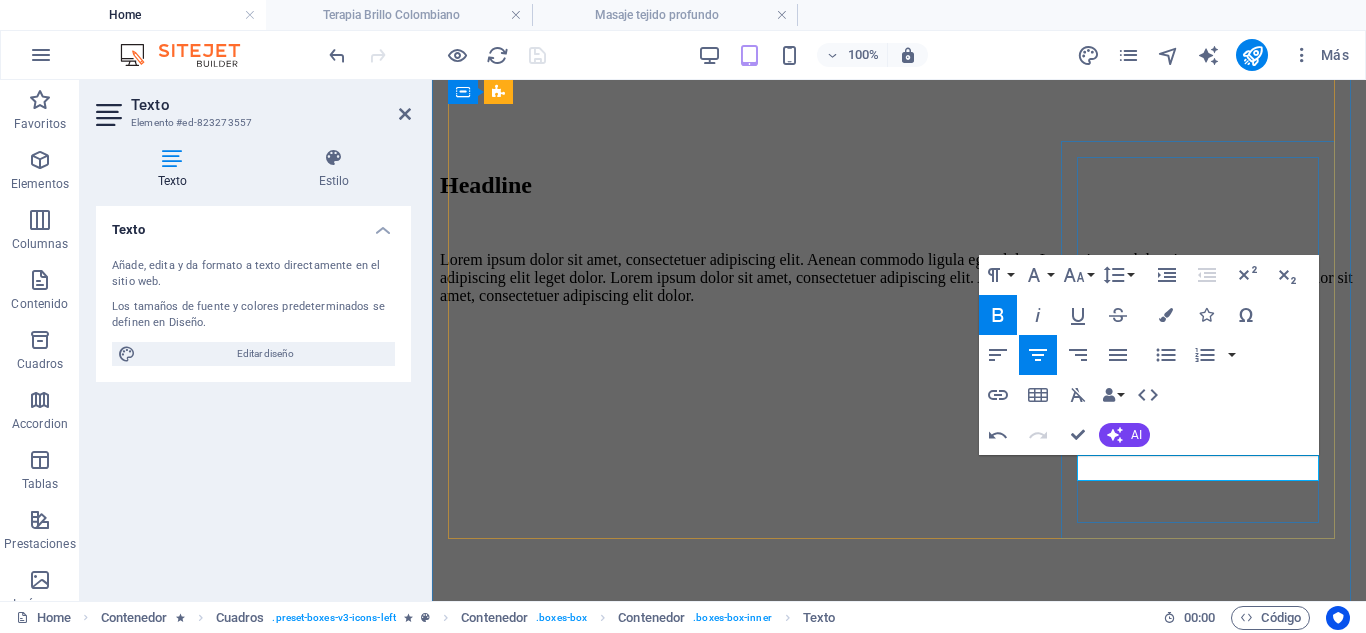 type 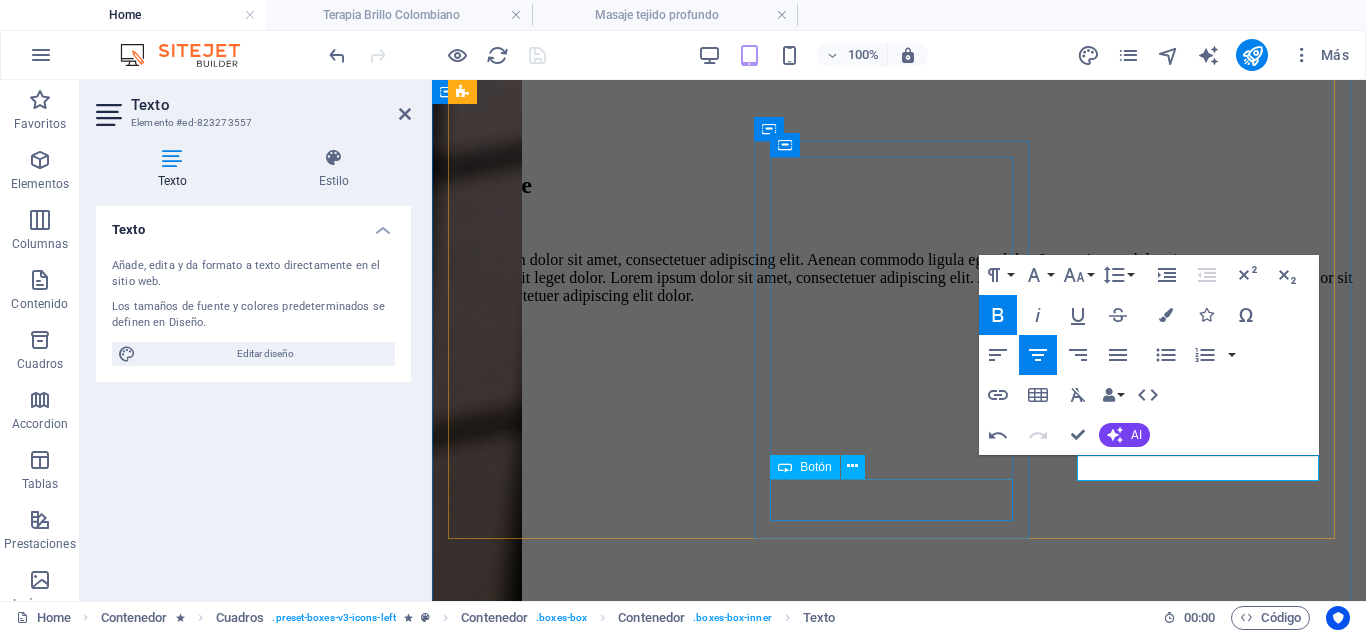 click on "Agregar" at bounding box center [899, 20389] 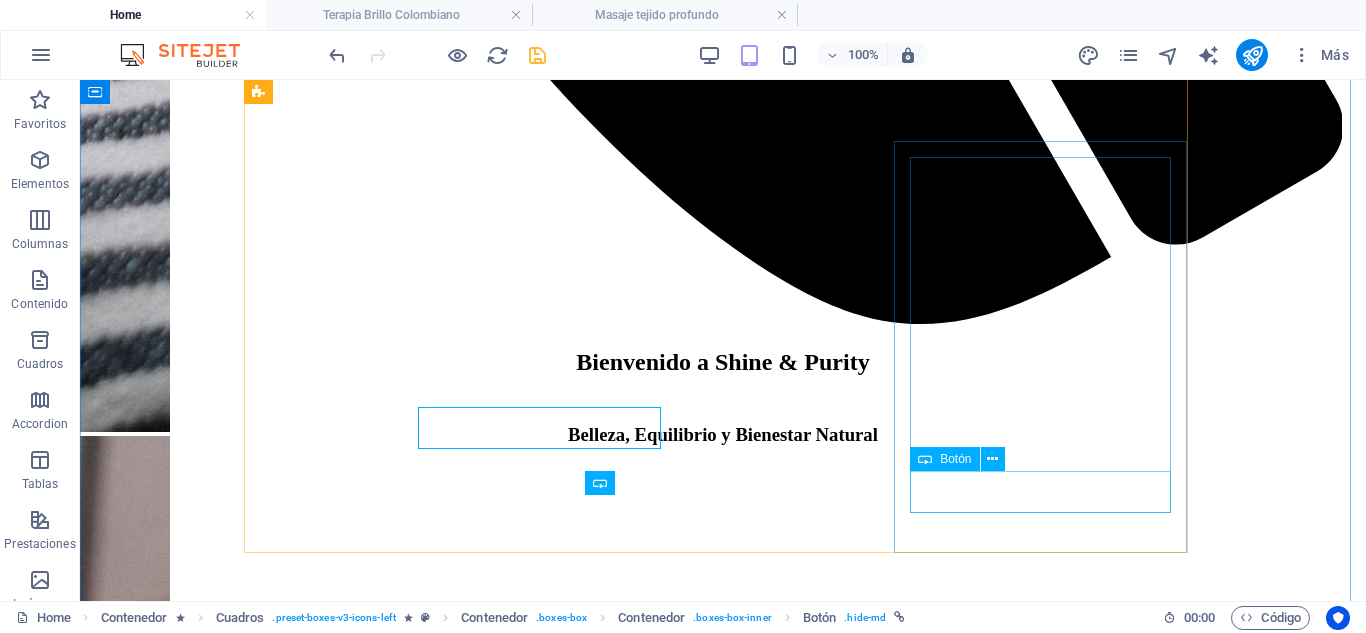 scroll, scrollTop: 4082, scrollLeft: 0, axis: vertical 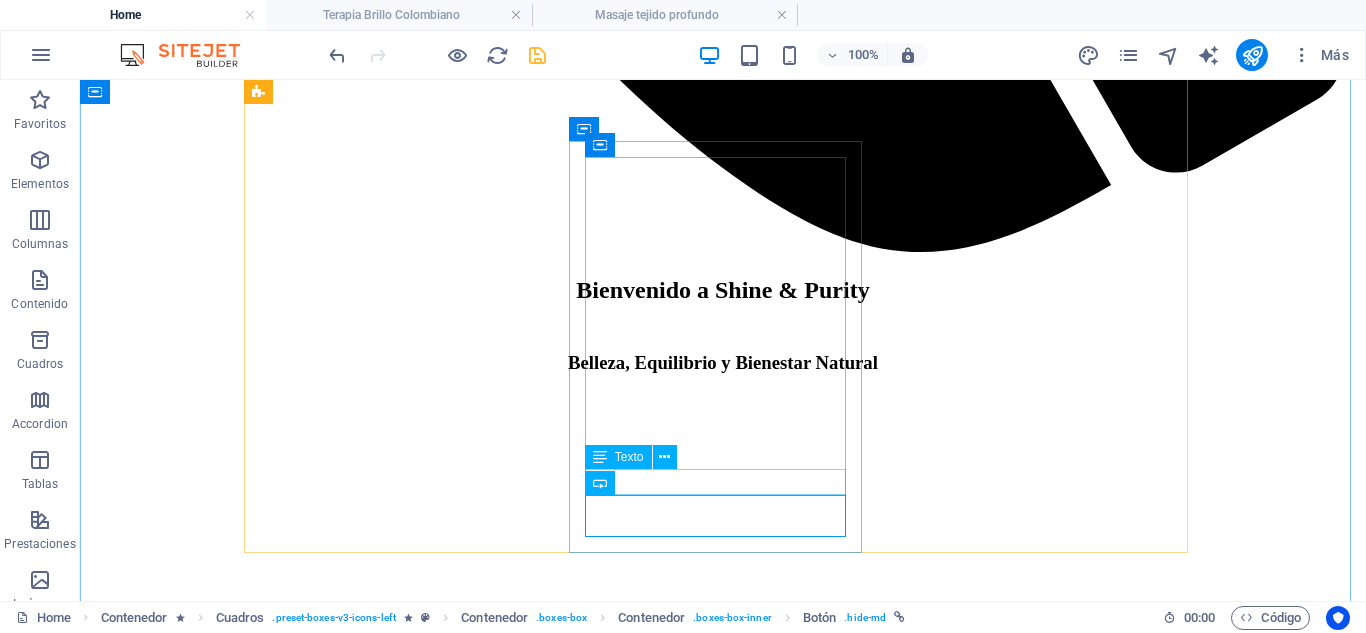 click on "150.000 COP" at bounding box center [723, 26362] 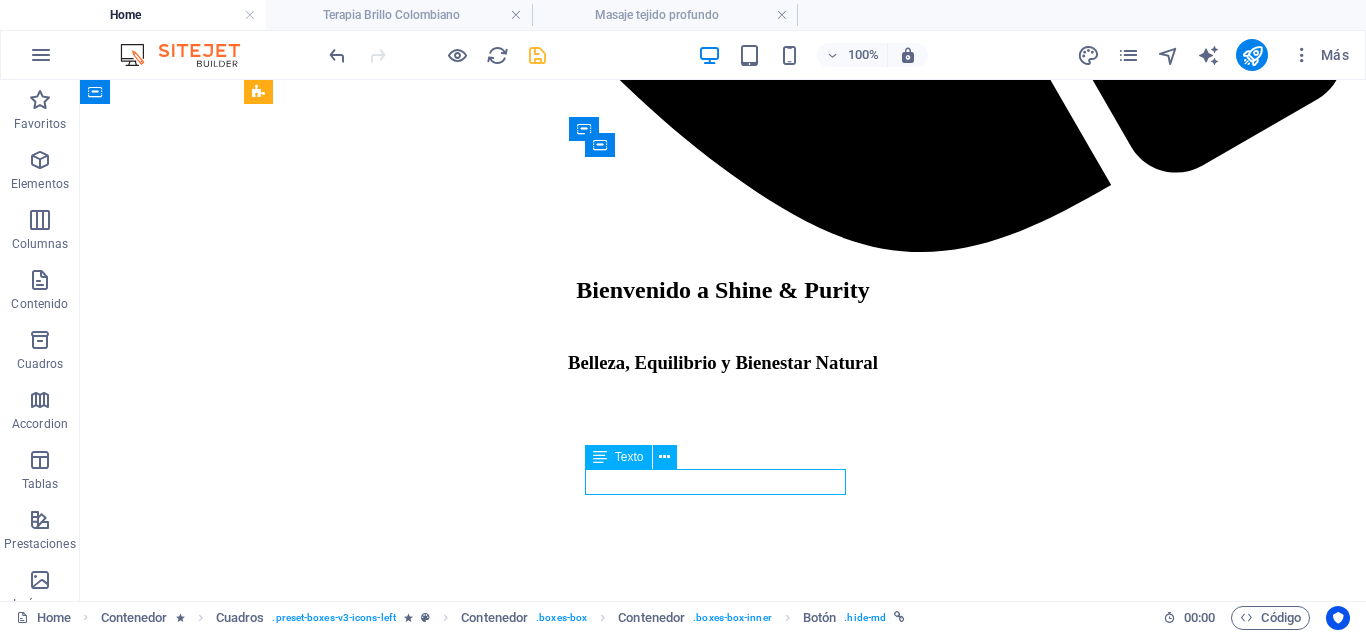 click on "150.000 COP" at bounding box center [723, 26362] 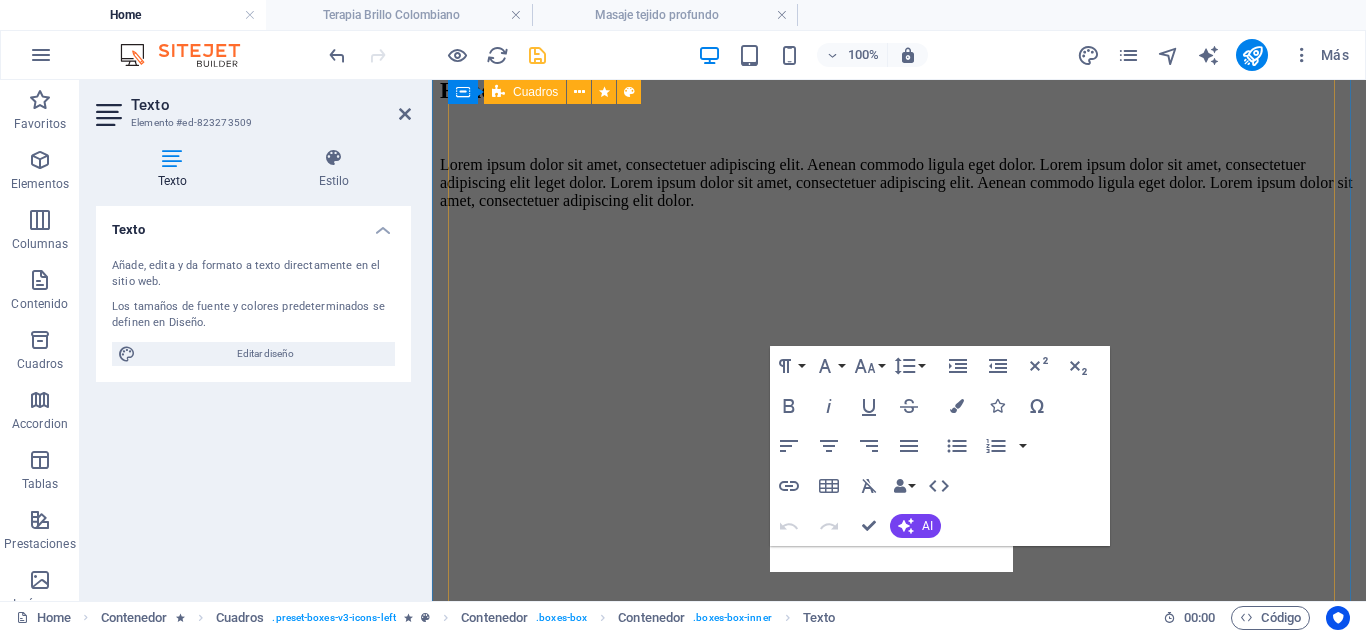 scroll, scrollTop: 4010, scrollLeft: 0, axis: vertical 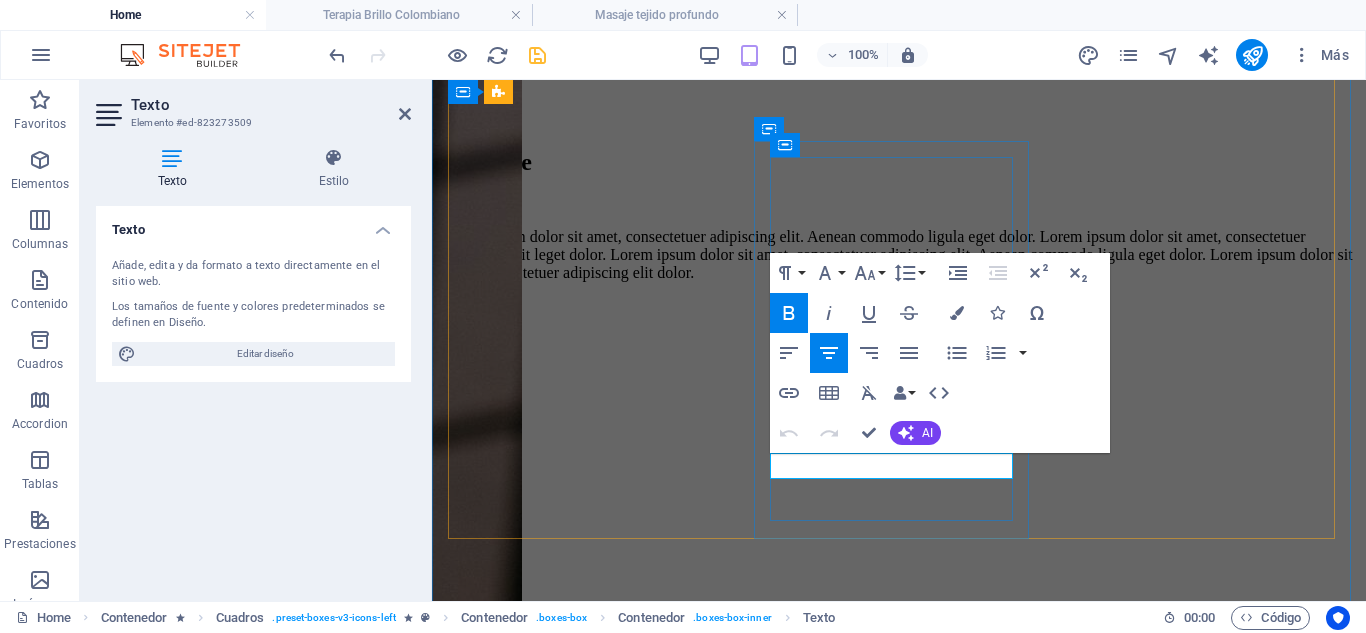 click on "150.000 COP" at bounding box center [485, 19861] 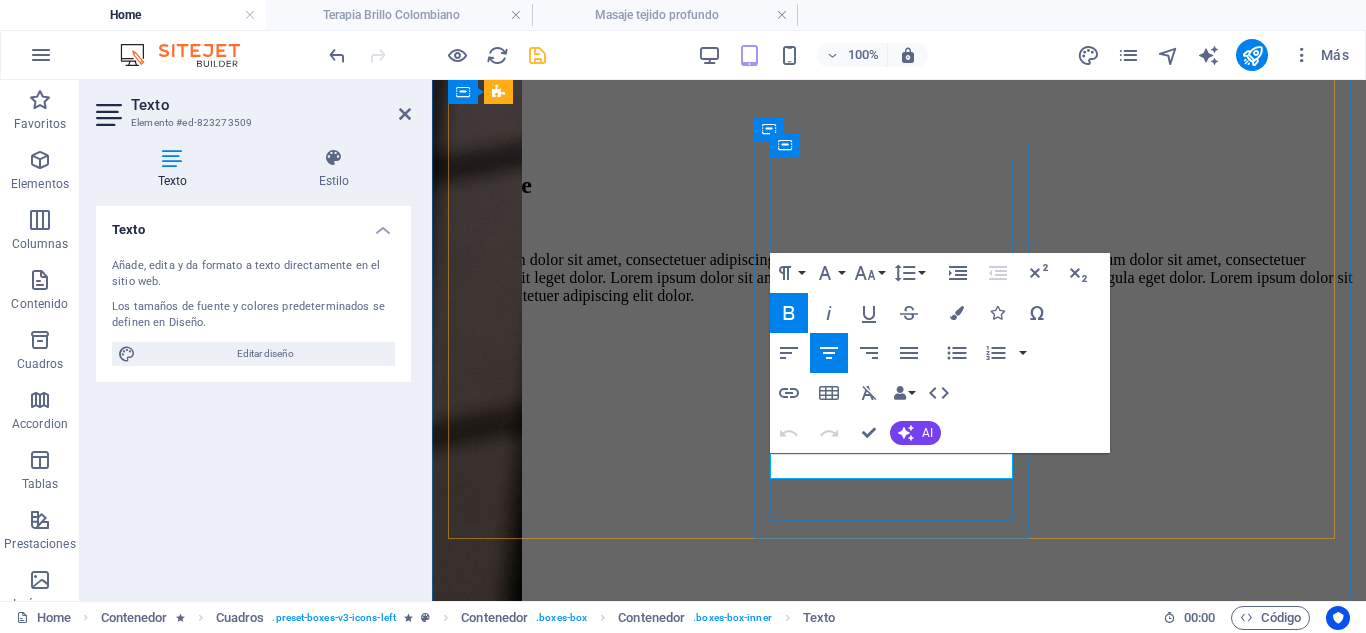 type 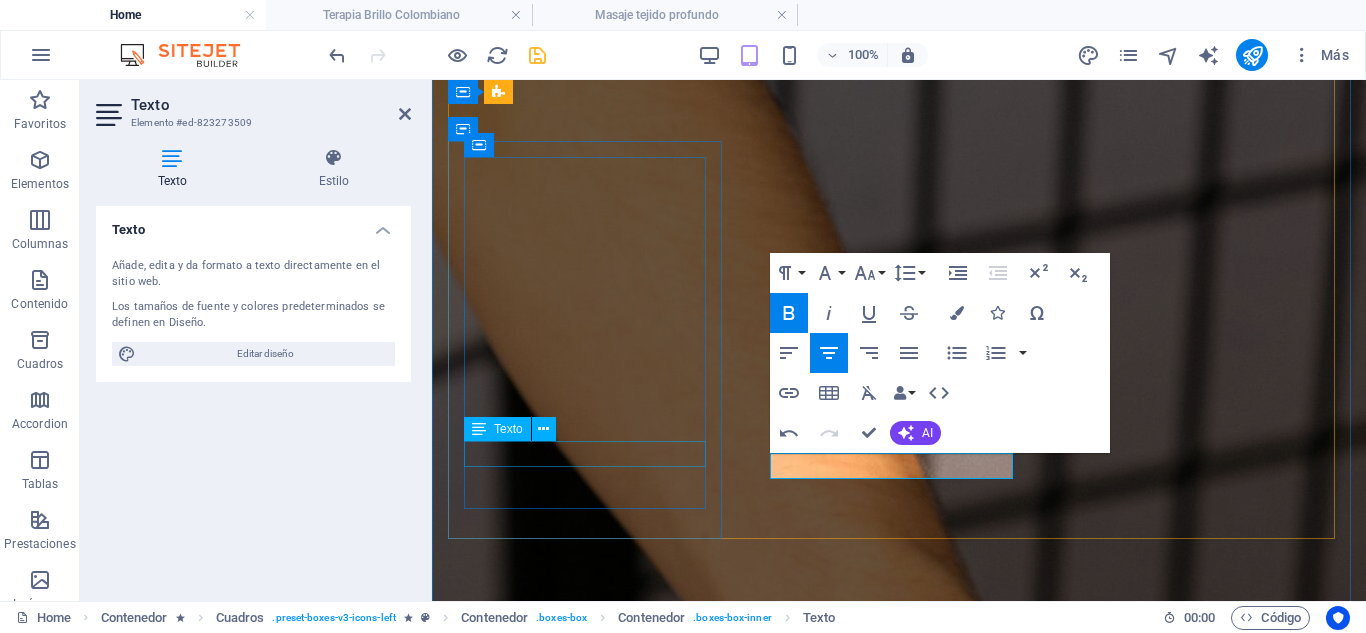 click on "280.000 COP" at bounding box center [899, 18341] 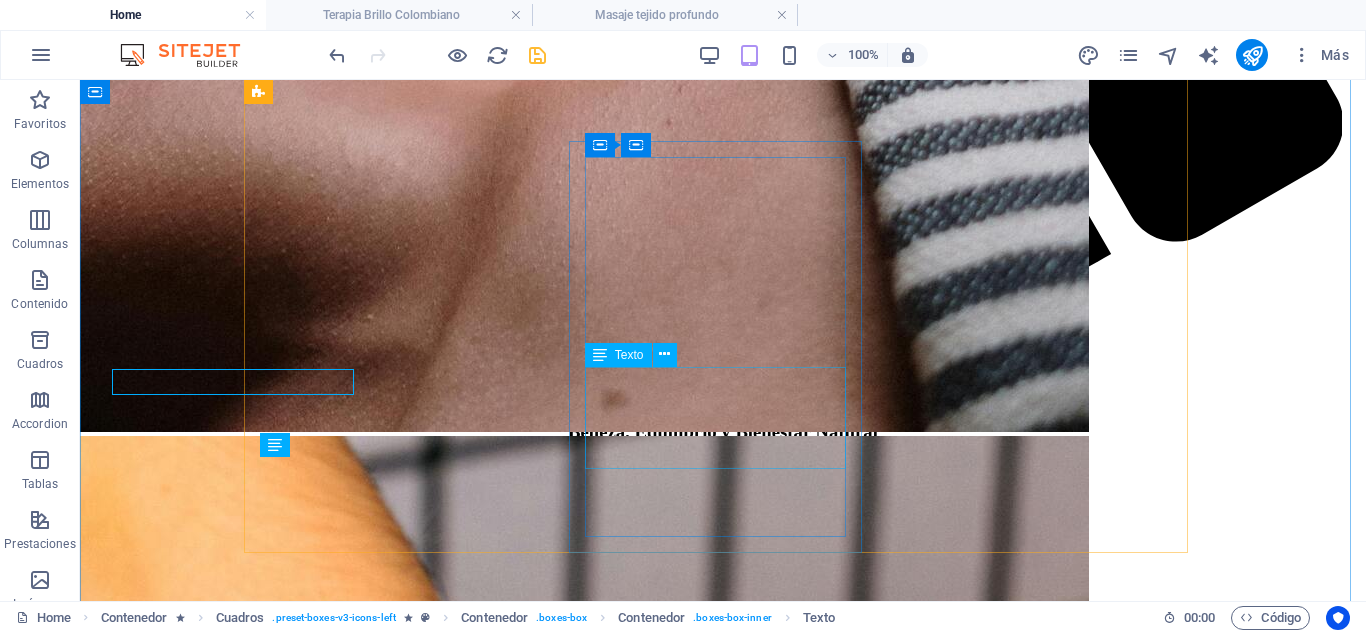scroll, scrollTop: 4082, scrollLeft: 0, axis: vertical 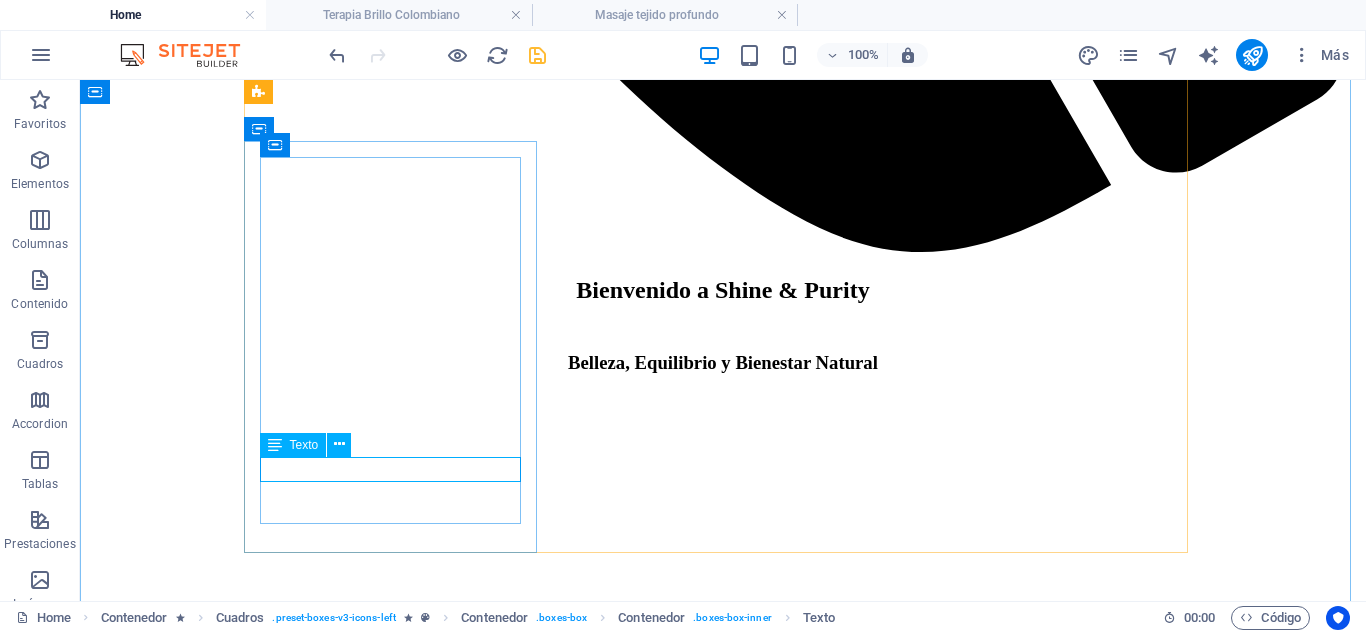 click on "280.000 COP" at bounding box center [723, 24218] 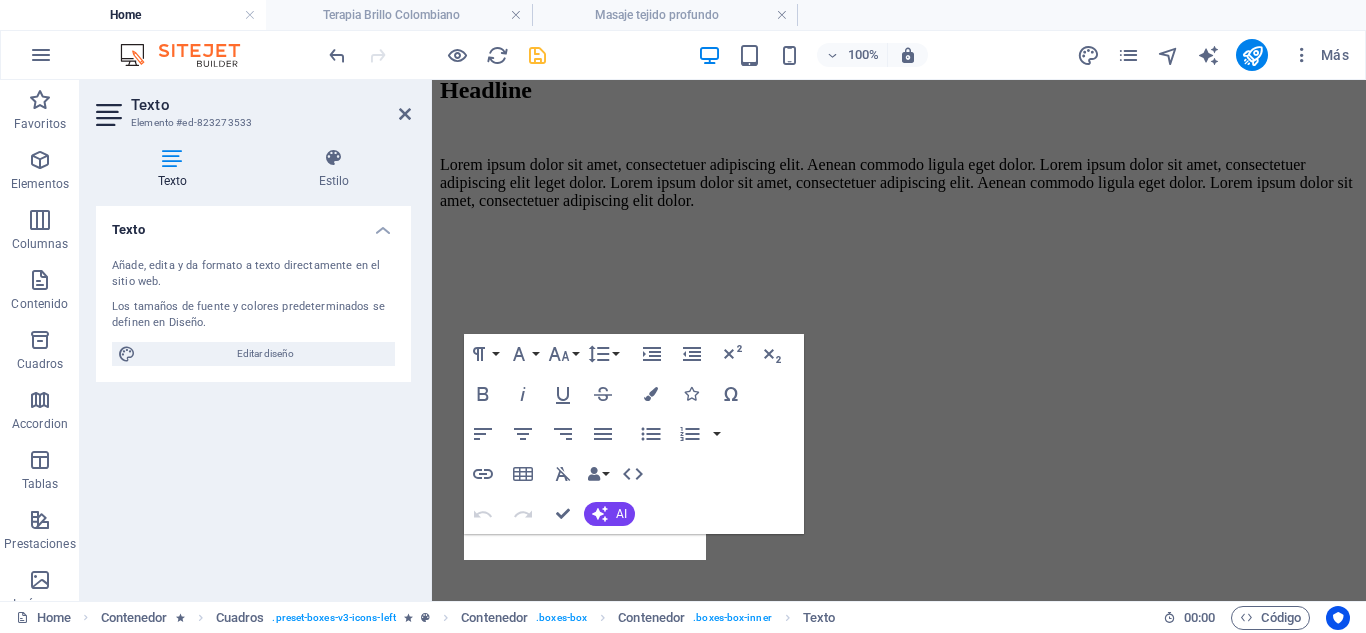scroll, scrollTop: 4010, scrollLeft: 0, axis: vertical 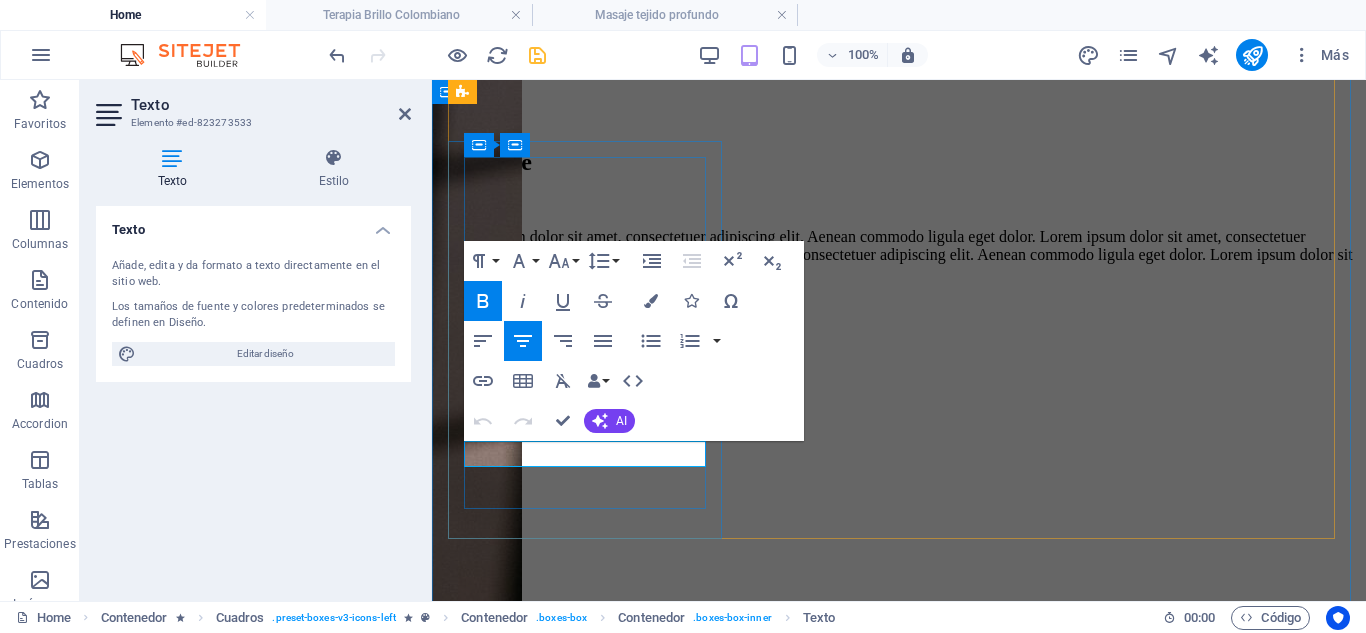 click on "280.000 COP" at bounding box center [485, 18317] 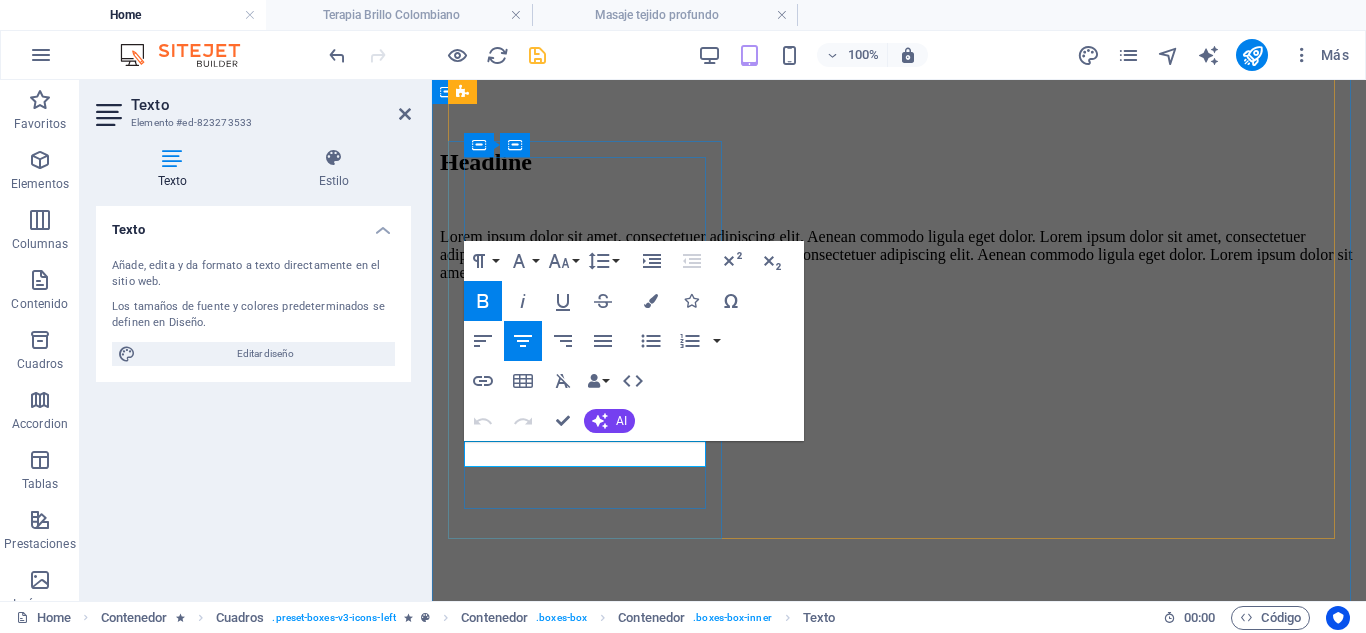 click on "280.000 COP" at bounding box center [485, 18317] 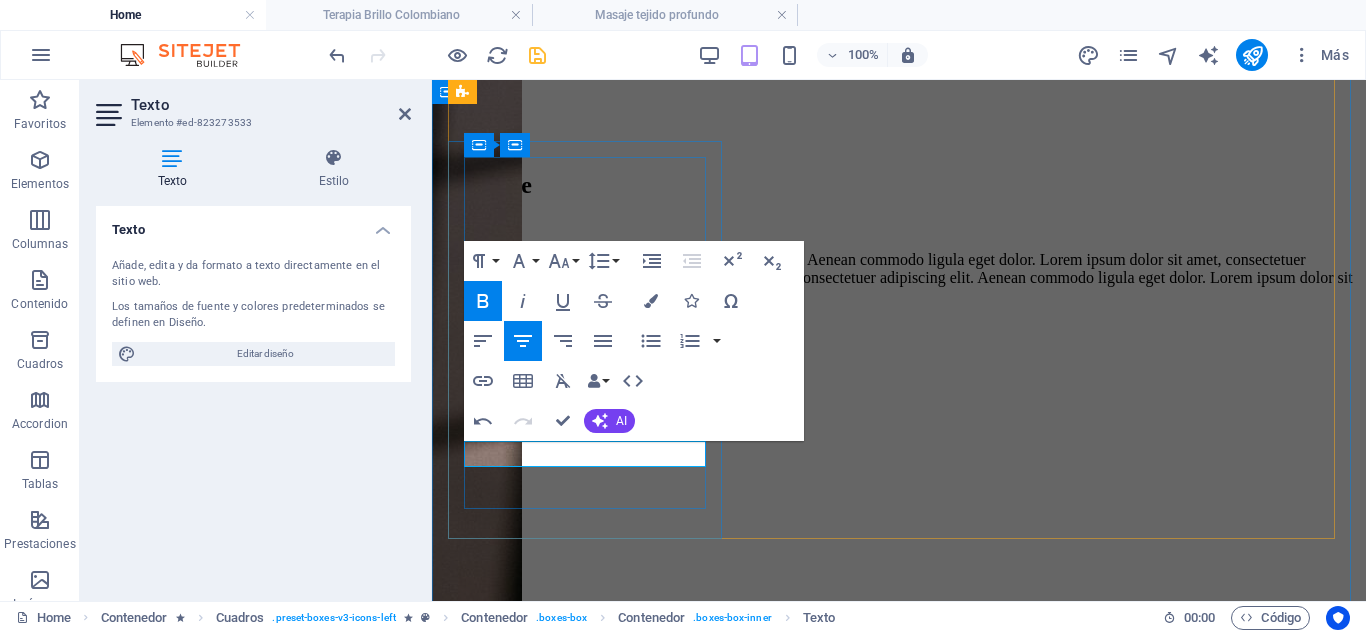type 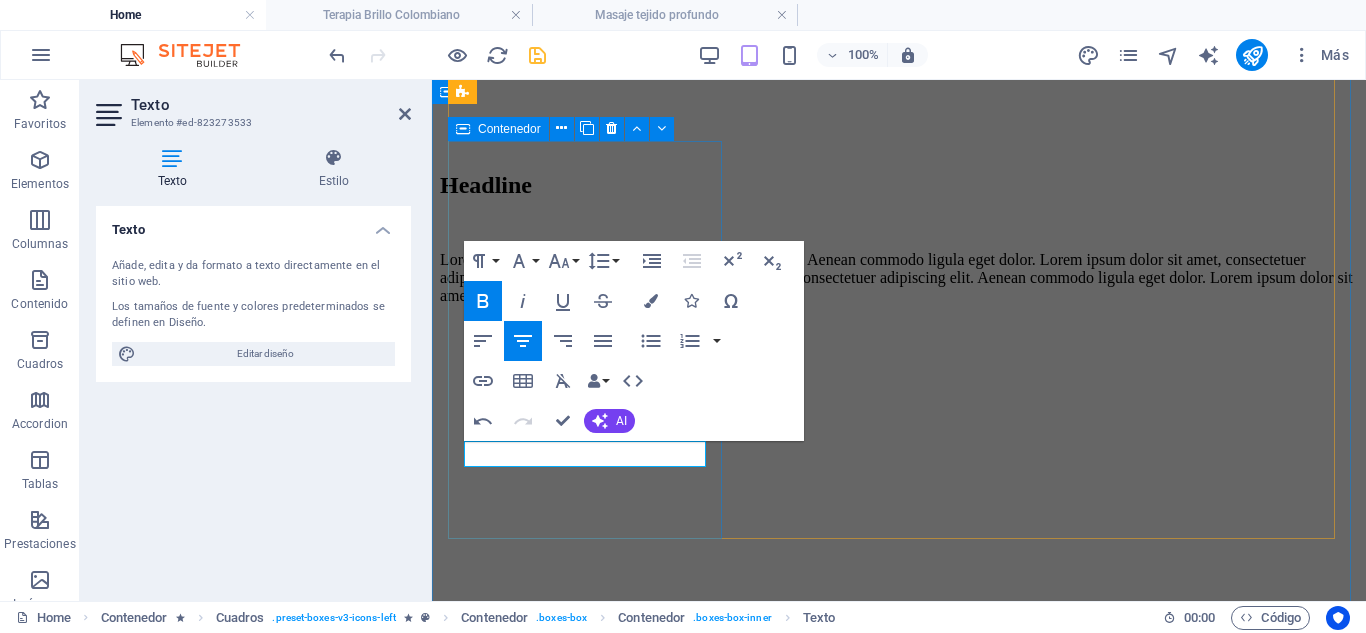 click on "Masaje en Pareja Relajación y conexión, ideal para fortalecer el vínculo emocional en un ambiente armonioso y terapéutico 276.000 COP  Agregar" at bounding box center (899, 18573) 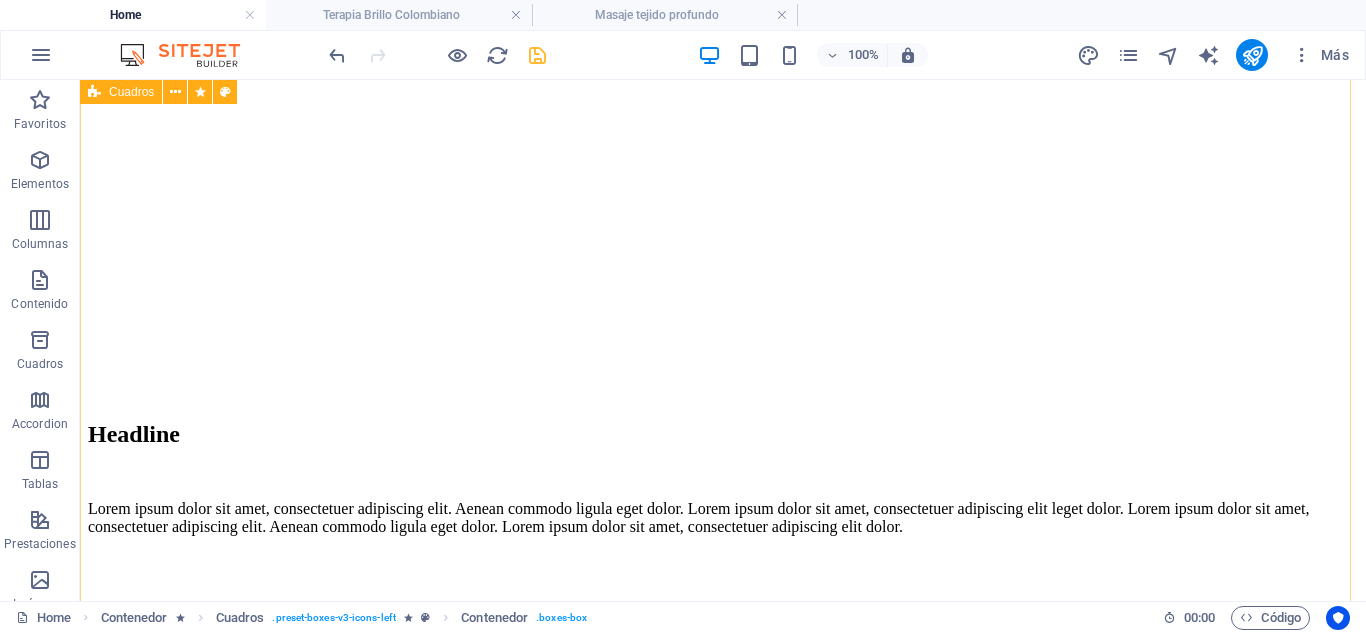scroll, scrollTop: 4697, scrollLeft: 0, axis: vertical 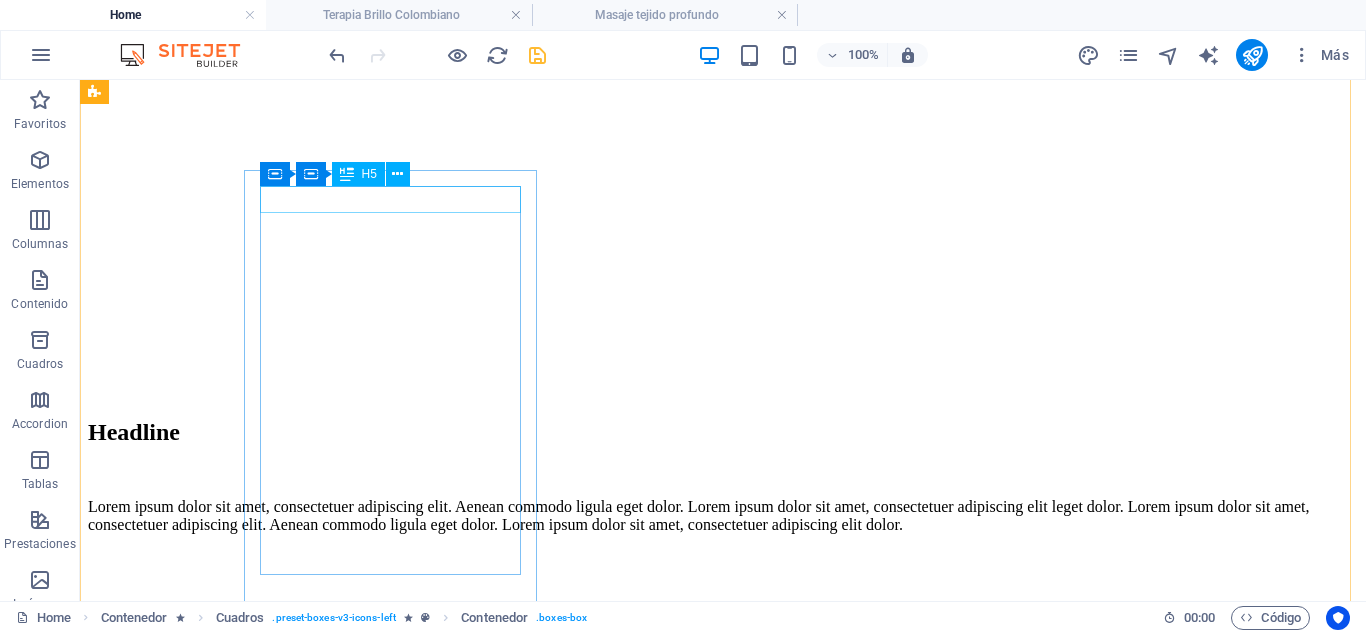 click on "Limpieza Facial Profunda" at bounding box center [723, 29529] 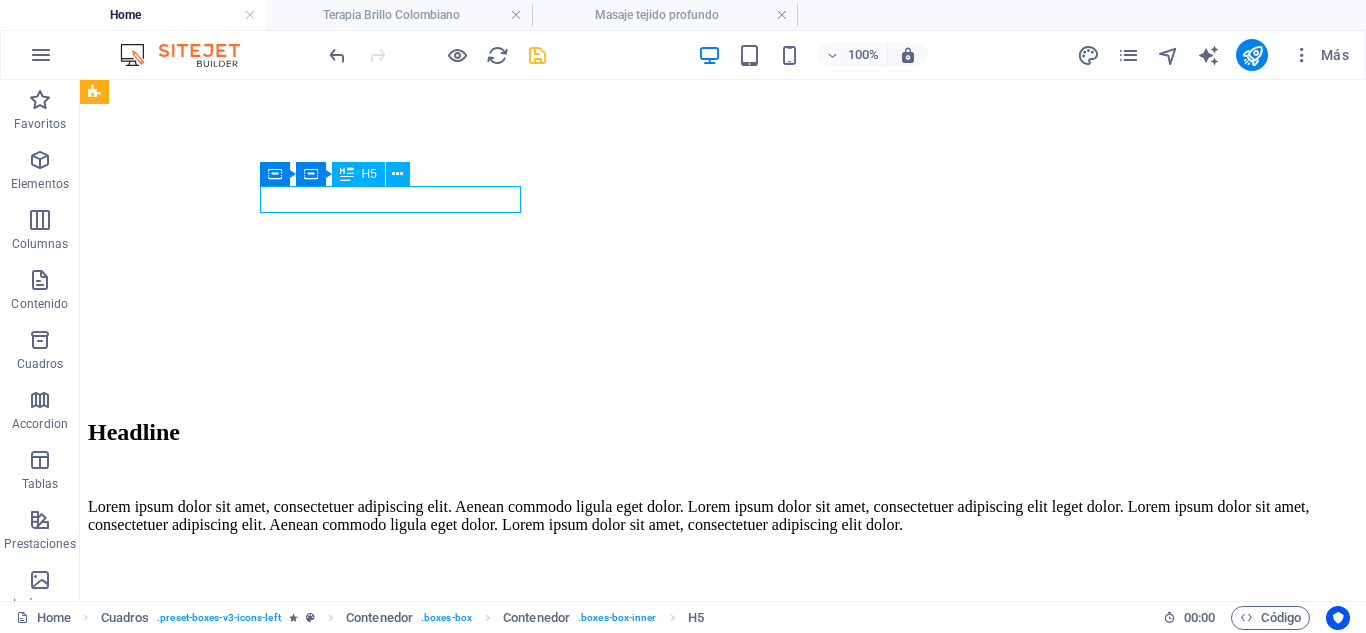 click on "Limpieza Facial Profunda" at bounding box center [723, 29529] 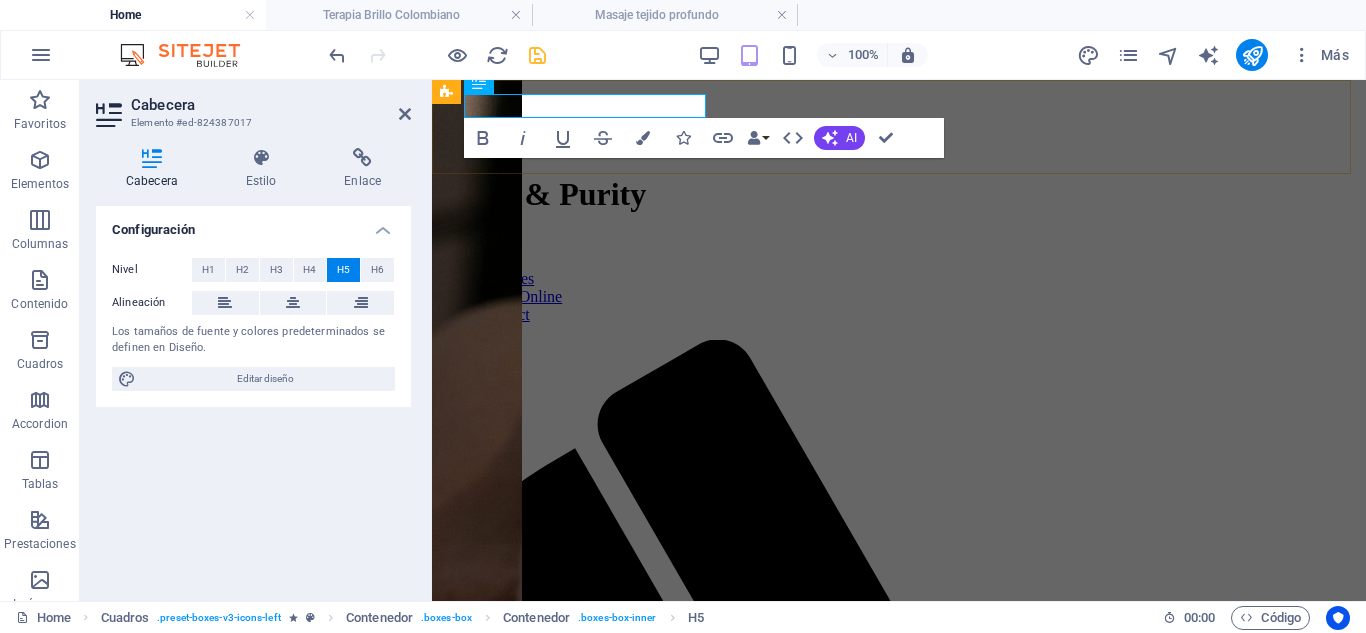 click on "Shine & Purity Inicio Acerca de Servicios Equipo Contacto" at bounding box center [899, -1987] 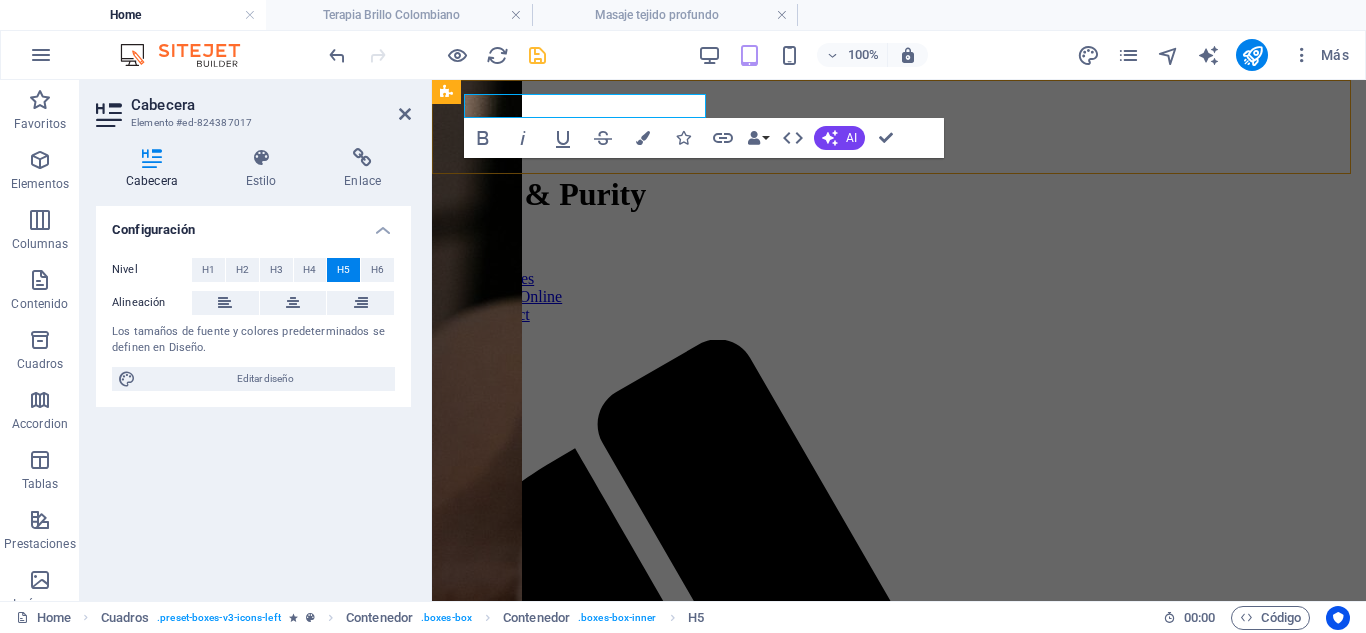 click on "Shine & Purity Inicio Acerca de Servicios Equipo Contacto" at bounding box center [899, -1987] 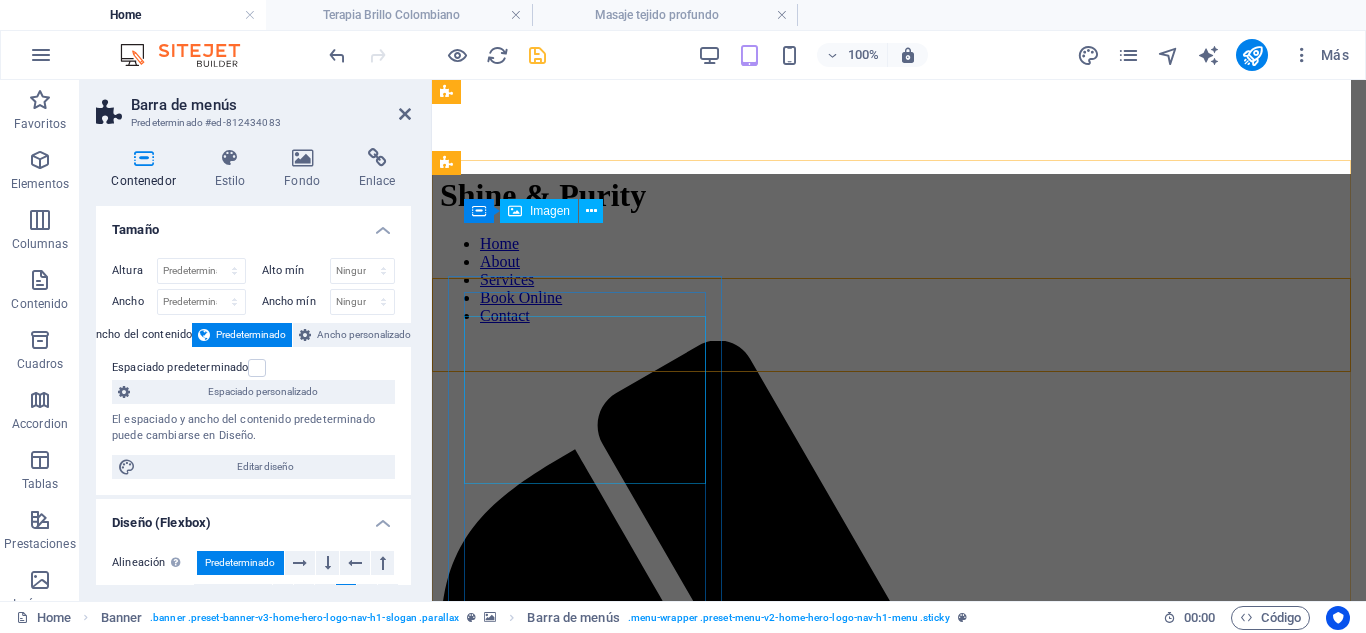 scroll, scrollTop: 4455, scrollLeft: 0, axis: vertical 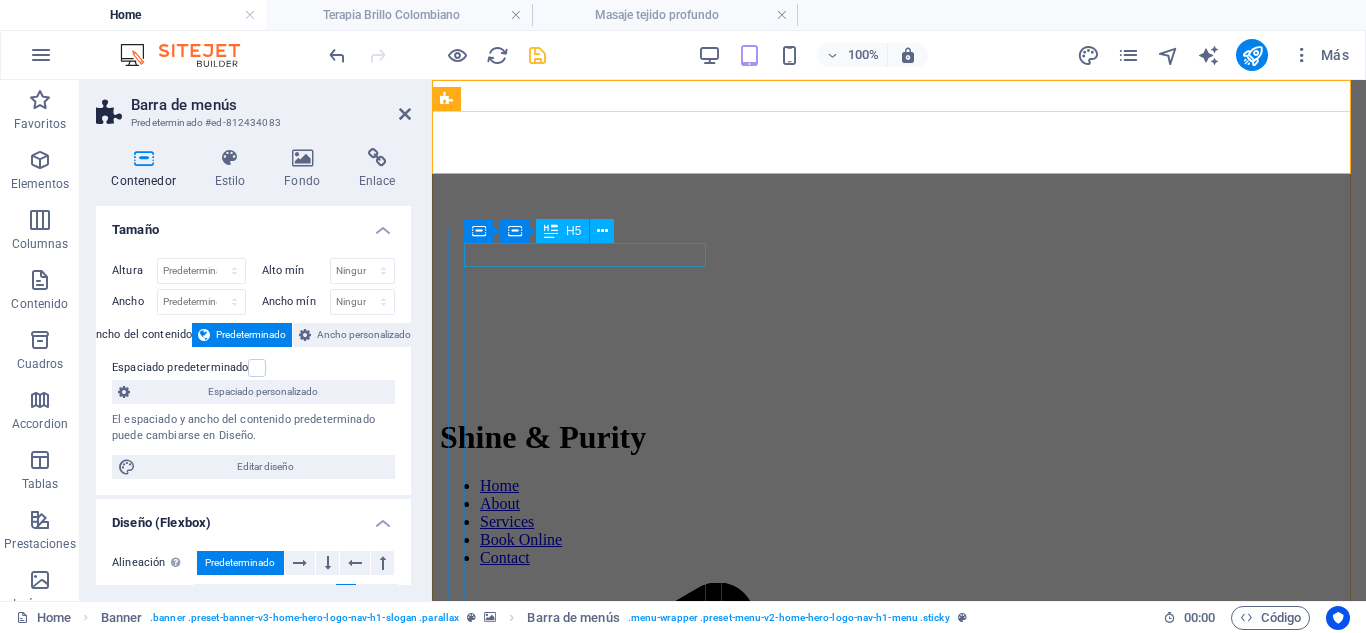 click on "Limpieza Facial Profunda" at bounding box center [899, 22294] 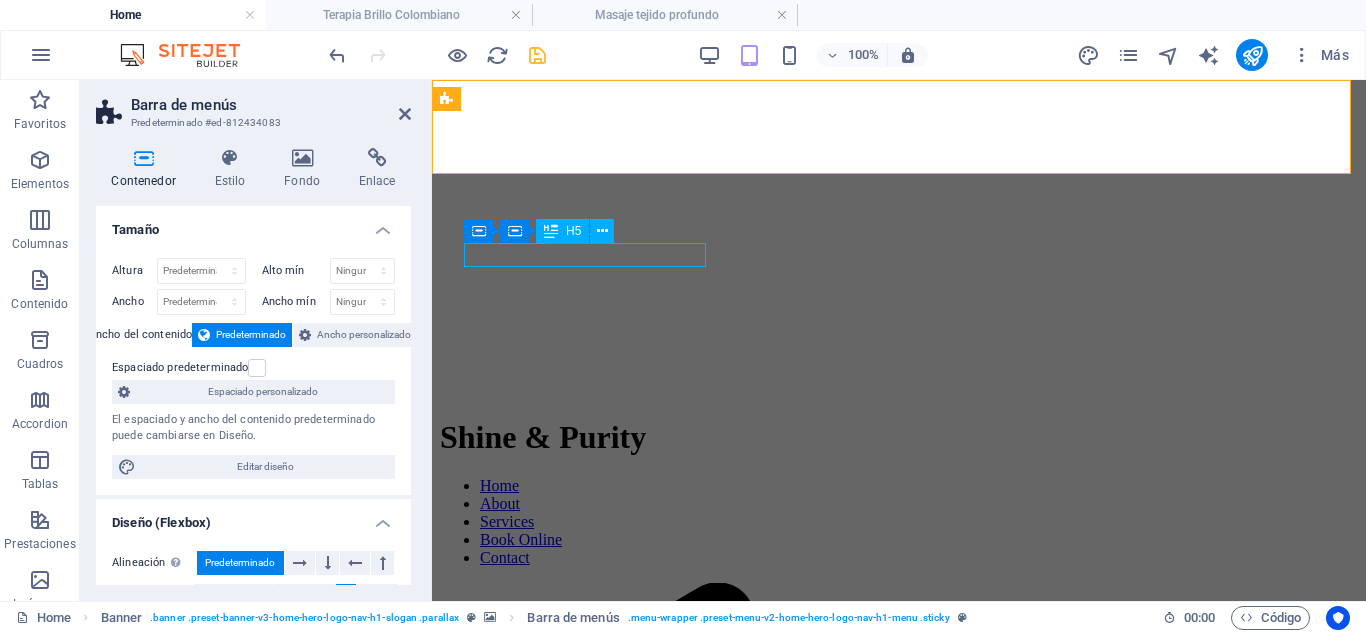 click on "Limpieza Facial Profunda" at bounding box center (899, 22294) 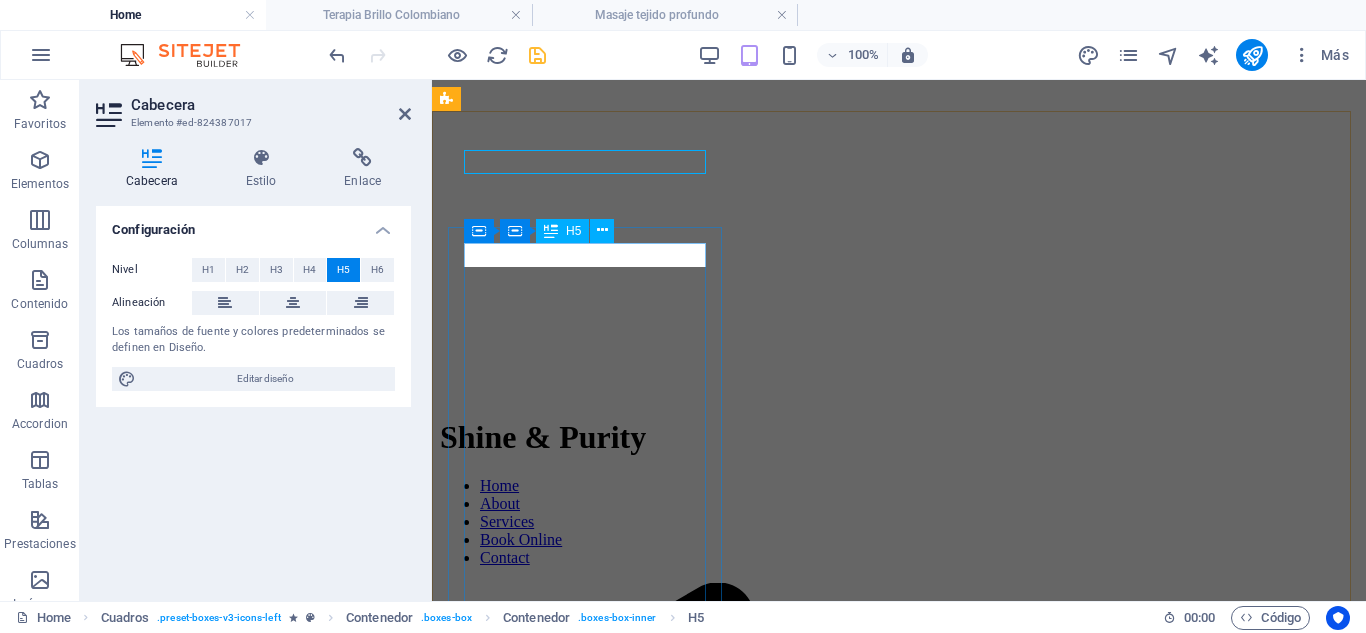 scroll, scrollTop: 4548, scrollLeft: 0, axis: vertical 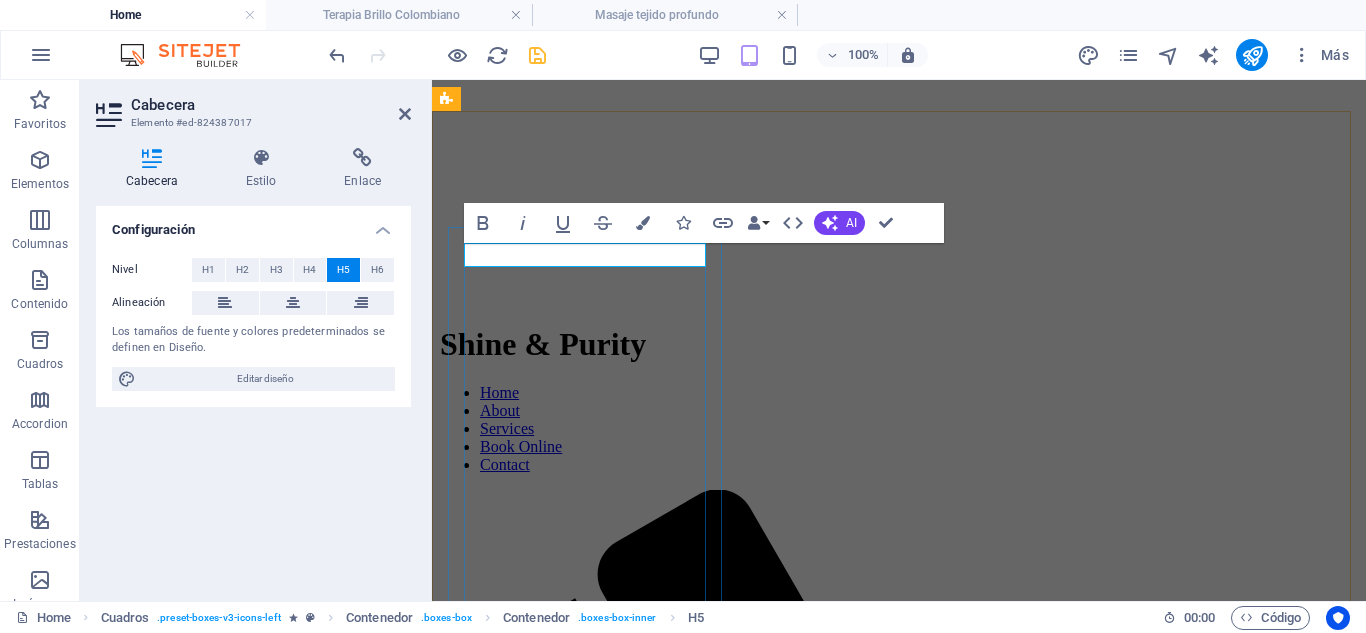 click on "Limpieza Facial Profunda" at bounding box center (899, 22201) 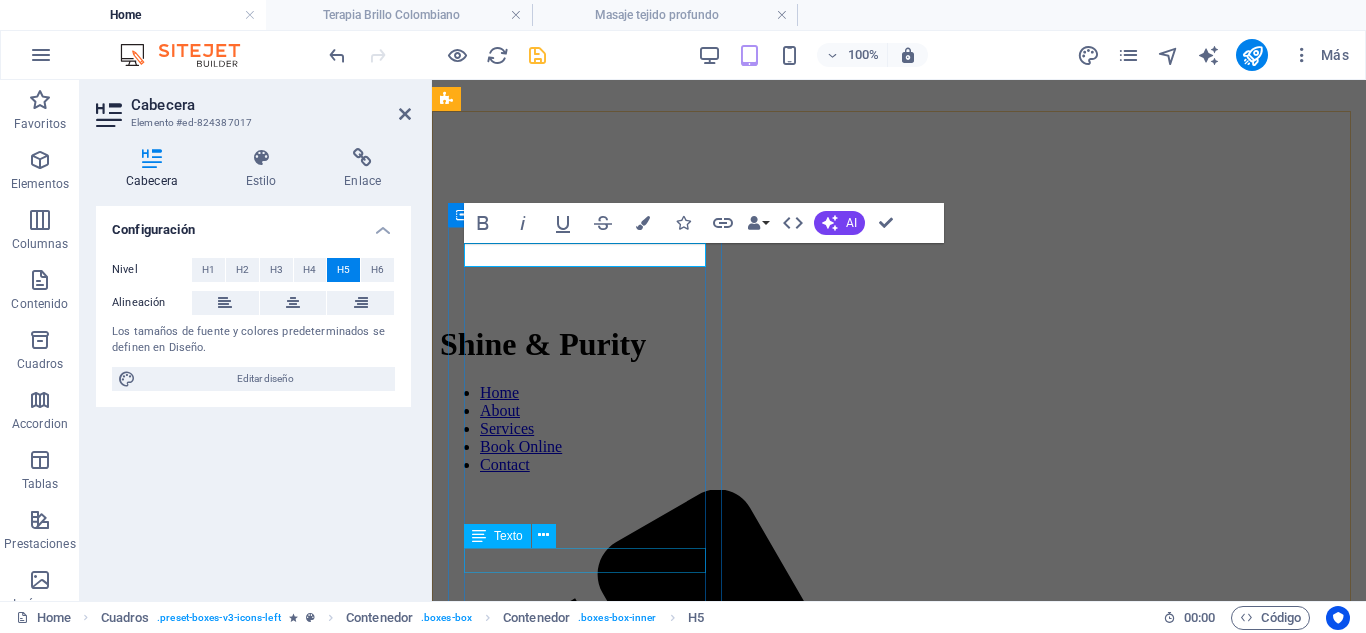 click on "150.000 ​   ​ COP" at bounding box center (899, 22616) 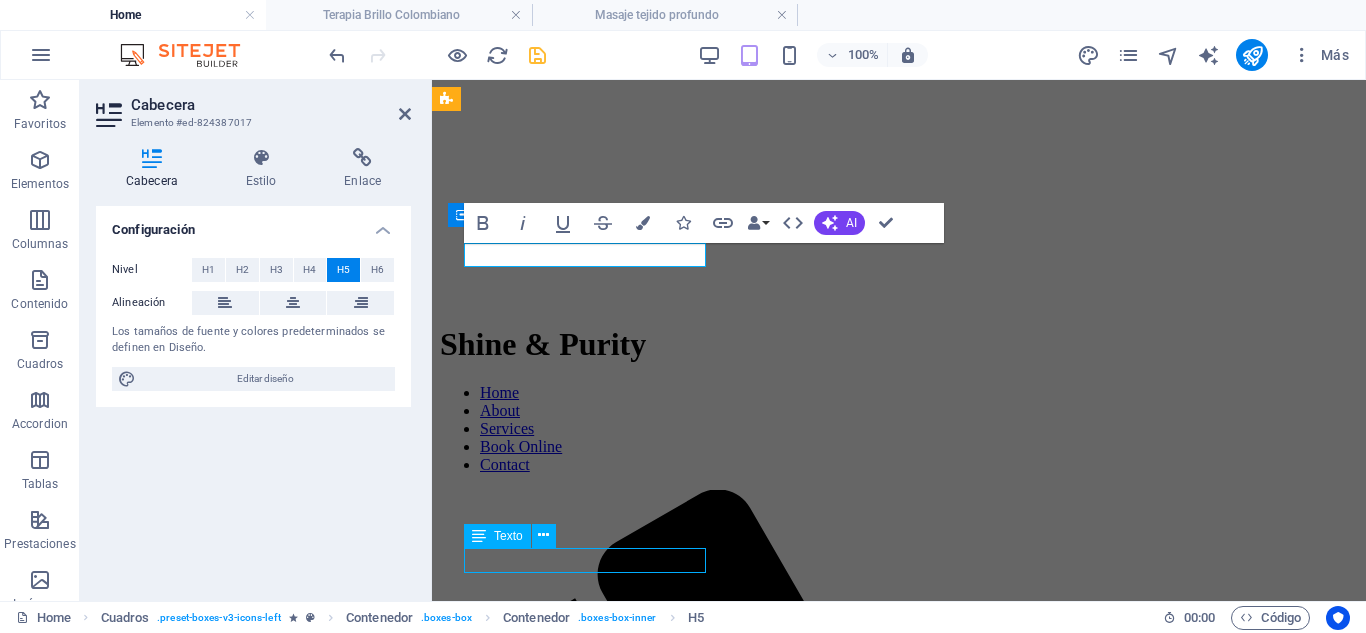 click on "150.000 ​   ​ COP" at bounding box center [899, 22616] 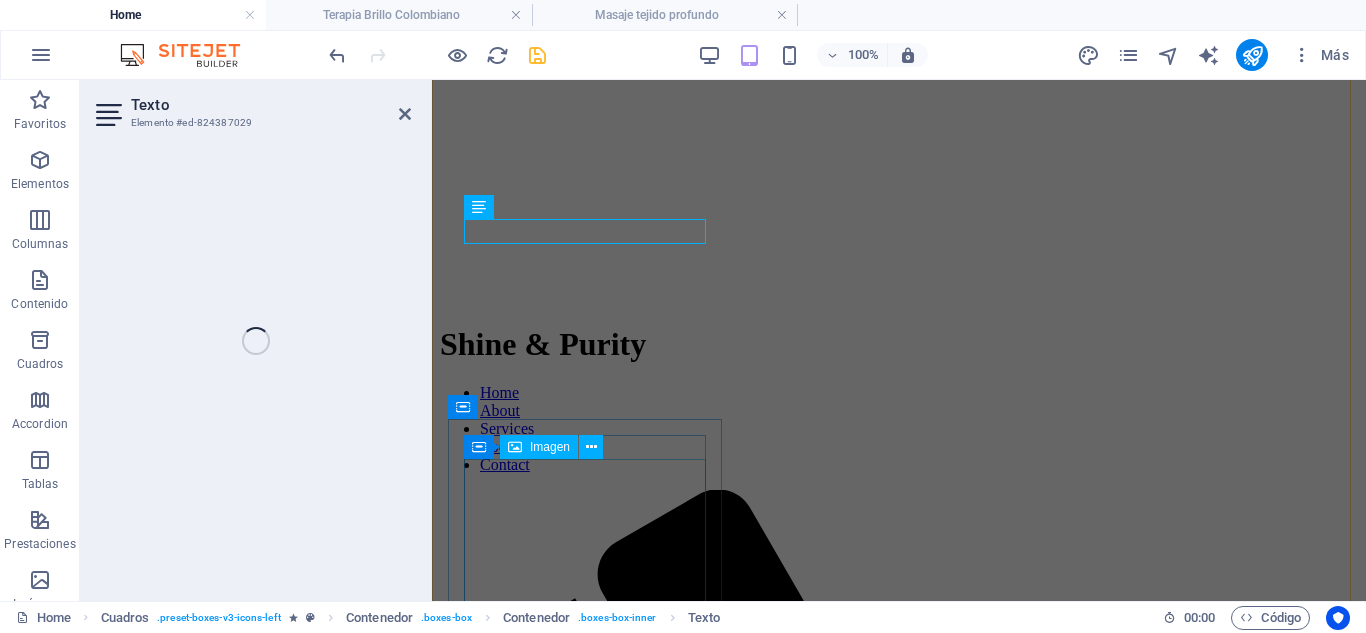 click on "Limpieza suave, resultados visibles. Ideal para mantener tu piel saludable y equilibrada." at bounding box center (899, 22565) 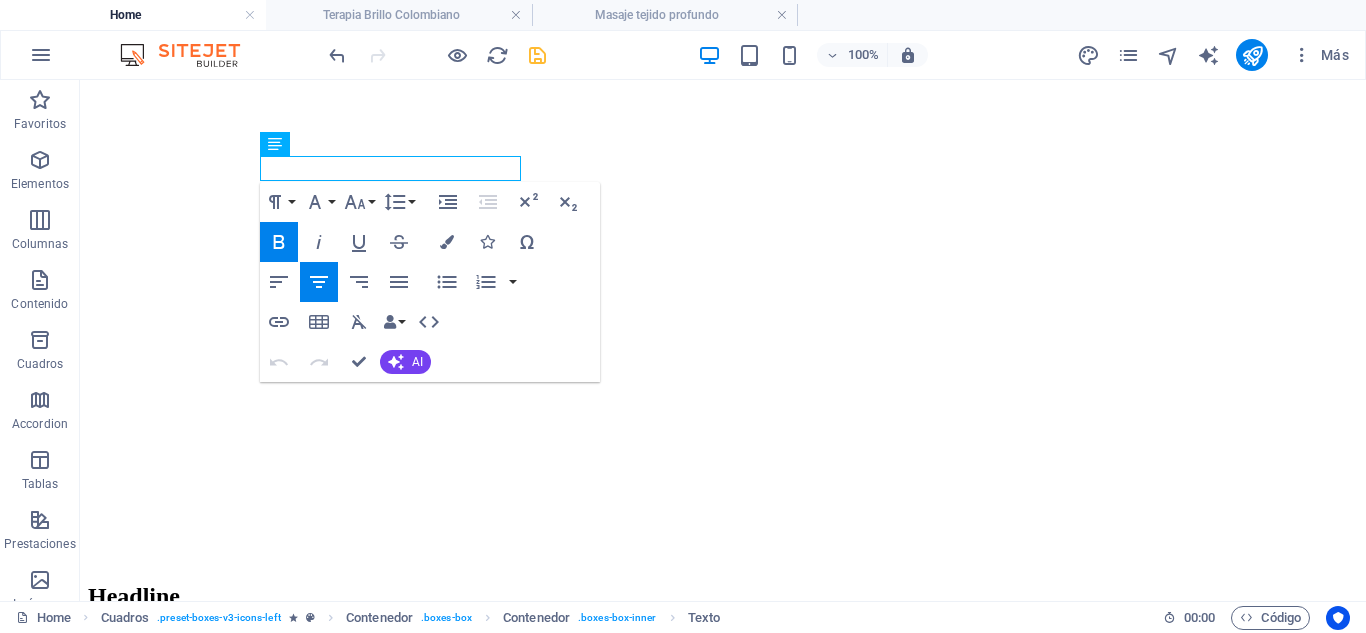 scroll, scrollTop: 5049, scrollLeft: 0, axis: vertical 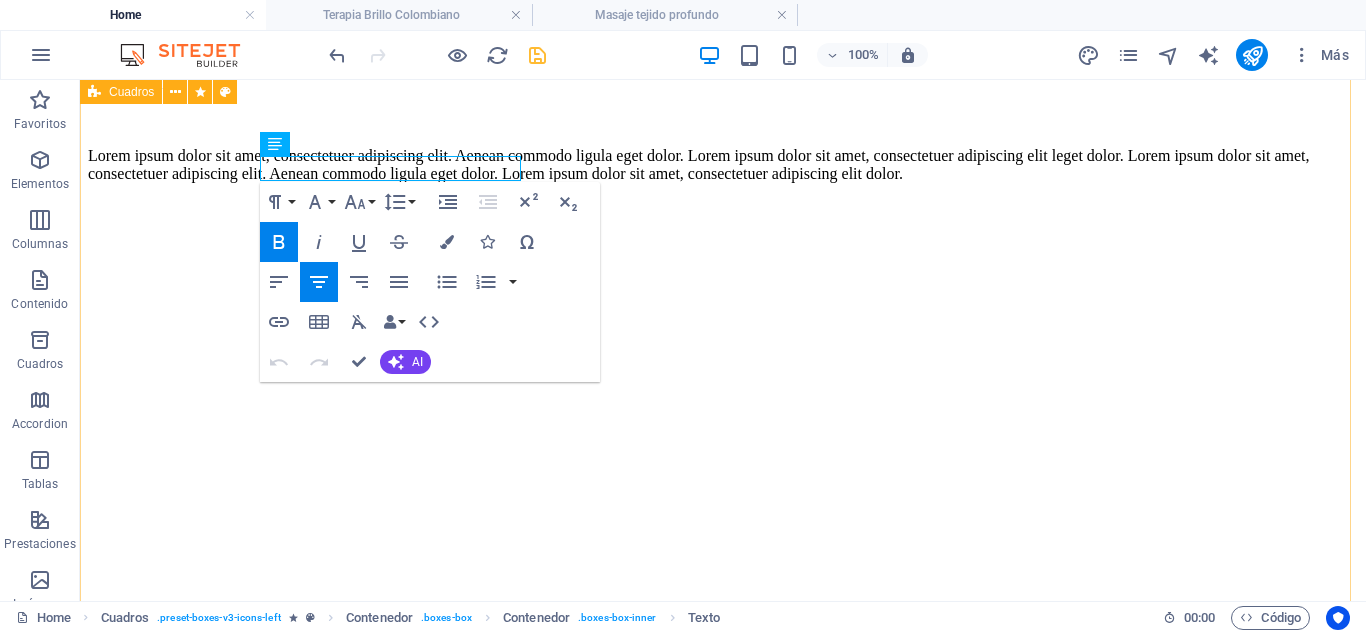 click on "Limpieza Facial Simple Limpieza suave, resultados visibles. Ideal para mantener tu piel saludable y equilibrada. 150.000 COP  Agregar    Limpieza Facial Simple Limpieza intensiva para un rostro más limpio, suave y renovado.   Elimina puntos negros, células muertas y revive tu piel. 120.000 COP  Agregar    Alta hidratación facial Hidratación de lujo para tu piel. Recupera suavidad, brillo y firmeza en una sola sesión con productos de alta calidad 150.000 COP  Agregar    Peeling Químico Renueva tu piel desde adentro. Despídete de manchas, textura irregular y piel opaca.  Exfoliación profunda con ácidos suaves y seguros. 280.000 COP  Agregar    Dermapen Piel renovada, luminosa y firme. Microneedling con sueros personalizados según tu necesidad. Ideal para acné, líneas finas, manchas y flacidez. 150.000 COP  Agregar    Facial Reafirmante Tu piel, más firme y luminosa. Con sueros de colágeno y un masaje lifting que estimula tu belleza natural. 150.000 COP  Agregar" at bounding box center [723, 35842] 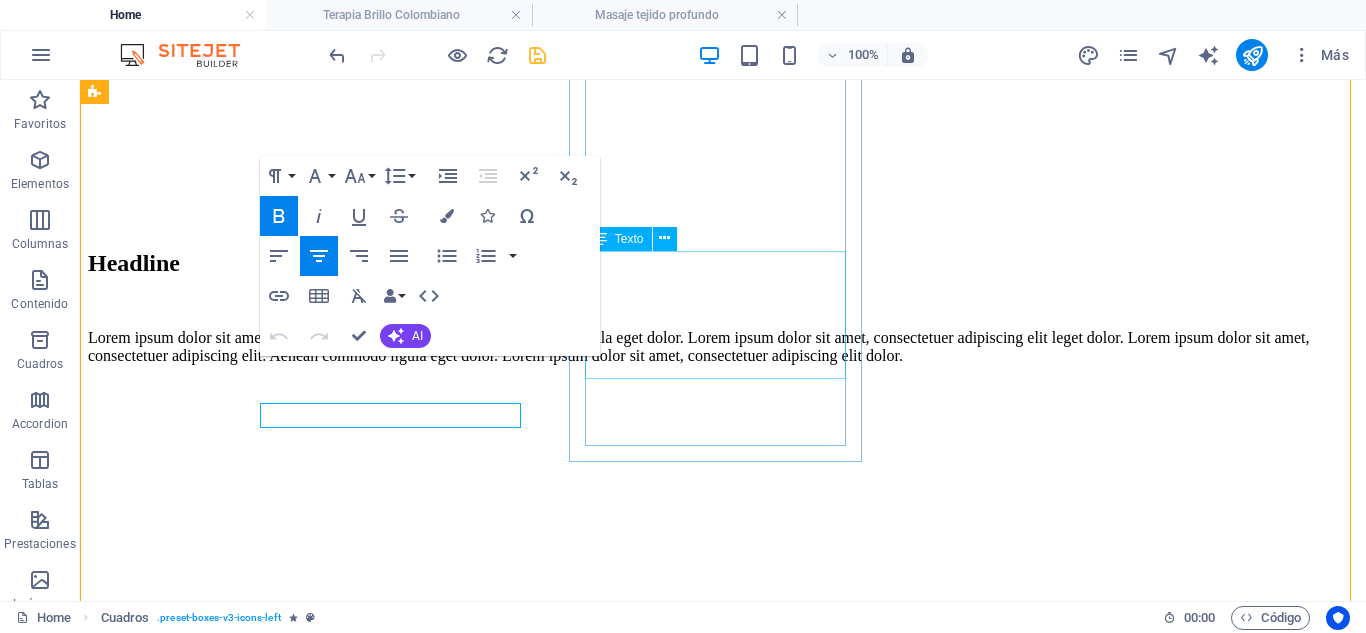 scroll, scrollTop: 4802, scrollLeft: 0, axis: vertical 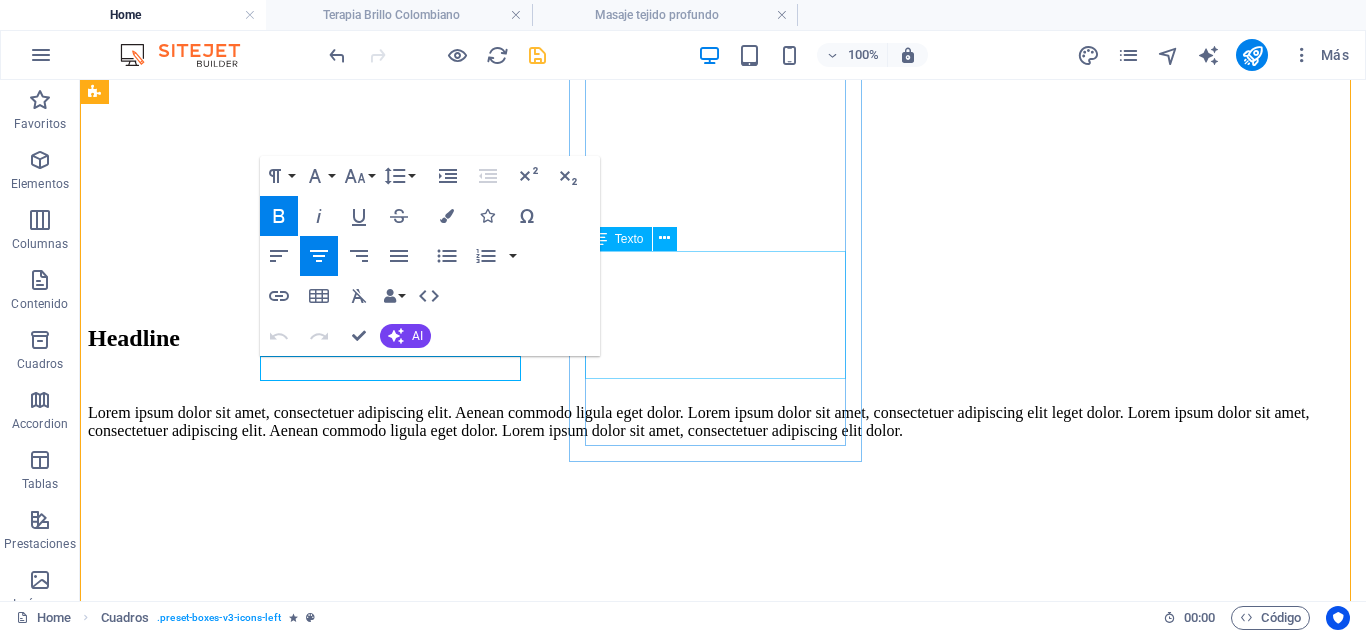 click on "Limpieza intensiva para un rostro más limpio, suave y renovado.   Elimina puntos negros, células muertas y revive tu piel." at bounding box center (723, 32457) 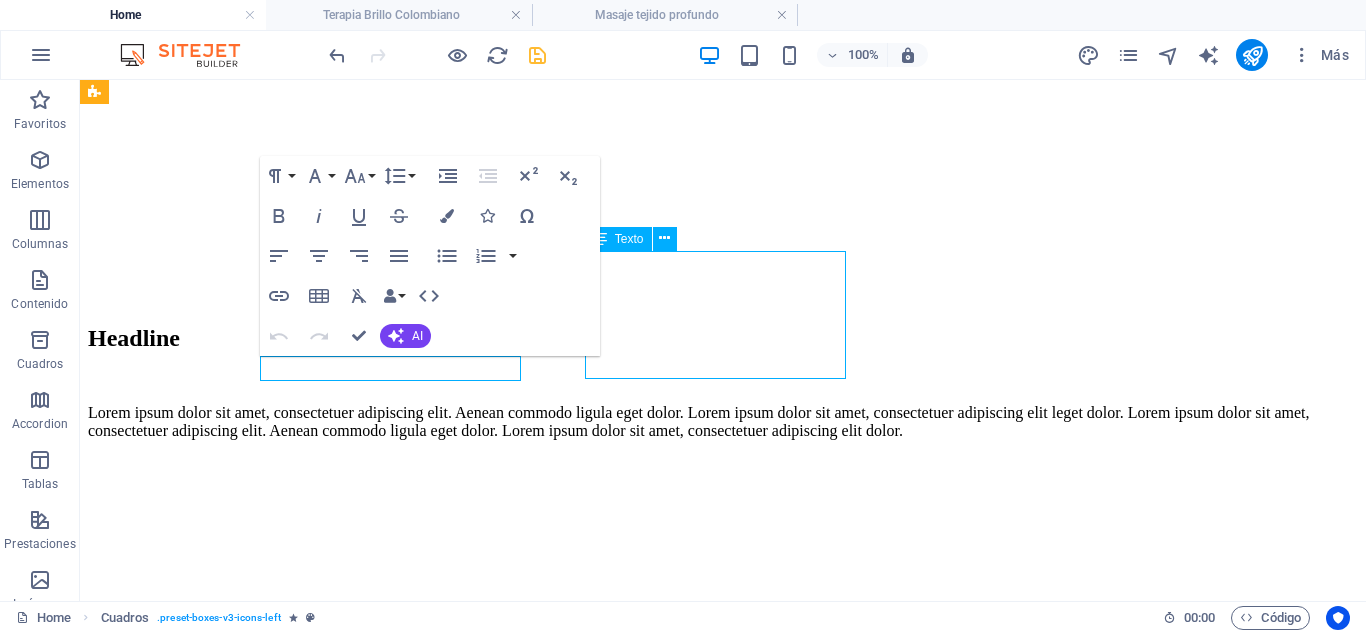 click on "Limpieza intensiva para un rostro más limpio, suave y renovado.   Elimina puntos negros, células muertas y revive tu piel." at bounding box center (723, 32457) 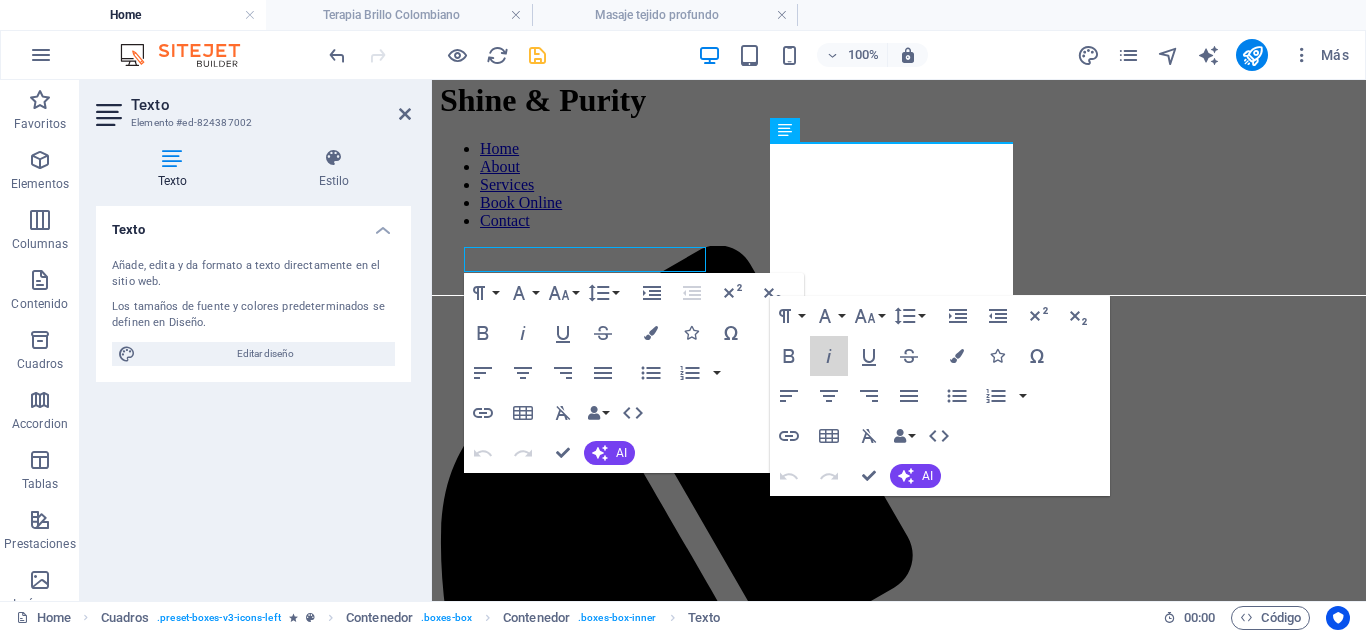 scroll, scrollTop: 4849, scrollLeft: 0, axis: vertical 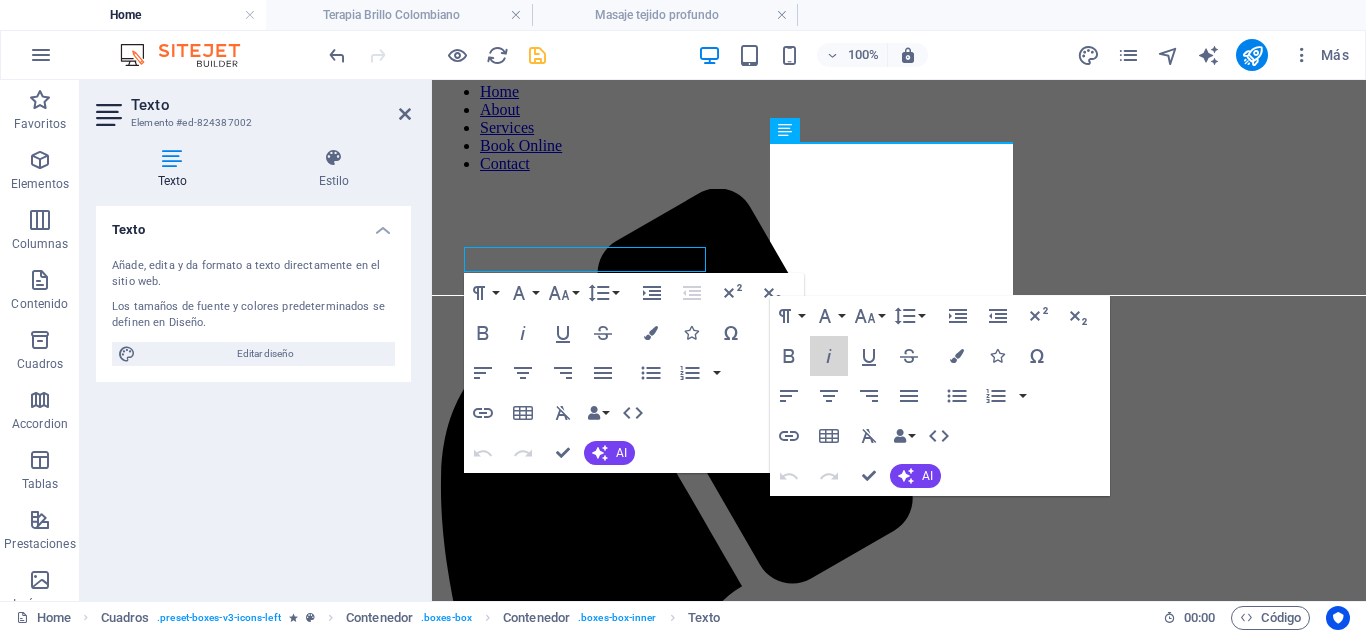 click 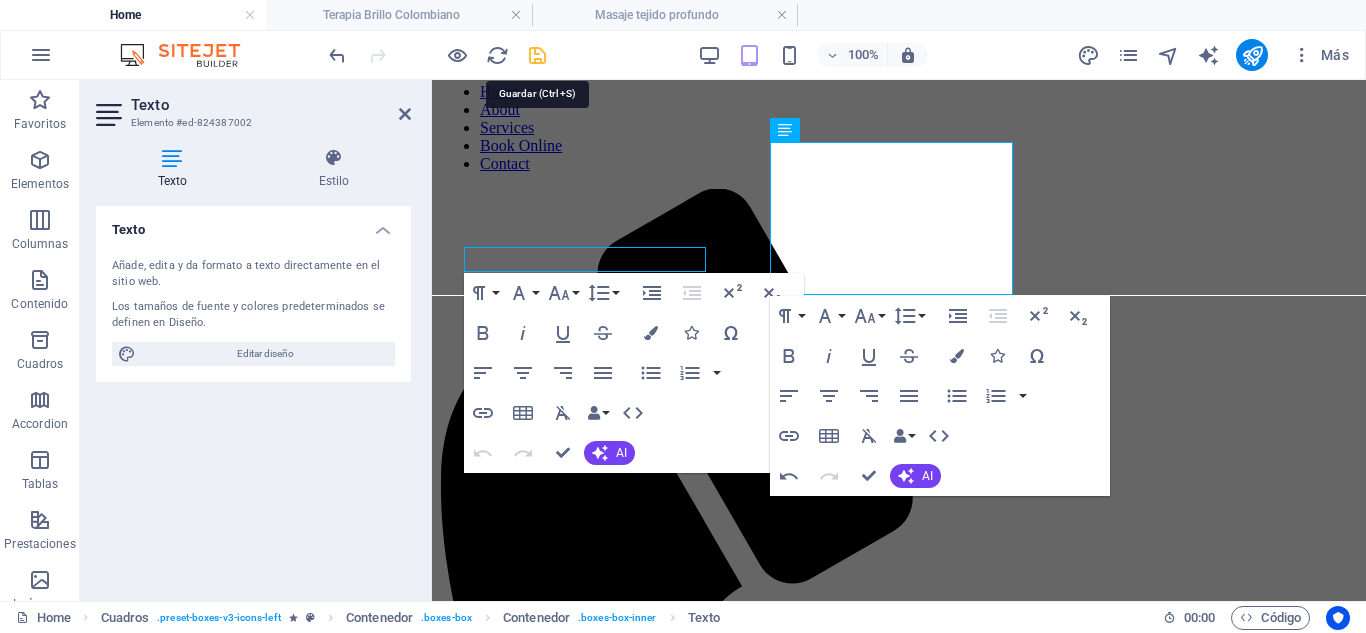 click at bounding box center (537, 55) 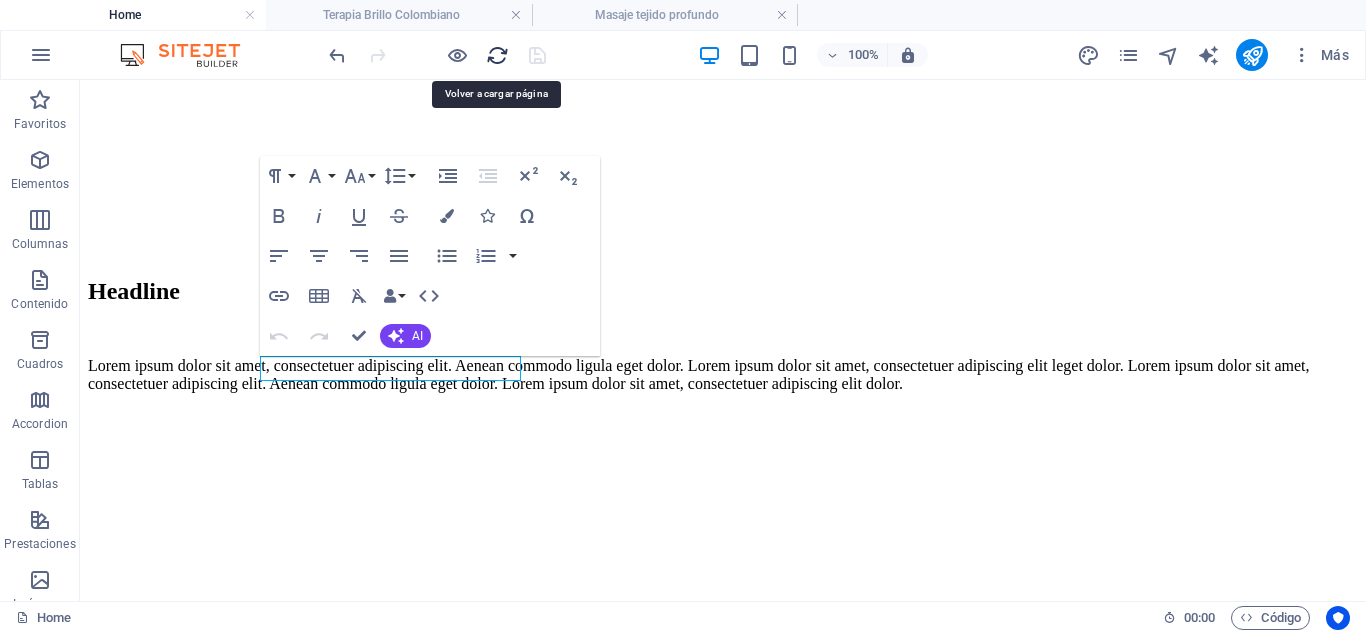 click at bounding box center [497, 55] 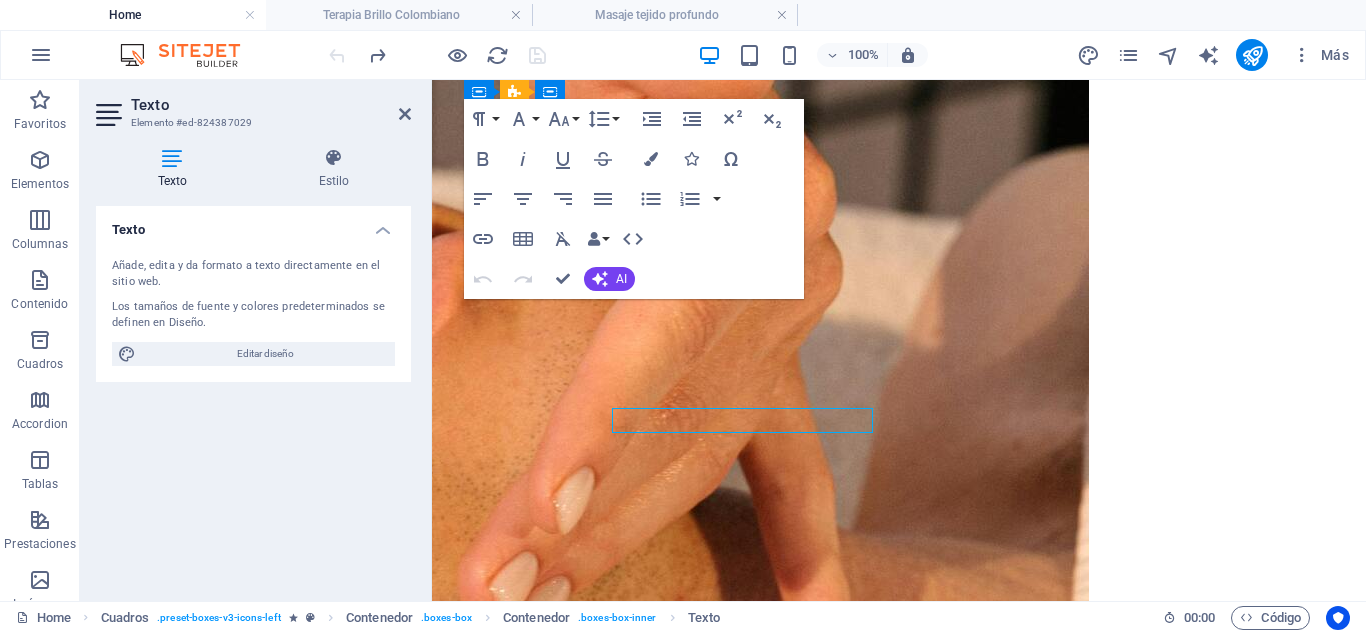 click on "Texto Elemento #ed-824387029 Texto Estilo Texto Añade, edita y da formato a texto directamente en el sitio web. Los tamaños de fuente y colores predeterminados se definen en Diseño. Editar diseño Alineación Alineado a la izquierda Centrado Alineado a la derecha Cuadros Element   Barra de menús   H2   Banner   Contenedor   Texto   Texto en el fondo   Contenedor   Menú   Banner   Banner   Barra de menús   Texto   Contenedor   Contenedor   Cuadros   Texto   Contenedor   Contenedor   H3   Contenedor   Lista de iconos   Lista de iconos   Contenedor   Contenedor   Contenedor   H5   Contenedor   Cuadros   Contenedor   Contenedor   Contenedor   Contenedor   Imagen   Texto   Contenedor   Contenedor   H5   Contenedor   Contenedor   Contenedor   Contenedor   Imagen   Cuadros   Contenedor   Imagen   Contenedor   Contenedor   Texto   Botón   Botón   Cuadros   Contenedor   Contenedor   Cuadros   Contenedor   Texto + Añadir sección + Añadir sección Paragraph Format Normal Heading 1 Heading 2 Heading 3 Code 8 9" at bounding box center (723, 340) 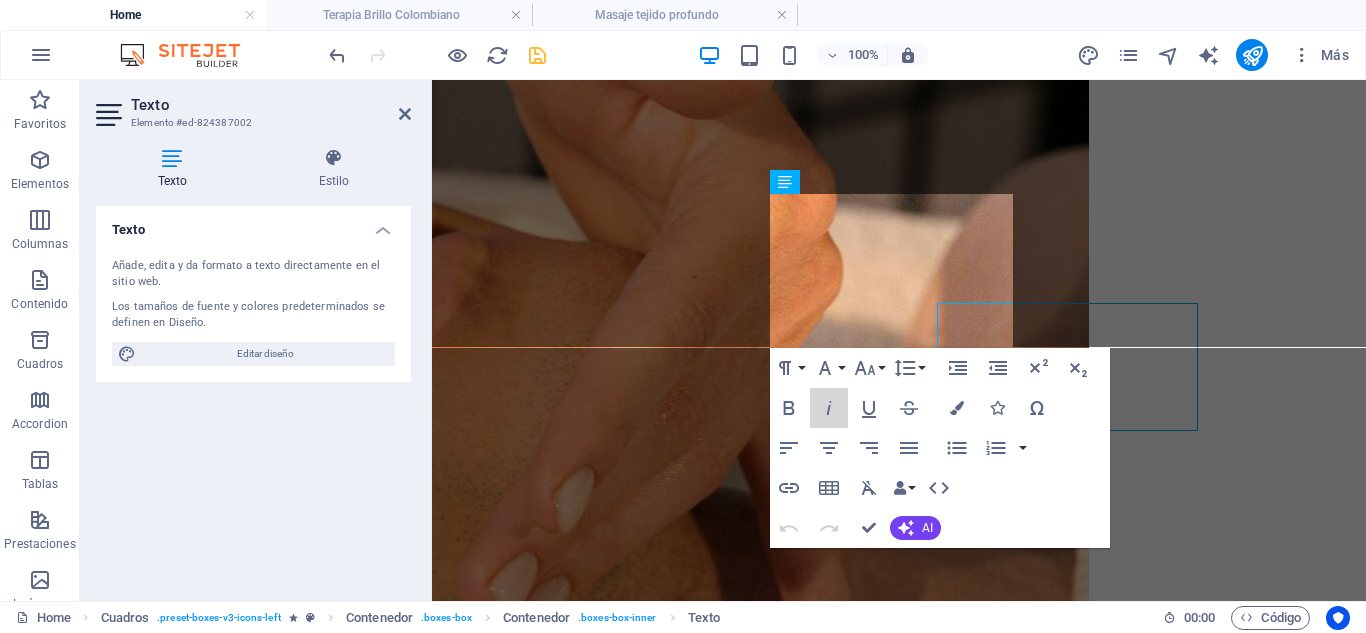 click on "Italic" at bounding box center [829, 408] 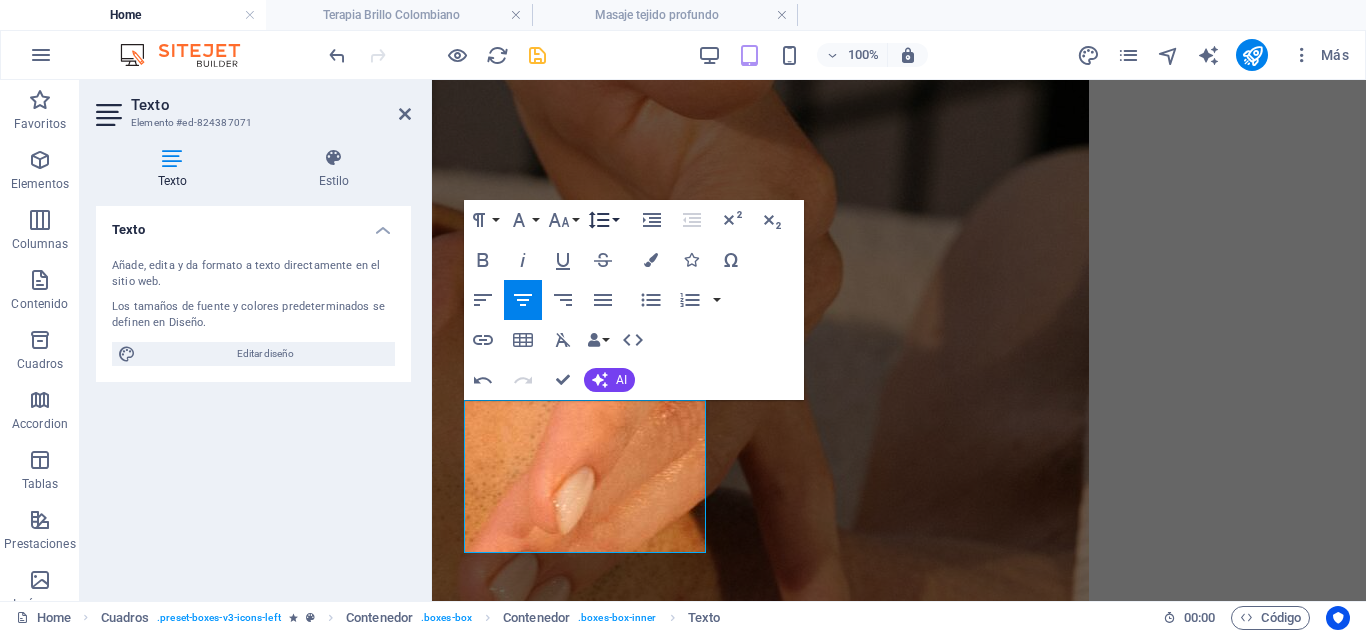 click on "Line Height" at bounding box center [603, 220] 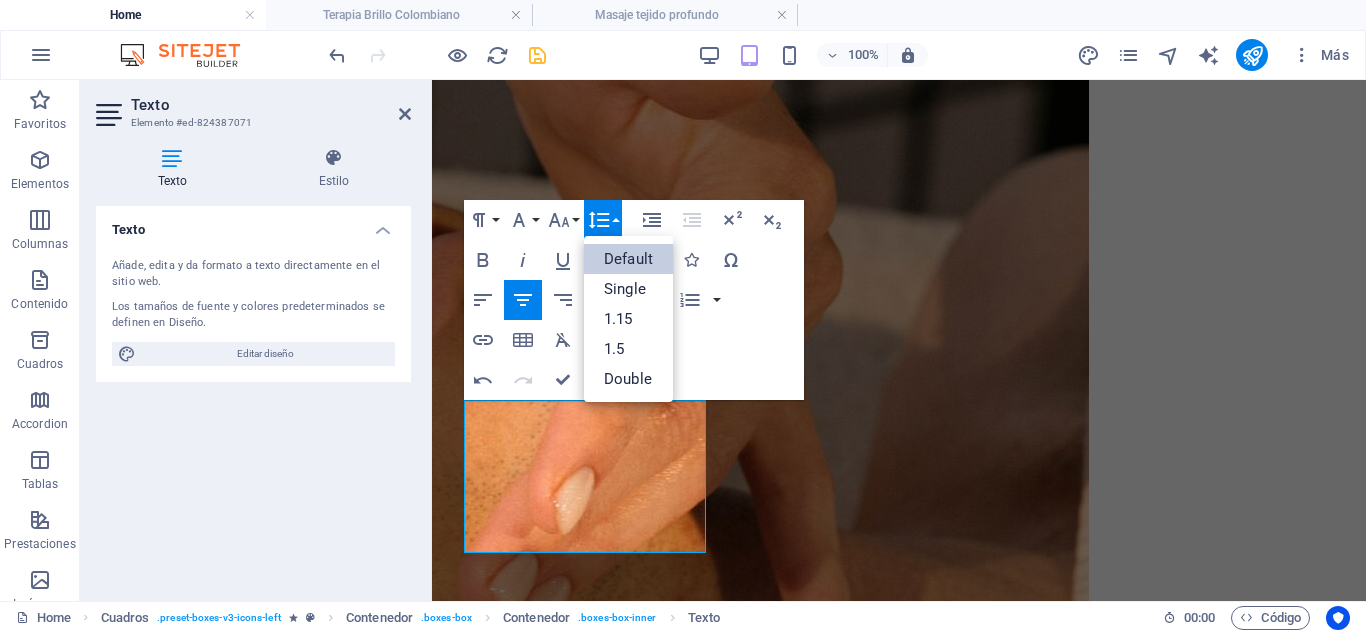 scroll, scrollTop: 0, scrollLeft: 0, axis: both 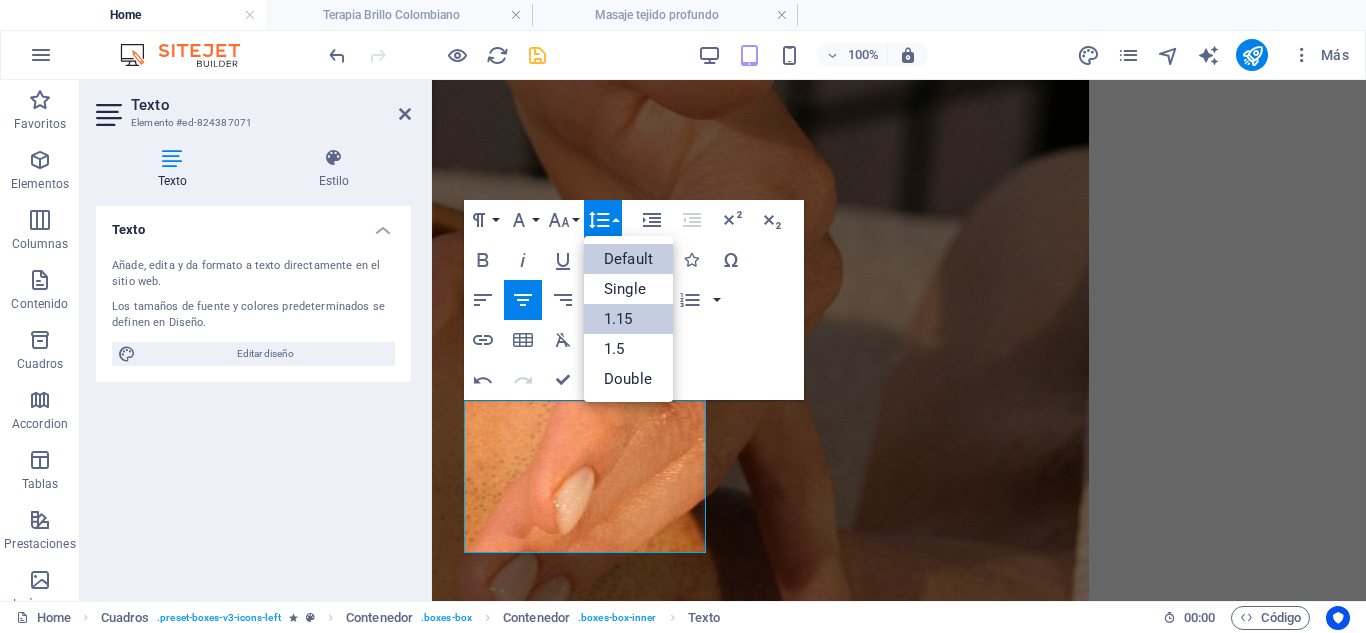 click on "1.15" at bounding box center [628, 319] 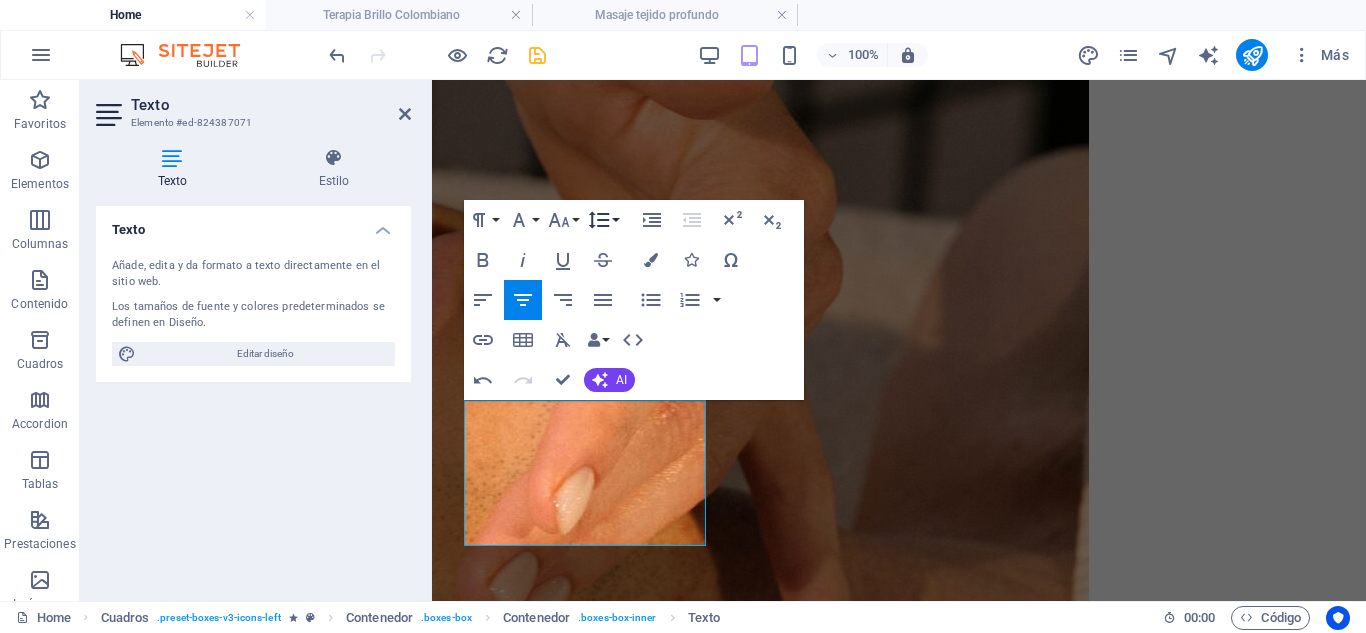click on "Line Height" at bounding box center (603, 220) 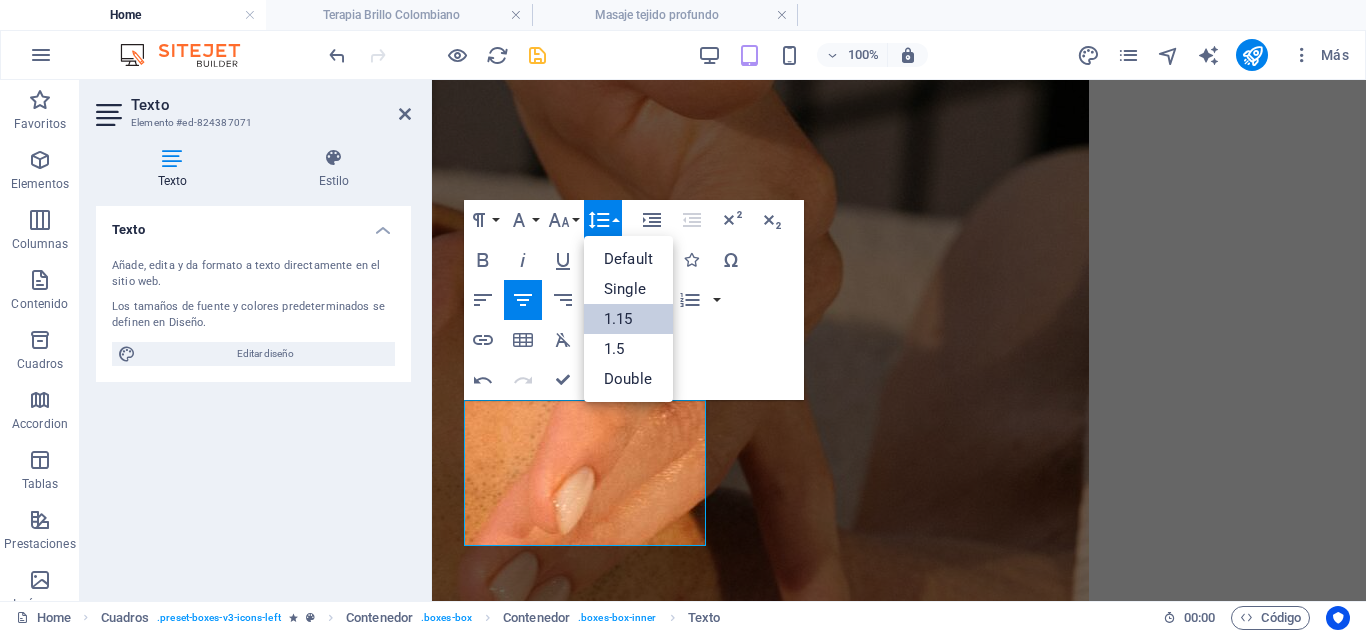 scroll, scrollTop: 0, scrollLeft: 0, axis: both 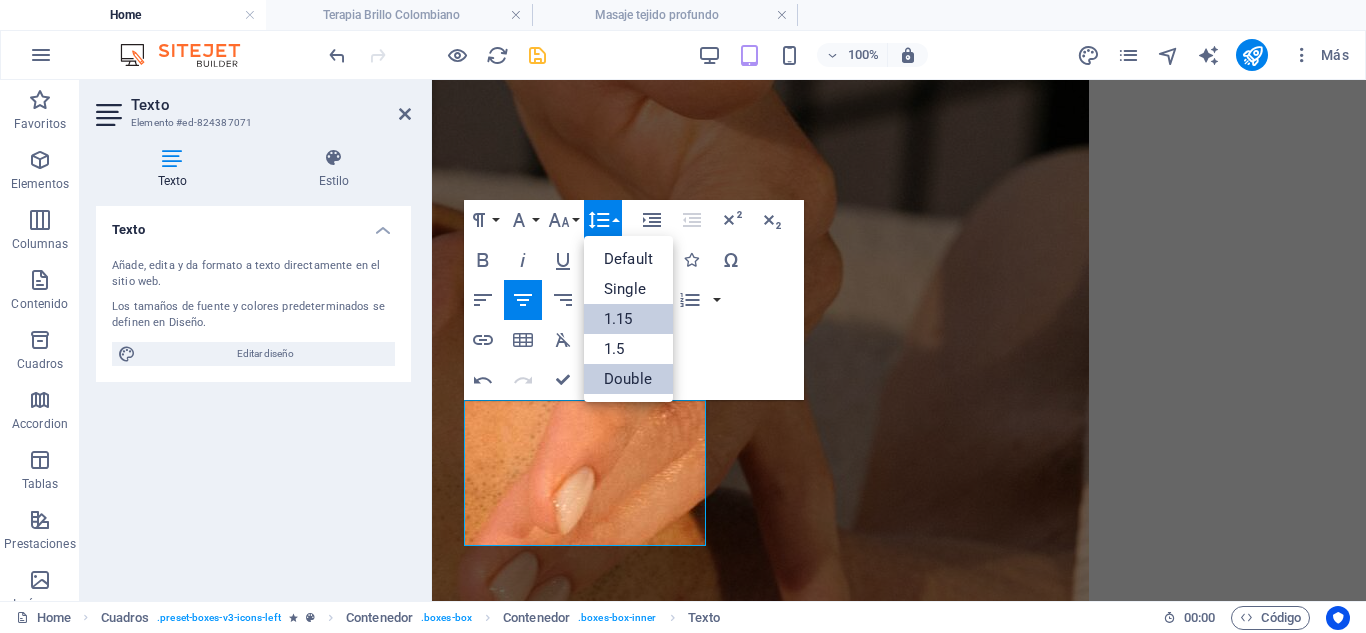 click on "Double" at bounding box center (628, 379) 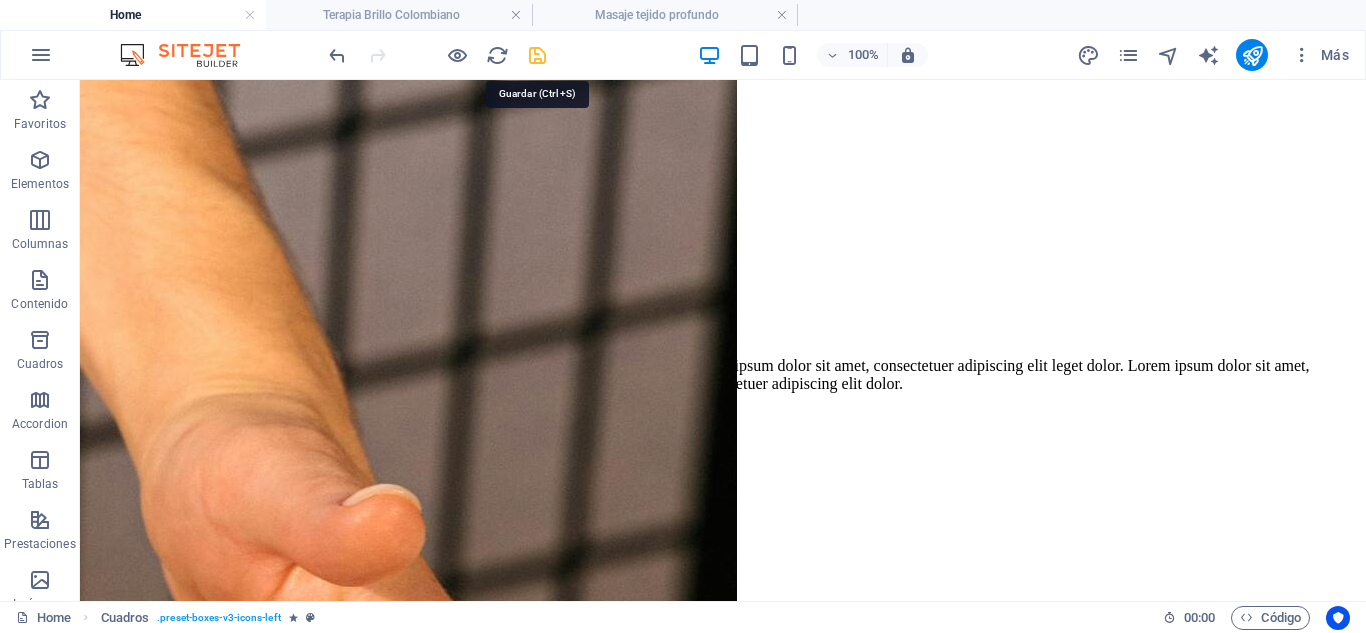 click at bounding box center (537, 55) 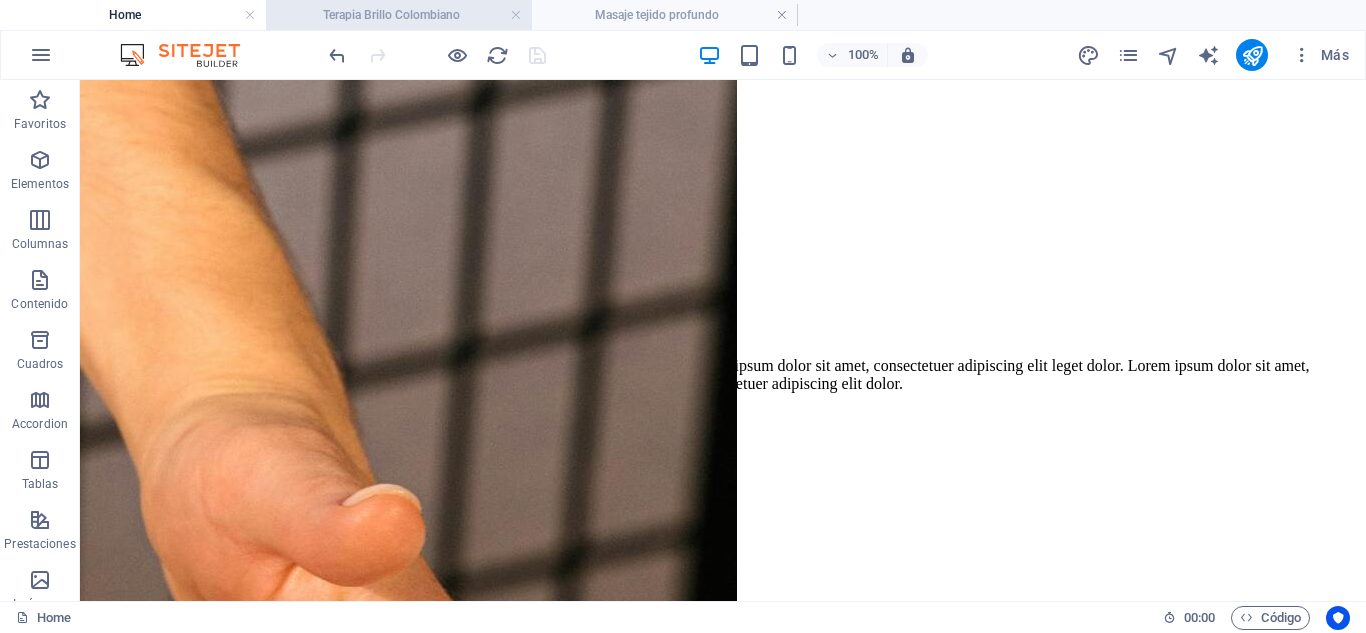 click on "Terapia Brillo Colombiano" at bounding box center (399, 15) 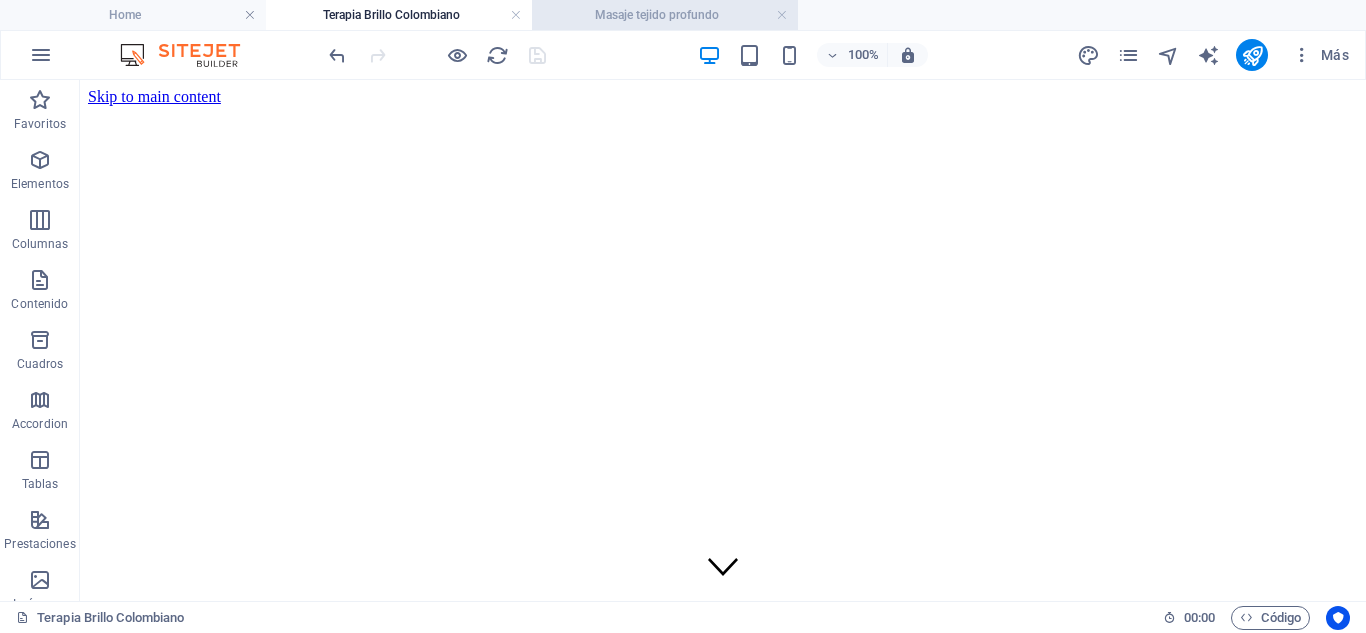 click on "Masaje tejido profundo" at bounding box center (665, 15) 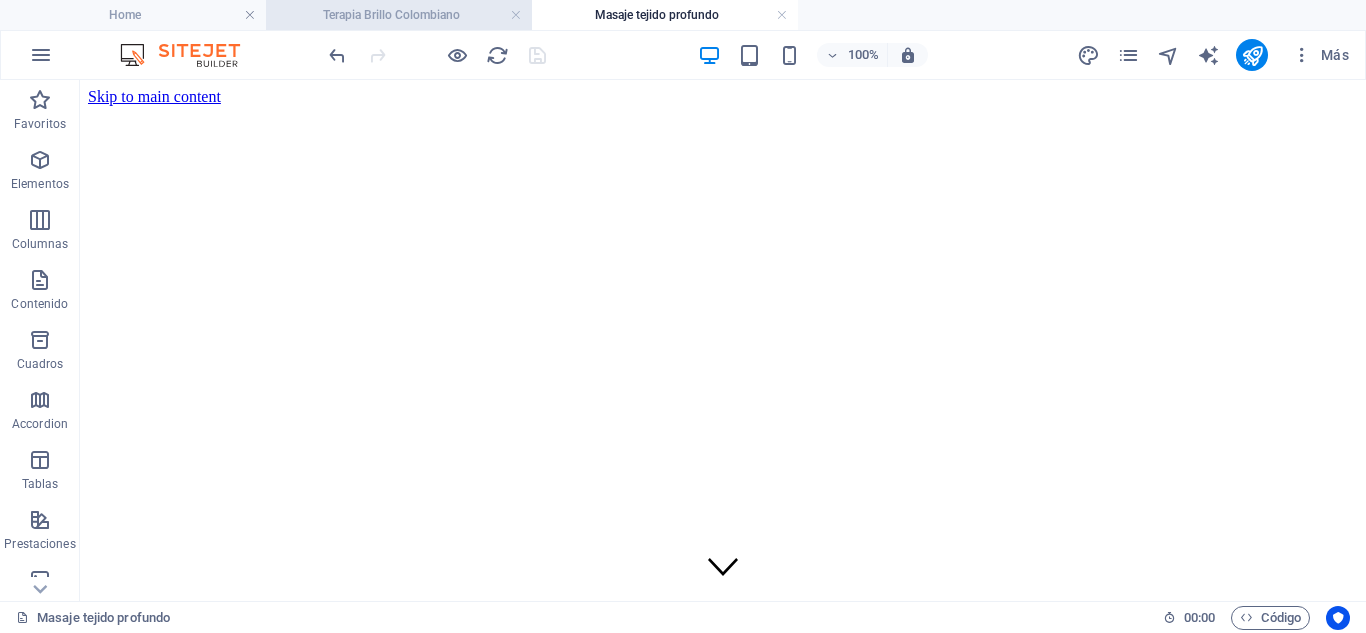 click on "Terapia Brillo Colombiano" at bounding box center [399, 15] 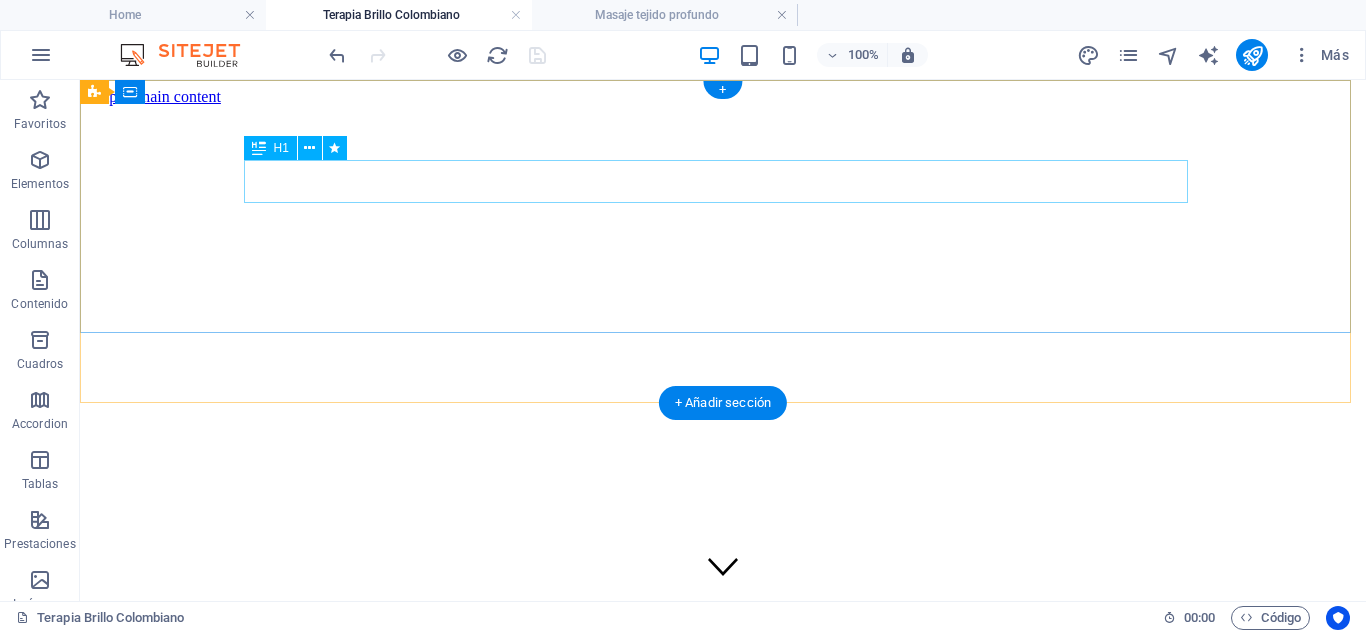 click on "MASAJE TEJIDO PROFUNDO" at bounding box center [723, 617] 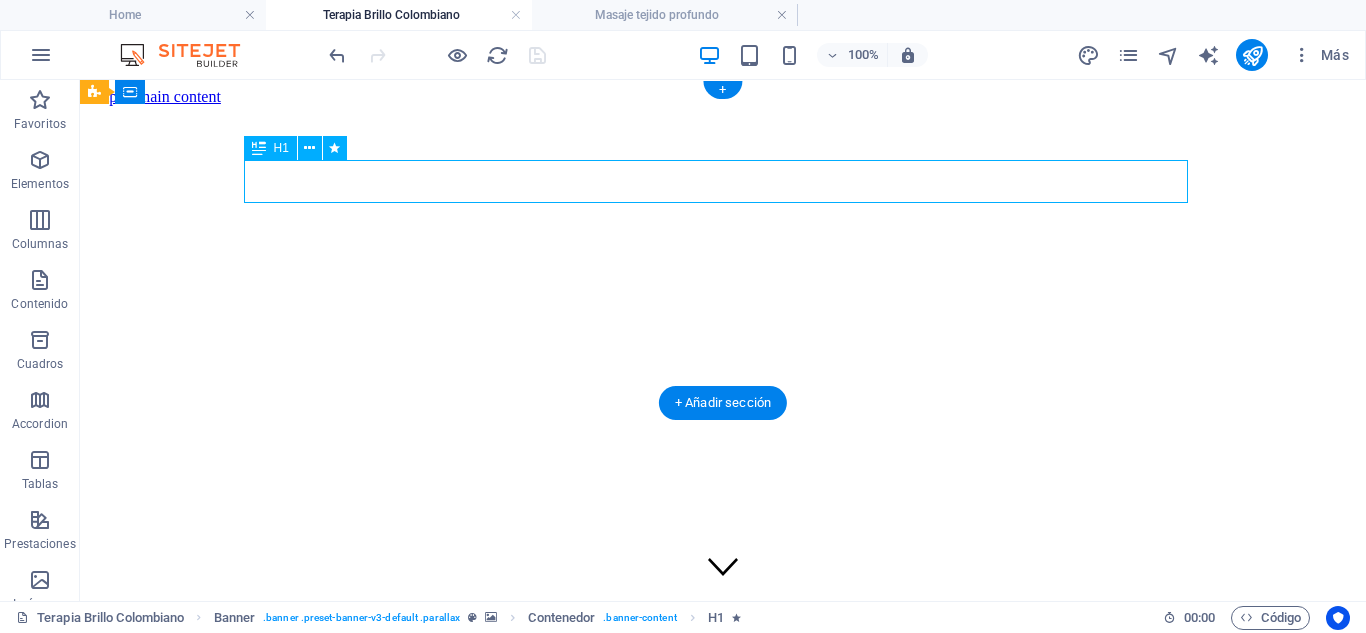 click on "MASAJE TEJIDO PROFUNDO" at bounding box center (723, 617) 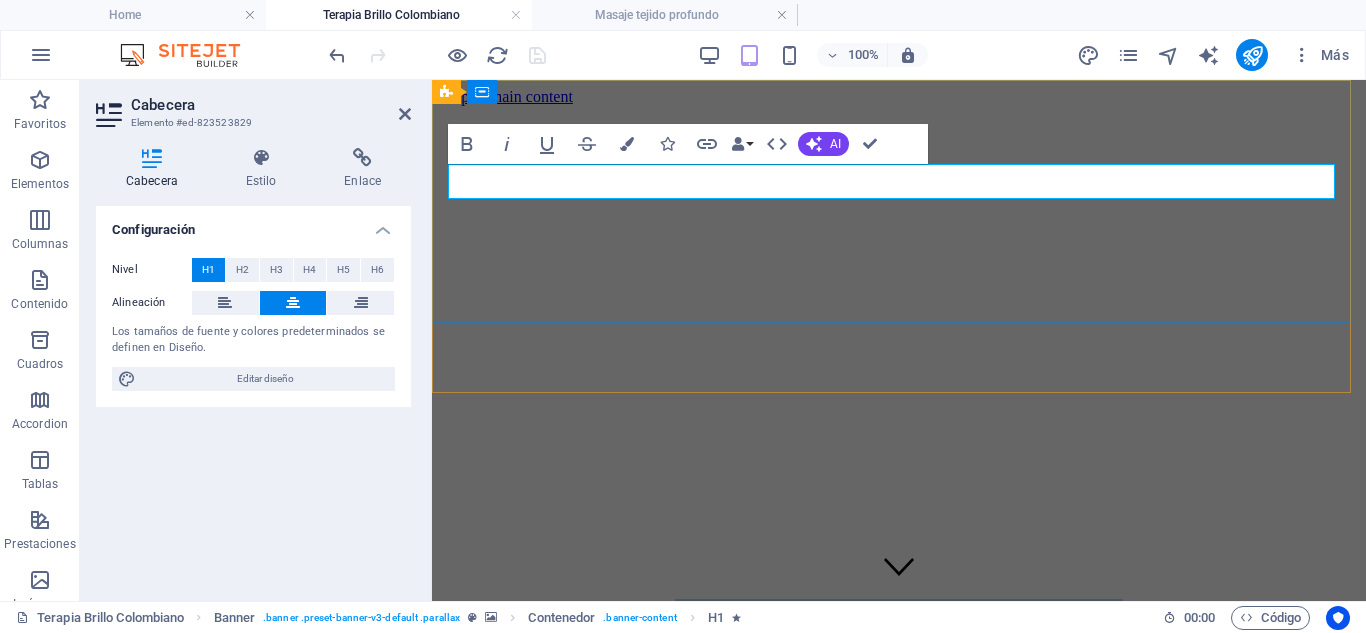 click on "MASAJE TEJIDO PROFUNDO" at bounding box center (899, 617) 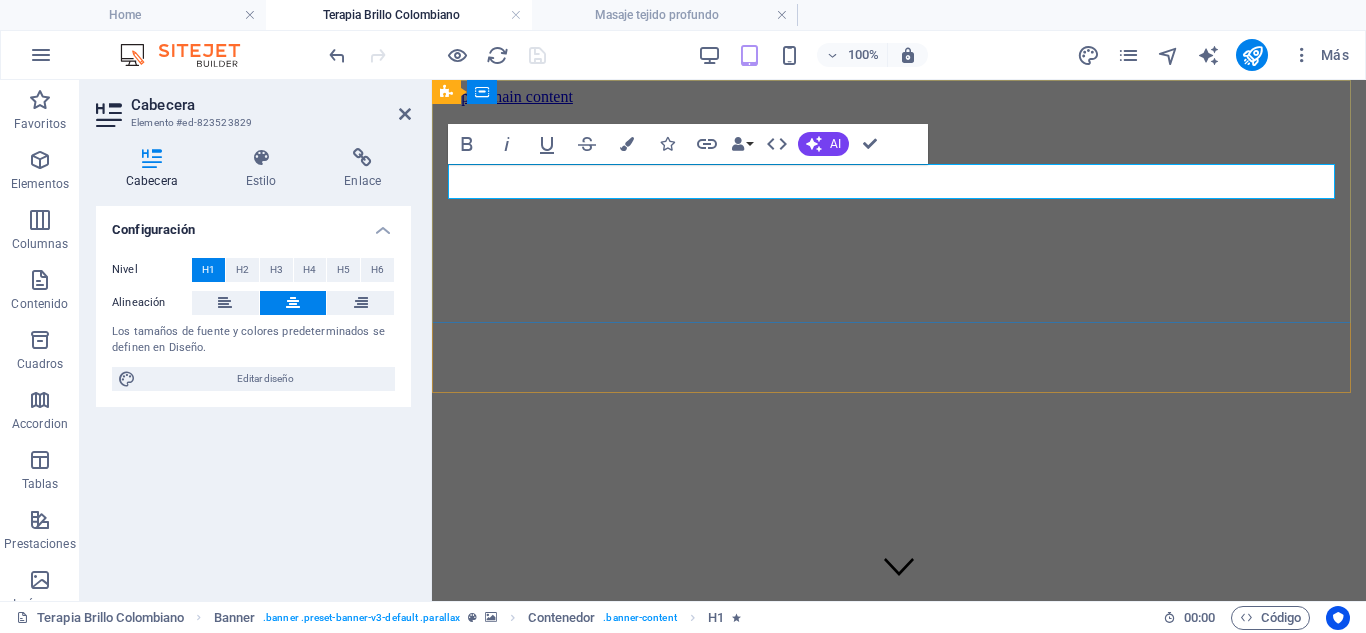 type 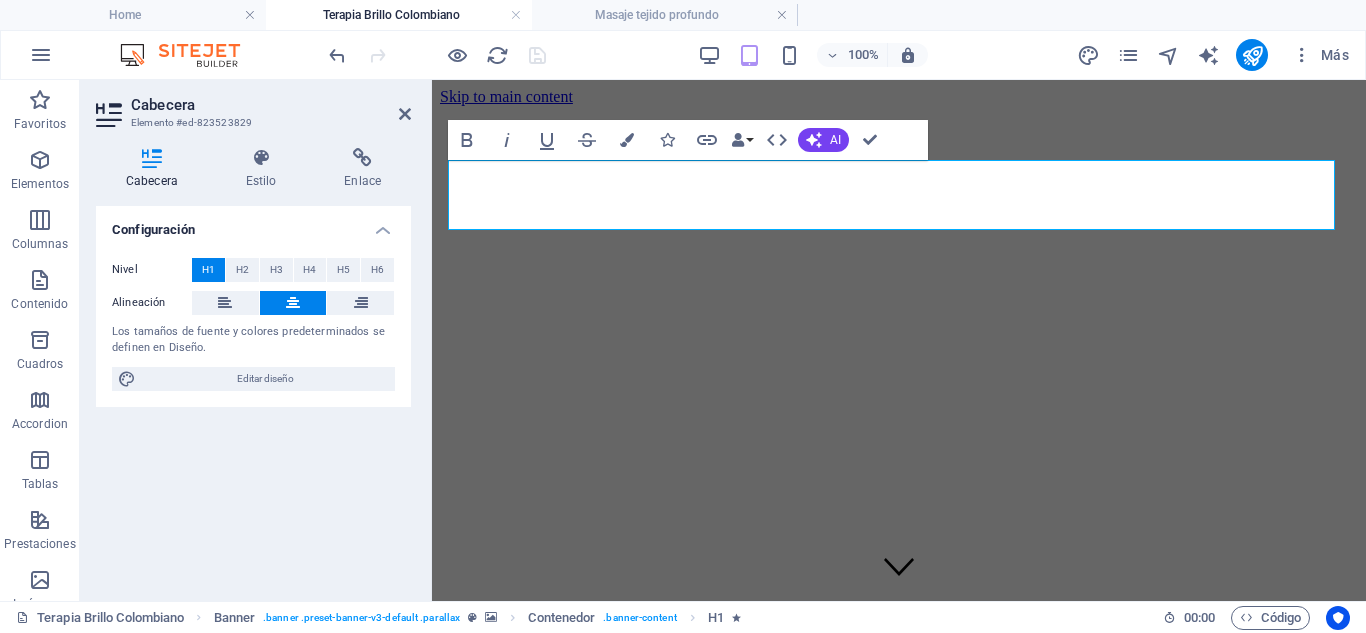 click at bounding box center [899, 106] 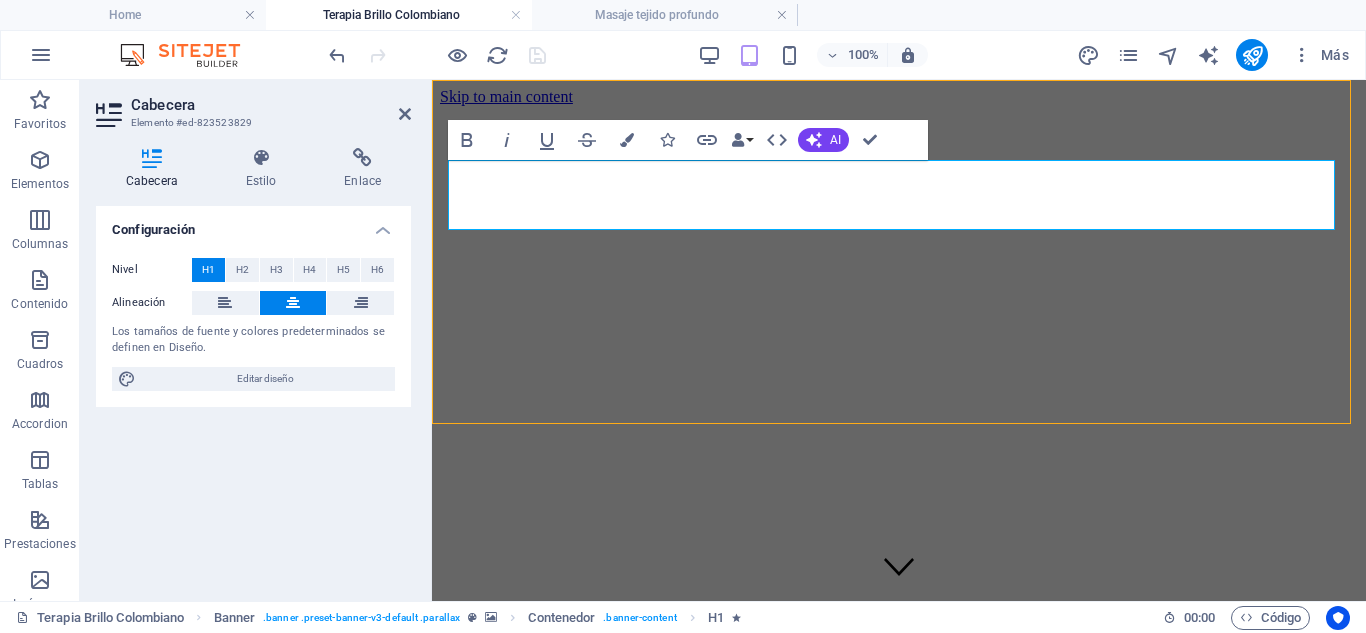 click at bounding box center [899, 106] 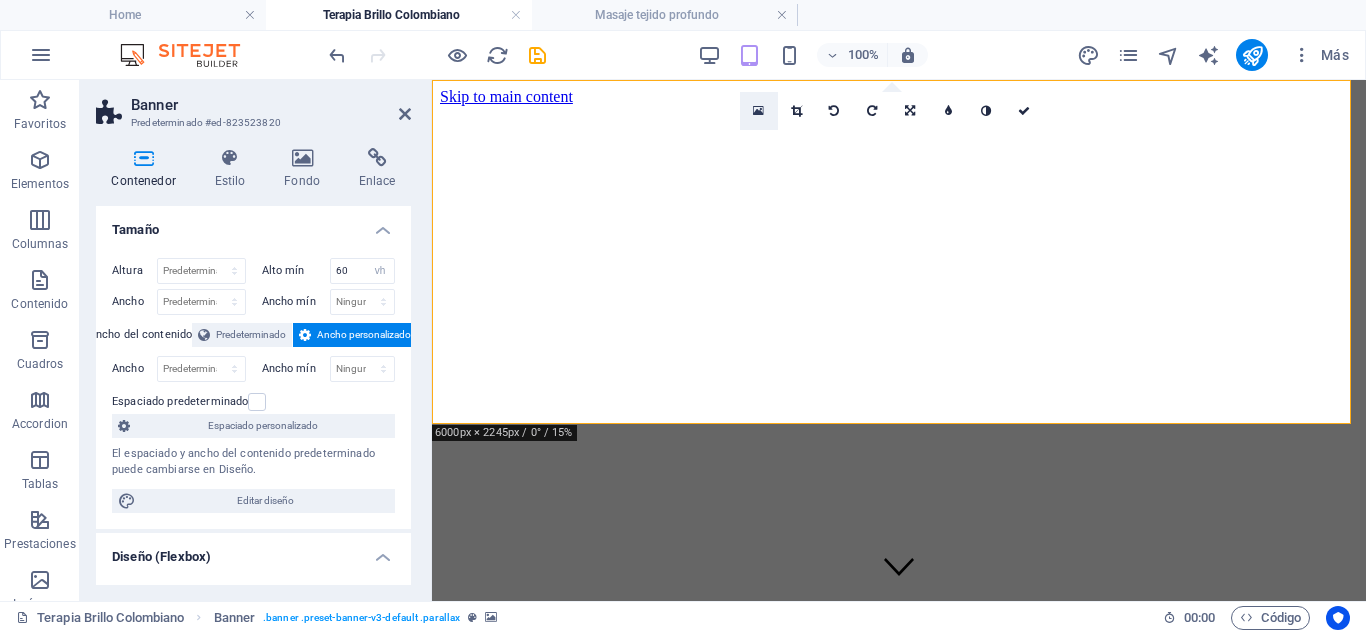 click at bounding box center (759, 111) 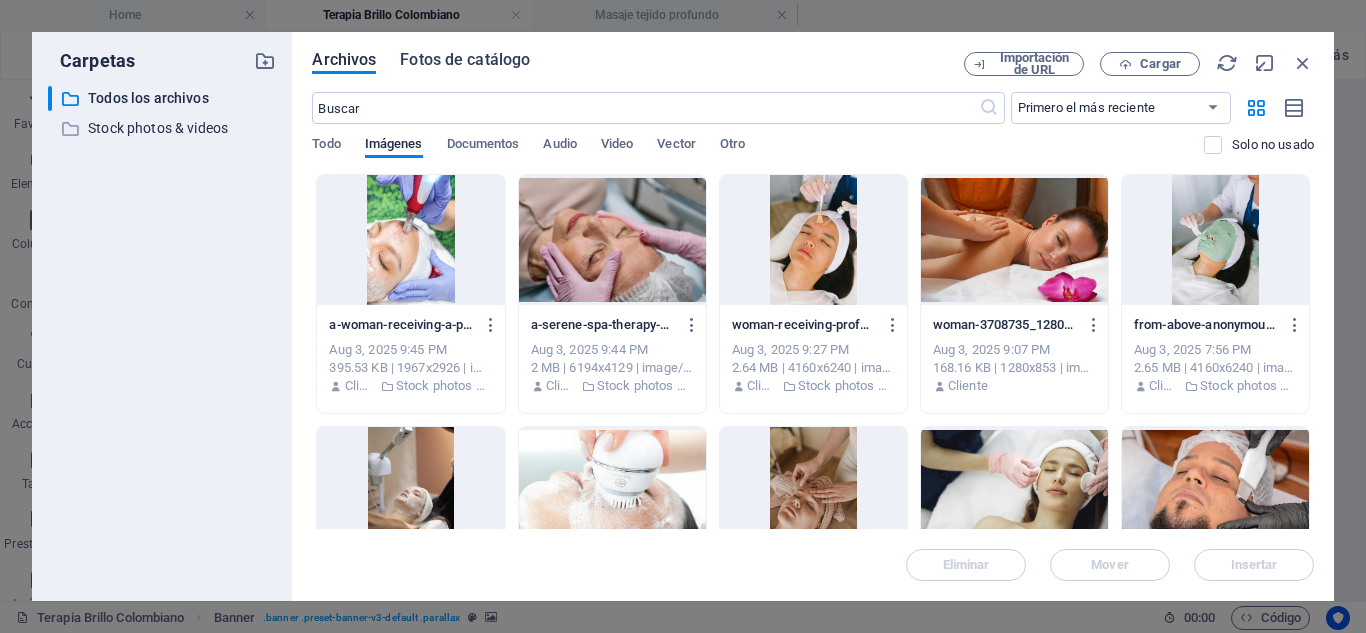 click on "Fotos de catálogo" at bounding box center (465, 60) 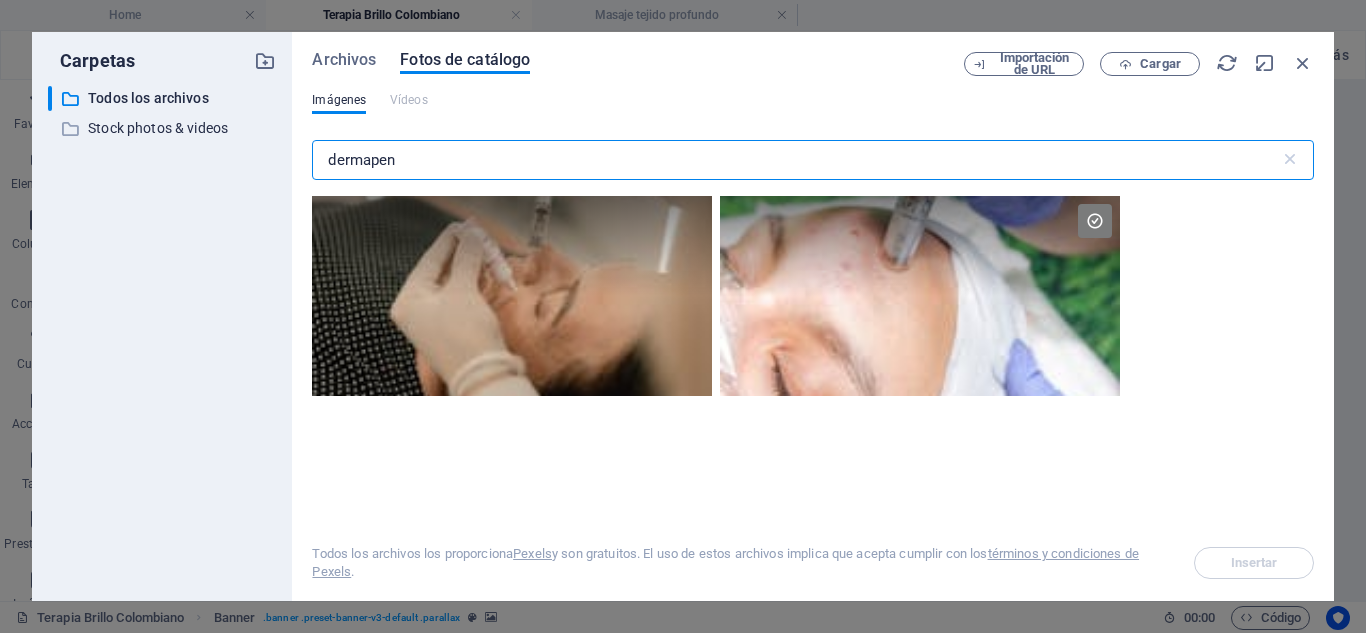 drag, startPoint x: 456, startPoint y: 161, endPoint x: 279, endPoint y: 164, distance: 177.02542 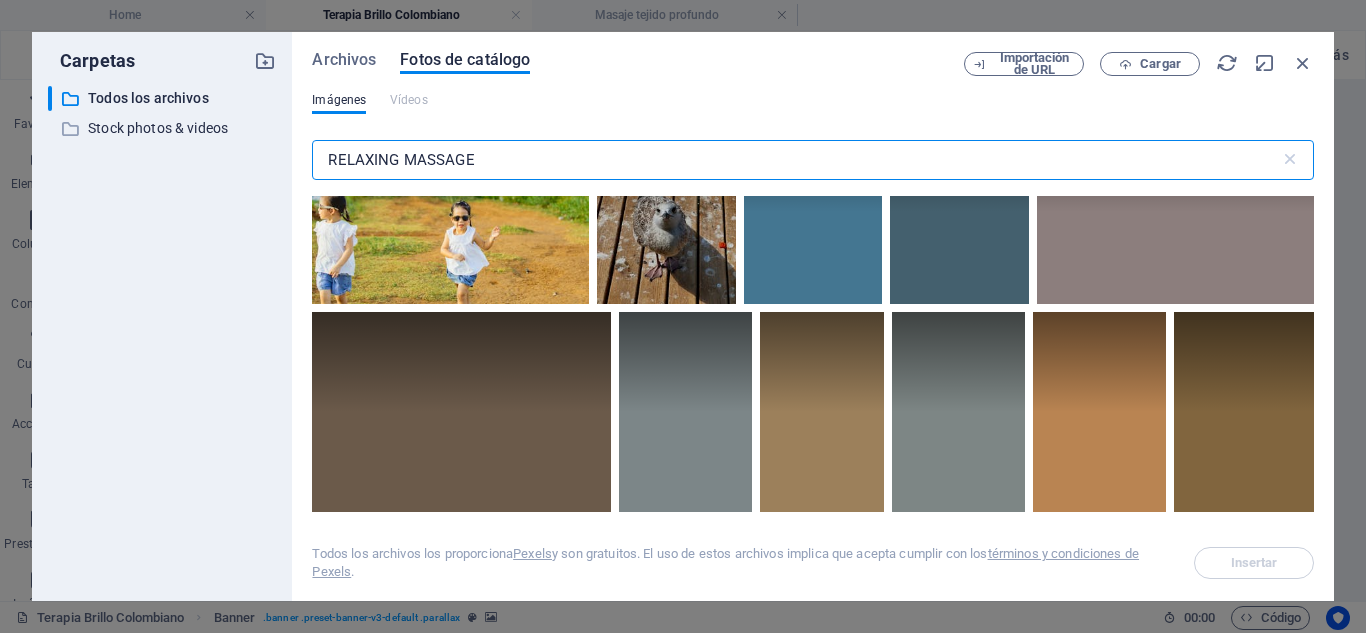 scroll, scrollTop: 2882, scrollLeft: 0, axis: vertical 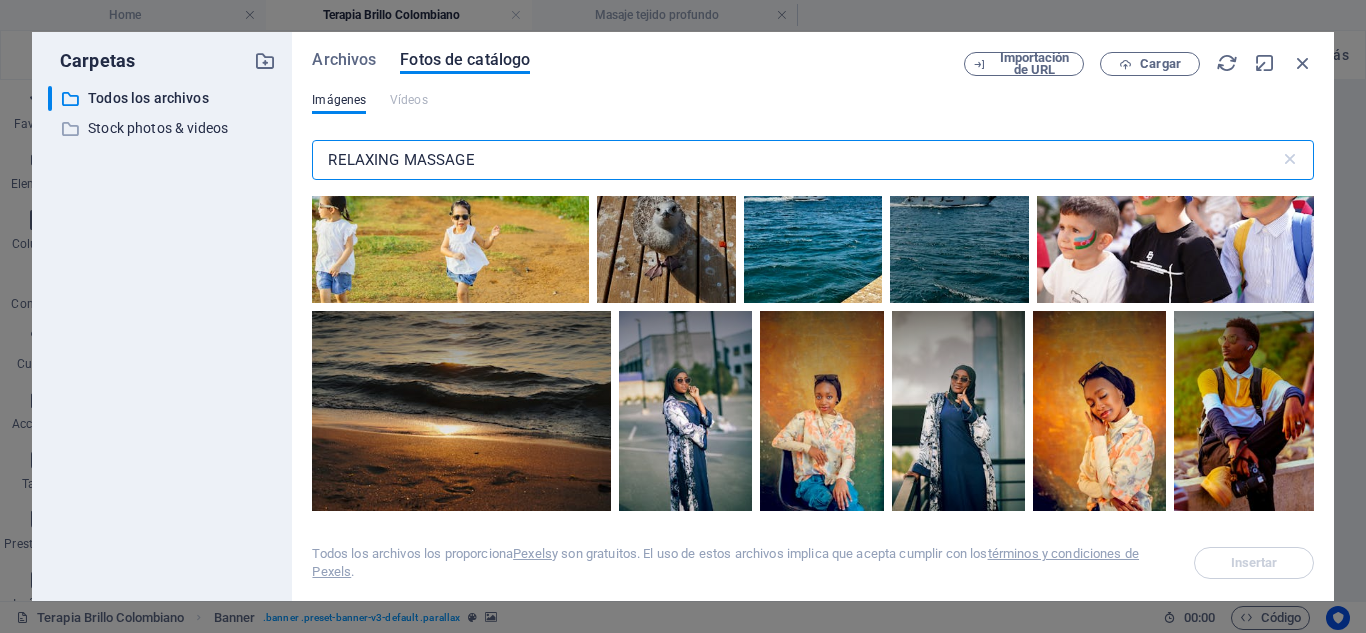 drag, startPoint x: 511, startPoint y: 159, endPoint x: 400, endPoint y: 157, distance: 111.01801 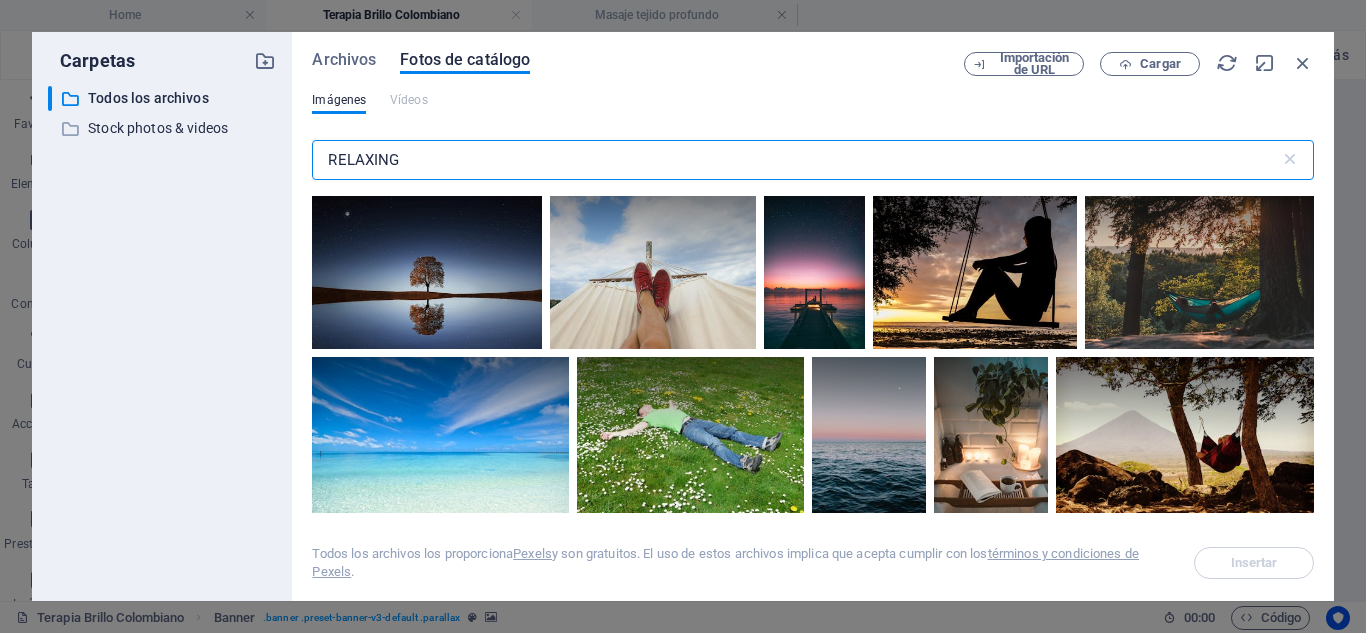 click on "RELAXING" at bounding box center [795, 160] 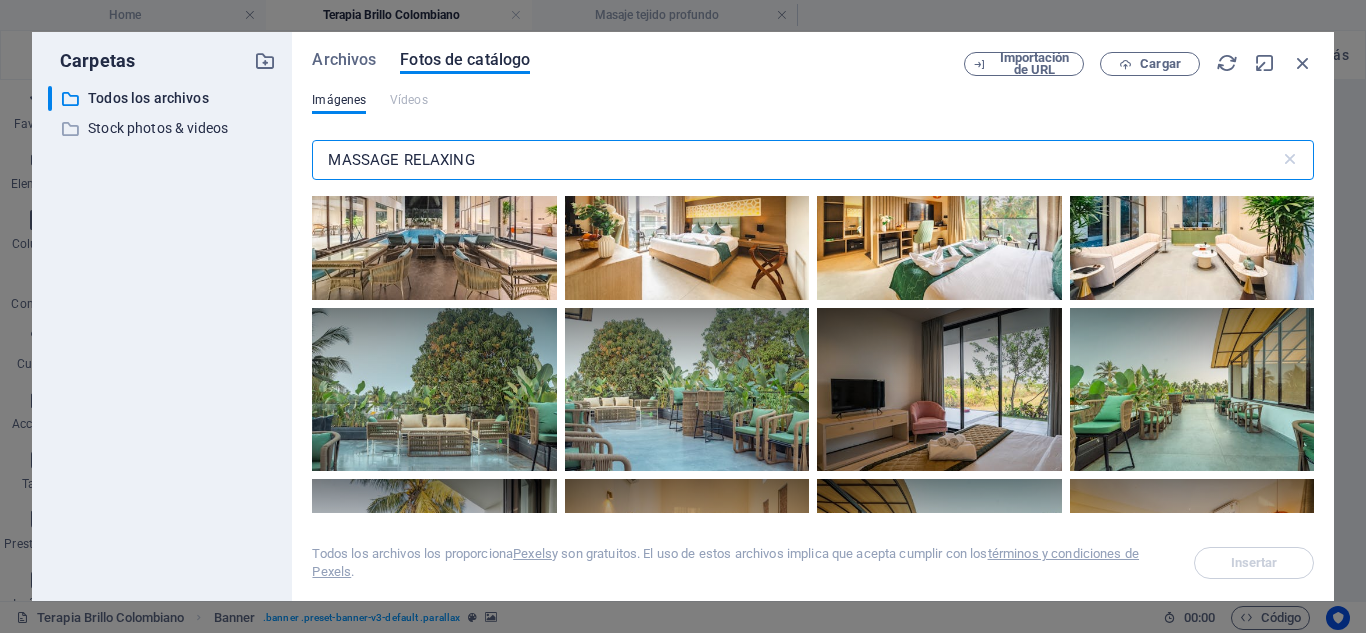 scroll, scrollTop: 5922, scrollLeft: 0, axis: vertical 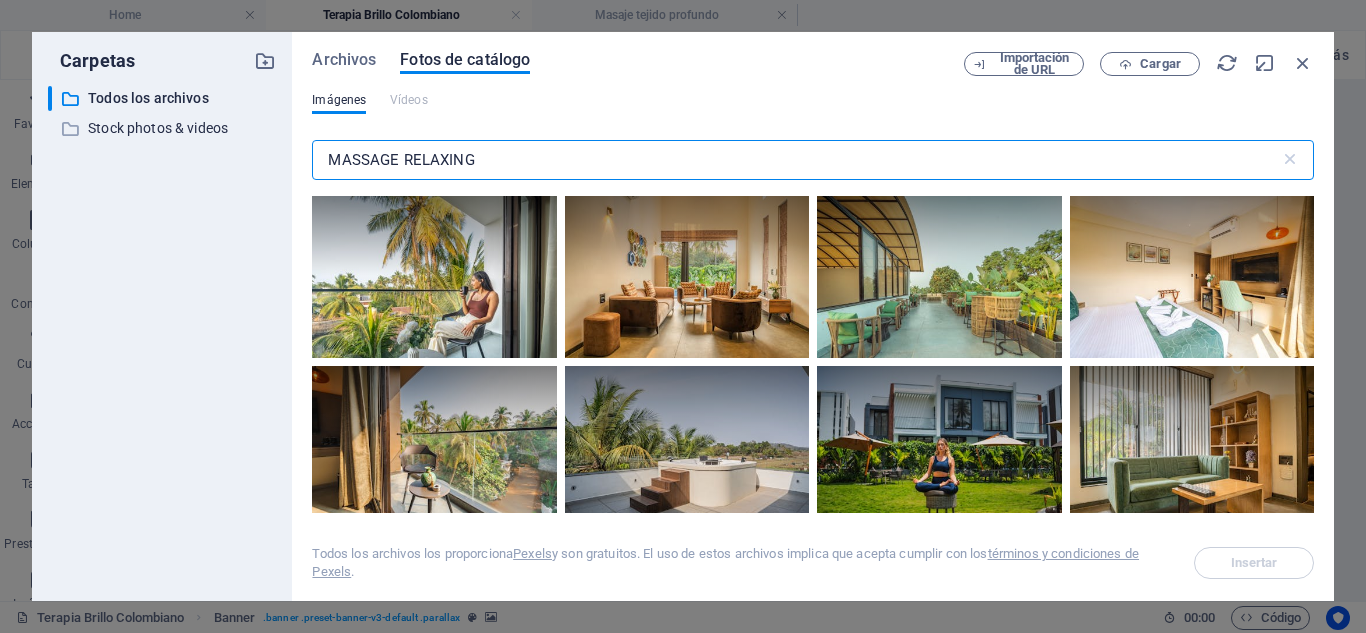 click on "MASSAGE RELAXING" at bounding box center [795, 160] 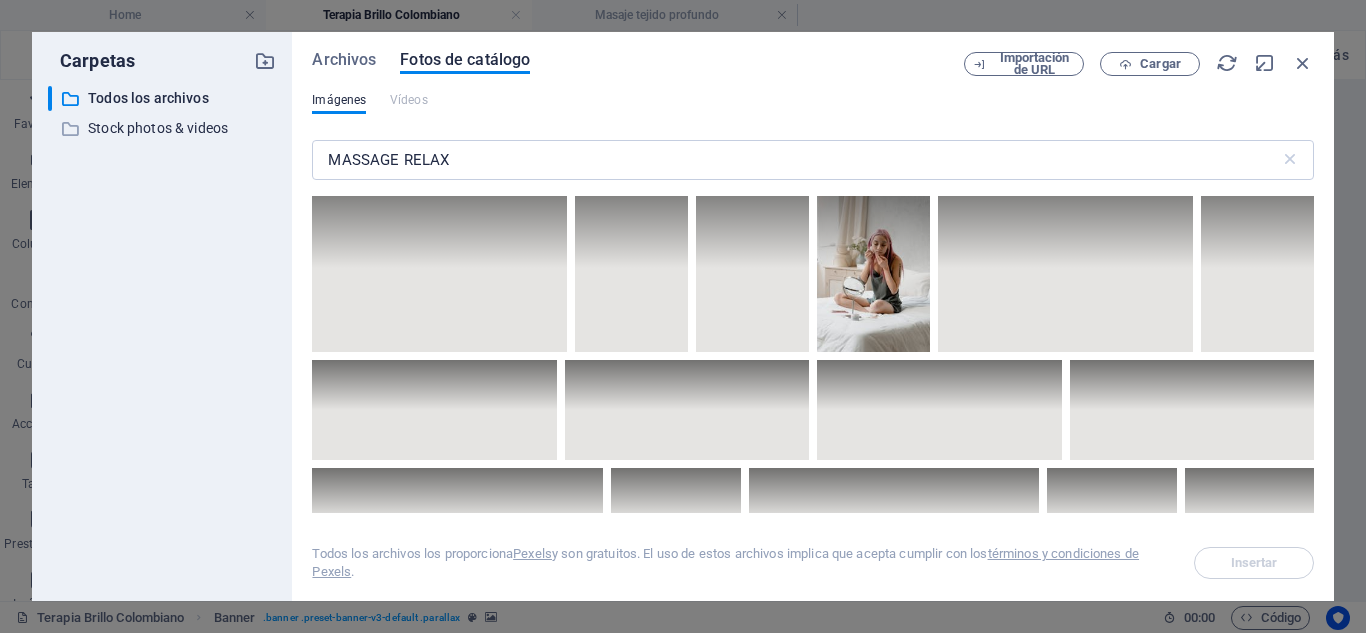 scroll, scrollTop: 10222, scrollLeft: 0, axis: vertical 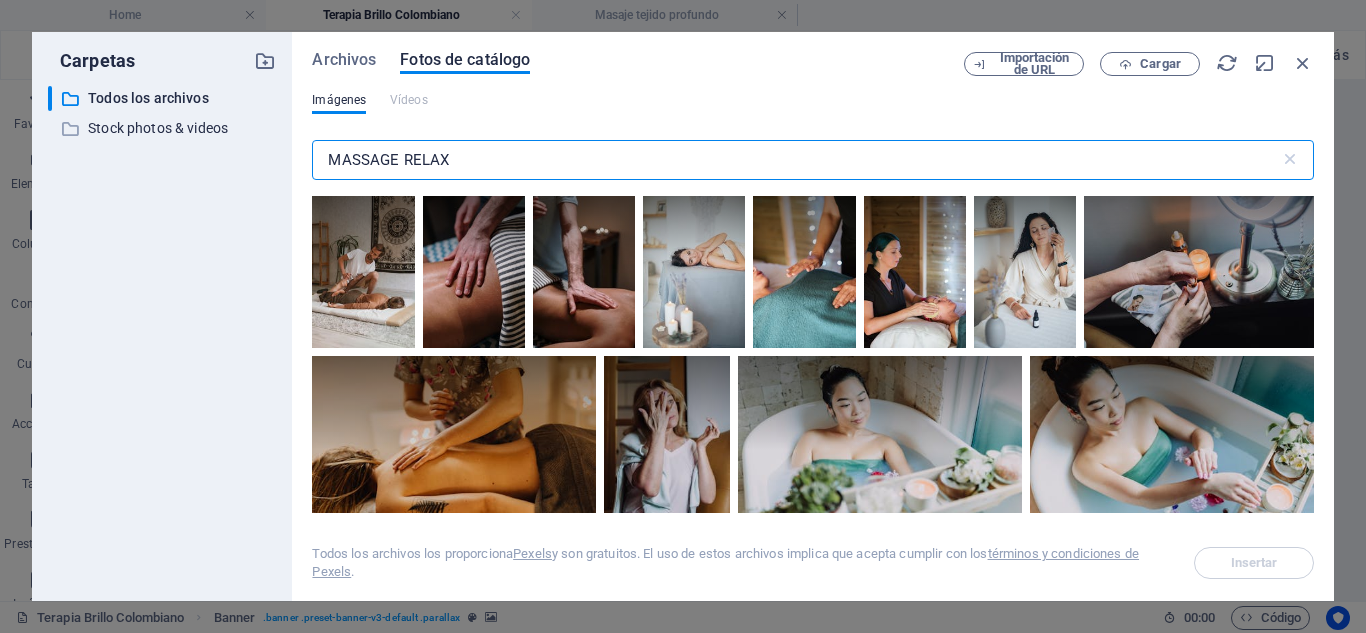 click on "MASSAGE RELAX" at bounding box center (795, 160) 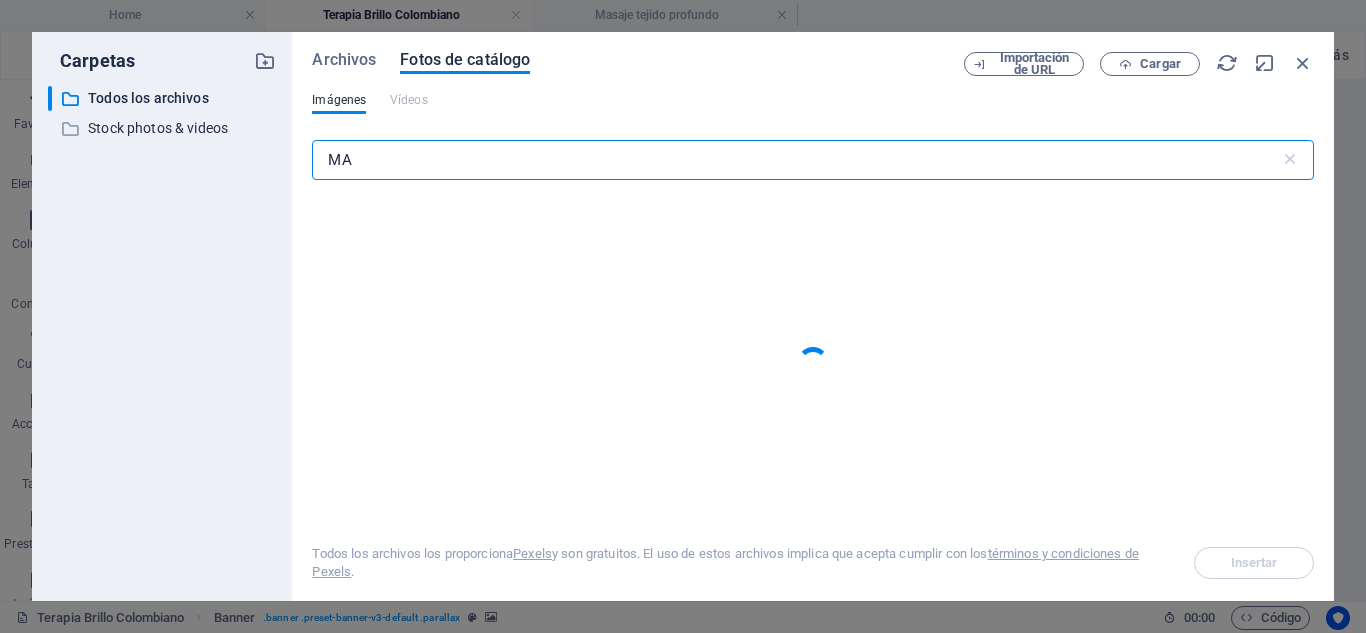 type on "M" 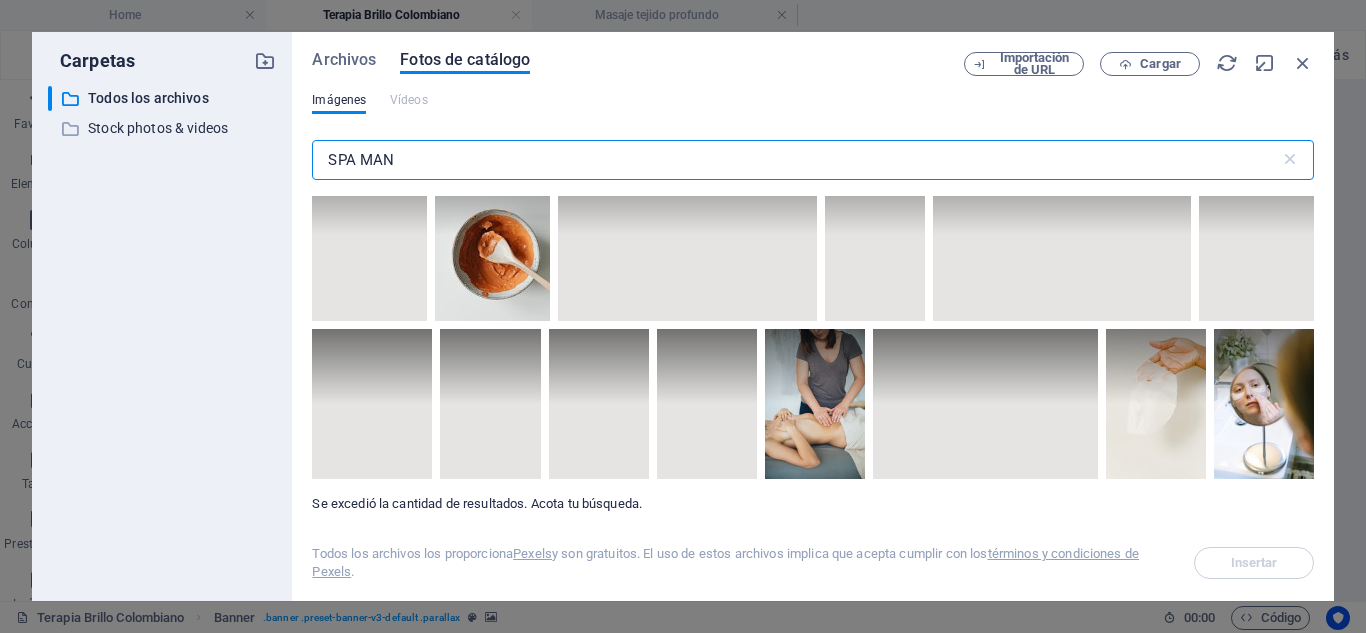scroll, scrollTop: 11820, scrollLeft: 0, axis: vertical 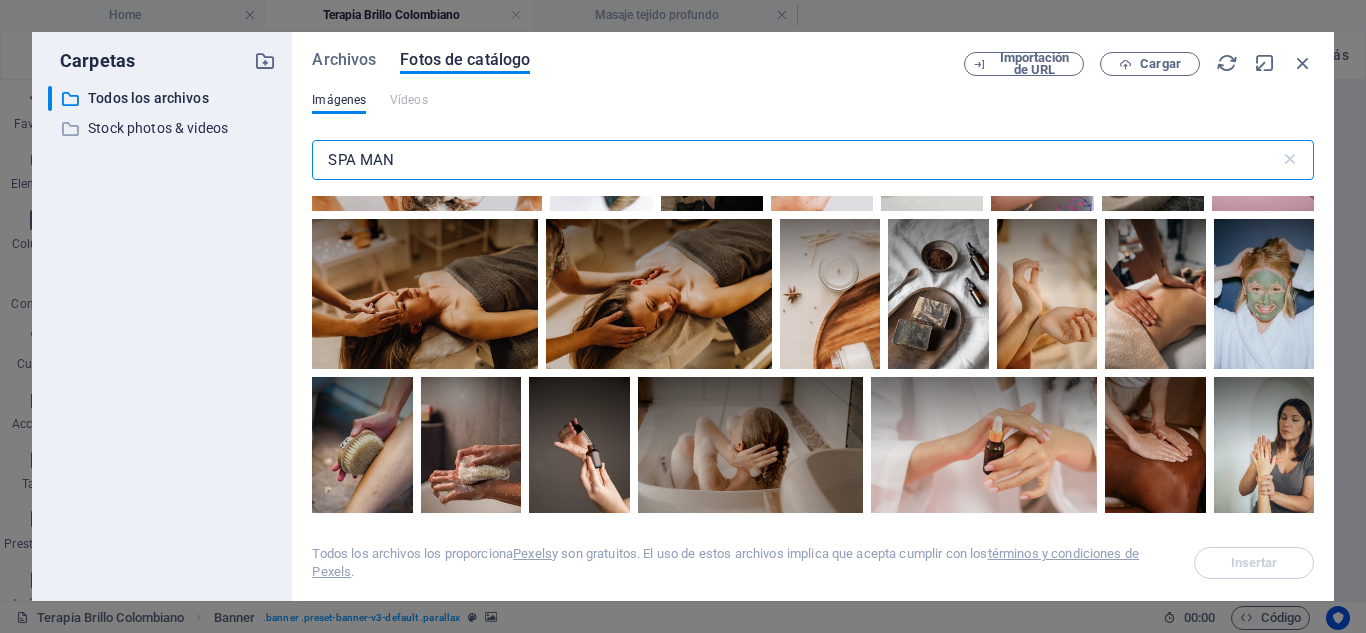 type on "SPA MAN" 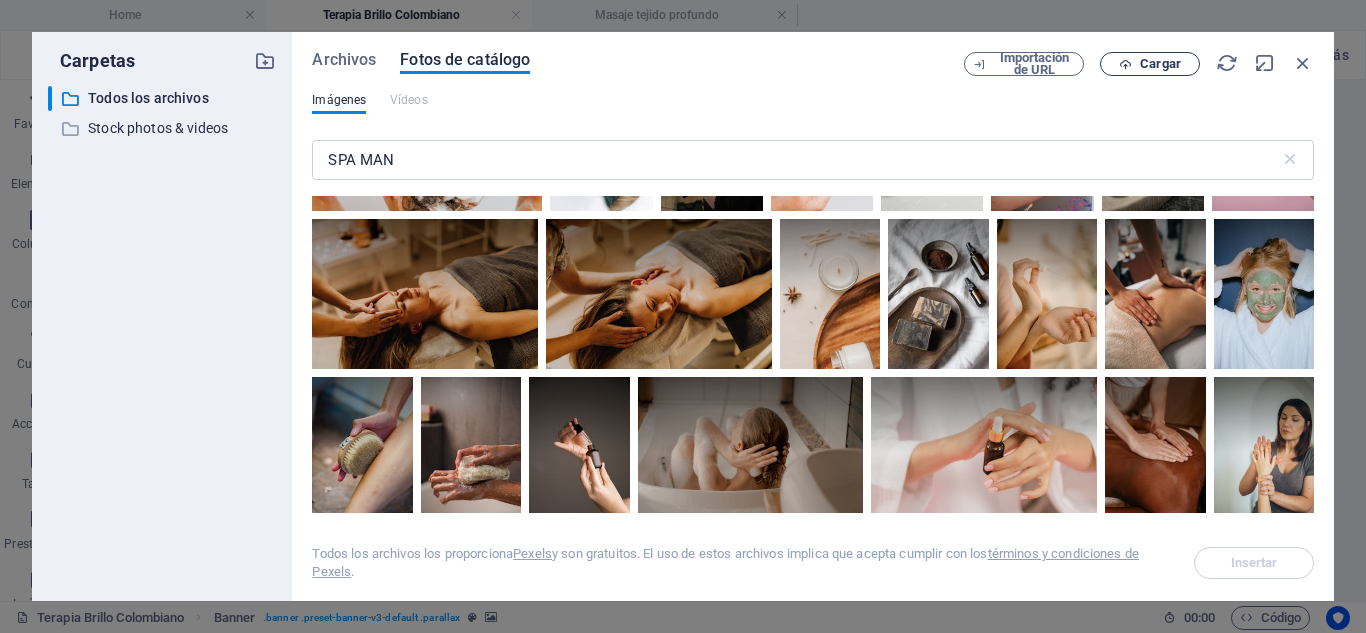 click on "Cargar" at bounding box center (1160, 64) 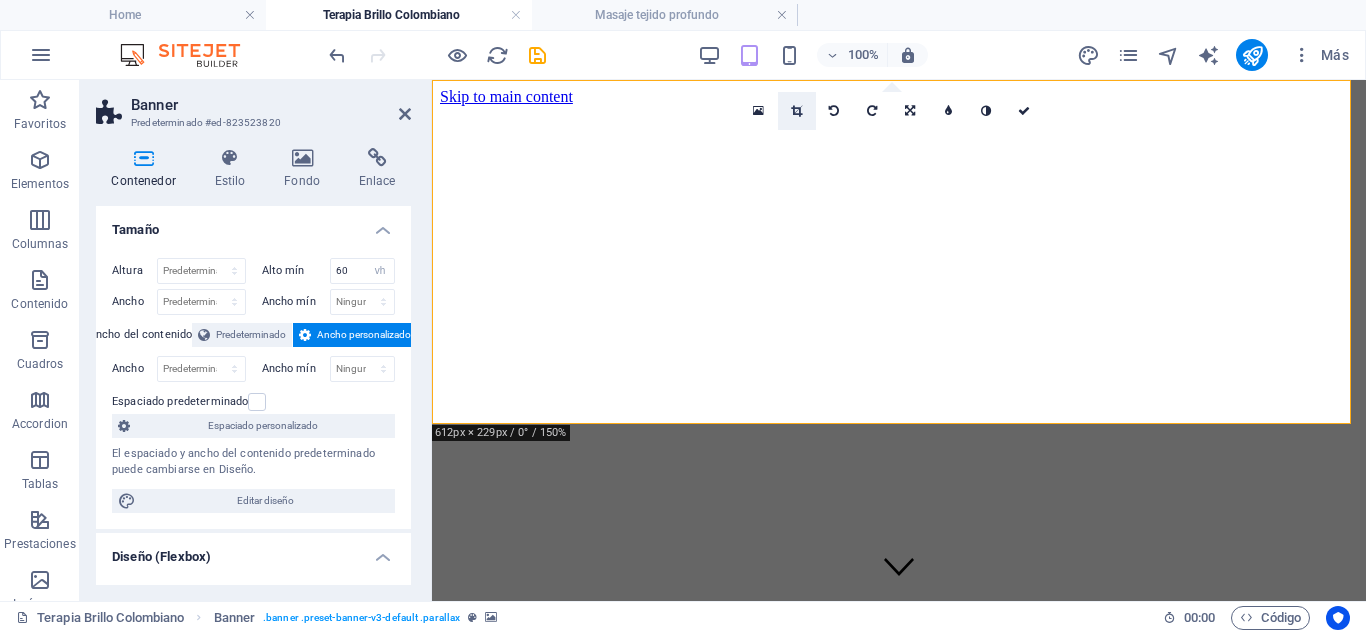 click at bounding box center (797, 111) 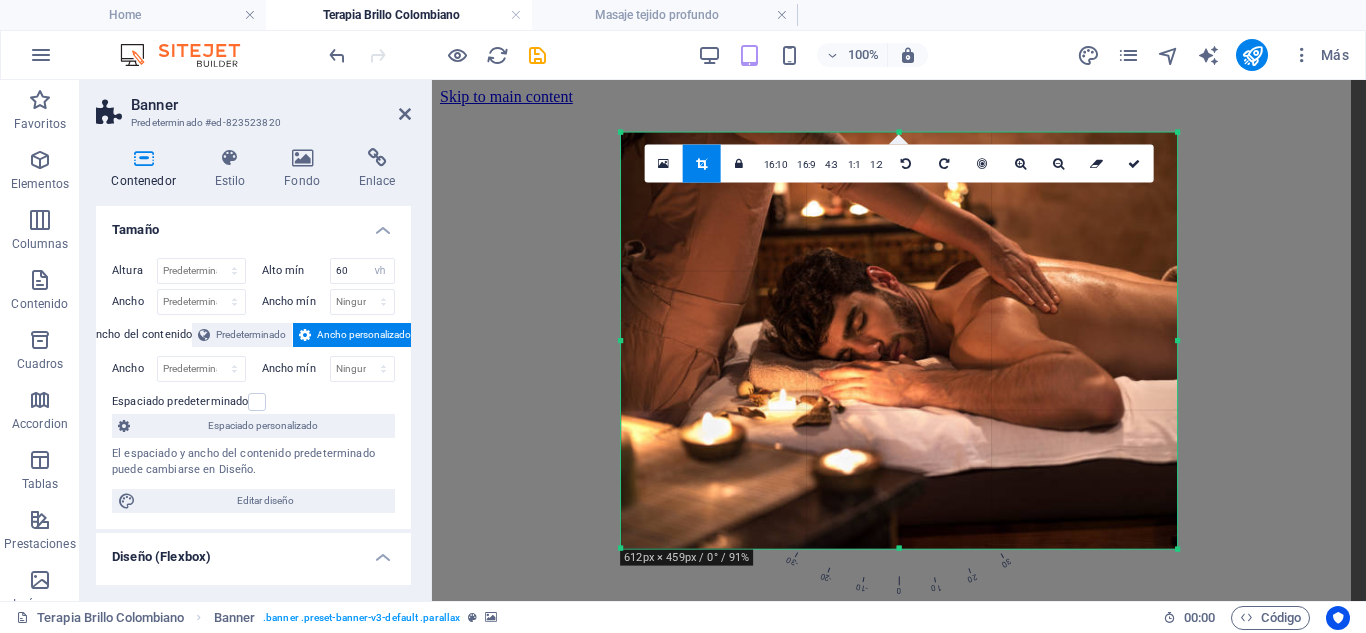 drag, startPoint x: 901, startPoint y: 547, endPoint x: 892, endPoint y: 659, distance: 112.36102 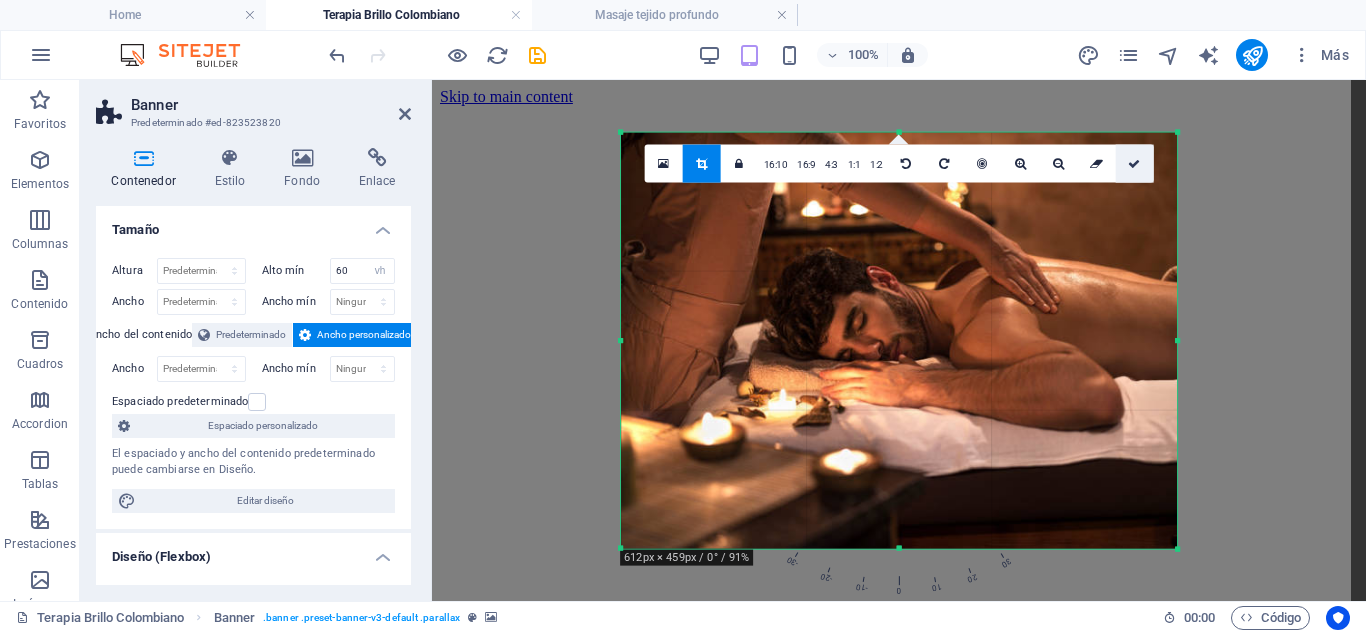 click at bounding box center [1134, 163] 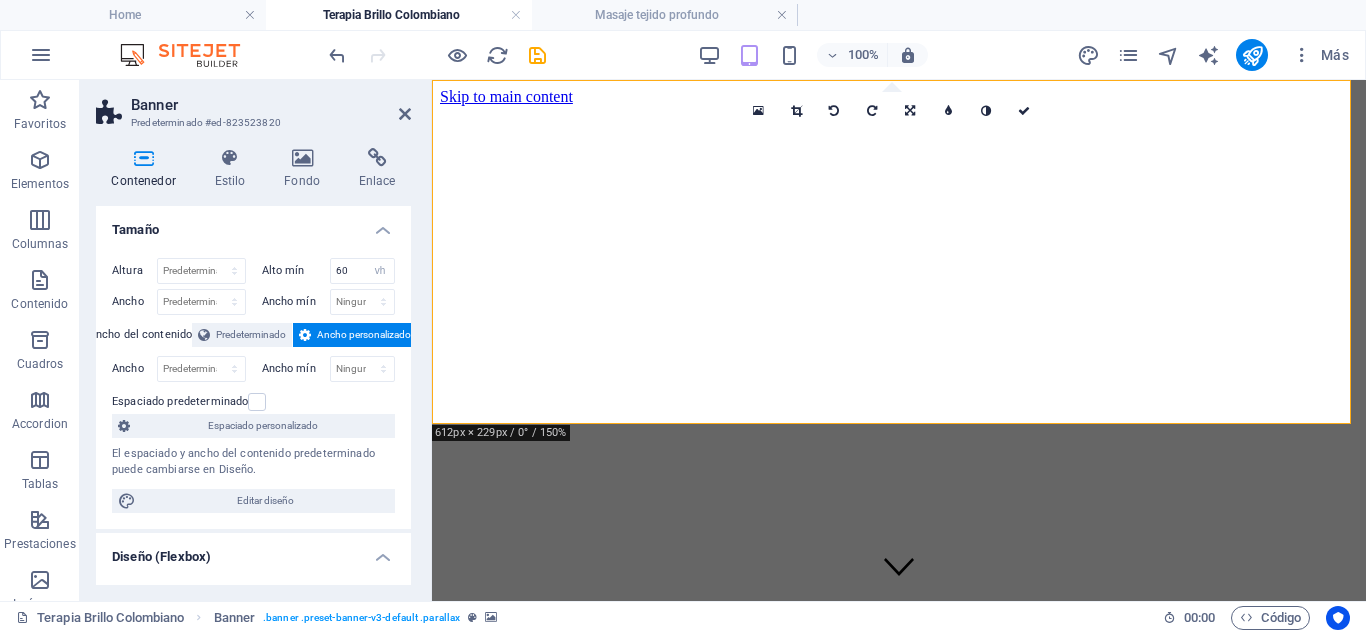 click at bounding box center (899, 106) 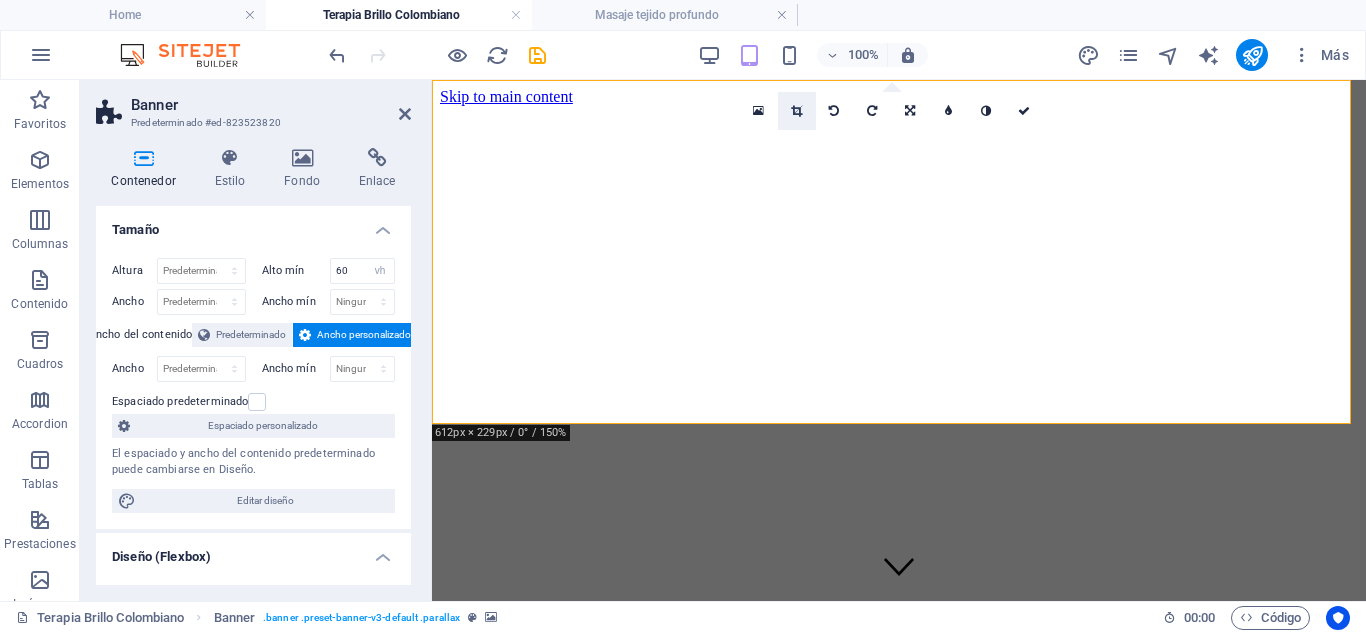 click at bounding box center (797, 111) 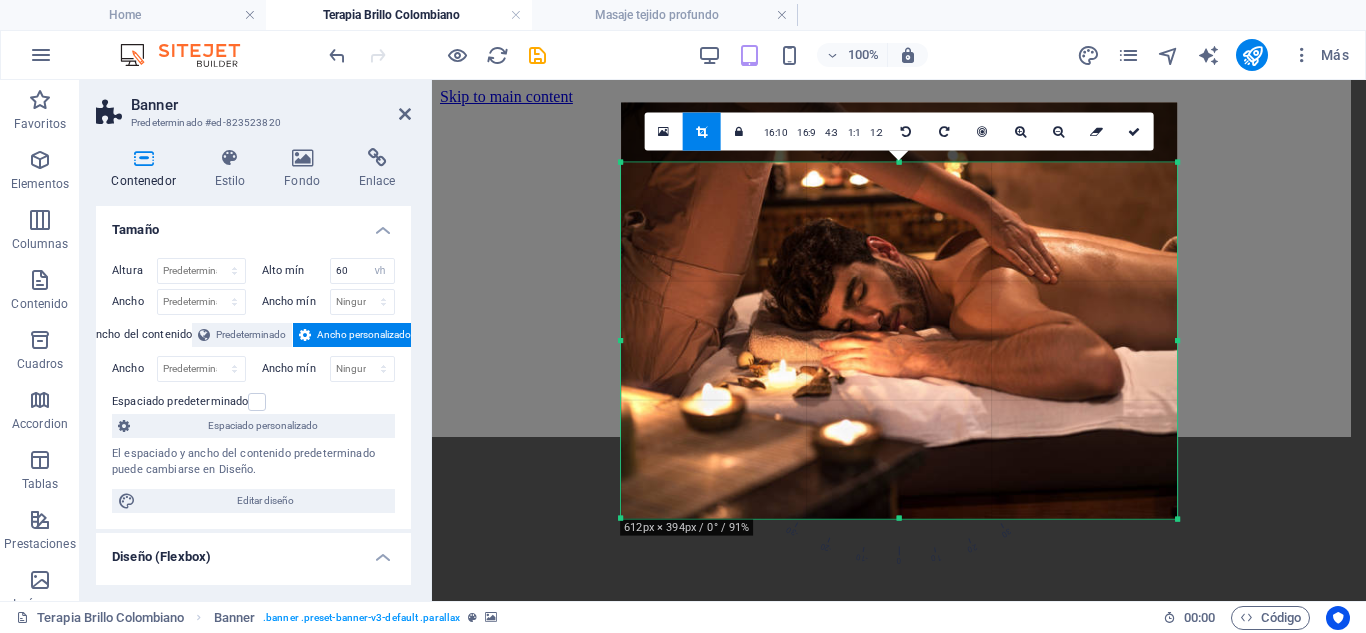 drag, startPoint x: 899, startPoint y: 132, endPoint x: 899, endPoint y: 191, distance: 59 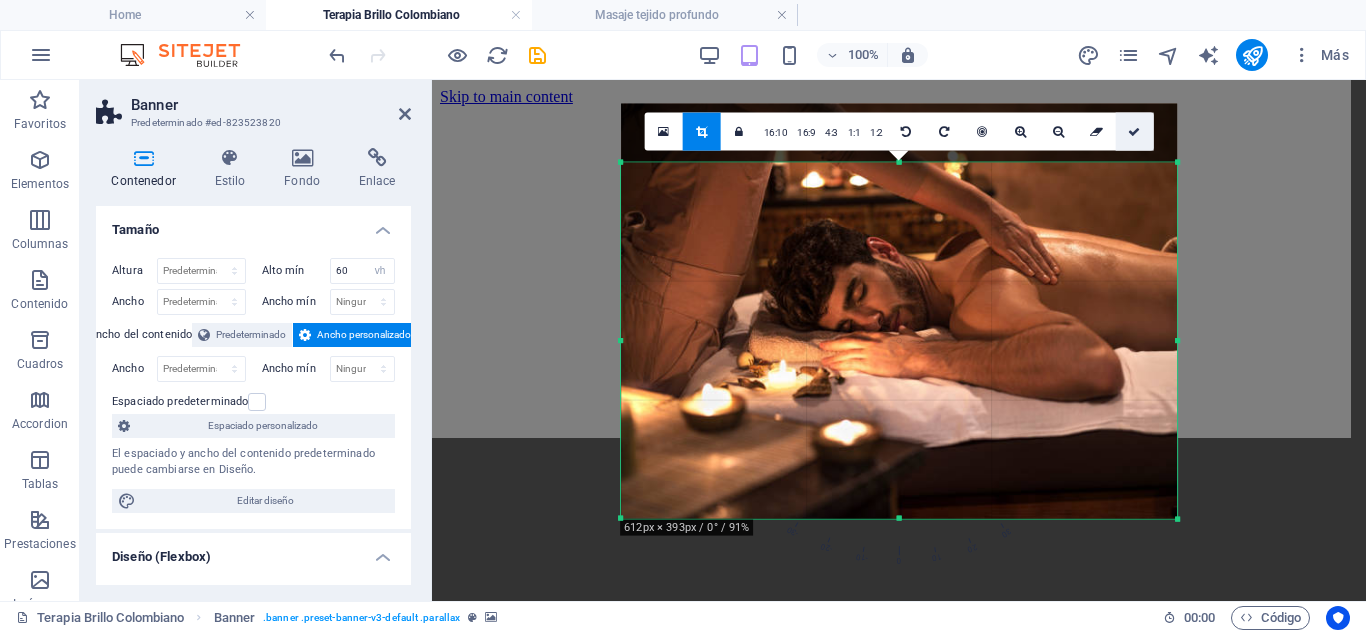 click at bounding box center (1134, 131) 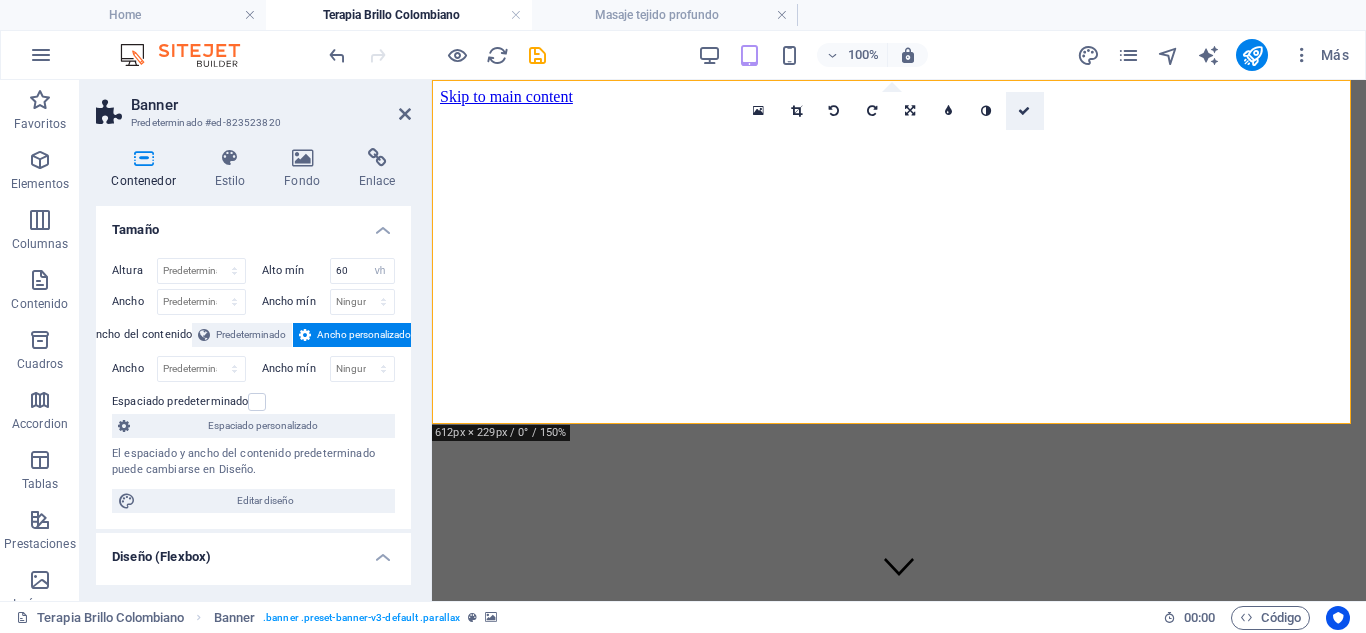 click at bounding box center [1024, 111] 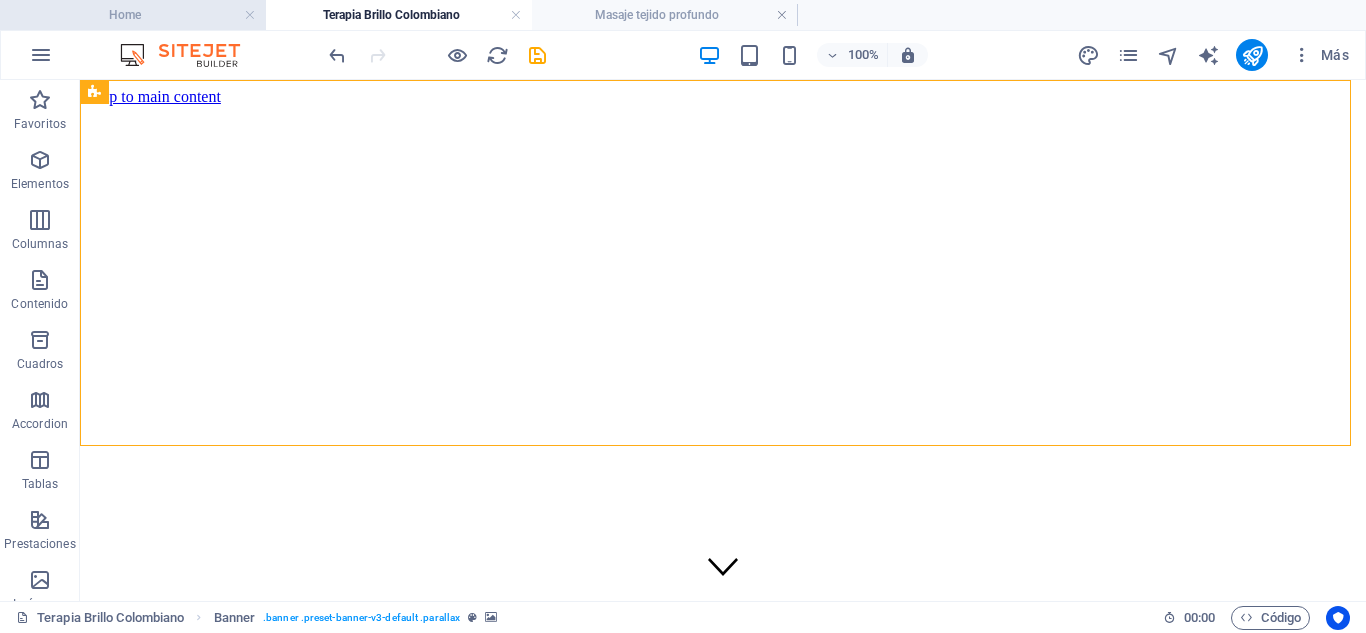 click on "Home" at bounding box center [133, 15] 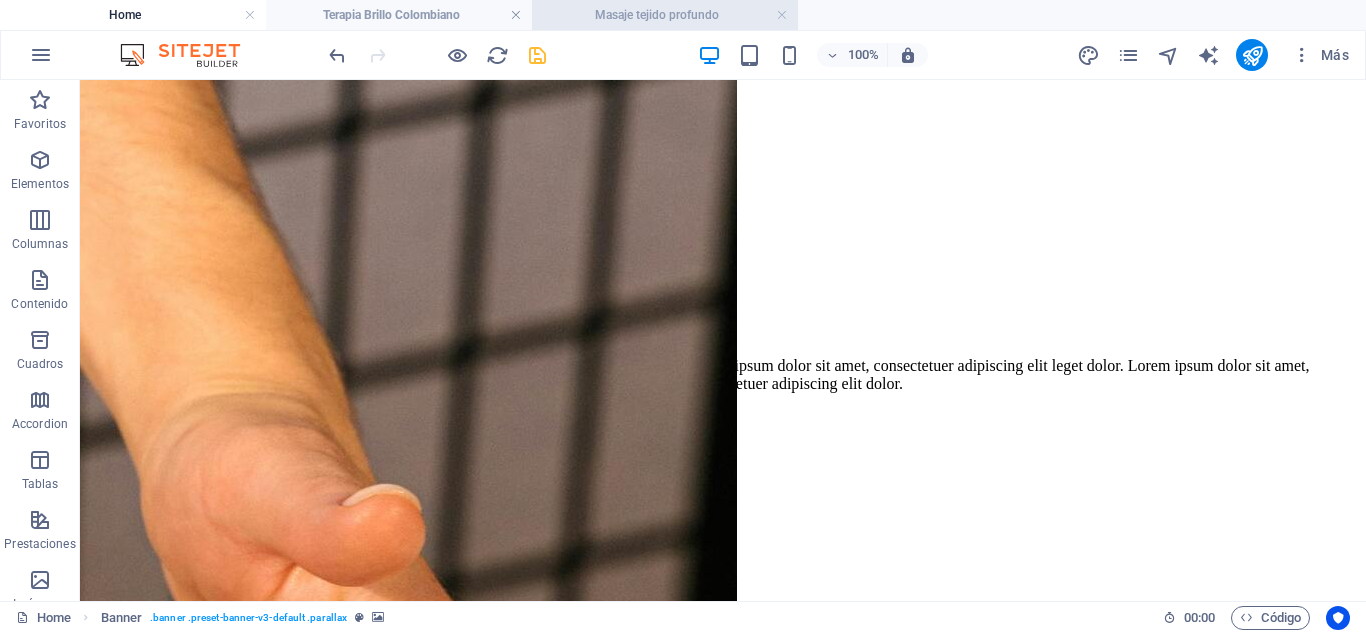 click on "Masaje tejido profundo" at bounding box center (665, 15) 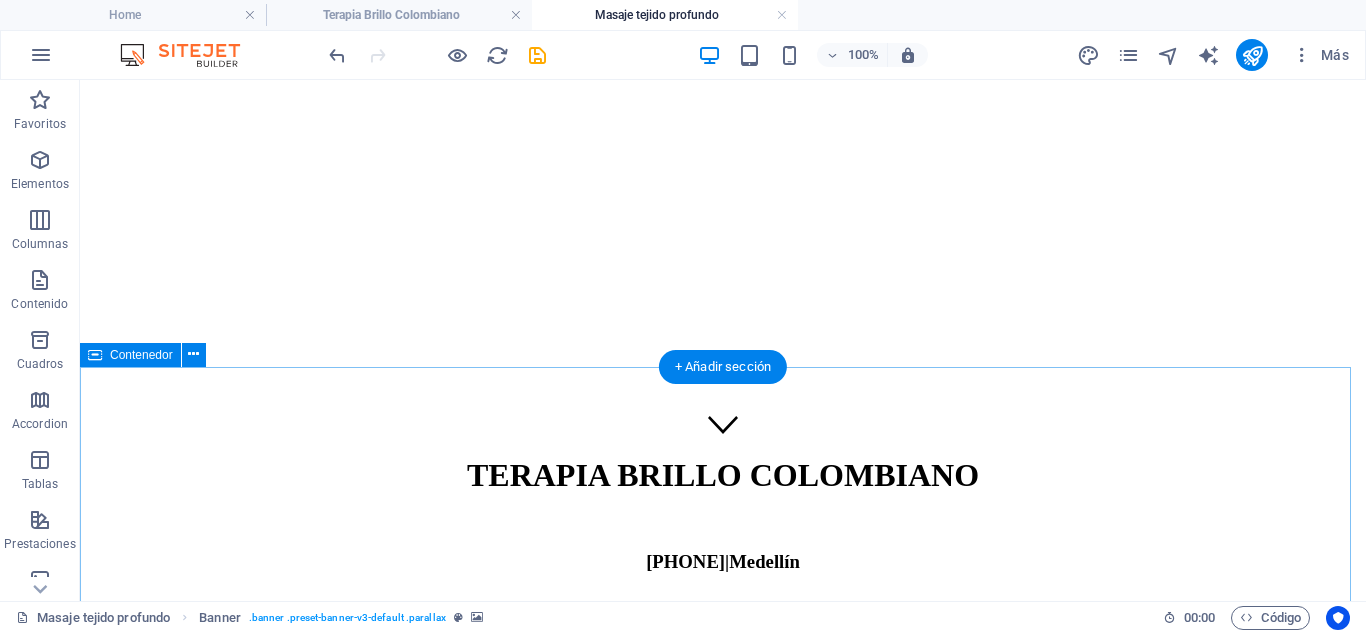 scroll, scrollTop: 0, scrollLeft: 0, axis: both 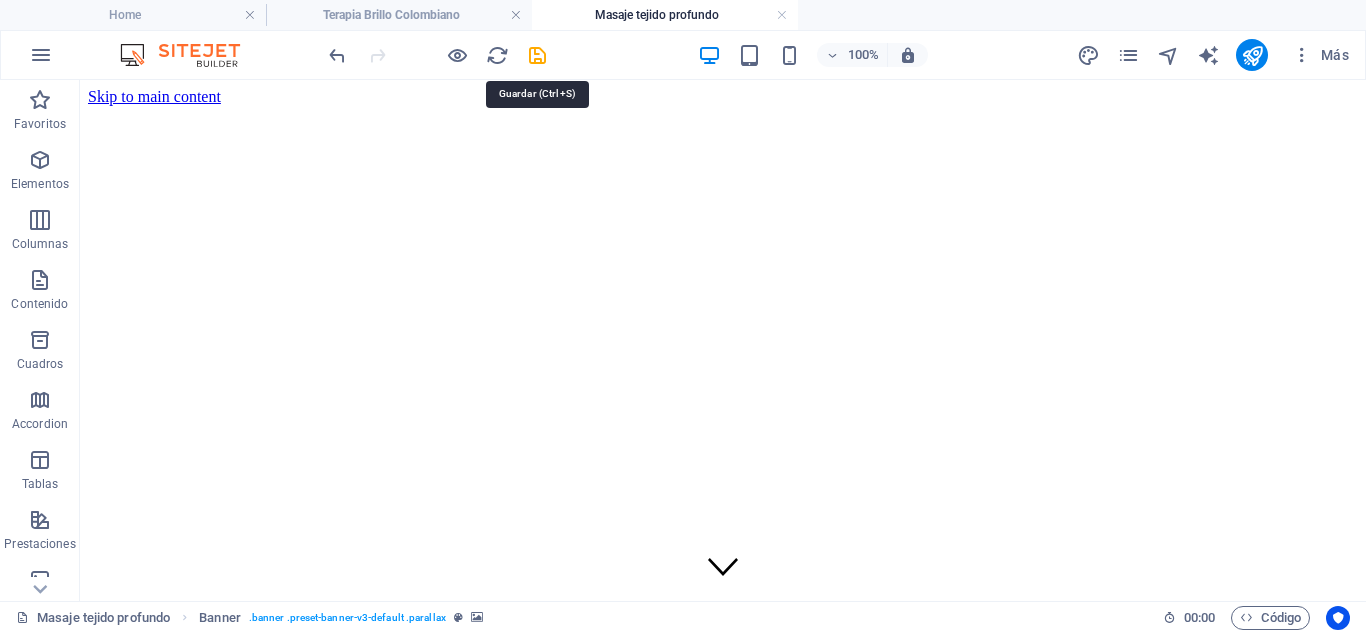 click at bounding box center (537, 55) 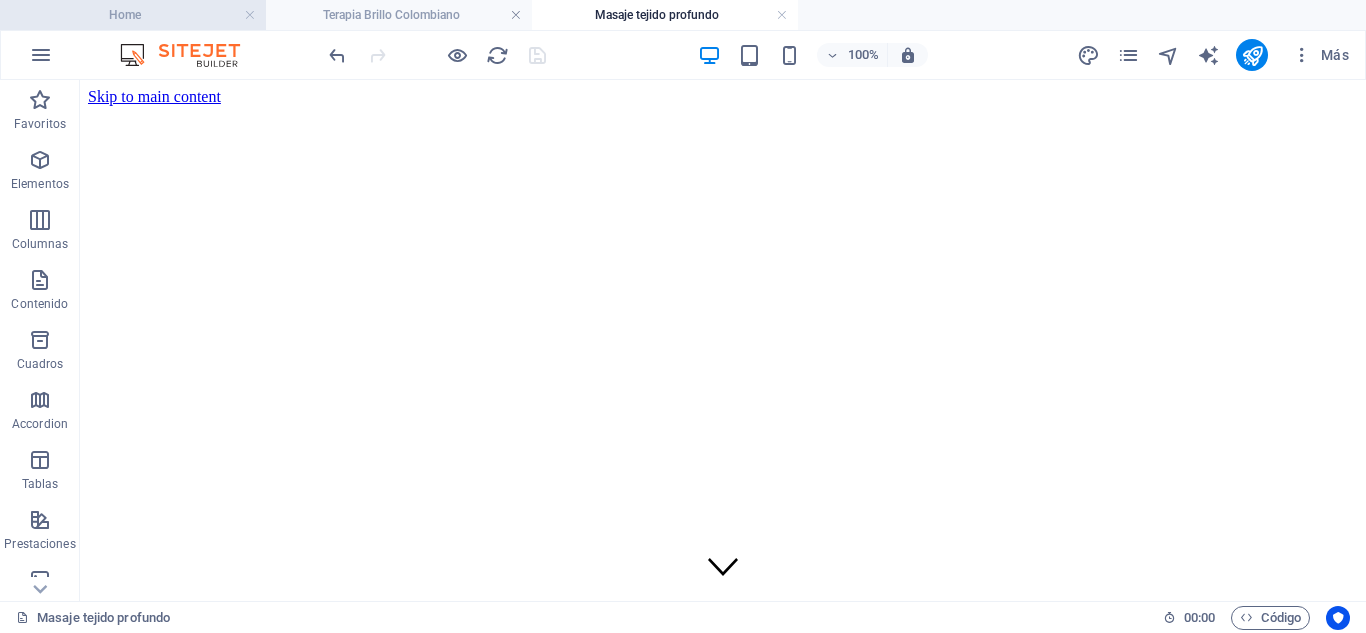 click on "Home" at bounding box center [133, 15] 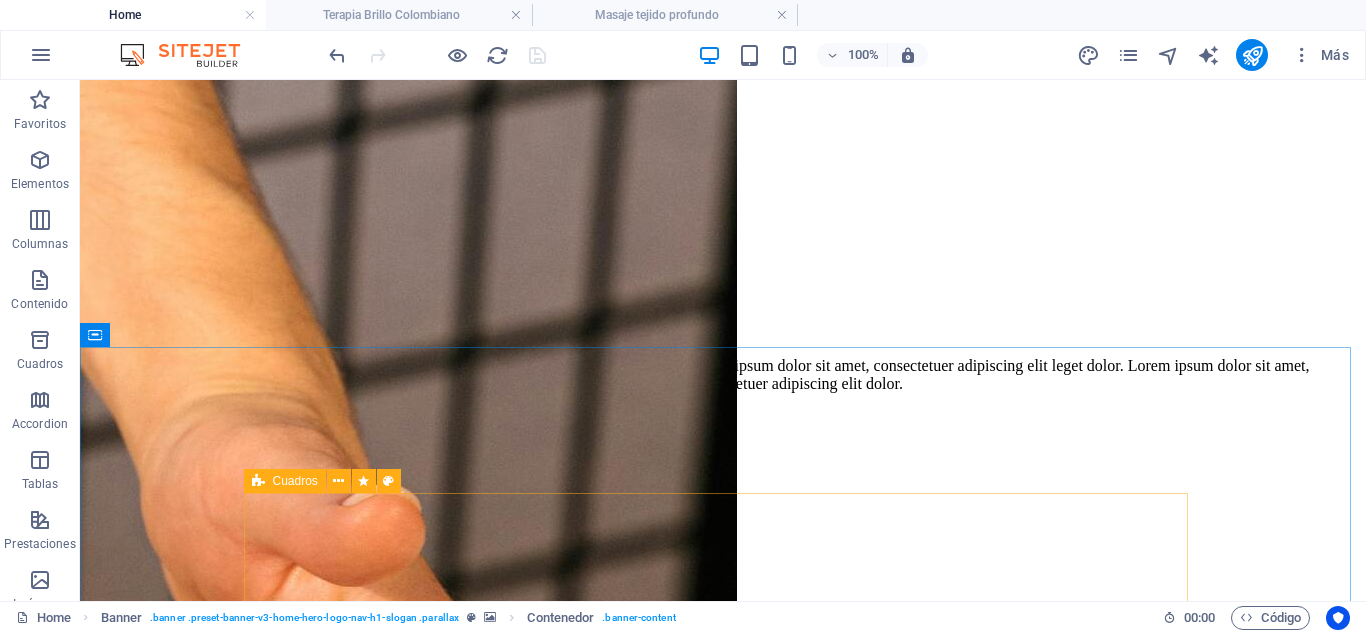 click at bounding box center (258, 481) 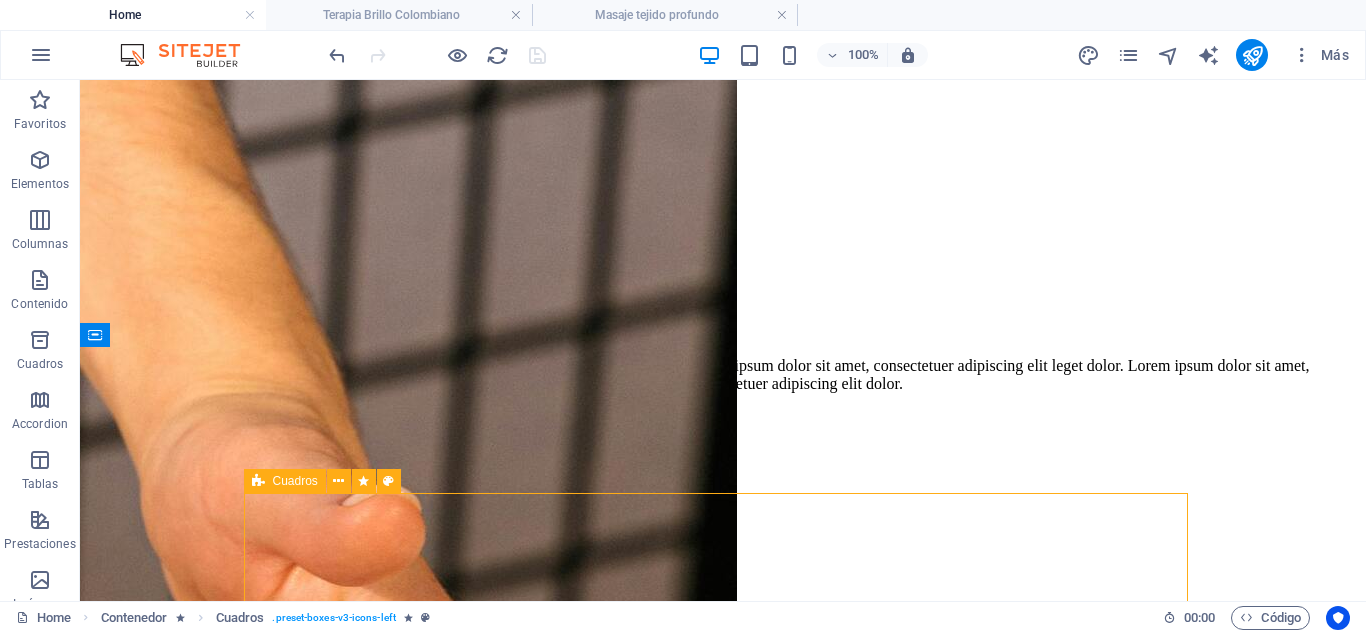click on "Cuadros" at bounding box center [295, 481] 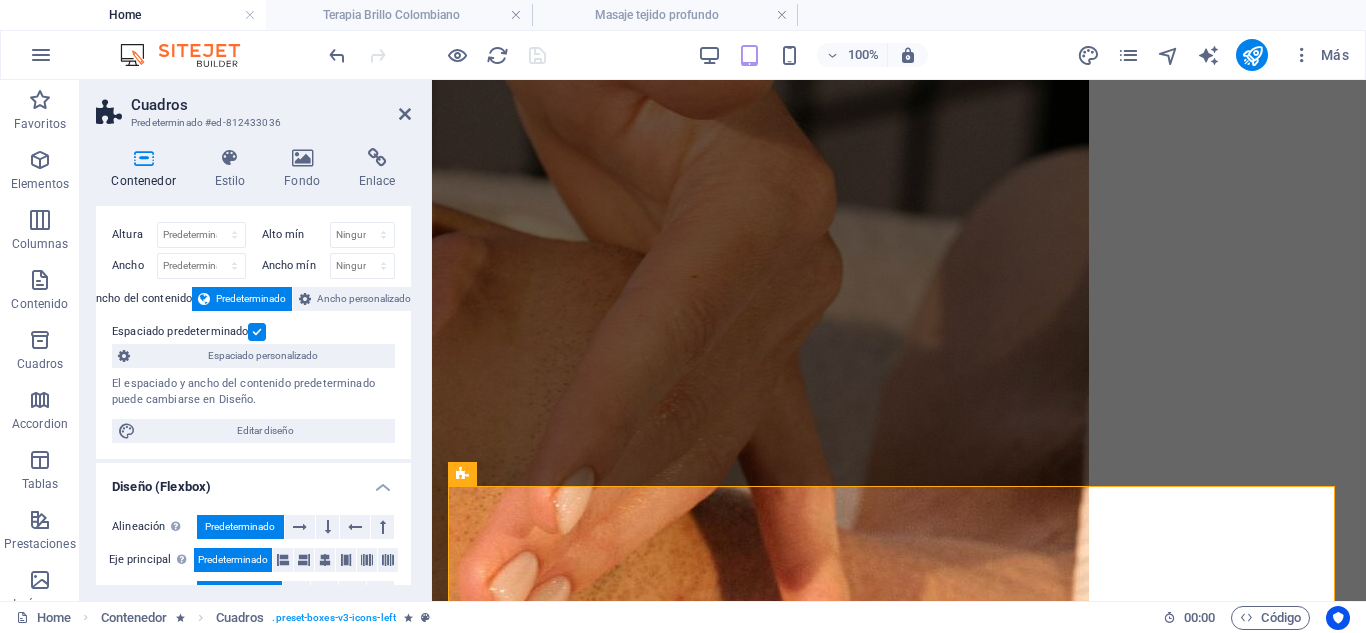 scroll, scrollTop: 0, scrollLeft: 0, axis: both 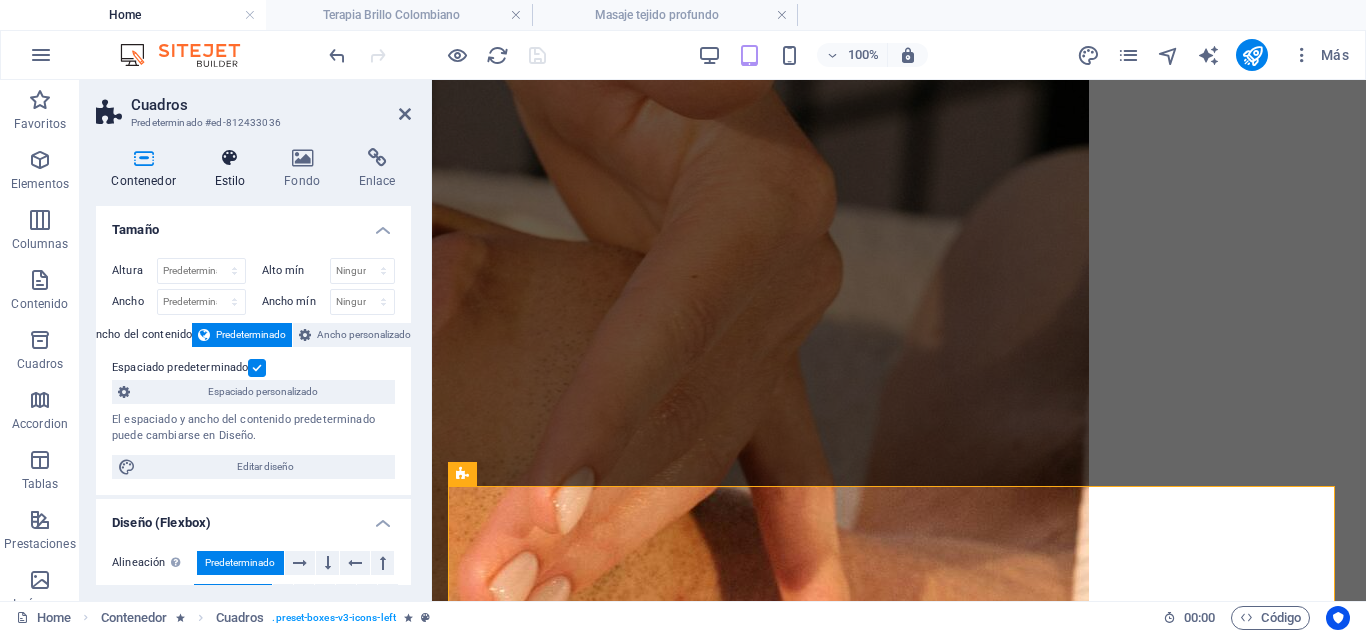 click on "Estilo" at bounding box center [234, 169] 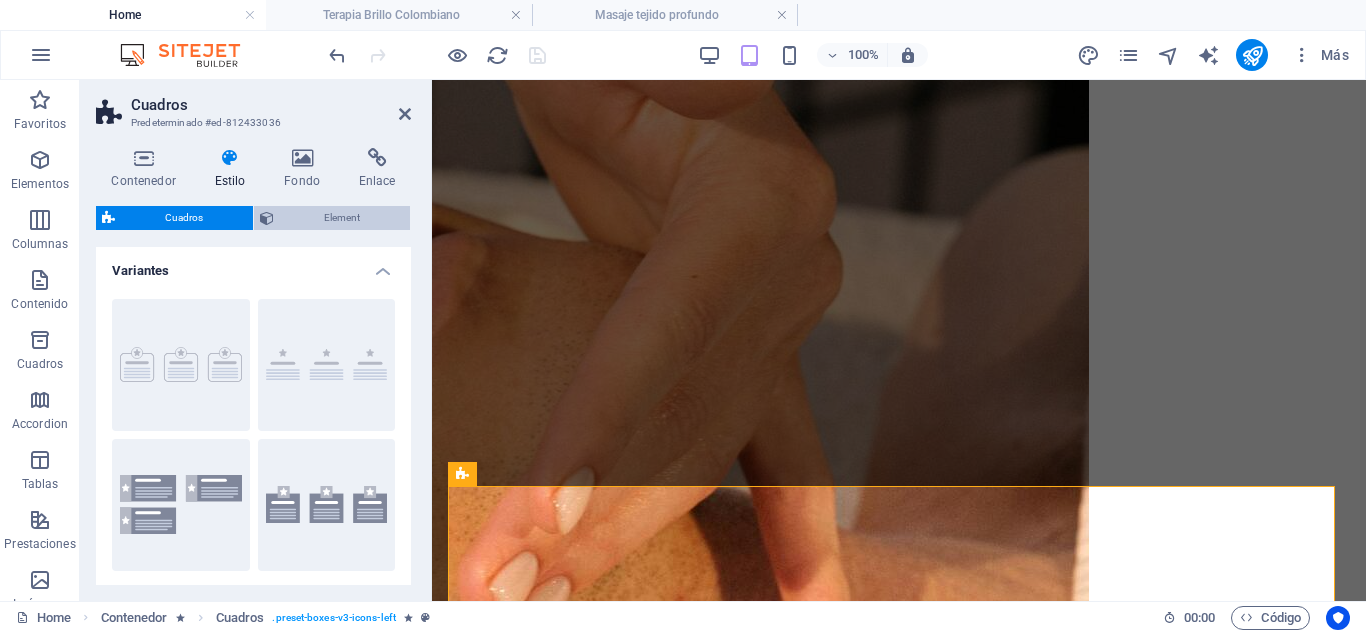 click on "Element" at bounding box center [342, 218] 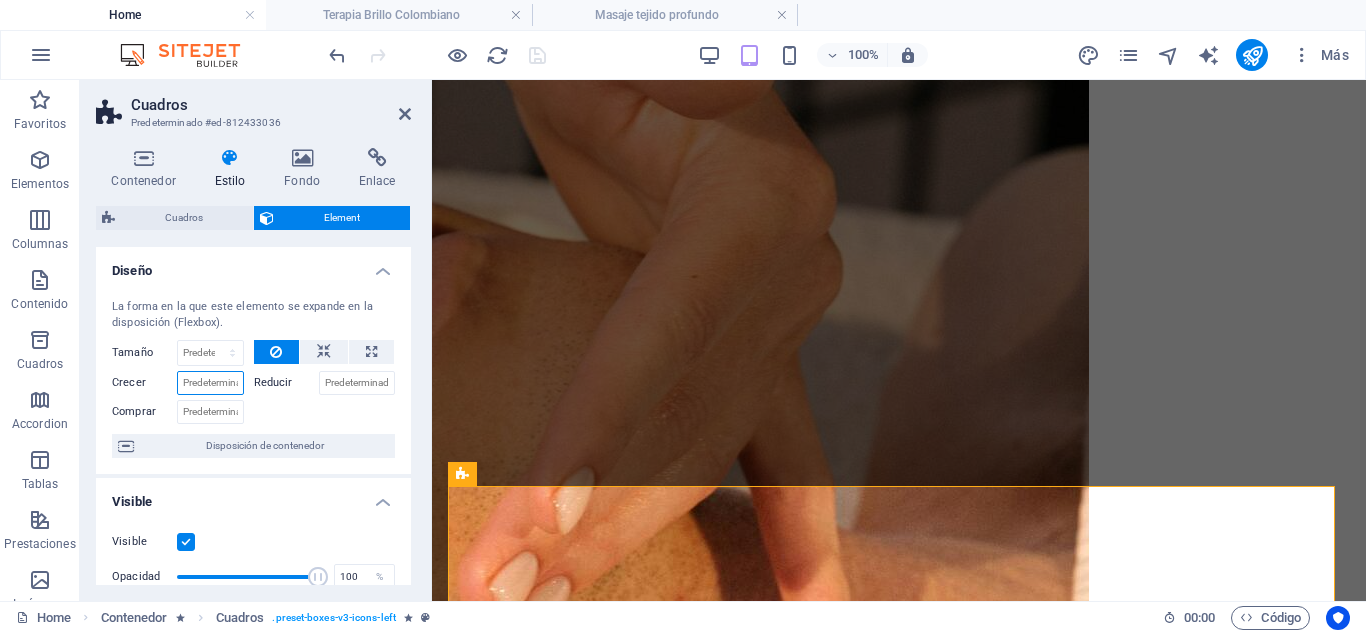 click on "Crecer" at bounding box center [210, 383] 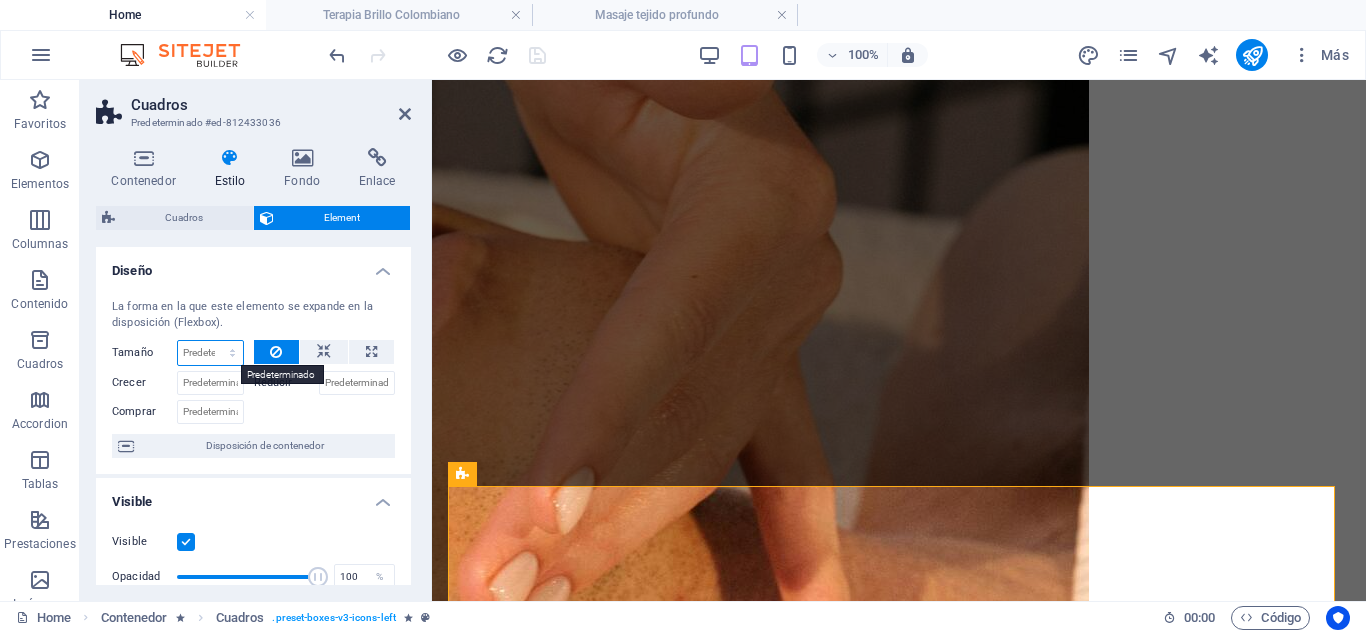 click on "Predeterminado automático px % 1/1 1/2 1/3 1/4 1/5 1/6 1/7 1/8 1/9 1/10" at bounding box center [210, 353] 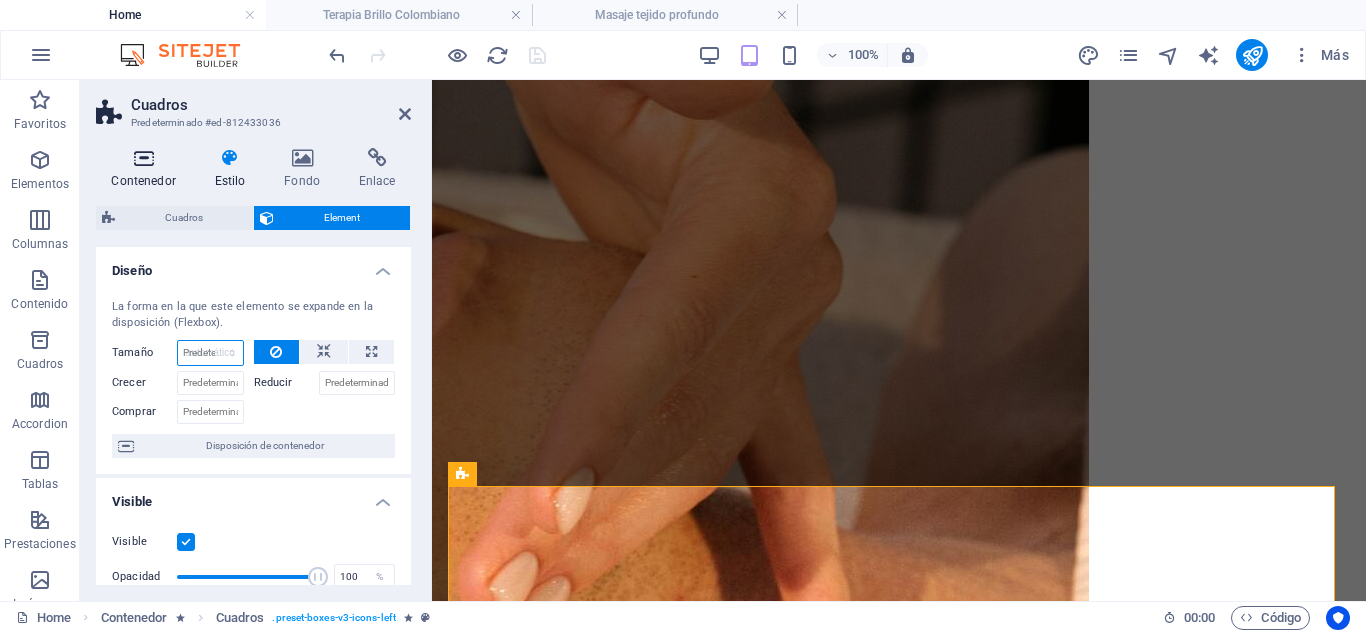 click on "Predeterminado automático px % 1/1 1/2 1/3 1/4 1/5 1/6 1/7 1/8 1/9 1/10" at bounding box center (210, 353) 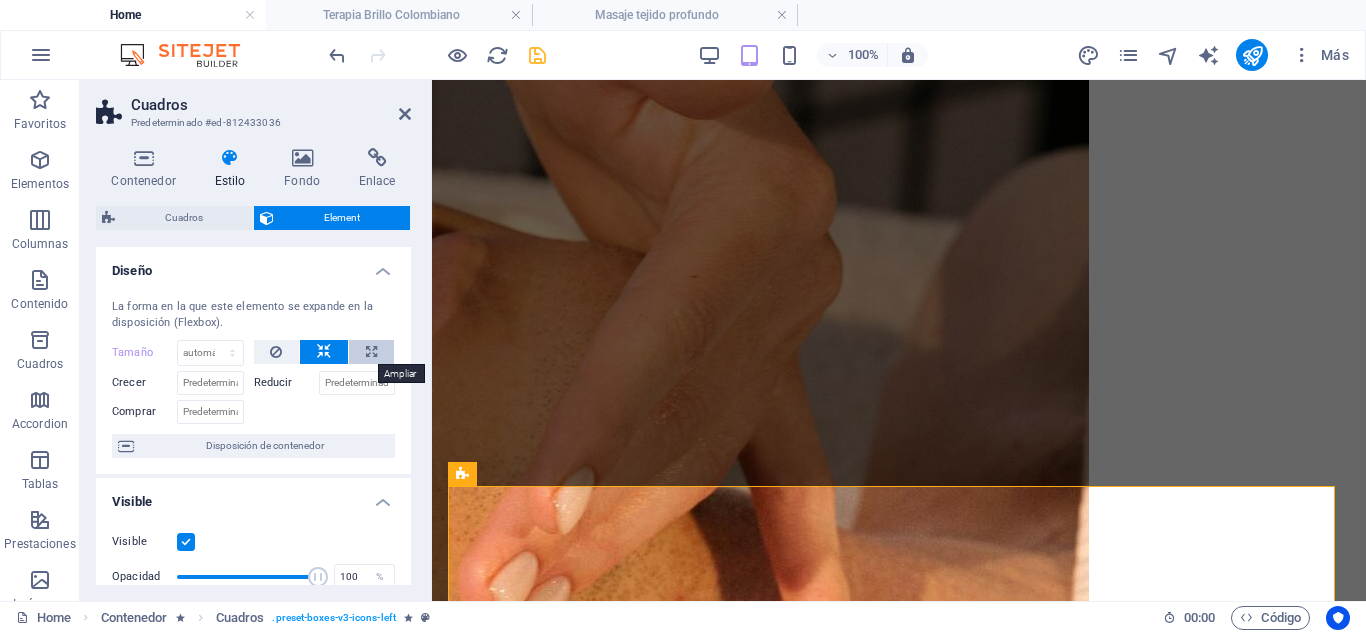 click at bounding box center [371, 352] 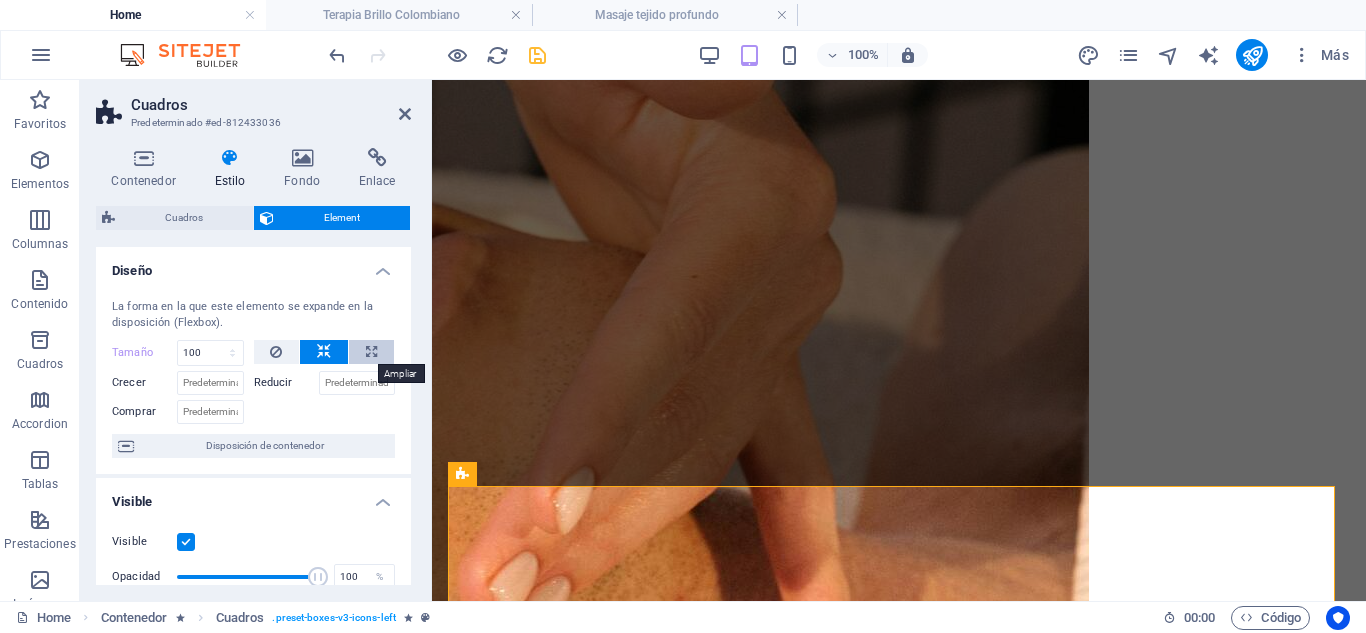 select on "%" 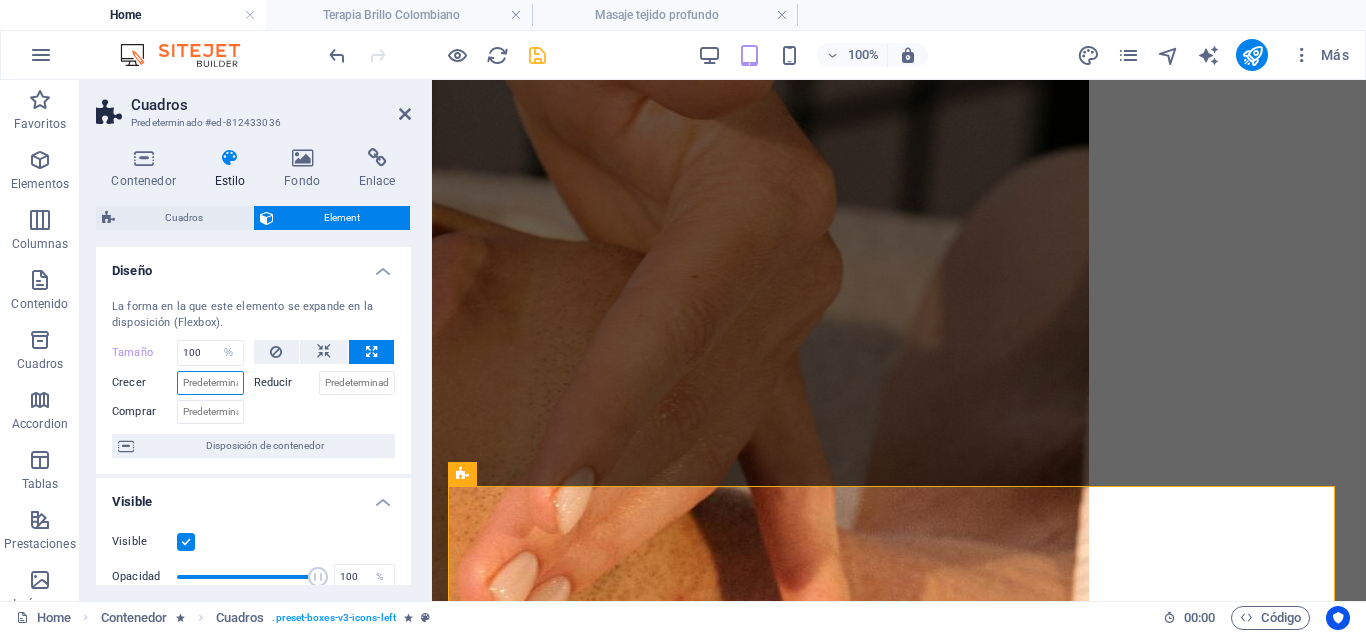 click on "Crecer" at bounding box center (210, 383) 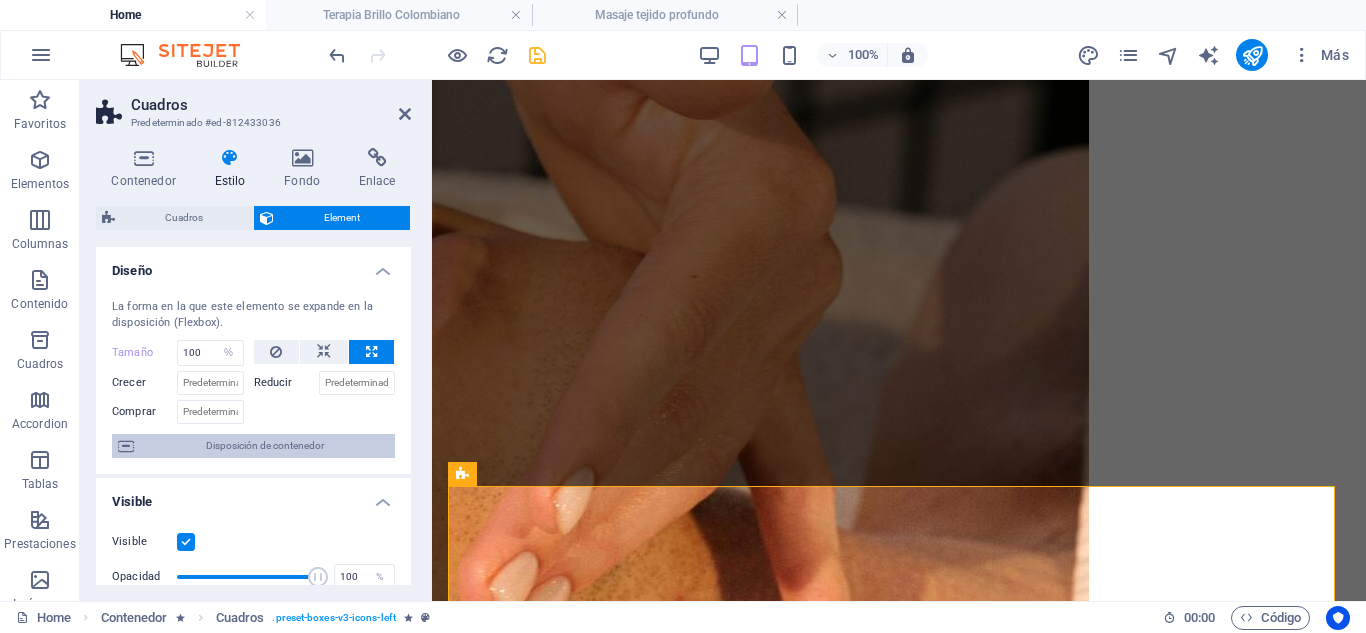 click on "Disposición de contenedor" at bounding box center (264, 446) 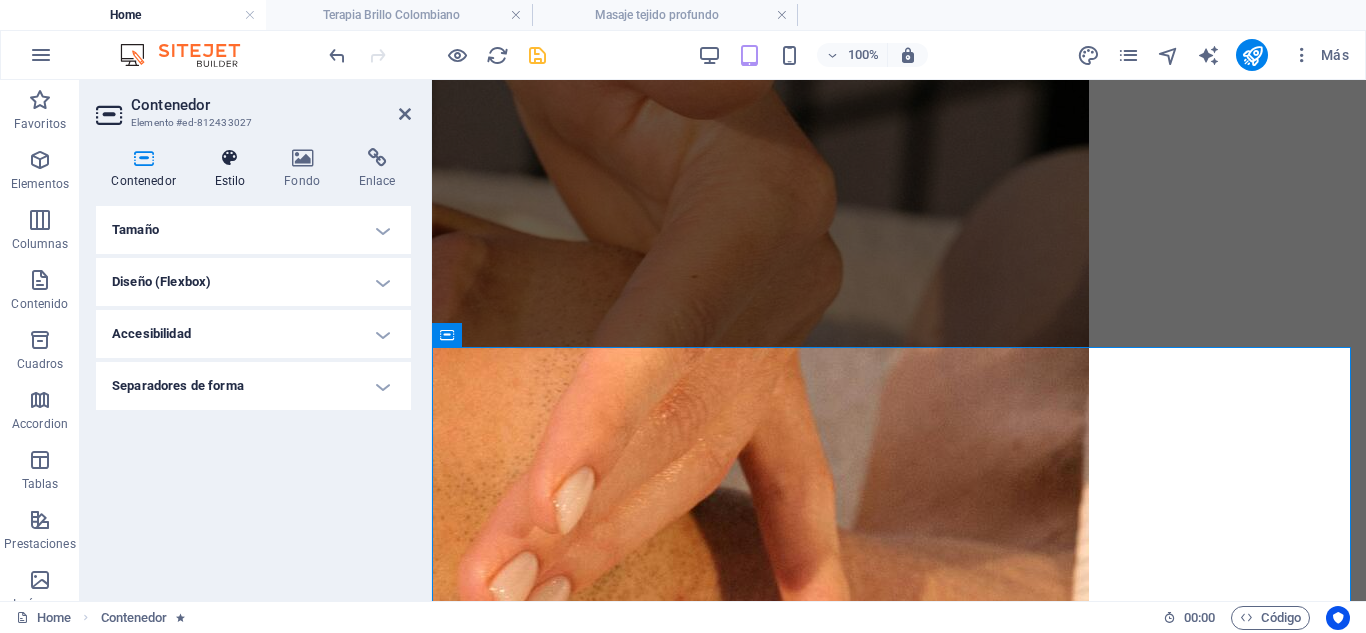 click at bounding box center (230, 158) 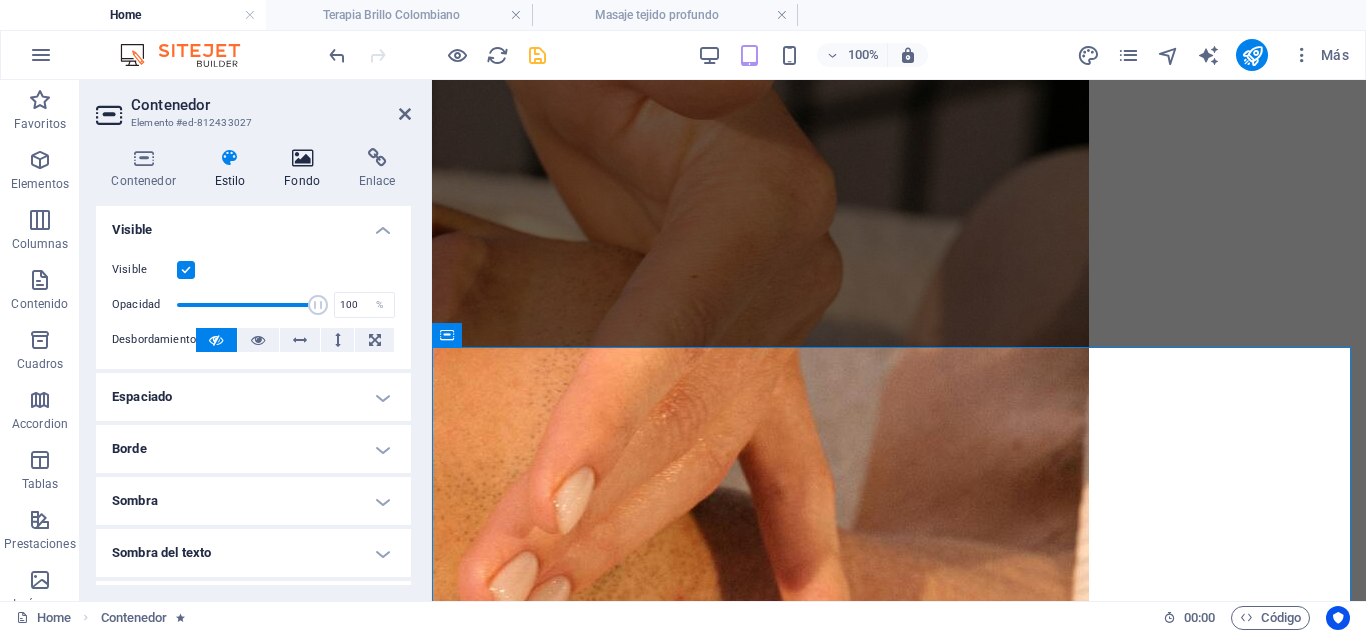 click on "Fondo" at bounding box center [306, 169] 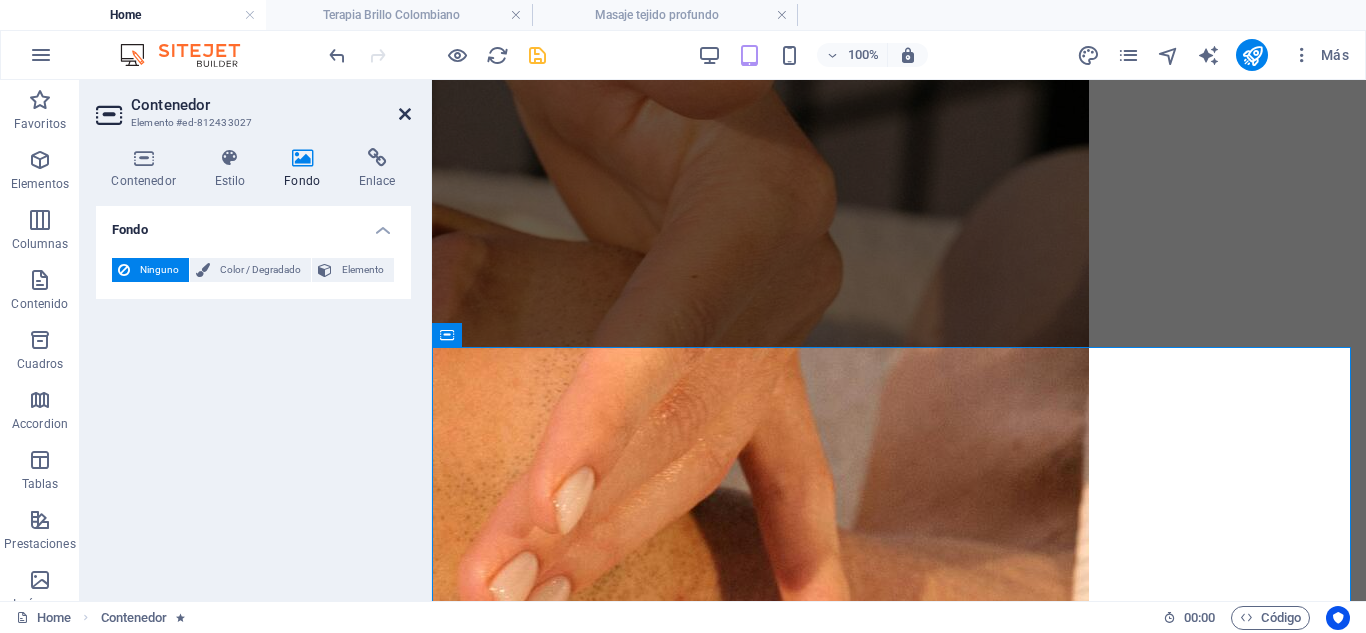 click at bounding box center [405, 114] 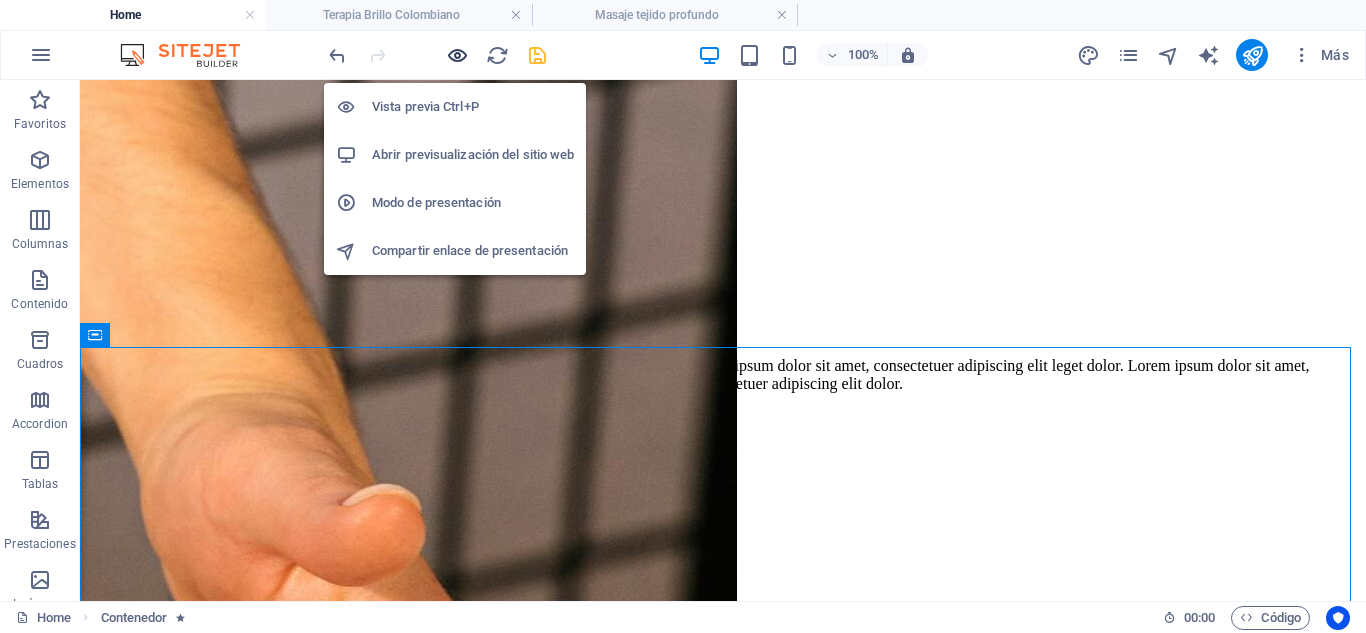 click at bounding box center [457, 55] 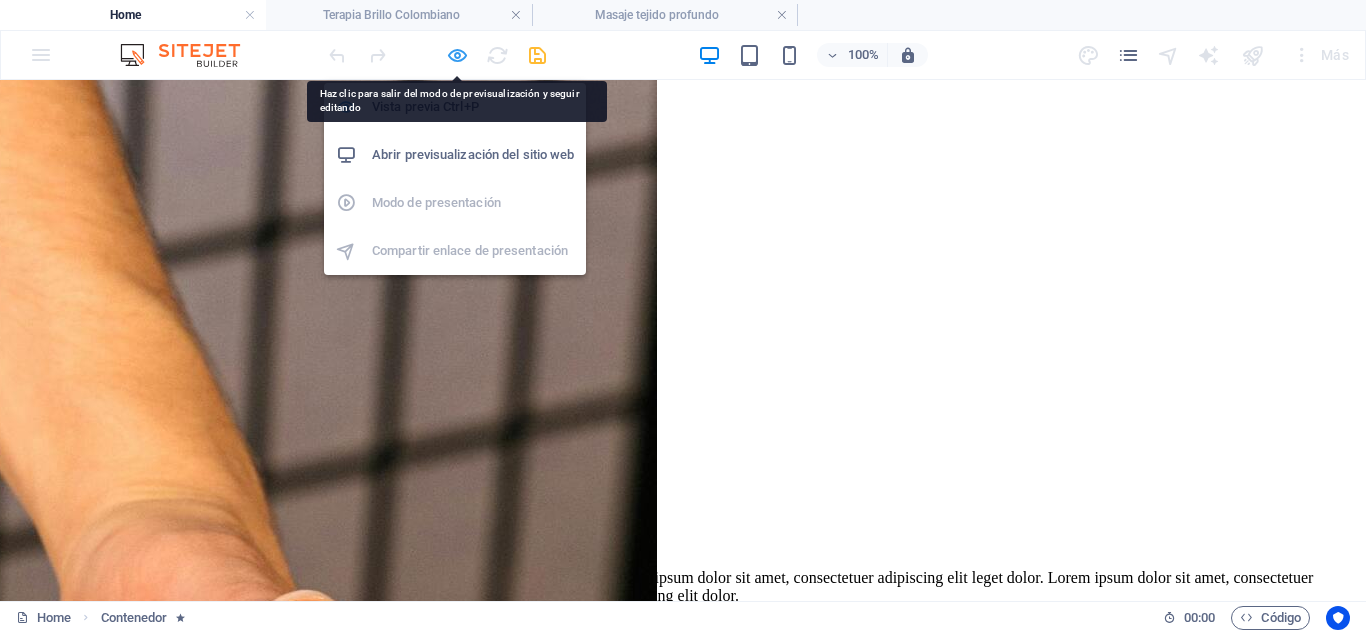 click at bounding box center [457, 55] 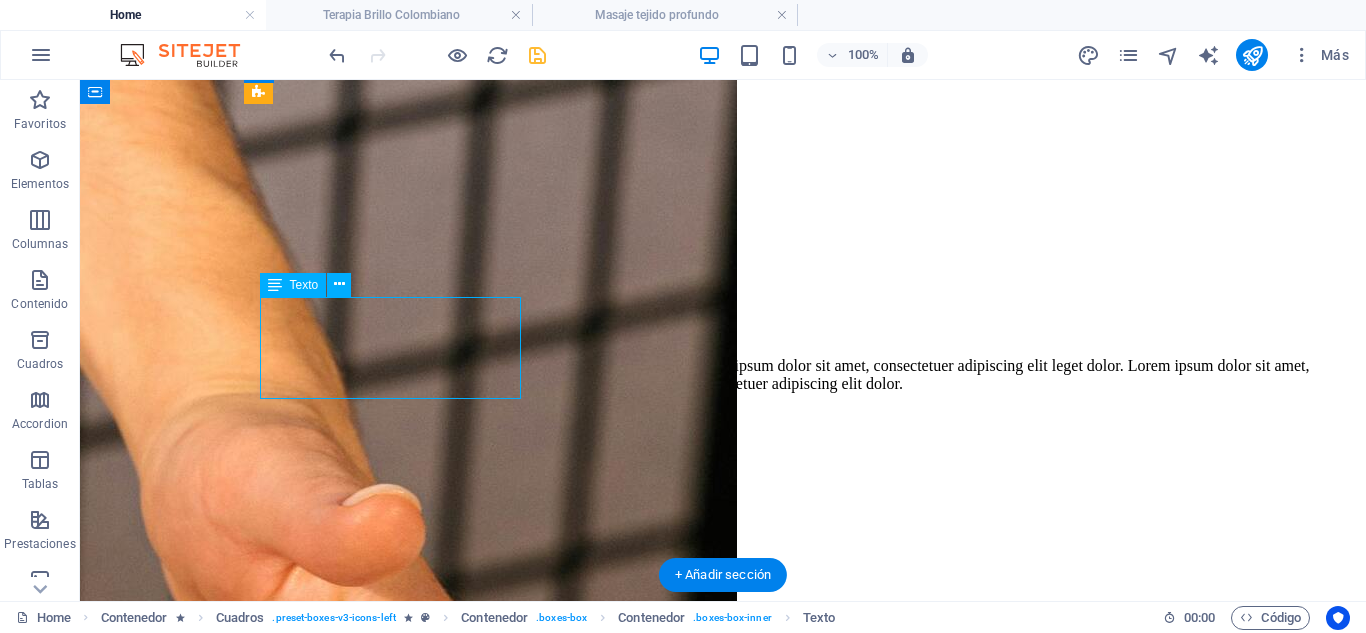 click on "Barra de menús   H2   Banner   Contenedor   Texto   Texto en el fondo   Contenedor   Menú   Banner   Banner   Barra de menús   Texto   Contenedor   Contenedor   Cuadros   Texto   Contenedor   Contenedor   H3   Contenedor   Lista de iconos   Lista de iconos   Contenedor   Contenedor   Contenedor   H5   Contenedor   Cuadros   Contenedor   Contenedor   Contenedor   Imagen   Texto   Contenedor   Contenedor   H5   Contenedor   Contenedor   Contenedor   Contenedor   Imagen   Cuadros   Contenedor   Imagen   Contenedor   Contenedor   Texto   Botón   Botón   Contenedor   Contenedor   Texto
Arrastra aquí para reemplazar el contenido existente. Si quieres crear un elemento nuevo, pulsa “Ctrl”.
Texto   Texto   Contenedor   Contenedor   Imagen   Contenedor   Contenedor   Botón   Contenedor   Contenedor   Texto   Texto   Contenedor   H5   Contenedor   Contenedor   Contenedor   Imagen   Separador   Texto   Texto   Texto   Contenedor   Contenedor   Botón   Texto   Botón   Texto   Texto" at bounding box center (723, 340) 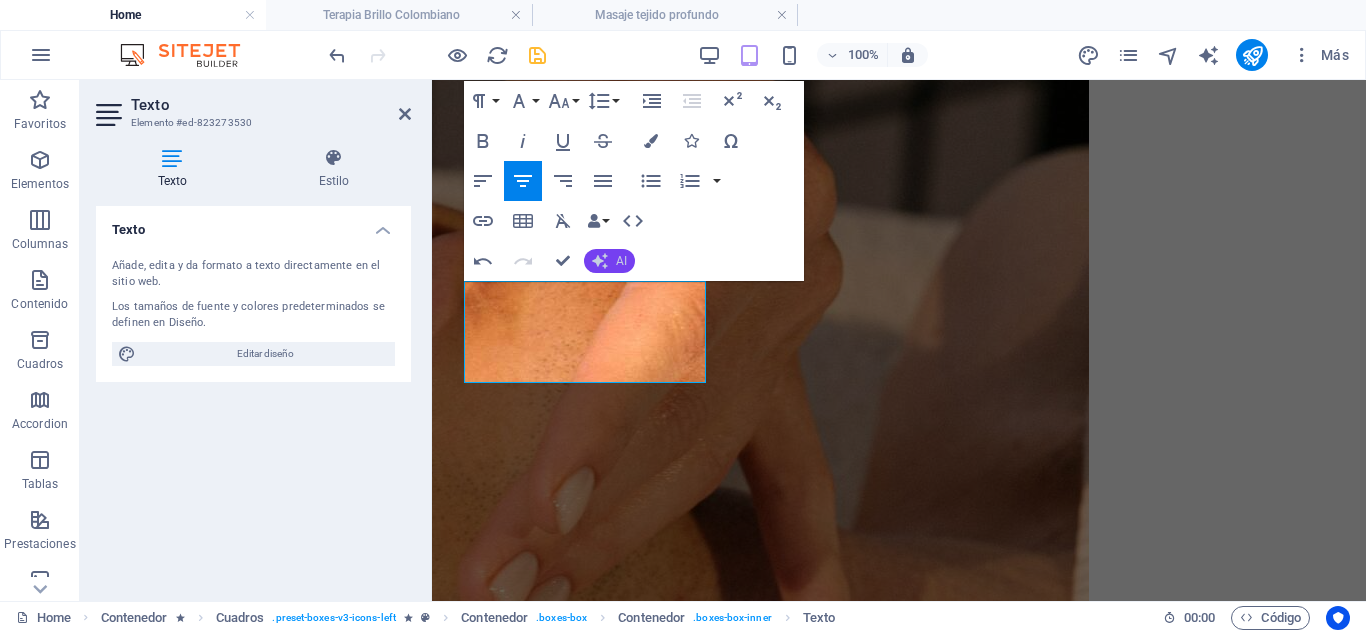 click 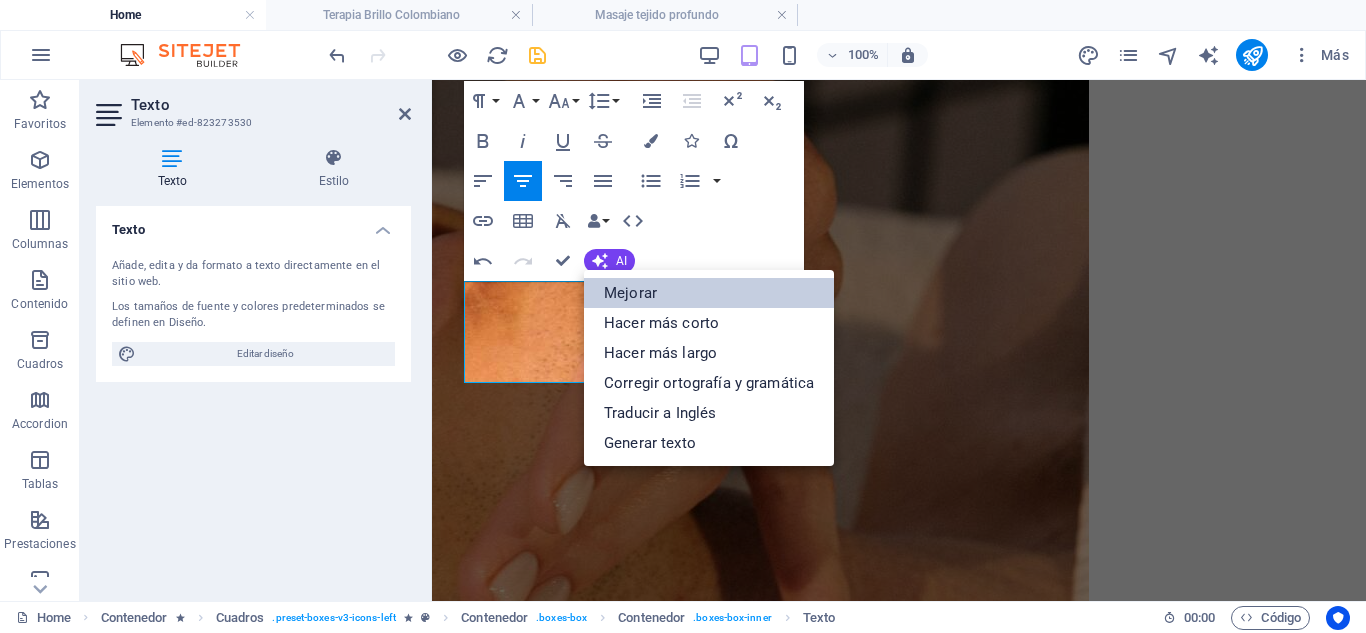 click on "Mejorar" at bounding box center [709, 293] 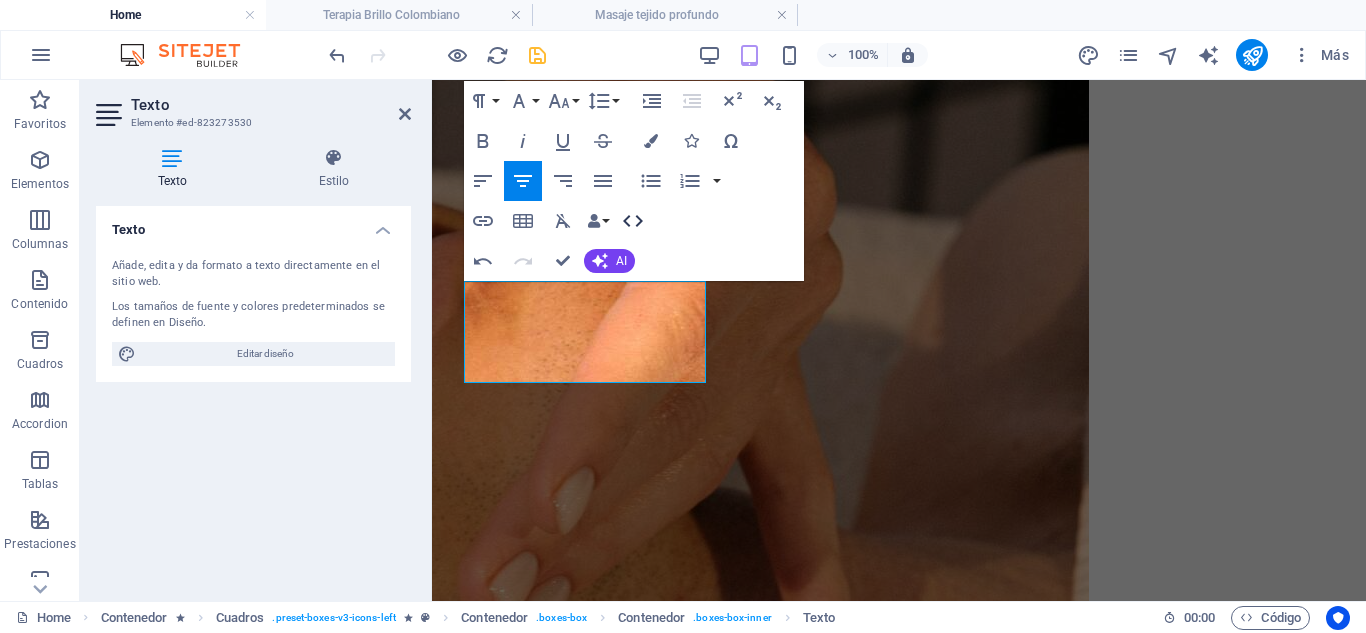 click on "HTML" at bounding box center (633, 221) 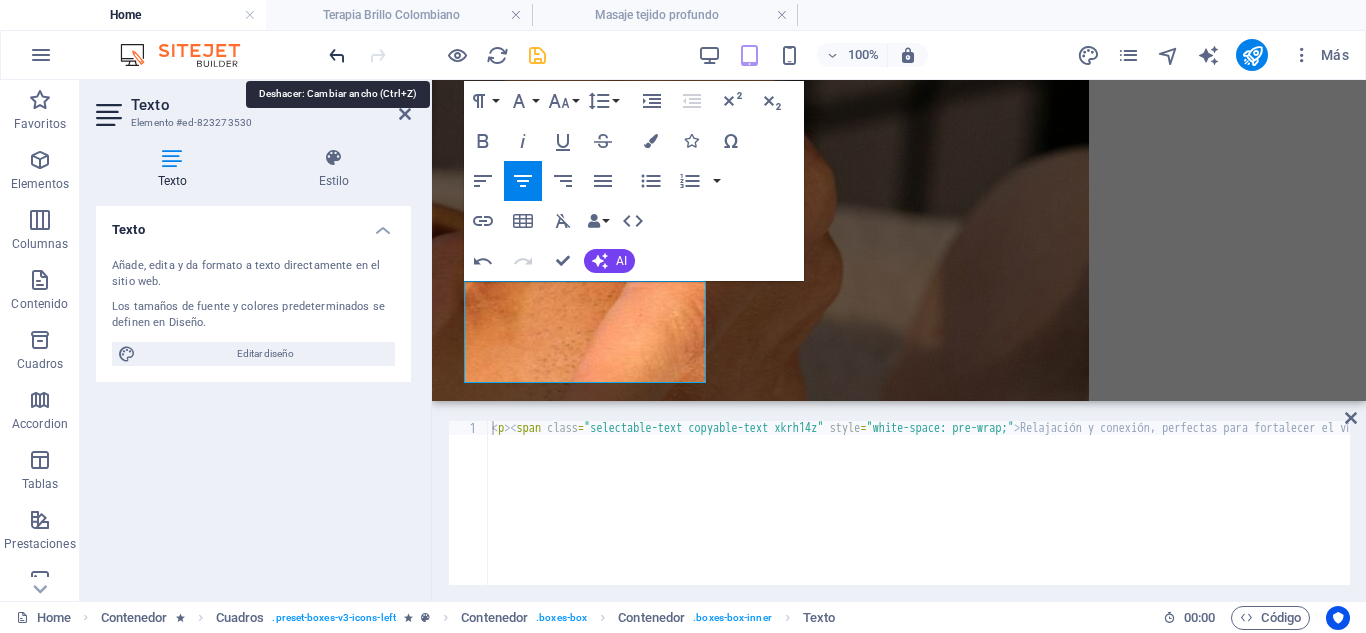 click at bounding box center (337, 55) 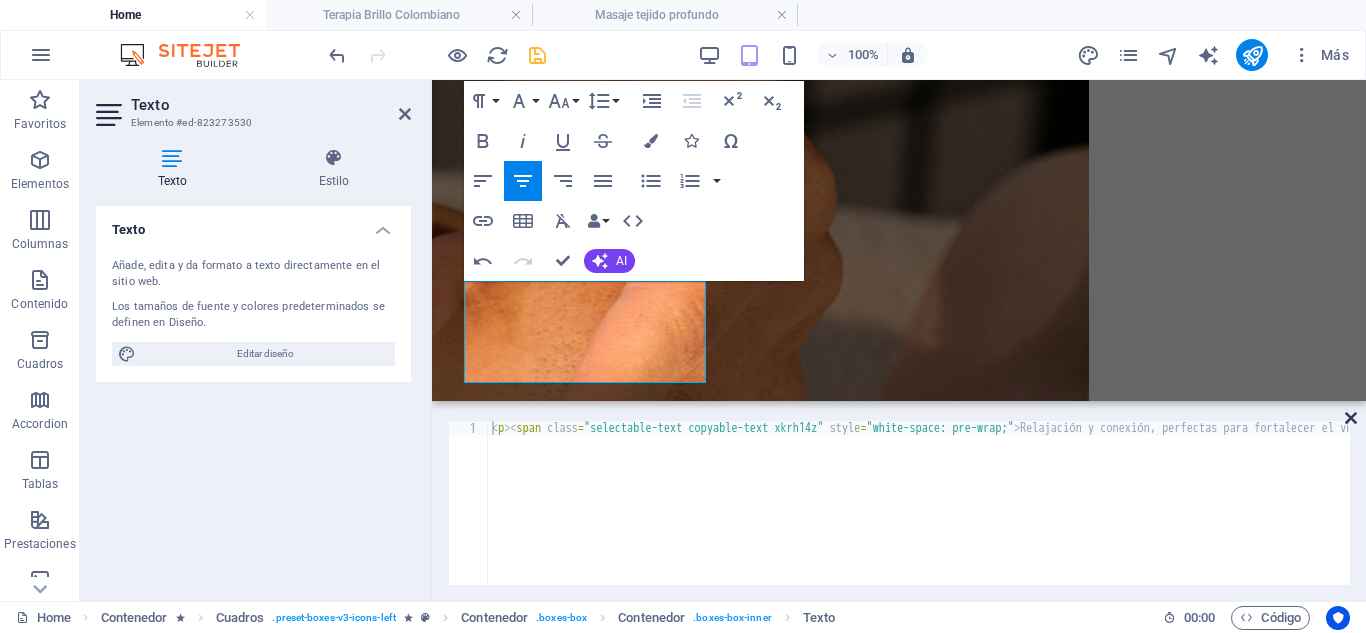 click at bounding box center (1351, 418) 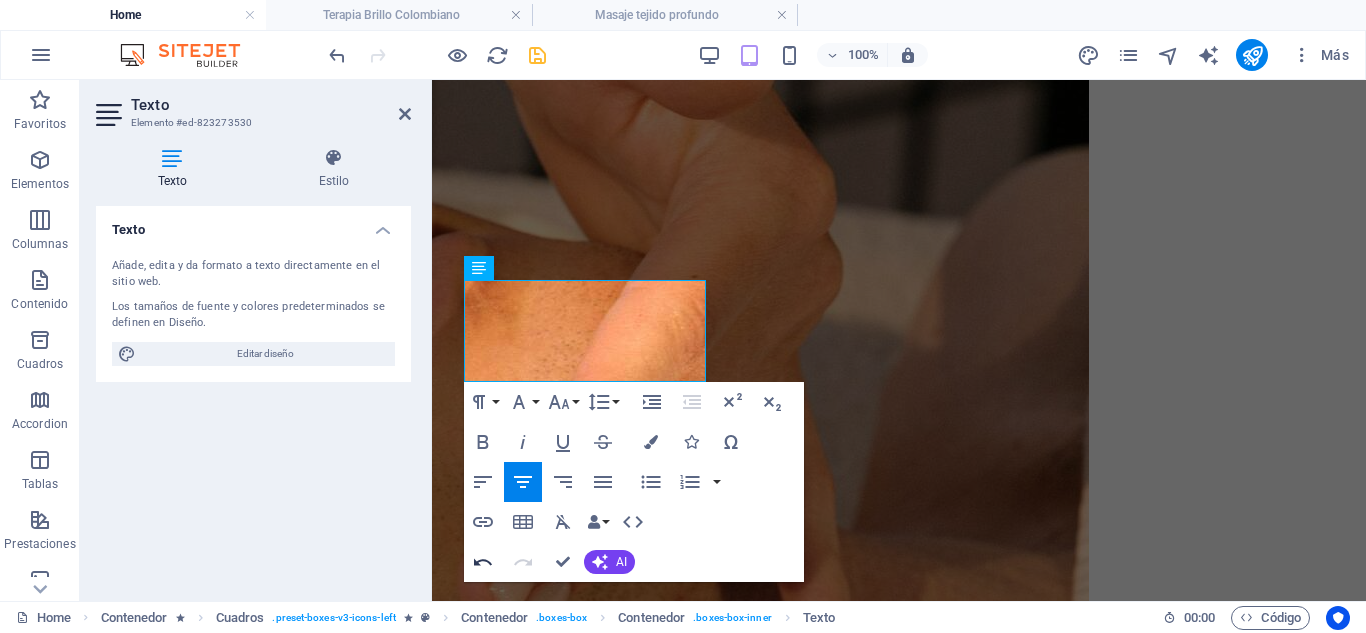 click 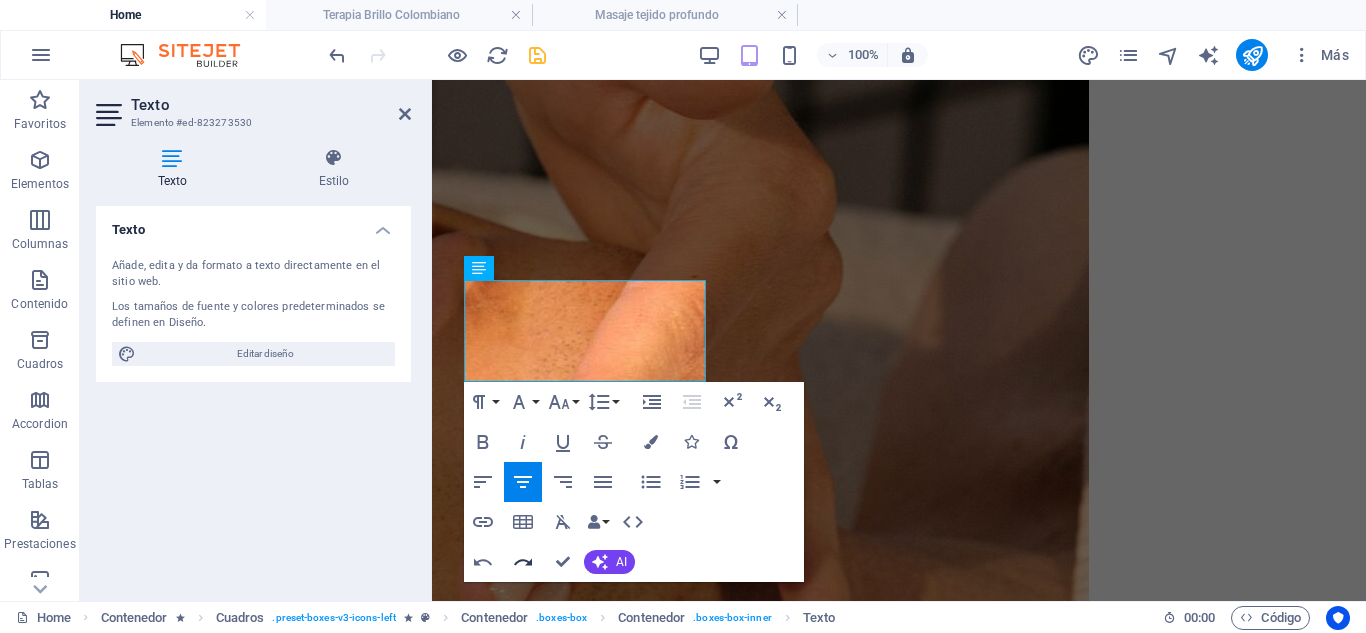click 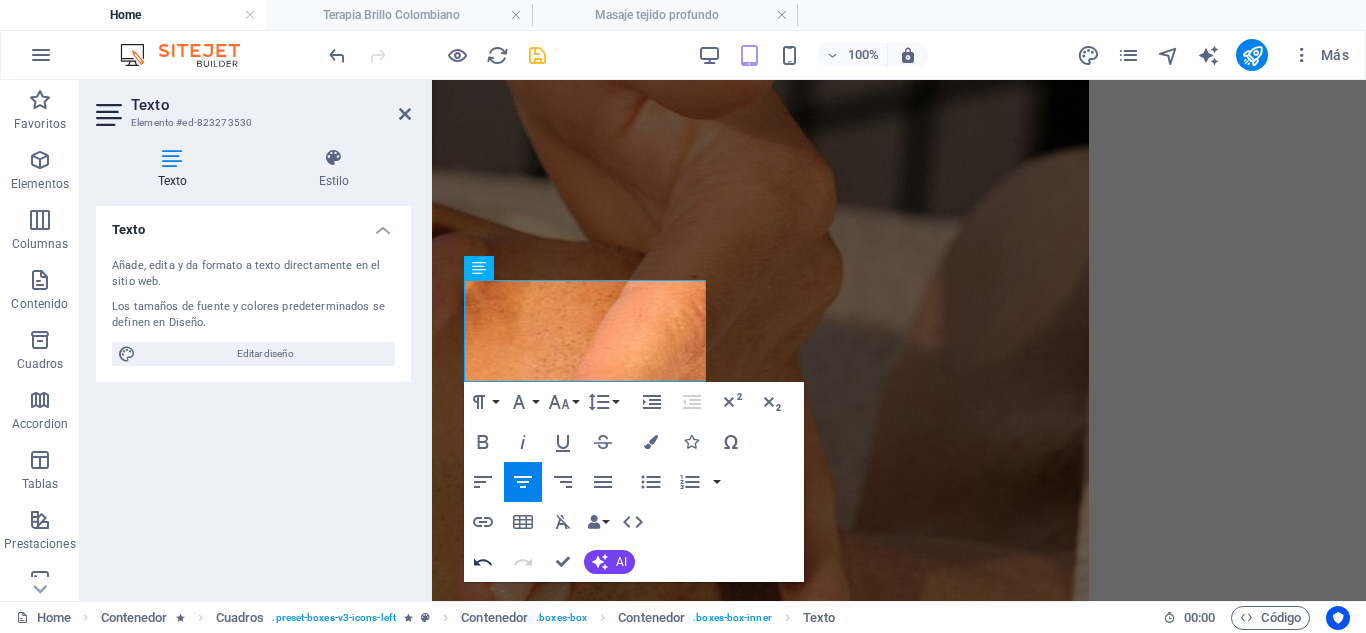 click 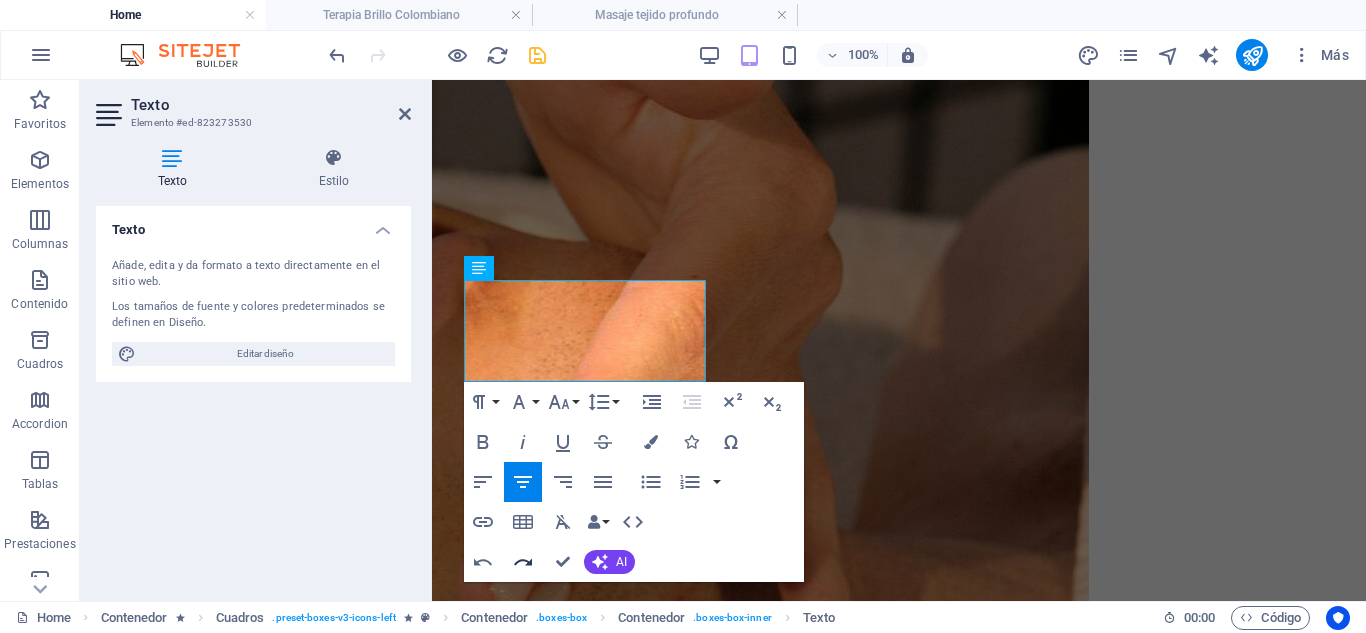 click 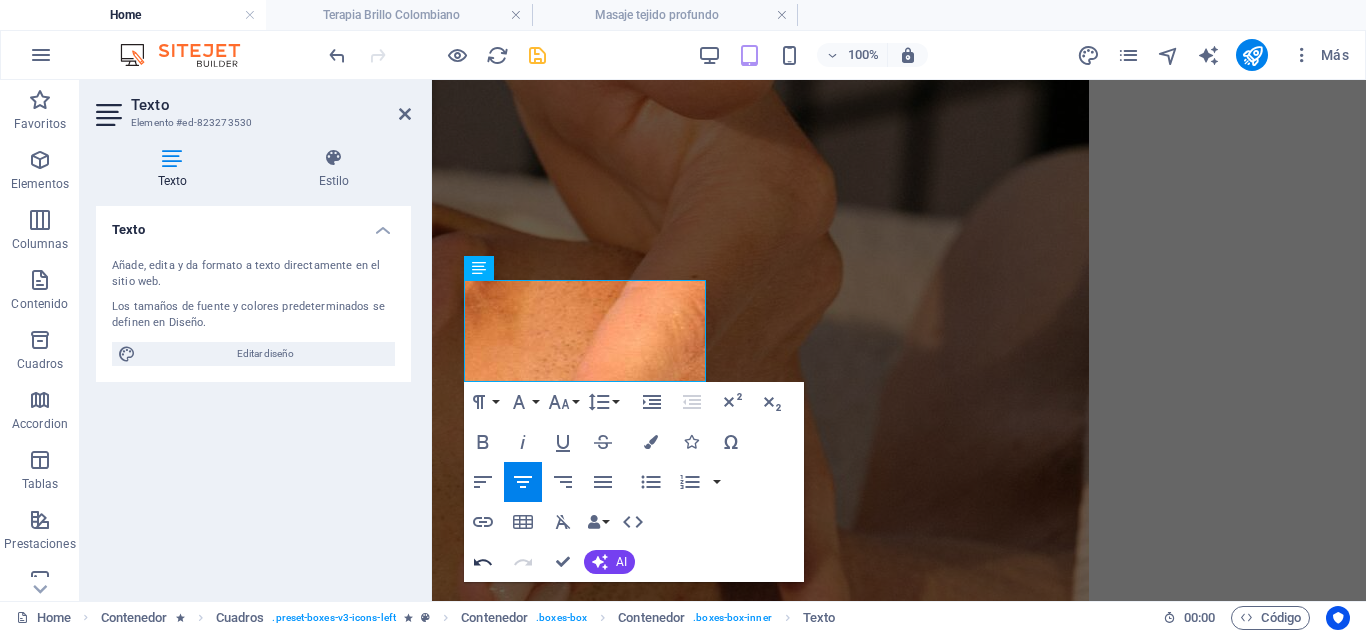 click 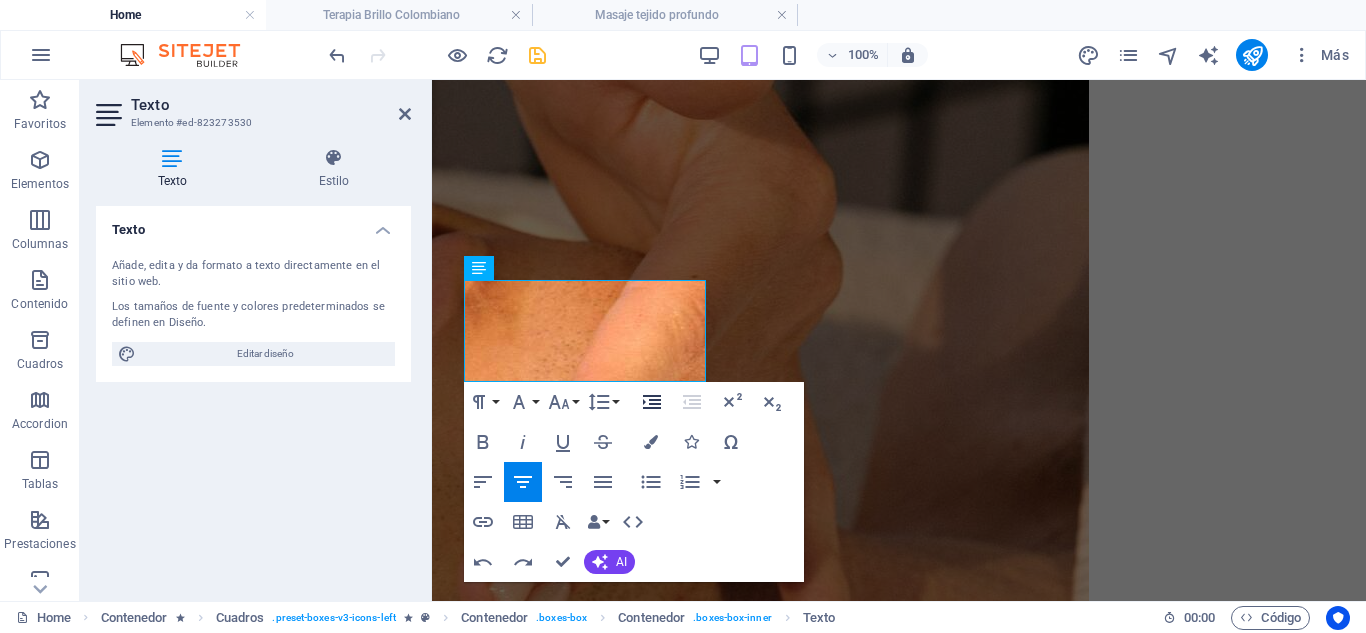 click 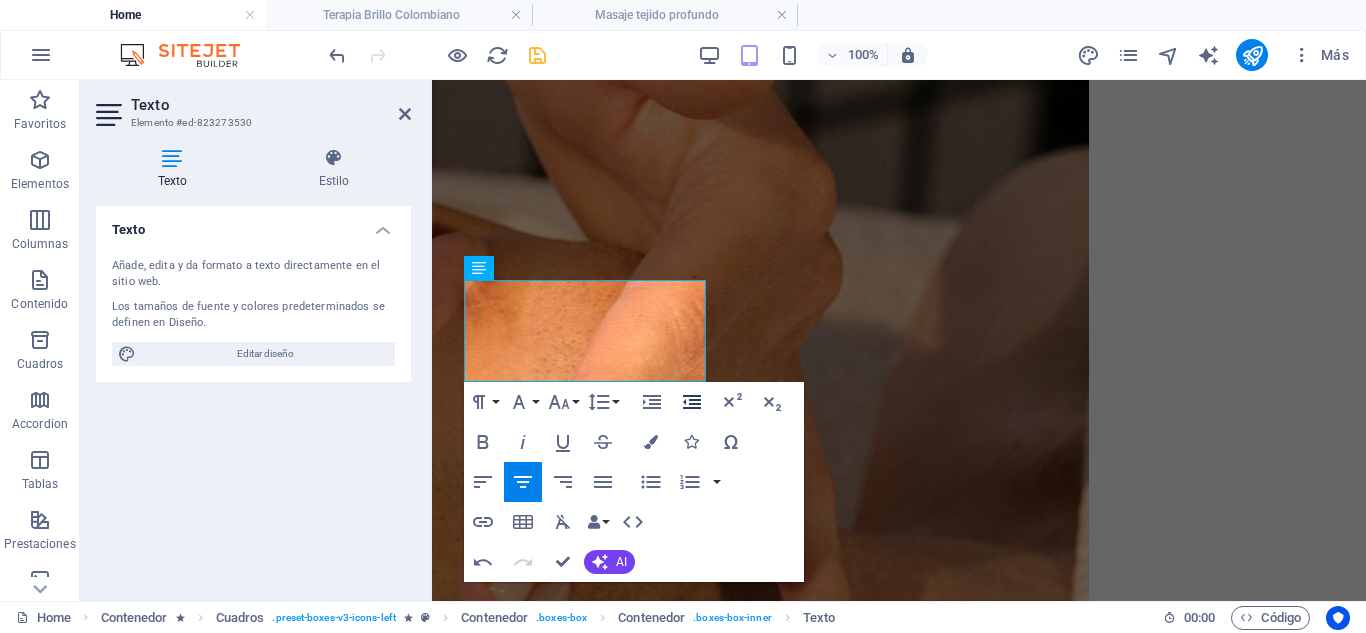 click 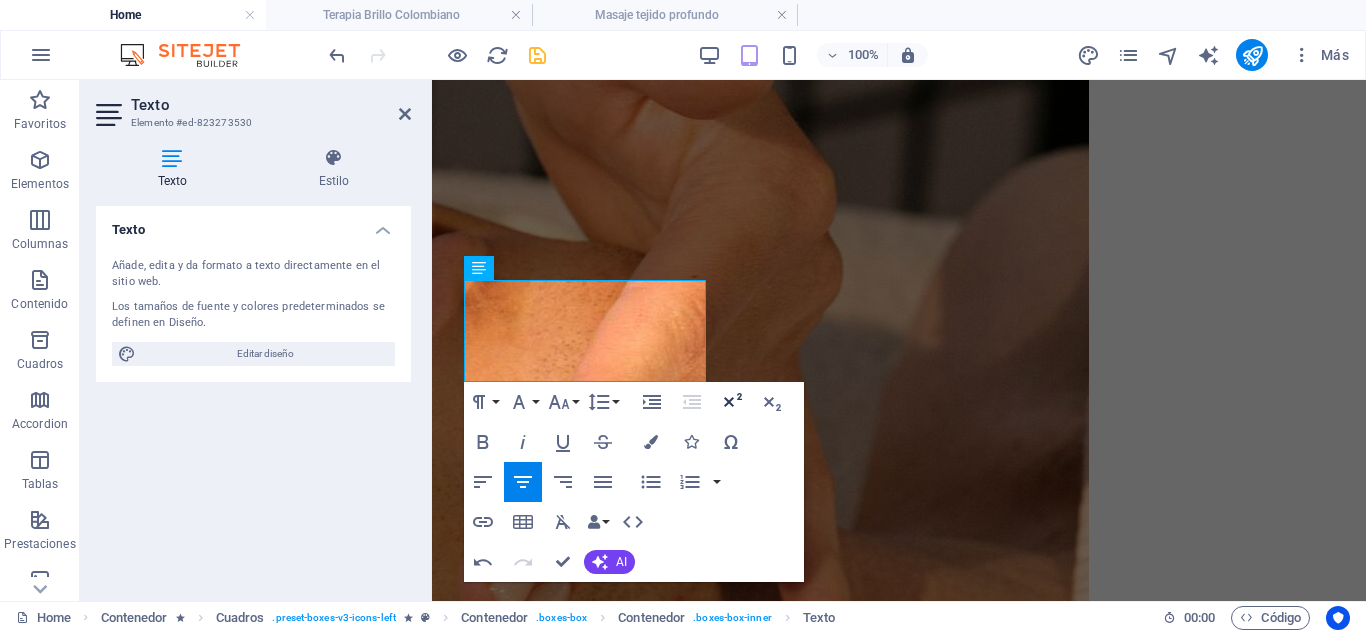 click 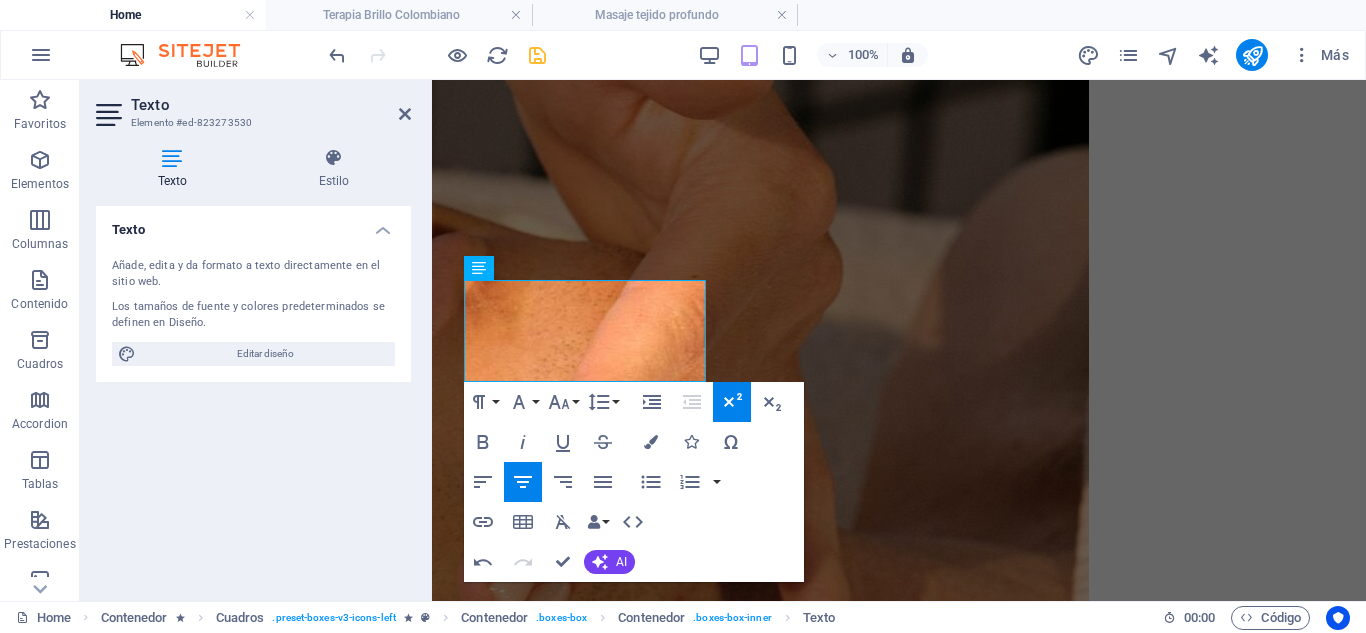 click 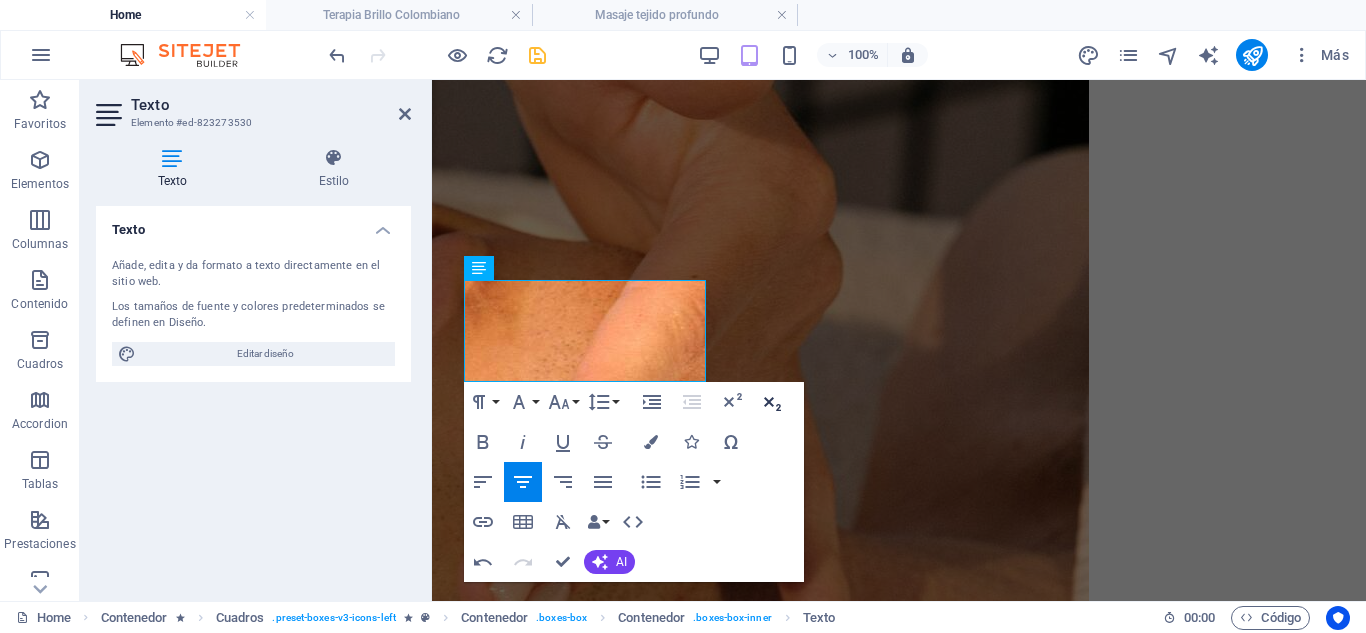 click 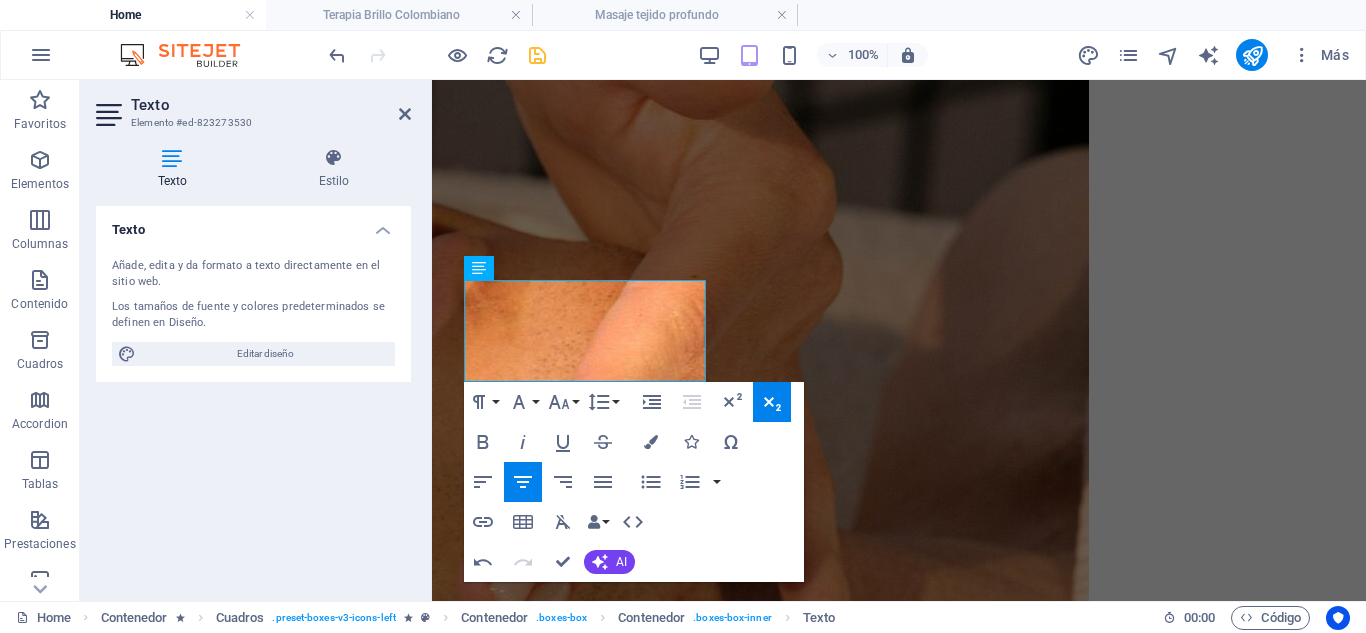 click 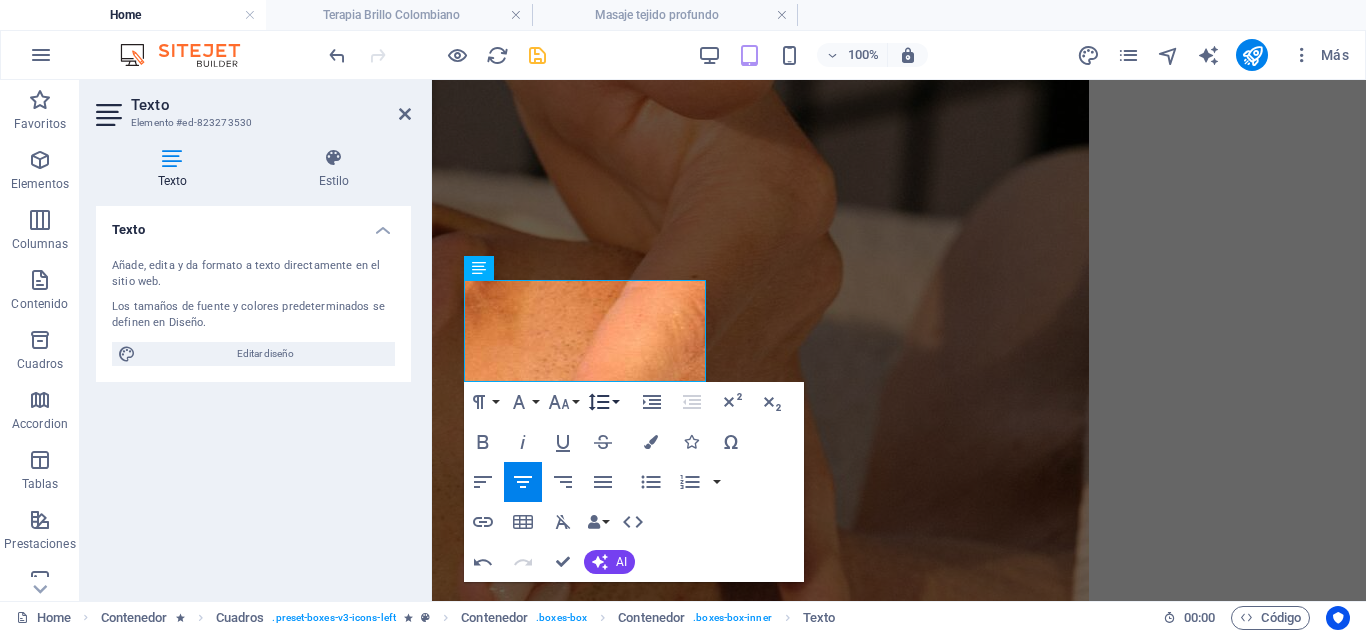 click 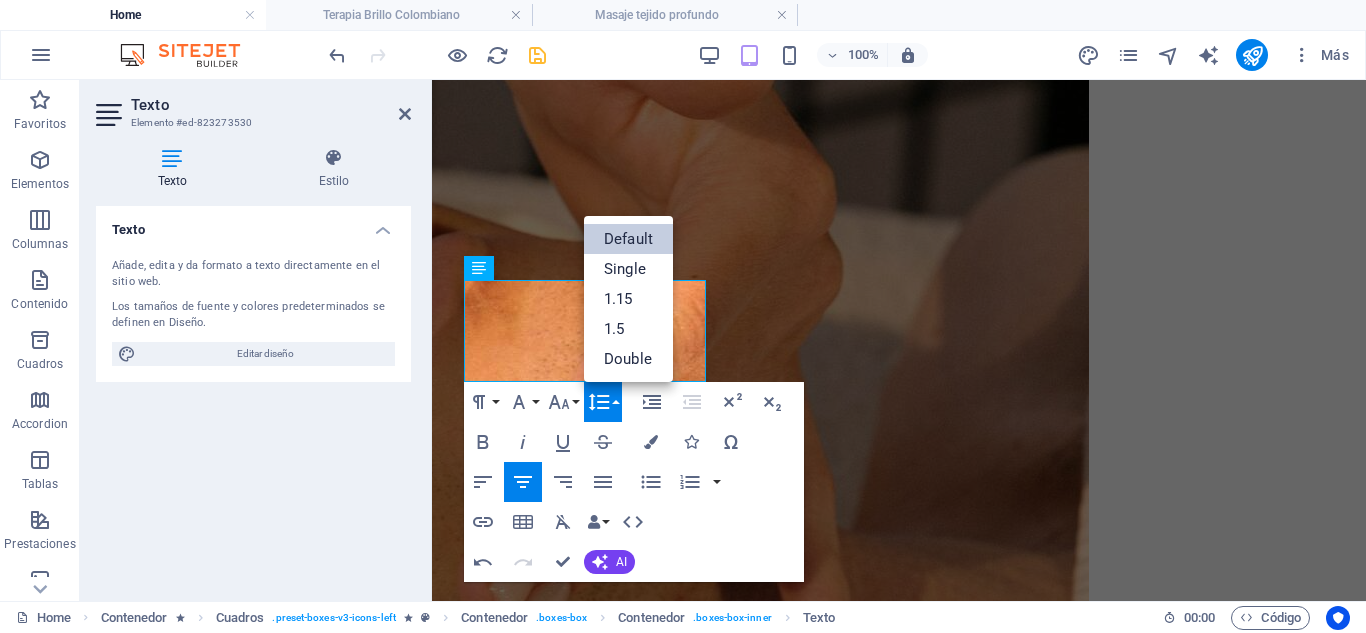 scroll, scrollTop: 0, scrollLeft: 0, axis: both 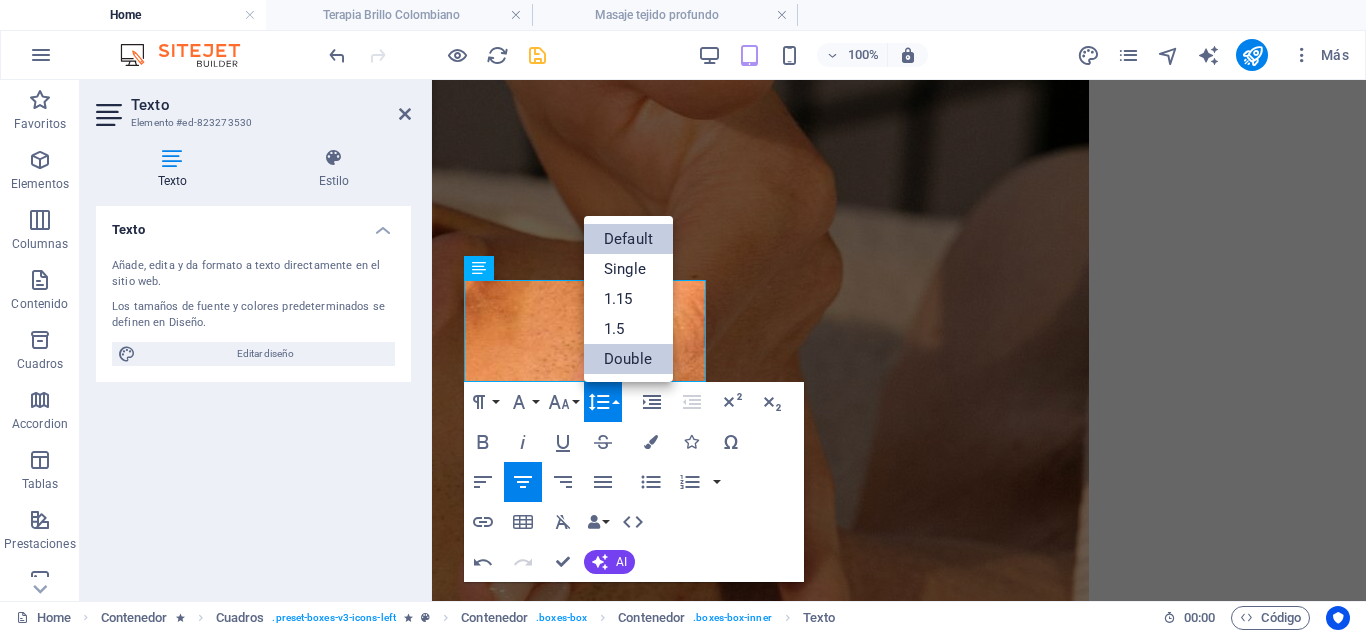 click on "Double" at bounding box center (628, 359) 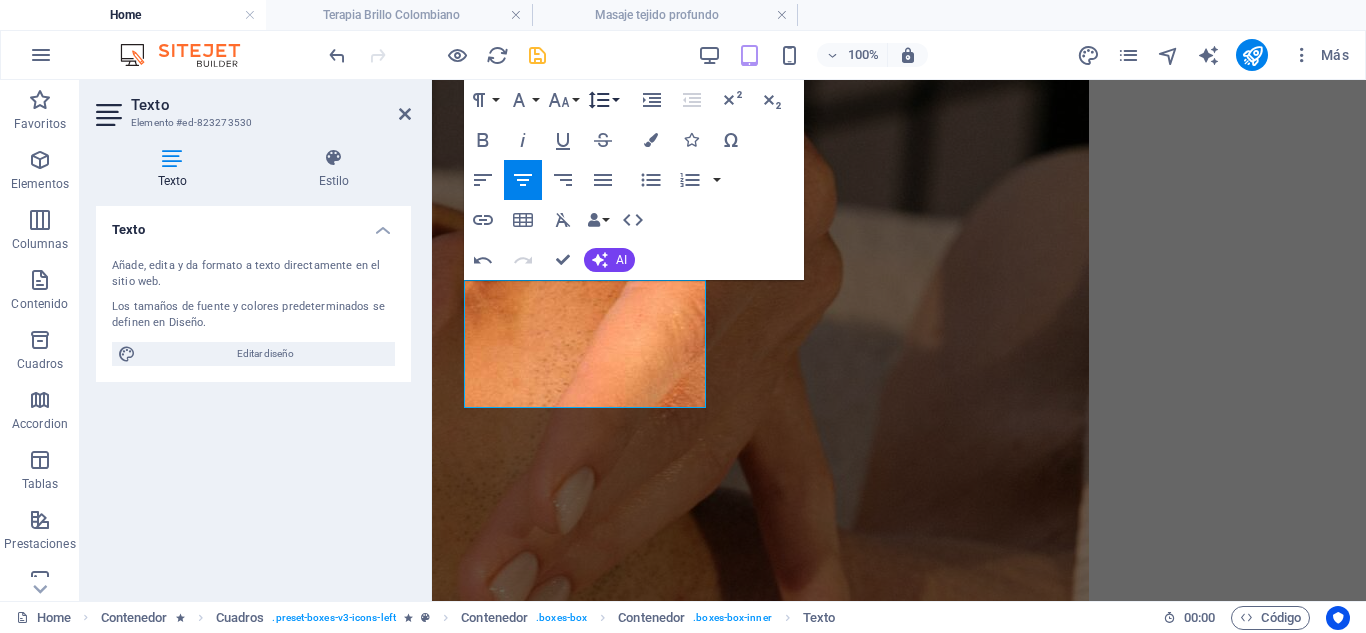 click on "Line Height" at bounding box center [603, 100] 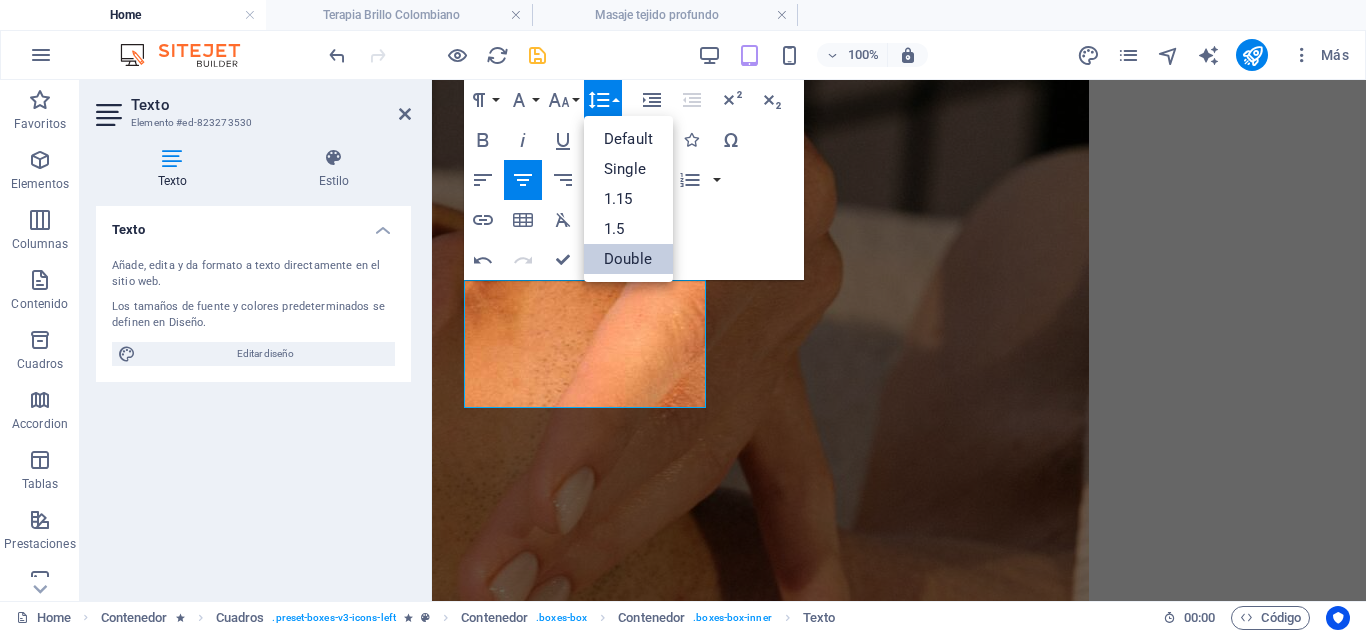 scroll, scrollTop: 0, scrollLeft: 0, axis: both 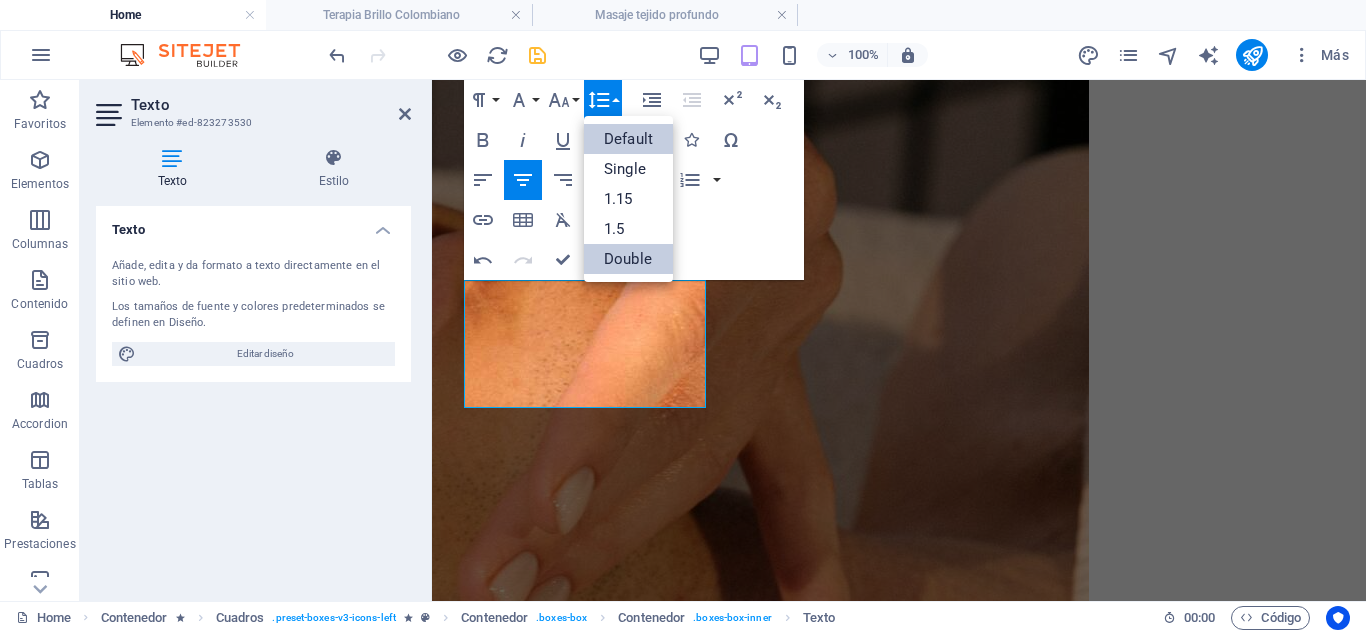 click on "Default" at bounding box center [628, 139] 